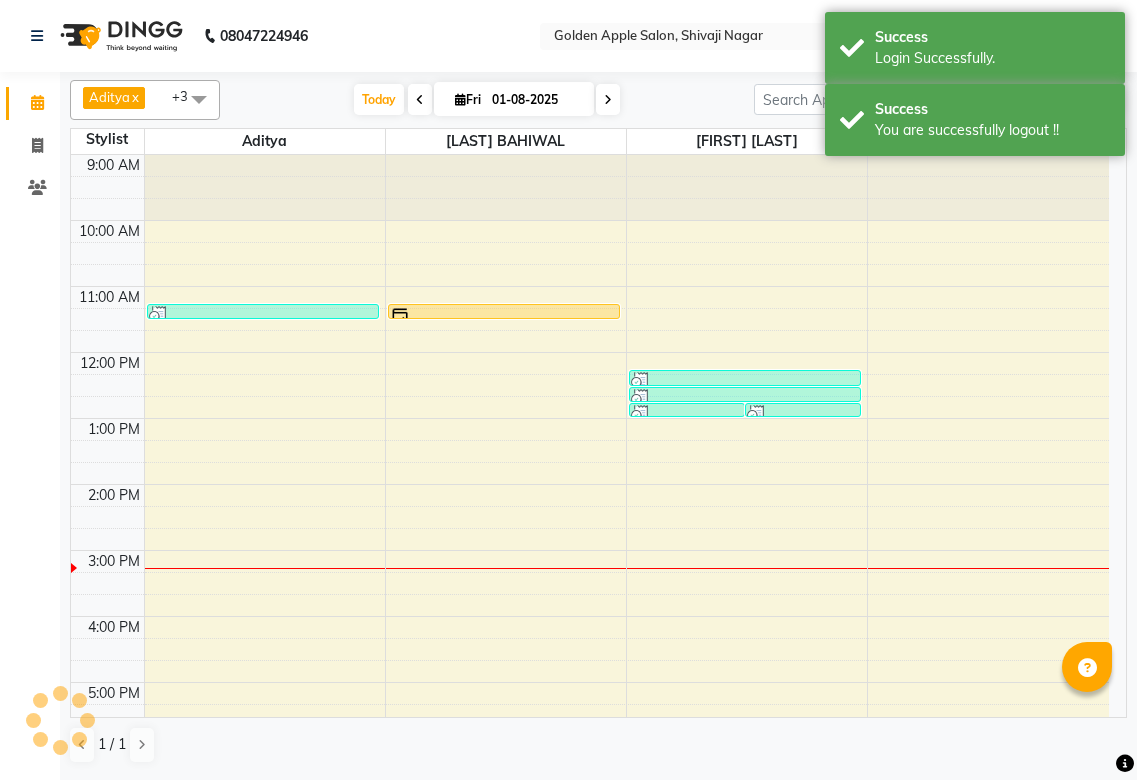 scroll, scrollTop: 0, scrollLeft: 0, axis: both 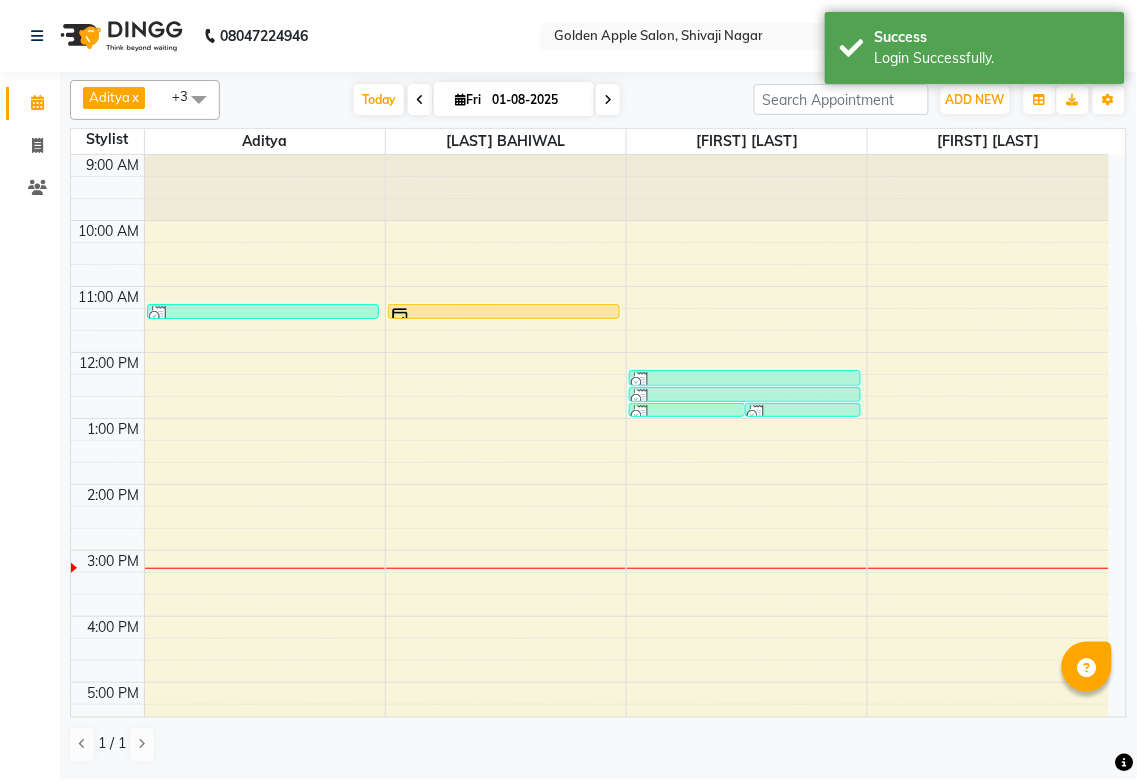 click on "Aditya" at bounding box center [109, 97] 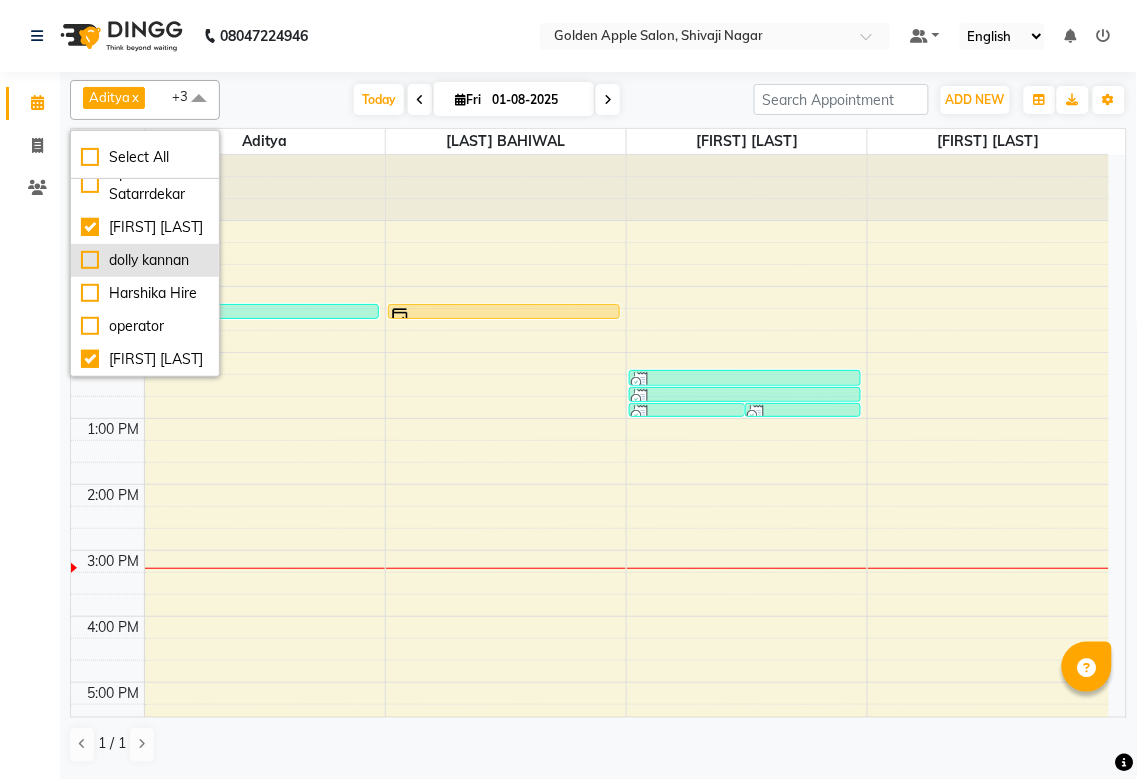 scroll, scrollTop: 150, scrollLeft: 0, axis: vertical 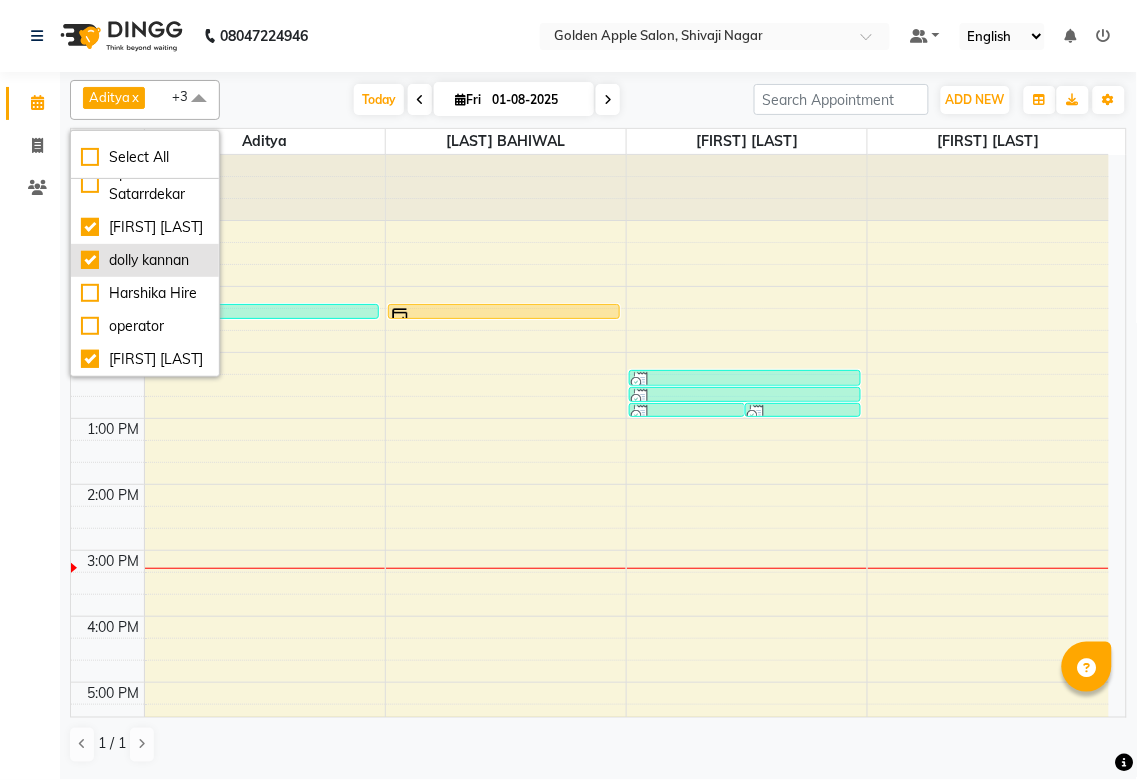 checkbox on "true" 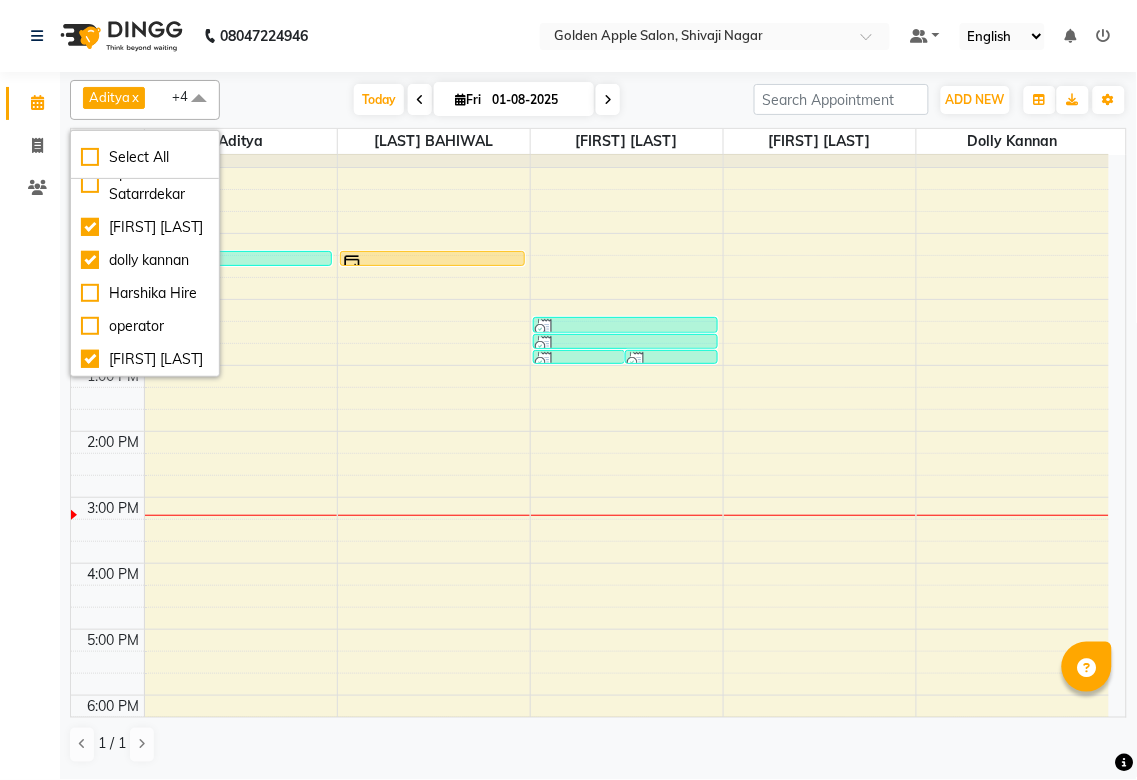 scroll, scrollTop: 111, scrollLeft: 0, axis: vertical 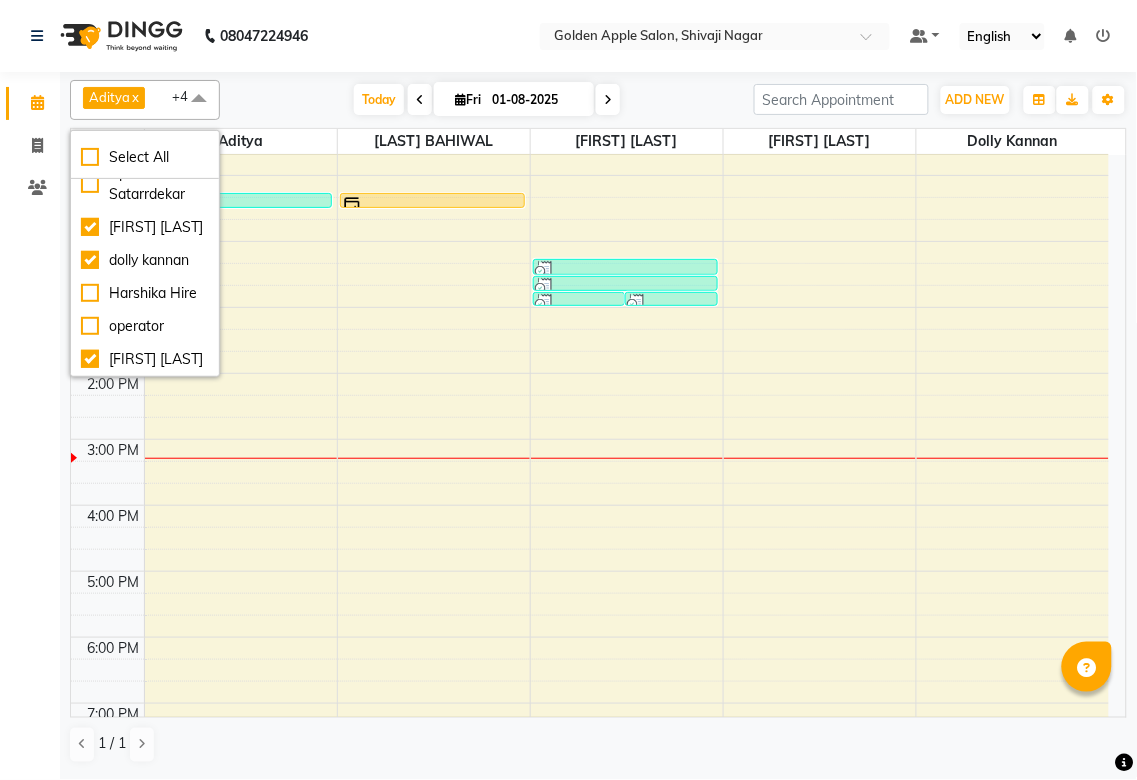click on "9:00 AM 10:00 AM 11:00 AM 12:00 PM 1:00 PM 2:00 PM 3:00 PM 4:00 PM 5:00 PM 6:00 PM 7:00 PM 8:00 PM 9:00 PM     [FIRST] [LAST], TK02, 11:15 AM-11:30 AM, Mens Beared      [FIRST] [LAST], TK01, 11:15 AM-11:30 AM, eyebrows     [LAST] madam, TK03, 12:45 PM-12:51 PM, upper lips     [LAST] madam, TK03, 12:45 PM-12:50 PM, Forehead     [LAST] madam, TK03, 12:15 PM-12:30 PM, eyebrows     [LAST] madam, TK03, 12:30 PM-12:45 PM, eyebrows" at bounding box center [590, 472] 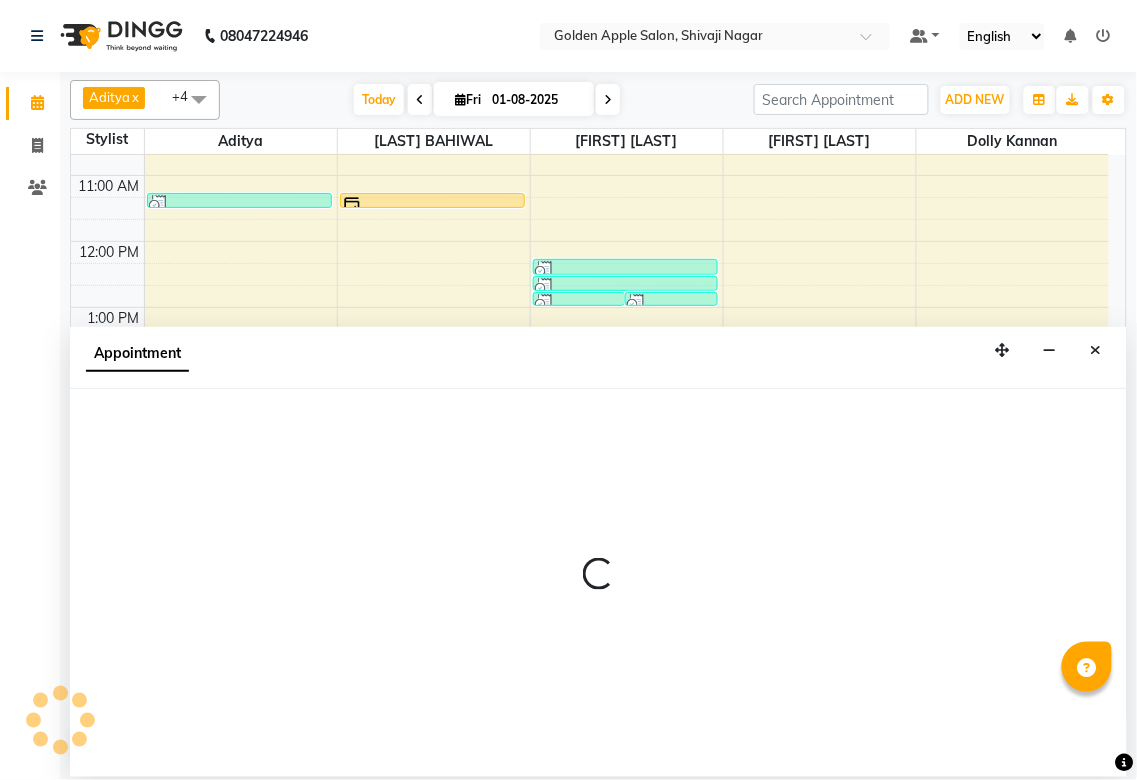select on "54411" 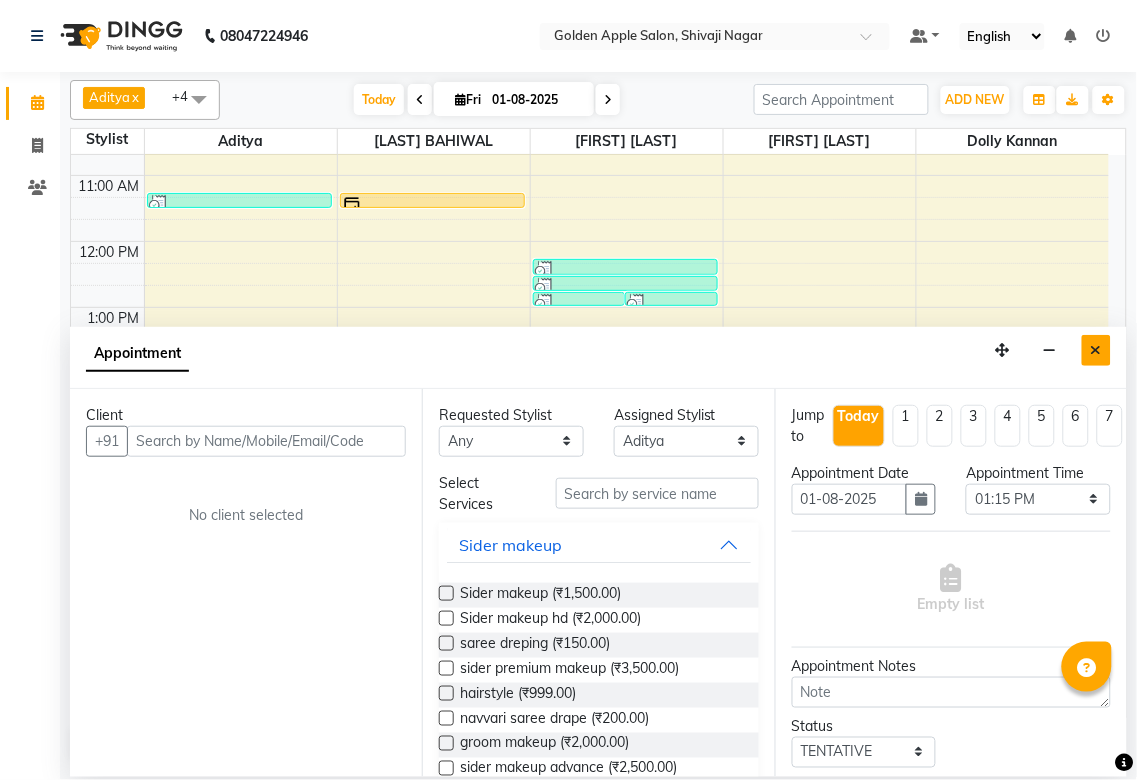 click at bounding box center (1096, 350) 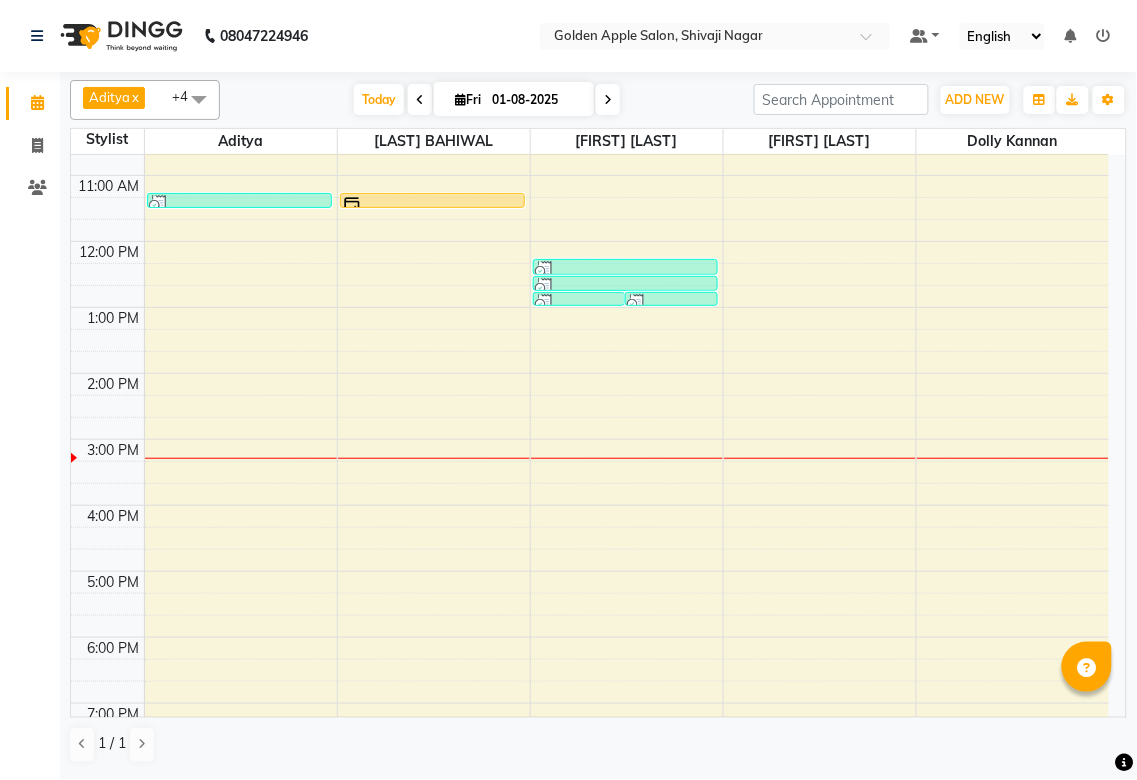 click on "Aditya" at bounding box center (109, 97) 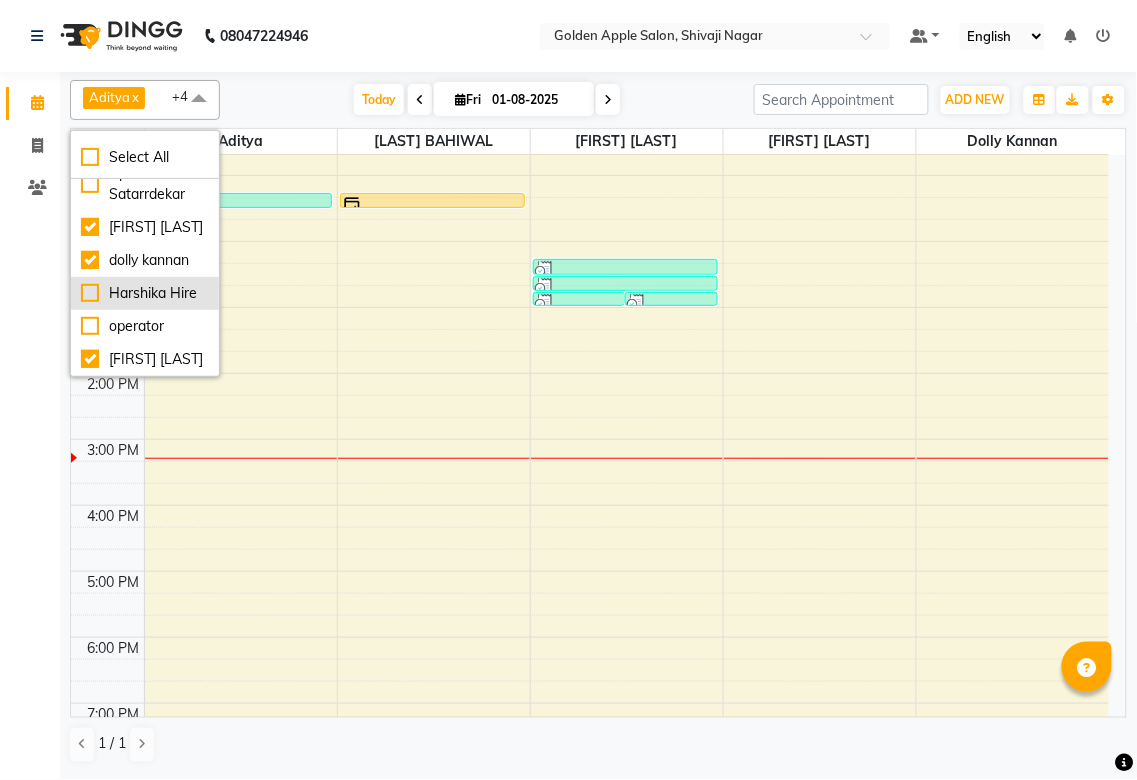 scroll, scrollTop: 38, scrollLeft: 0, axis: vertical 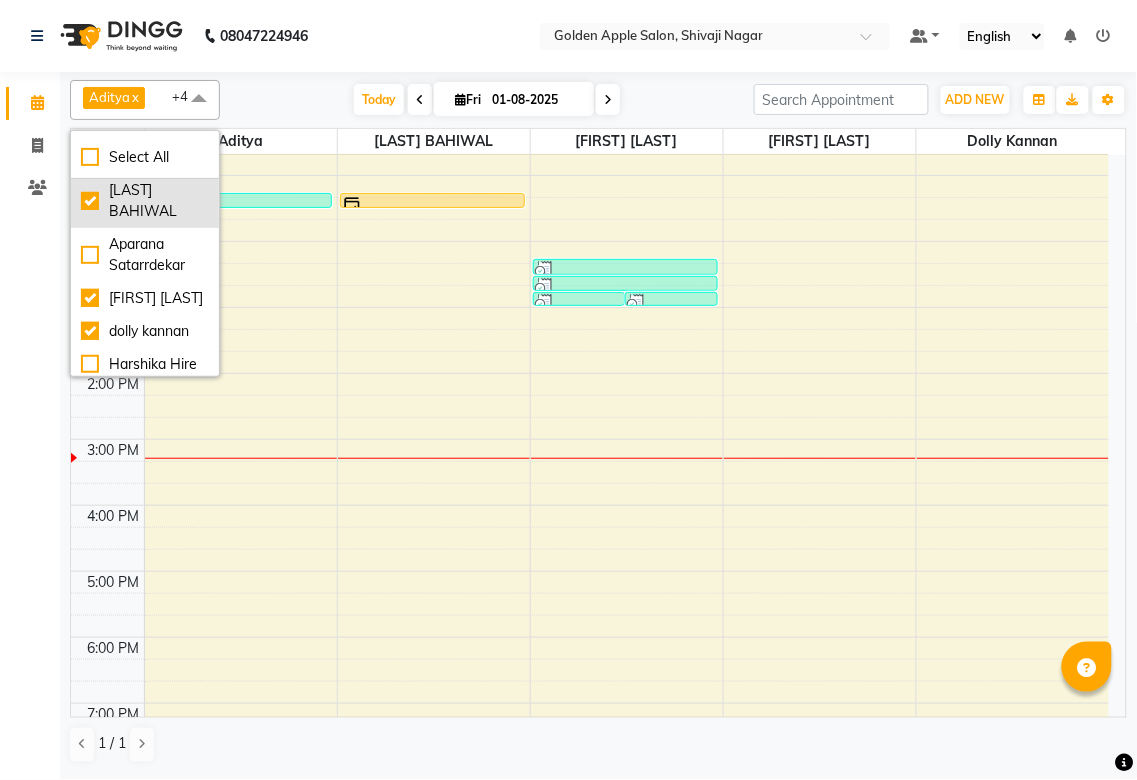 click on "[LAST] BAHIWAL" at bounding box center (145, 201) 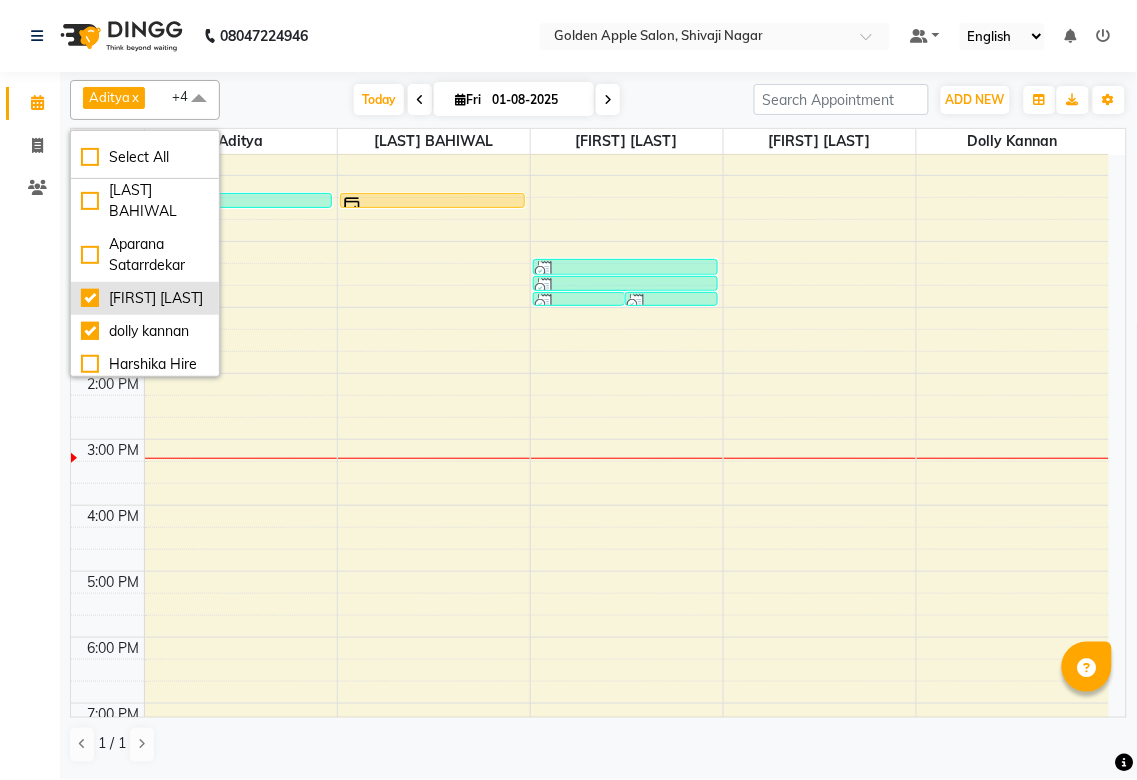 checkbox on "false" 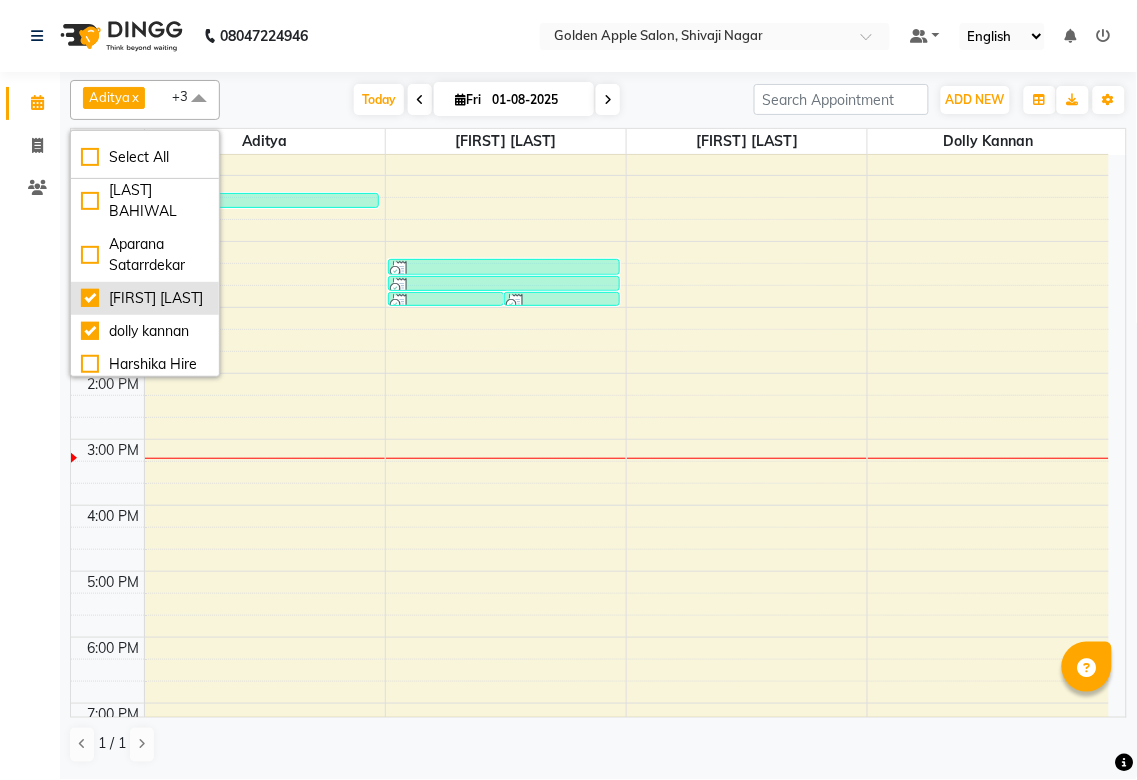 click on "[FIRST] [LAST]" at bounding box center [145, 298] 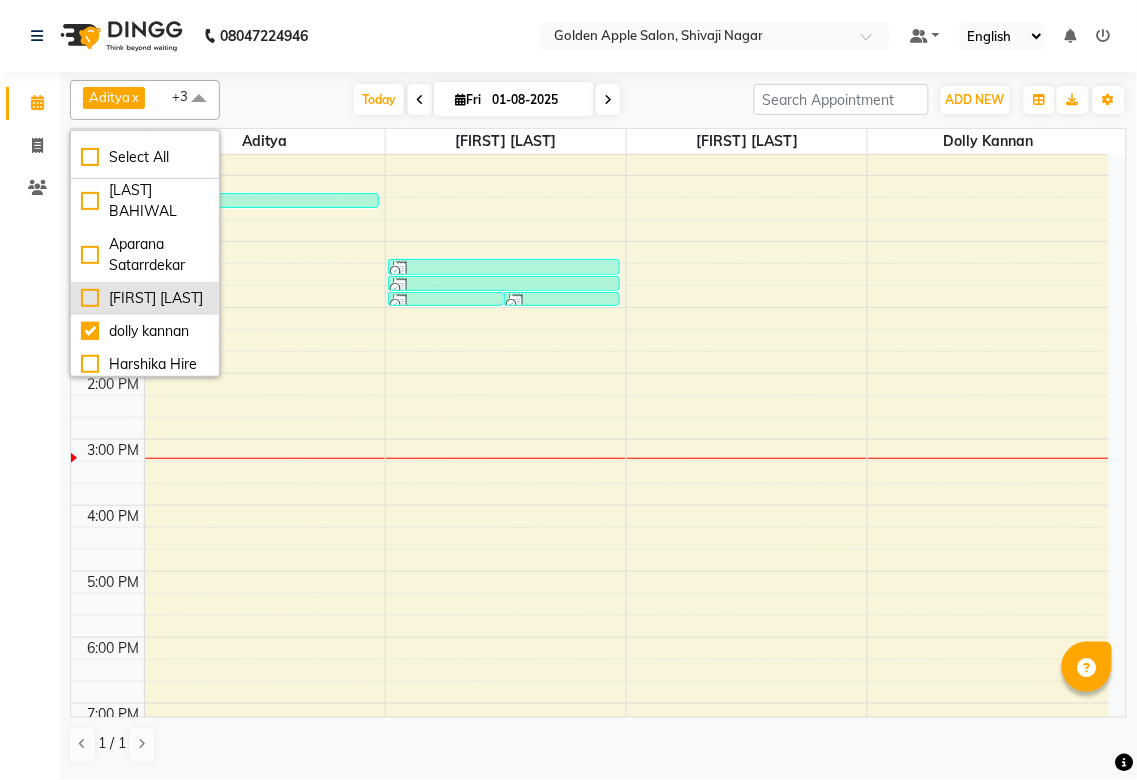 checkbox on "false" 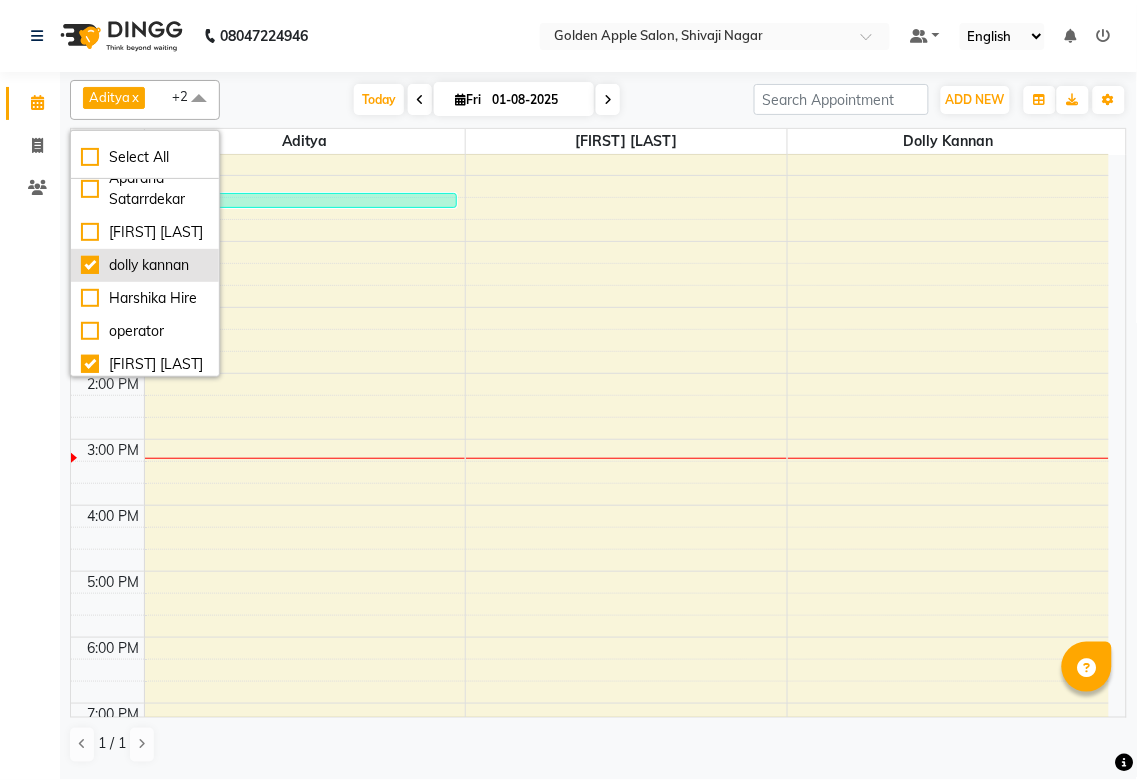 scroll, scrollTop: 150, scrollLeft: 0, axis: vertical 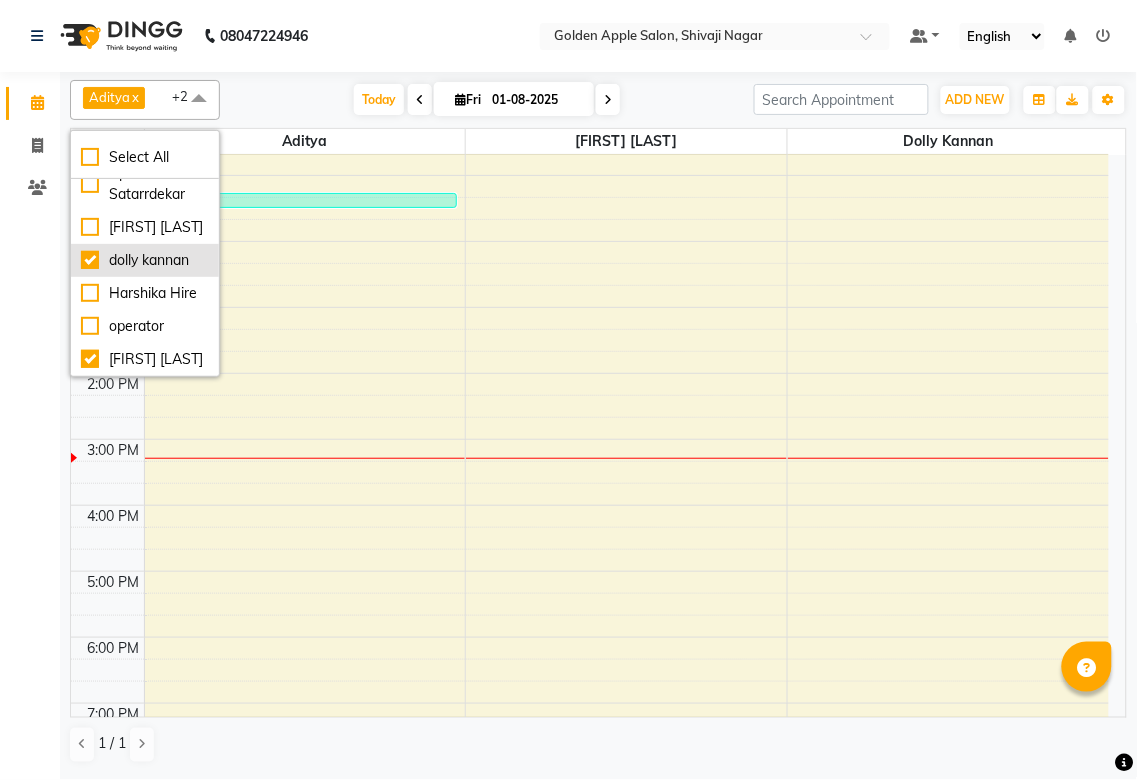 click on "dolly kannan" at bounding box center (145, 260) 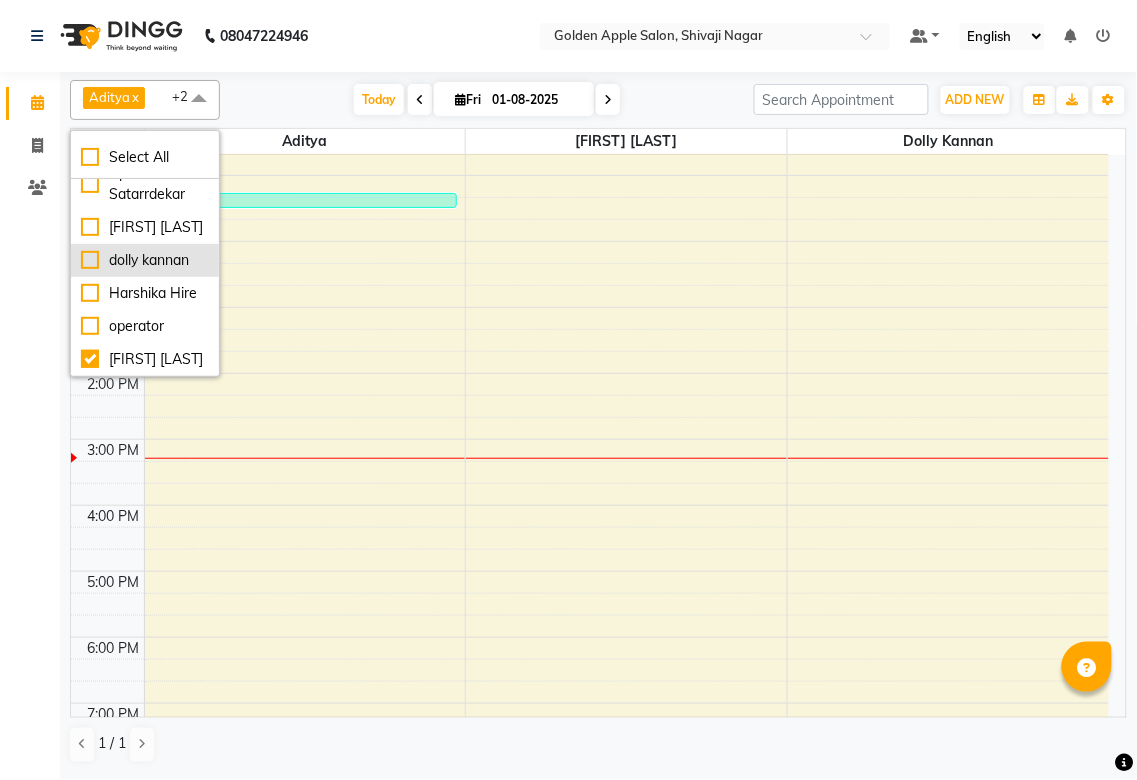 checkbox on "false" 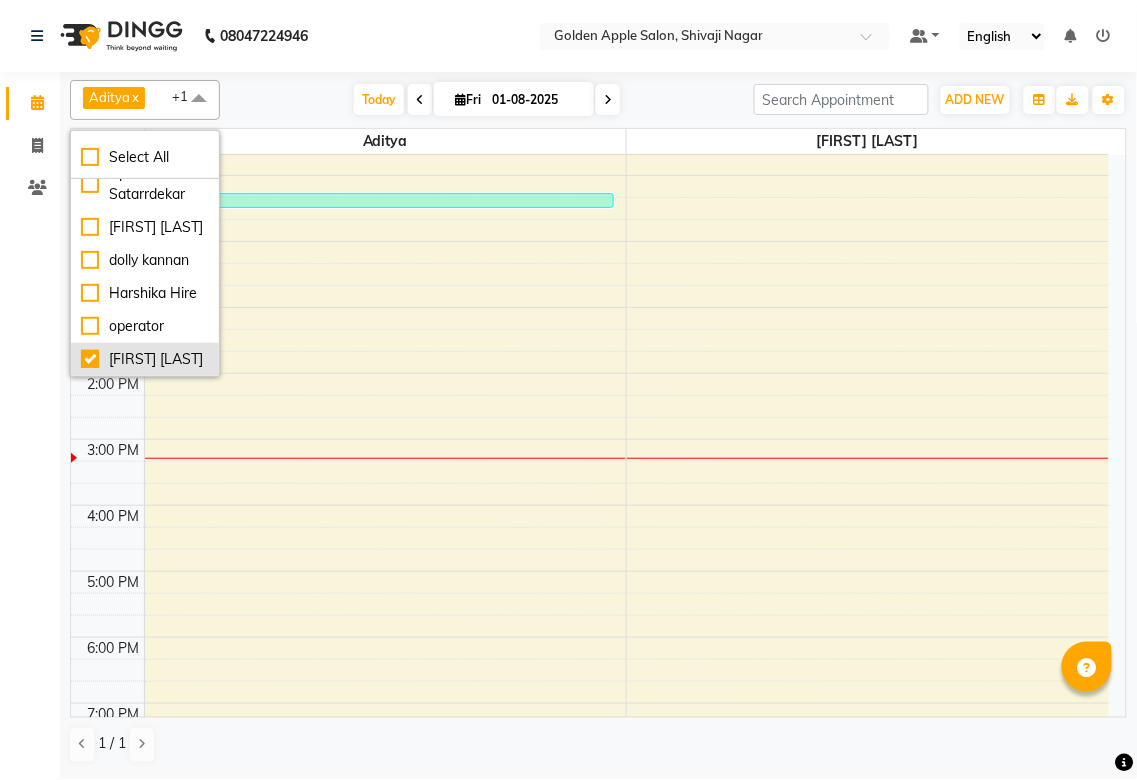 click on "[FIRST] [LAST]" at bounding box center (145, 359) 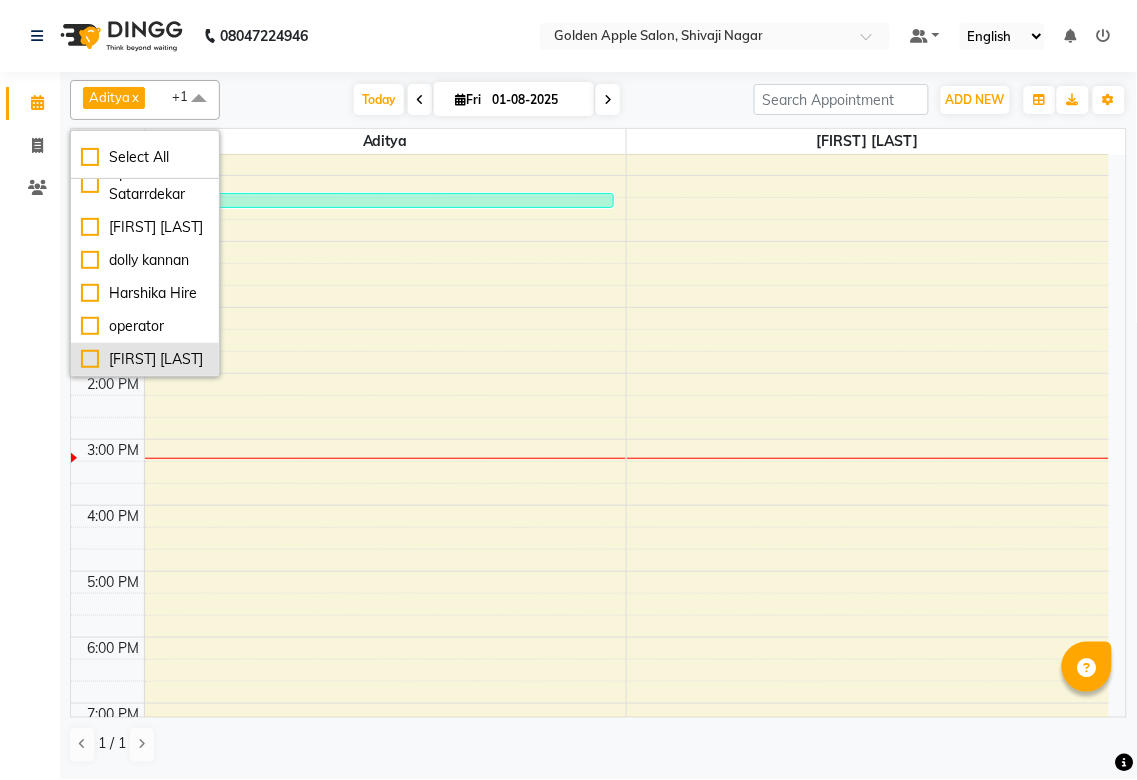 checkbox on "false" 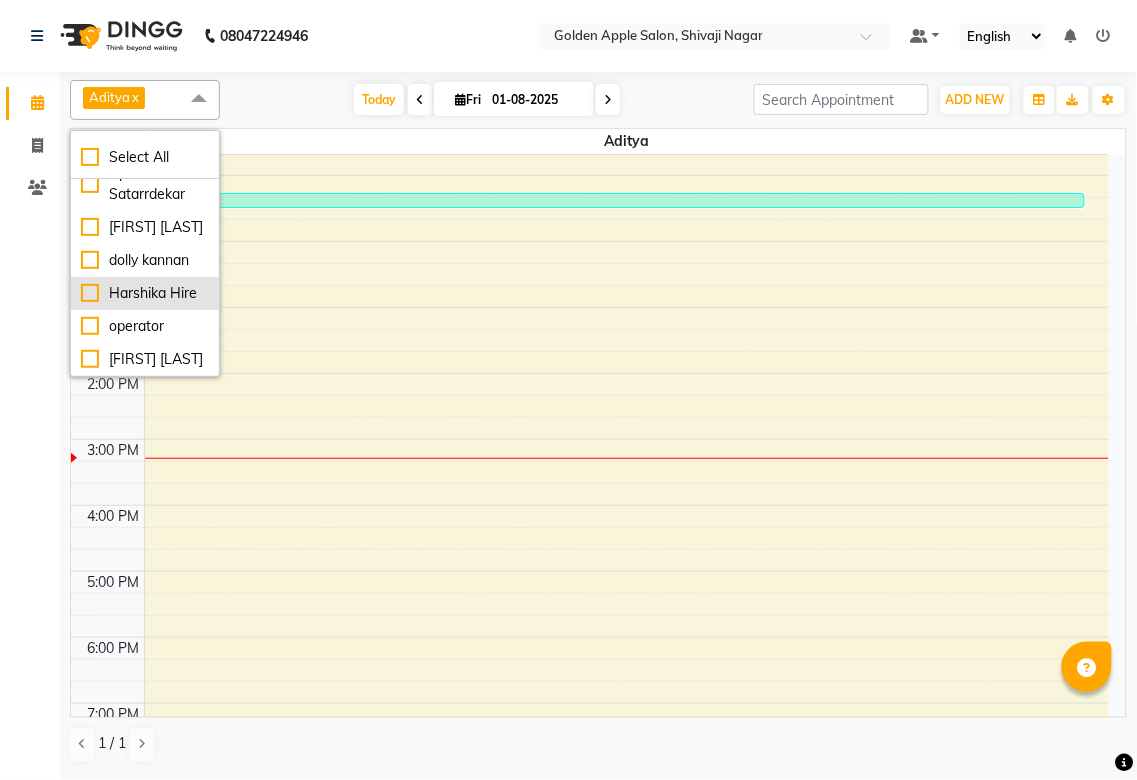scroll, scrollTop: 38, scrollLeft: 0, axis: vertical 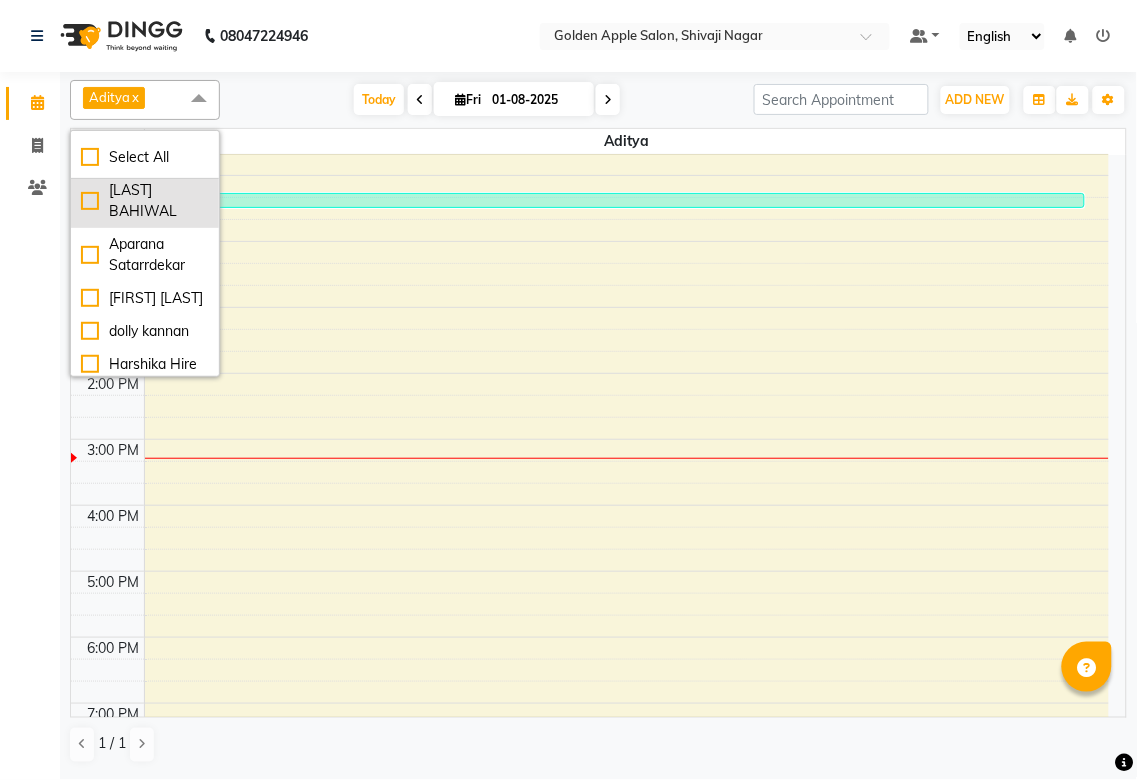 click on "[LAST] BAHIWAL" at bounding box center (145, 201) 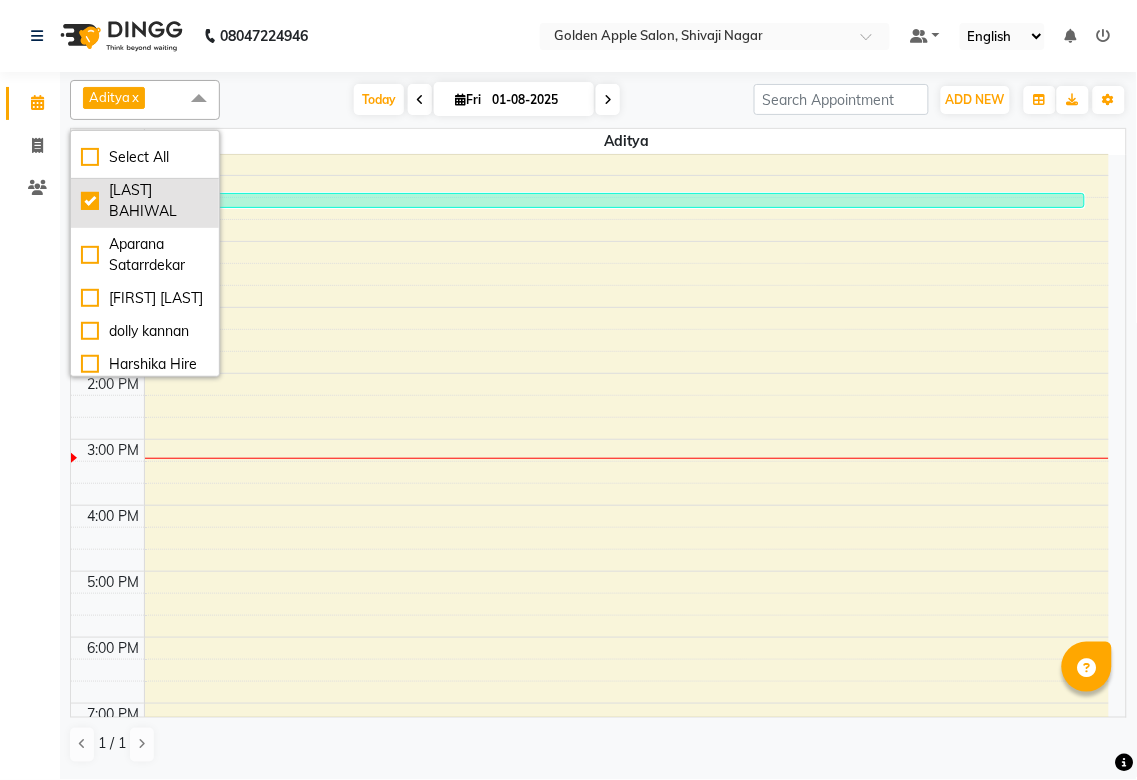 checkbox on "true" 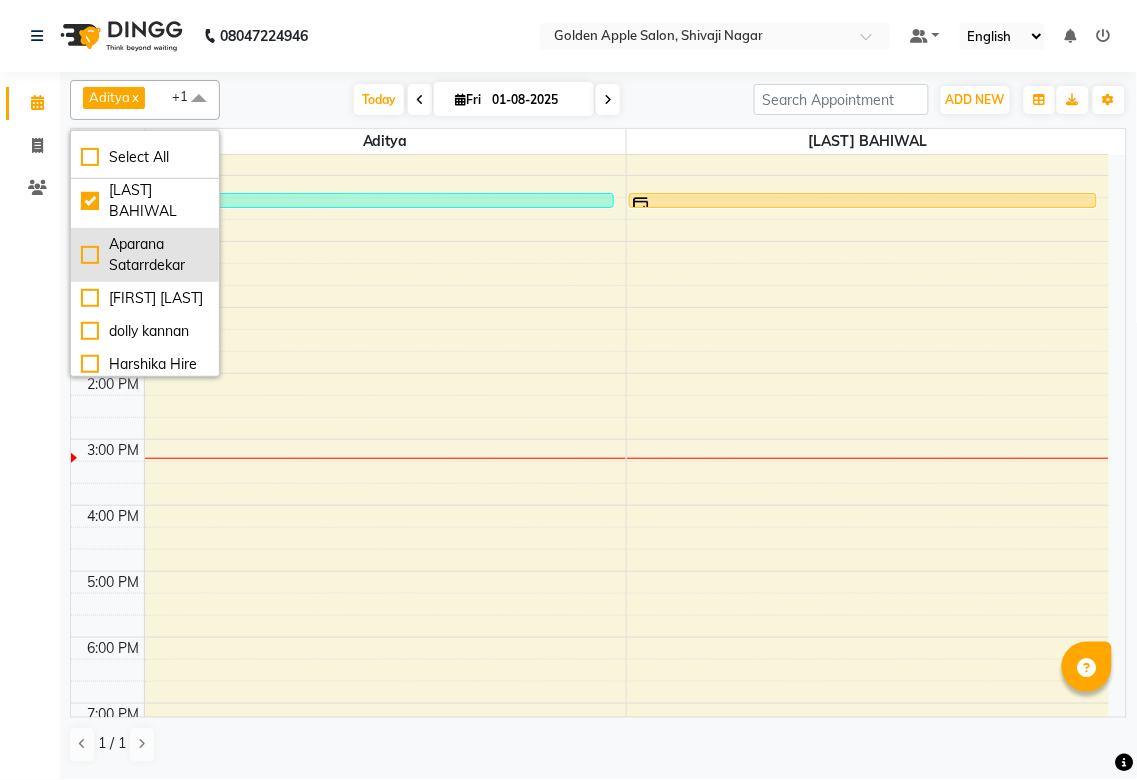 scroll, scrollTop: 150, scrollLeft: 0, axis: vertical 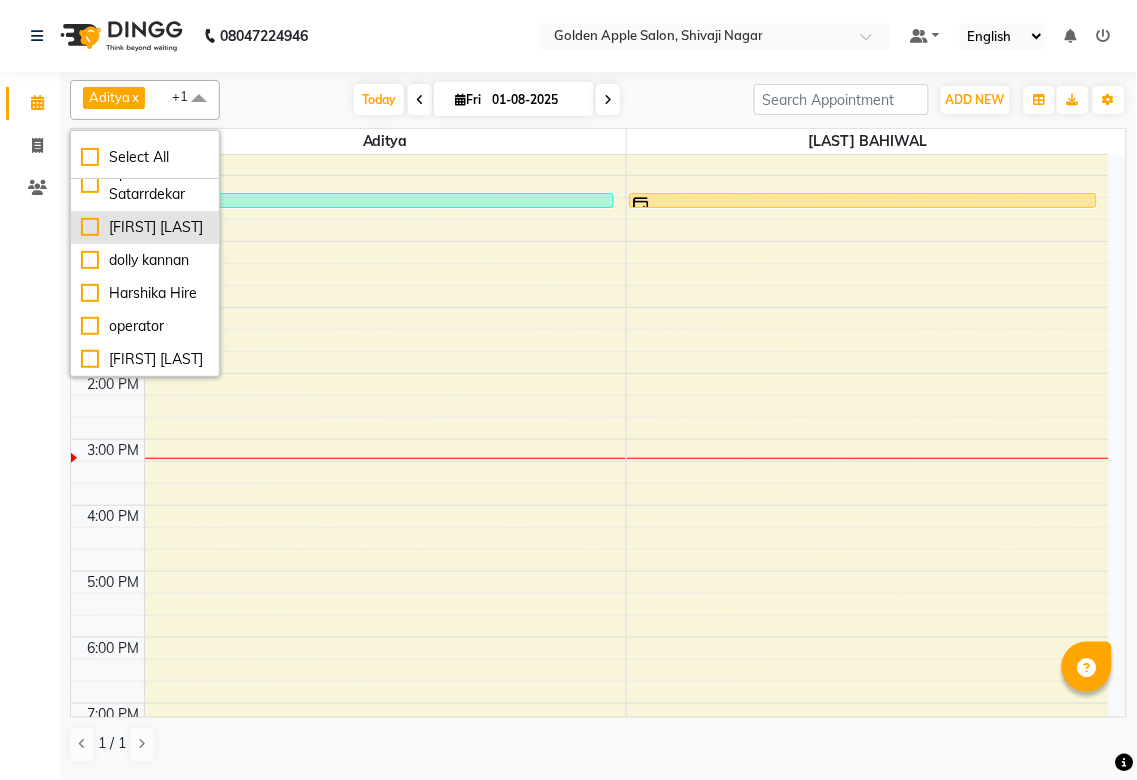 click on "[FIRST] [LAST]" at bounding box center [145, 227] 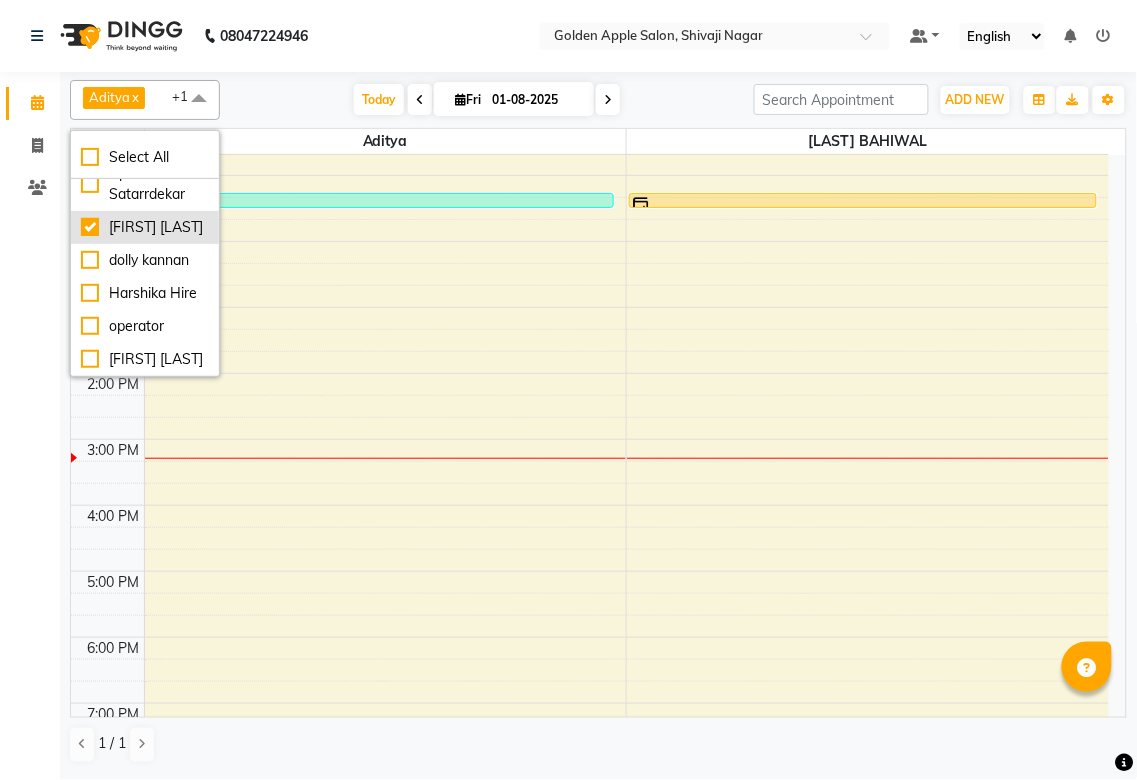 checkbox on "true" 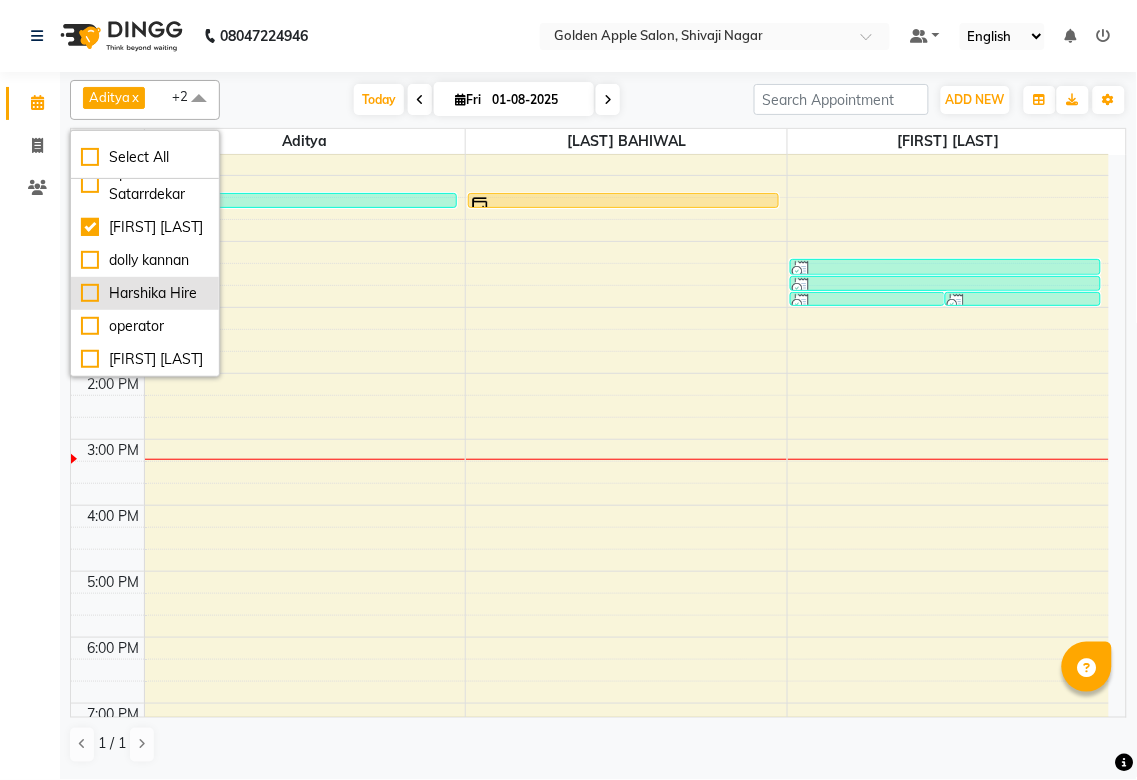 scroll, scrollTop: 150, scrollLeft: 0, axis: vertical 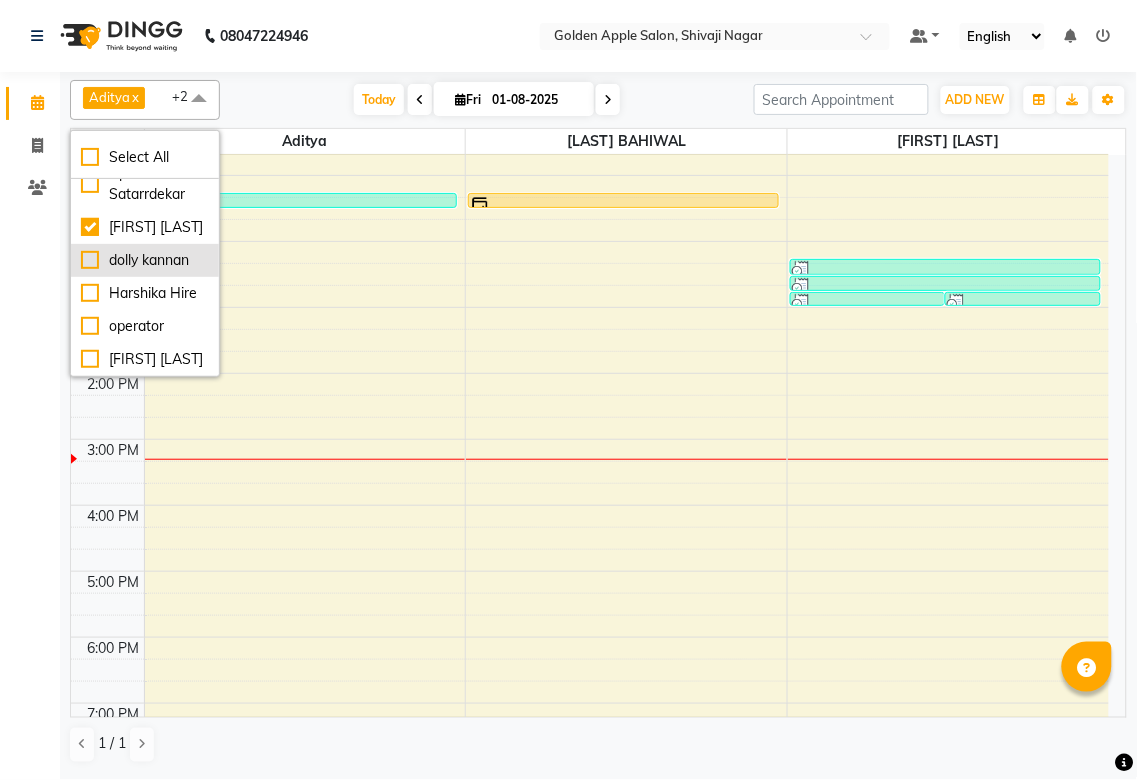 click on "dolly kannan" at bounding box center [145, 260] 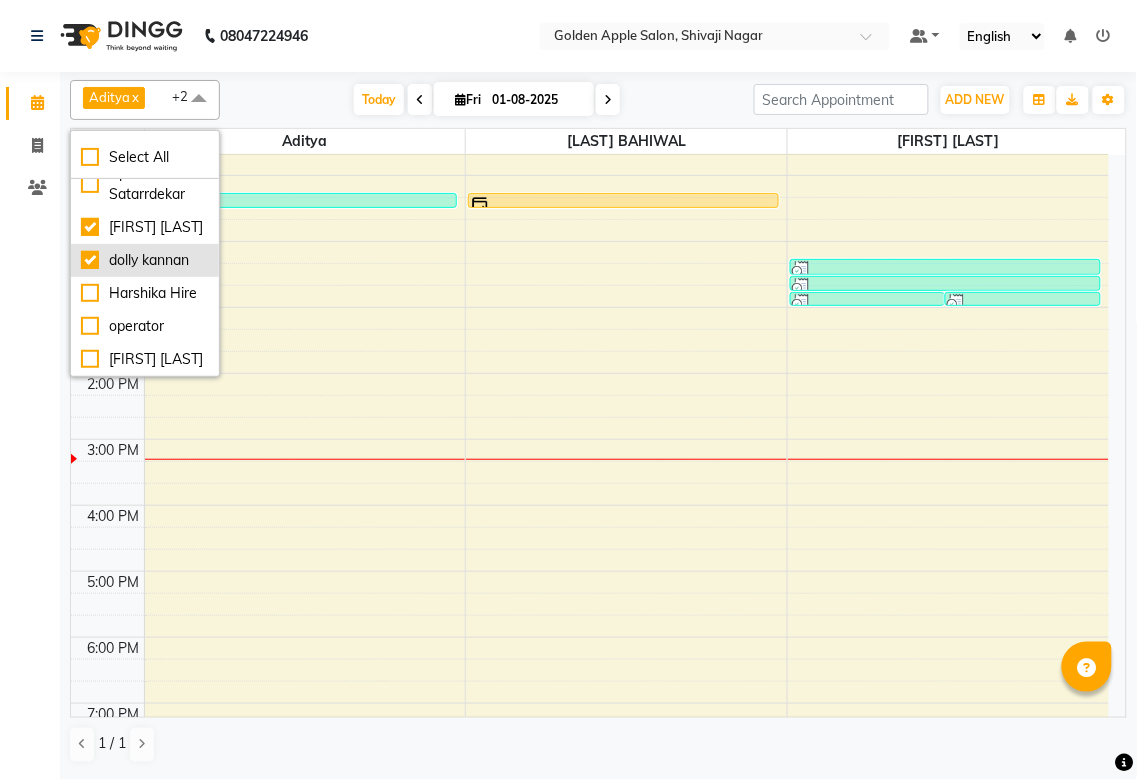 checkbox on "true" 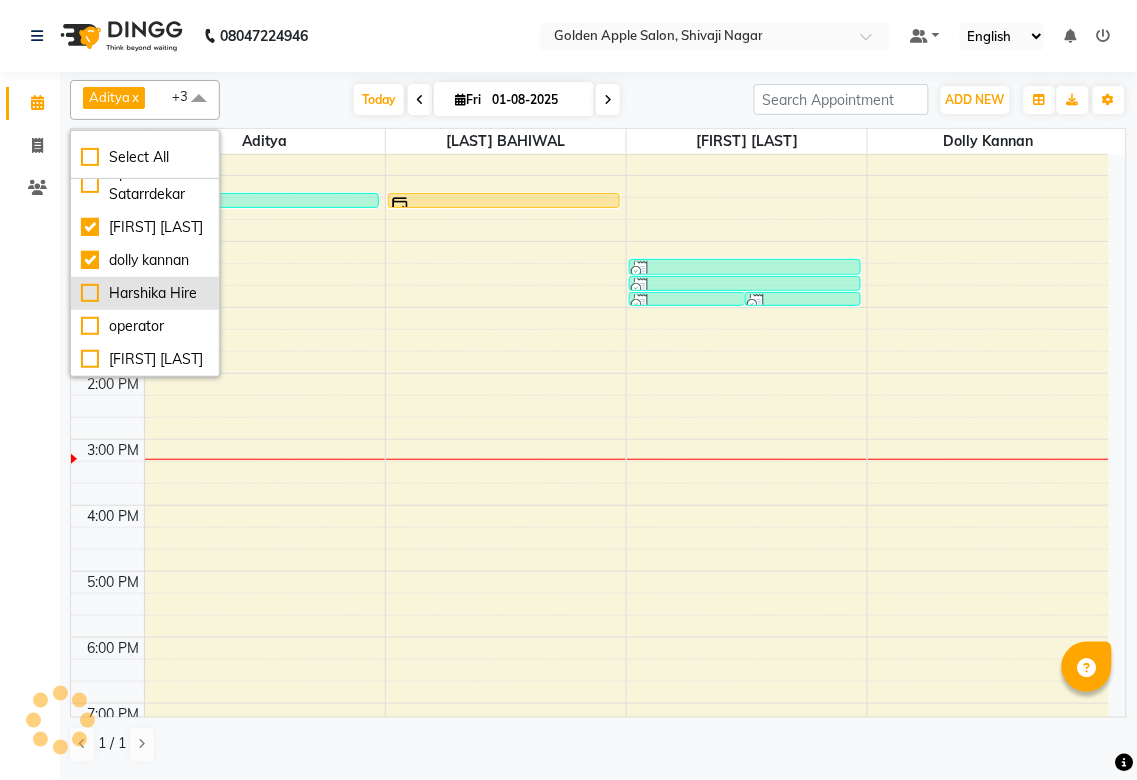 scroll, scrollTop: 150, scrollLeft: 0, axis: vertical 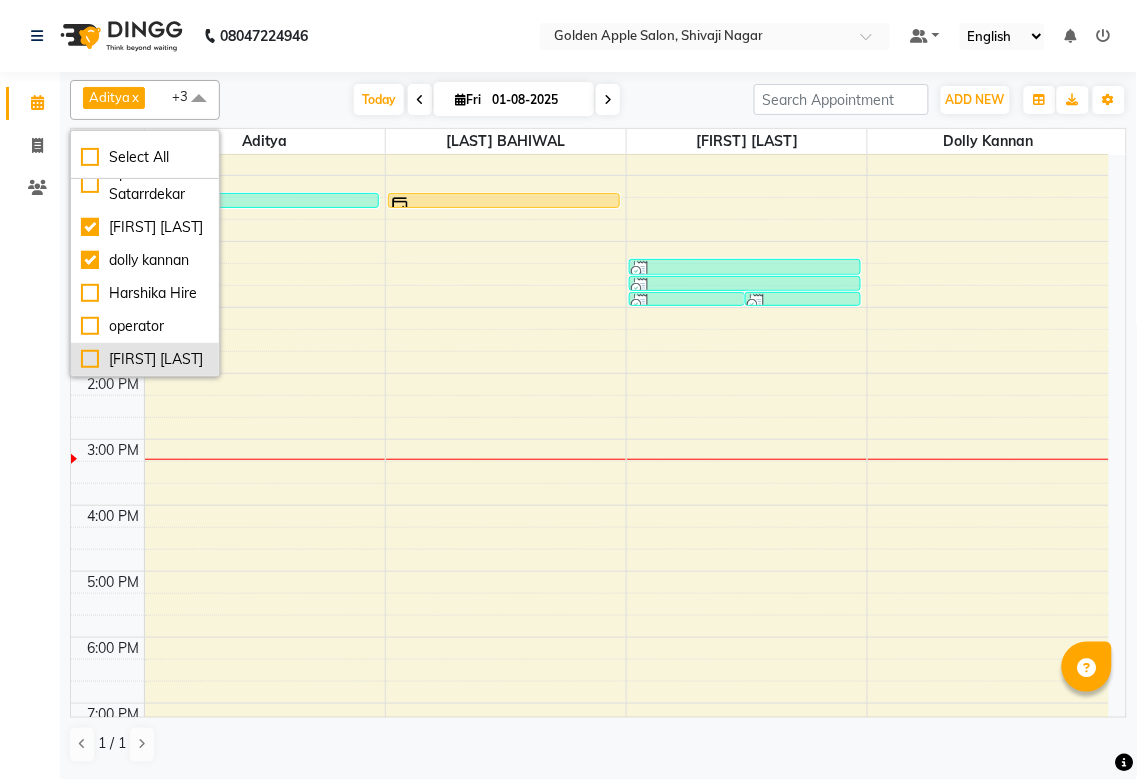 click on "[FIRST] [LAST]" at bounding box center [145, 359] 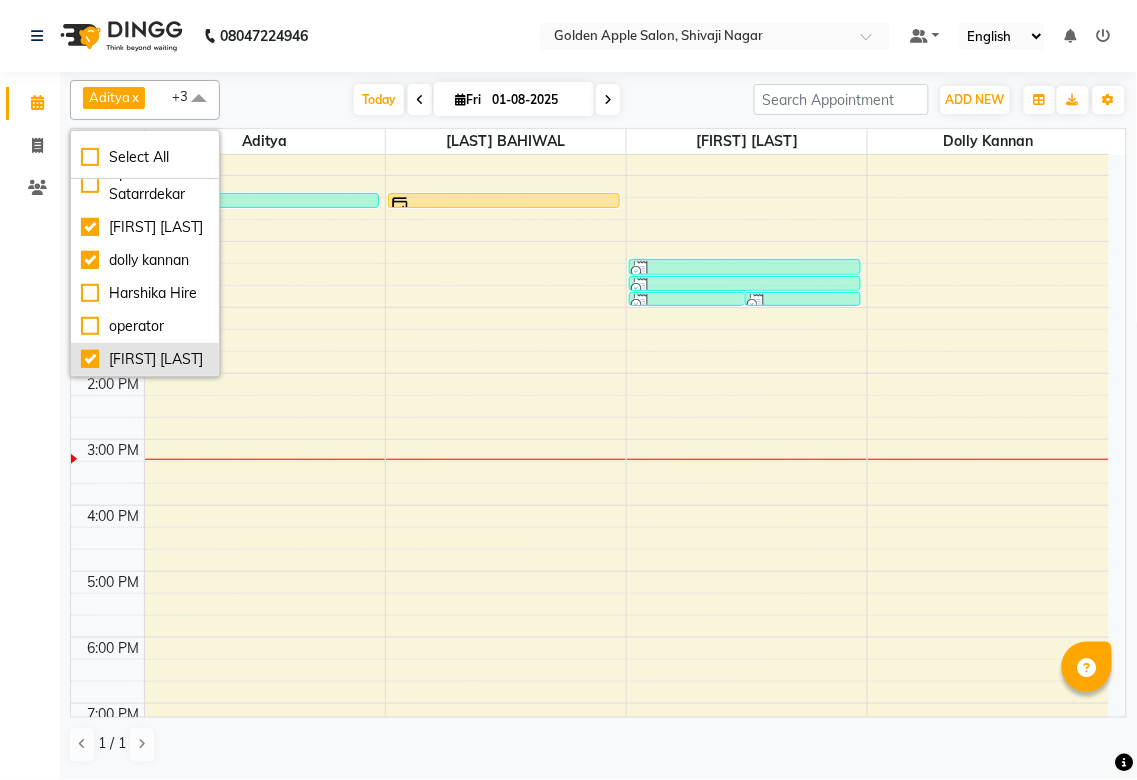 checkbox on "true" 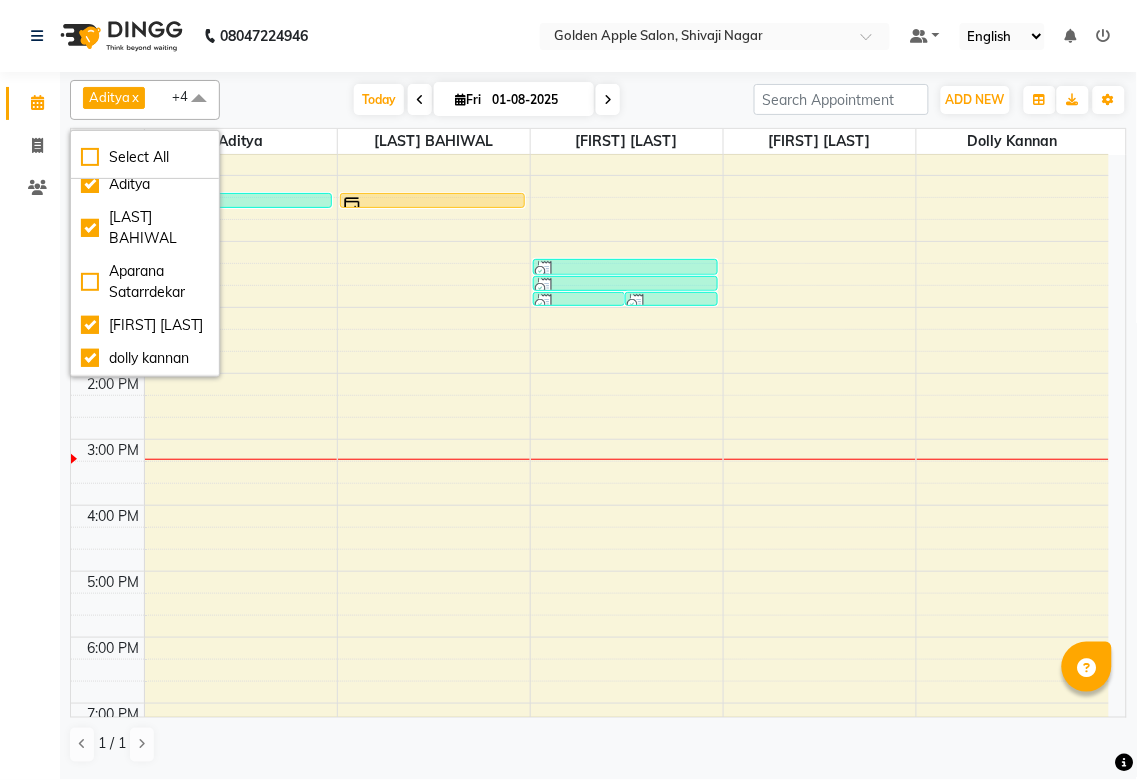 scroll, scrollTop: 0, scrollLeft: 0, axis: both 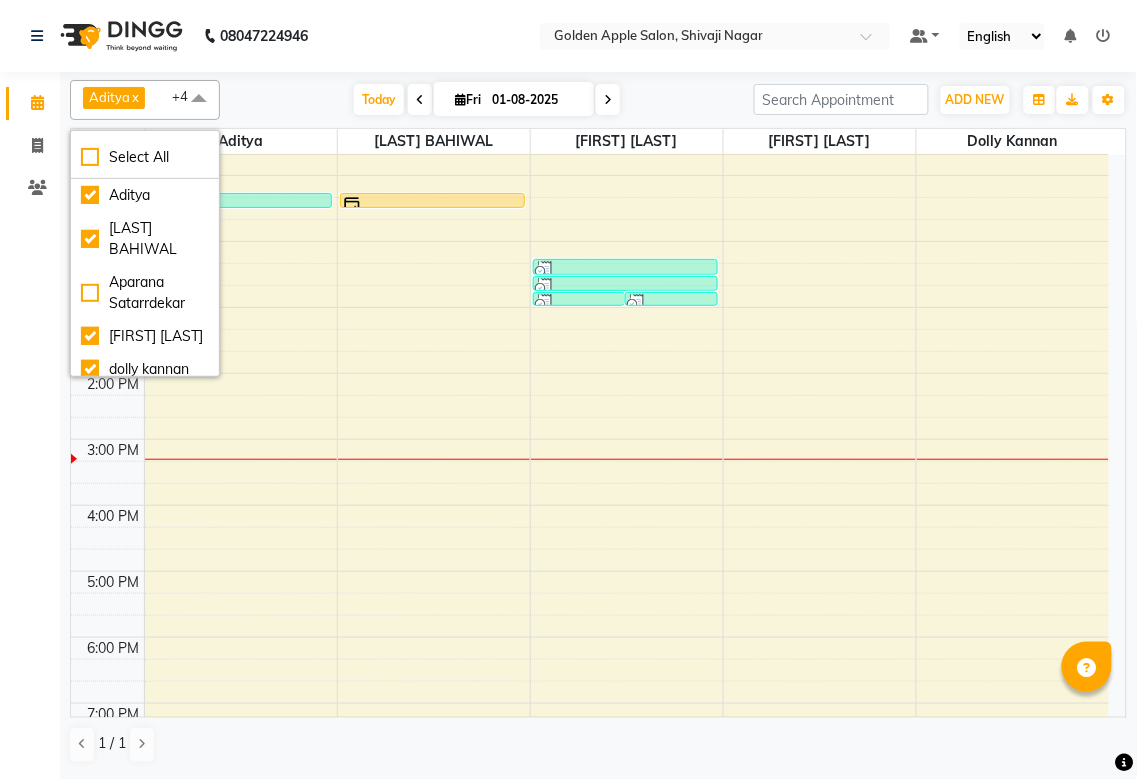 click on "9:00 AM 10:00 AM 11:00 AM 12:00 PM 1:00 PM 2:00 PM 3:00 PM 4:00 PM 5:00 PM 6:00 PM 7:00 PM 8:00 PM 9:00 PM     [FIRST] [LAST], TK02, 11:15 AM-11:30 AM, Mens Beared      [FIRST] [LAST], TK01, 11:15 AM-11:30 AM, eyebrows     [LAST] madam, TK03, 12:45 PM-12:51 PM, upper lips     [LAST] madam, TK03, 12:45 PM-12:50 PM, Forehead     [LAST] madam, TK03, 12:15 PM-12:30 PM, eyebrows     [LAST] madam, TK03, 12:30 PM-12:45 PM, eyebrows" at bounding box center [590, 472] 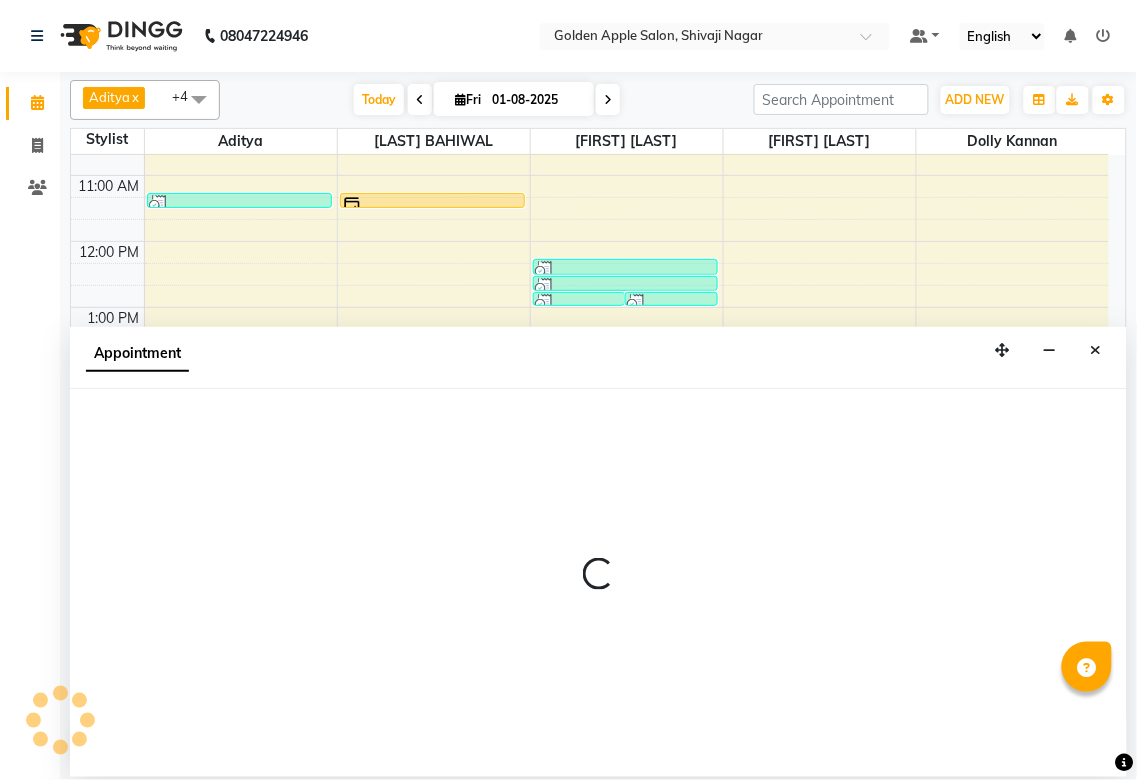 select on "79779" 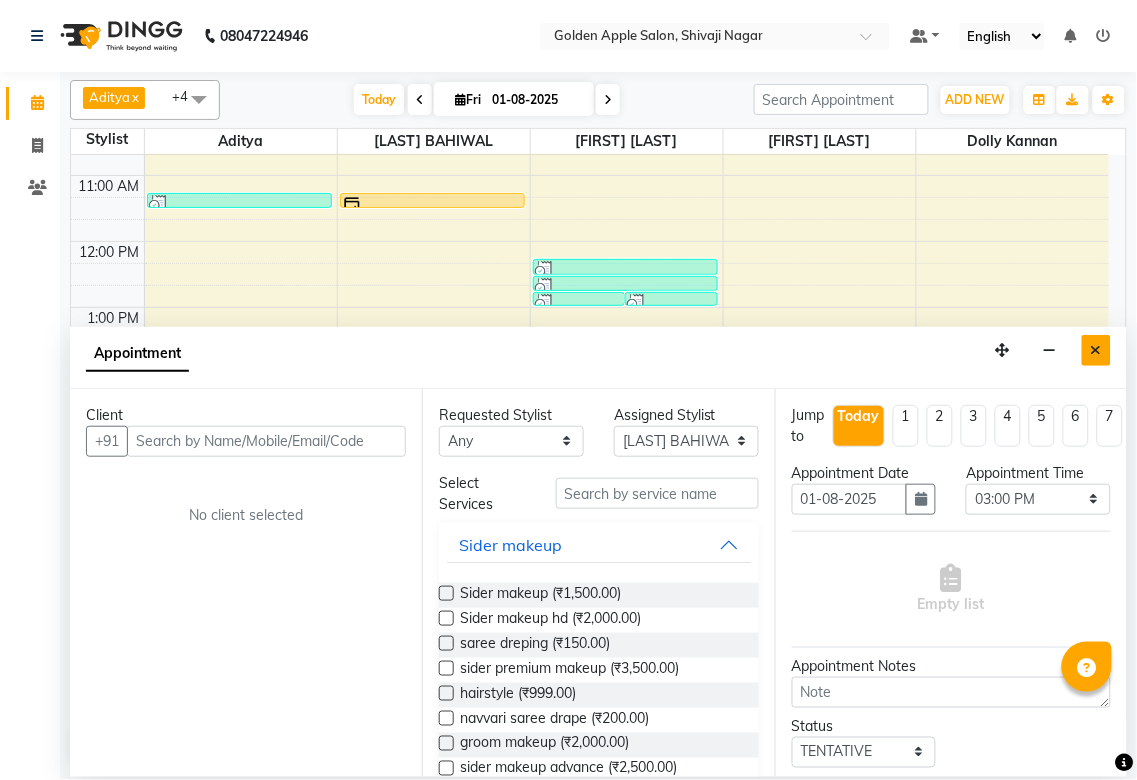 click at bounding box center (1096, 350) 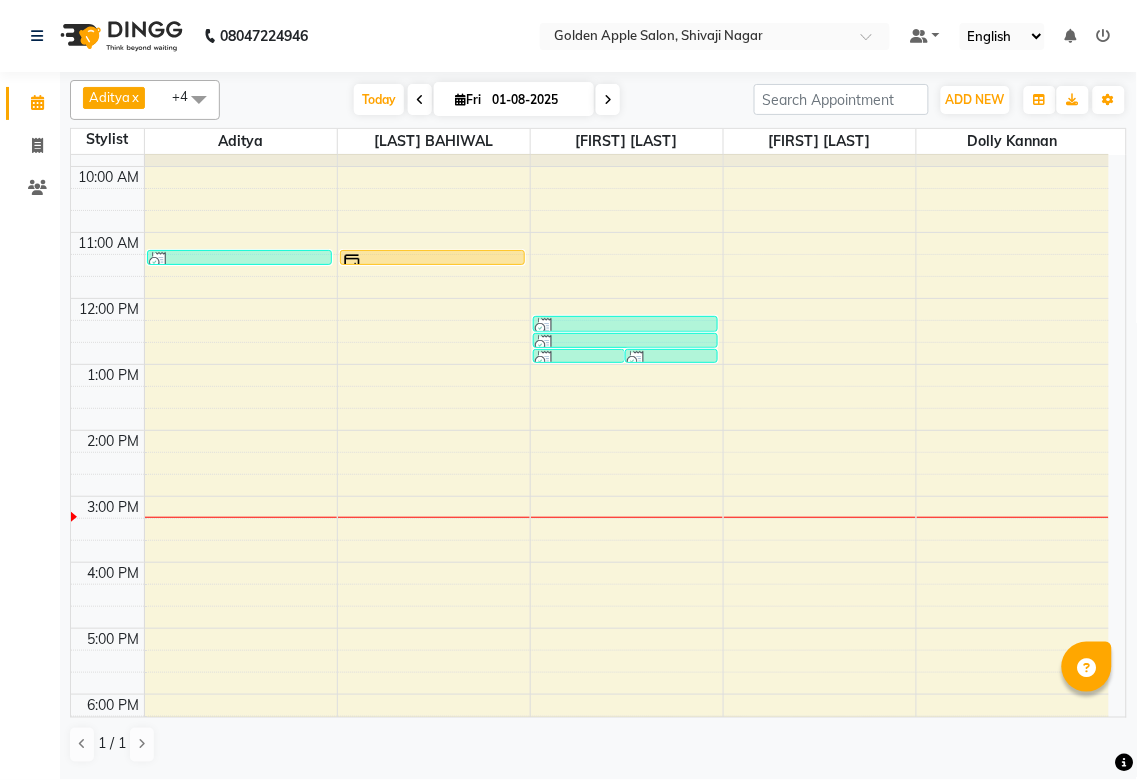 scroll, scrollTop: 0, scrollLeft: 0, axis: both 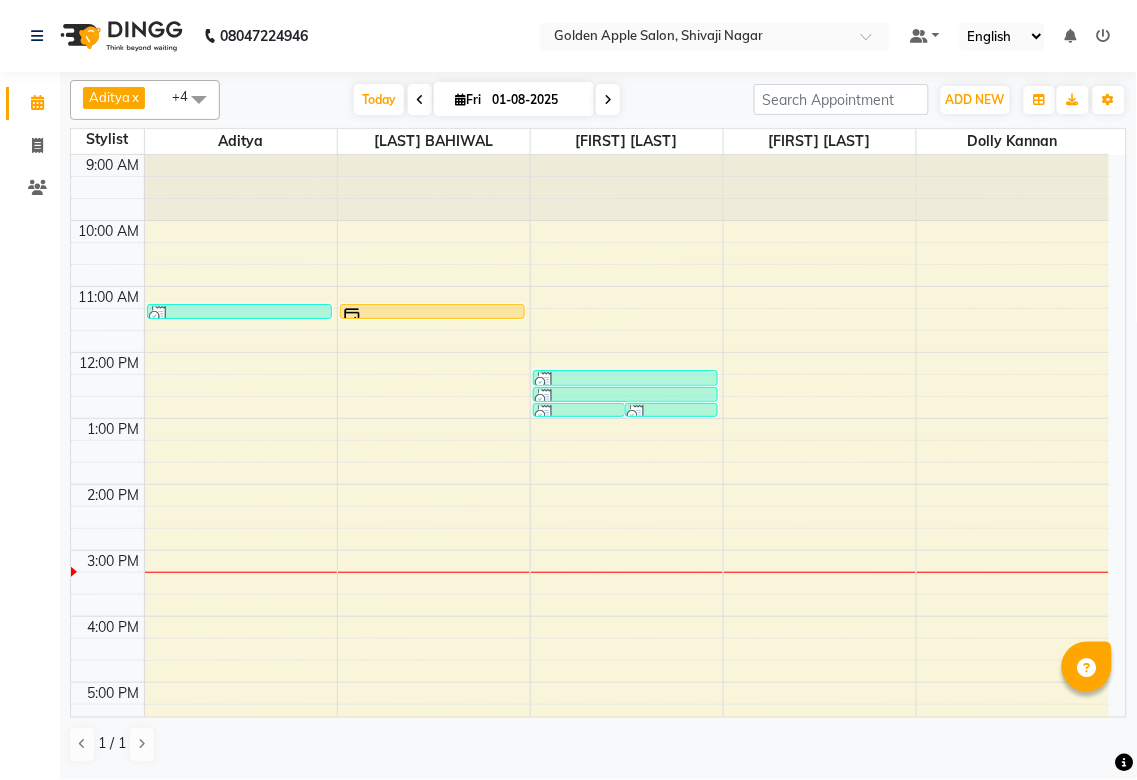 click on "Aditya" at bounding box center [109, 97] 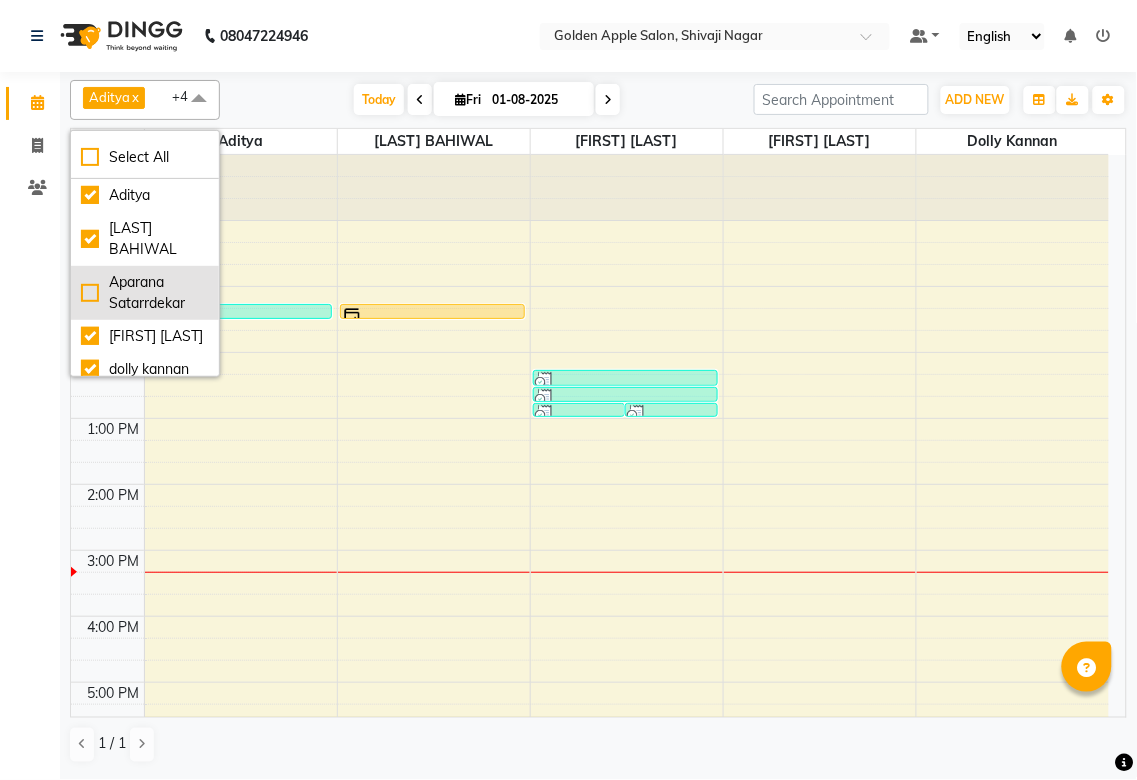click on "Aparana Satarrdekar" at bounding box center (145, 293) 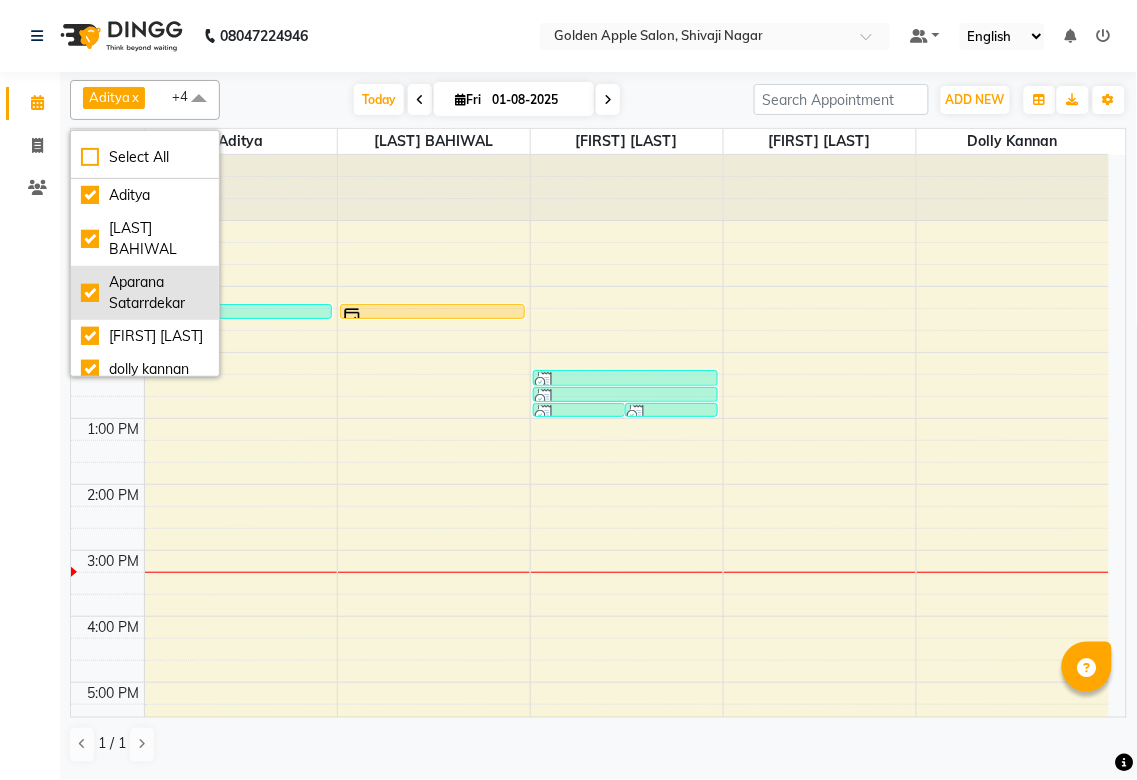 checkbox on "true" 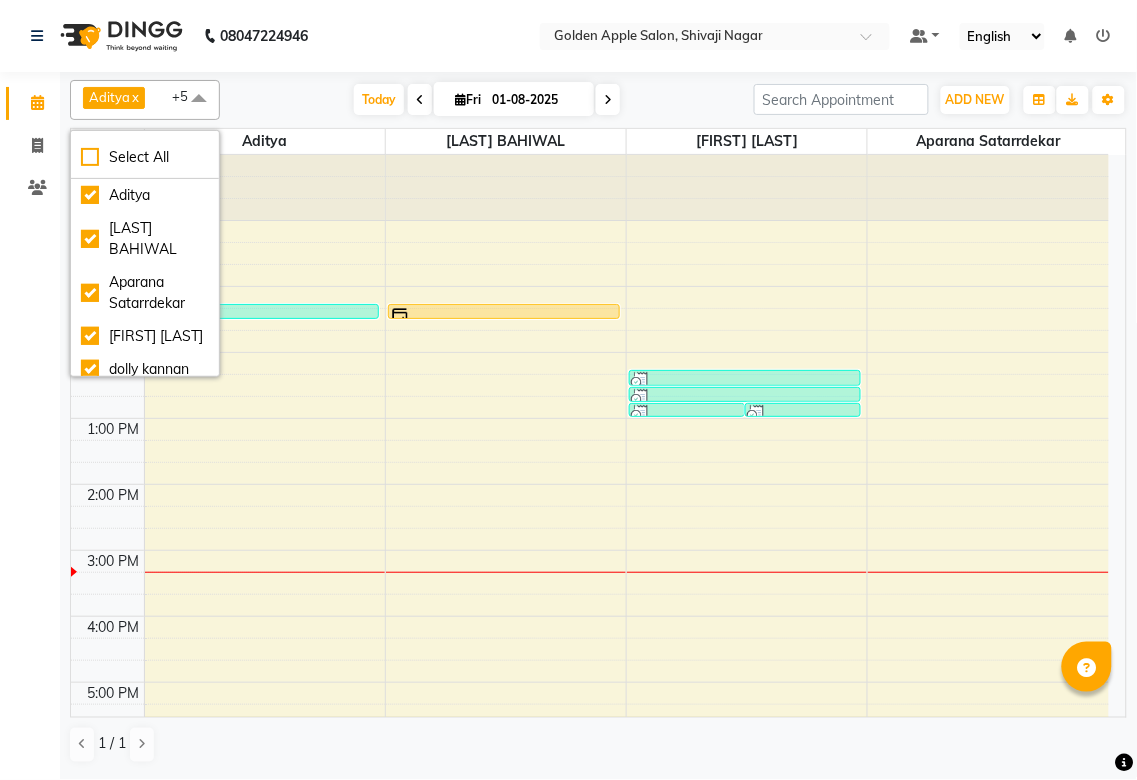 click on "9:00 AM 10:00 AM 11:00 AM 12:00 PM 1:00 PM 2:00 PM 3:00 PM 4:00 PM 5:00 PM 6:00 PM 7:00 PM 8:00 PM 9:00 PM     [FIRST] [LAST], TK02, 11:15 AM-11:30 AM, Mens Beared      [FIRST] [LAST], TK01, 11:15 AM-11:30 AM, eyebrows     [LAST] madam, TK03, 12:45 PM-12:51 PM, upper lips     [LAST] madam, TK03, 12:45 PM-12:50 PM, Forehead     [LAST] madam, TK03, 12:15 PM-12:30 PM, eyebrows     [LAST] madam, TK03, 12:30 PM-12:45 PM, eyebrows" at bounding box center (590, 583) 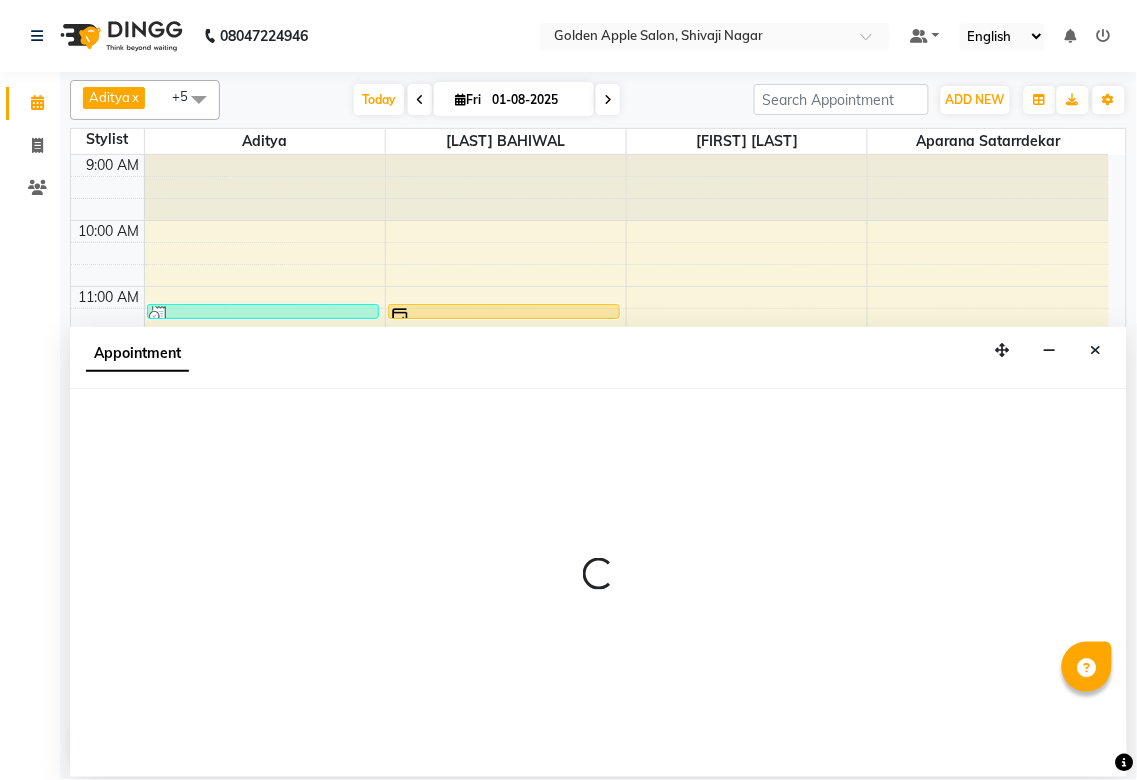 select on "79779" 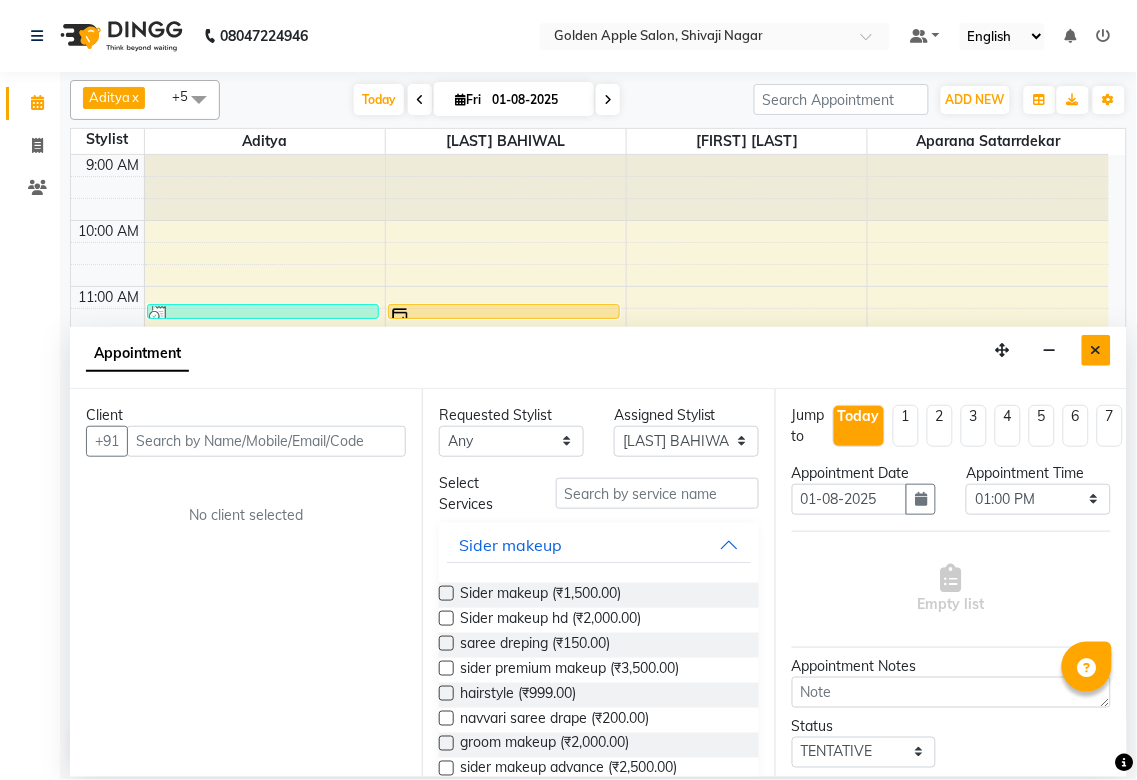 click at bounding box center (1096, 350) 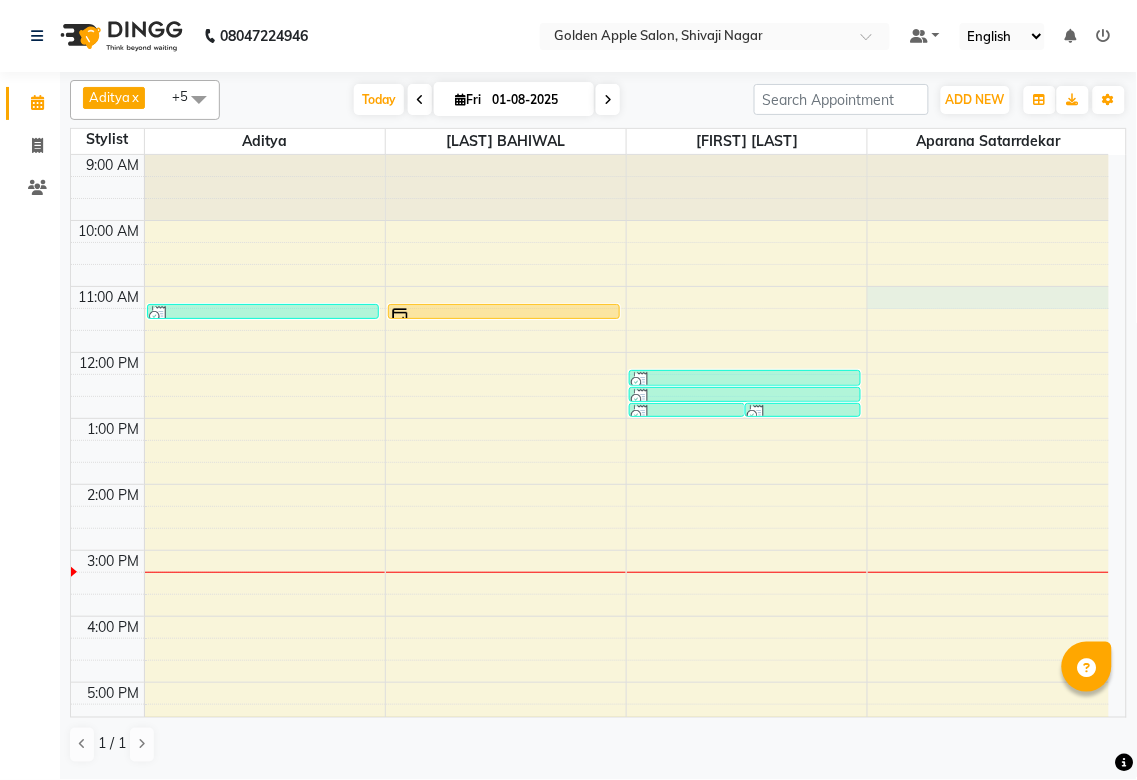 click on "9:00 AM 10:00 AM 11:00 AM 12:00 PM 1:00 PM 2:00 PM 3:00 PM 4:00 PM 5:00 PM 6:00 PM 7:00 PM 8:00 PM 9:00 PM     [FIRST] [LAST], TK02, 11:15 AM-11:30 AM, Mens Beared      [FIRST] [LAST], TK01, 11:15 AM-11:30 AM, eyebrows     [LAST] madam, TK03, 12:45 PM-12:51 PM, upper lips     [LAST] madam, TK03, 12:45 PM-12:50 PM, Forehead     [LAST] madam, TK03, 12:15 PM-12:30 PM, eyebrows     [LAST] madam, TK03, 12:30 PM-12:45 PM, eyebrows" at bounding box center [590, 583] 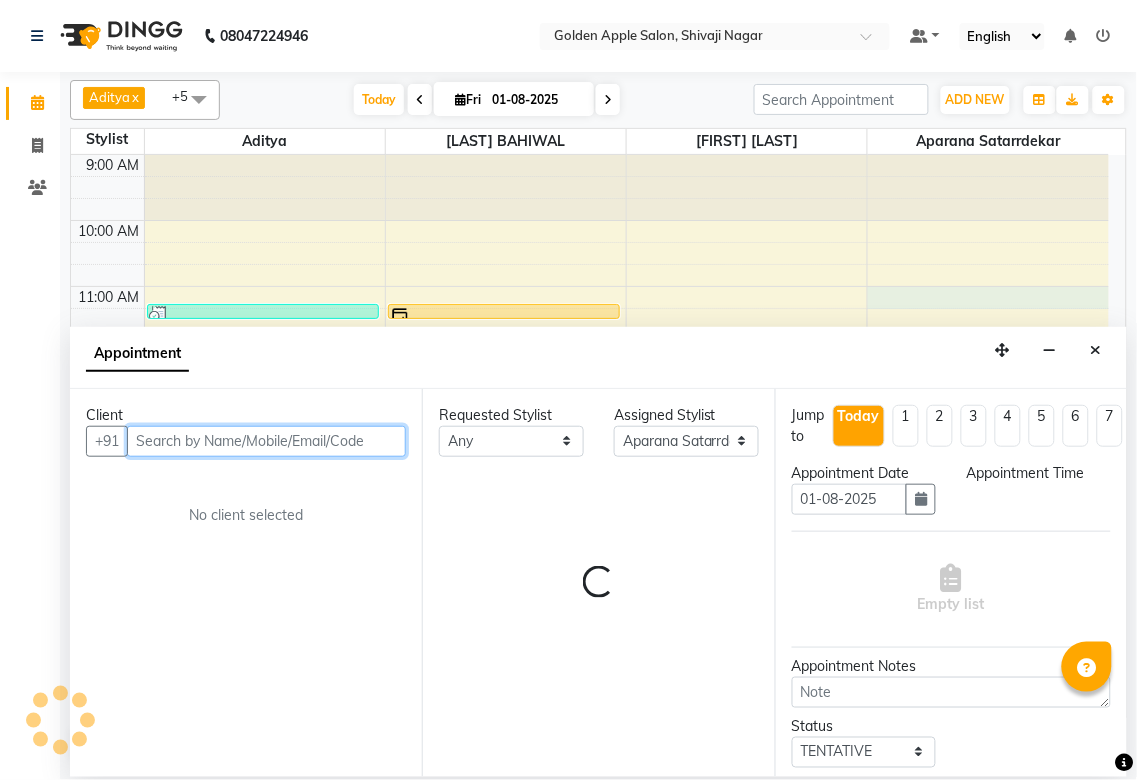 select on "660" 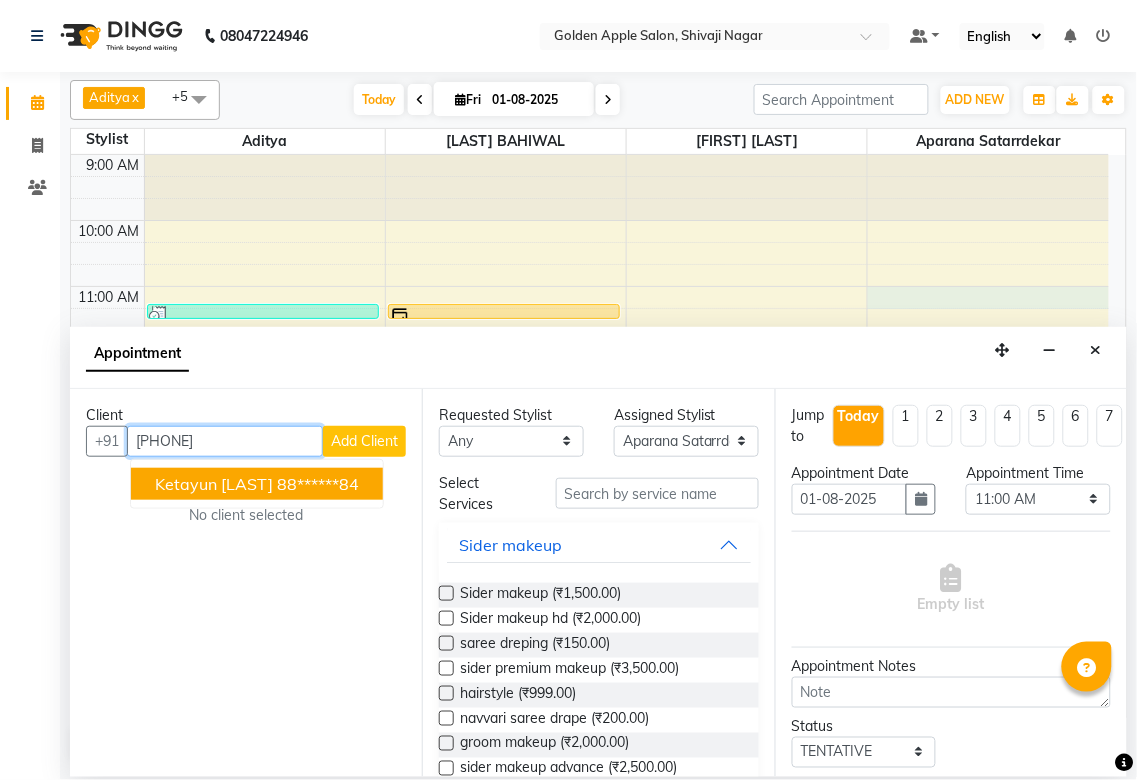 click on "Ketayun [LAST]" at bounding box center (214, 484) 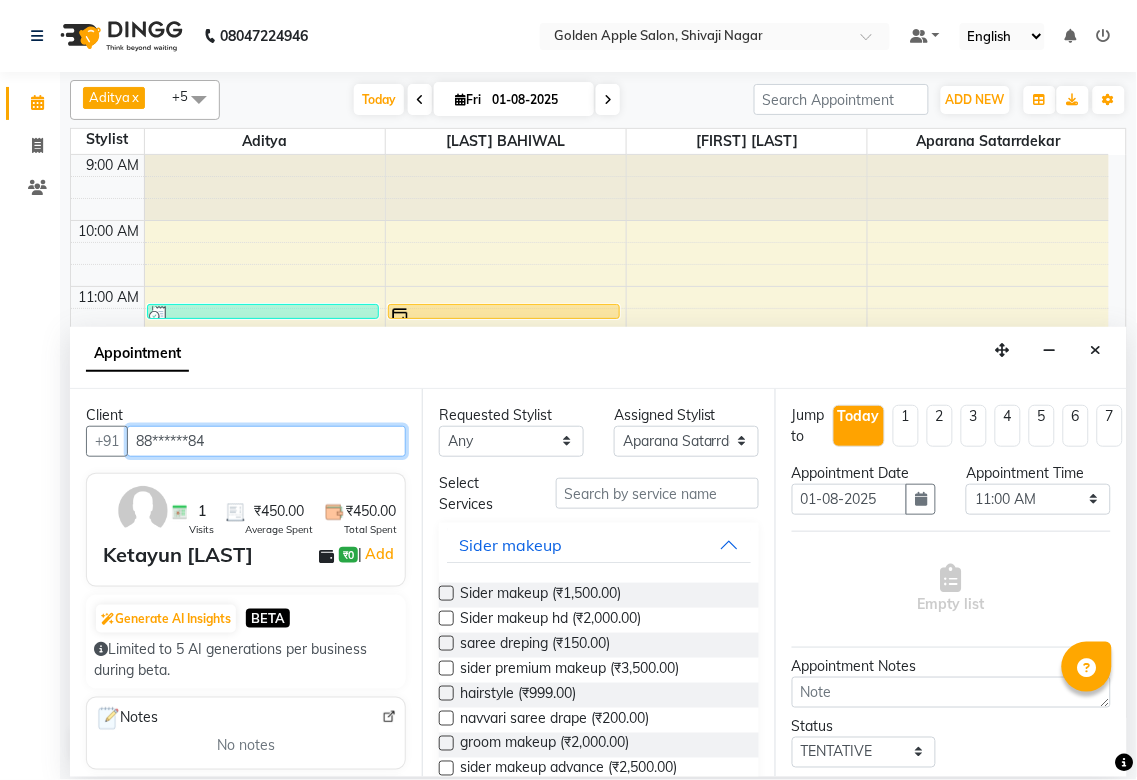 type on "88******84" 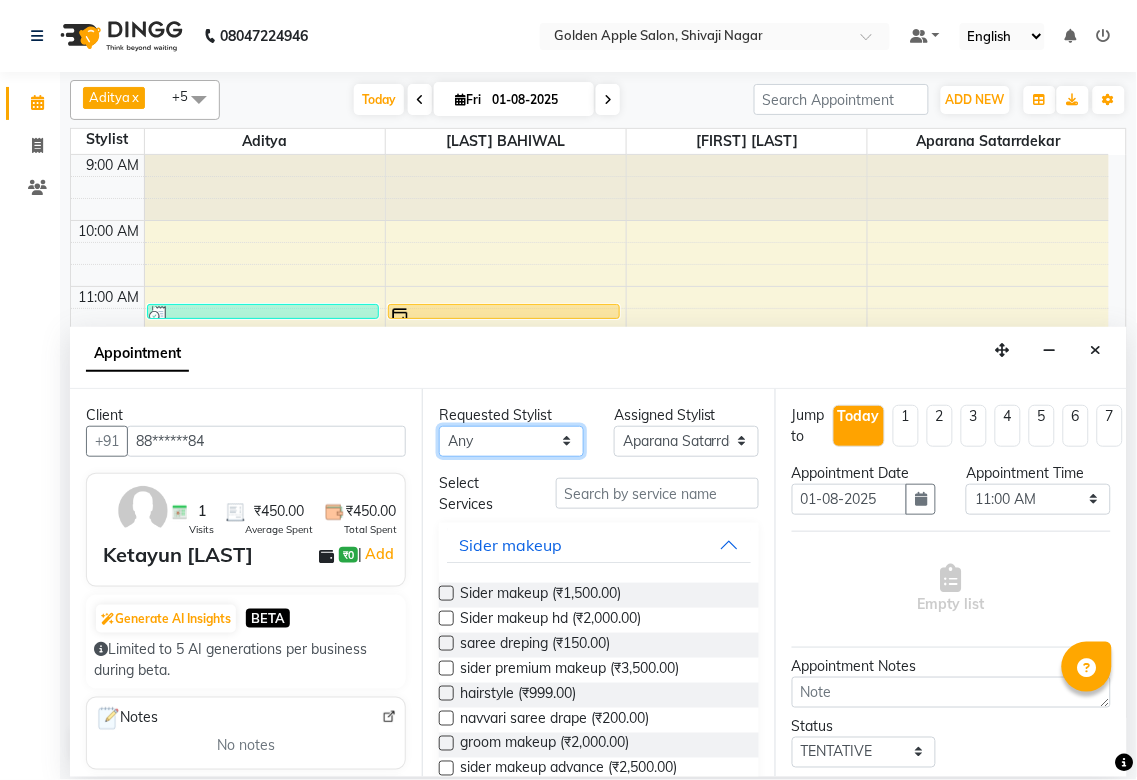 click on "Any Aditya Anjali  BAHIWAL Aparana Satarrdekar ashwini jopale dolly kannan  Harshika Hire operator vijay ahire" at bounding box center (511, 441) 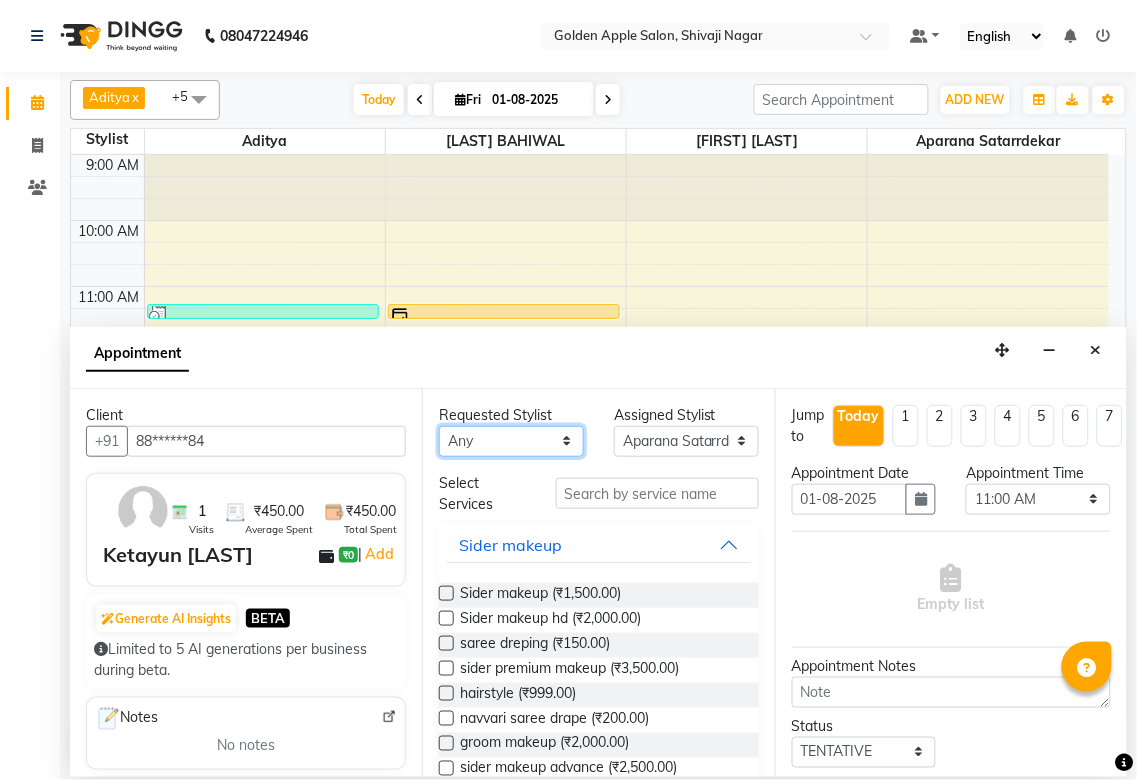 select on "45043" 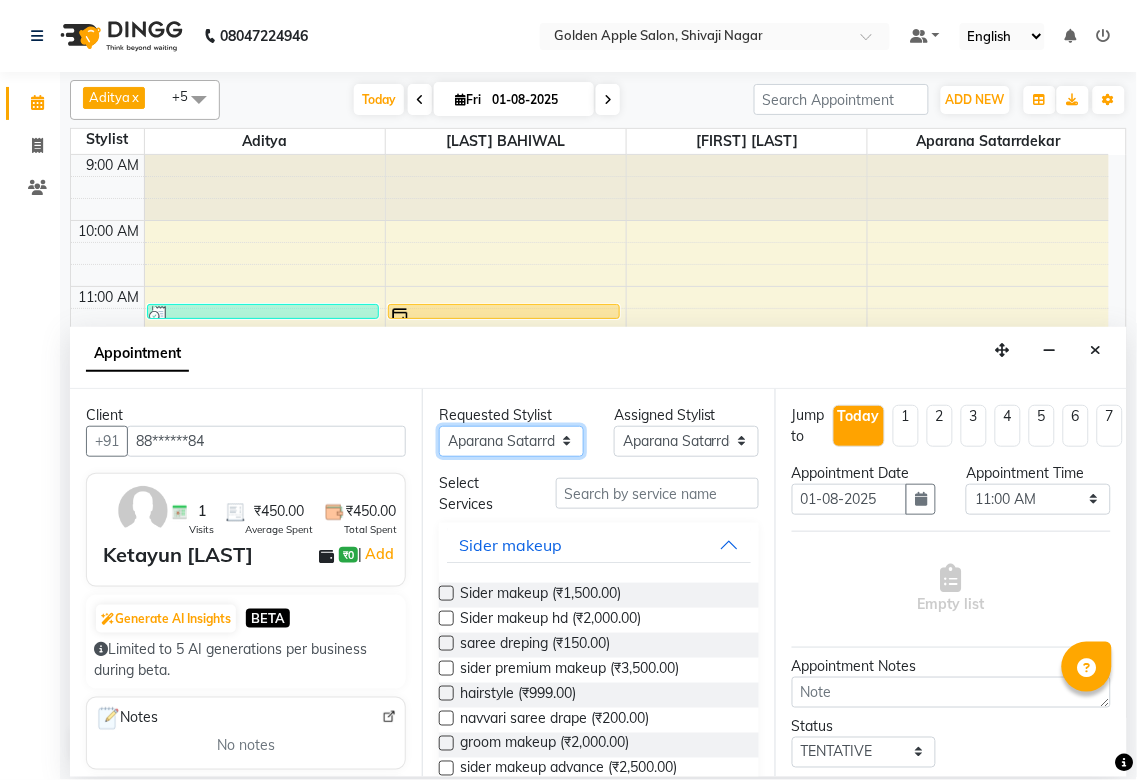 click on "Any Aditya Anjali  BAHIWAL Aparana Satarrdekar ashwini jopale dolly kannan  Harshika Hire operator vijay ahire" at bounding box center (511, 441) 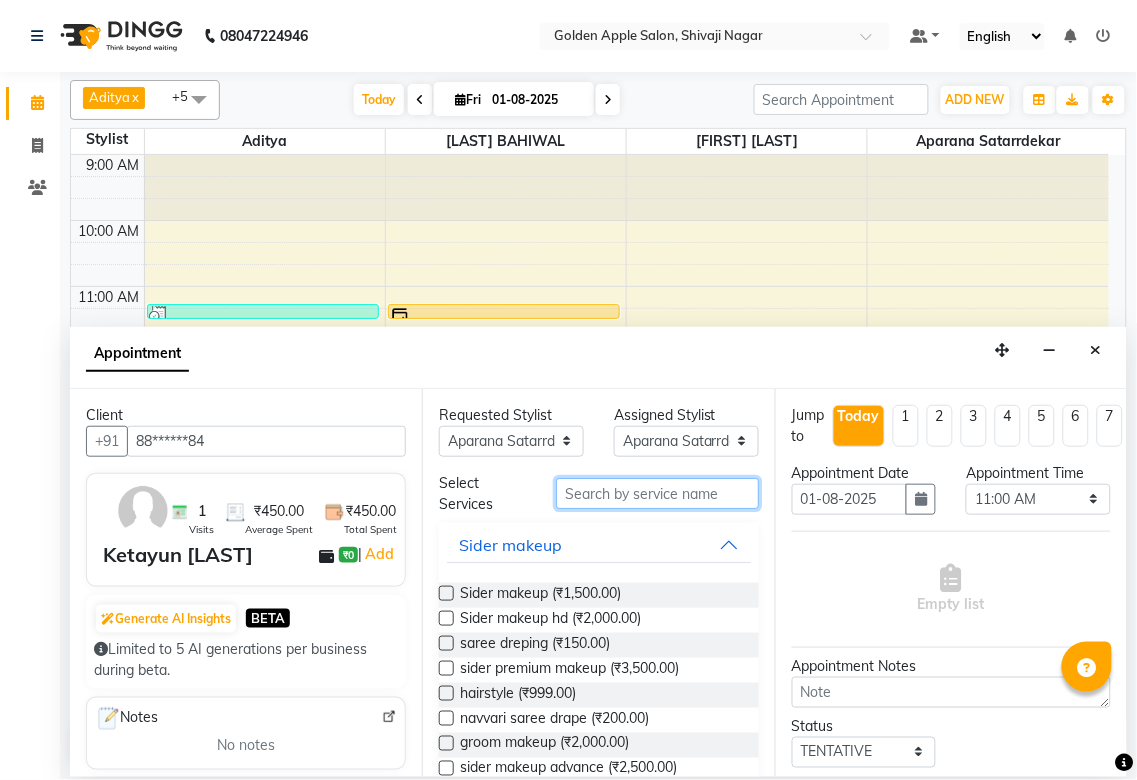 click at bounding box center [657, 493] 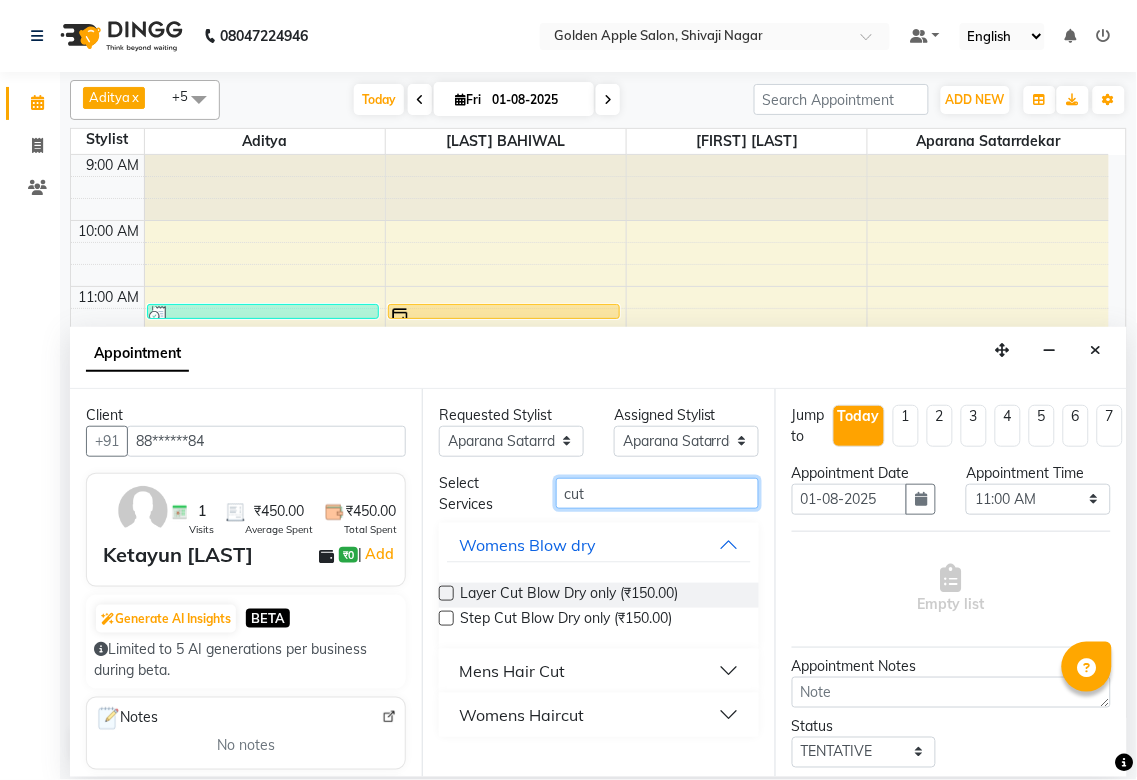 type on "cut" 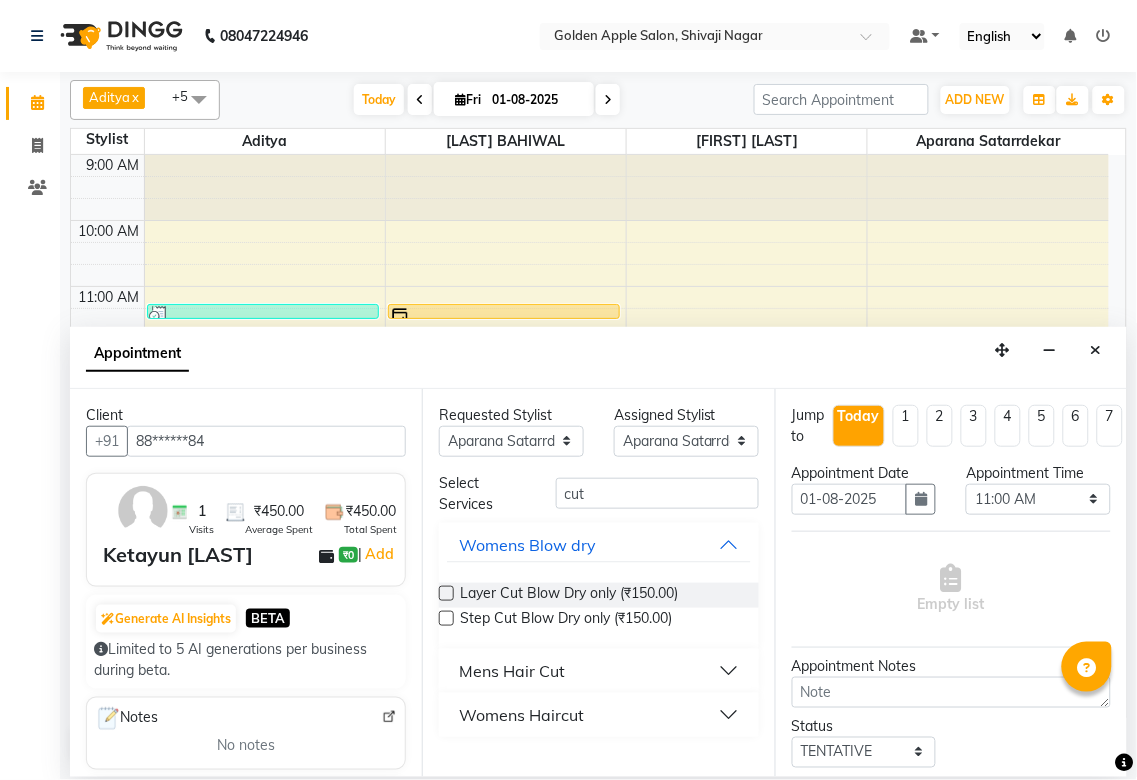click on "Womens Haircut" at bounding box center [521, 715] 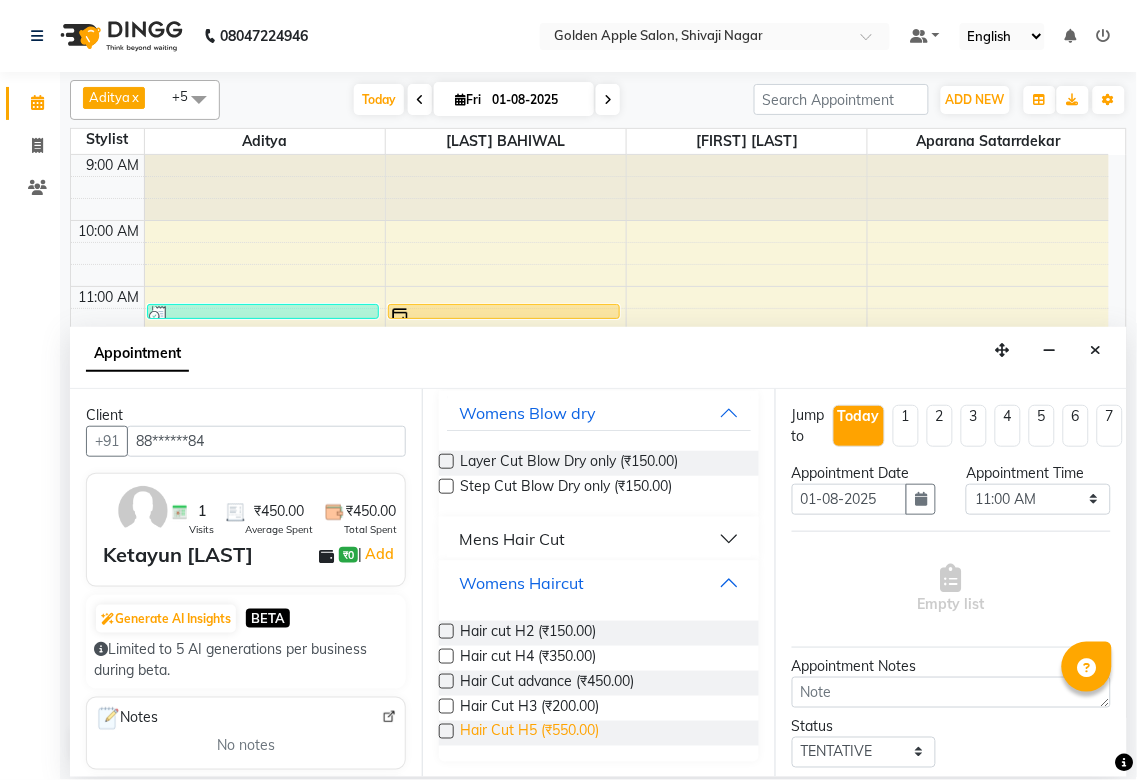 scroll, scrollTop: 133, scrollLeft: 0, axis: vertical 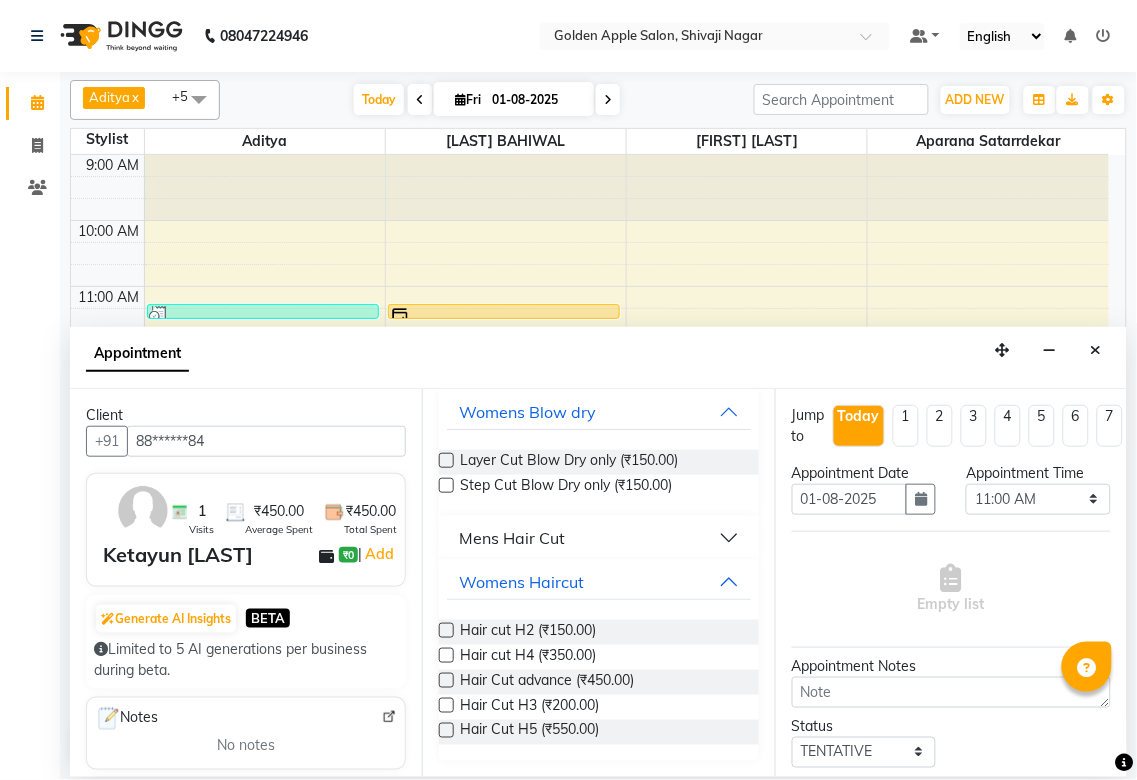 click at bounding box center [446, 730] 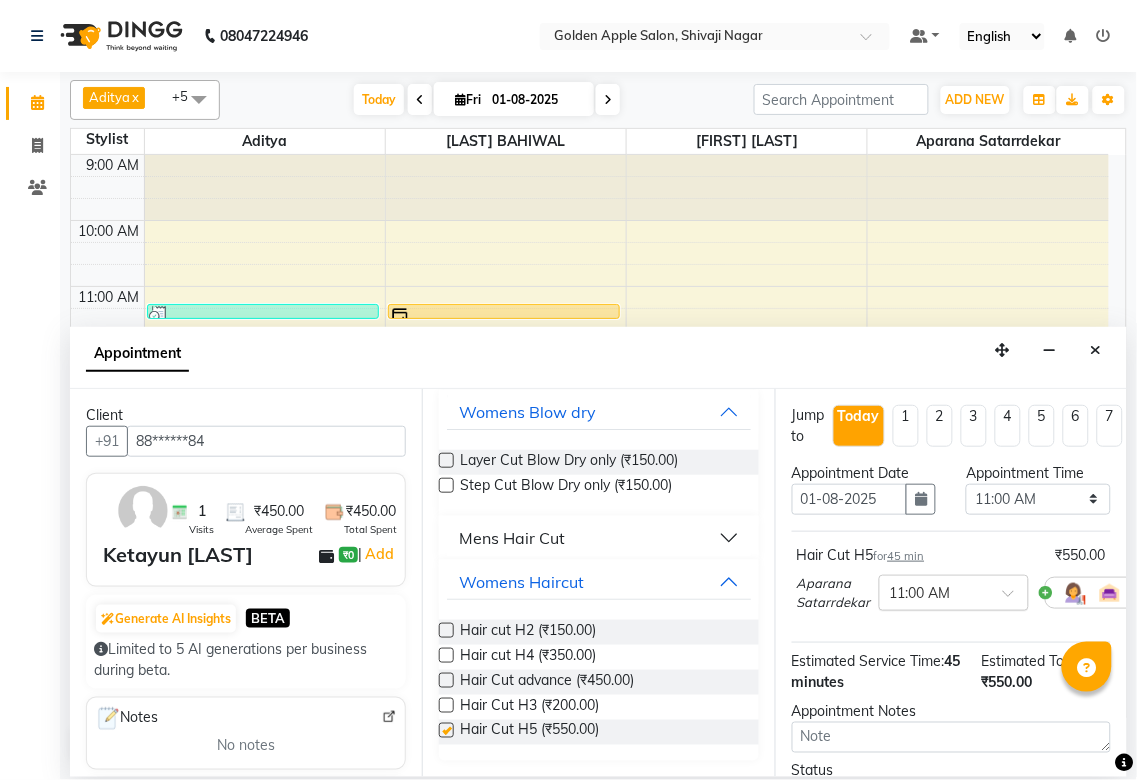 checkbox on "false" 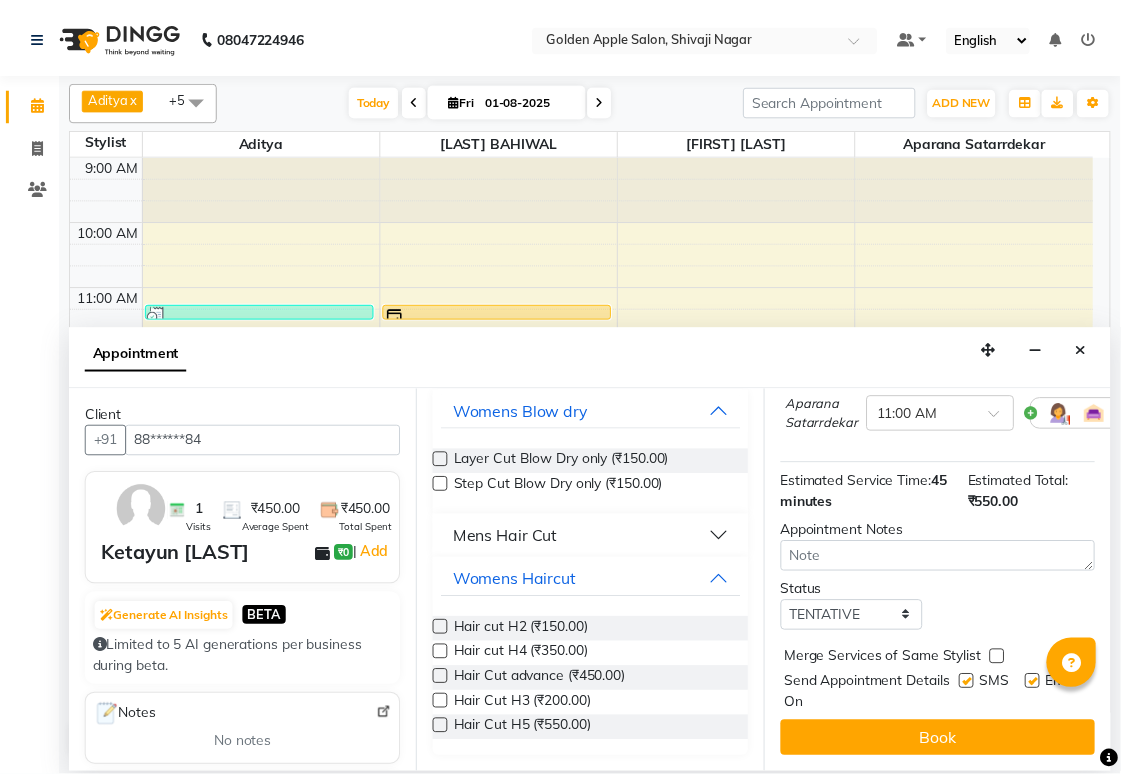scroll, scrollTop: 196, scrollLeft: 0, axis: vertical 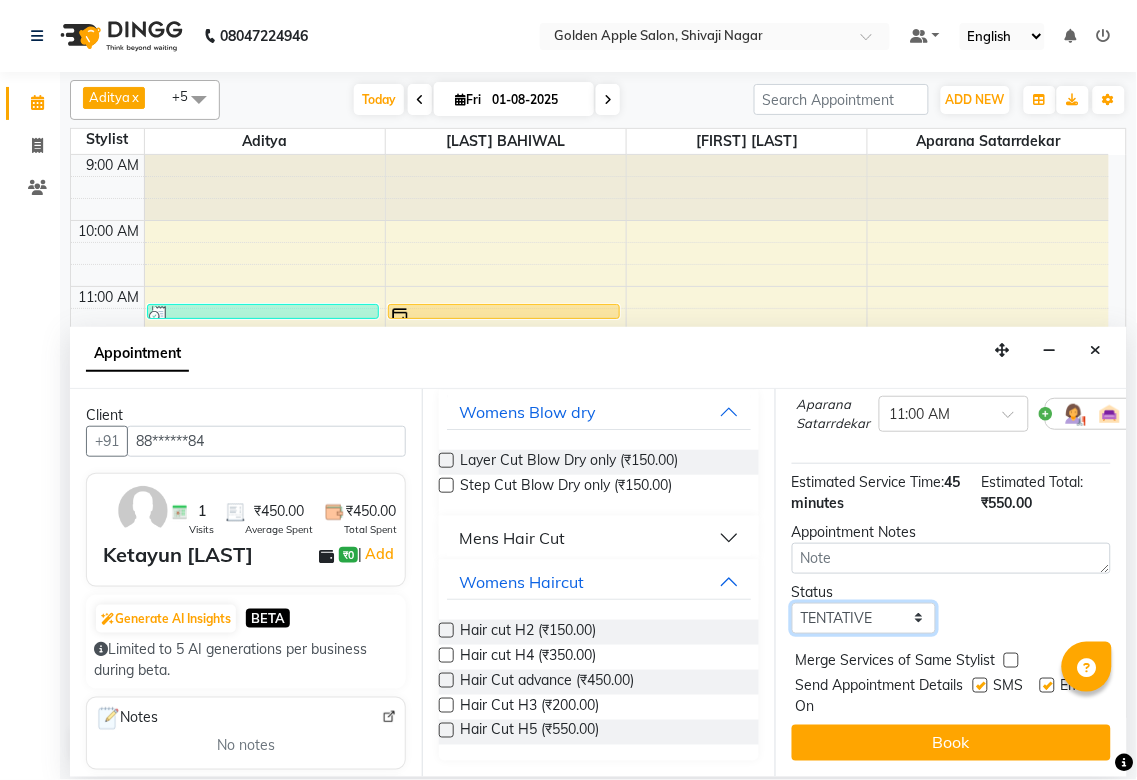 click on "Select TENTATIVE CONFIRM CHECK-IN UPCOMING" at bounding box center (864, 618) 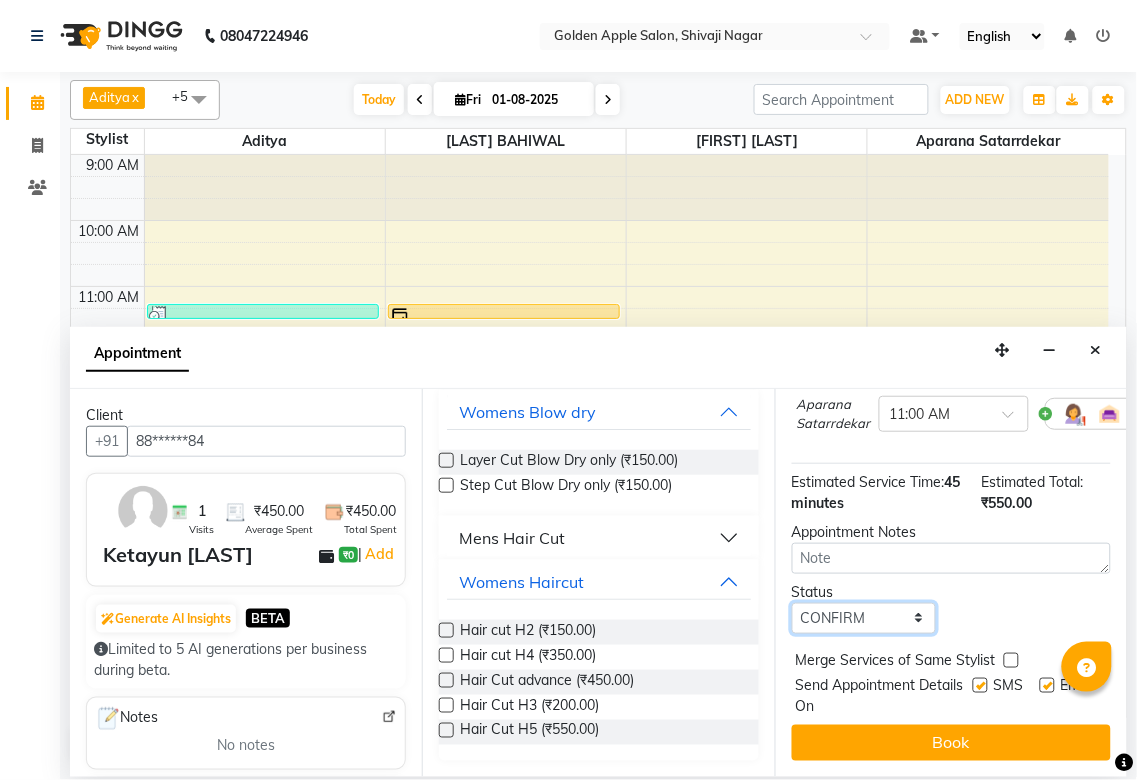 click on "Select TENTATIVE CONFIRM CHECK-IN UPCOMING" at bounding box center (864, 618) 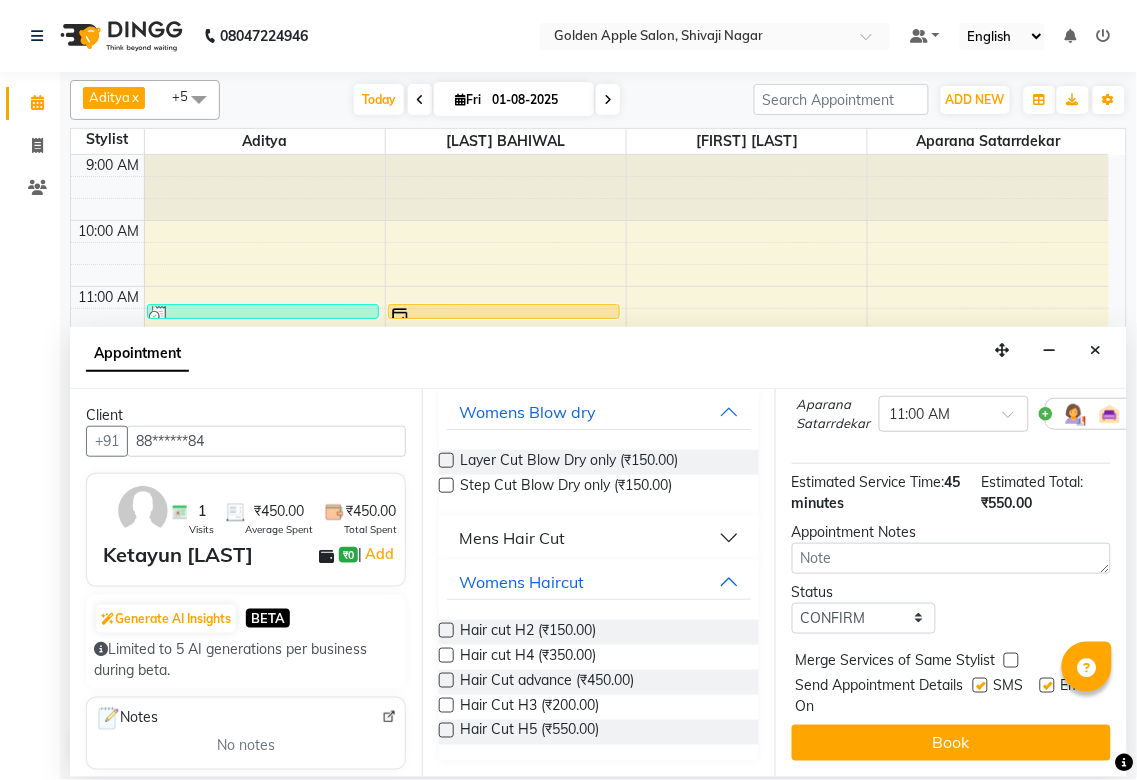 click at bounding box center [980, 685] 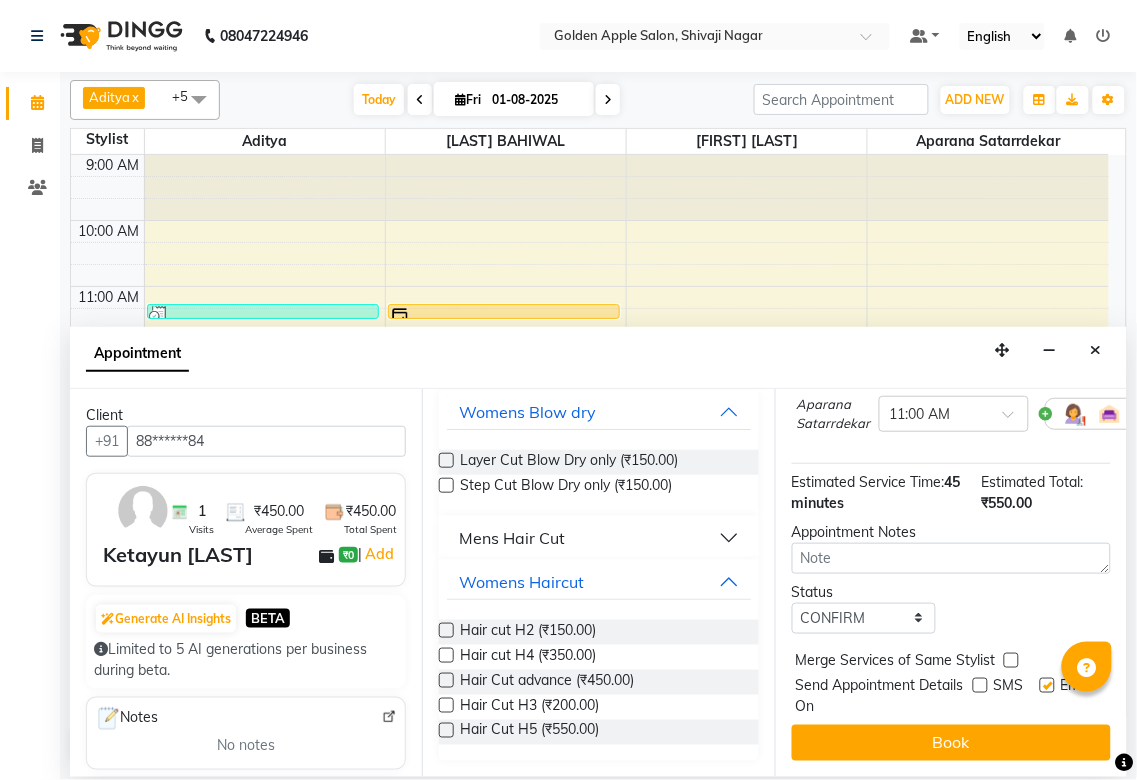 click at bounding box center (1047, 685) 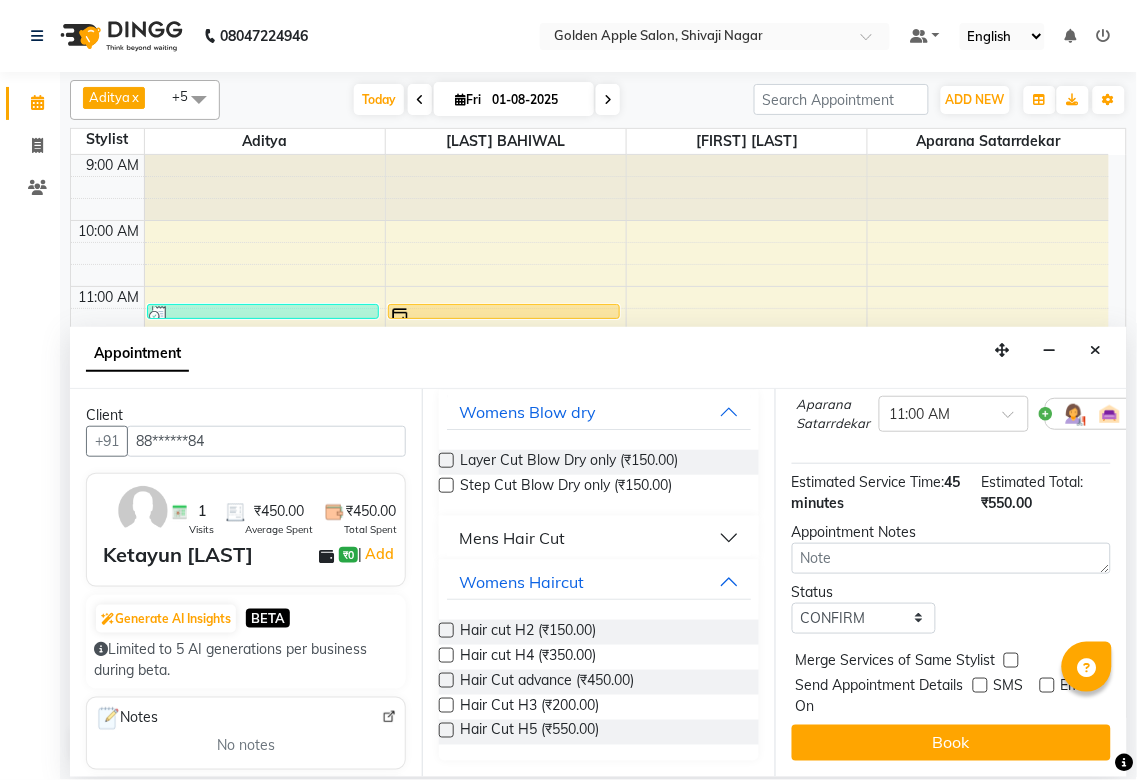click on "Jump to Today 1 2 3 4 5 6 7 8 Weeks Appointment Date 01-08-2025 Appointment Time Select 10:00 AM 10:15 AM 10:30 AM 10:45 AM 11:00 AM 11:15 AM 11:30 AM 11:45 AM 12:00 PM 12:15 PM 12:30 PM 12:45 PM 01:00 PM 01:15 PM 01:30 PM 01:45 PM 02:00 PM 02:15 PM 02:30 PM 02:45 PM 03:00 PM 03:15 PM 03:30 PM 03:45 PM 04:00 PM 04:15 PM 04:30 PM 04:45 PM 05:00 PM 05:15 PM 05:30 PM 05:45 PM 06:00 PM 06:15 PM 06:30 PM 06:45 PM 07:00 PM 07:15 PM 07:30 PM 07:45 PM 08:00 PM 08:15 PM 08:30 PM 08:45 PM 09:00 PM Hair Cut H5   for  45 min ₹550.00 [FIRST] [LAST] × 11:00 AM Estimated Service Time:  45 minutes Estimated Total:  ₹550.00 Appointment Notes Status Select TENTATIVE CONFIRM CHECK-IN UPCOMING Merge Services of Same Stylist Send Appointment Details On SMS Email  Book" at bounding box center [951, 583] 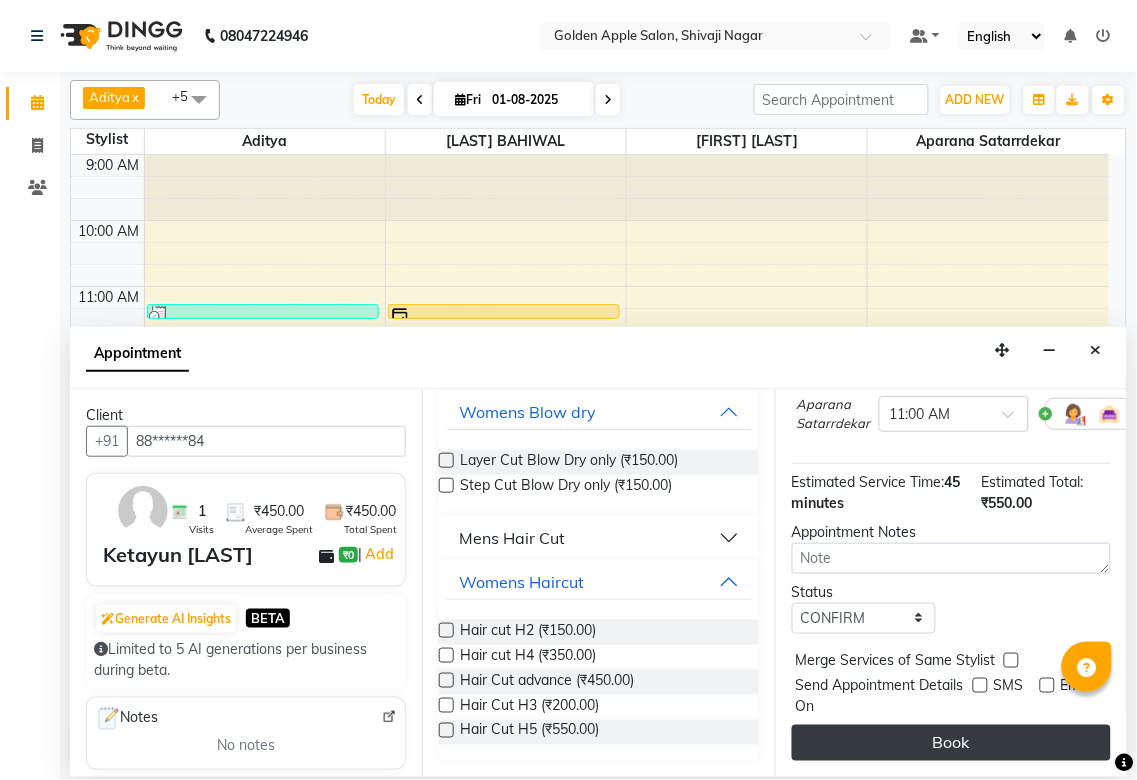 click on "Book" at bounding box center [951, 743] 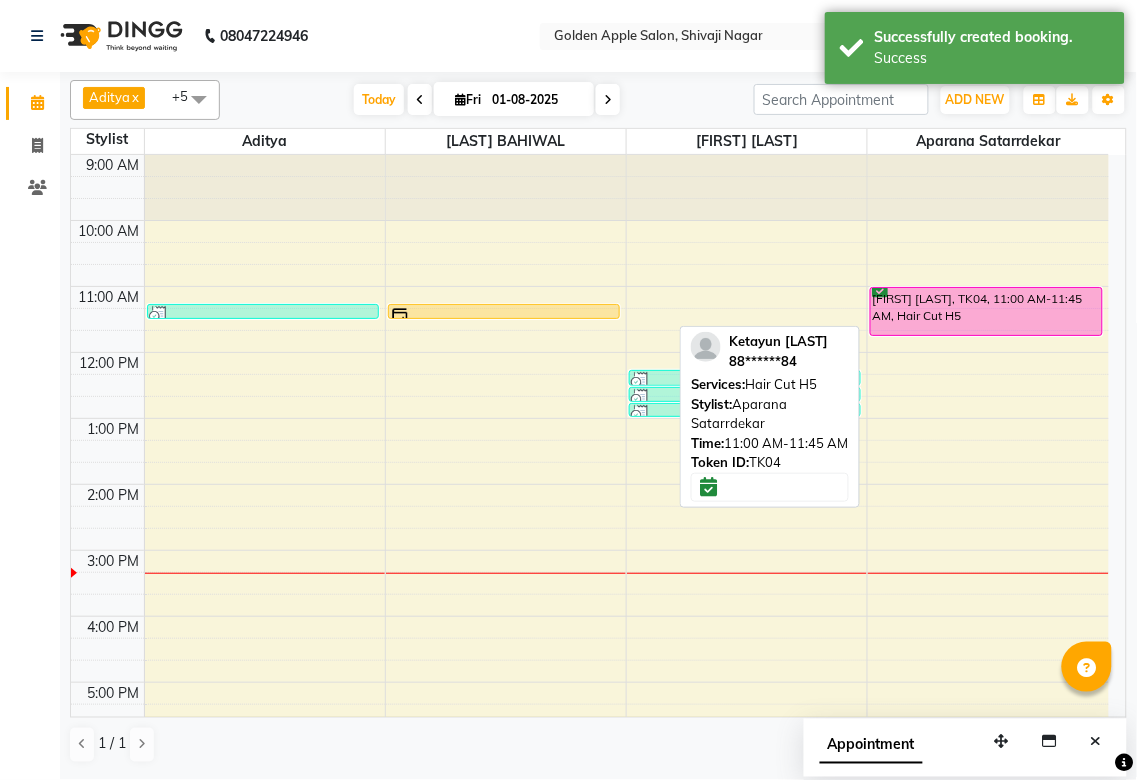 click on "[FIRST] [LAST], TK04, 11:00 AM-11:45 AM, Hair Cut H5" at bounding box center [986, 311] 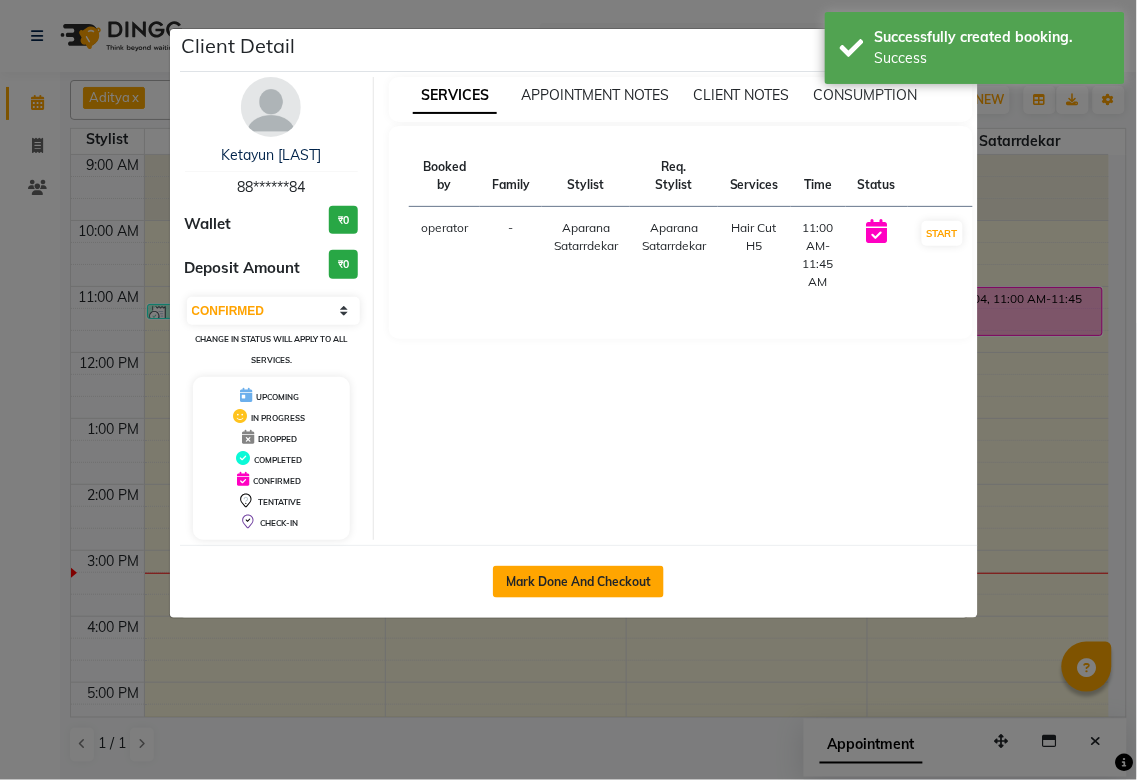 click on "Mark Done And Checkout" 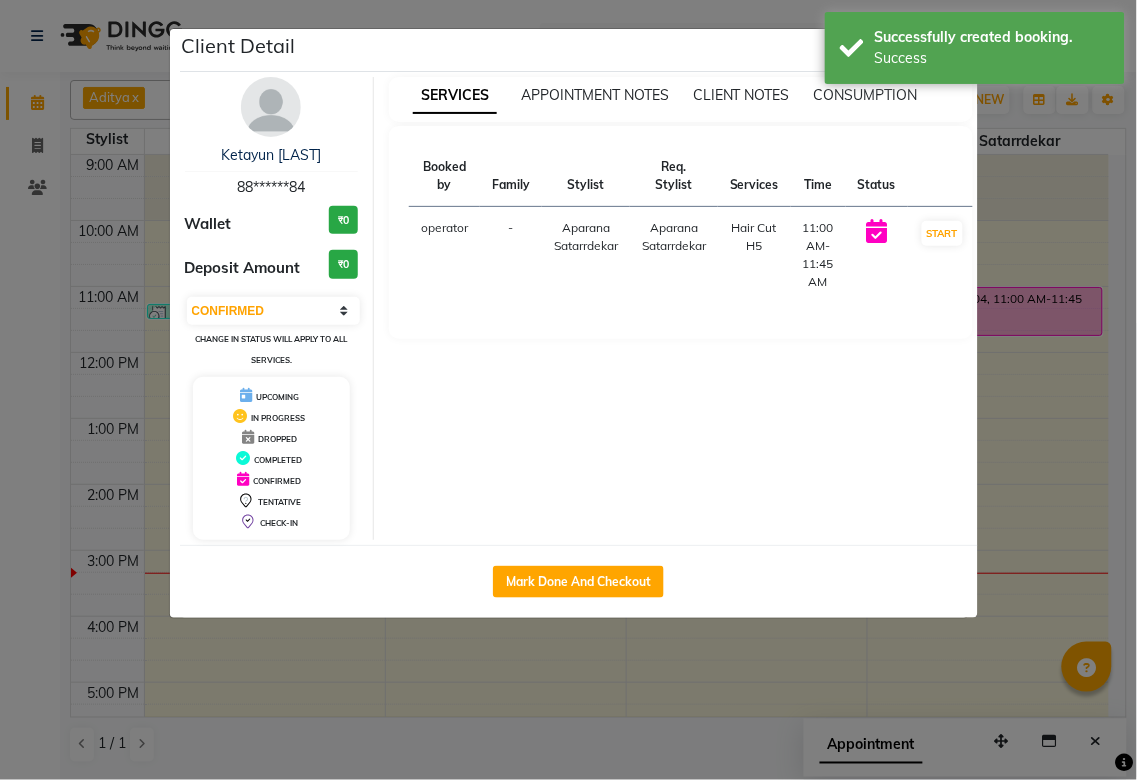 select on "service" 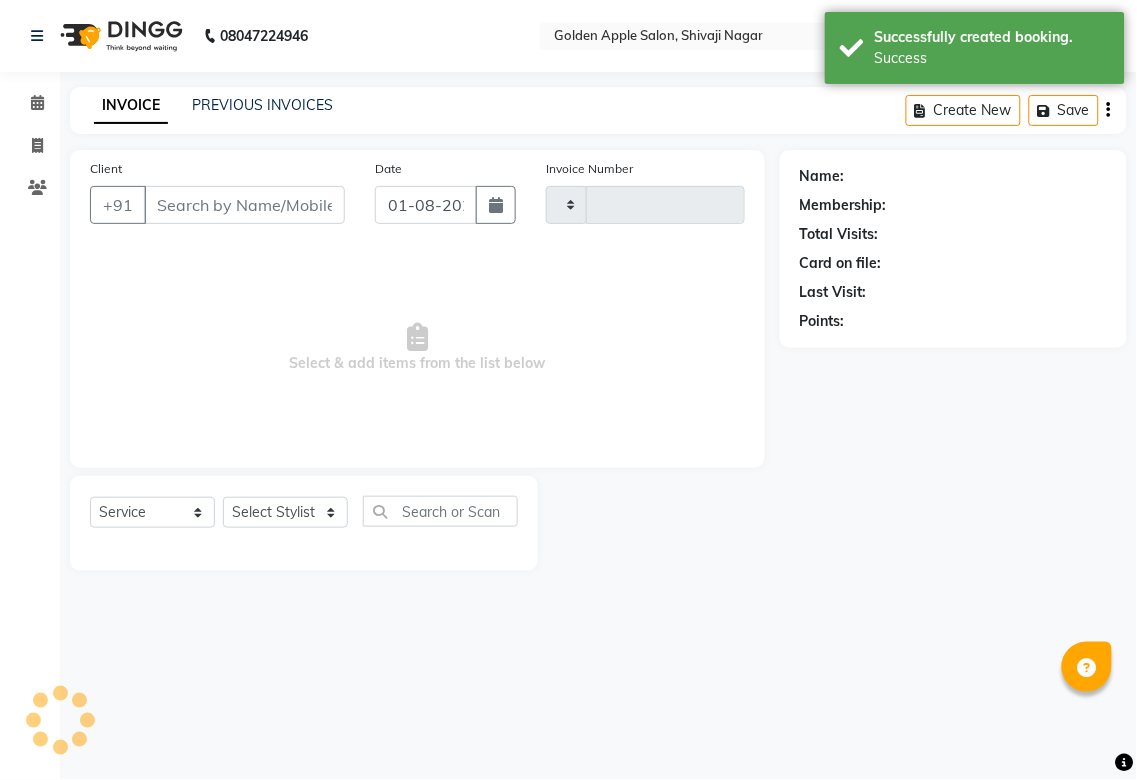 select on "3" 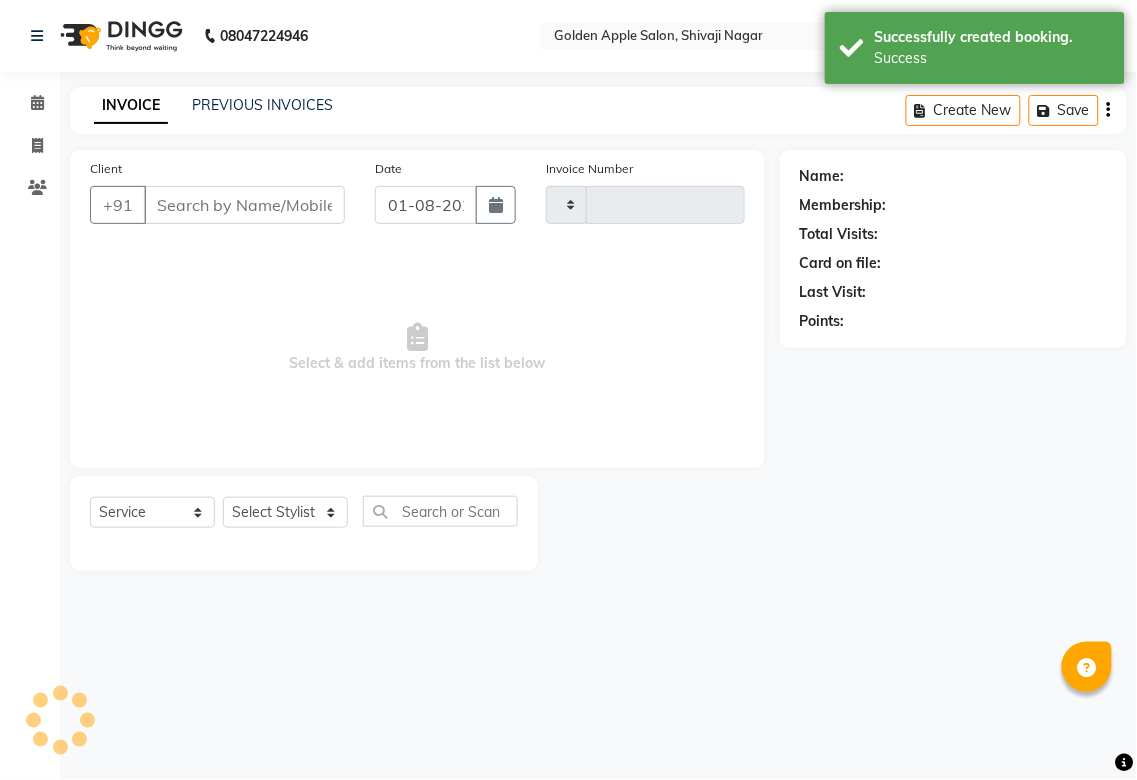 type on "1343" 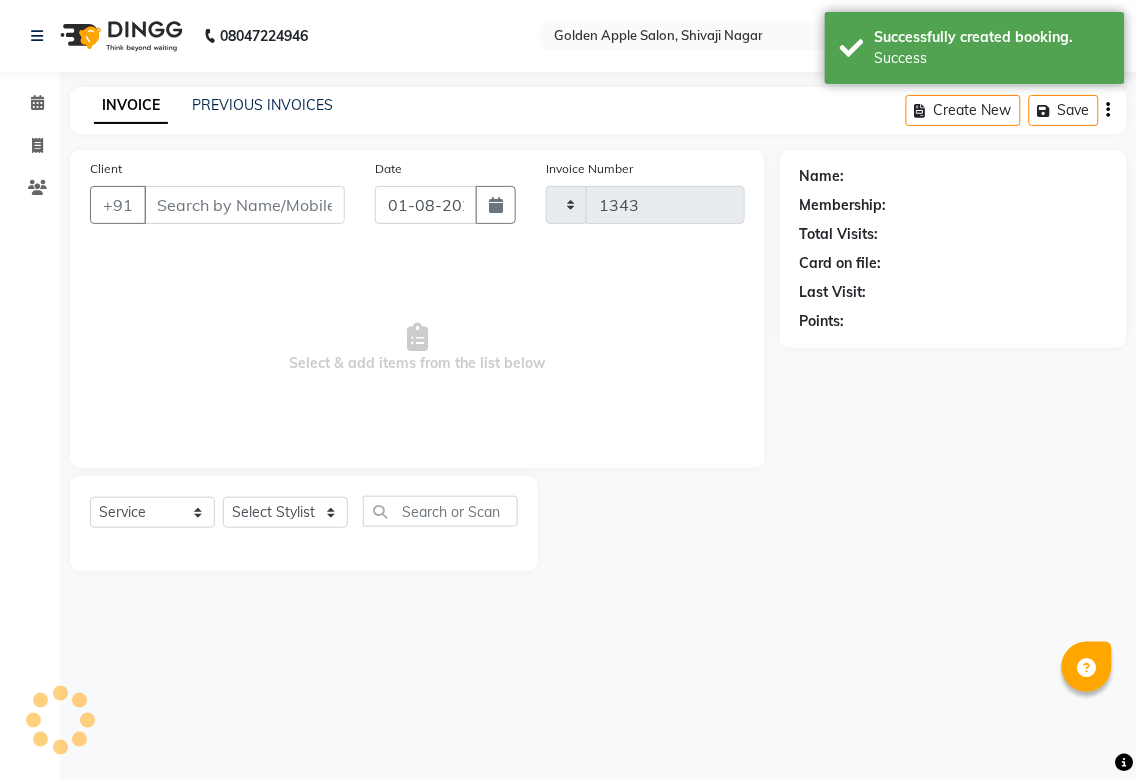 select on "6072" 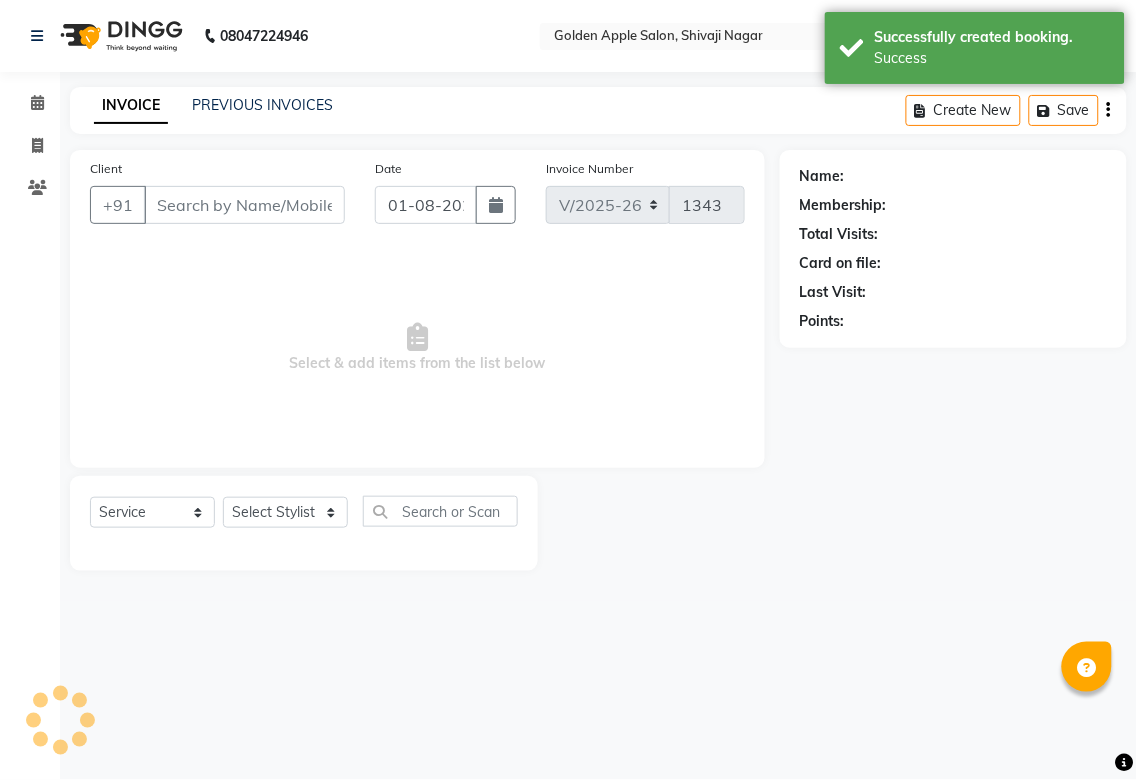 type on "88******84" 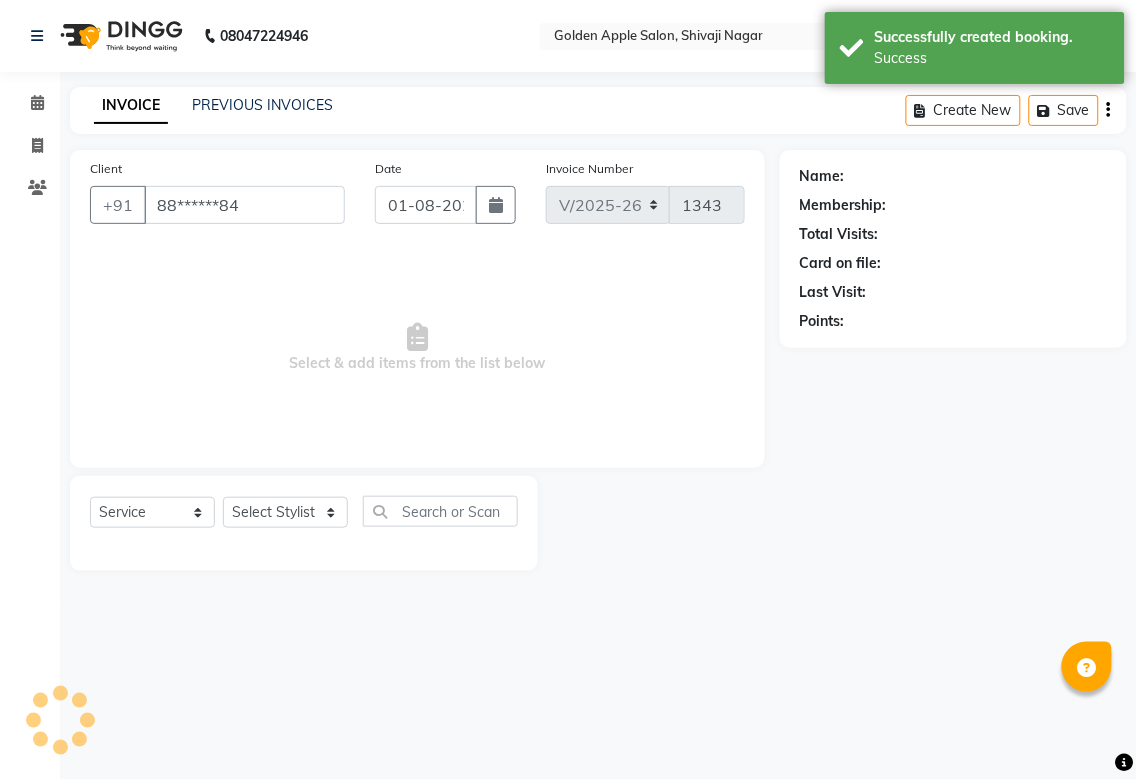 select on "45043" 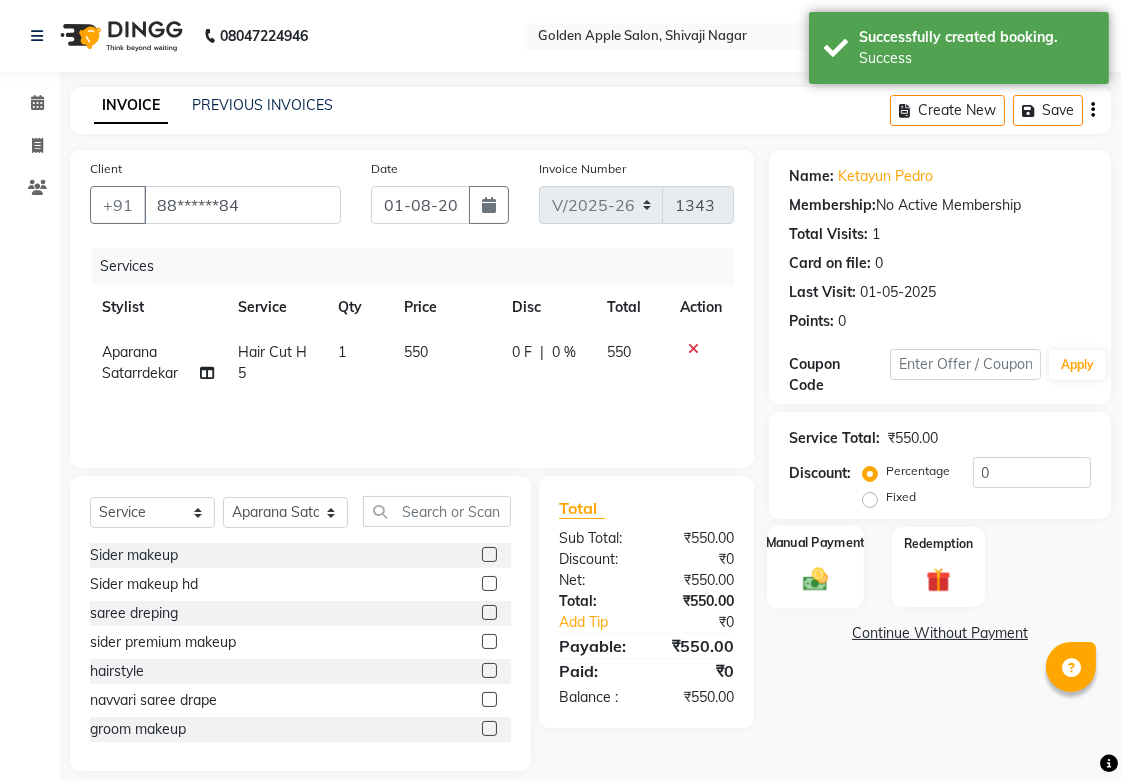 click 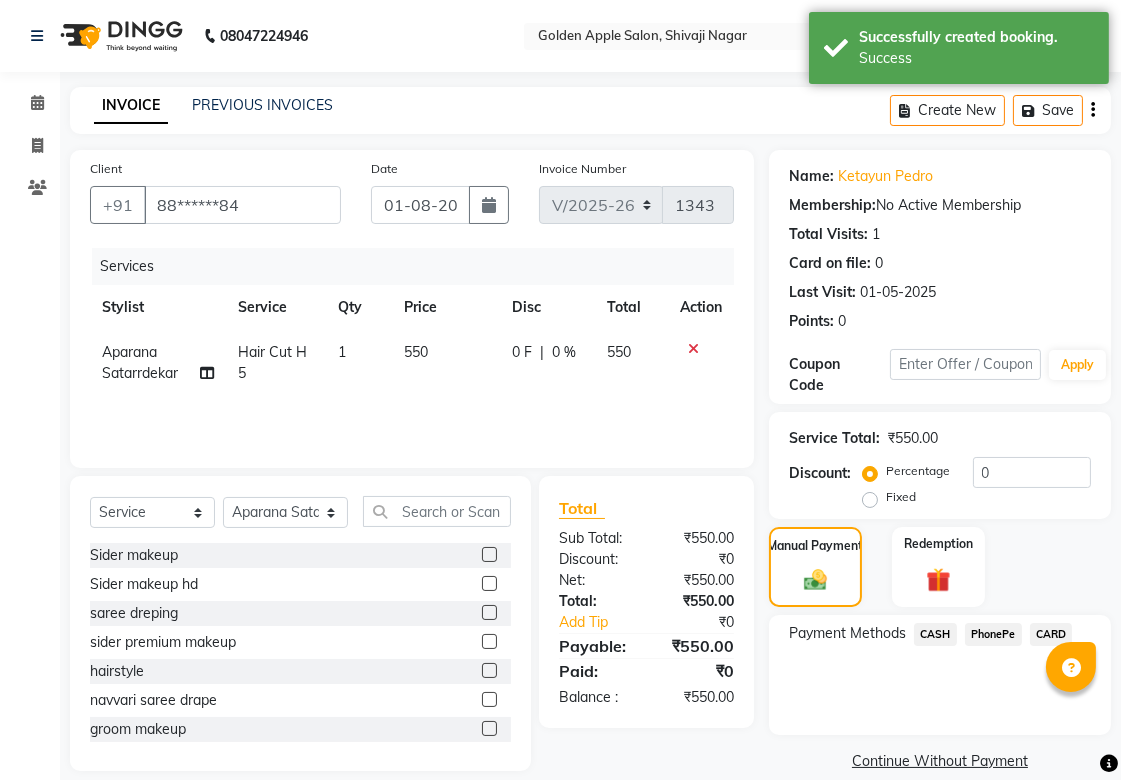 click on "CASH" 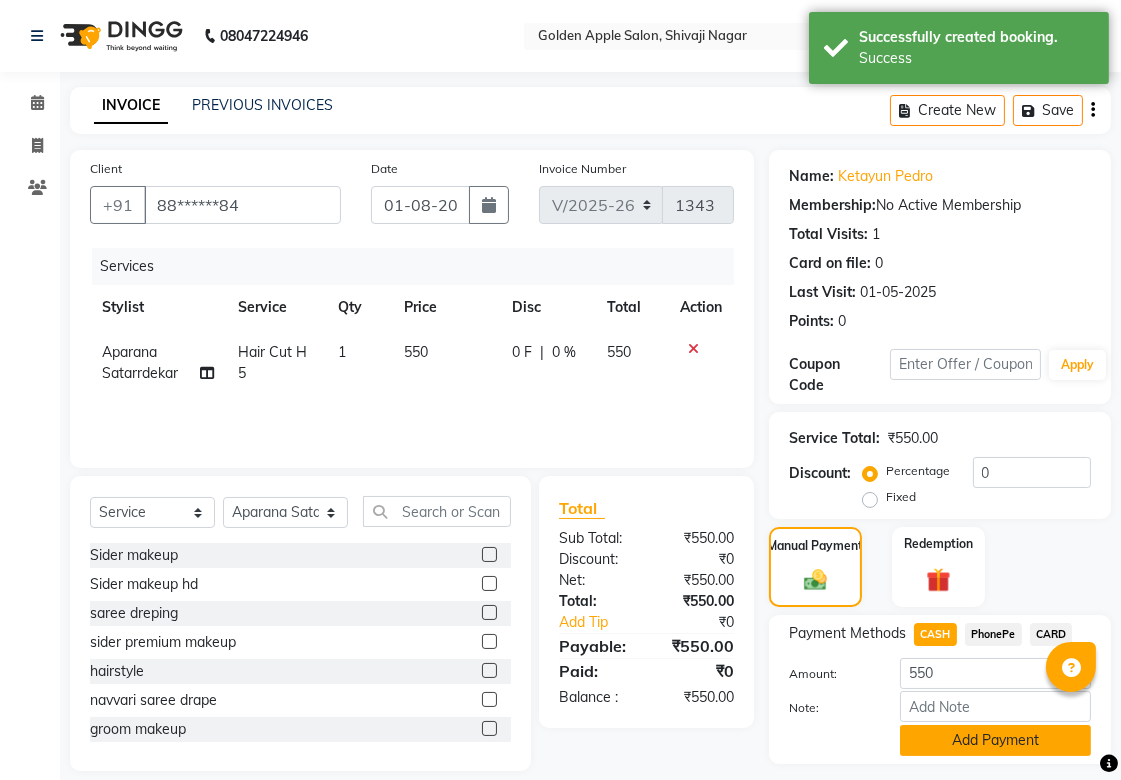 click on "Add Payment" 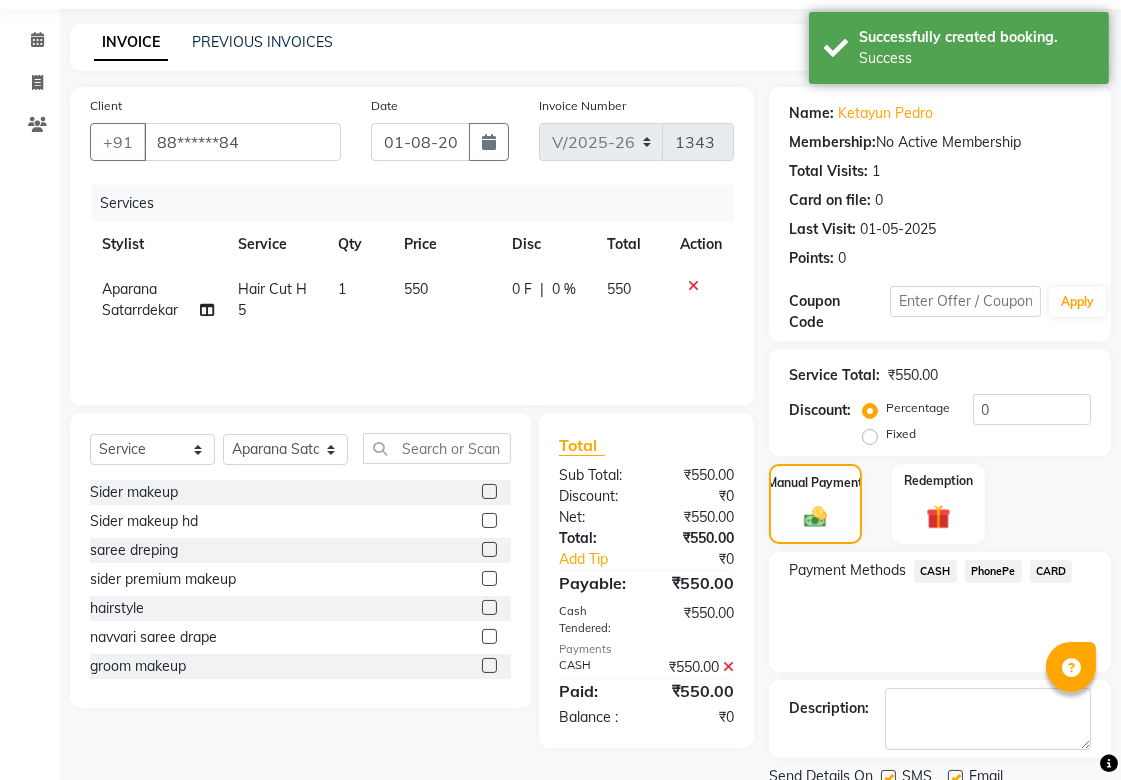 scroll, scrollTop: 138, scrollLeft: 0, axis: vertical 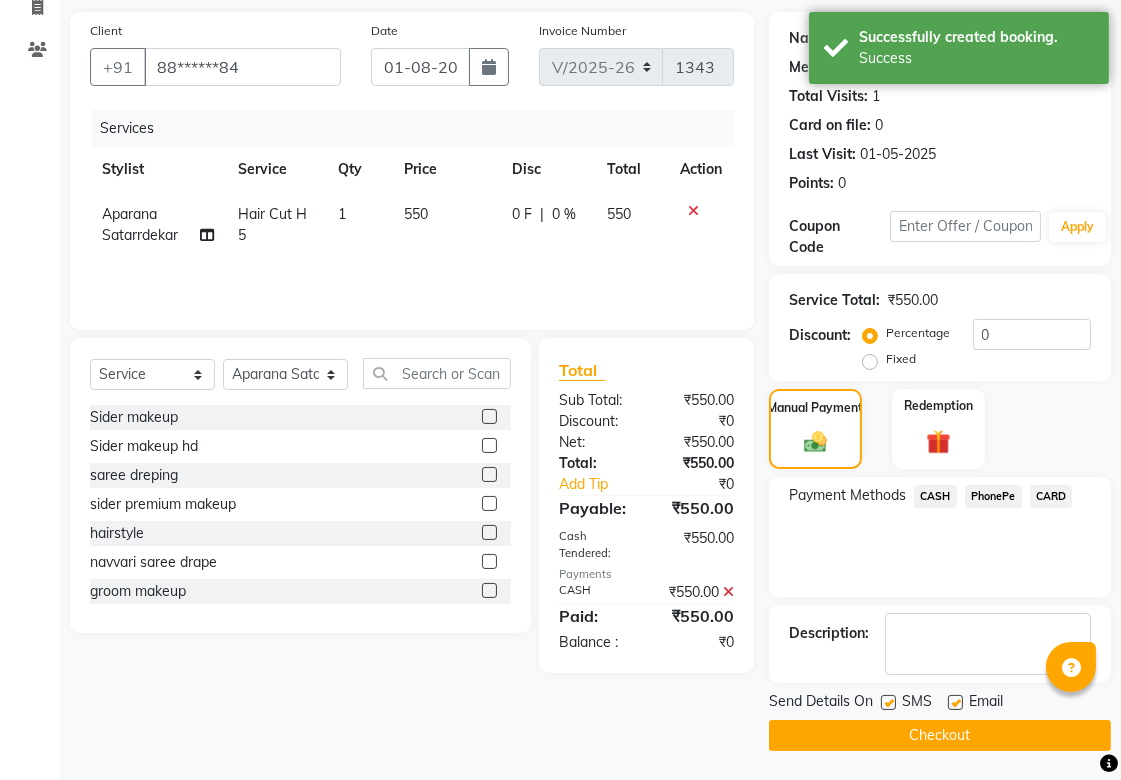 click 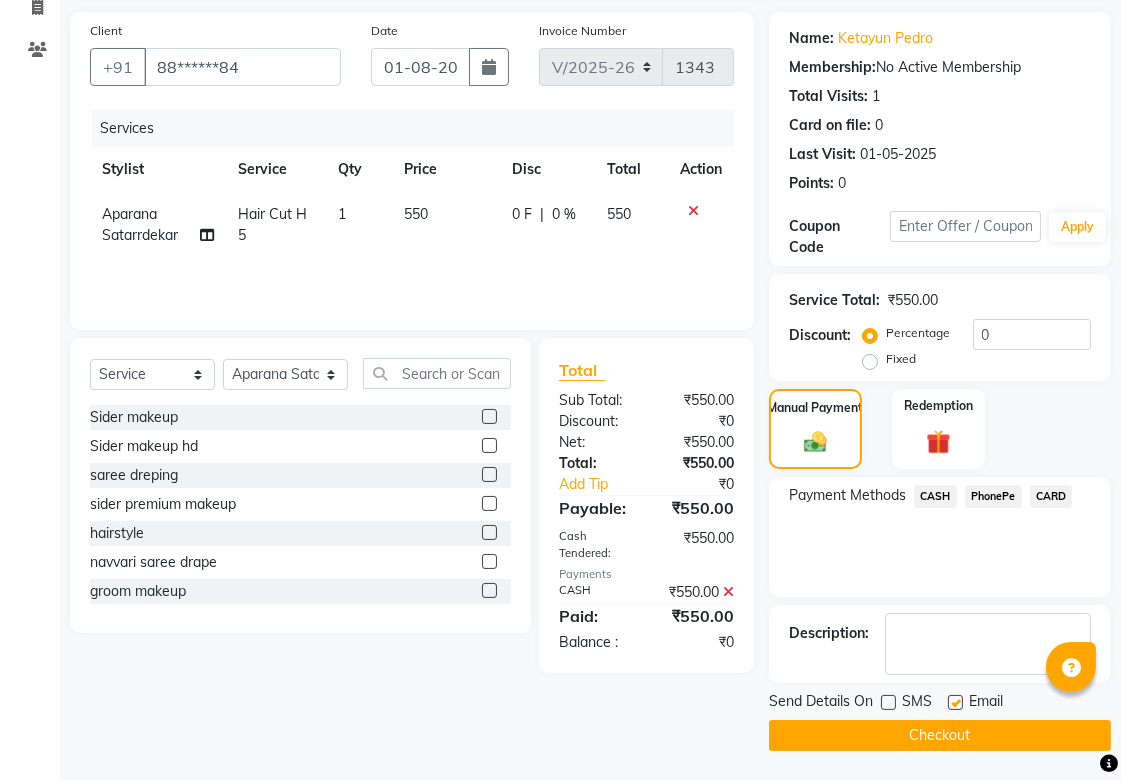 click 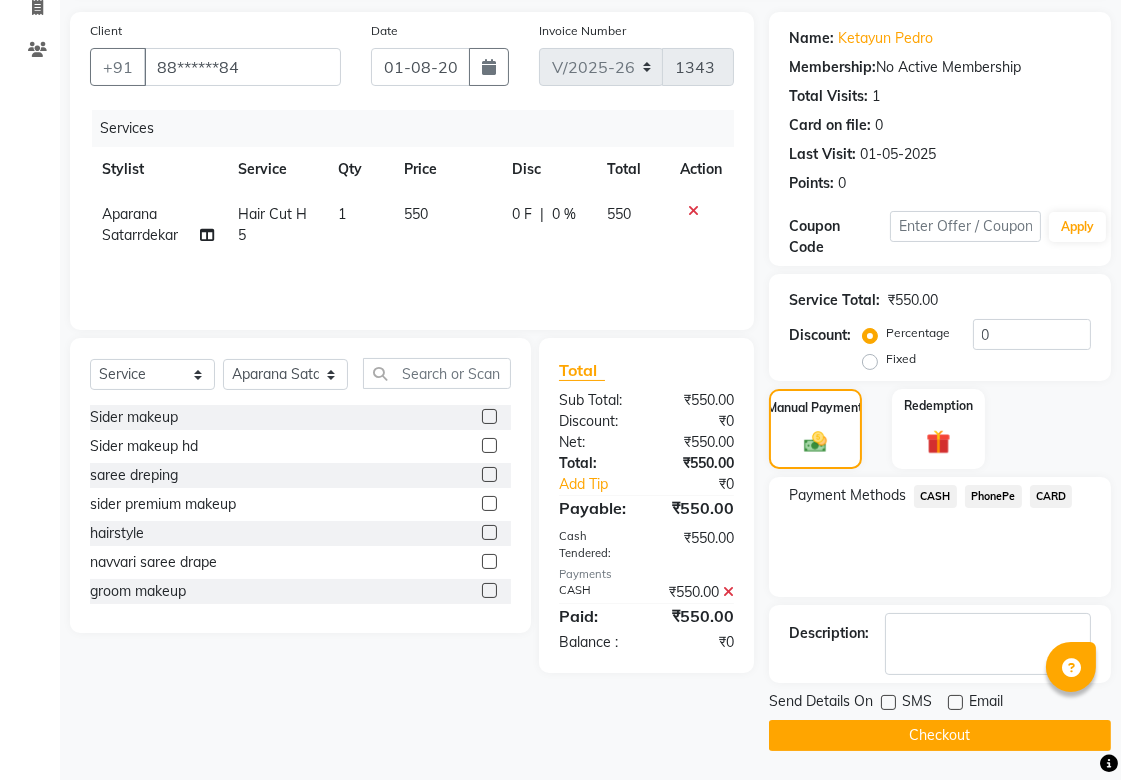 click on "Checkout" 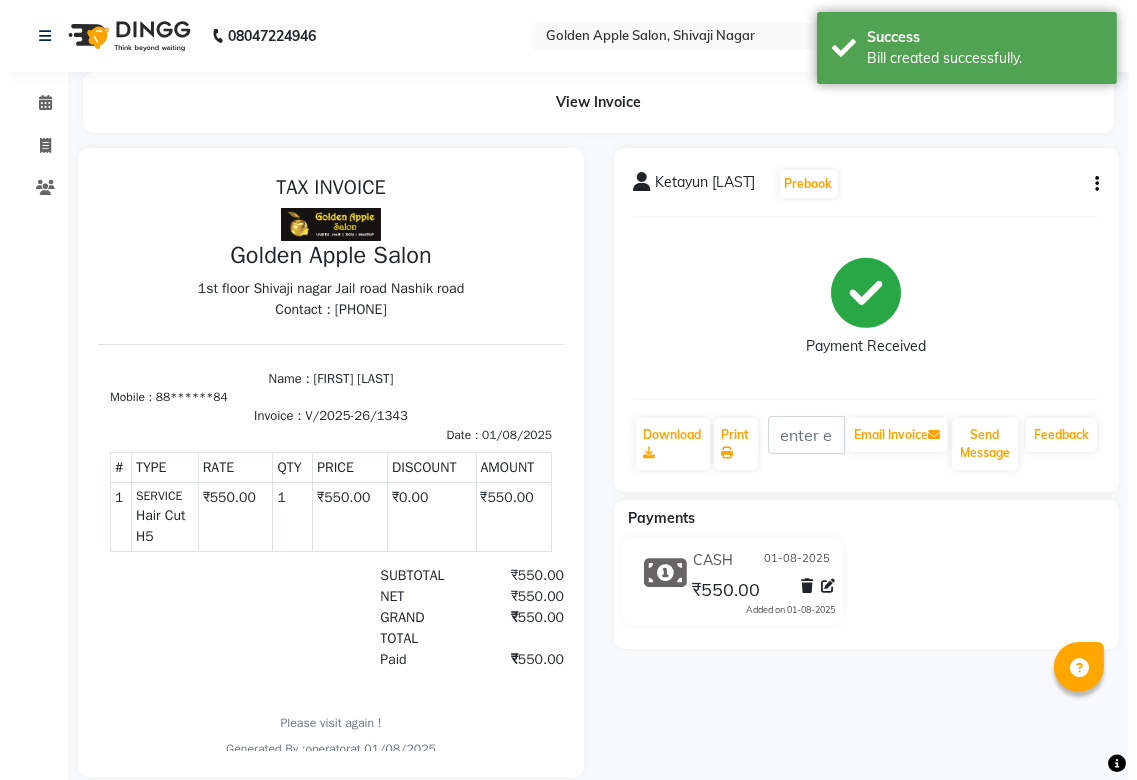 scroll, scrollTop: 0, scrollLeft: 0, axis: both 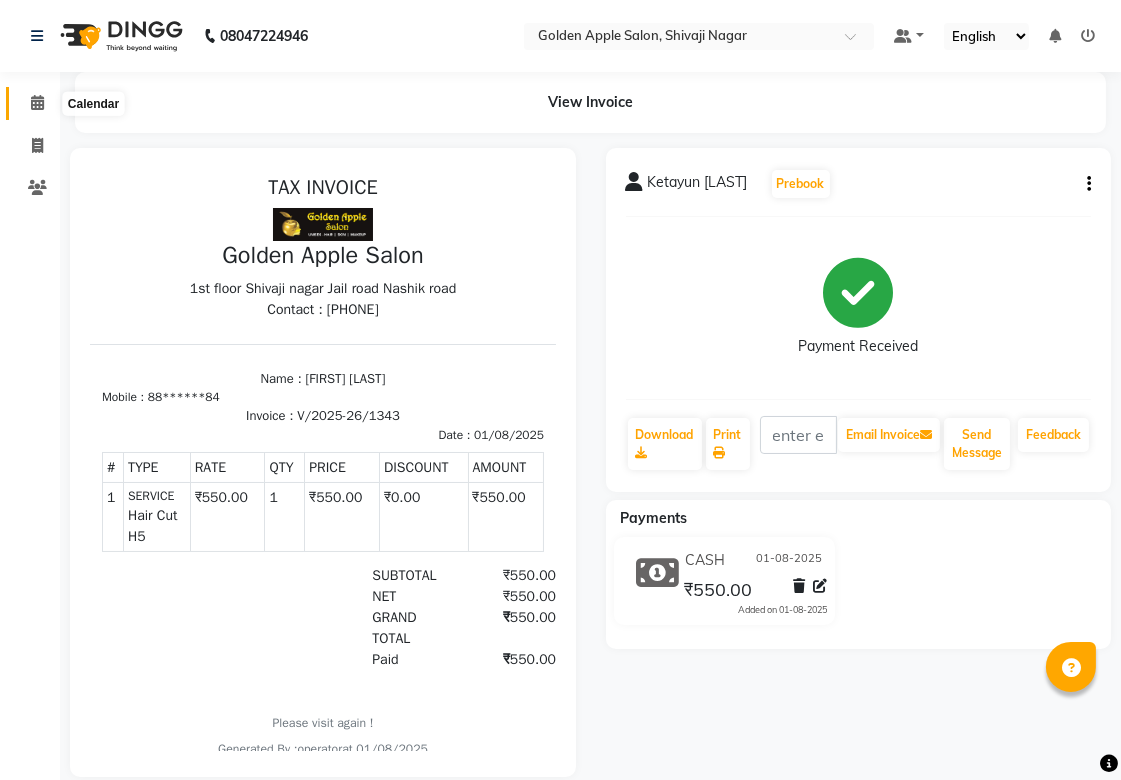 click 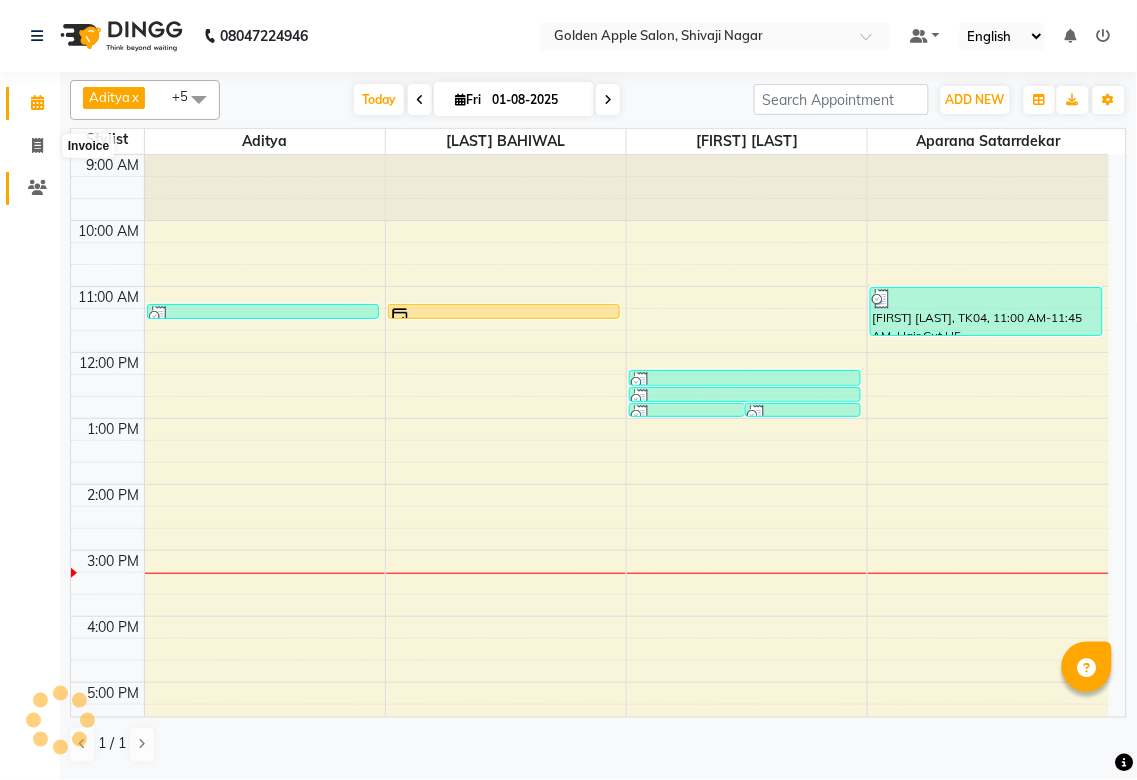 scroll, scrollTop: 0, scrollLeft: 0, axis: both 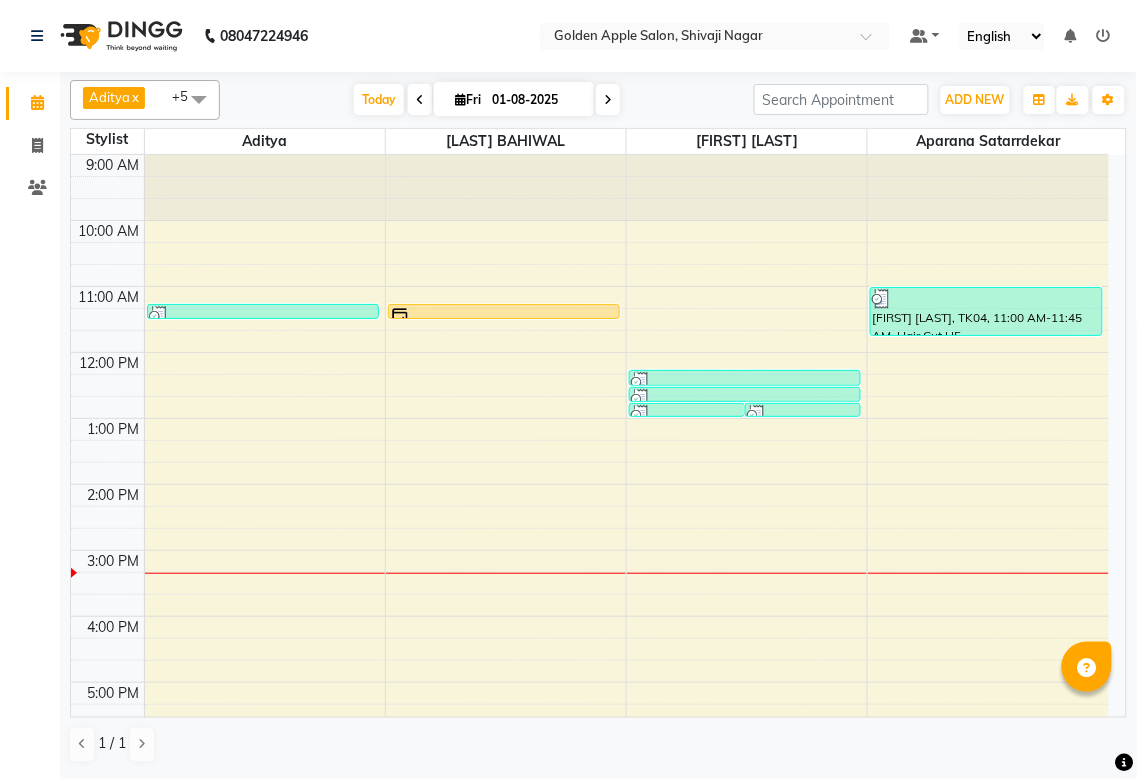 click at bounding box center (199, 99) 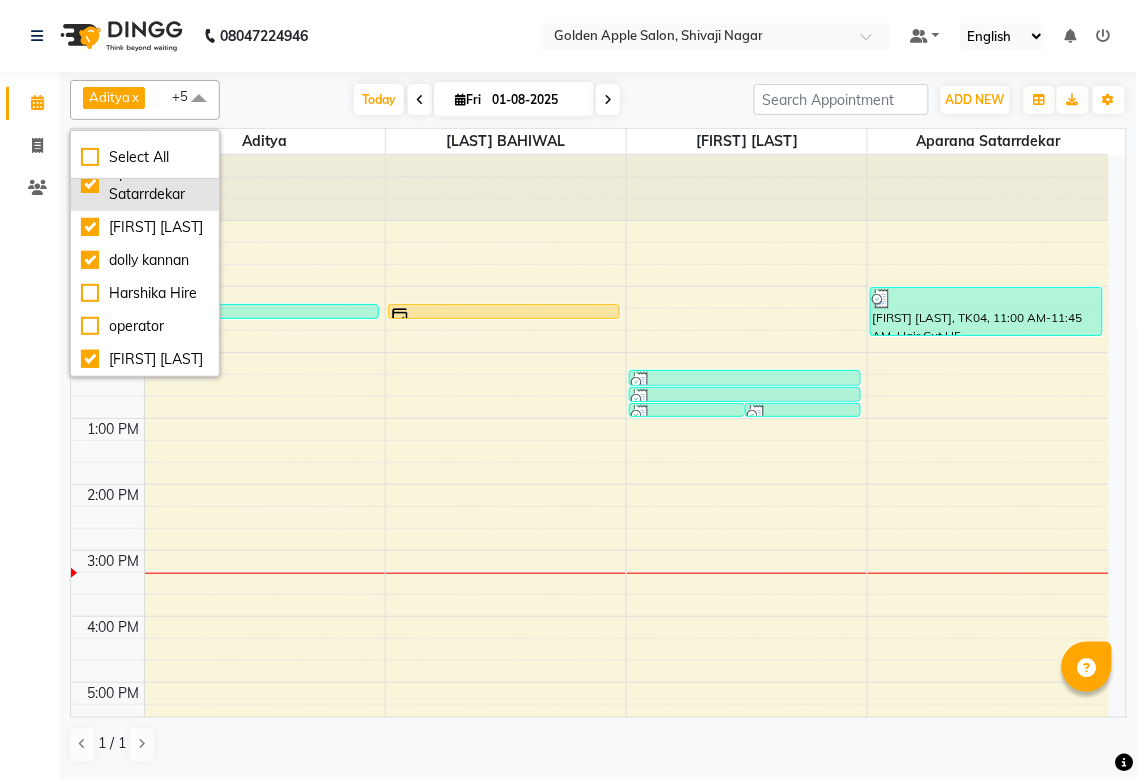 scroll, scrollTop: 150, scrollLeft: 0, axis: vertical 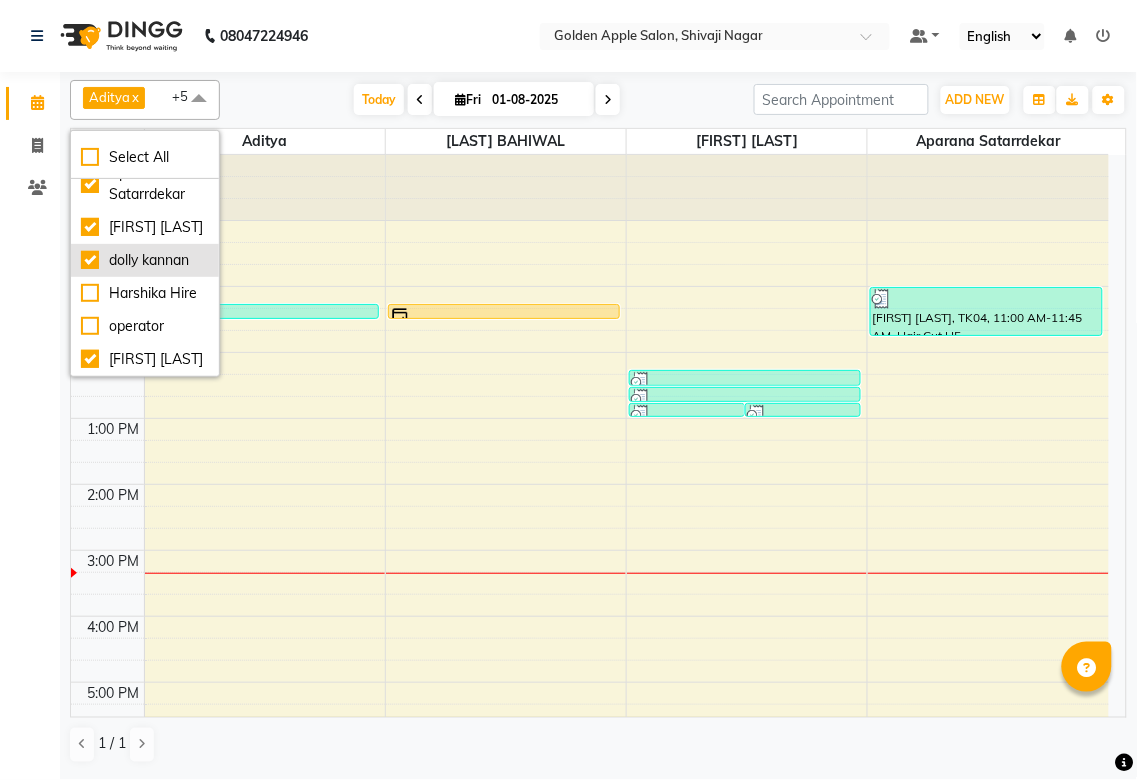 click on "dolly kannan" at bounding box center (145, 260) 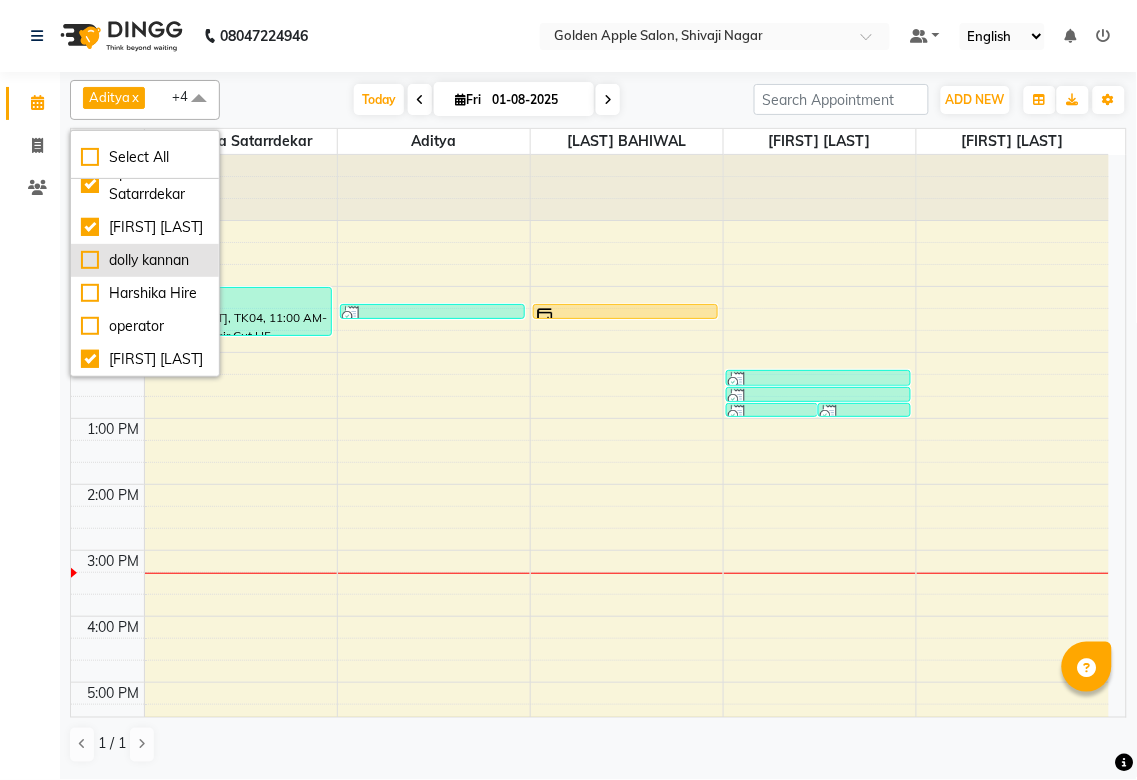 click on "dolly kannan" at bounding box center (145, 260) 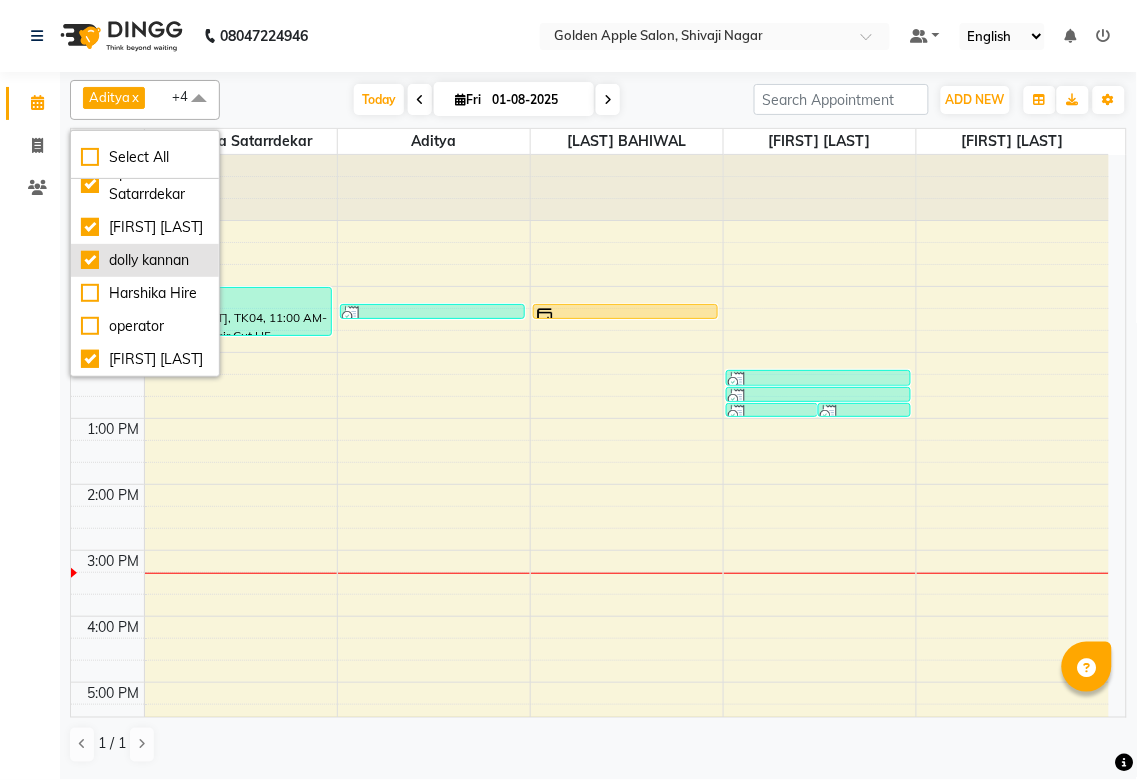 checkbox on "true" 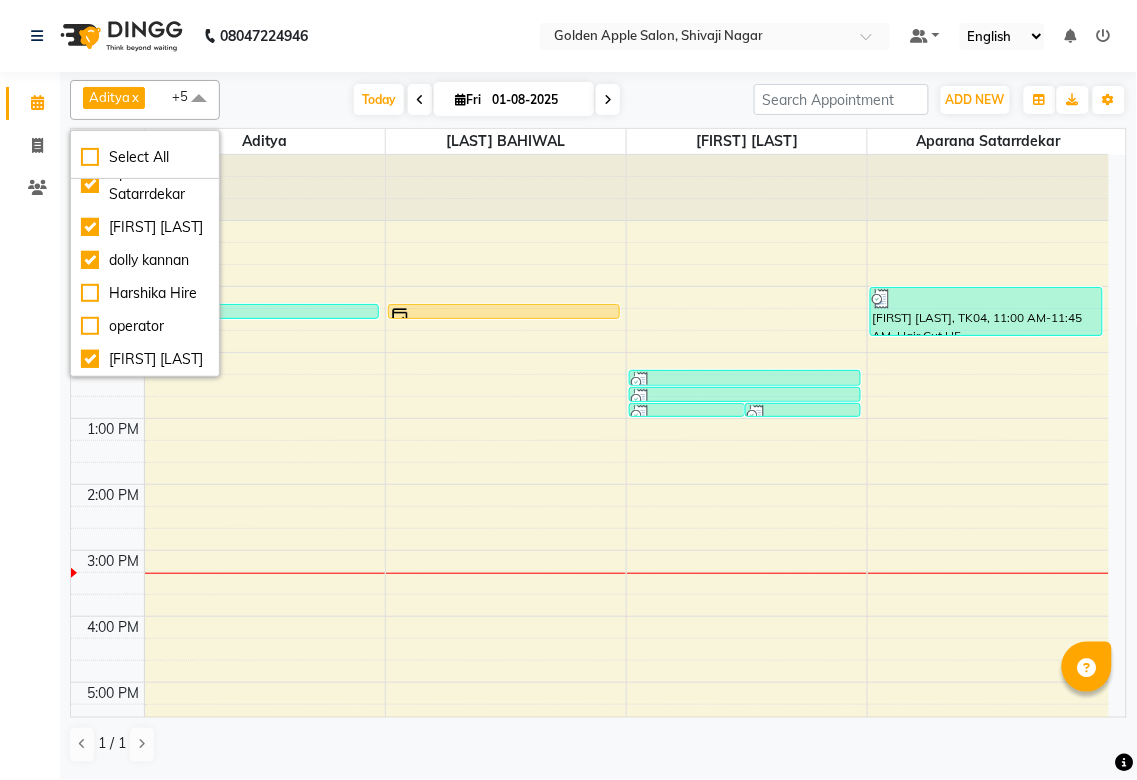 click on "9:00 AM 10:00 AM 11:00 AM 12:00 PM 1:00 PM 2:00 PM 3:00 PM 4:00 PM 5:00 PM 6:00 PM 7:00 PM 8:00 PM 9:00 PM Suraj Tiwari, TK02, 11:15 AM-11:30 AM, Mens Beared Kalpana bonde, TK01, 11:15 AM-11:30 AM, eyebrows Suryvanshi madam, TK03, 12:45 PM-12:51 PM, upper lips Suryvanshi madam, TK03, 12:45 PM-12:50 PM, Forehead Suryvanshi madam, TK03, 12:15 PM-12:30 PM, eyebrows Suryvanshi madam, TK03, 12:30 PM-12:45 PM, eyebrows Ketayun pedro, TK04, 11:00 AM-11:45 AM, Hair Cut H5" at bounding box center [590, 583] 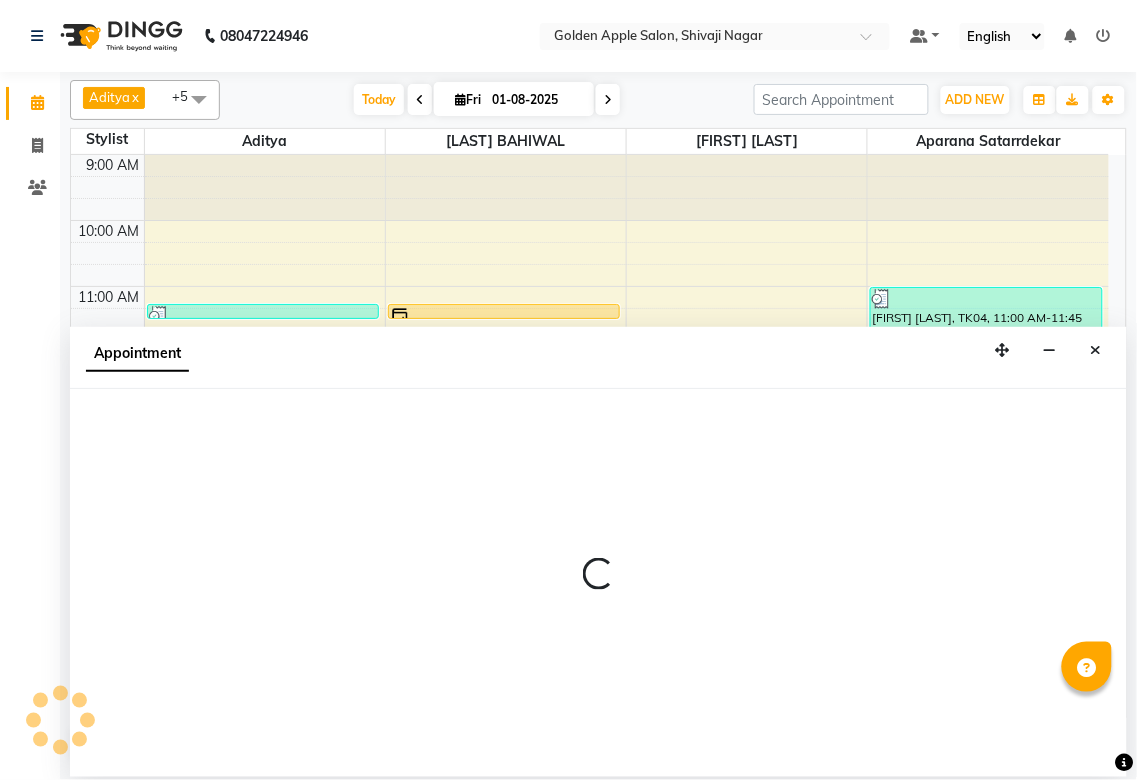 select on "45043" 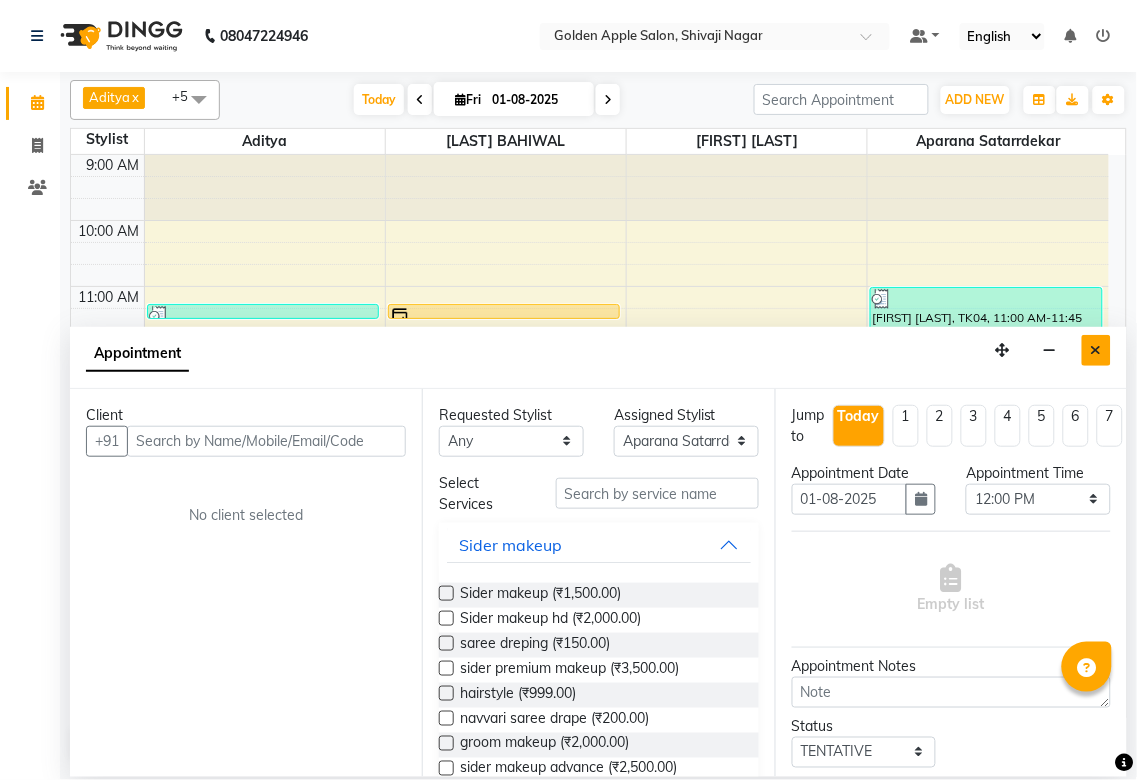 click at bounding box center (1096, 350) 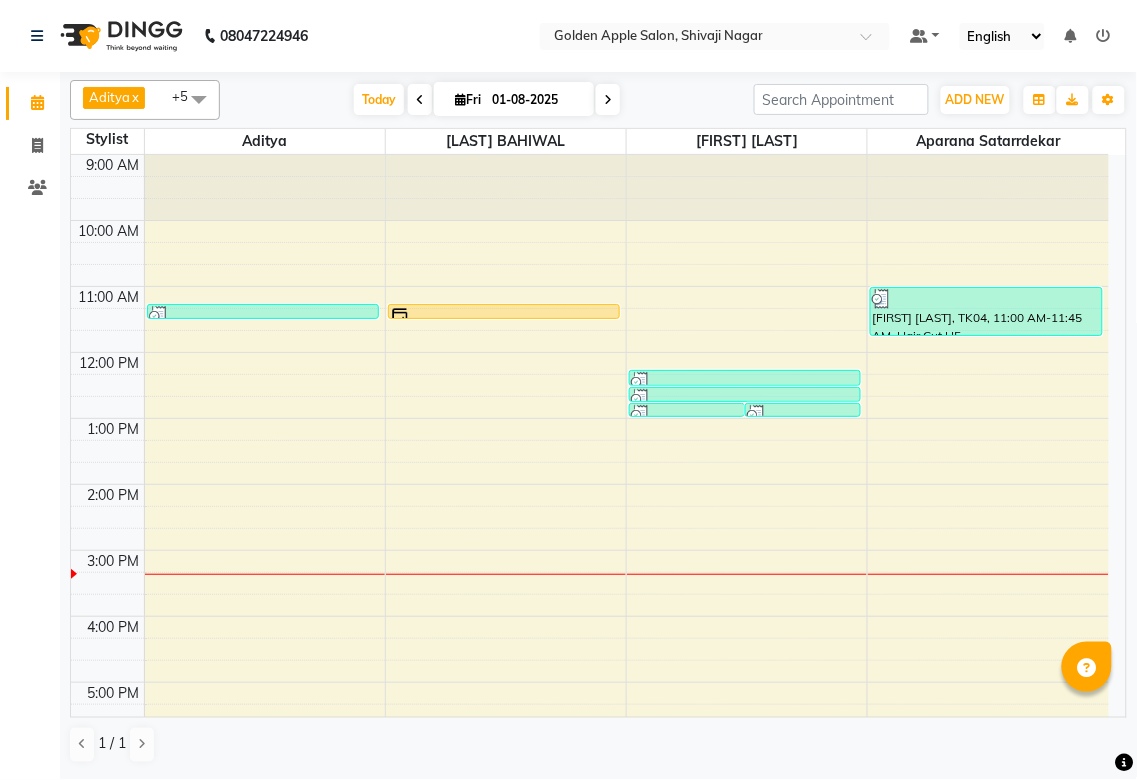 click on "Aditya" at bounding box center [109, 97] 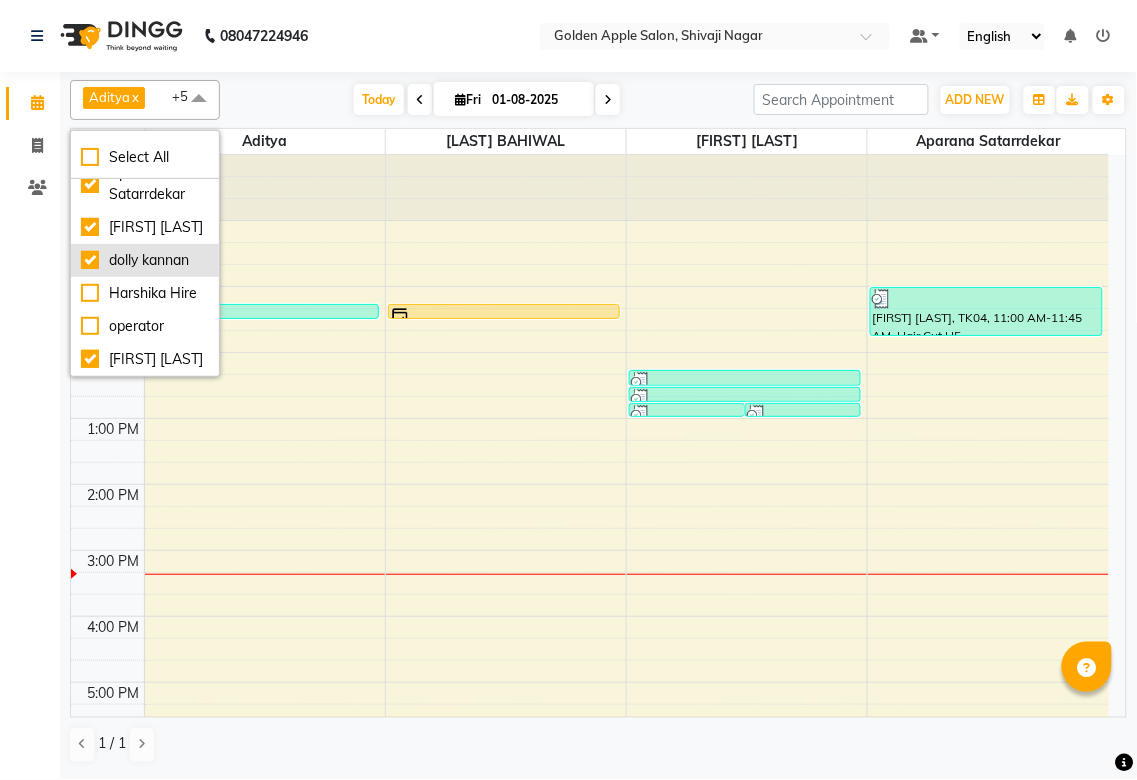 click on "dolly kannan" at bounding box center (145, 260) 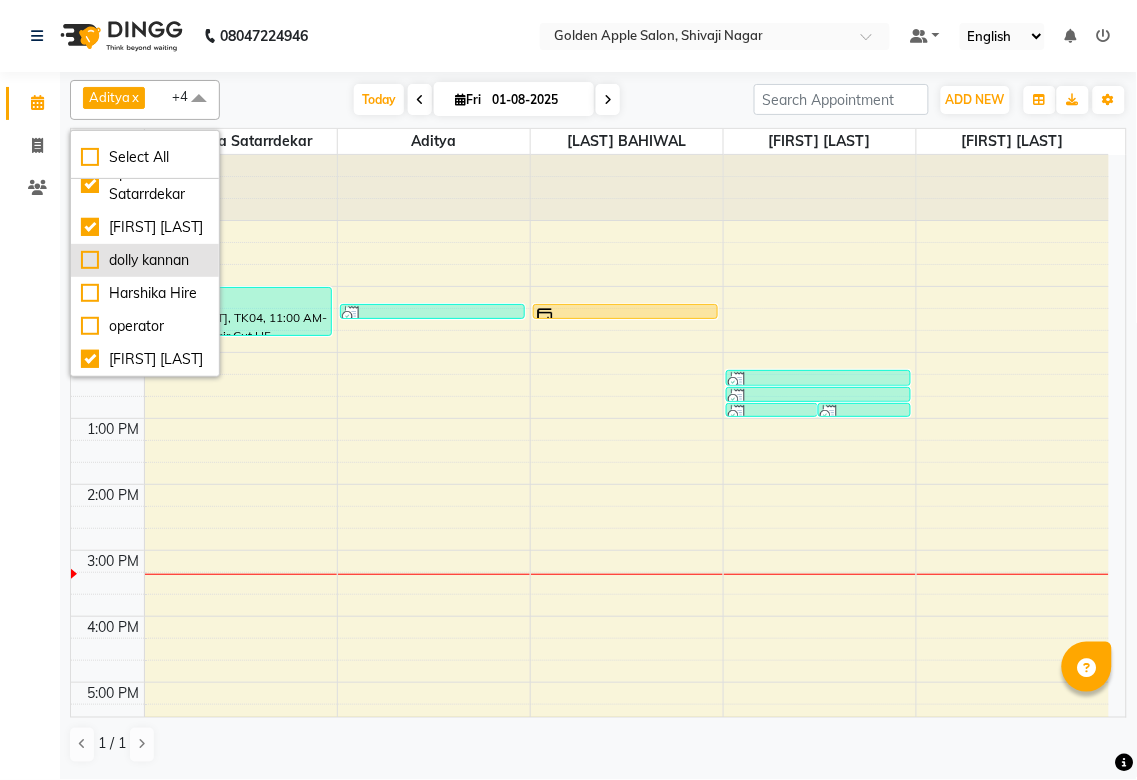 click on "dolly kannan" at bounding box center [145, 260] 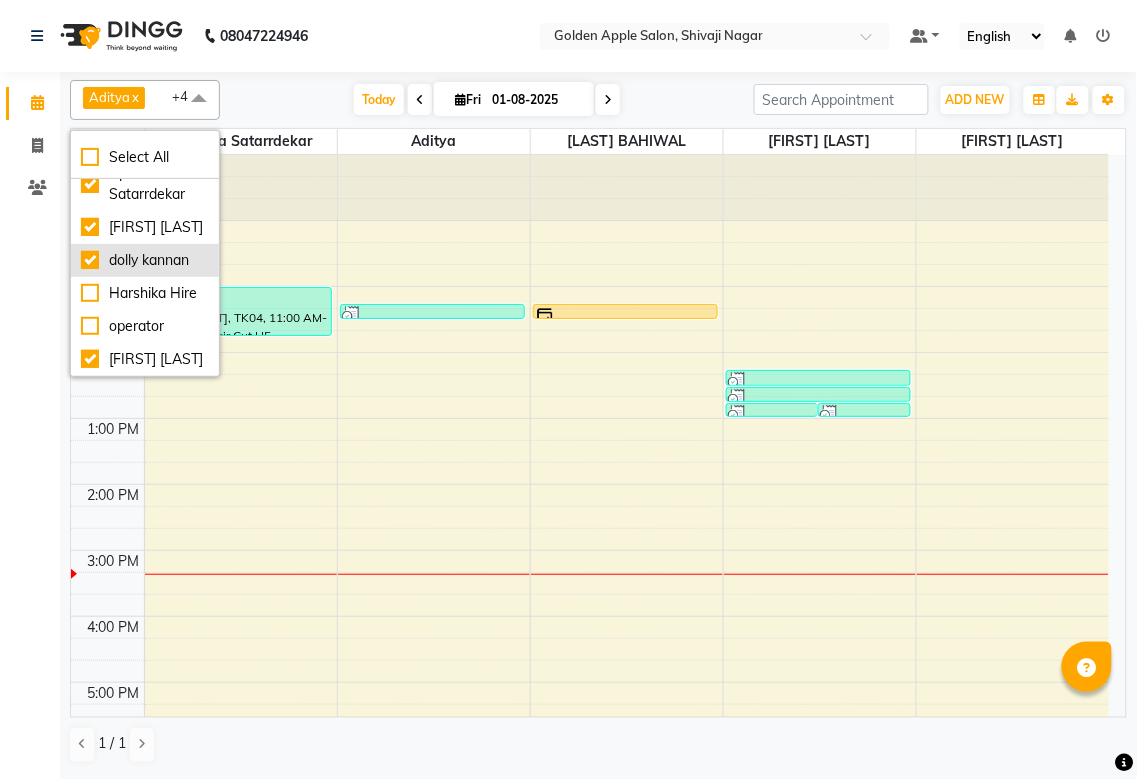 checkbox on "true" 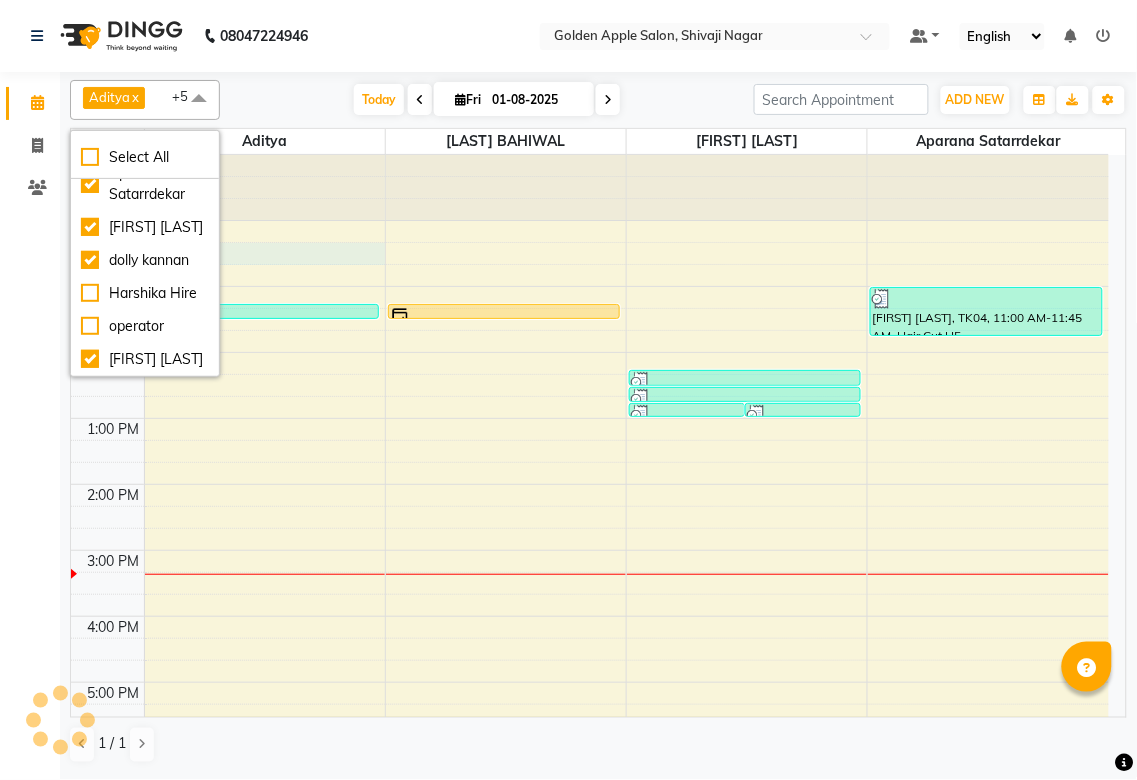 click on "9:00 AM 10:00 AM 11:00 AM 12:00 PM 1:00 PM 2:00 PM 3:00 PM 4:00 PM 5:00 PM 6:00 PM 7:00 PM 8:00 PM 9:00 PM Suraj Tiwari, TK02, 11:15 AM-11:30 AM, Mens Beared Kalpana bonde, TK01, 11:15 AM-11:30 AM, eyebrows Suryvanshi madam, TK03, 12:45 PM-12:51 PM, upper lips Suryvanshi madam, TK03, 12:45 PM-12:50 PM, Forehead Suryvanshi madam, TK03, 12:15 PM-12:30 PM, eyebrows Suryvanshi madam, TK03, 12:30 PM-12:45 PM, eyebrows Ketayun pedro, TK04, 11:00 AM-11:45 AM, Hair Cut H5" at bounding box center (590, 583) 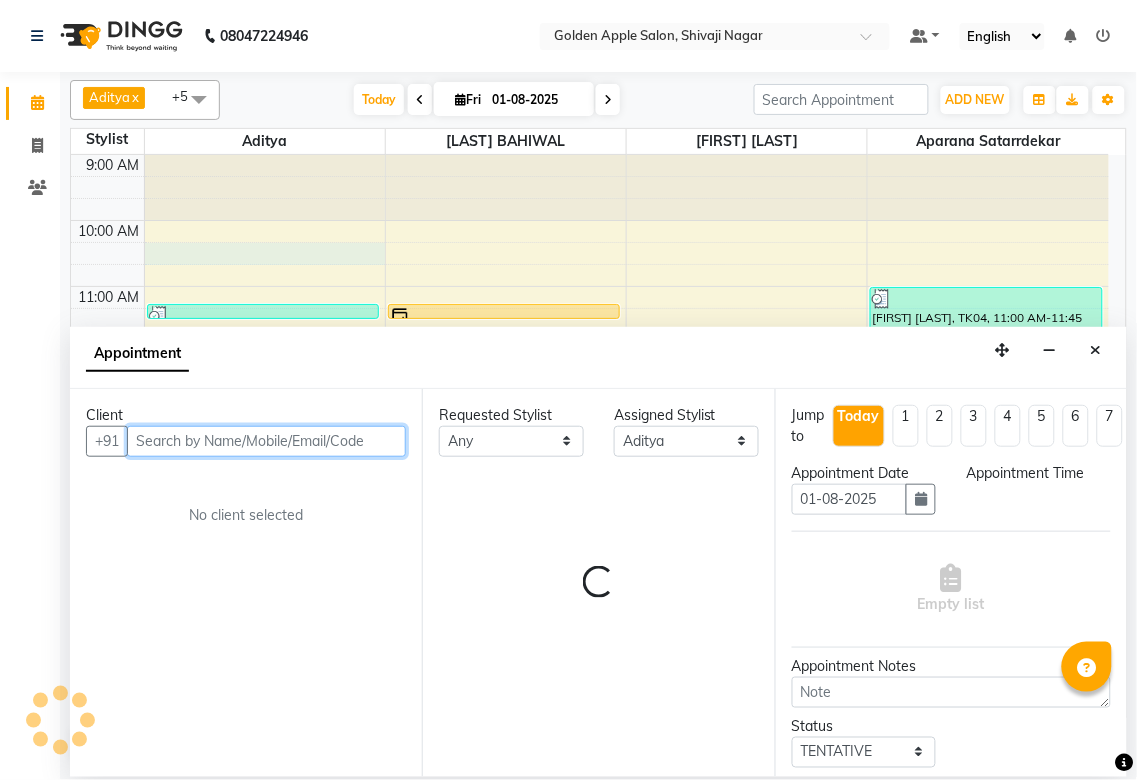 select on "615" 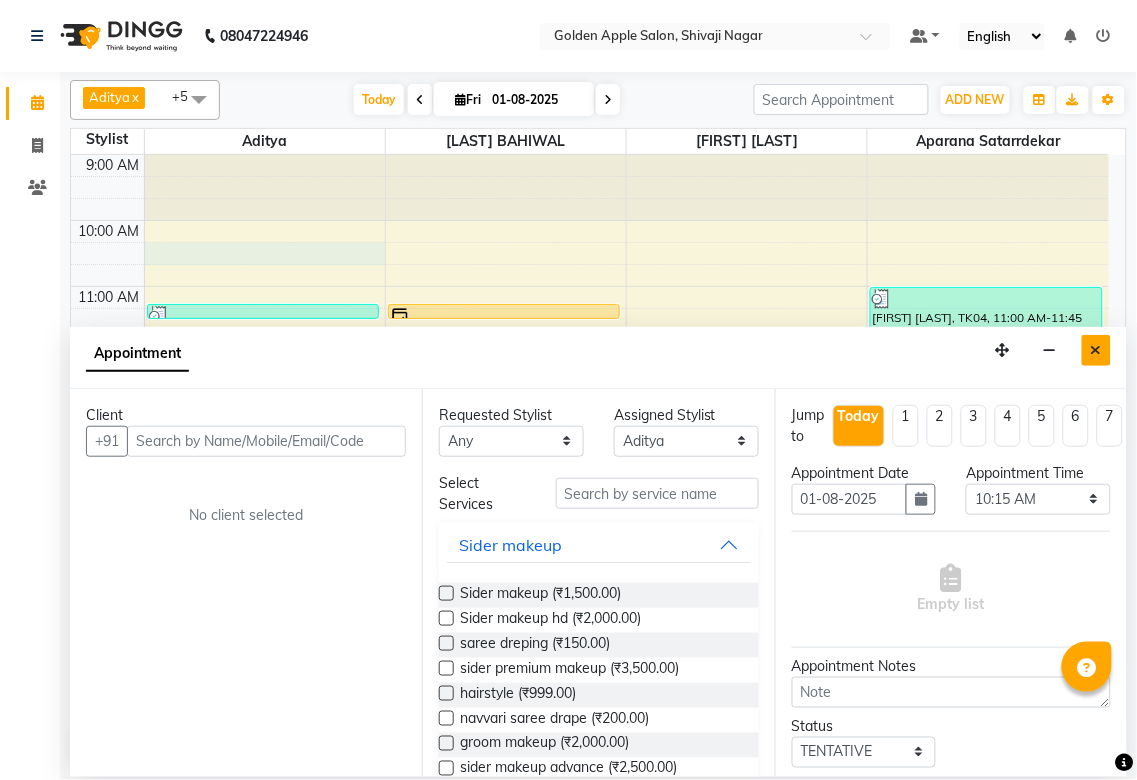 click at bounding box center (1096, 350) 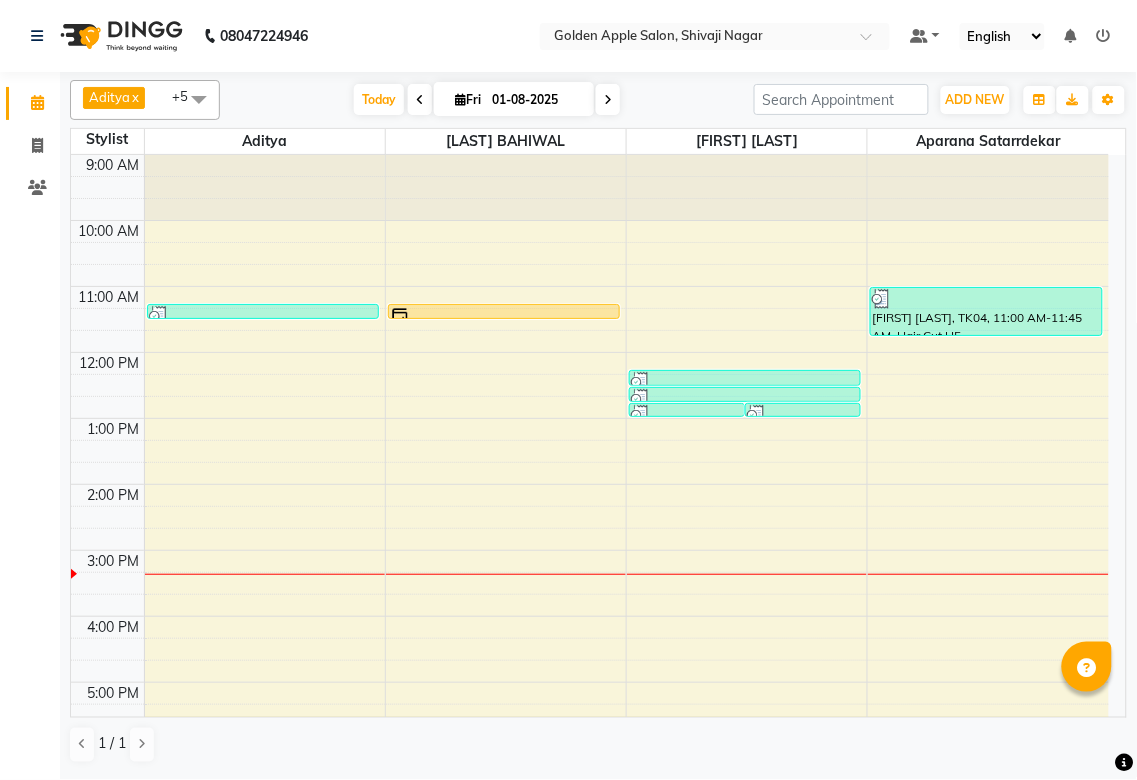 click on "Aditya" at bounding box center (109, 97) 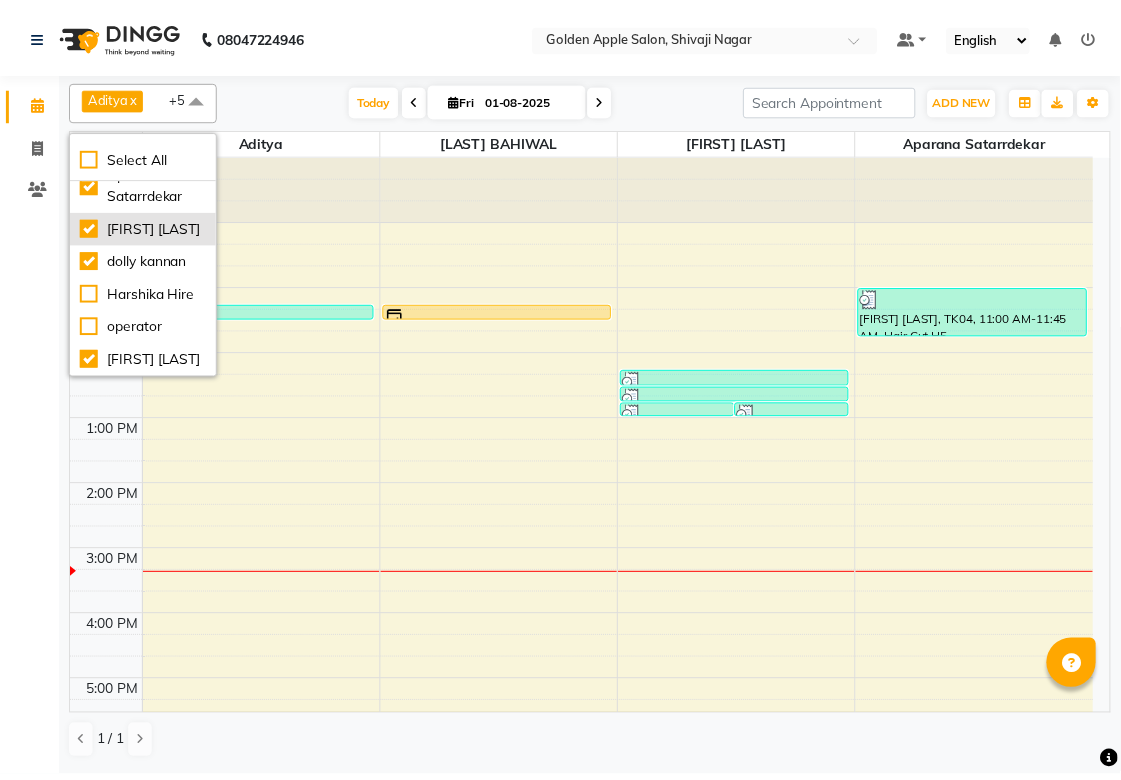 scroll, scrollTop: 38, scrollLeft: 0, axis: vertical 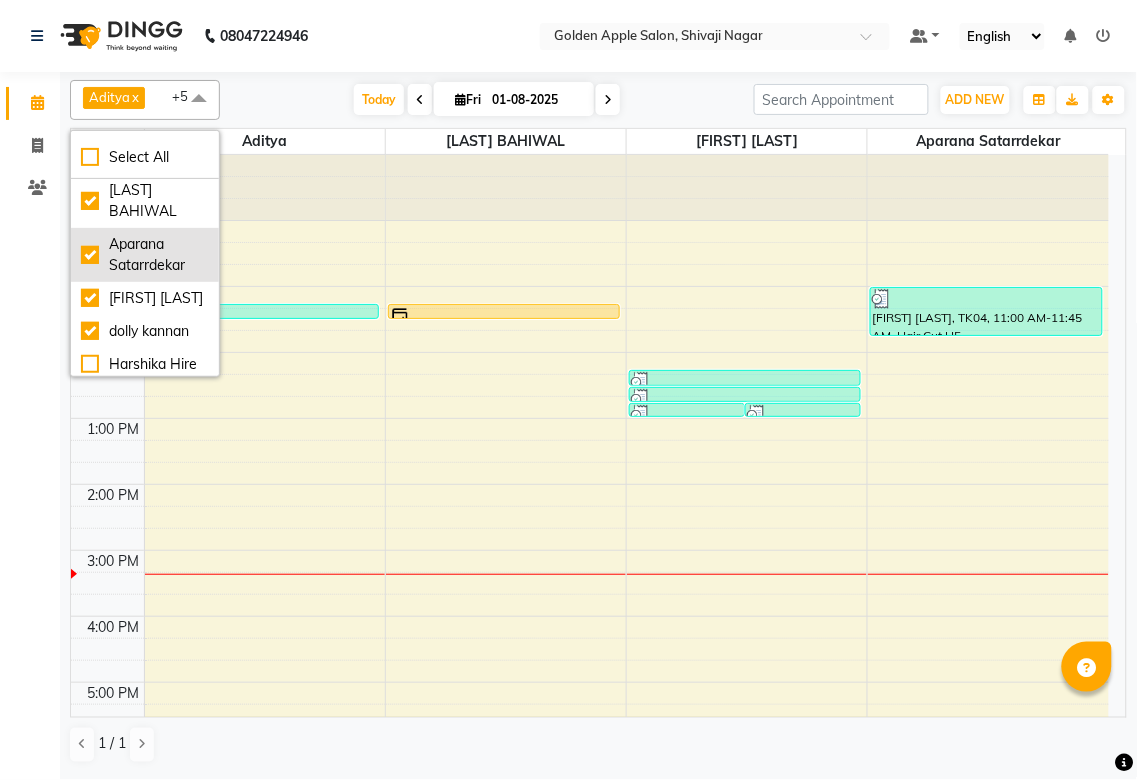 click on "Aparana Satarrdekar" at bounding box center (145, 255) 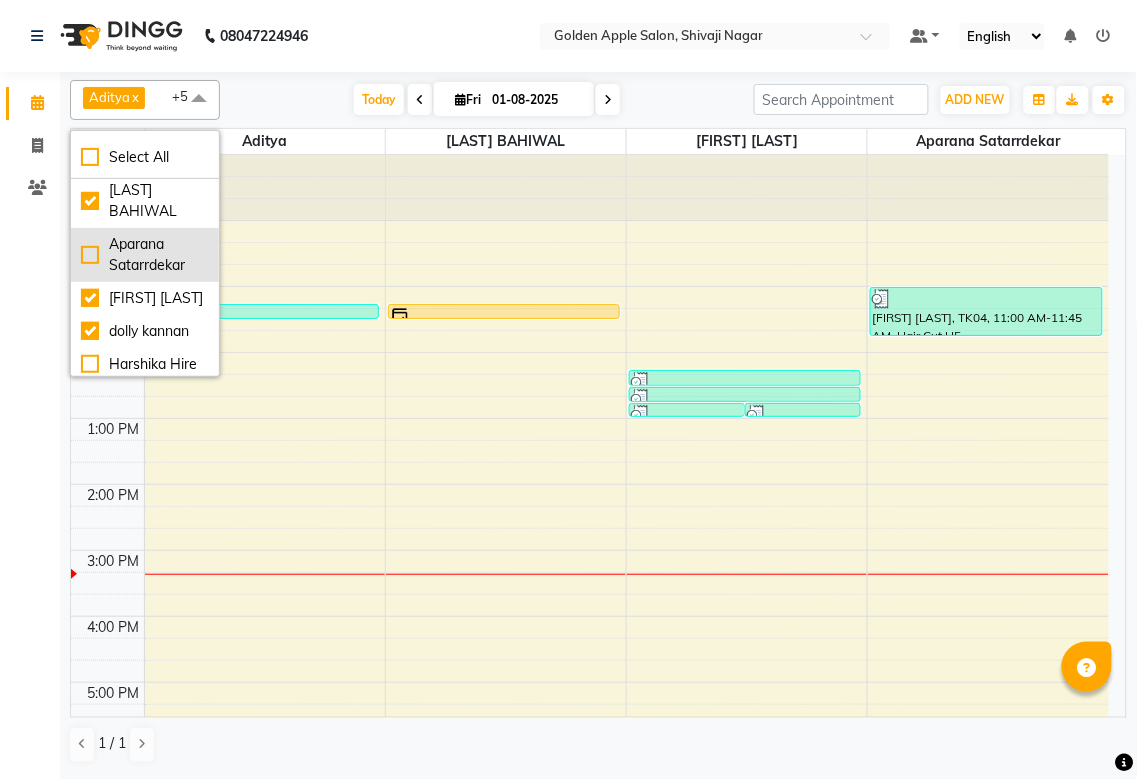 checkbox on "false" 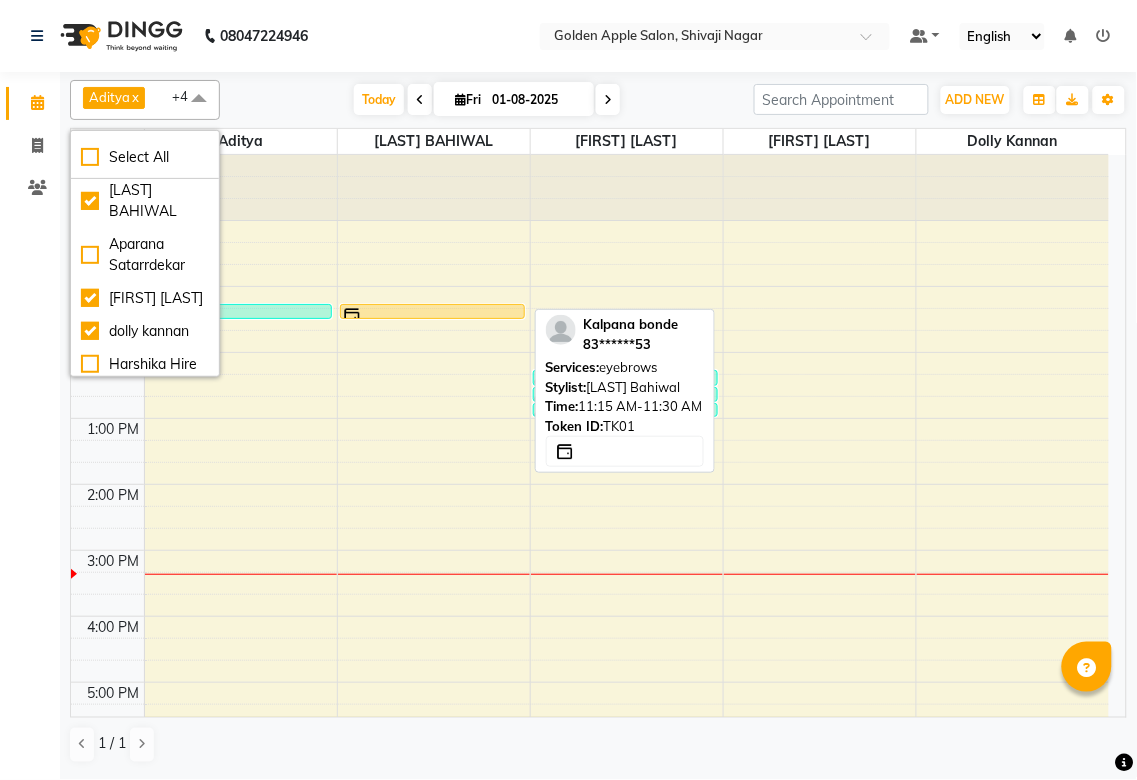 click on "Kalpana bonde, TK01, 11:15 AM-11:30 AM, eyebrows" at bounding box center (432, 311) 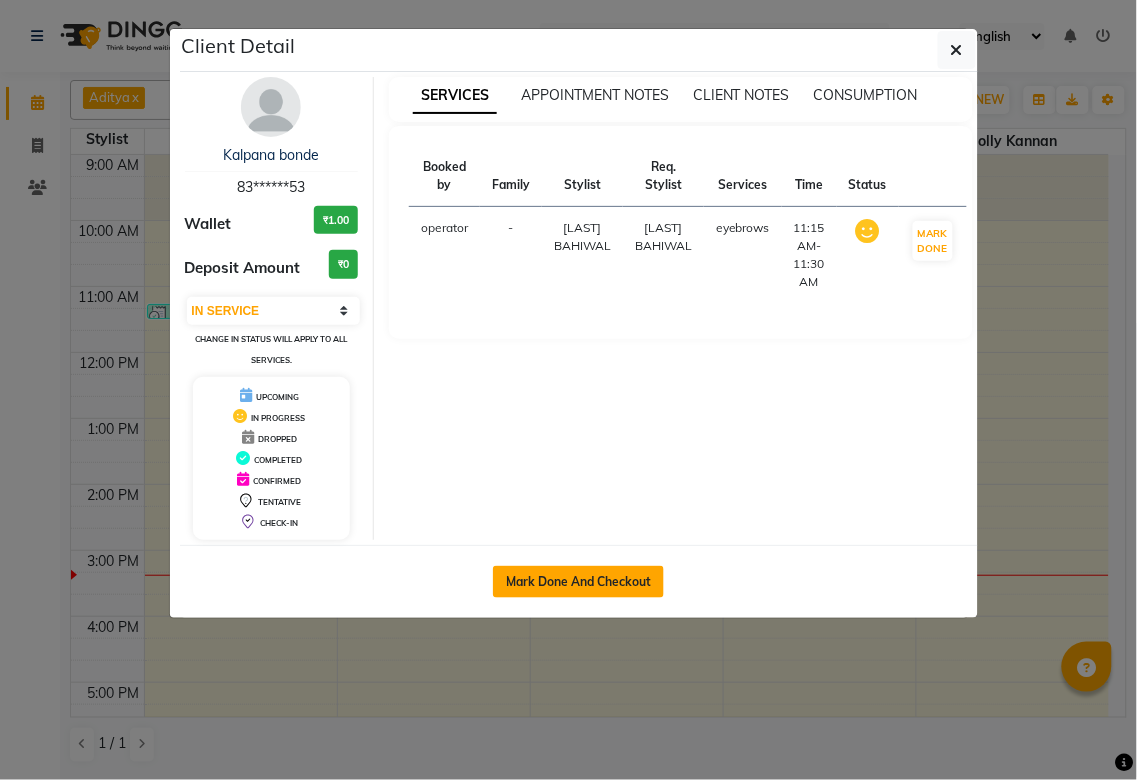 click on "Mark Done And Checkout" 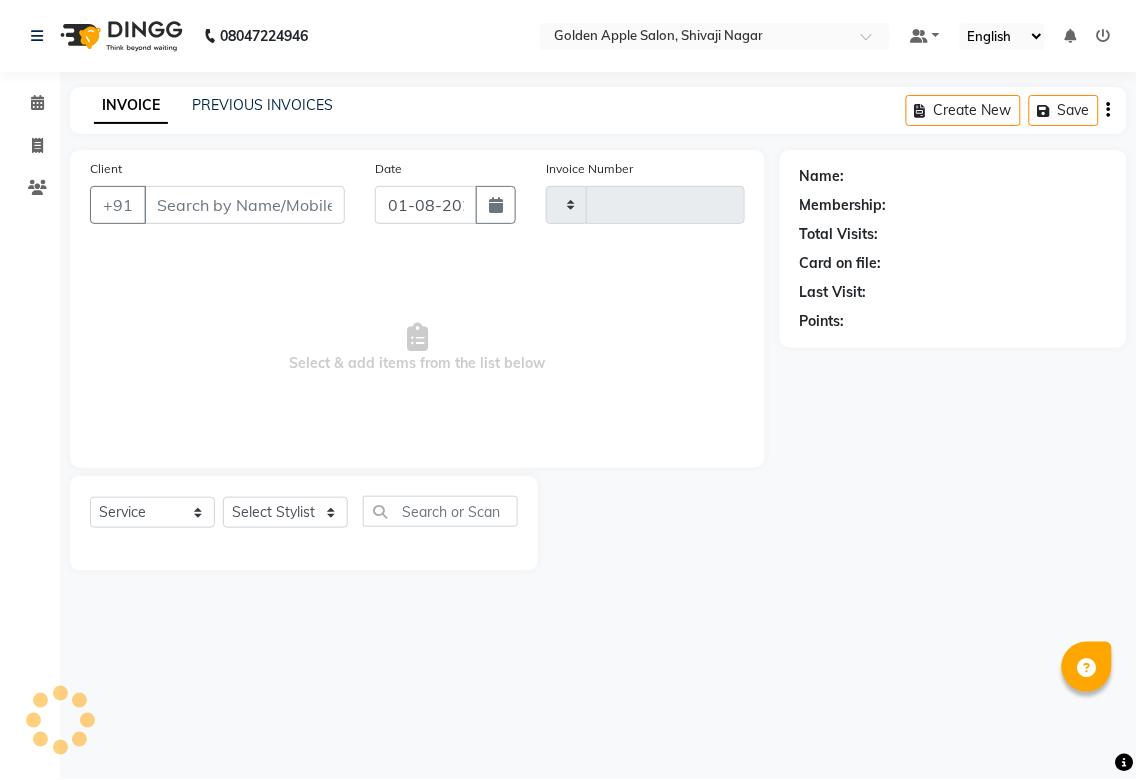 type on "1344" 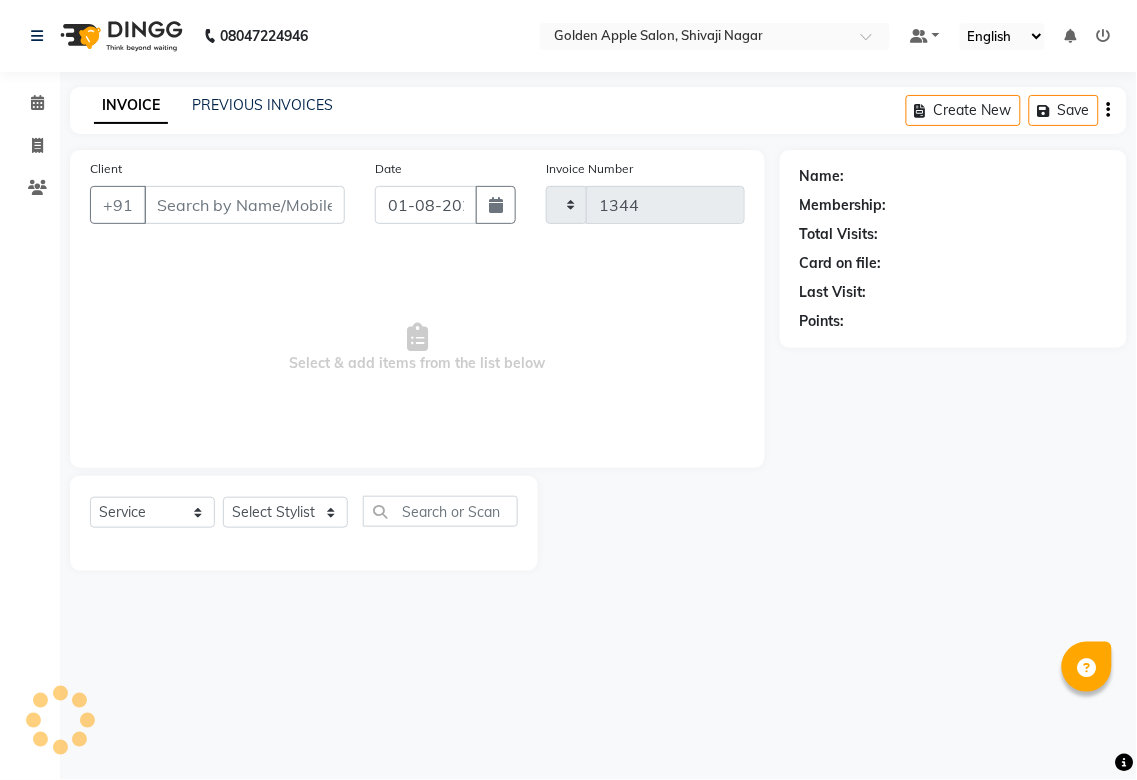 select on "3" 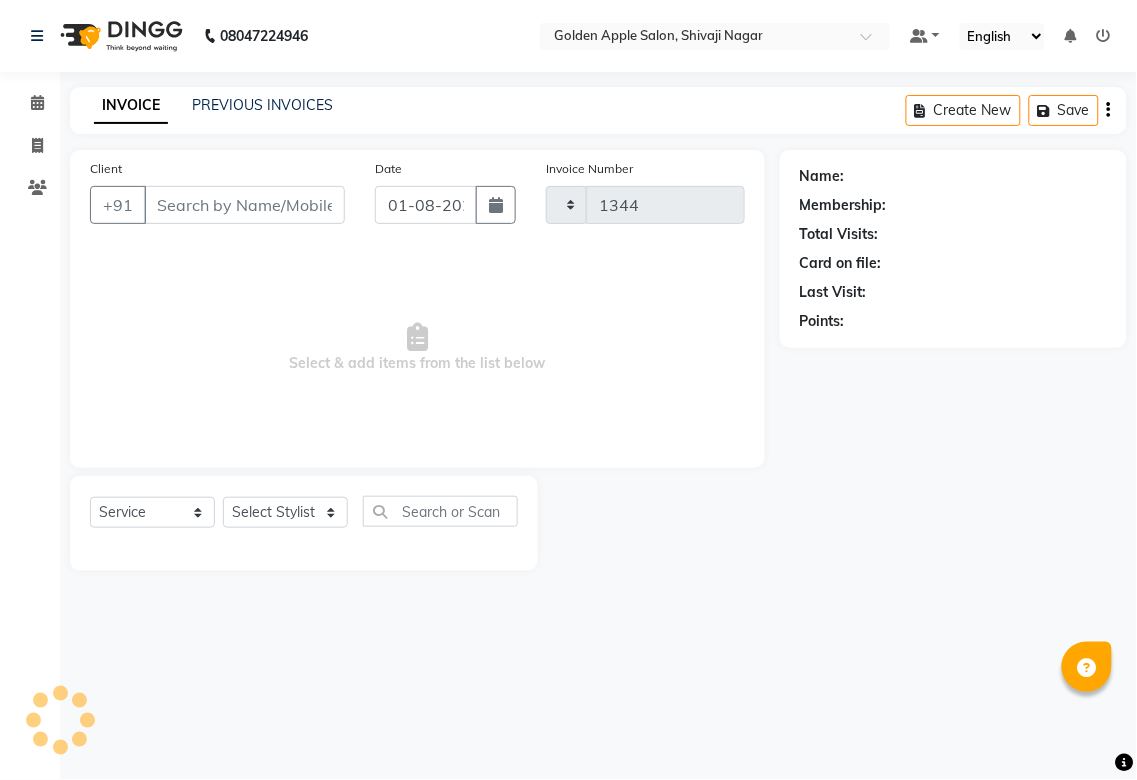 select on "6072" 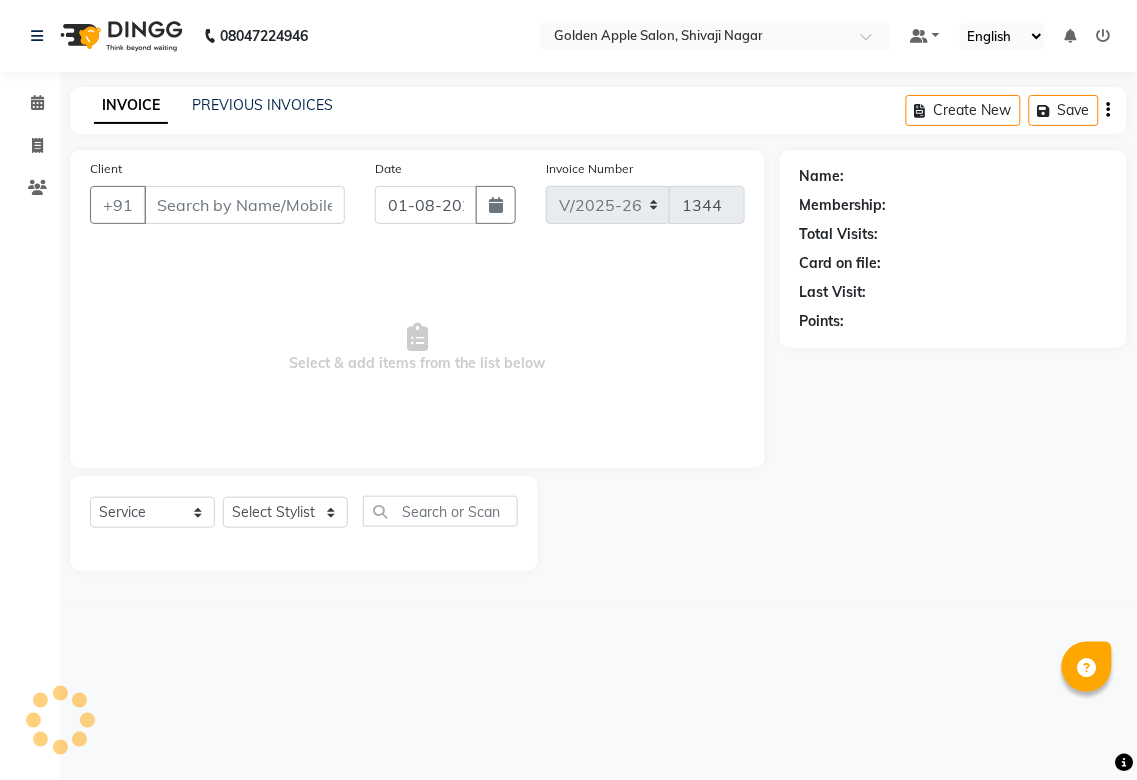 type on "83******53" 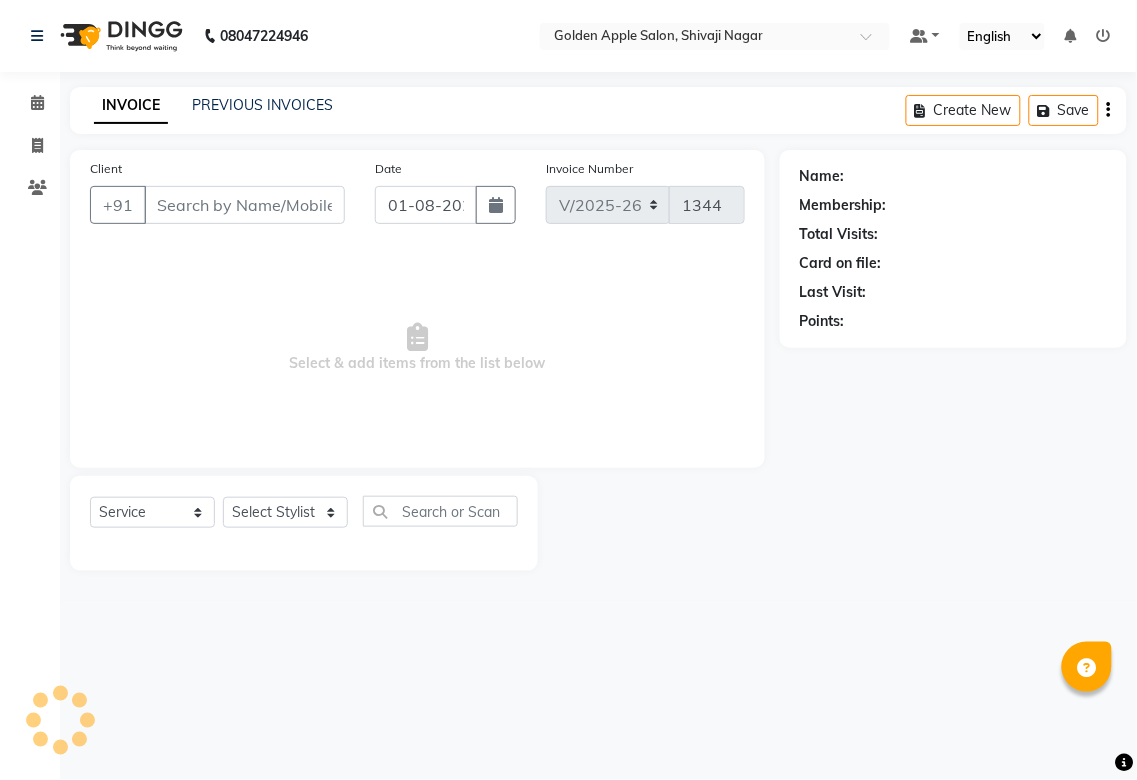 select on "79779" 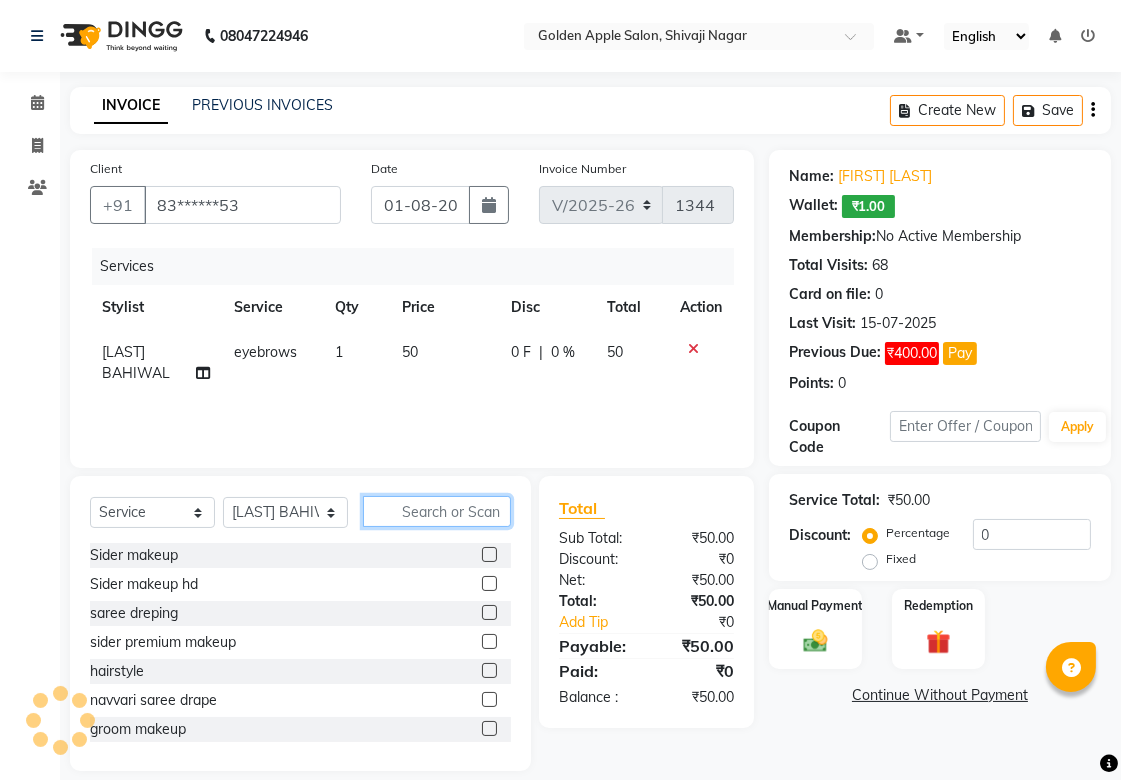 click 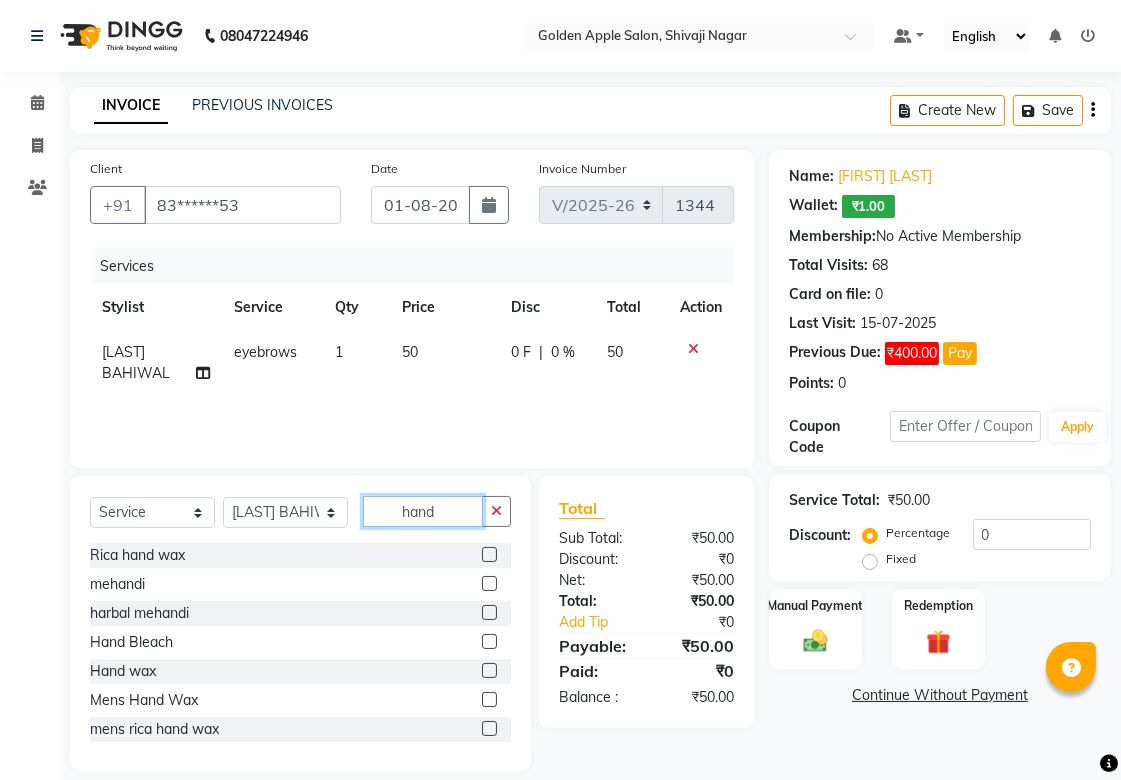 type on "hand" 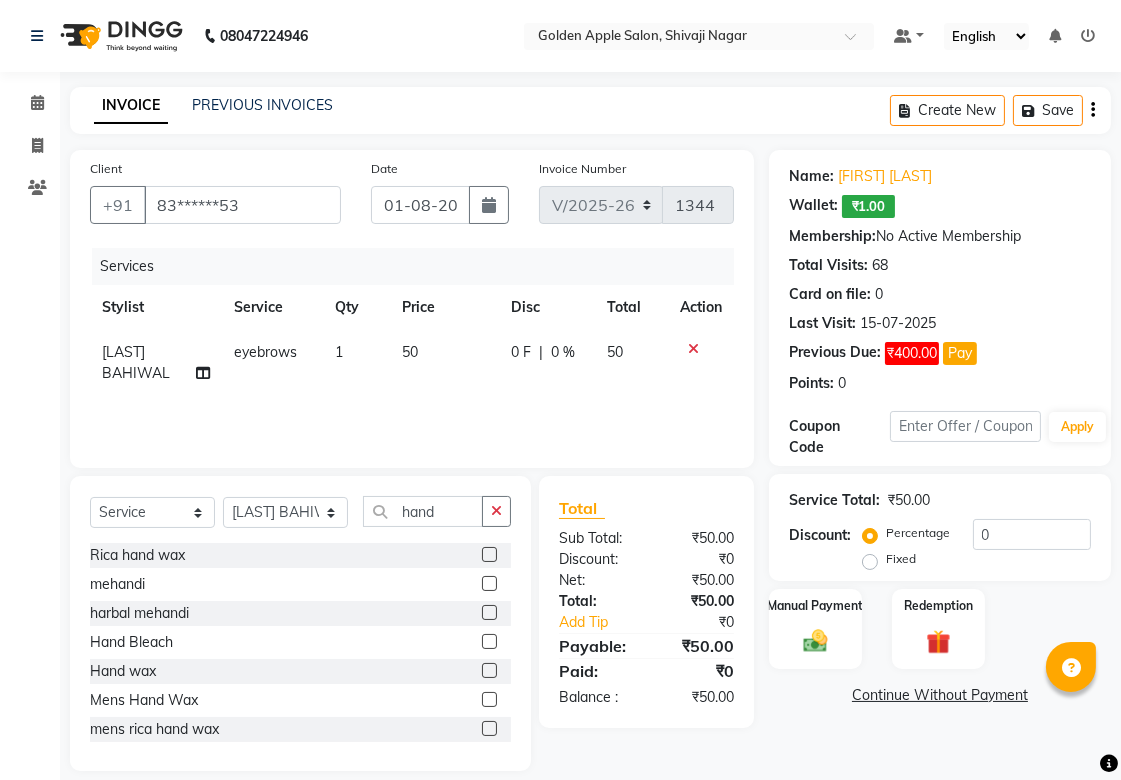 click 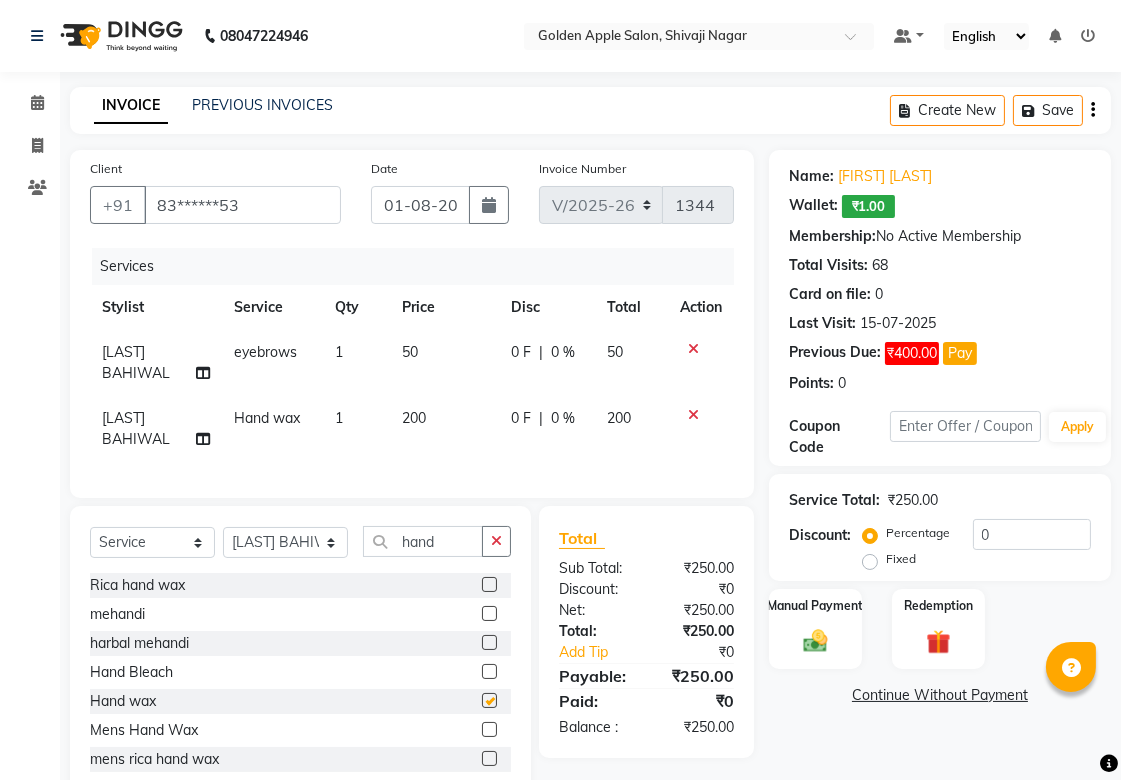 checkbox on "false" 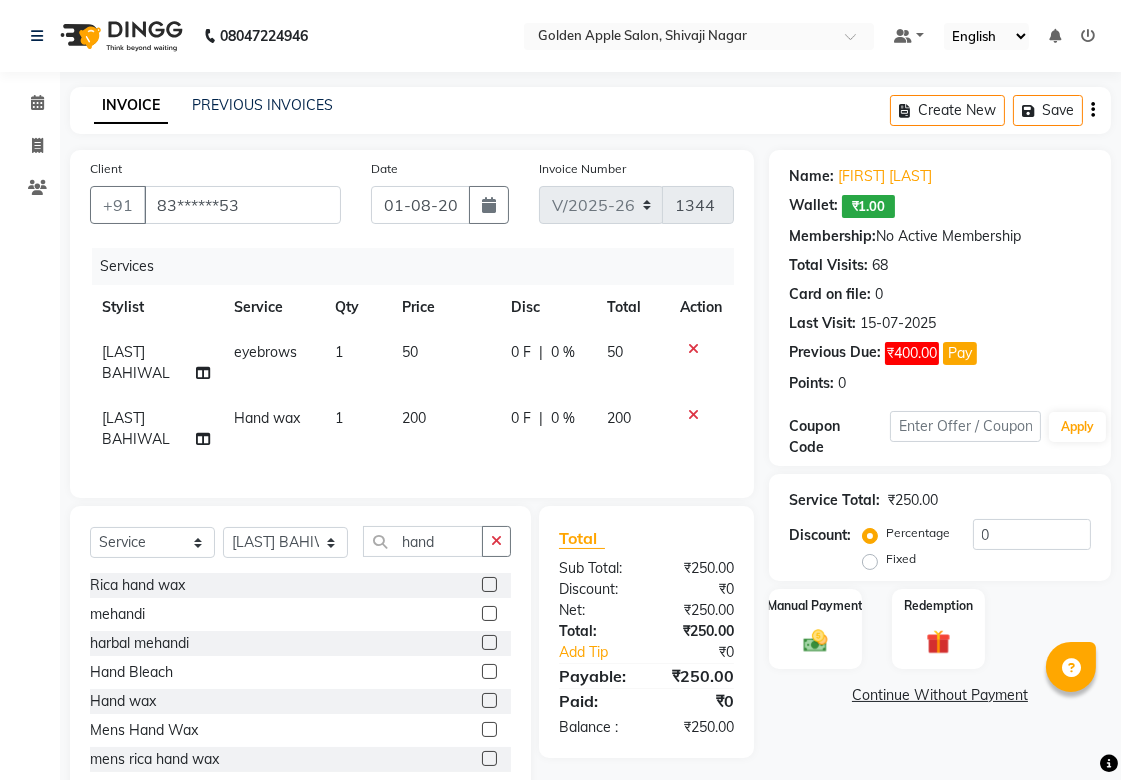 click 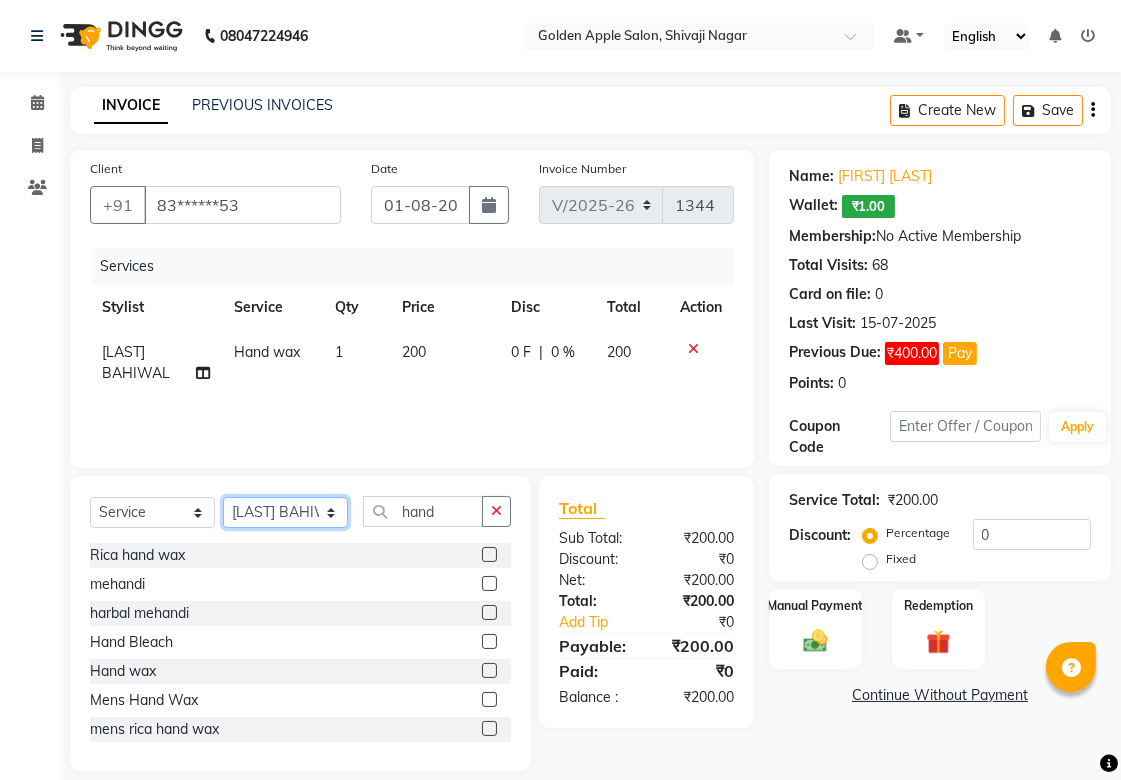click on "Select Stylist Aditya Anjali  BAHIWAL Aparana Satarrdekar ashwini jopale dolly kannan  Harshika Hire operator vijay ahire" 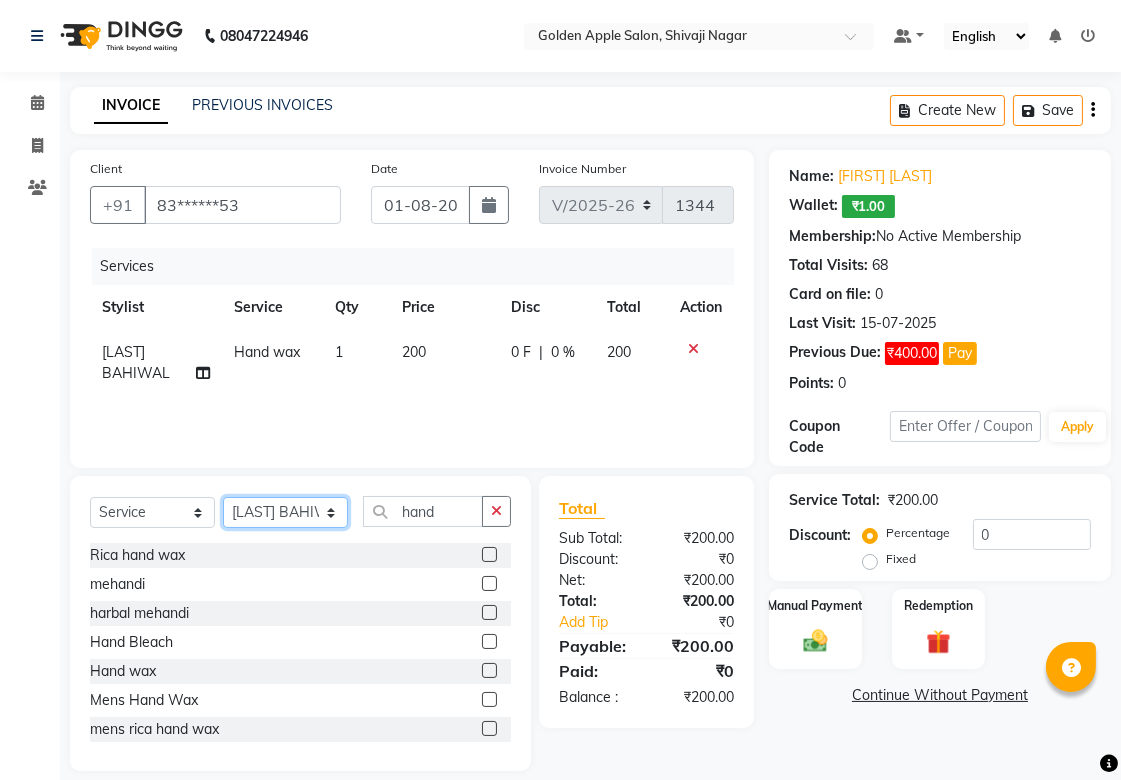 select on "87844" 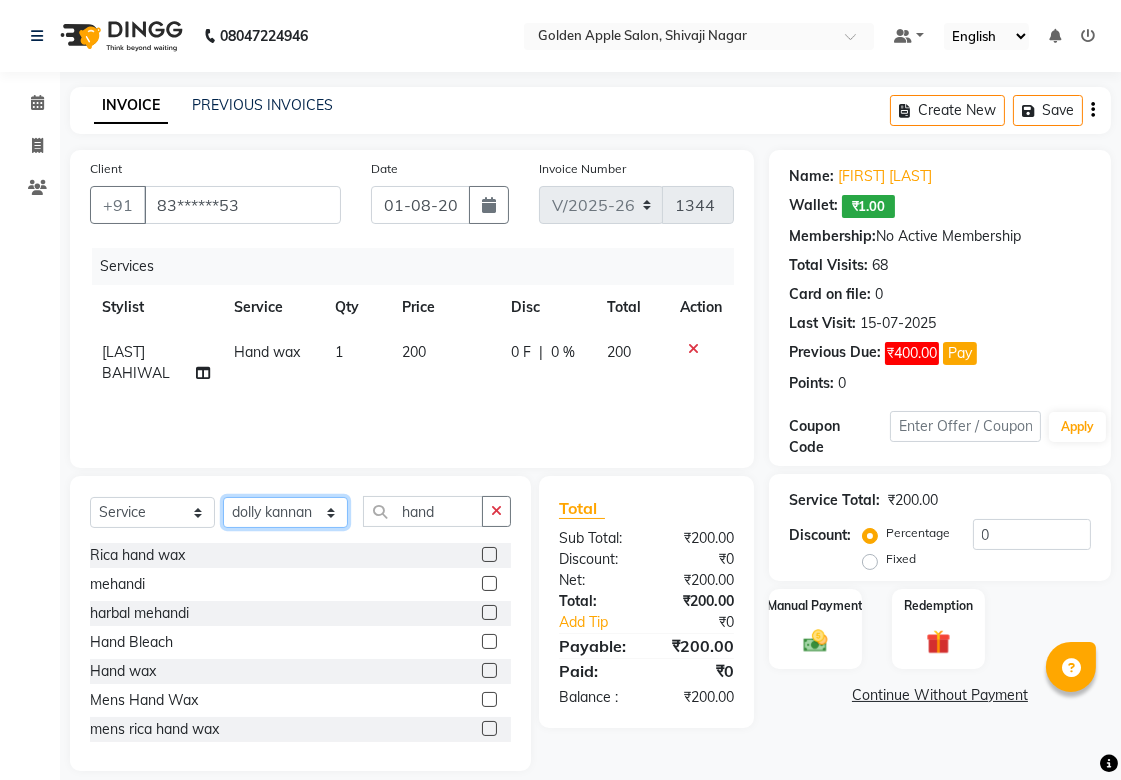 click on "Select Stylist Aditya Anjali  BAHIWAL Aparana Satarrdekar ashwini jopale dolly kannan  Harshika Hire operator vijay ahire" 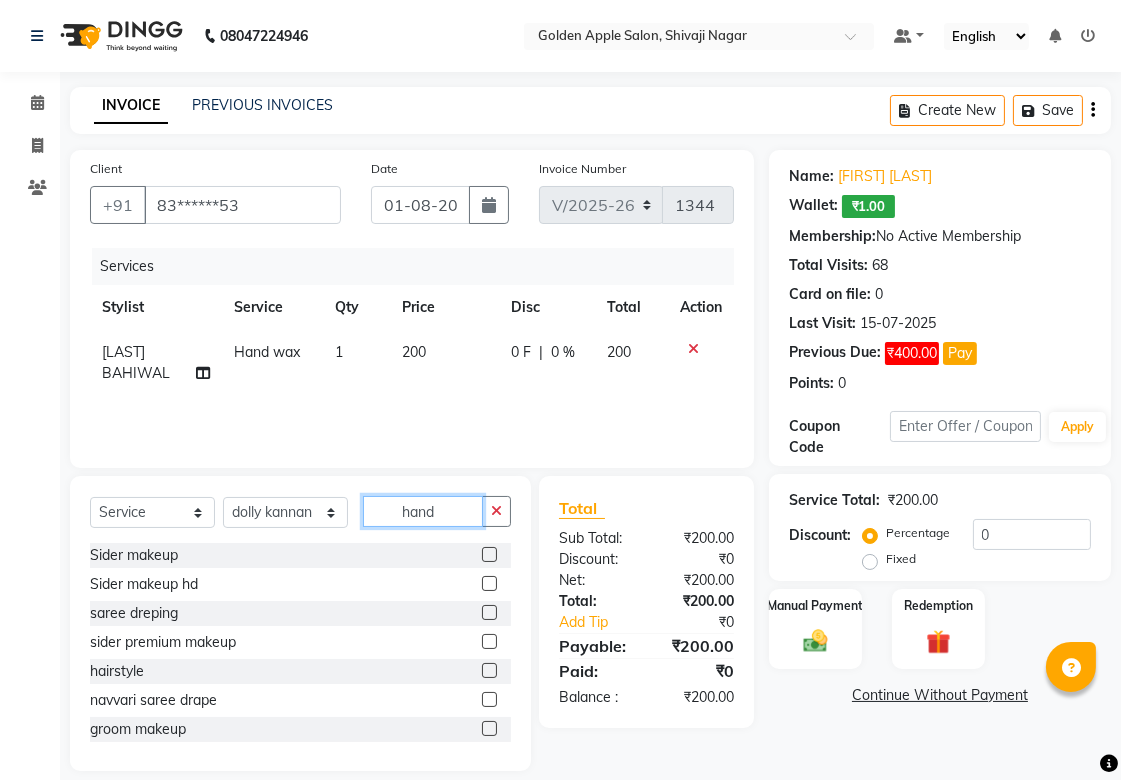click on "hand" 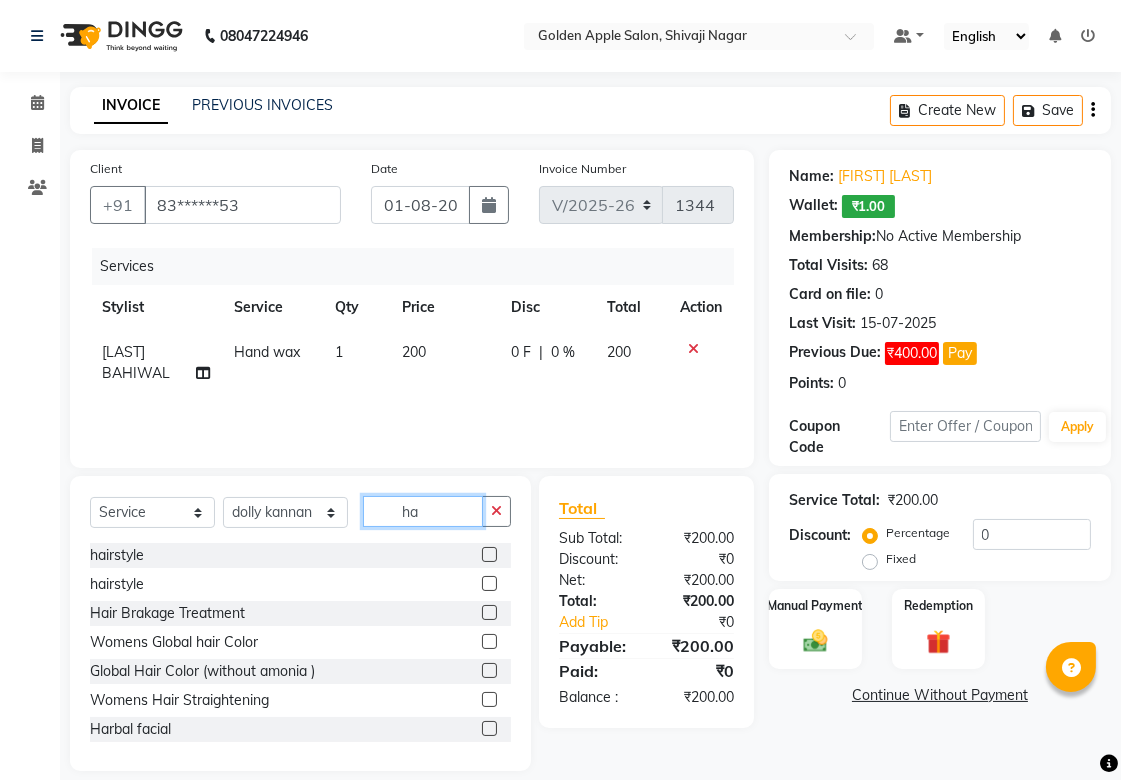 type on "h" 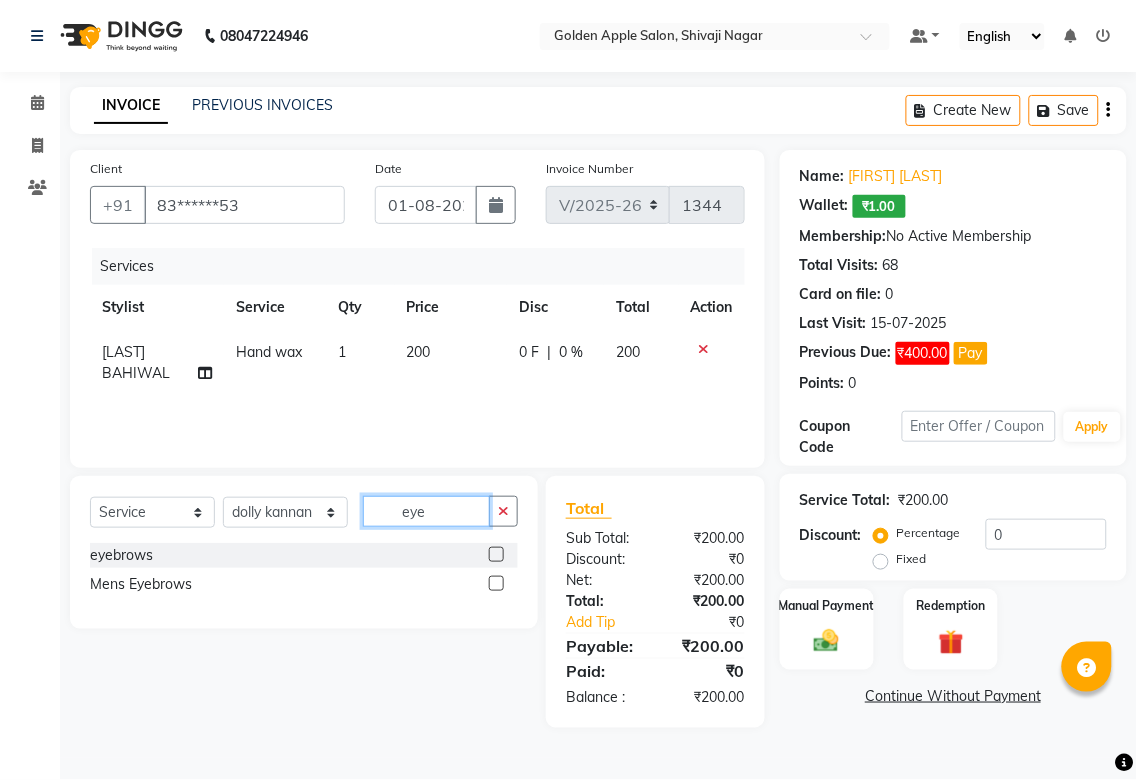 type on "eye" 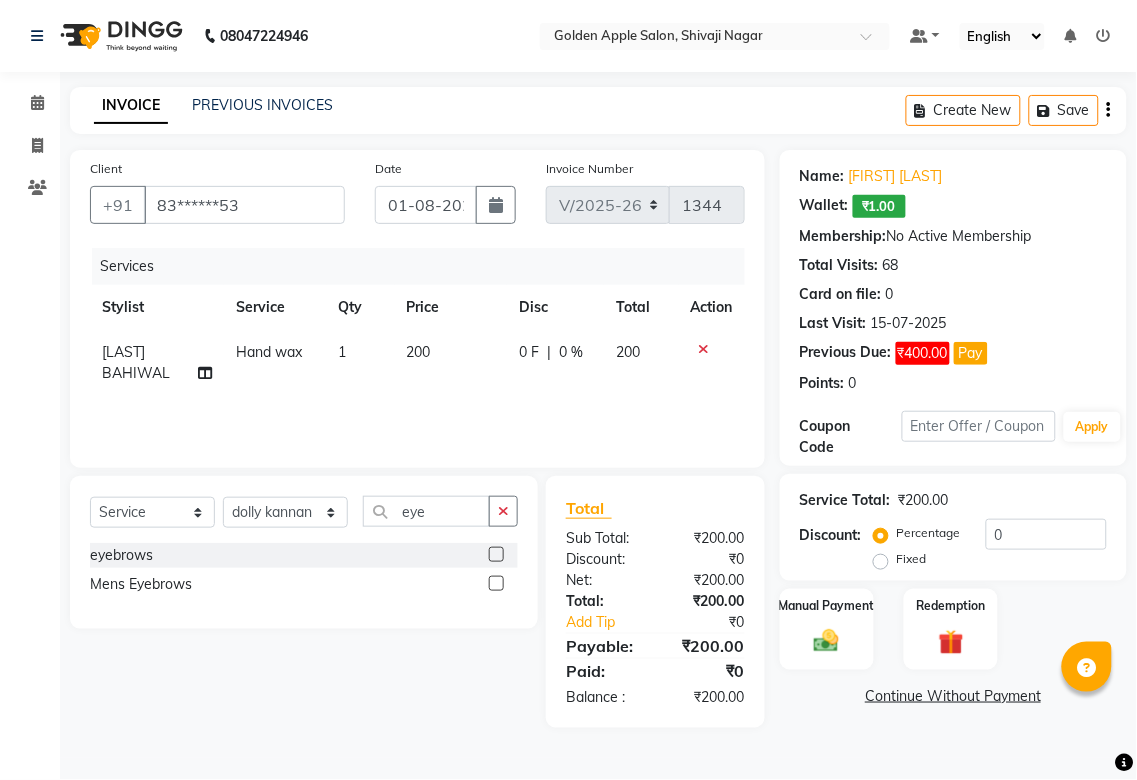 click 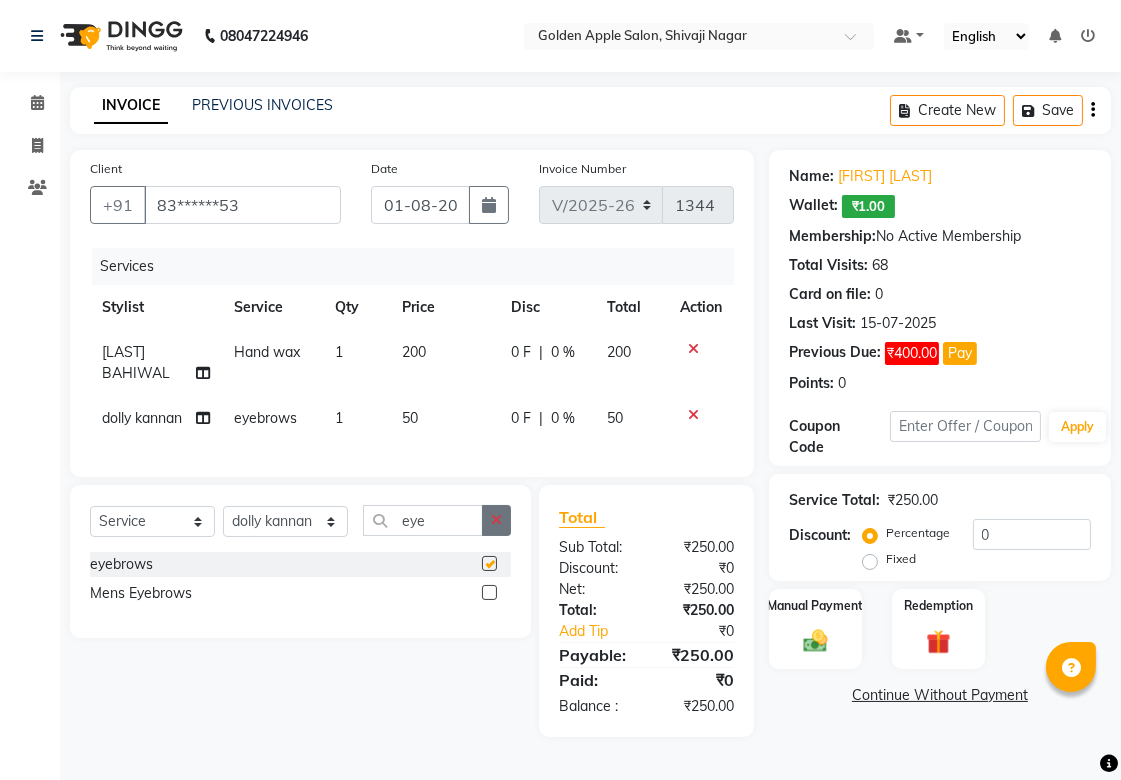 checkbox on "false" 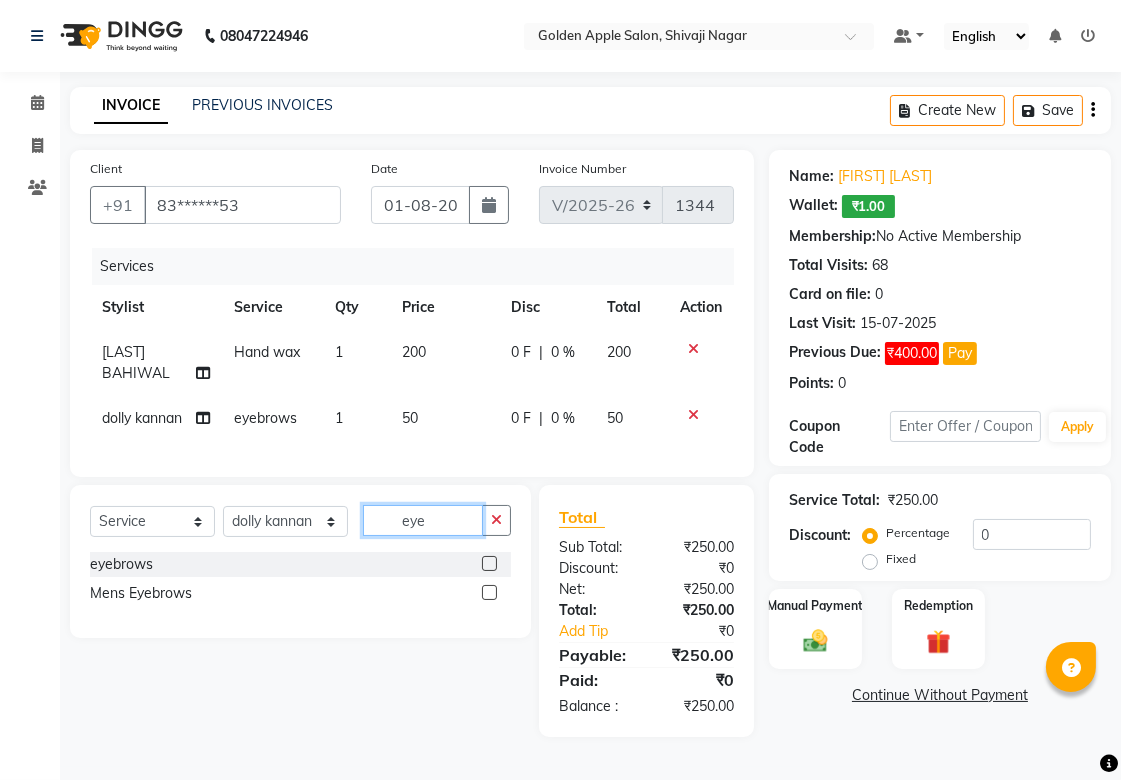 click on "eye" 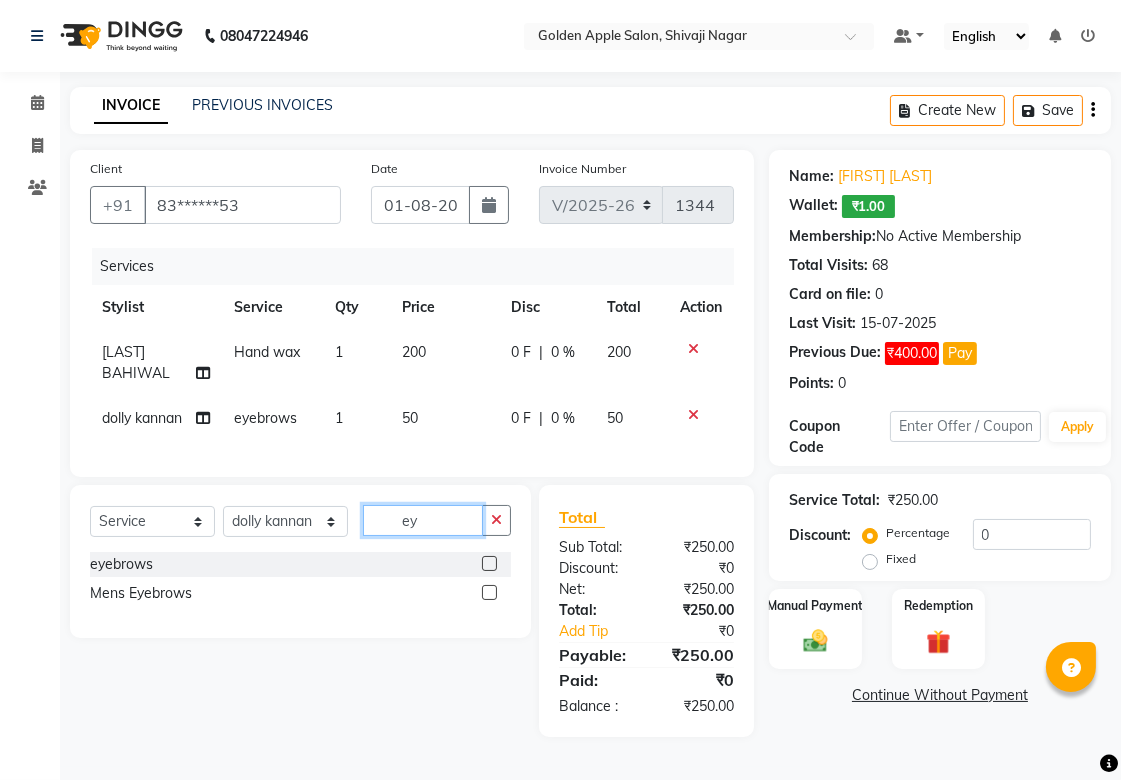 type on "e" 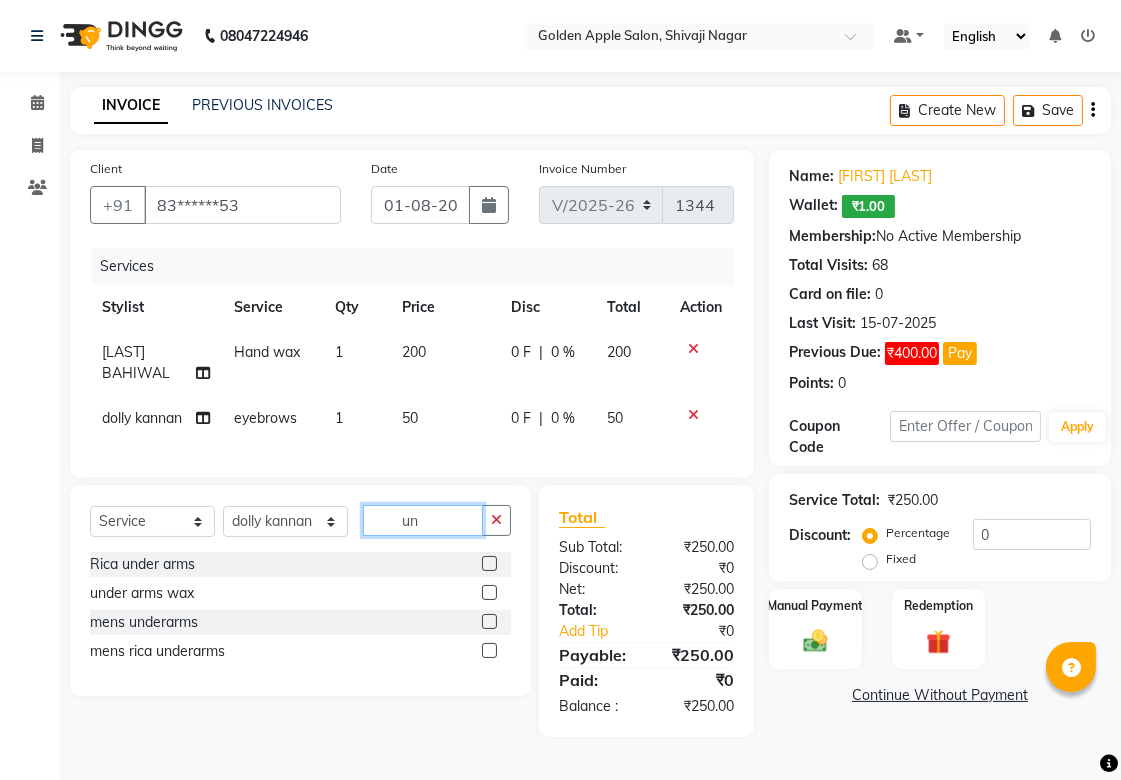 type on "un" 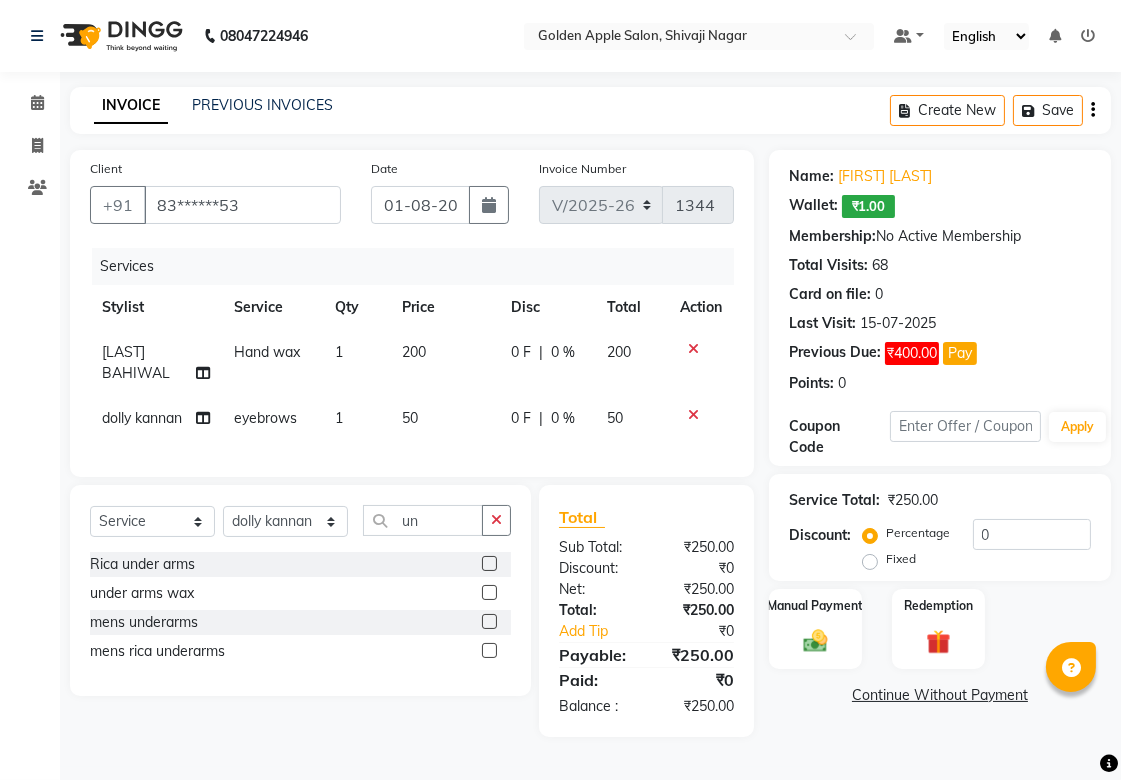 click 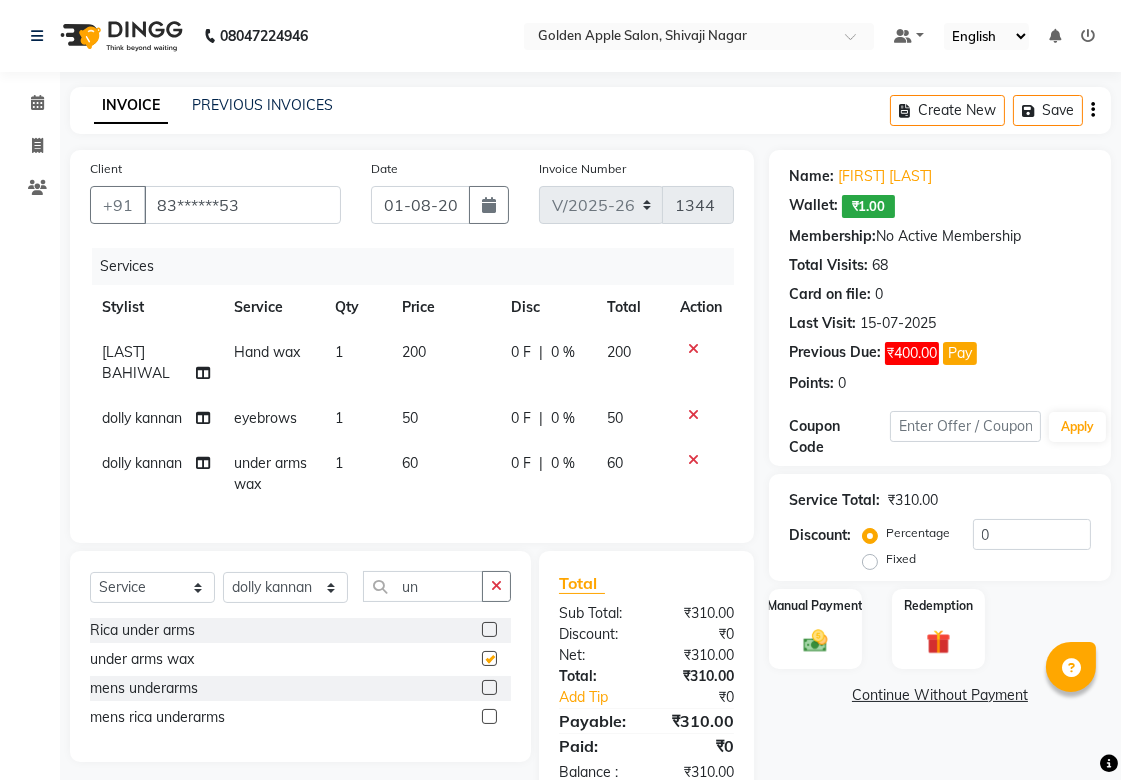 checkbox on "false" 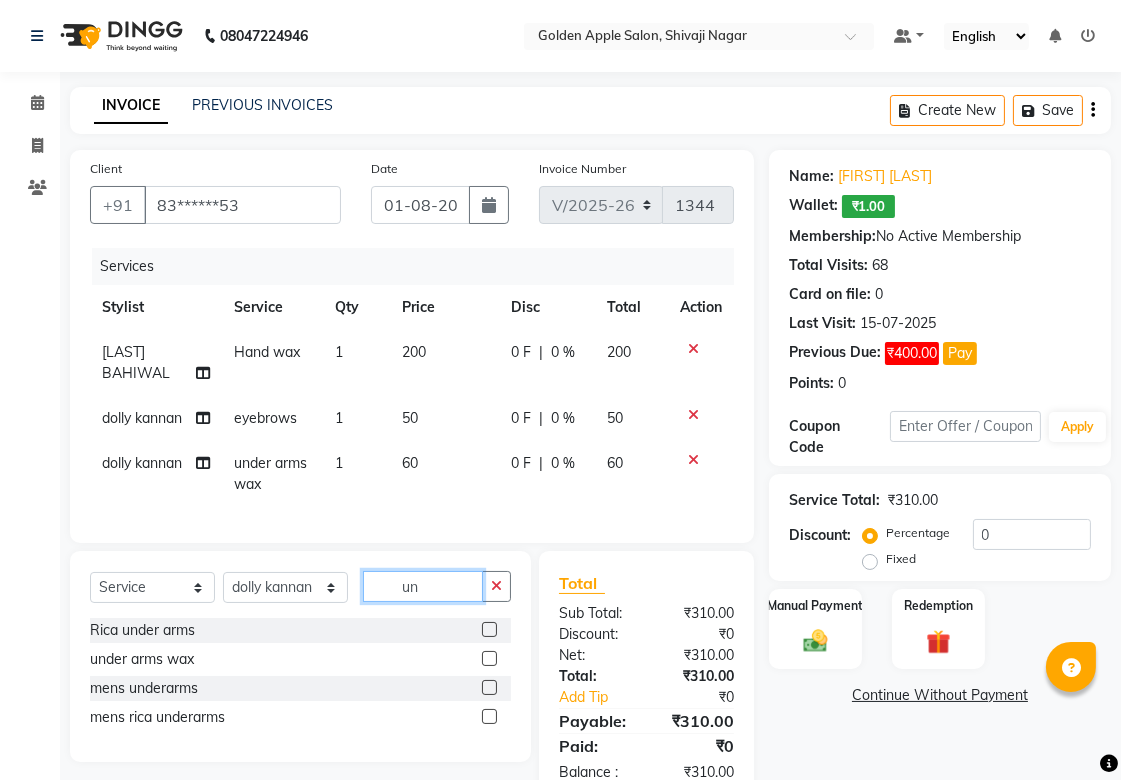 click on "un" 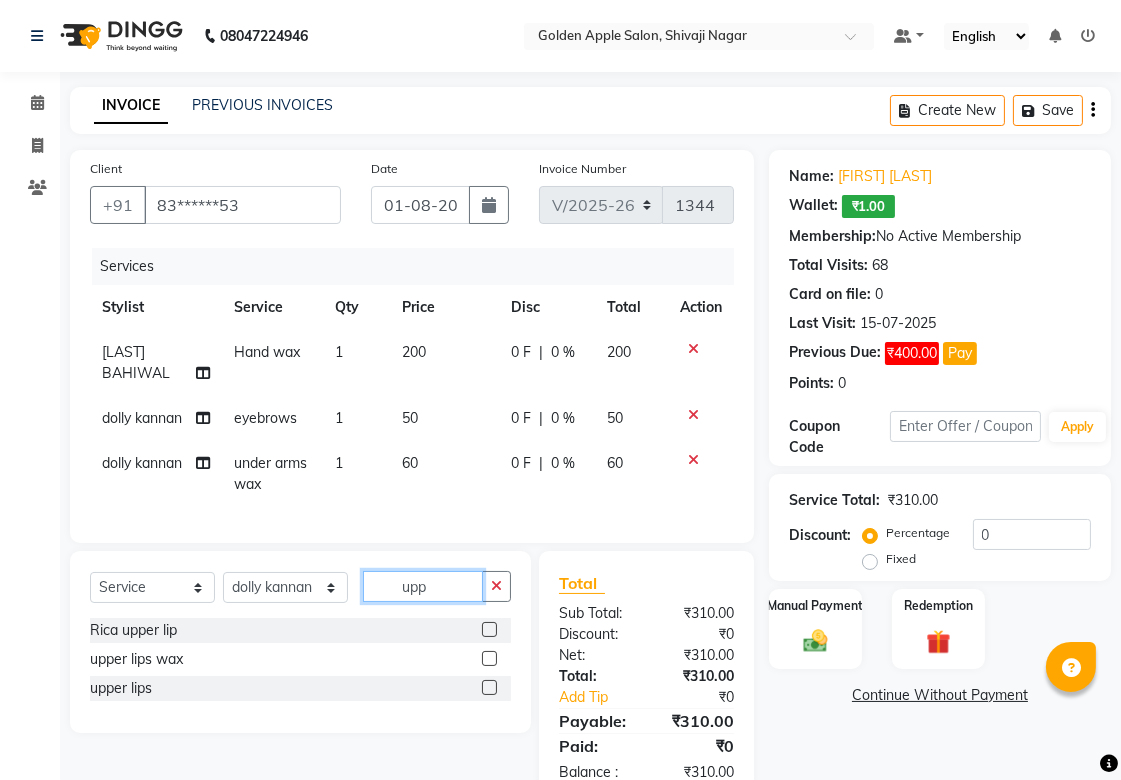 type on "upp" 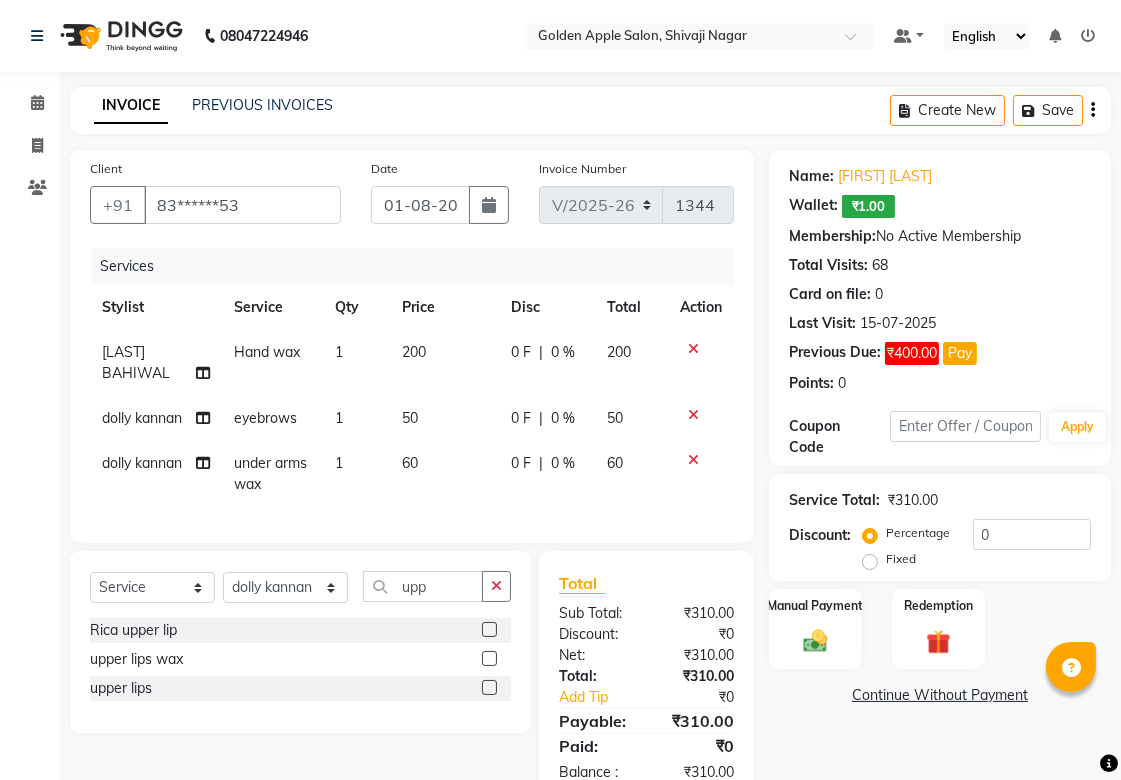 click 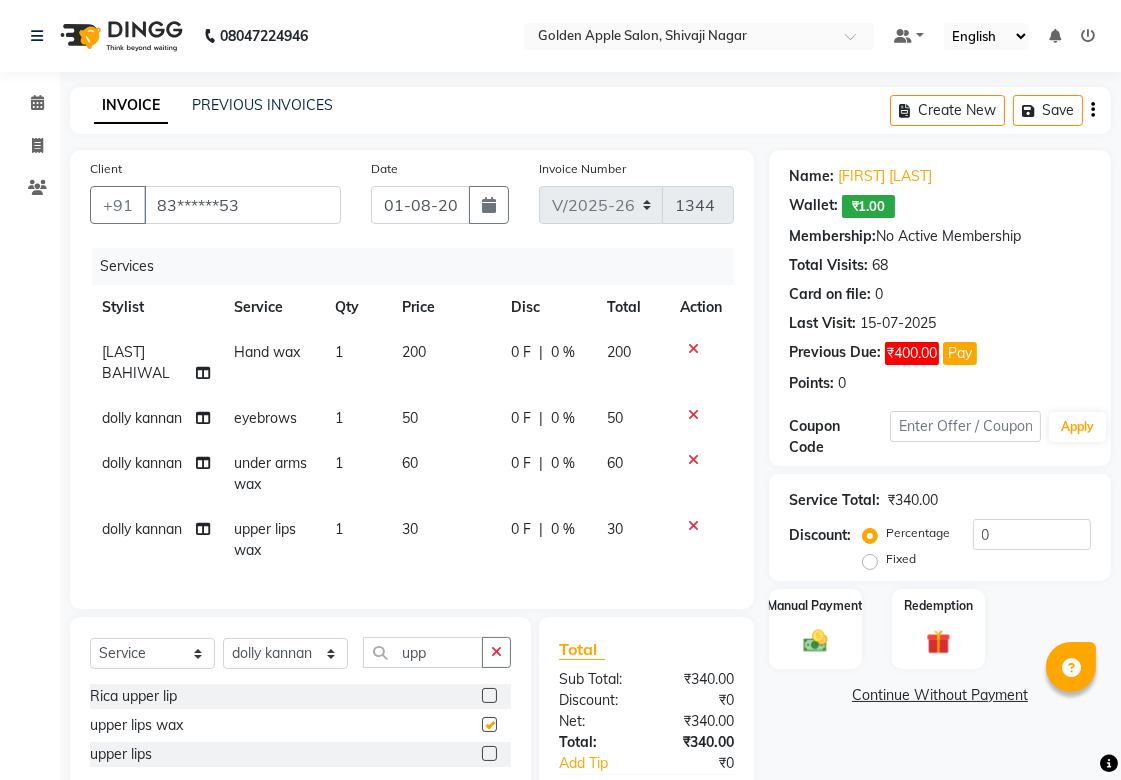 checkbox on "false" 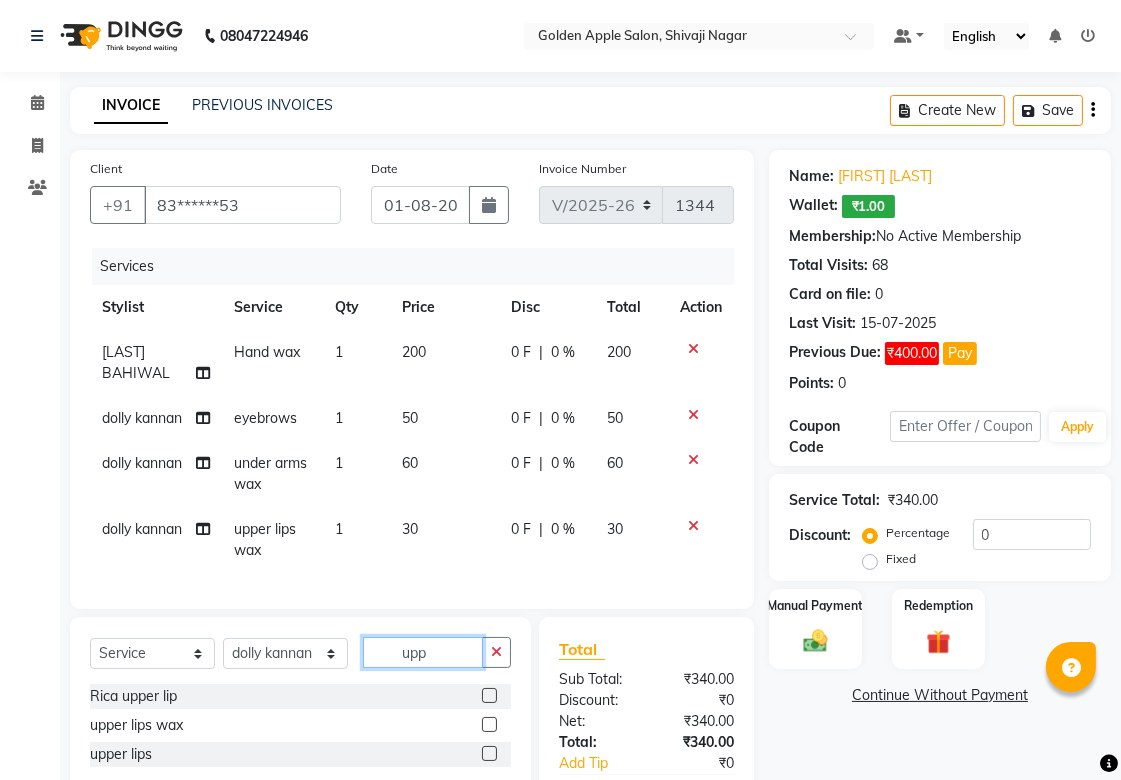 click on "upp" 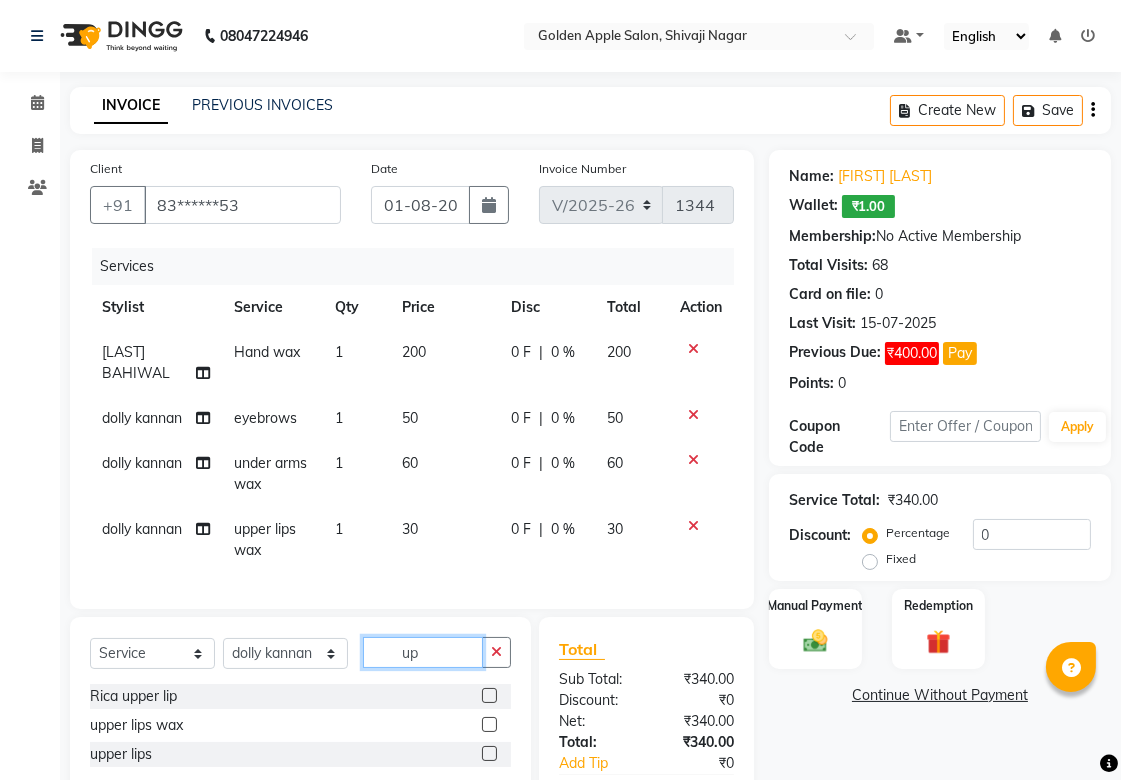 type on "u" 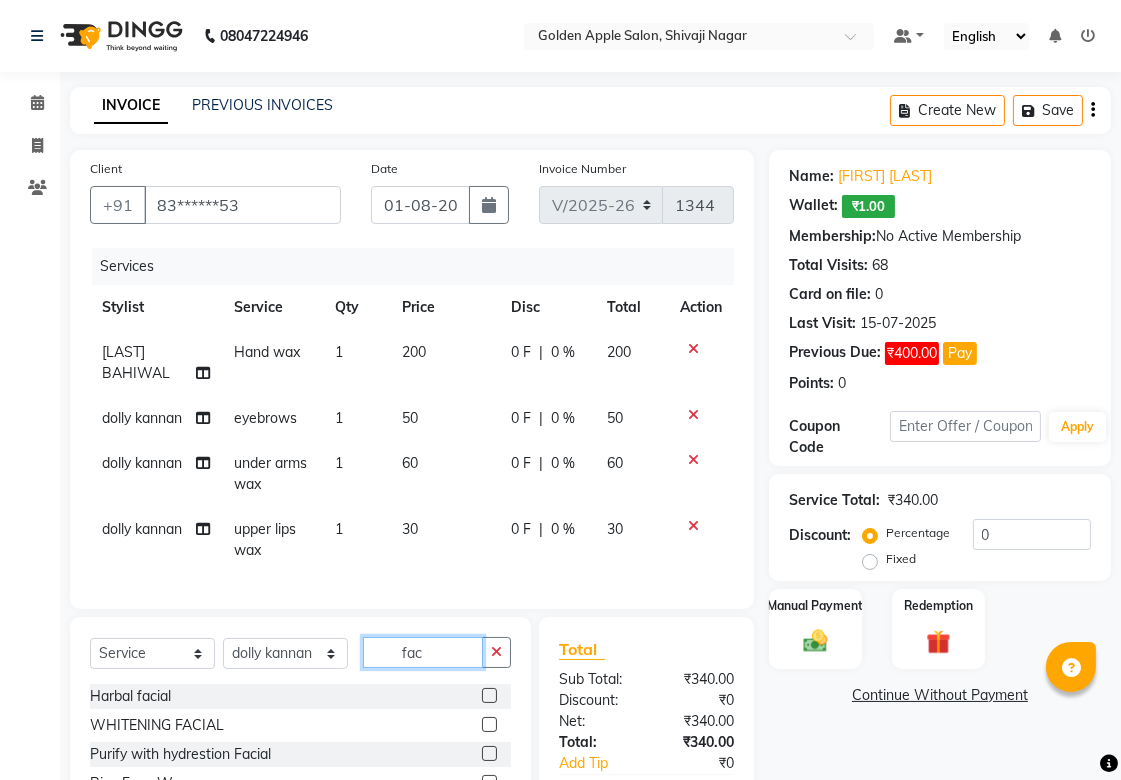 scroll, scrollTop: 111, scrollLeft: 0, axis: vertical 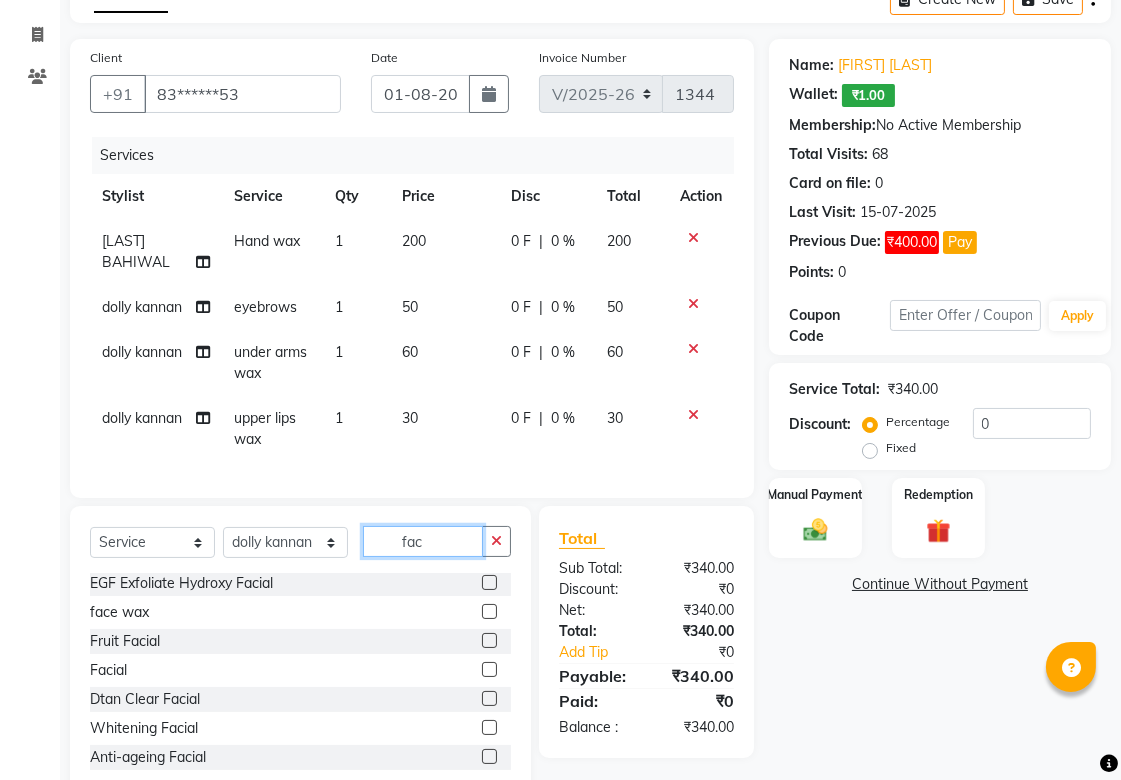 type on "fac" 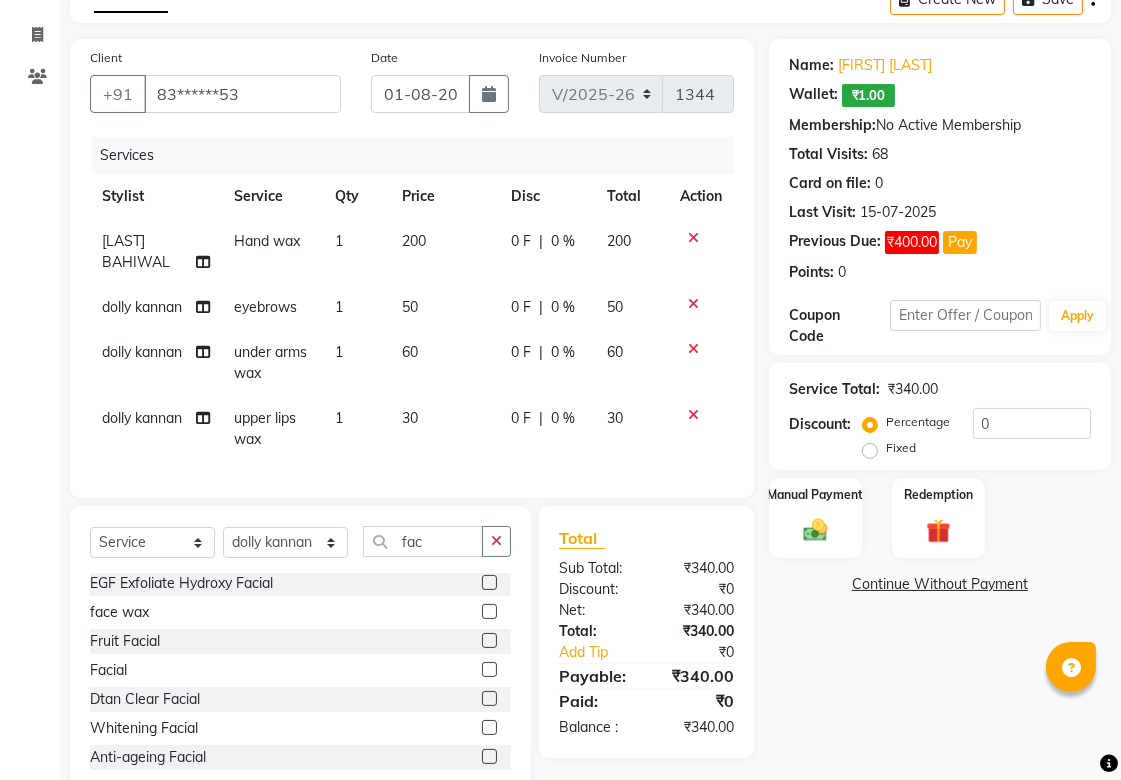 click 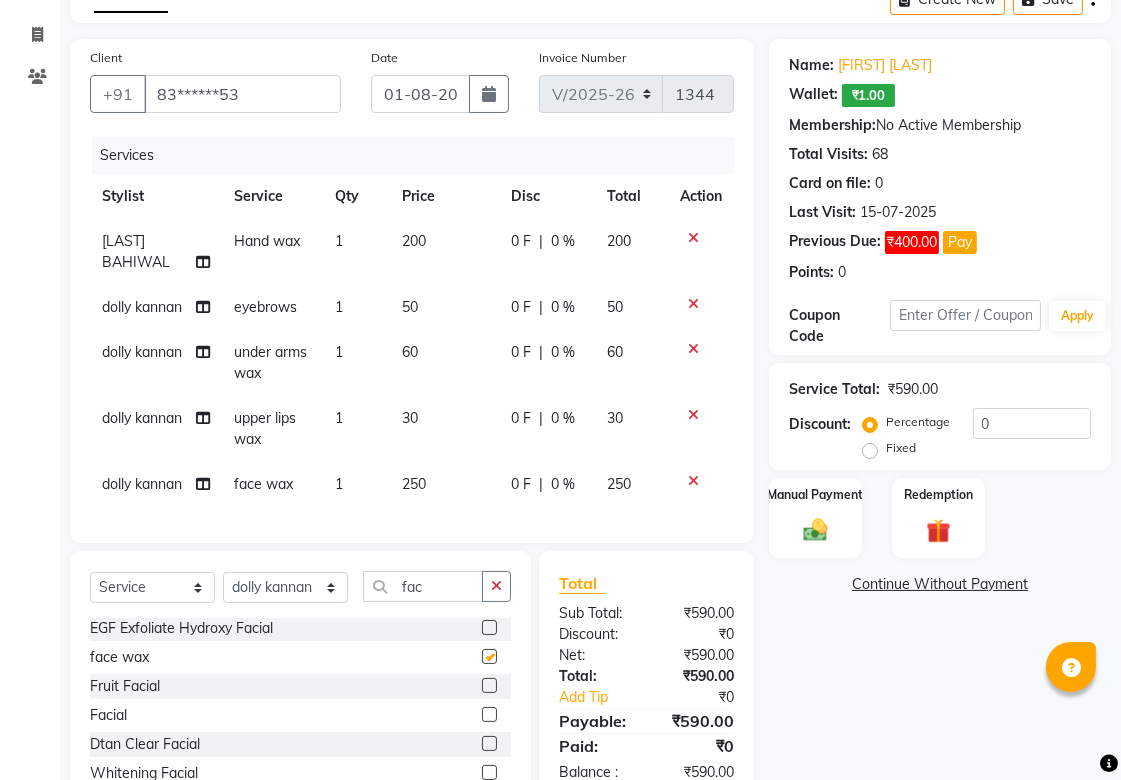 checkbox on "false" 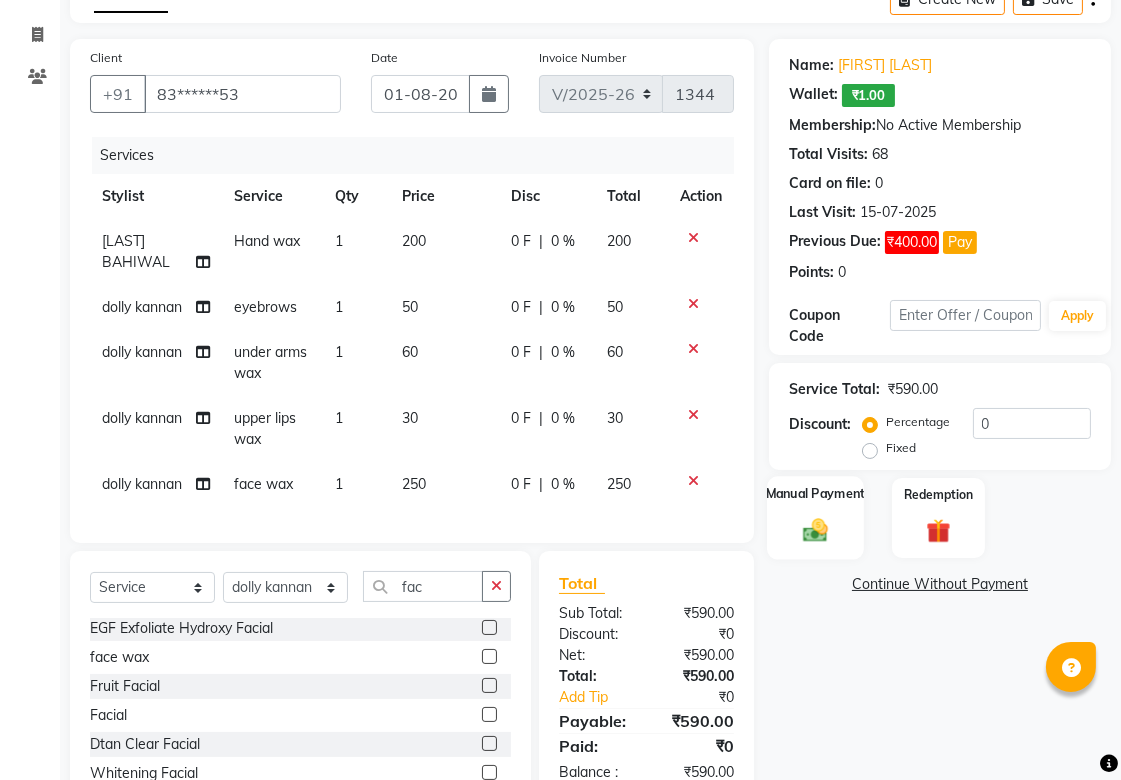 click 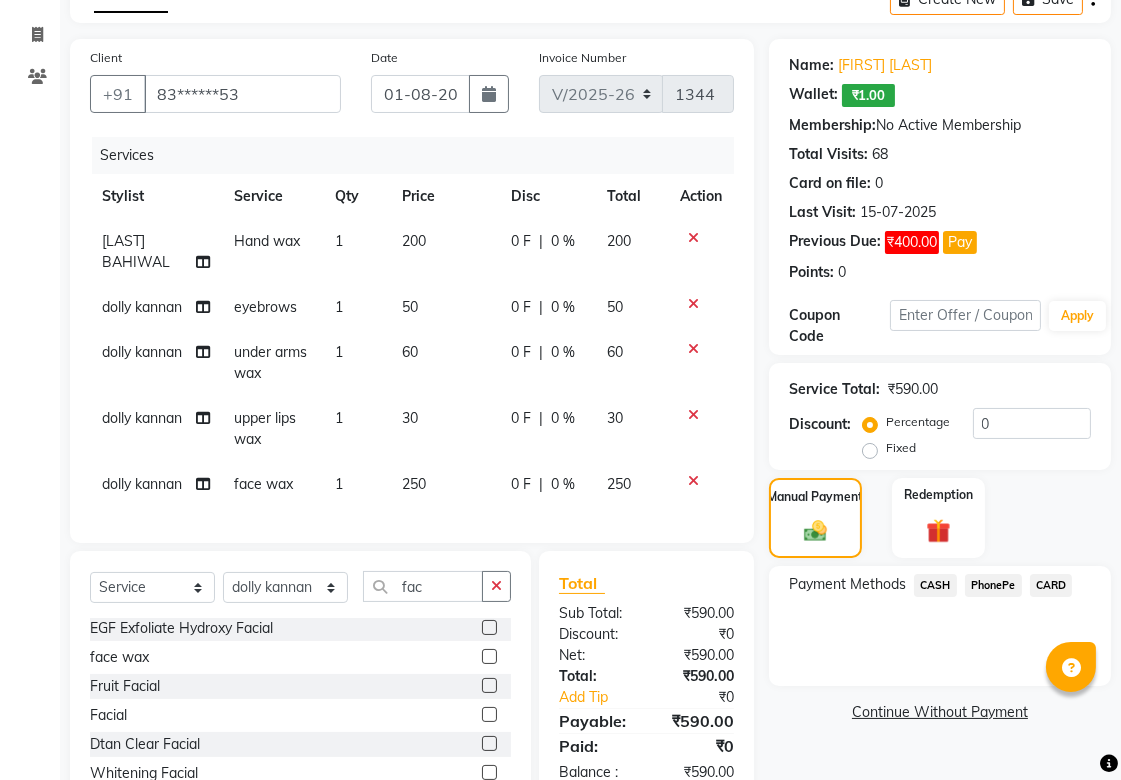 click on "CASH" 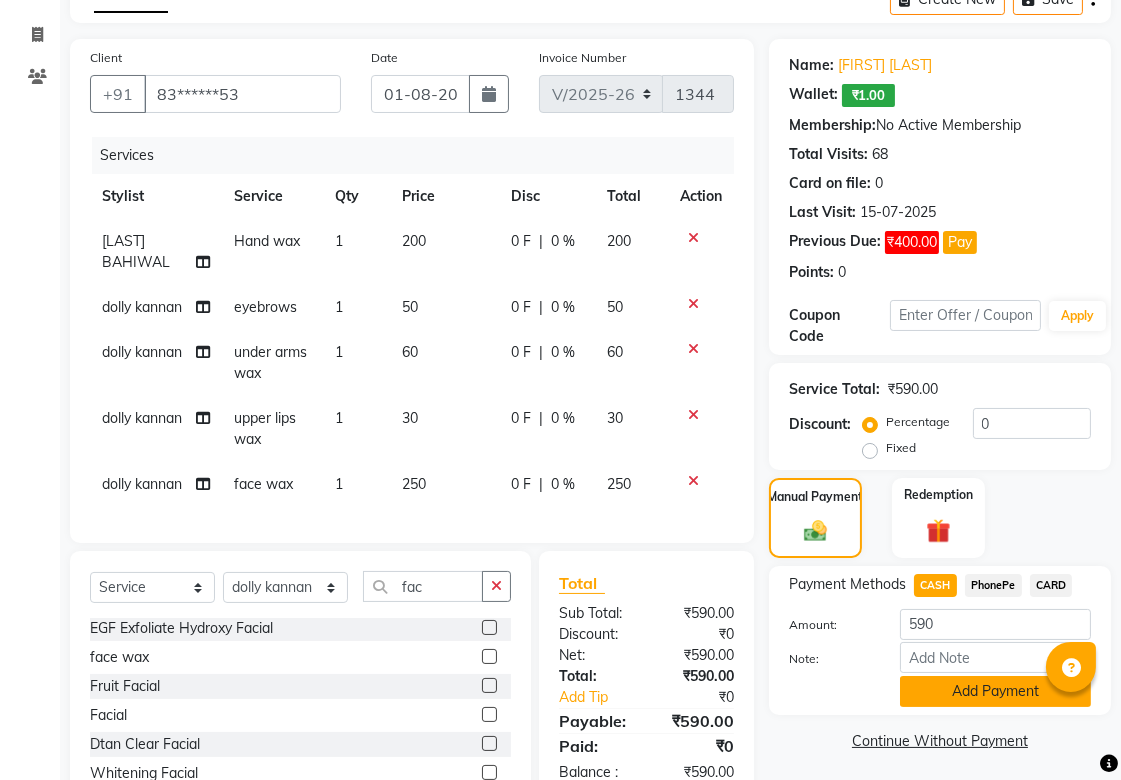 click on "Add Payment" 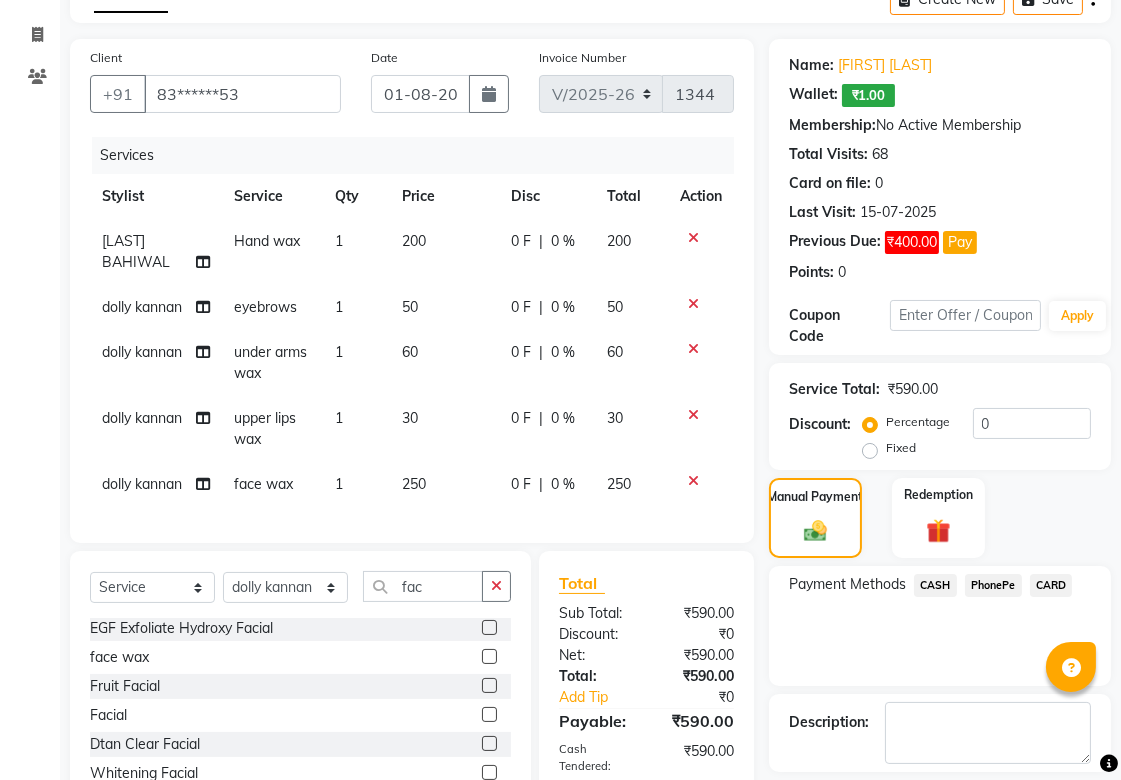 scroll, scrollTop: 285, scrollLeft: 0, axis: vertical 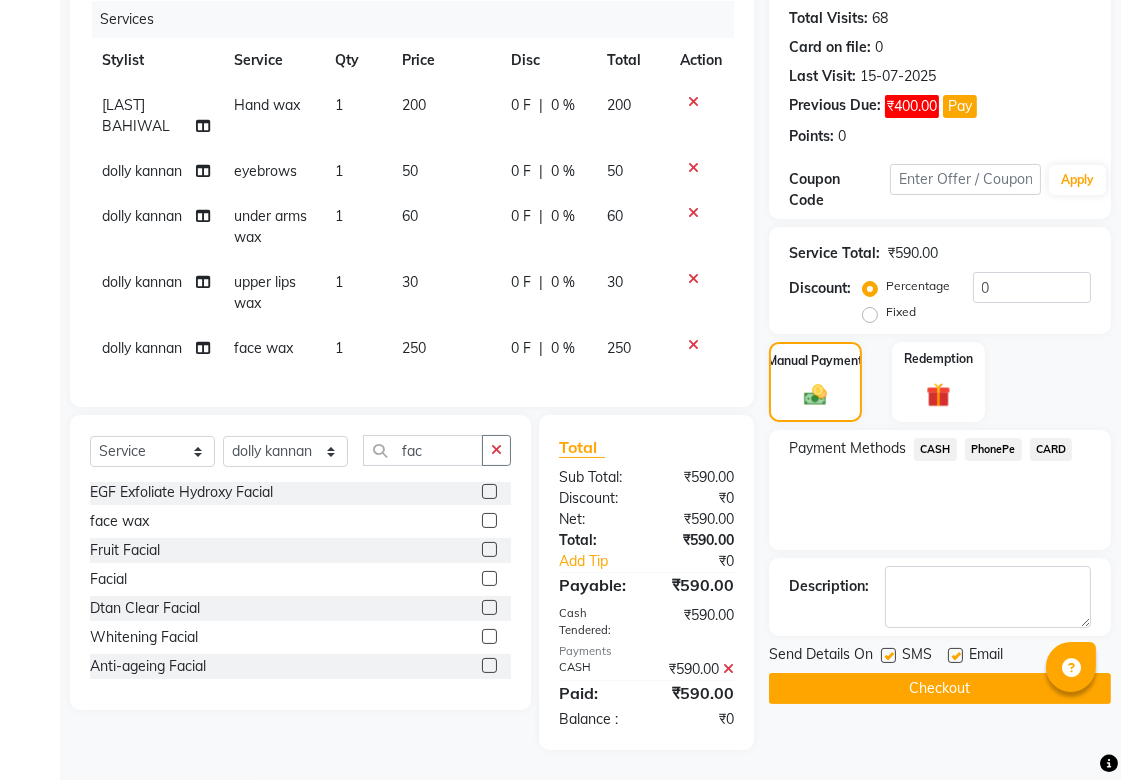 click 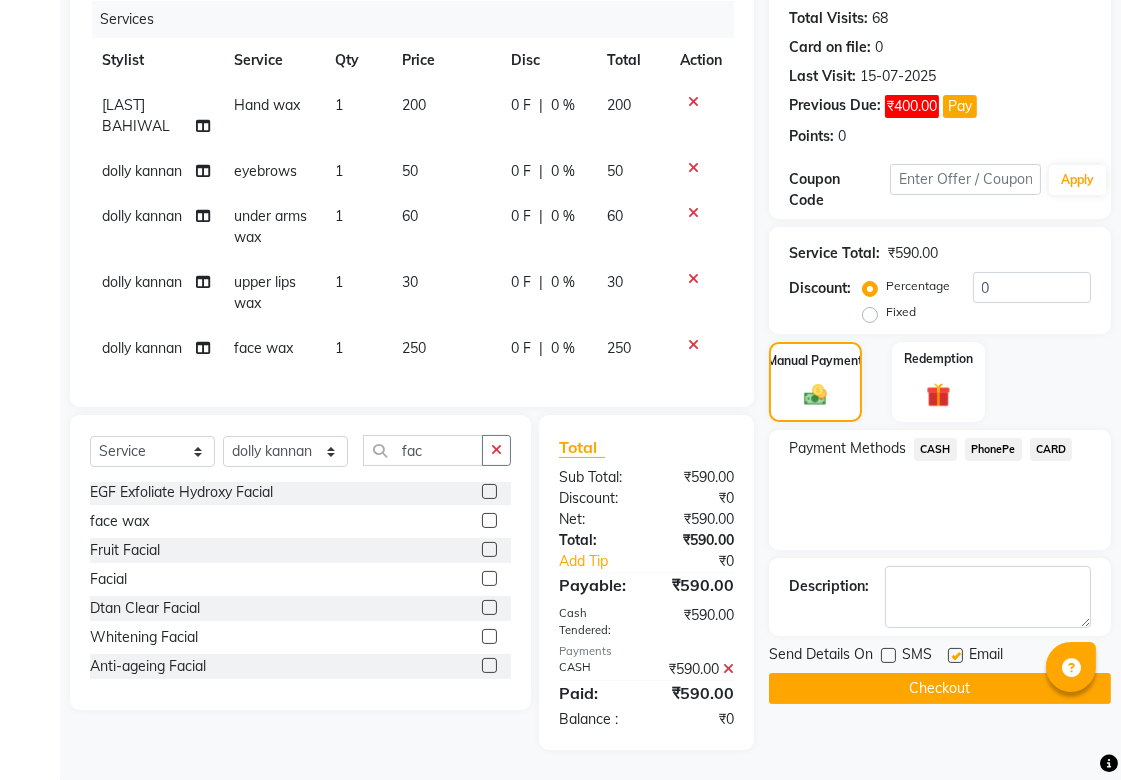 click 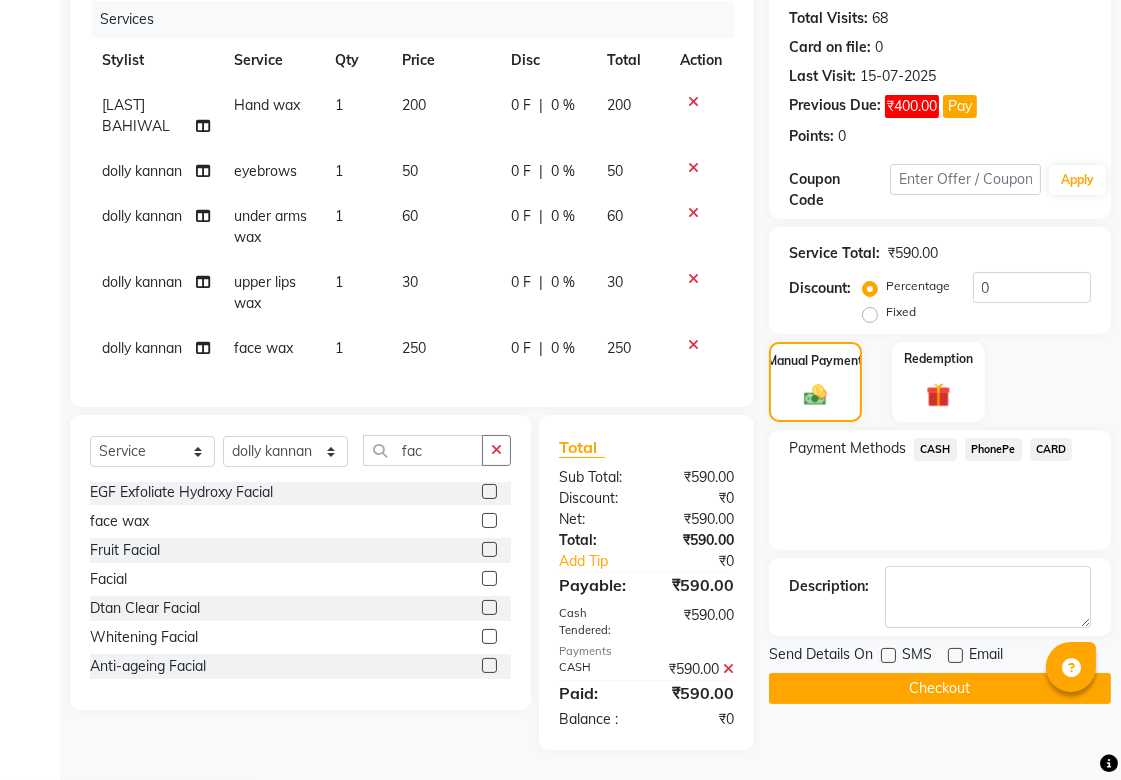 click on "Checkout" 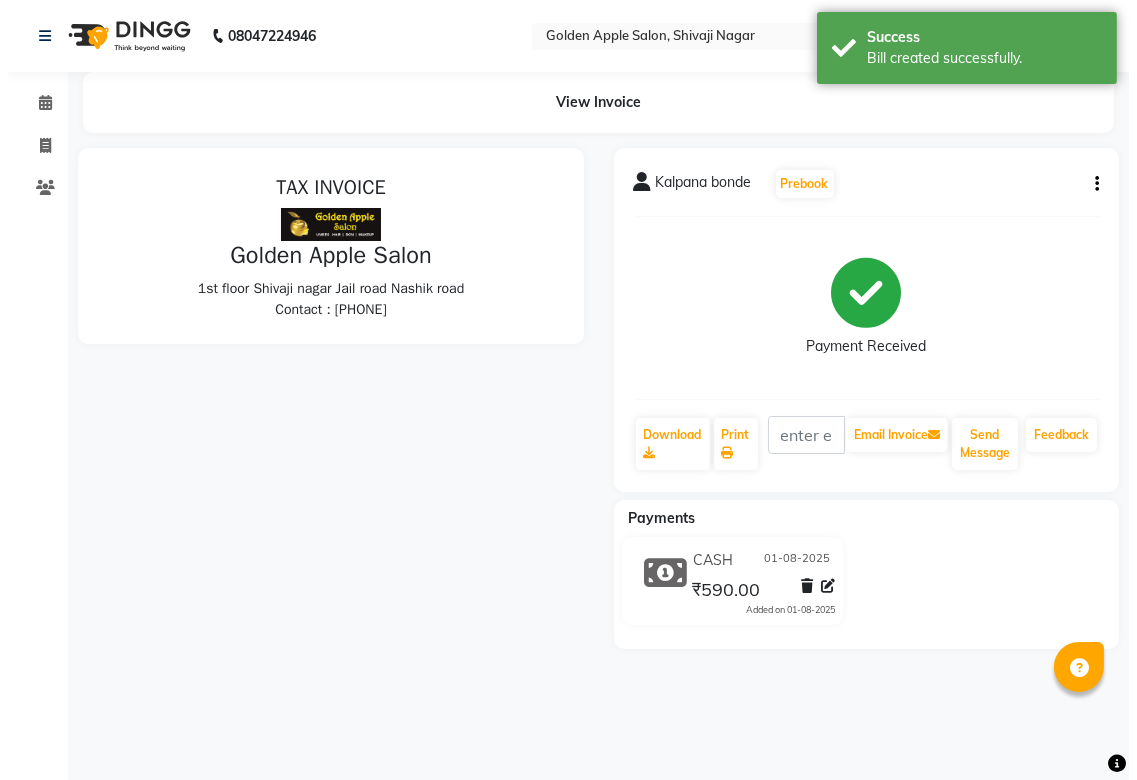 scroll, scrollTop: 0, scrollLeft: 0, axis: both 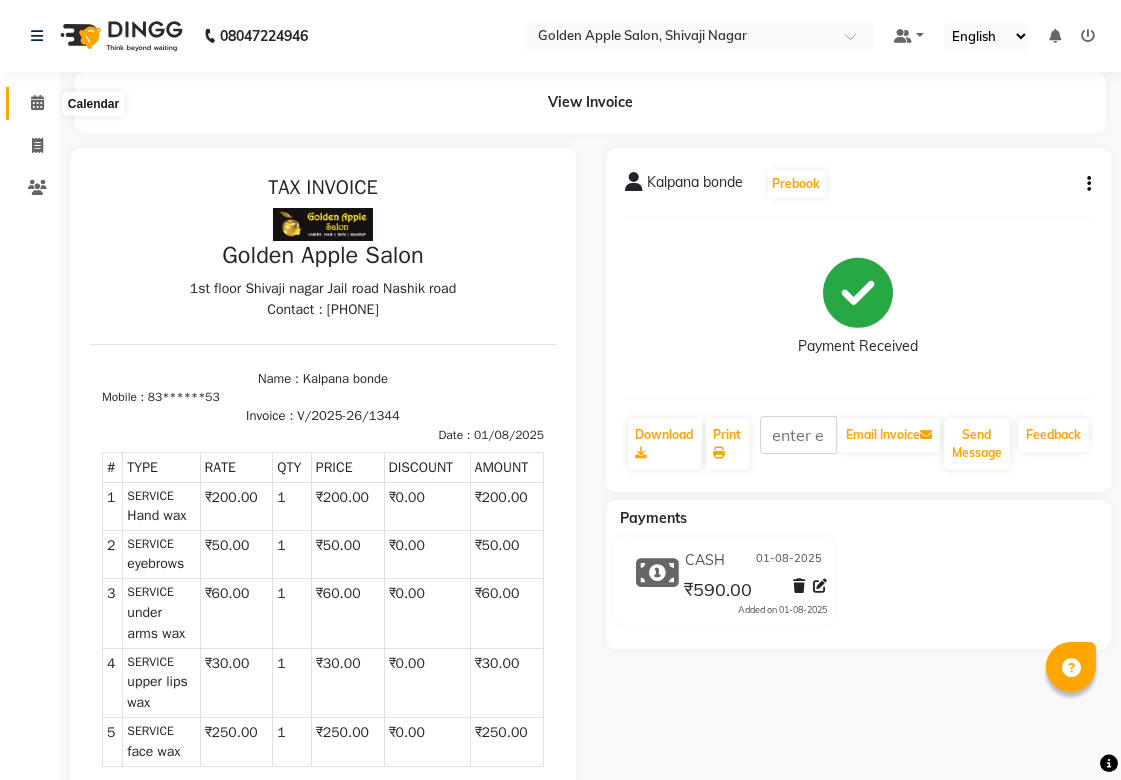click 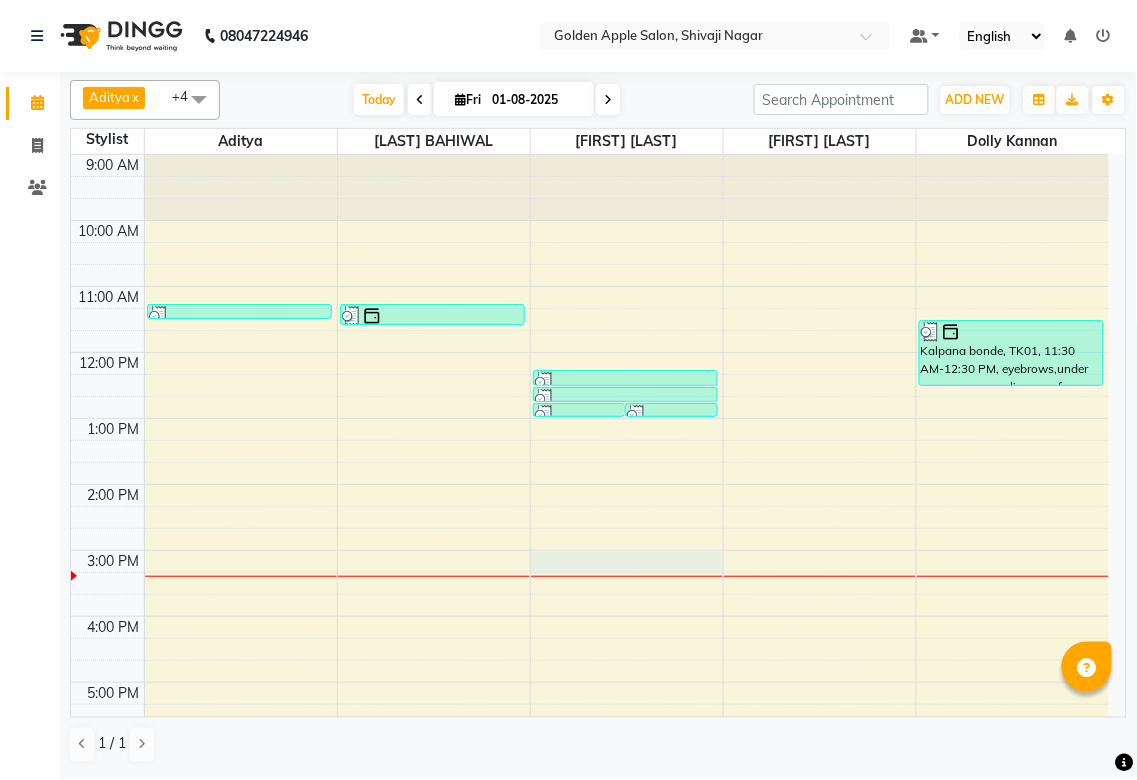 click on "9:00 AM 10:00 AM 11:00 AM 12:00 PM 1:00 PM 2:00 PM 3:00 PM 4:00 PM 5:00 PM 6:00 PM 7:00 PM 8:00 PM 9:00 PM Suraj Tiwari, TK02, 11:15 AM-11:30 AM, Mens Beared Kalpana bonde, TK01, 11:15 AM-11:35 AM, Hand wax Suryvanshi madam, TK03, 12:45 PM-12:51 PM, upper lips Suryvanshi madam, TK03, 12:45 PM-12:50 PM, Forehead Suryvanshi madam, TK03, 12:15 PM-12:30 PM, eyebrows Suryvanshi madam, TK03, 12:30 PM-12:45 PM, eyebrows Kalpana bonde, TK01, 11:30 AM-12:30 PM, eyebrows,under arms wax,upper lips wax,face wax" at bounding box center (590, 583) 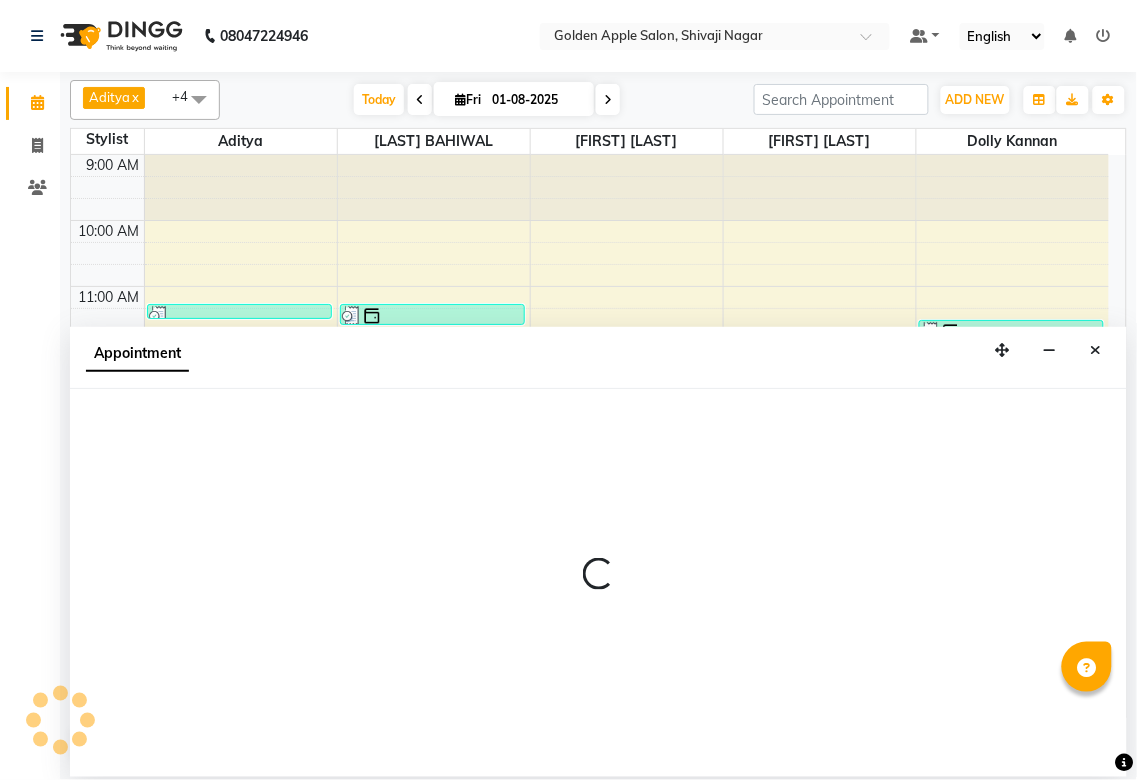 select on "85394" 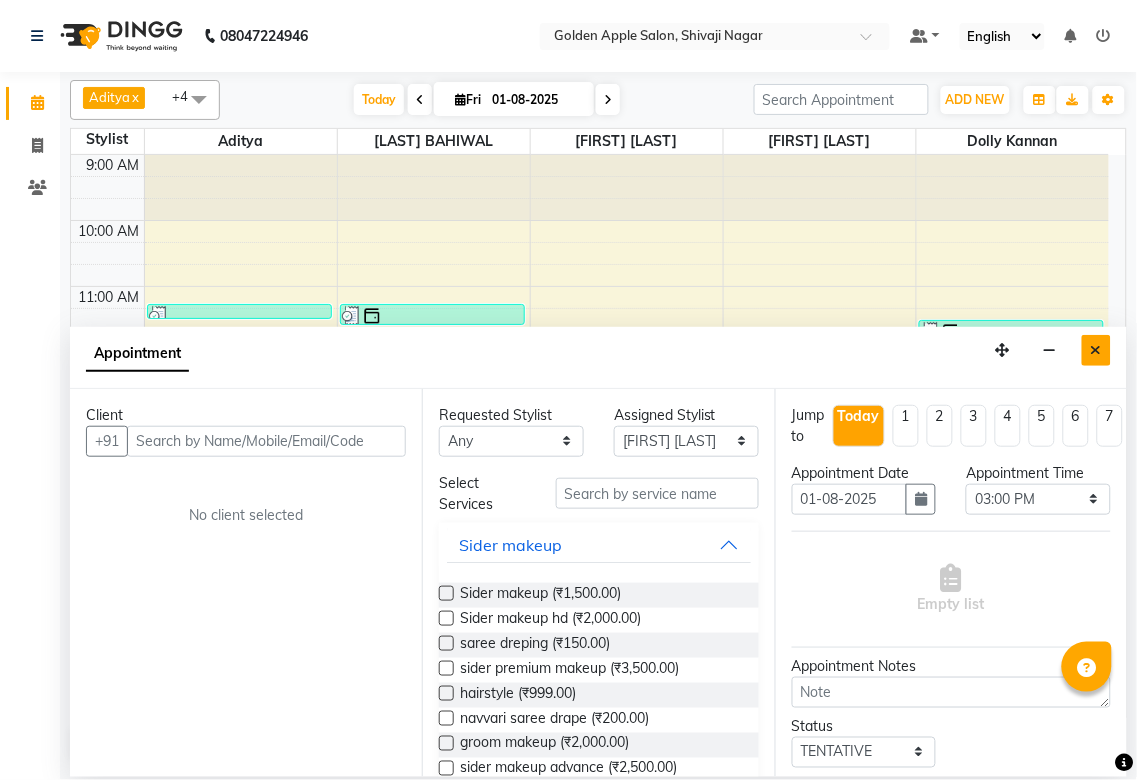 click at bounding box center (1096, 350) 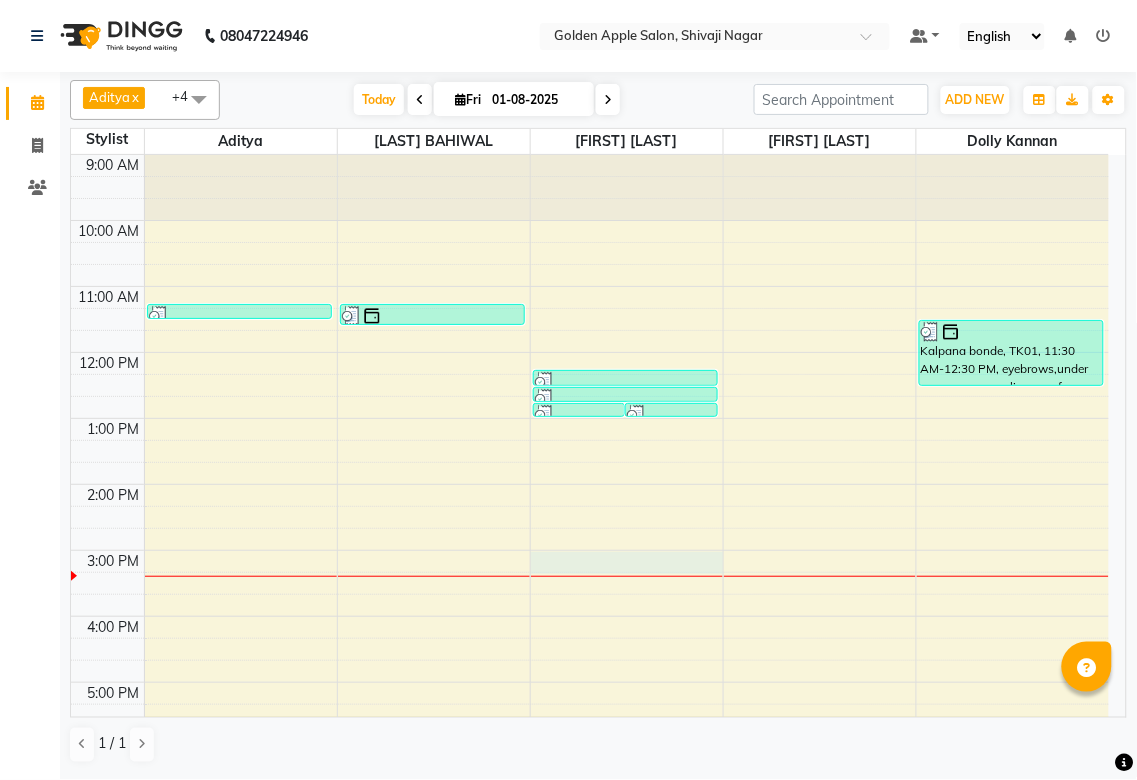 click on "9:00 AM 10:00 AM 11:00 AM 12:00 PM 1:00 PM 2:00 PM 3:00 PM 4:00 PM 5:00 PM 6:00 PM 7:00 PM 8:00 PM 9:00 PM Suraj Tiwari, TK02, 11:15 AM-11:30 AM, Mens Beared Kalpana bonde, TK01, 11:15 AM-11:35 AM, Hand wax Suryvanshi madam, TK03, 12:45 PM-12:51 PM, upper lips Suryvanshi madam, TK03, 12:45 PM-12:50 PM, Forehead Suryvanshi madam, TK03, 12:15 PM-12:30 PM, eyebrows Suryvanshi madam, TK03, 12:30 PM-12:45 PM, eyebrows Kalpana bonde, TK01, 11:30 AM-12:30 PM, eyebrows,under arms wax,upper lips wax,face wax" at bounding box center (590, 583) 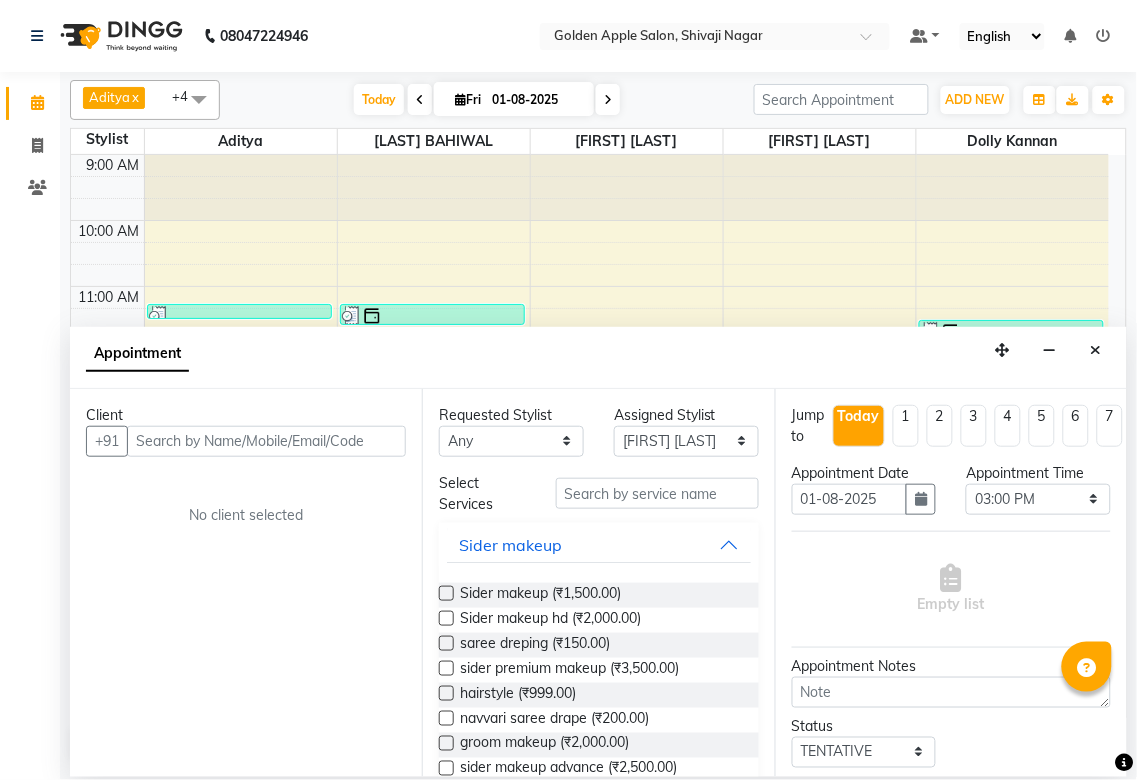 click at bounding box center [266, 441] 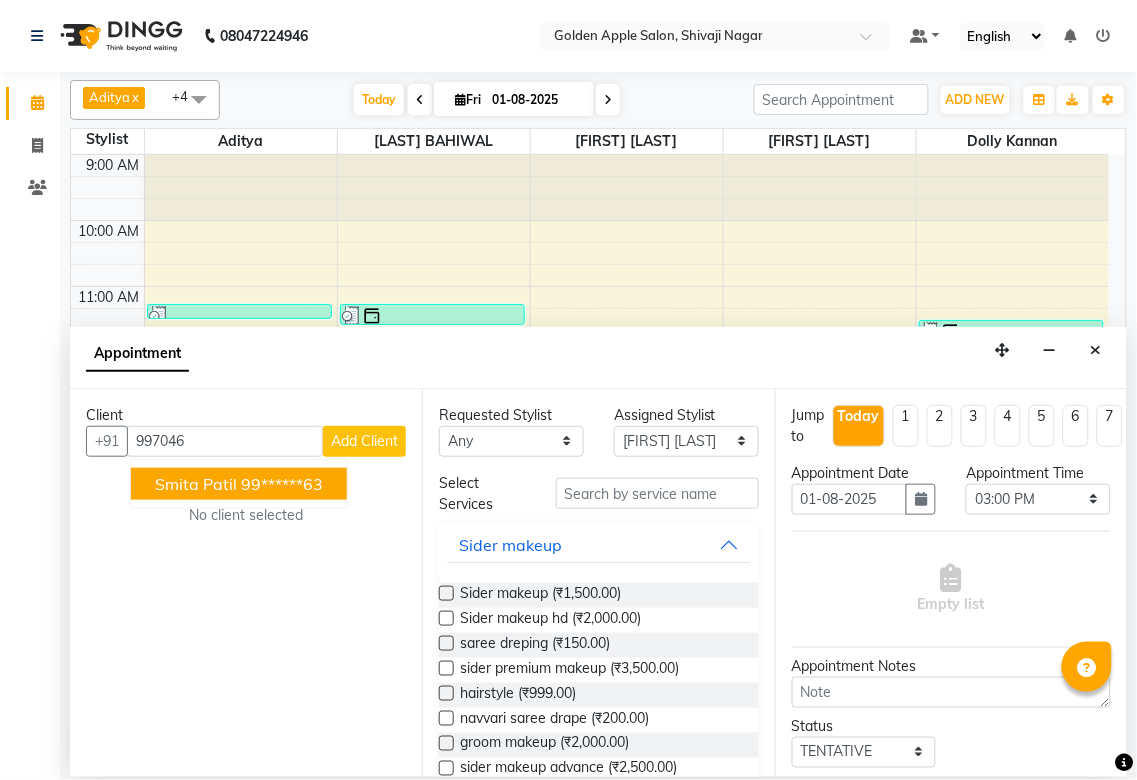 click on "99******63" at bounding box center (282, 484) 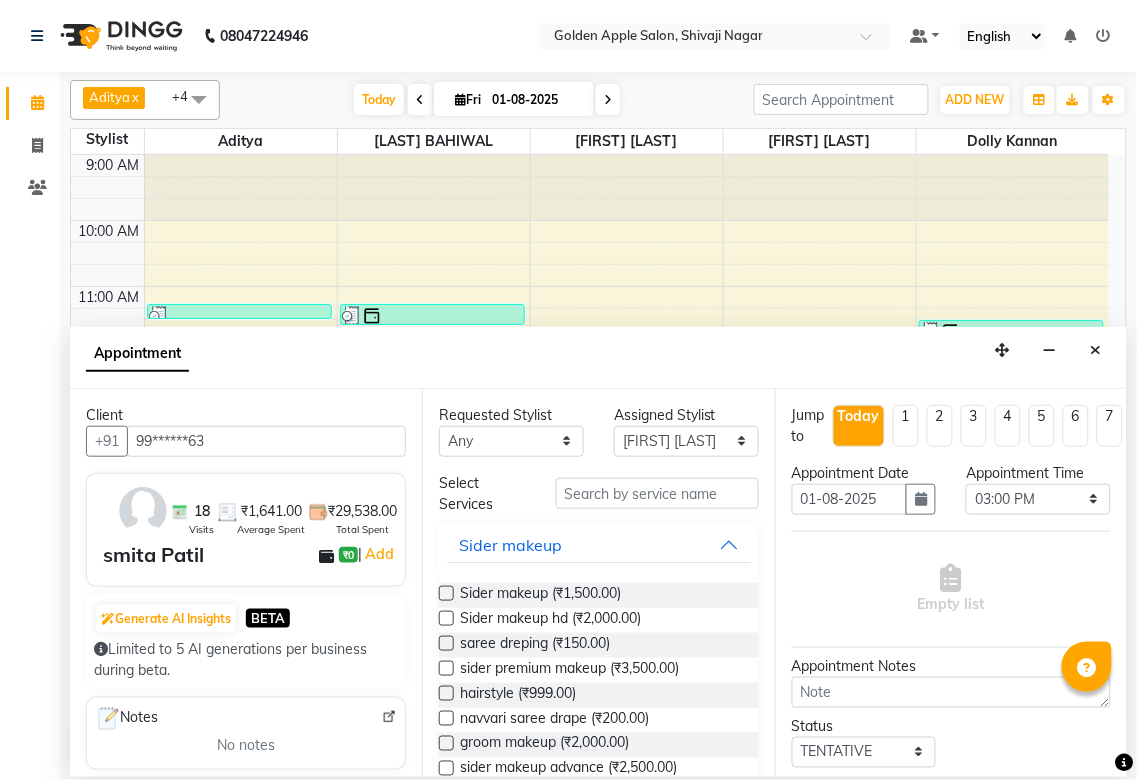 type on "99******63" 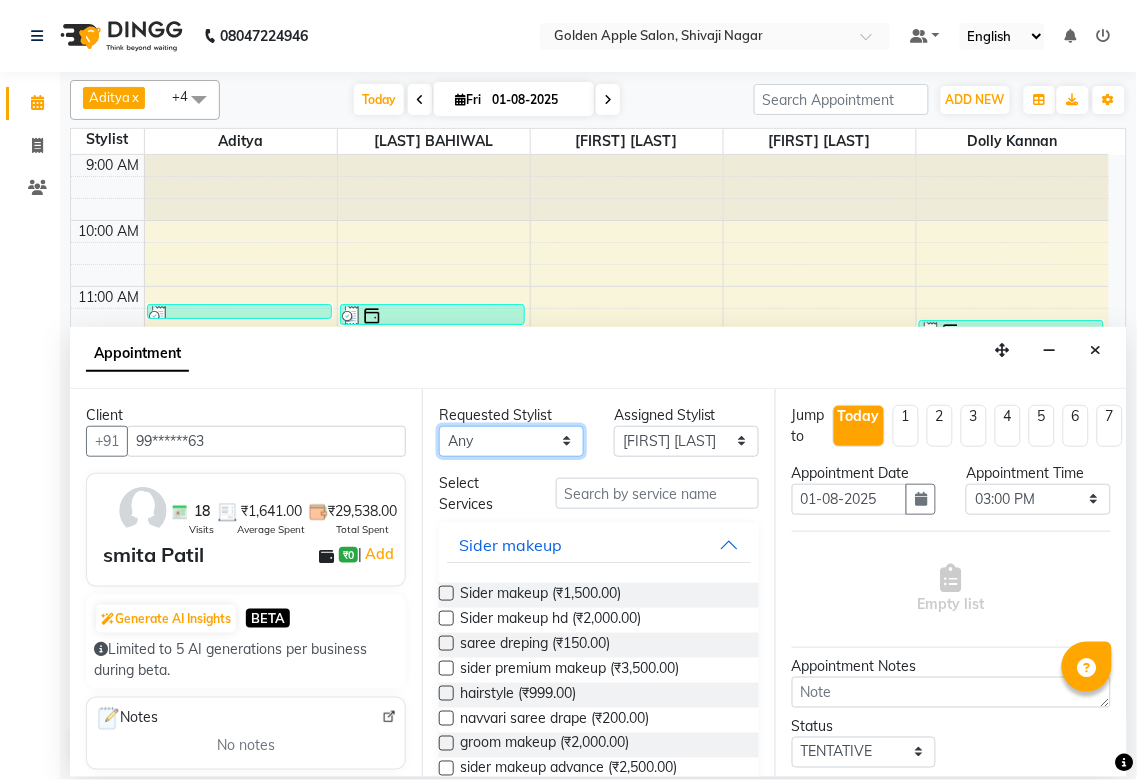 click on "Any Aditya Anjali  BAHIWAL Aparana Satarrdekar ashwini jopale dolly kannan  Harshika Hire operator vijay ahire" at bounding box center (511, 441) 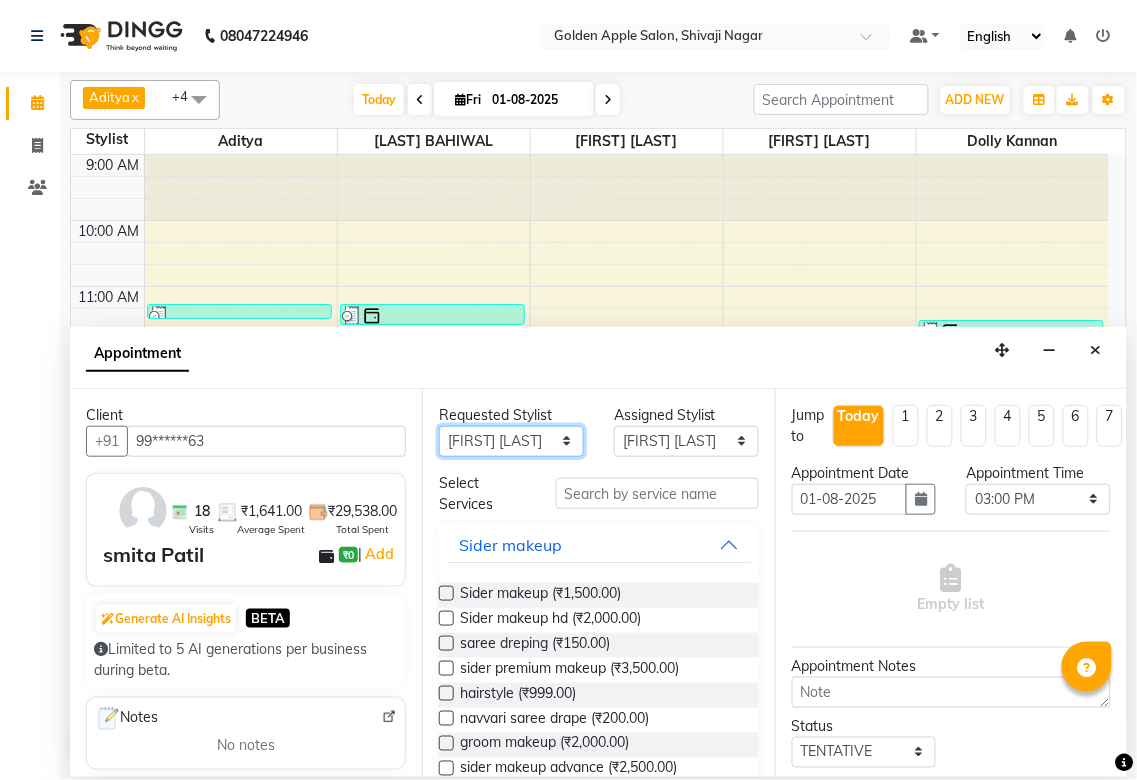 click on "Any Aditya Anjali  BAHIWAL Aparana Satarrdekar ashwini jopale dolly kannan  Harshika Hire operator vijay ahire" at bounding box center (511, 441) 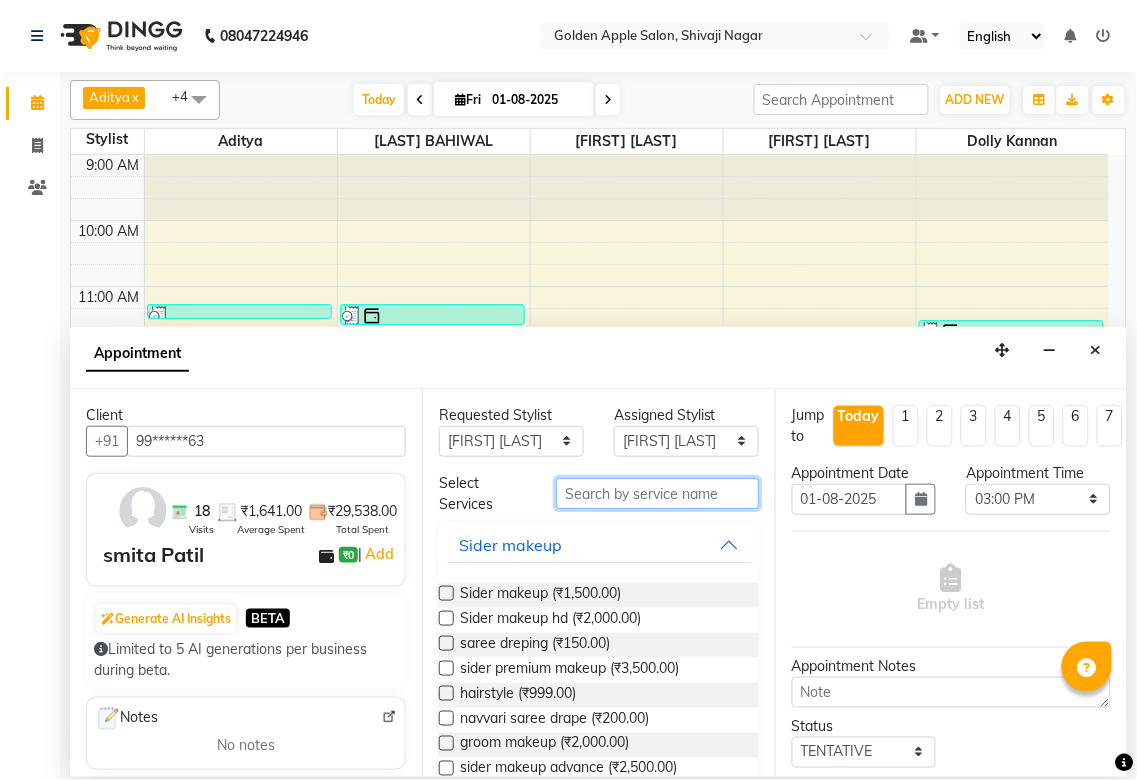 click at bounding box center [657, 493] 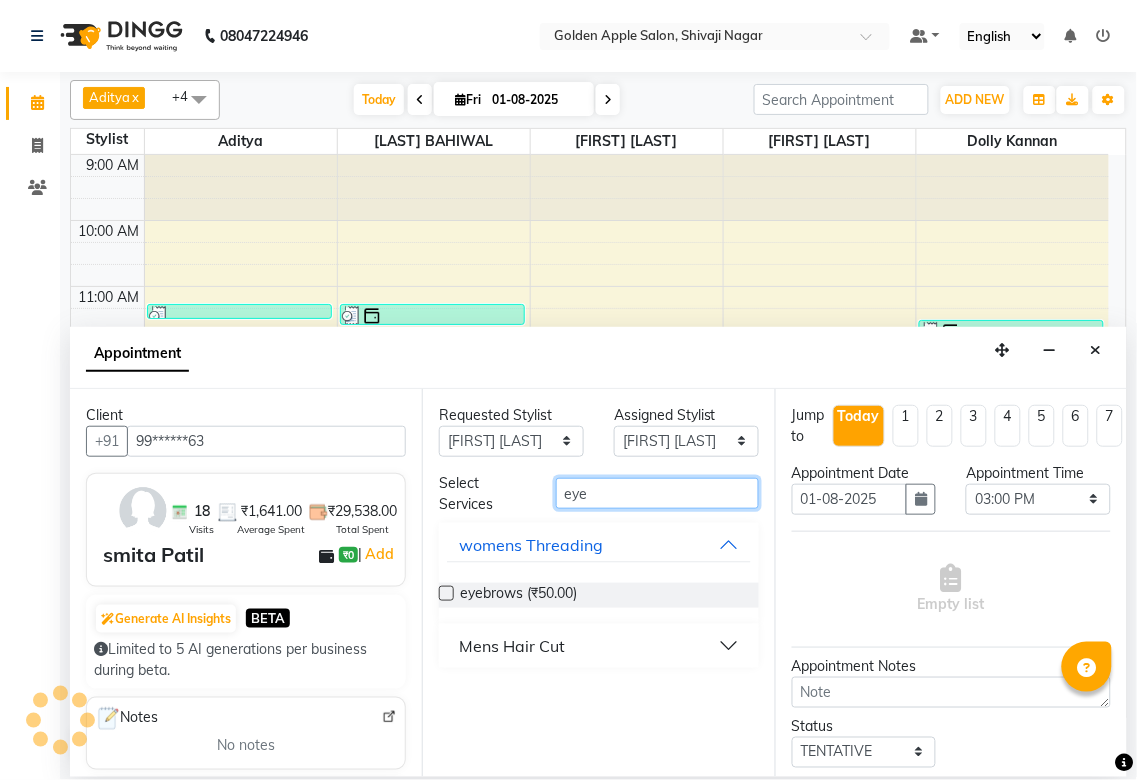 type on "eye" 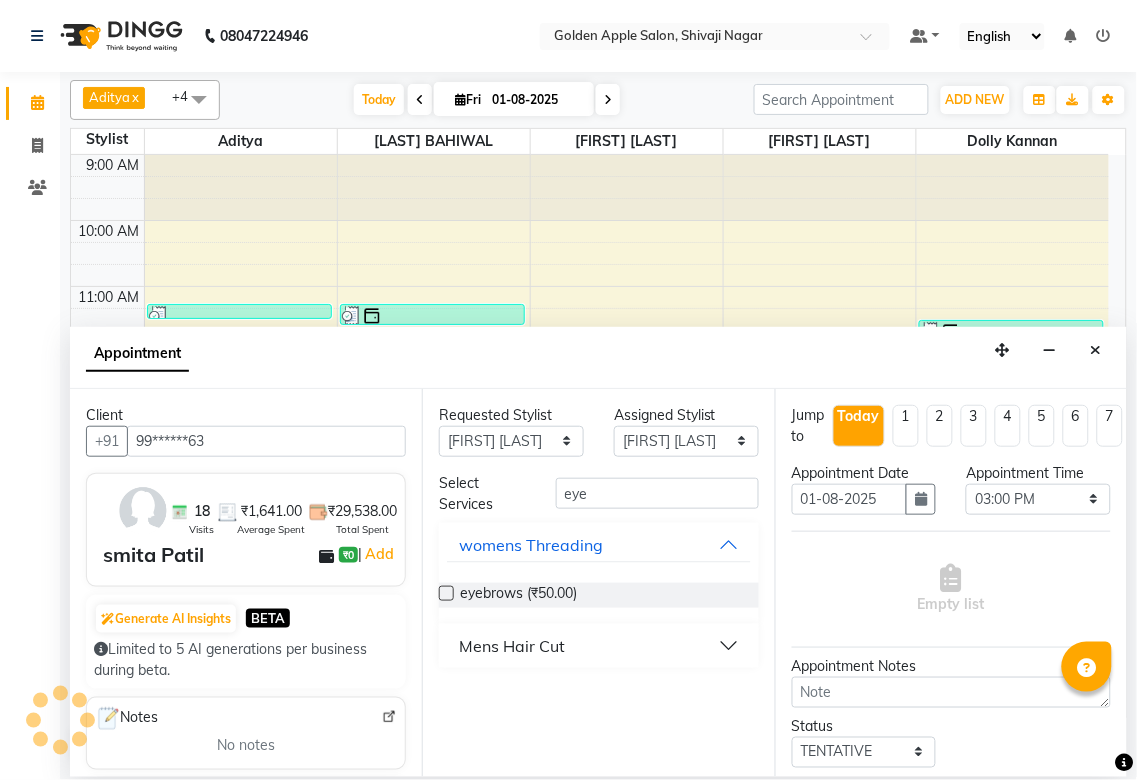 click at bounding box center [446, 593] 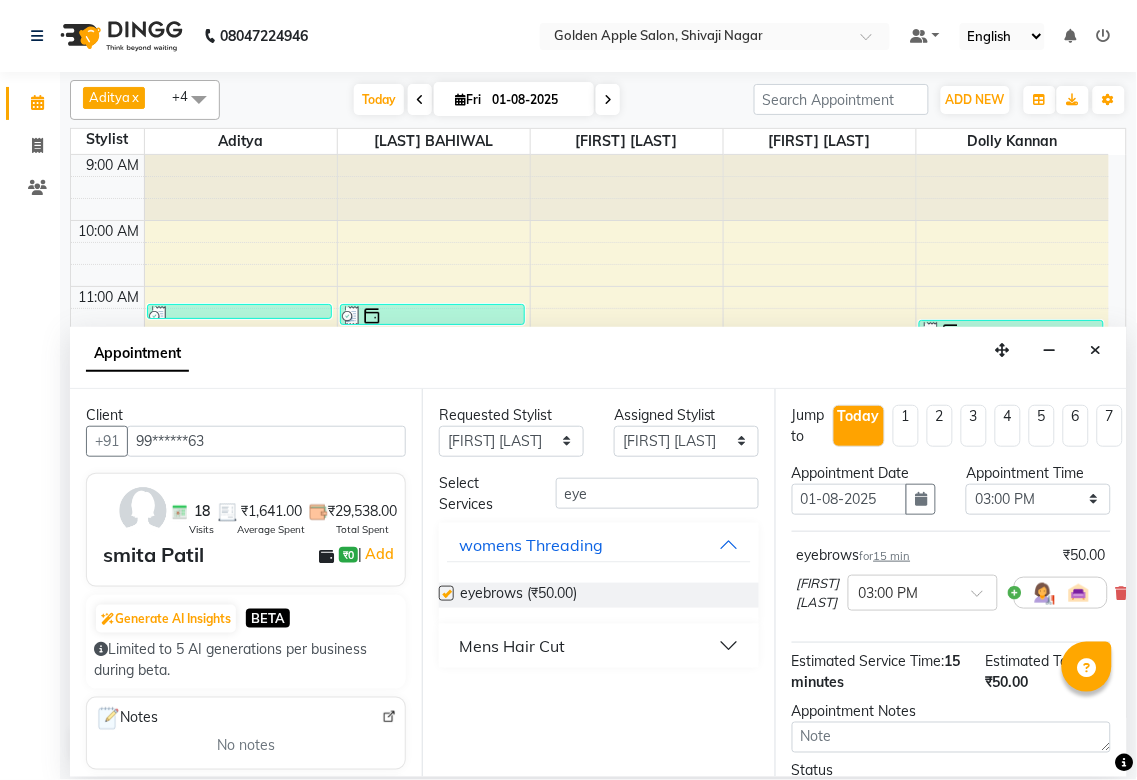 checkbox on "false" 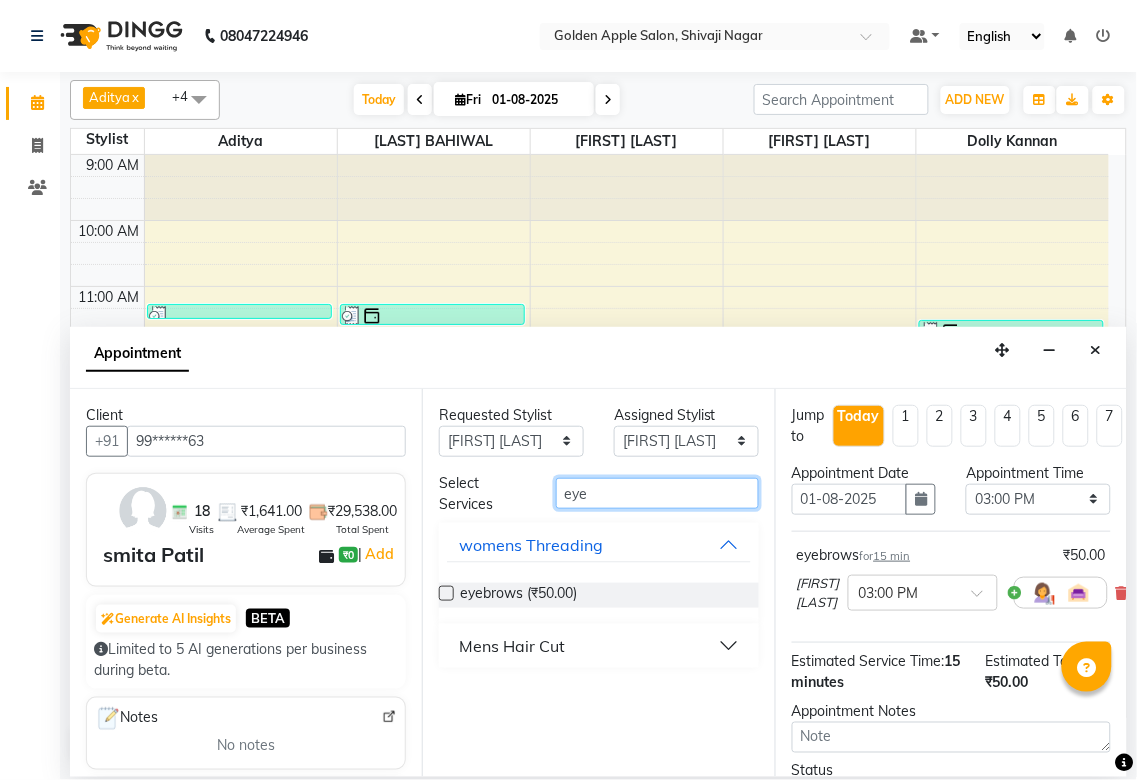 click on "eye" at bounding box center [657, 493] 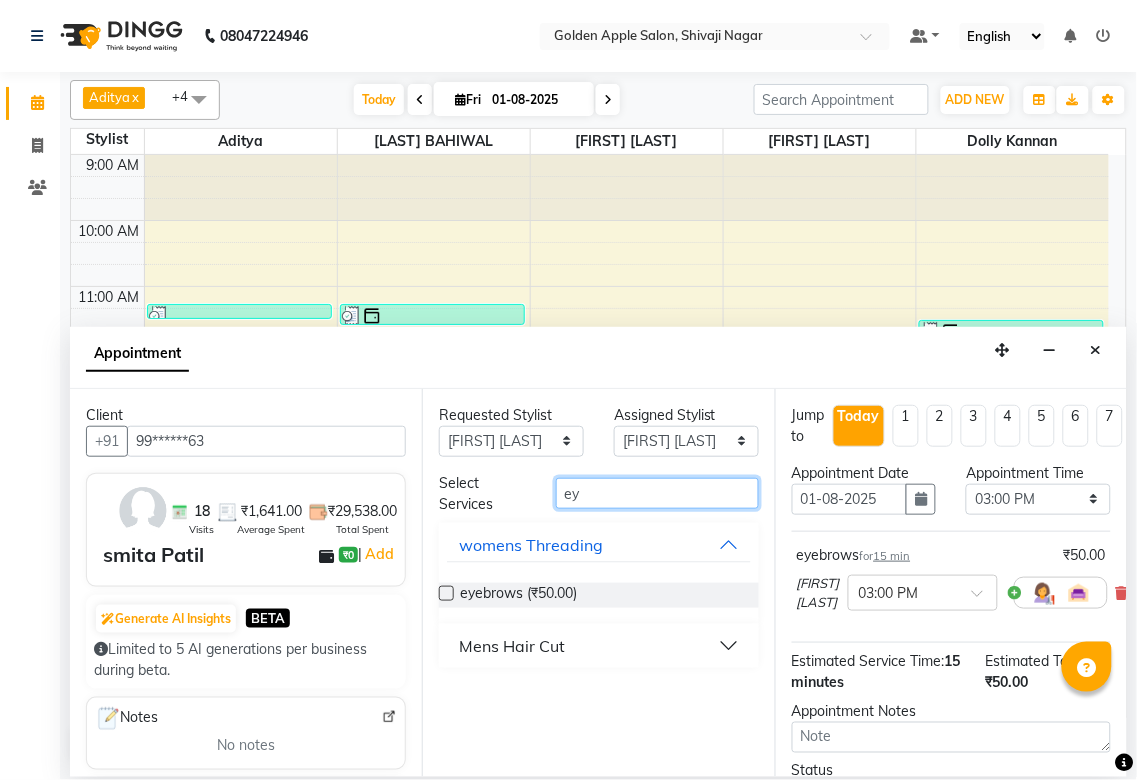 type on "e" 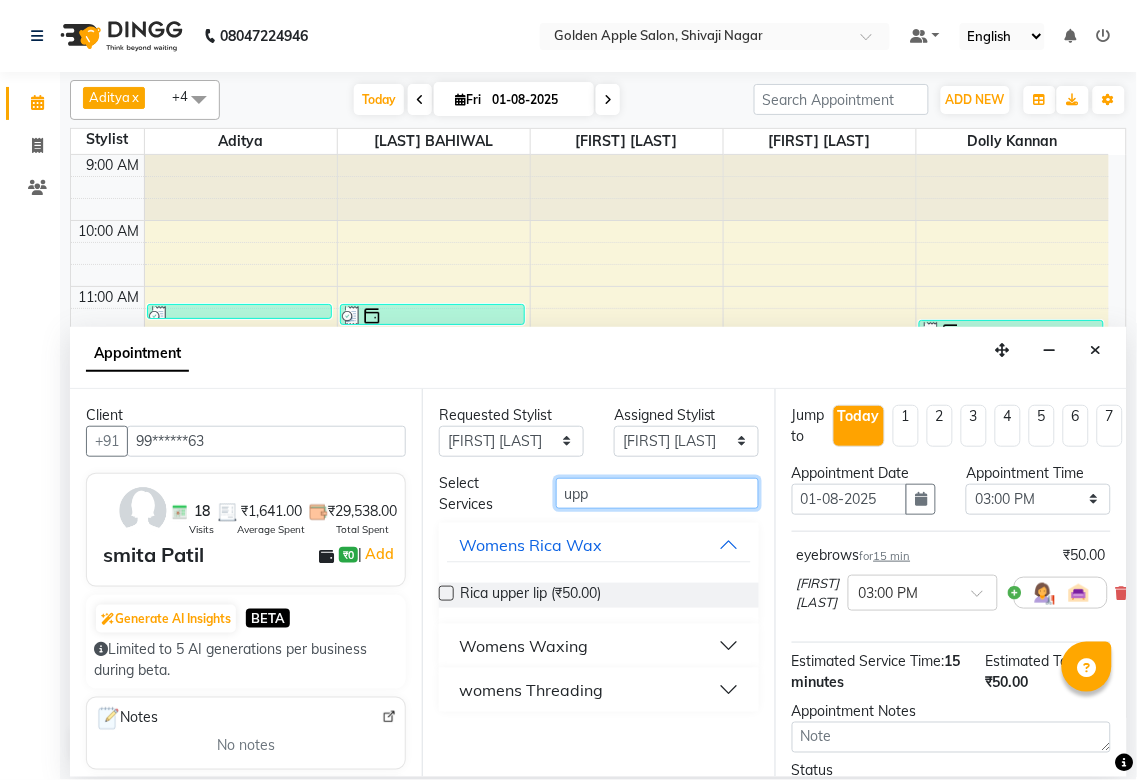 type on "upp" 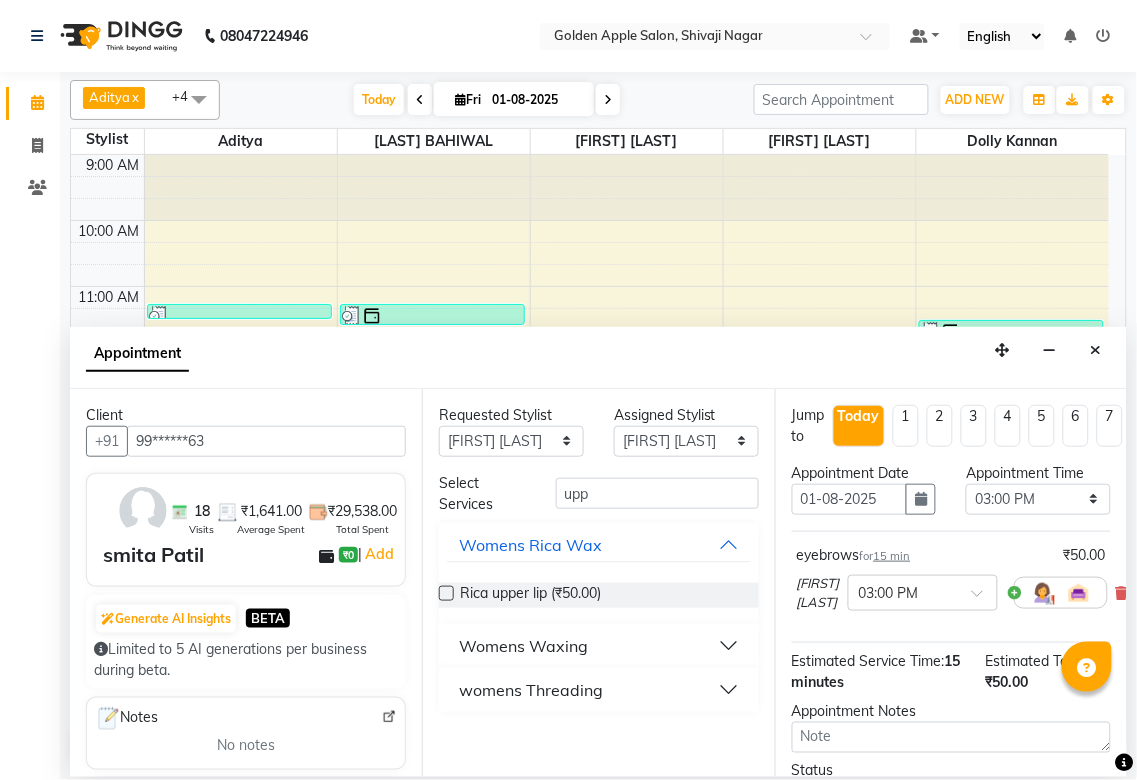 click on "womens Threading" at bounding box center (531, 690) 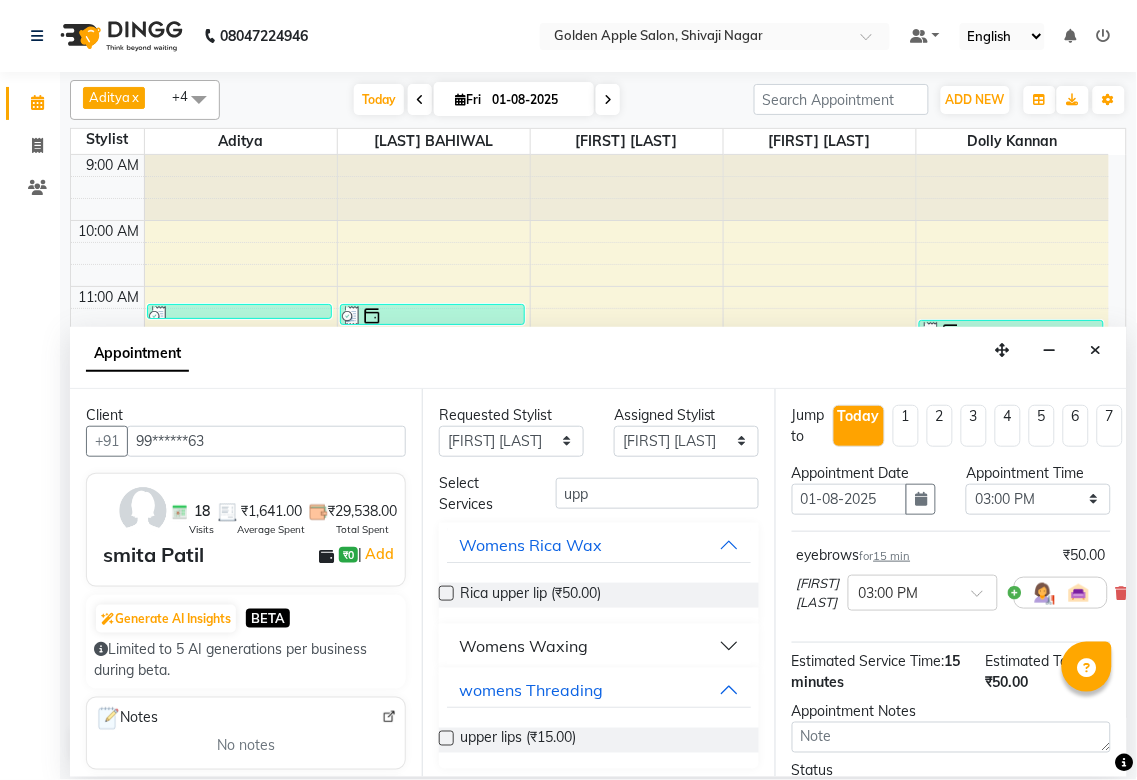 click at bounding box center [446, 738] 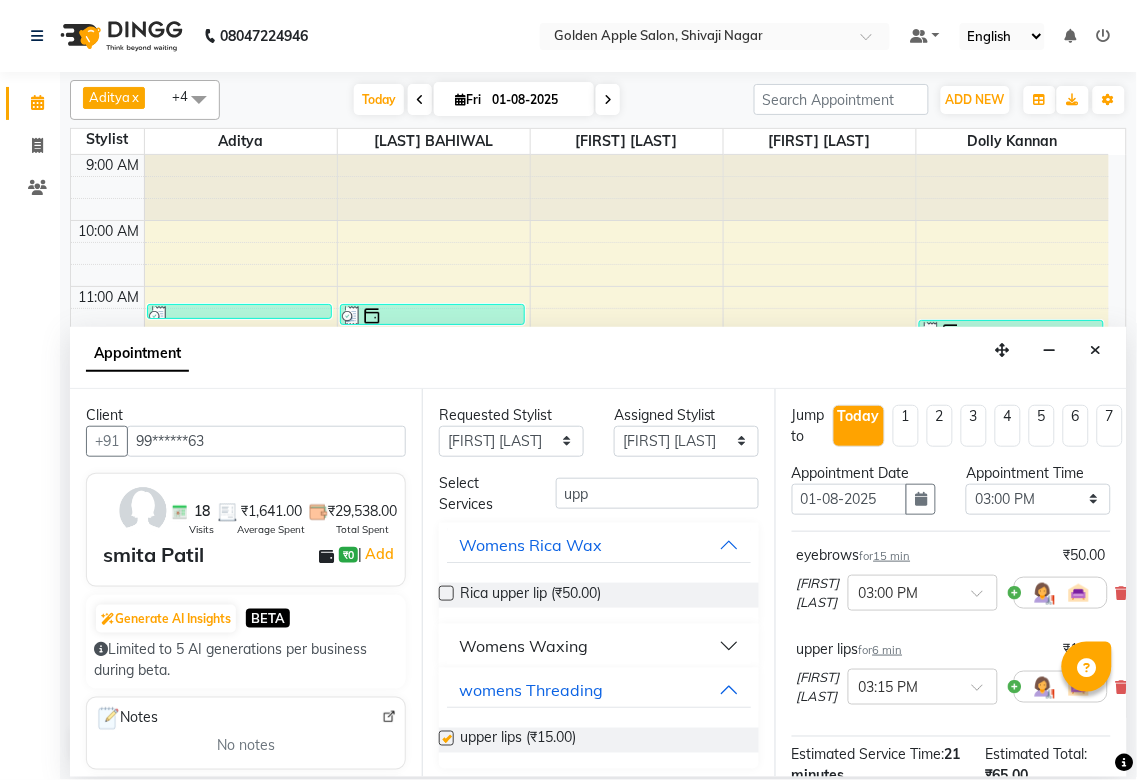 checkbox on "false" 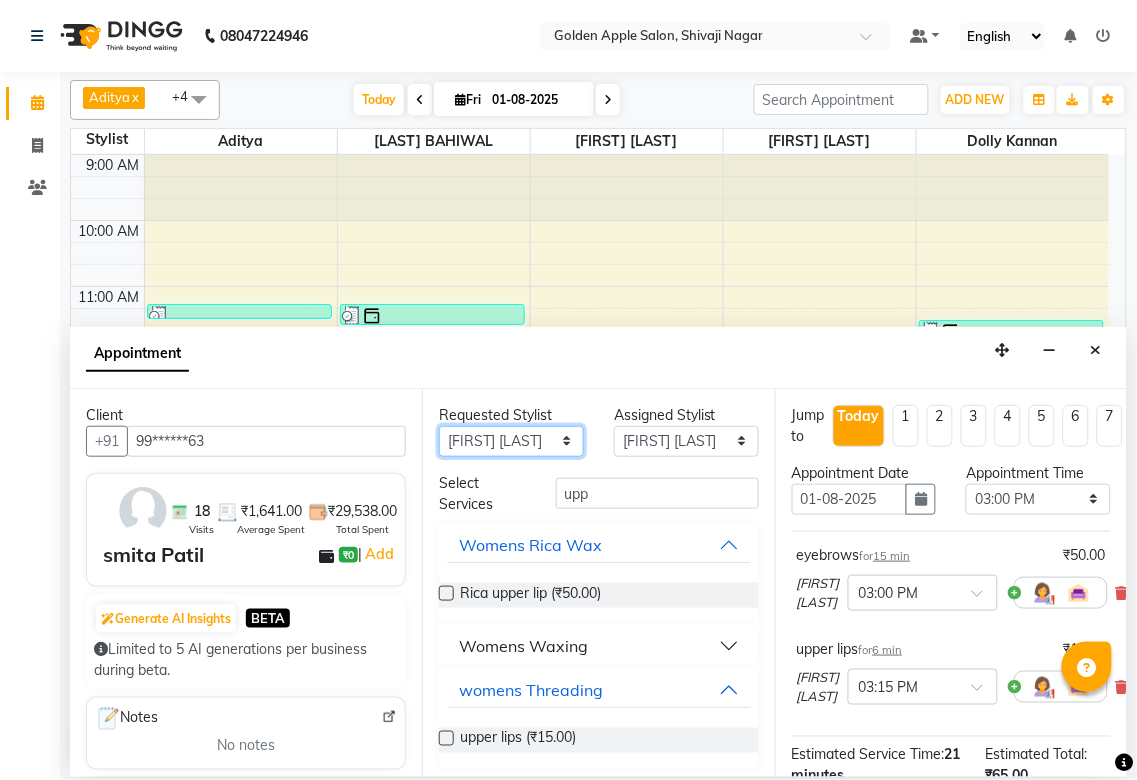 click on "Any Aditya Anjali  BAHIWAL Aparana Satarrdekar ashwini jopale dolly kannan  Harshika Hire operator vijay ahire" at bounding box center [511, 441] 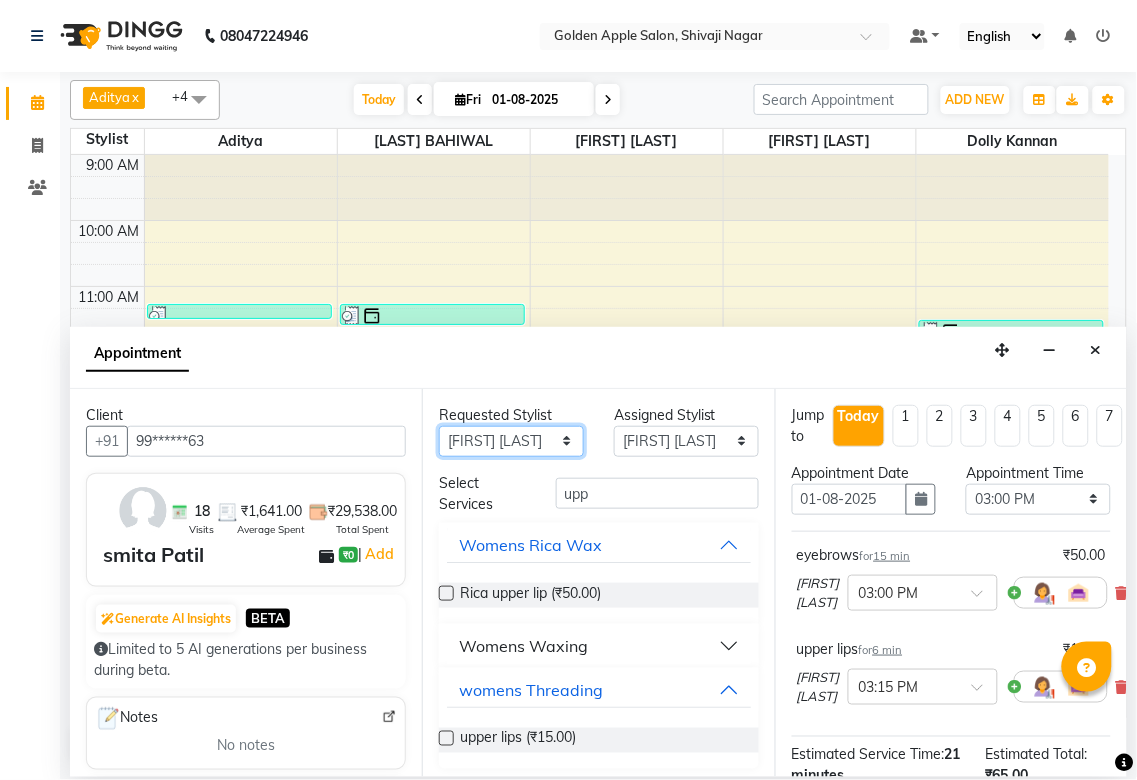 select on "79779" 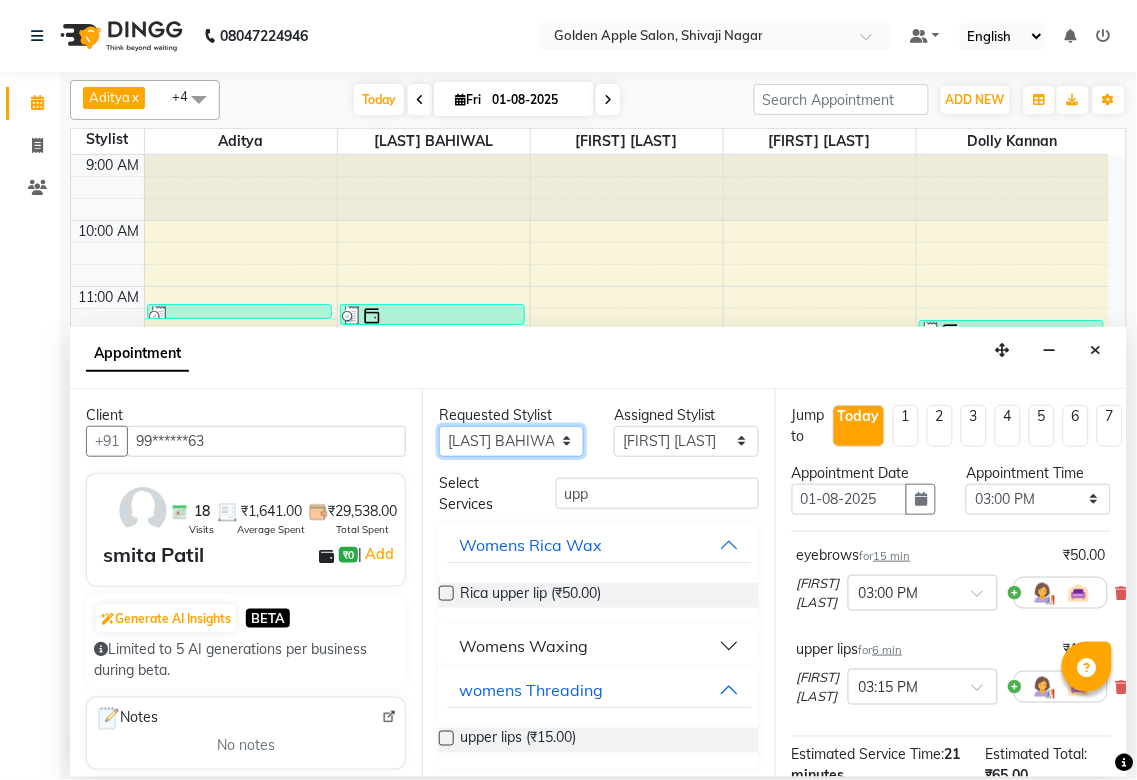 click on "Any Aditya Anjali  BAHIWAL Aparana Satarrdekar ashwini jopale dolly kannan  Harshika Hire operator vijay ahire" at bounding box center (511, 441) 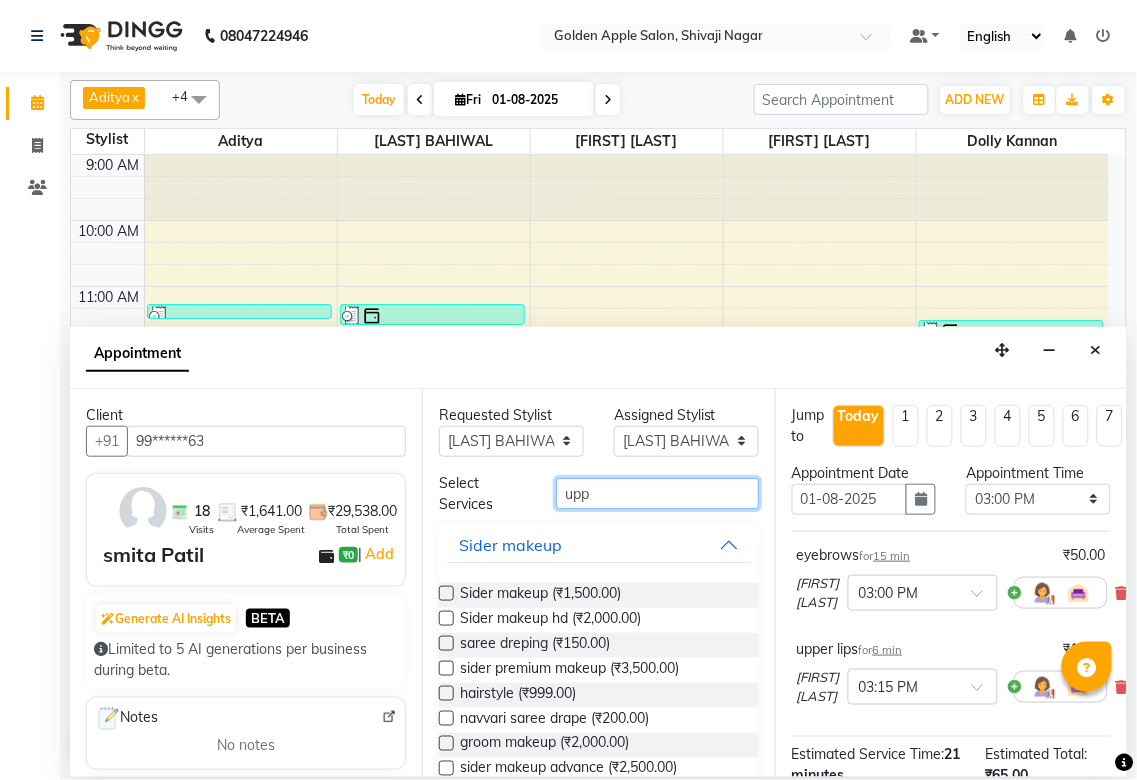click on "upp" at bounding box center (657, 493) 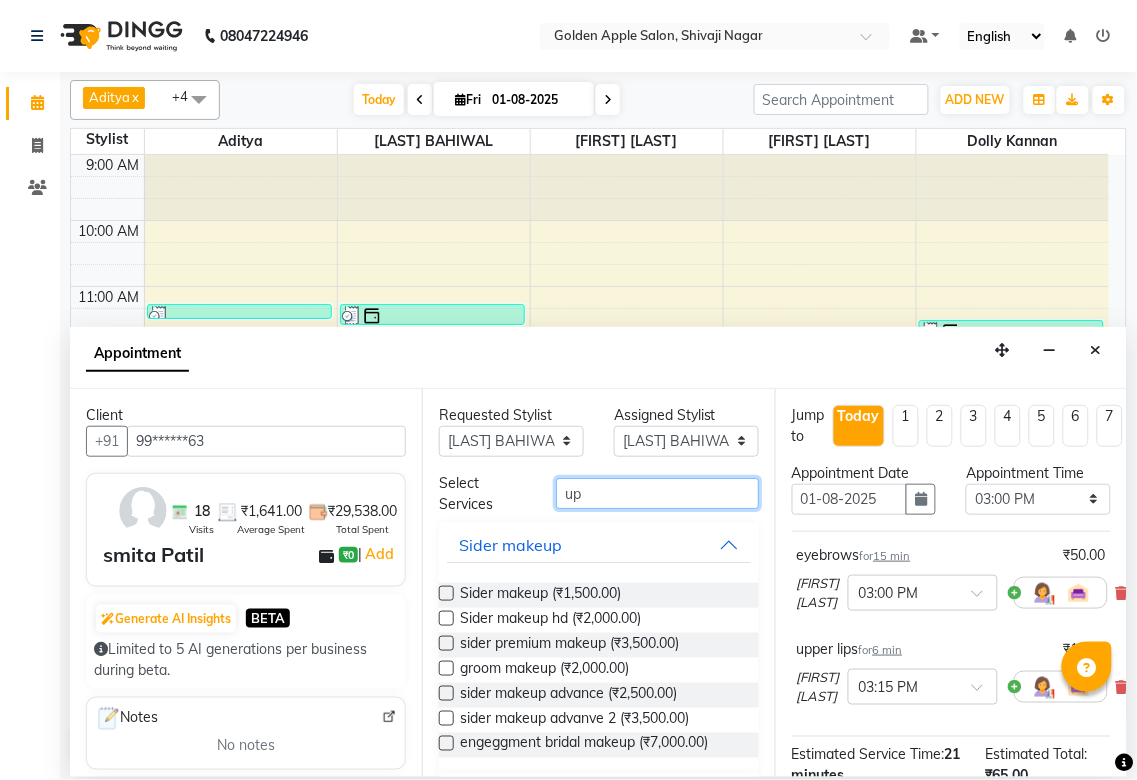 type on "u" 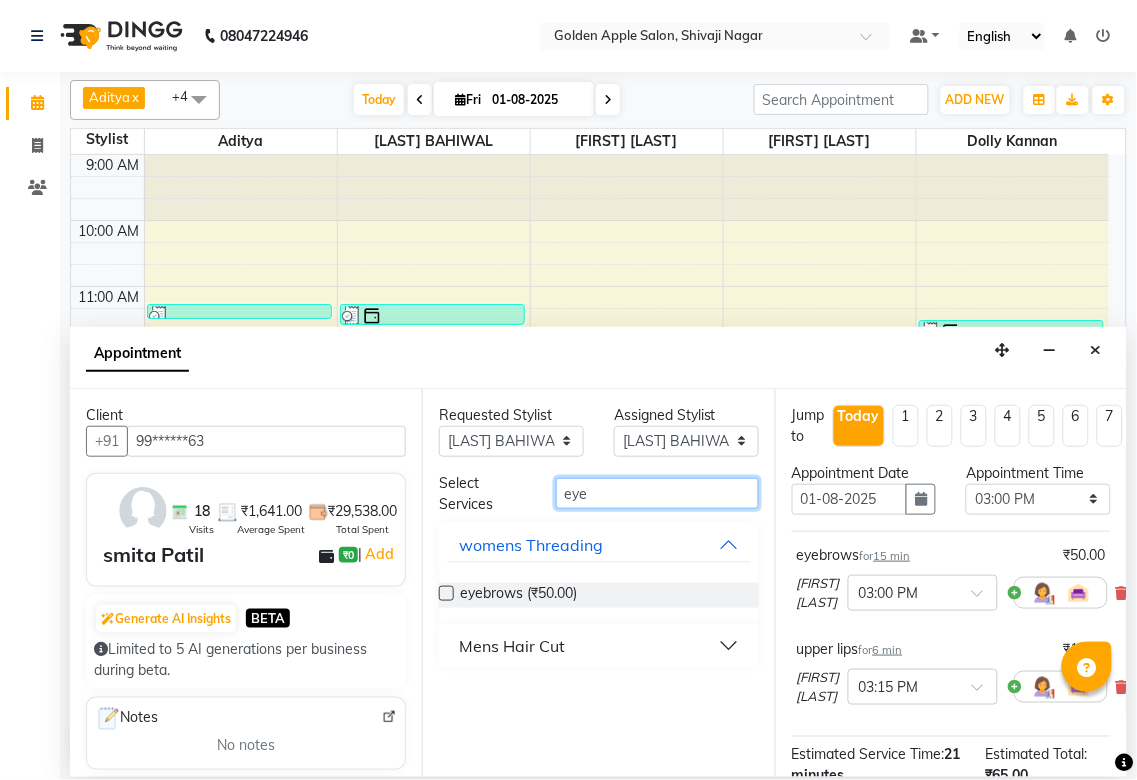 type on "eye" 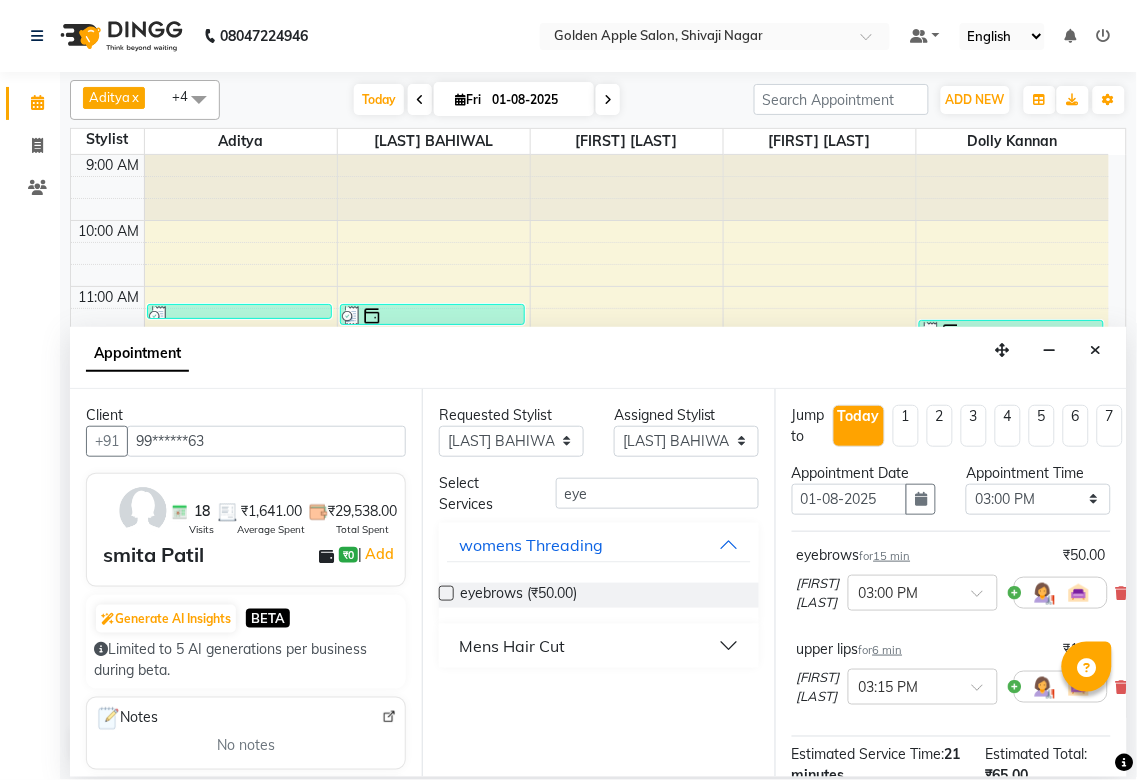 click at bounding box center [446, 593] 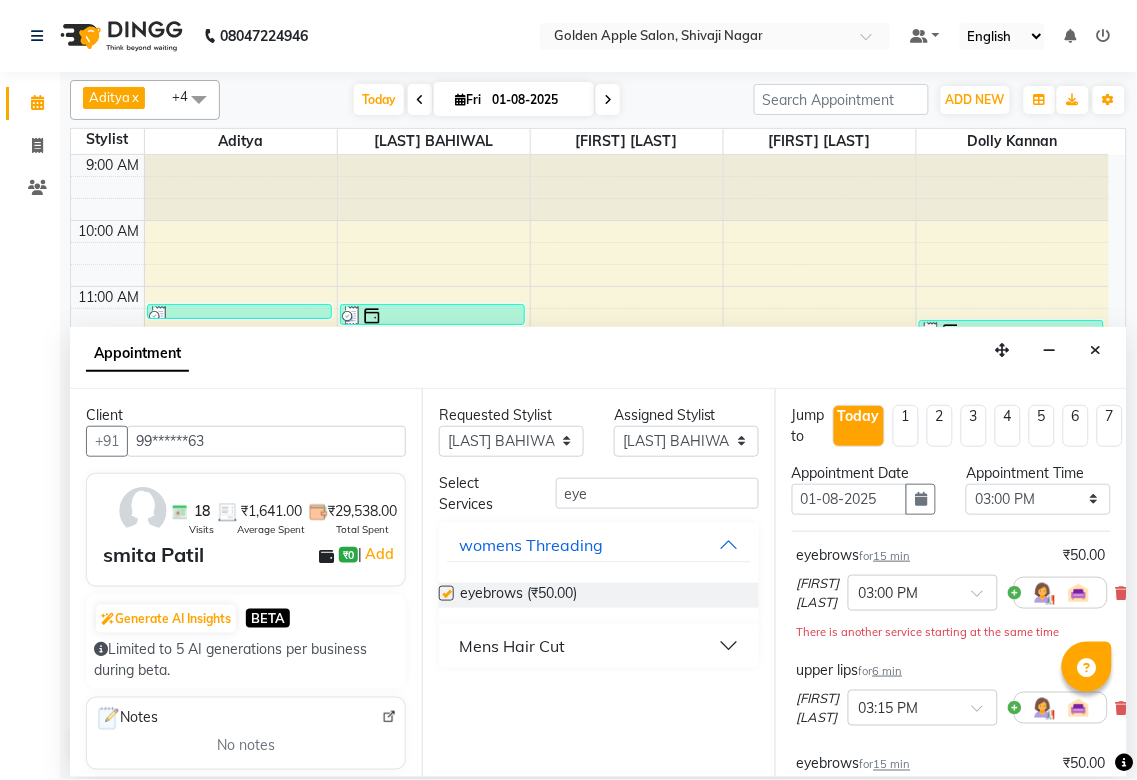 checkbox on "false" 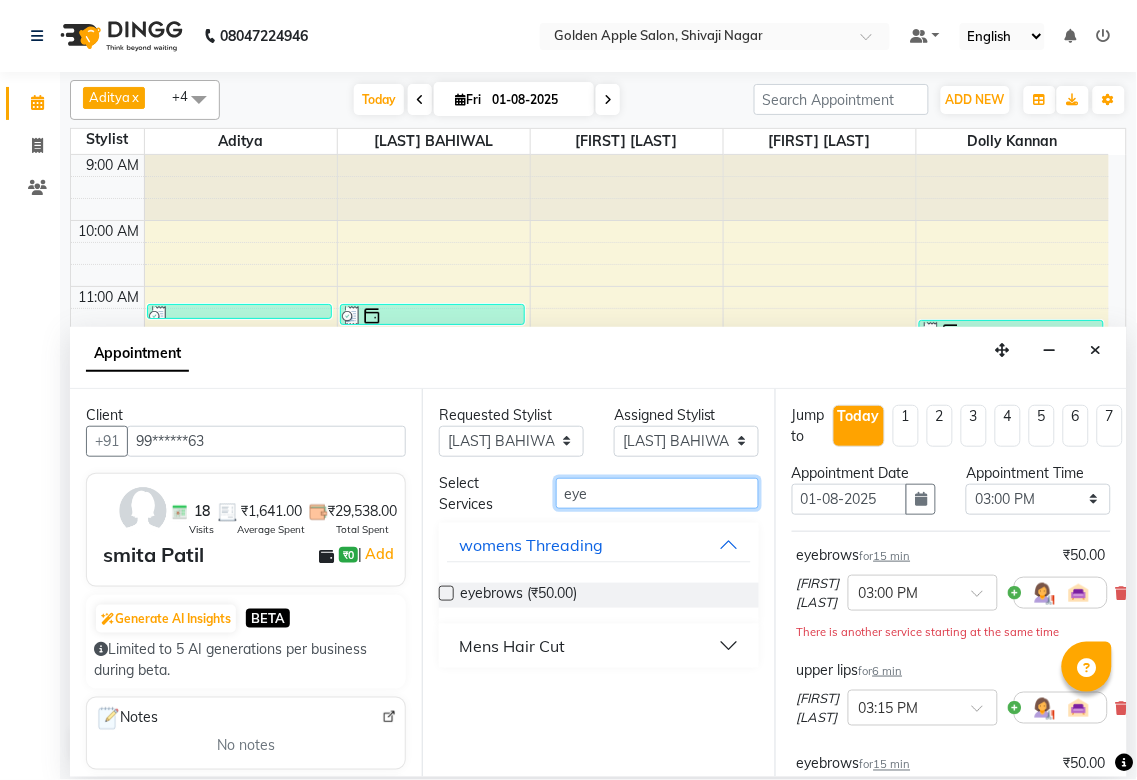 click on "eye" at bounding box center (657, 493) 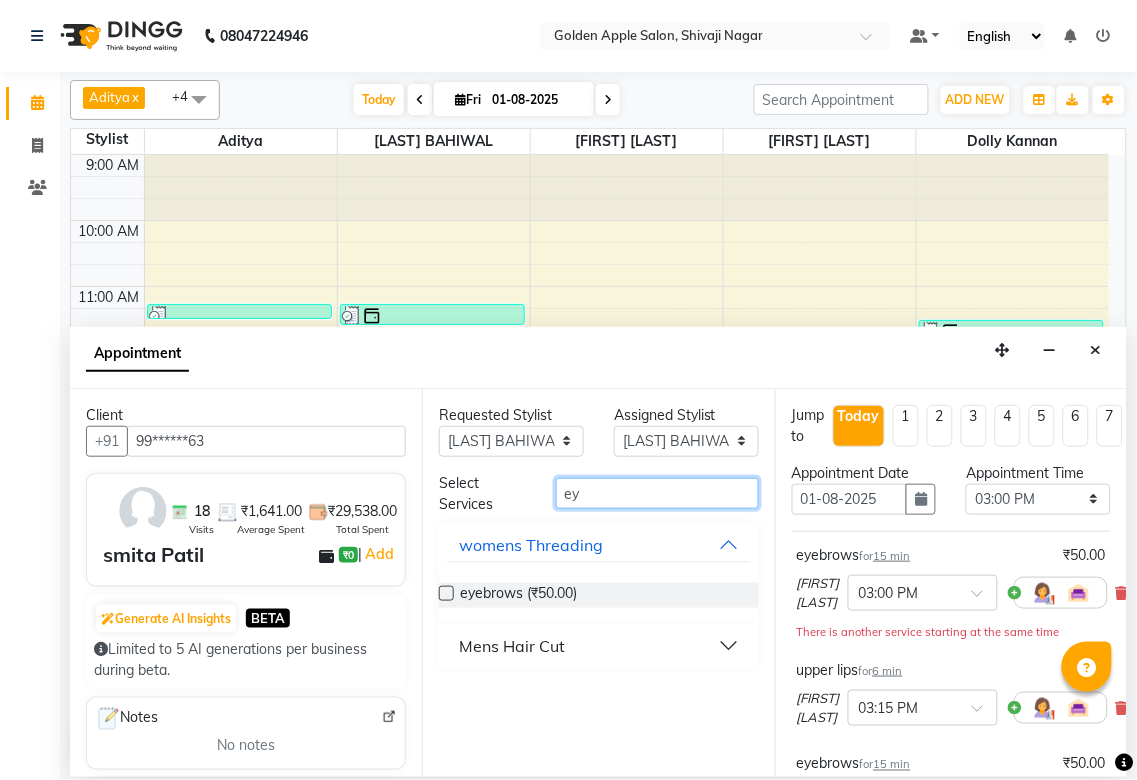 type on "e" 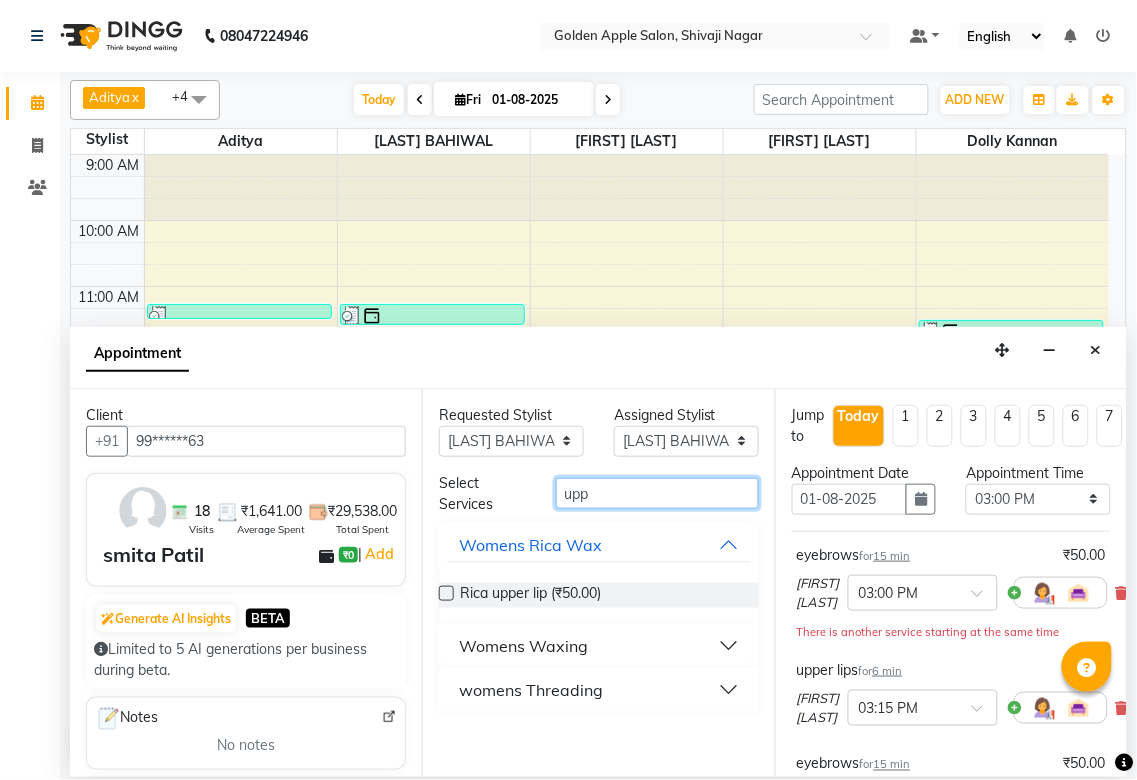 type on "upp" 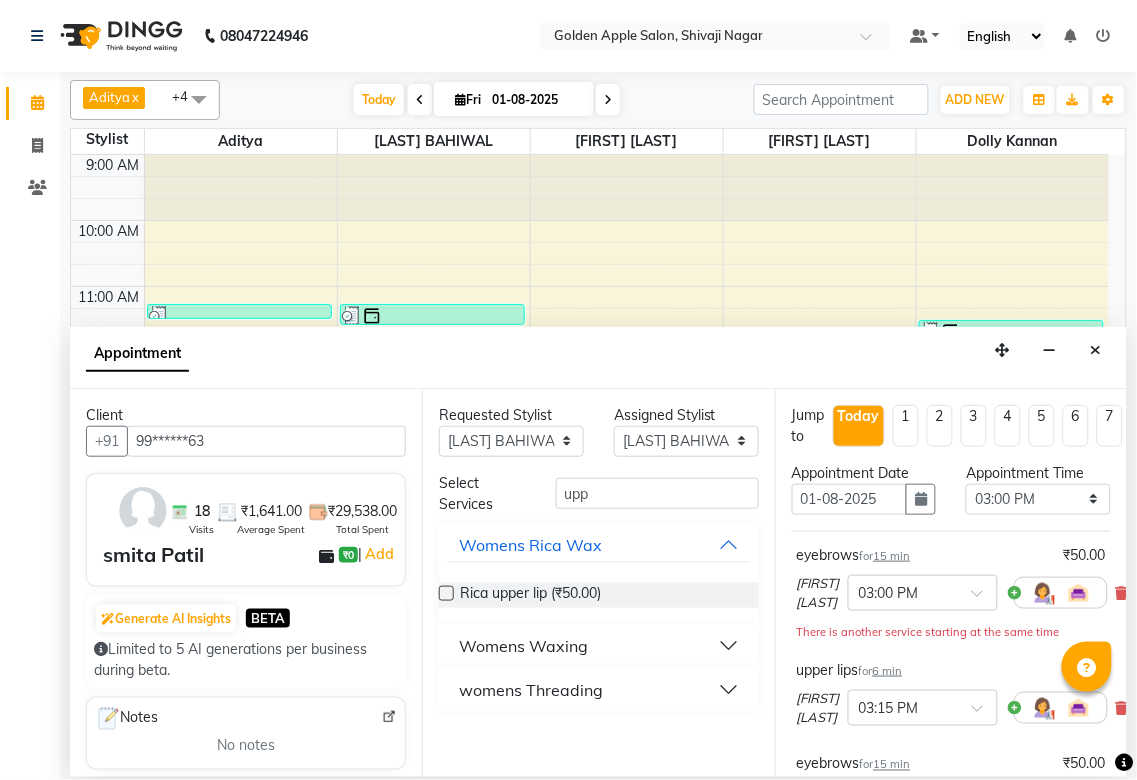 click on "Womens Waxing" at bounding box center [523, 646] 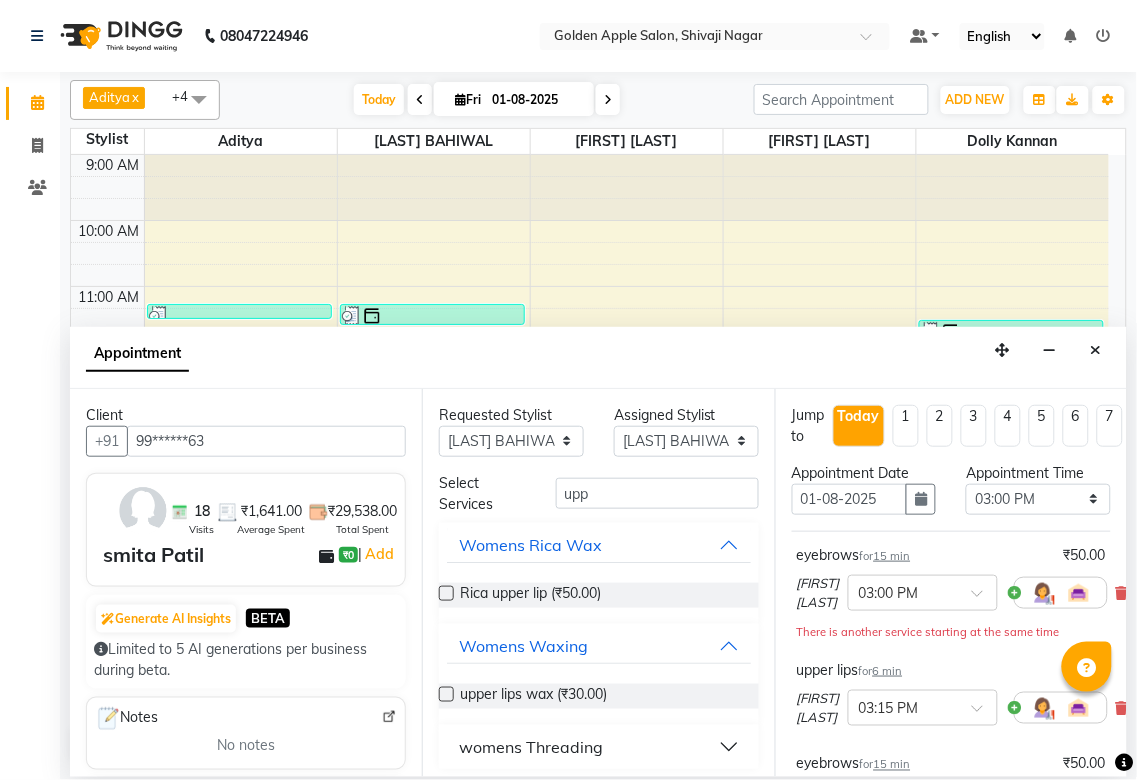 click on "womens Threading" at bounding box center (531, 747) 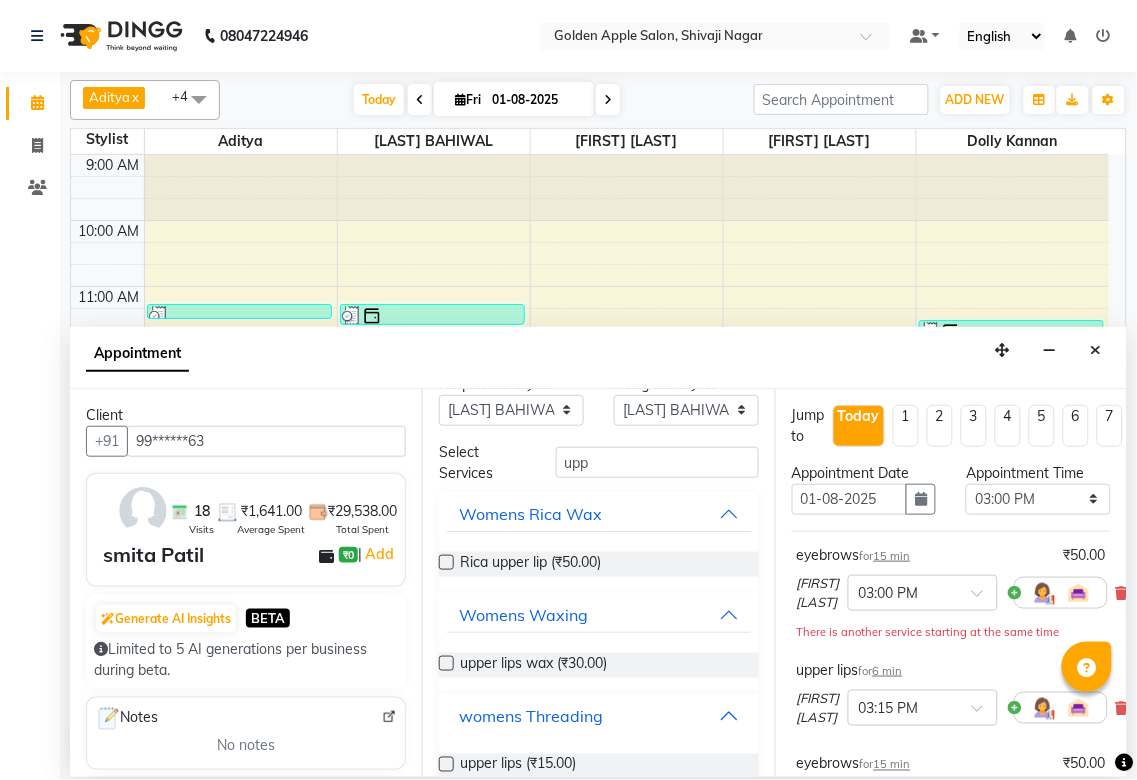scroll, scrollTop: 64, scrollLeft: 0, axis: vertical 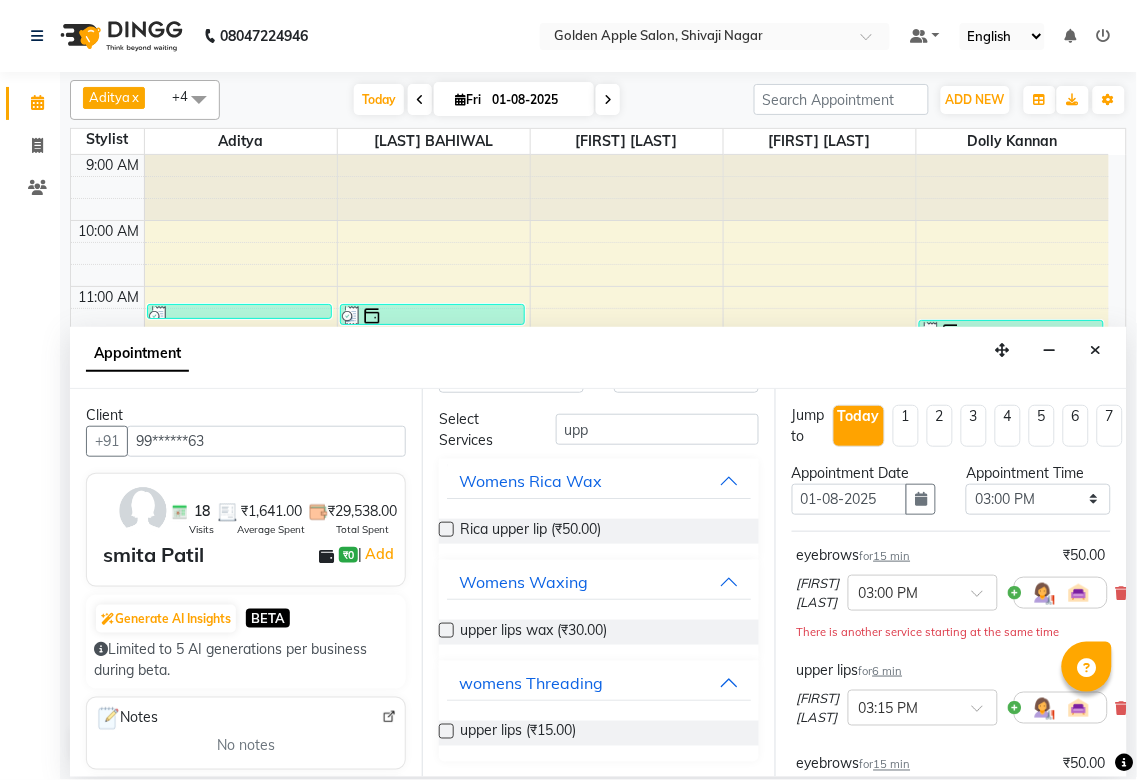 click at bounding box center (446, 731) 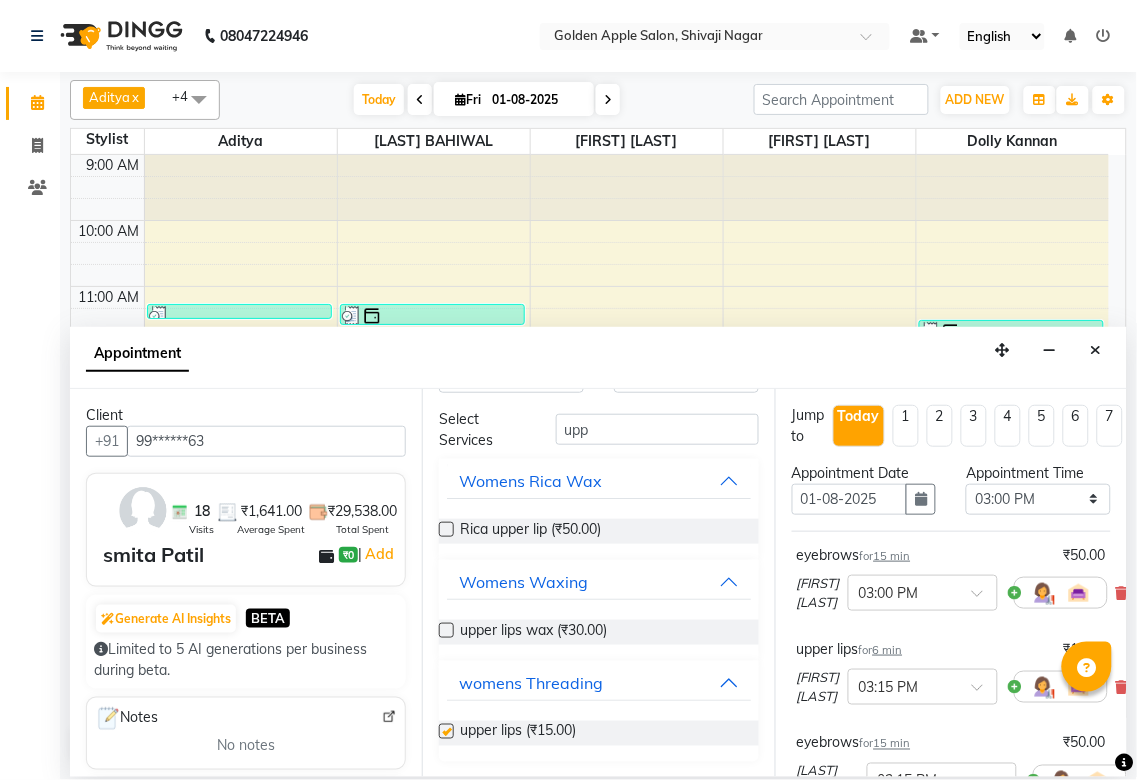 checkbox on "false" 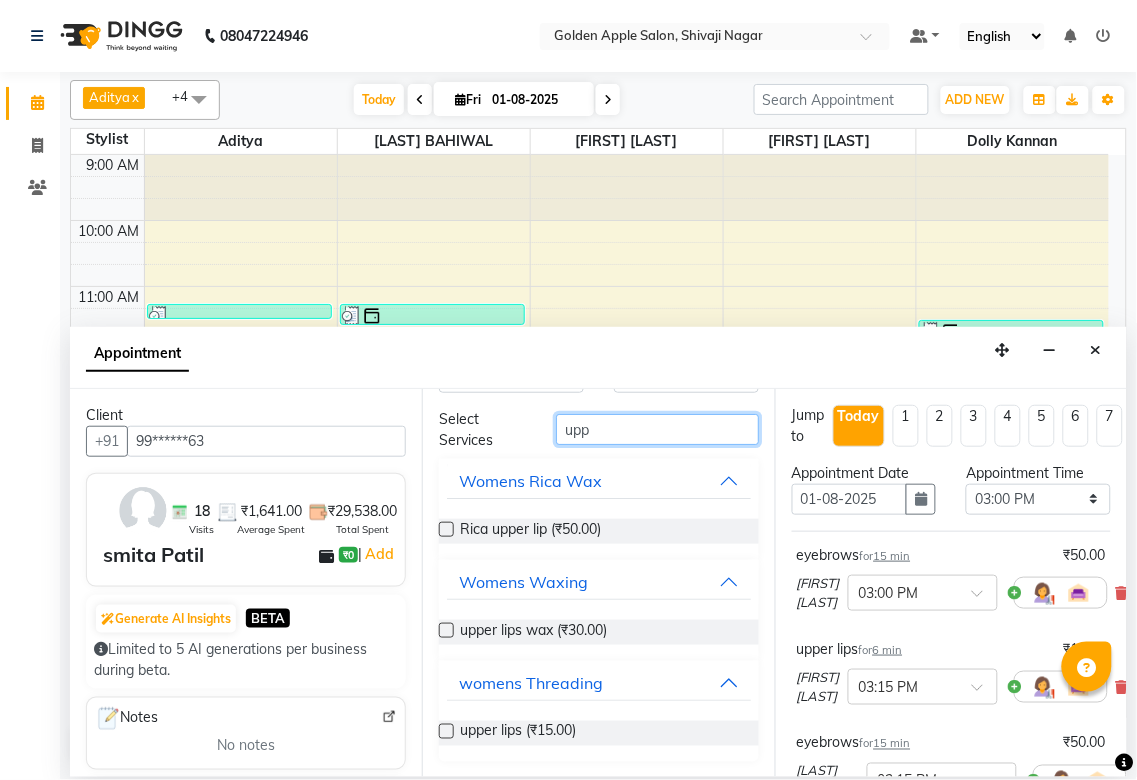 drag, startPoint x: 593, startPoint y: 432, endPoint x: 642, endPoint y: 376, distance: 74.41102 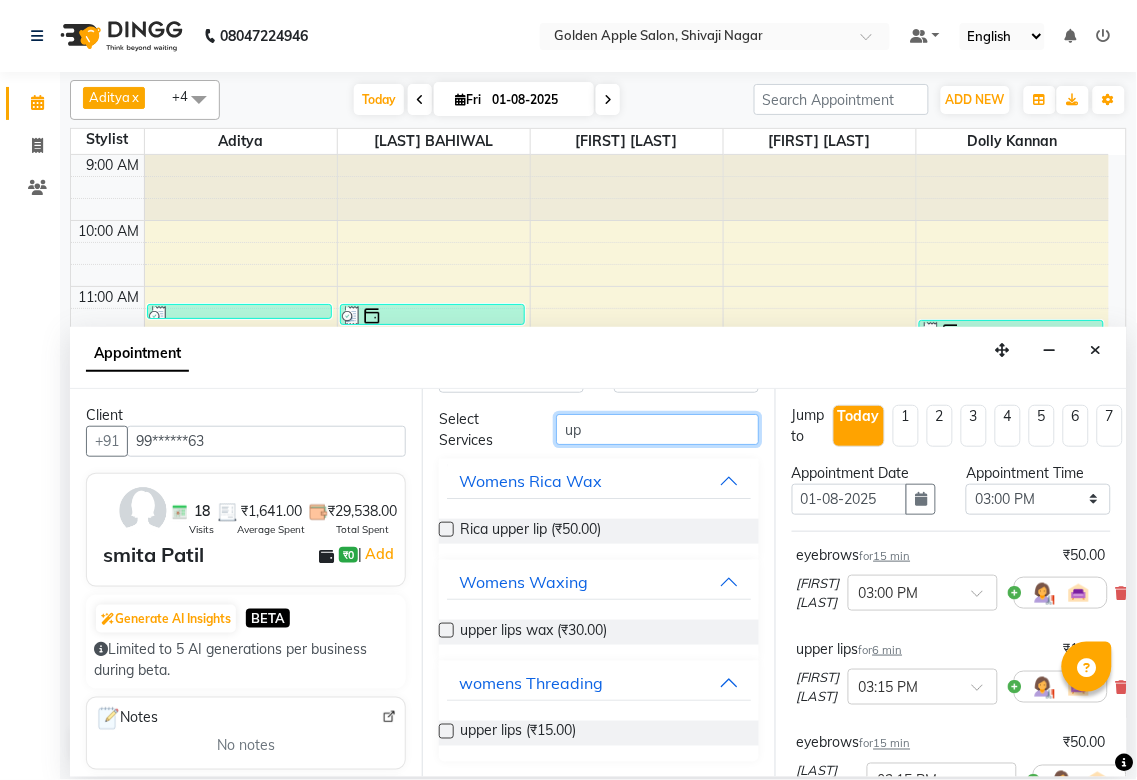 type on "u" 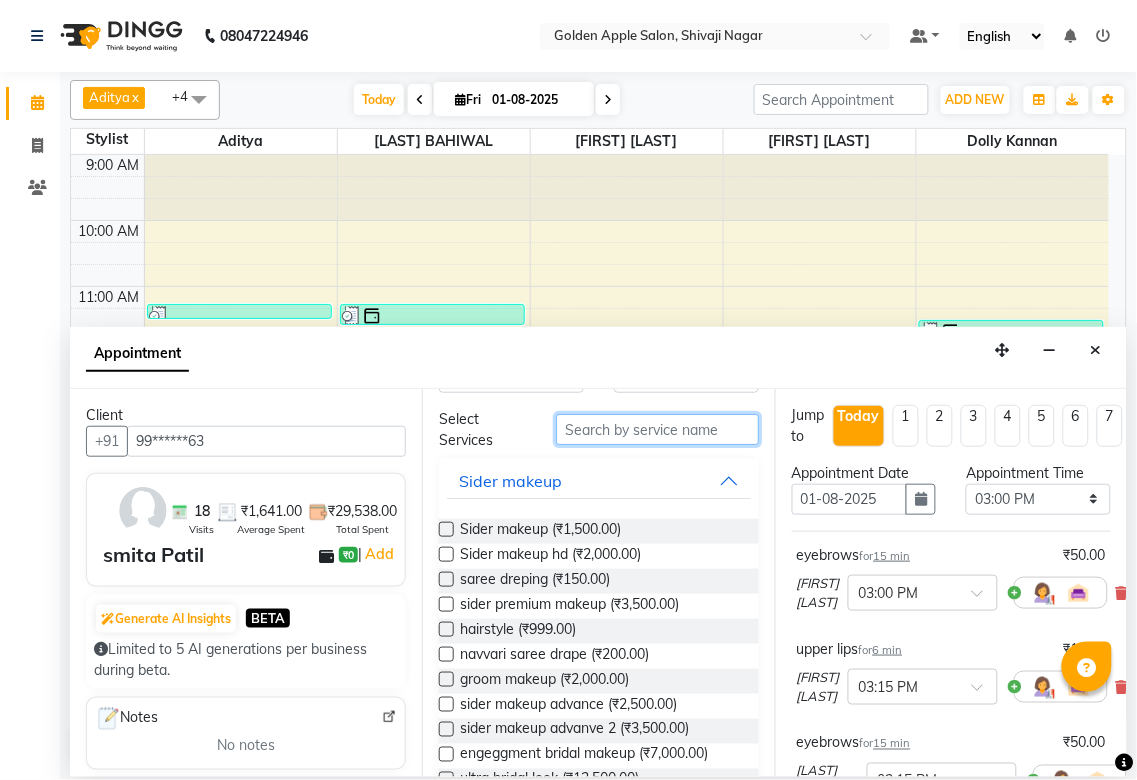 scroll, scrollTop: 0, scrollLeft: 0, axis: both 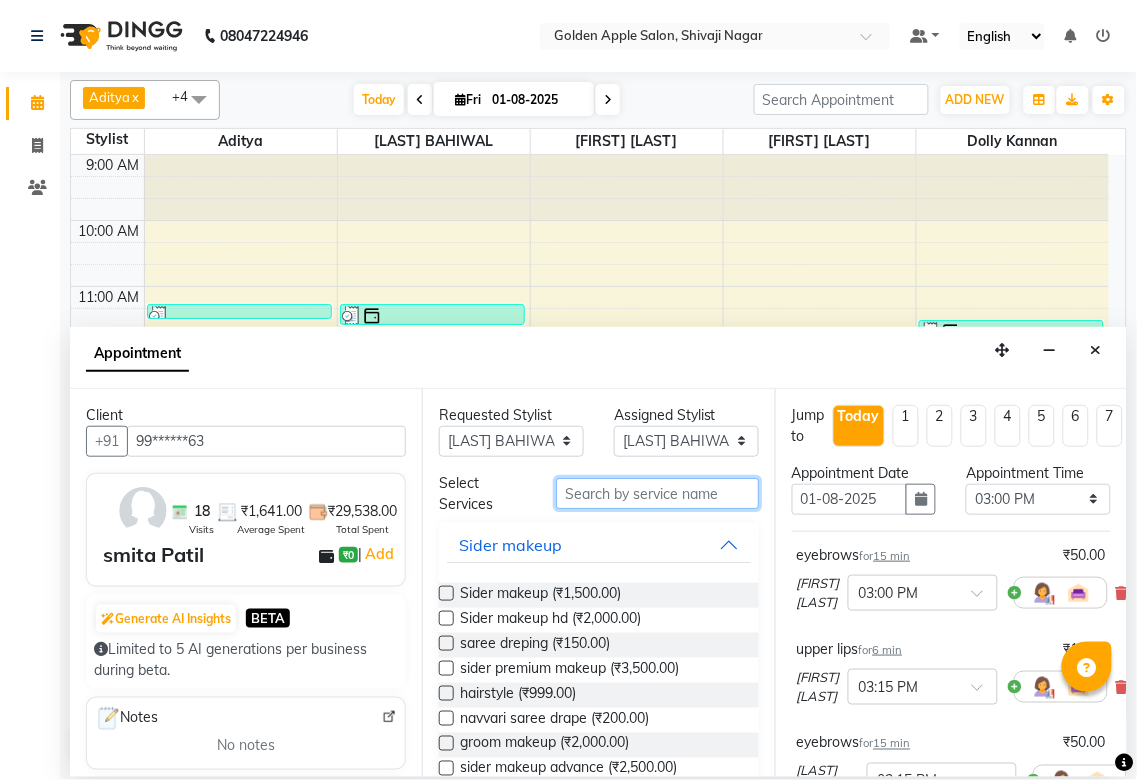 type 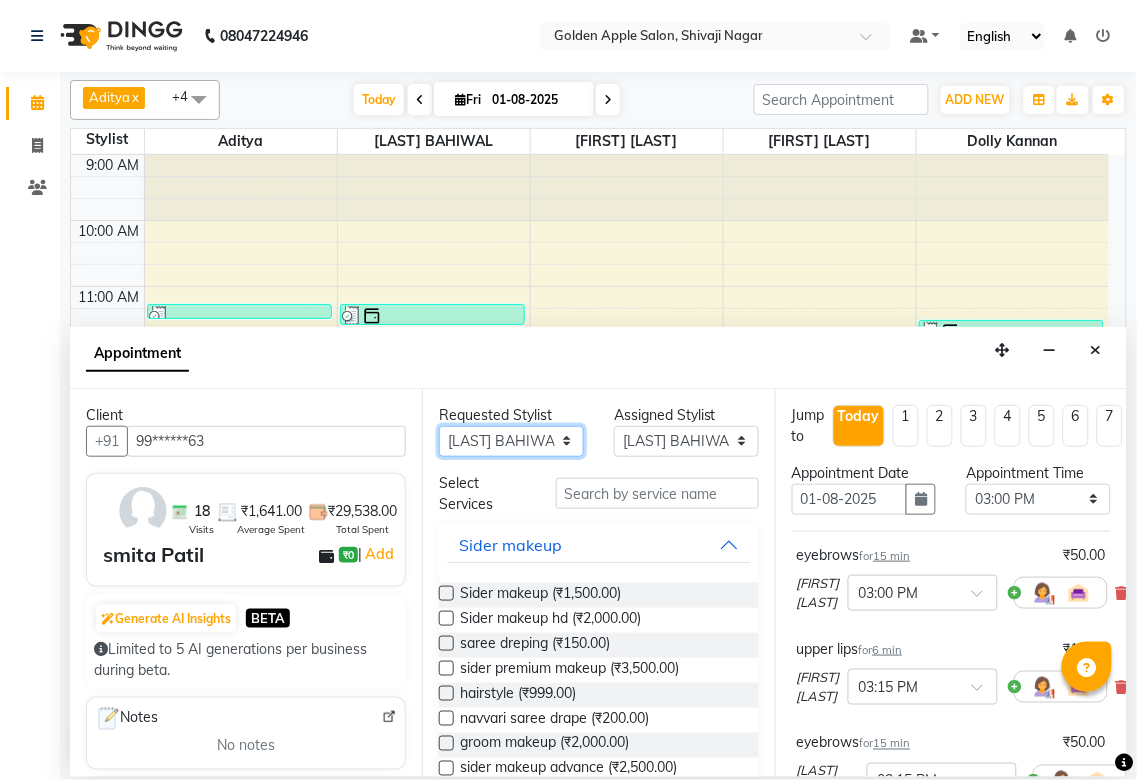 click on "Any Aditya Anjali  BAHIWAL Aparana Satarrdekar ashwini jopale dolly kannan  Harshika Hire operator vijay ahire" at bounding box center (511, 441) 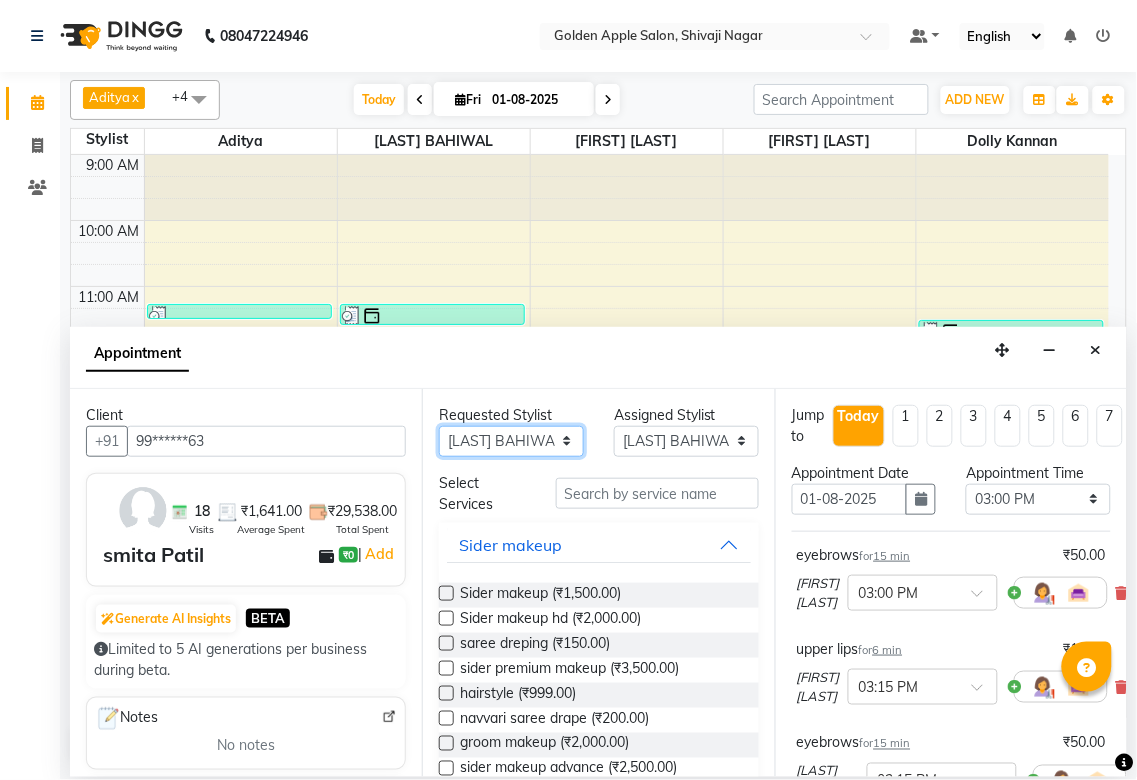select on "87844" 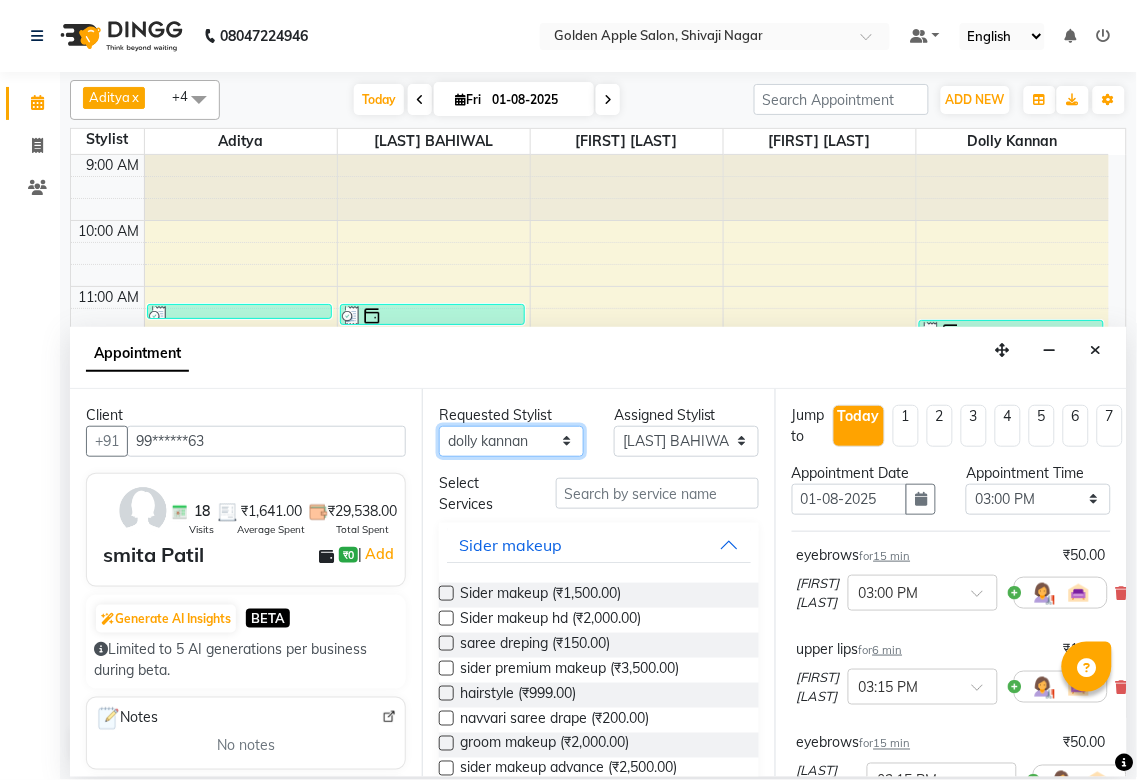 click on "Any Aditya Anjali  BAHIWAL Aparana Satarrdekar ashwini jopale dolly kannan  Harshika Hire operator vijay ahire" at bounding box center (511, 441) 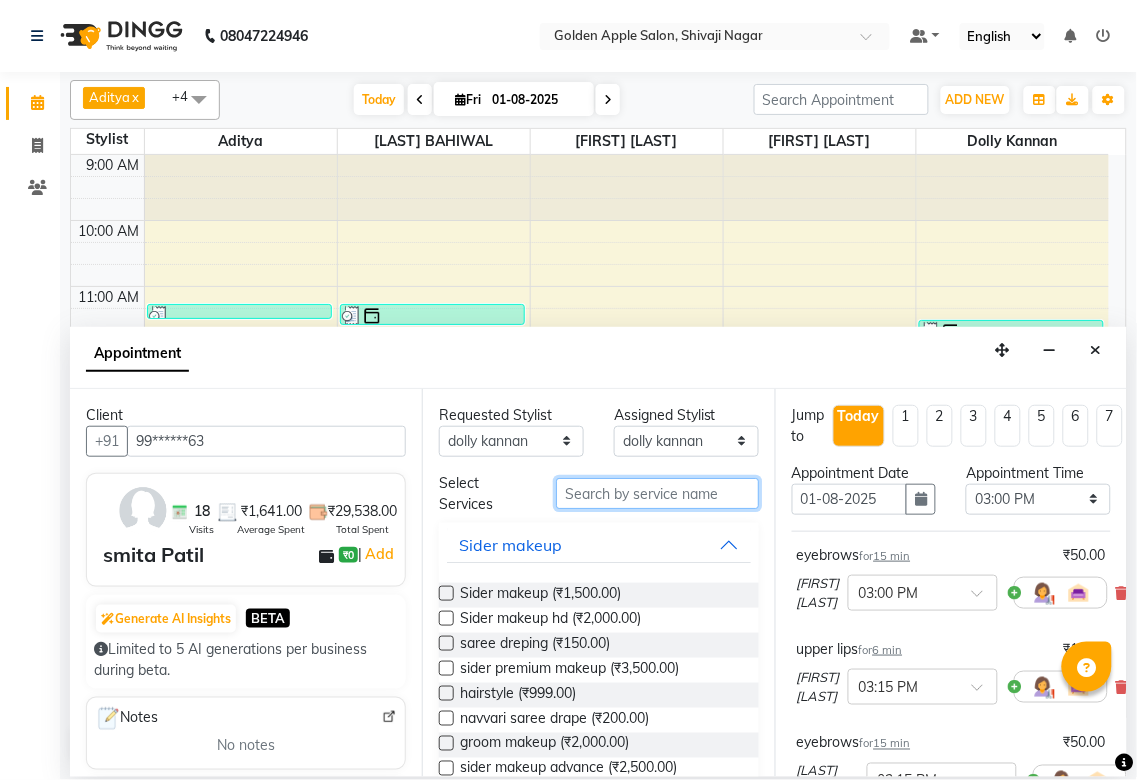 click at bounding box center [657, 493] 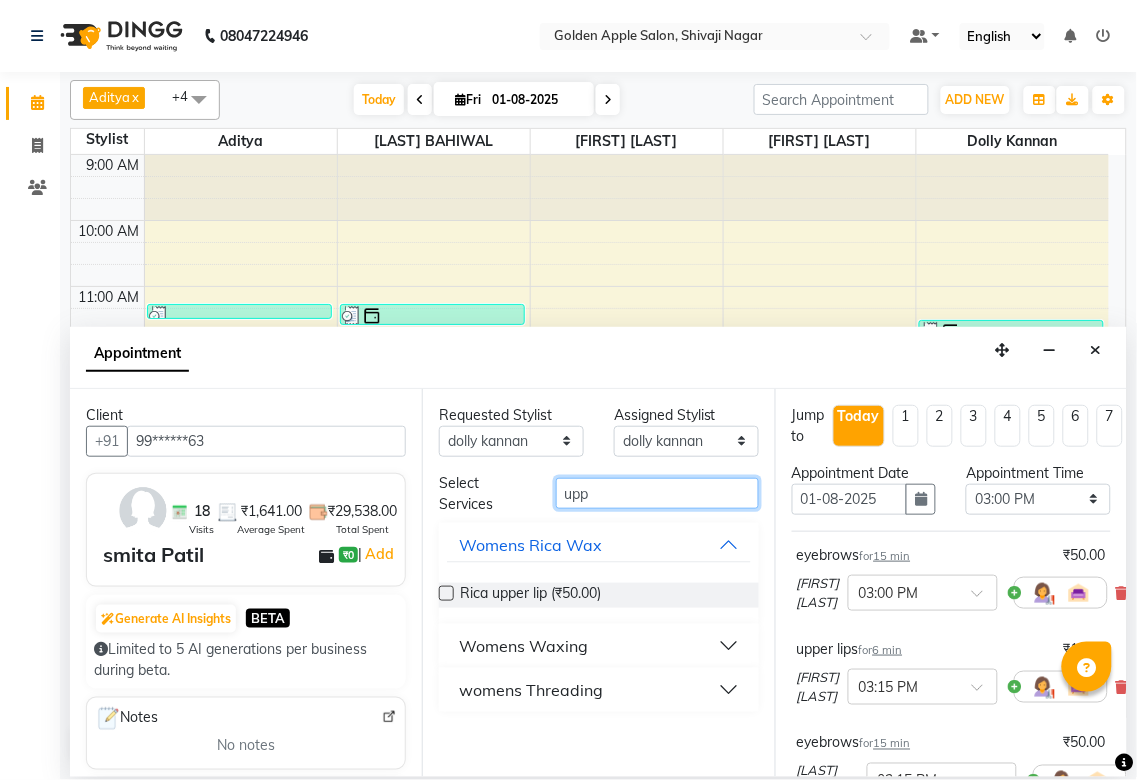 type on "upp" 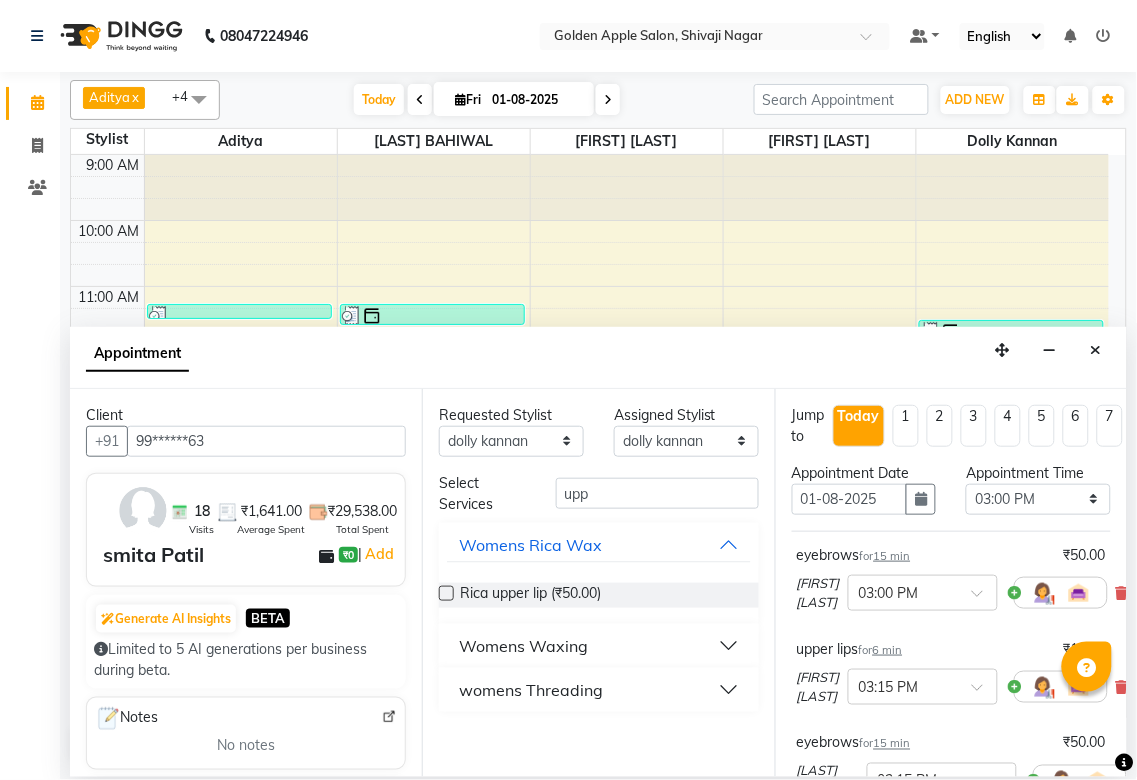 click at bounding box center (446, 593) 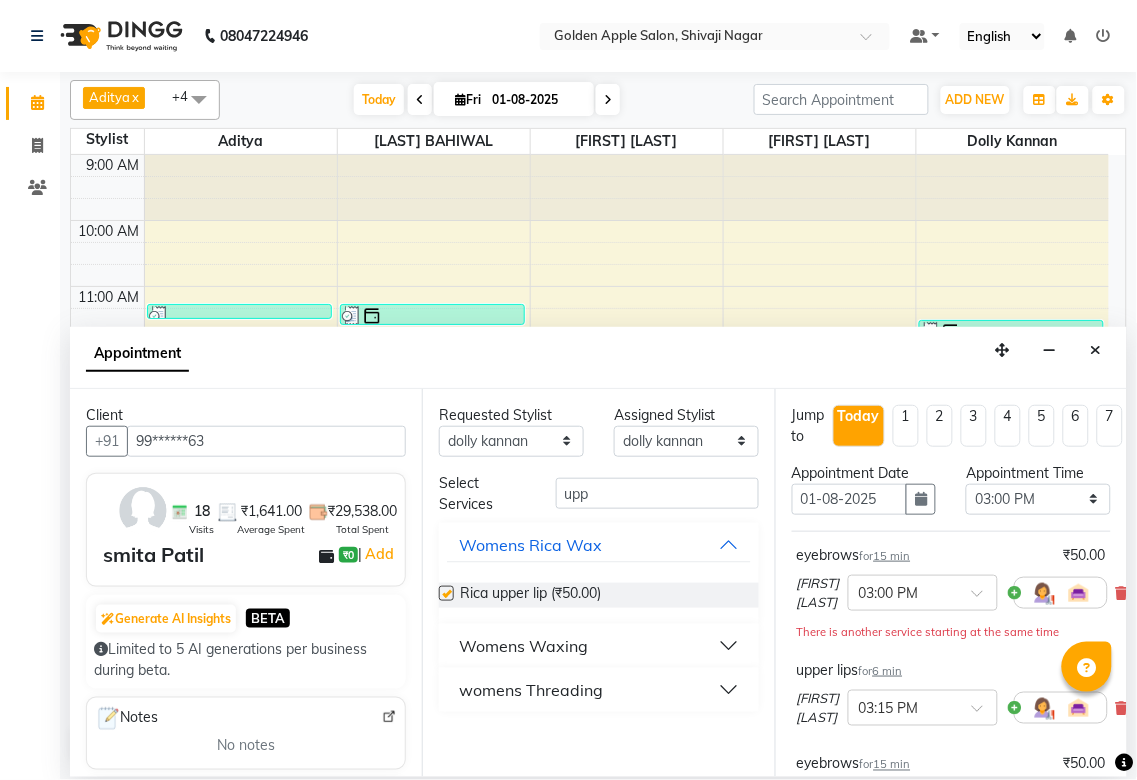 checkbox on "false" 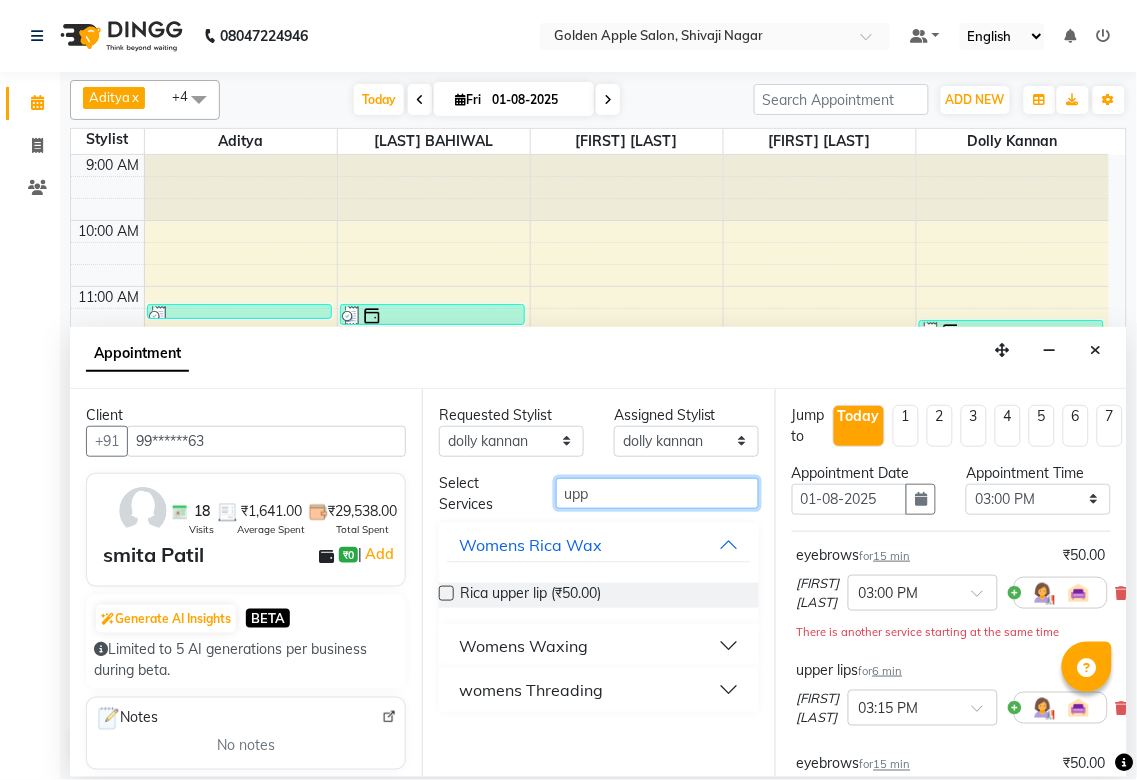 click on "upp" at bounding box center [657, 493] 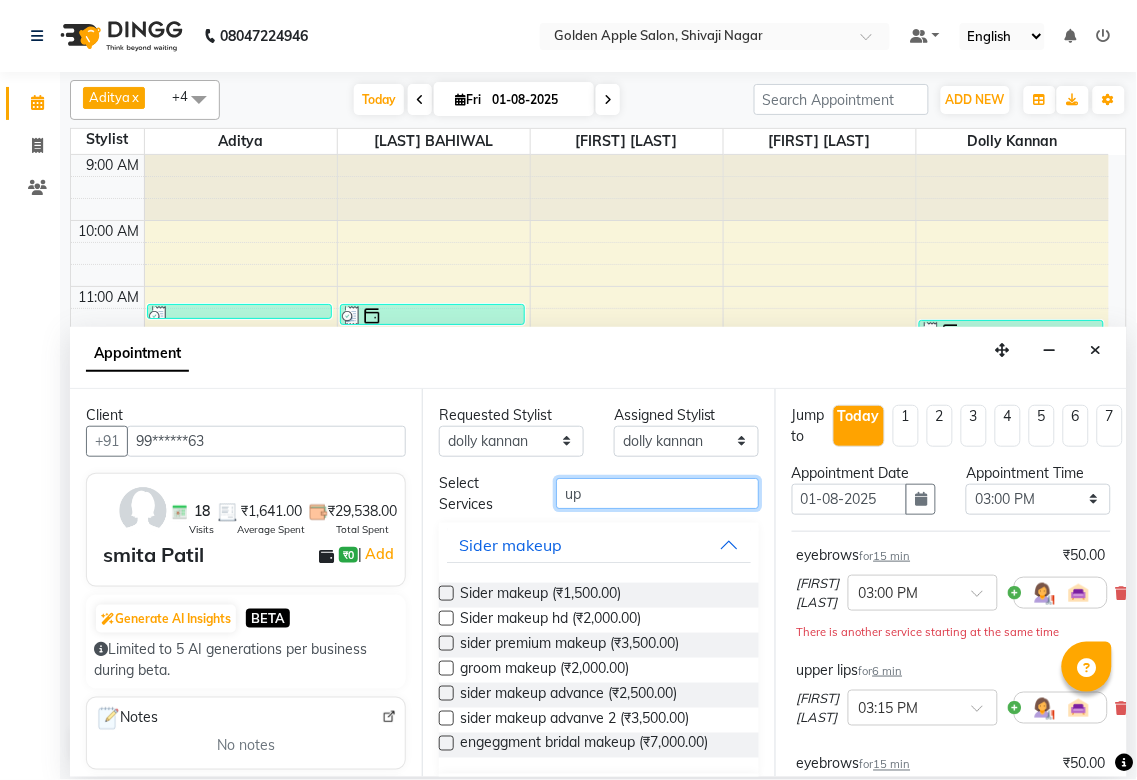type on "u" 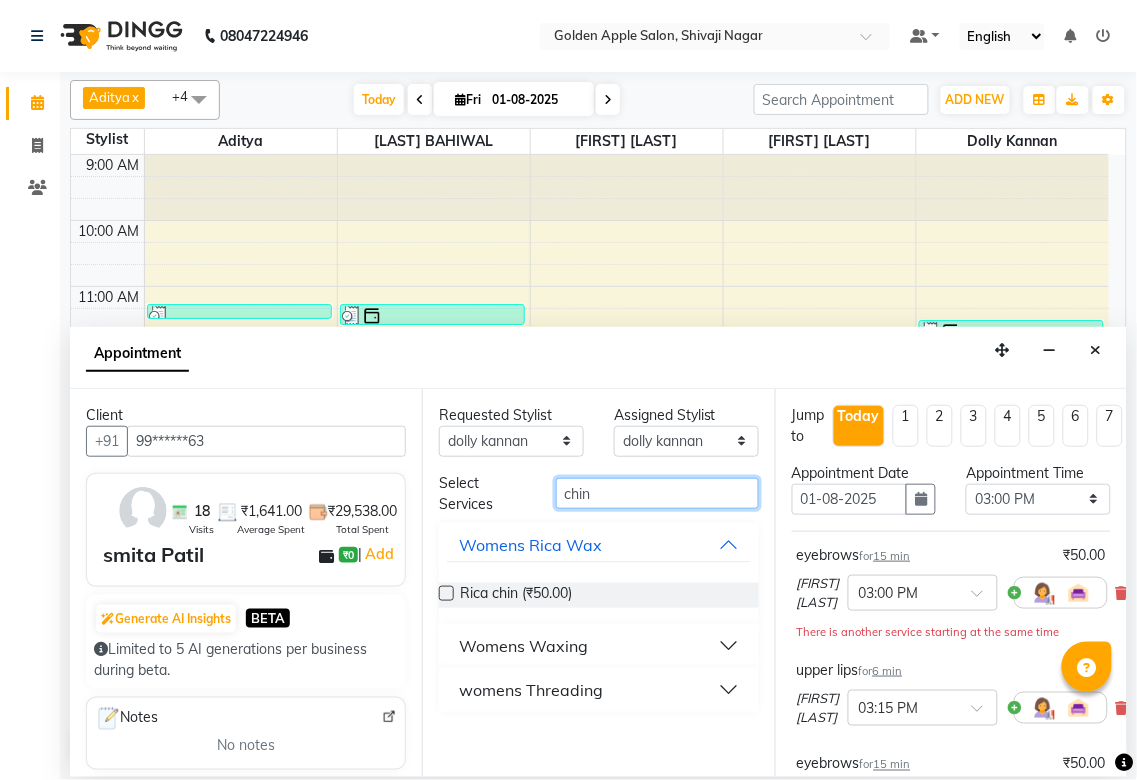 type on "chin" 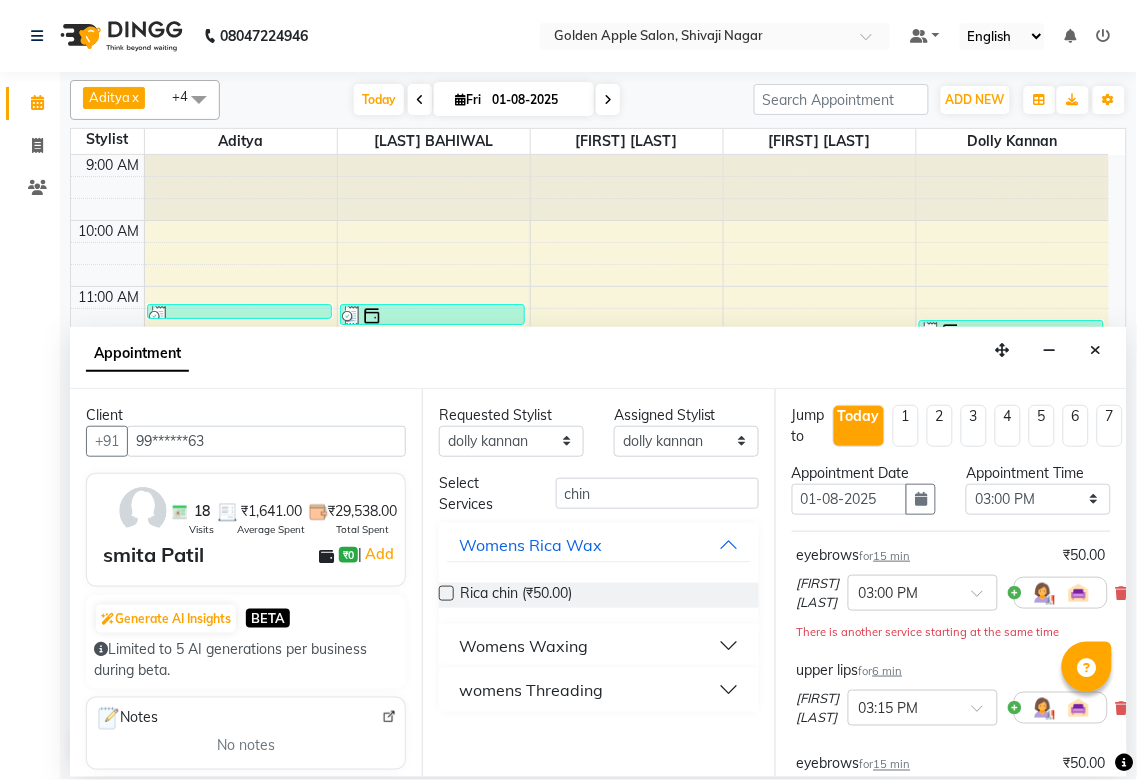 click at bounding box center [446, 593] 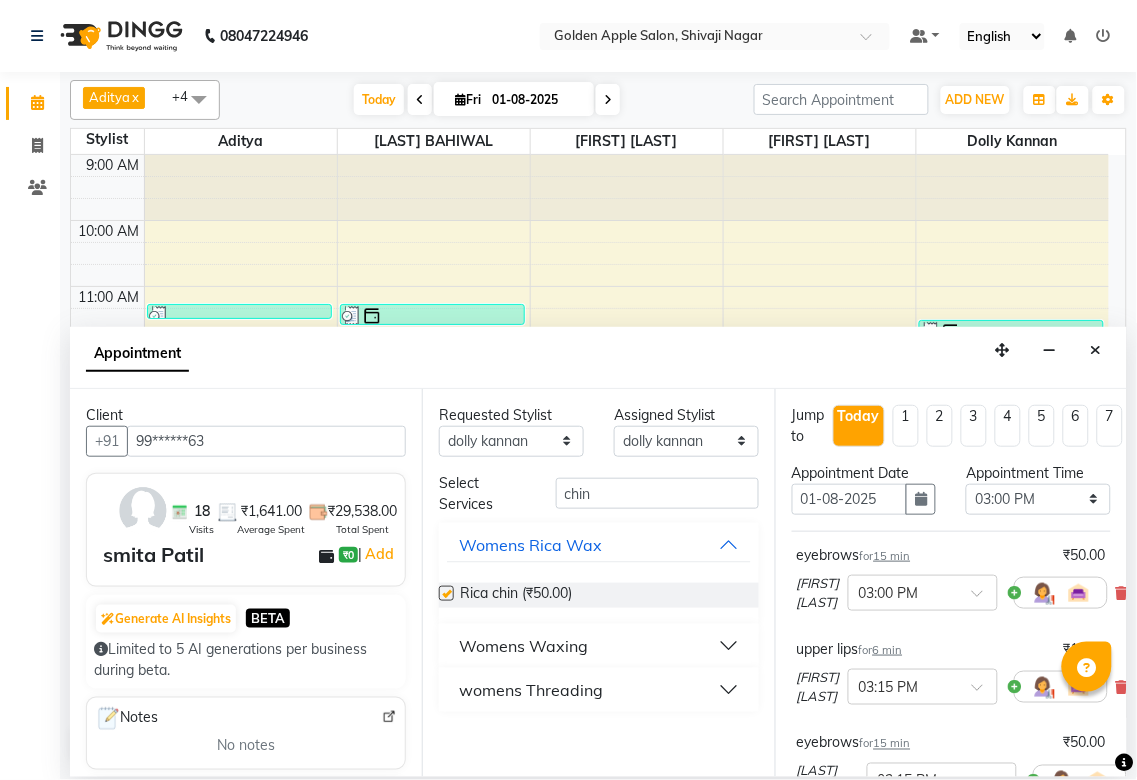 checkbox on "false" 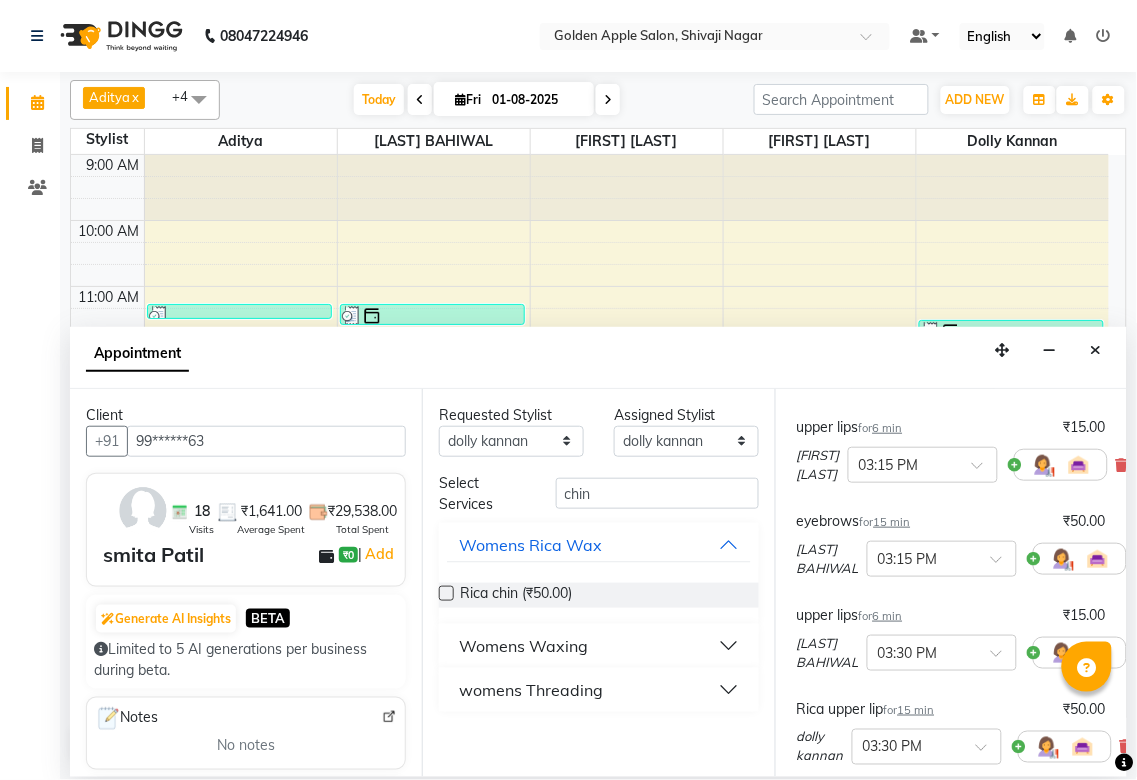 scroll, scrollTop: 555, scrollLeft: 0, axis: vertical 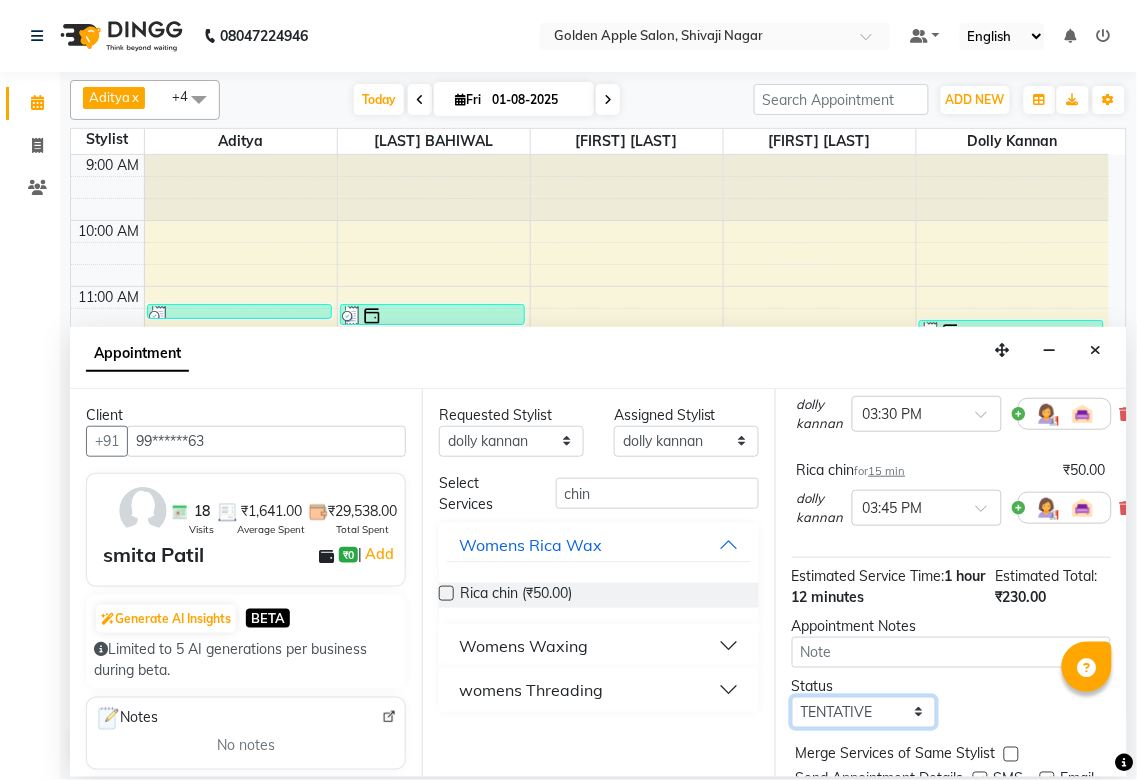 click on "Select TENTATIVE CONFIRM CHECK-IN UPCOMING" at bounding box center (864, 712) 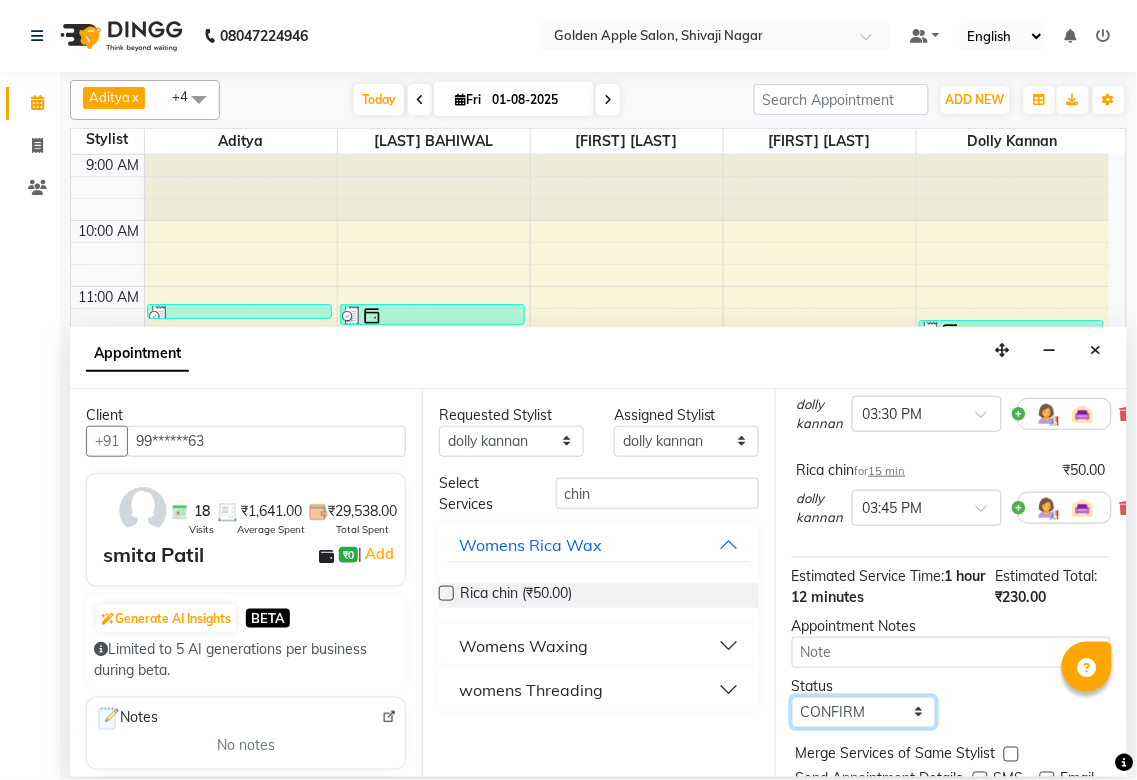 click on "Select TENTATIVE CONFIRM CHECK-IN UPCOMING" at bounding box center (864, 712) 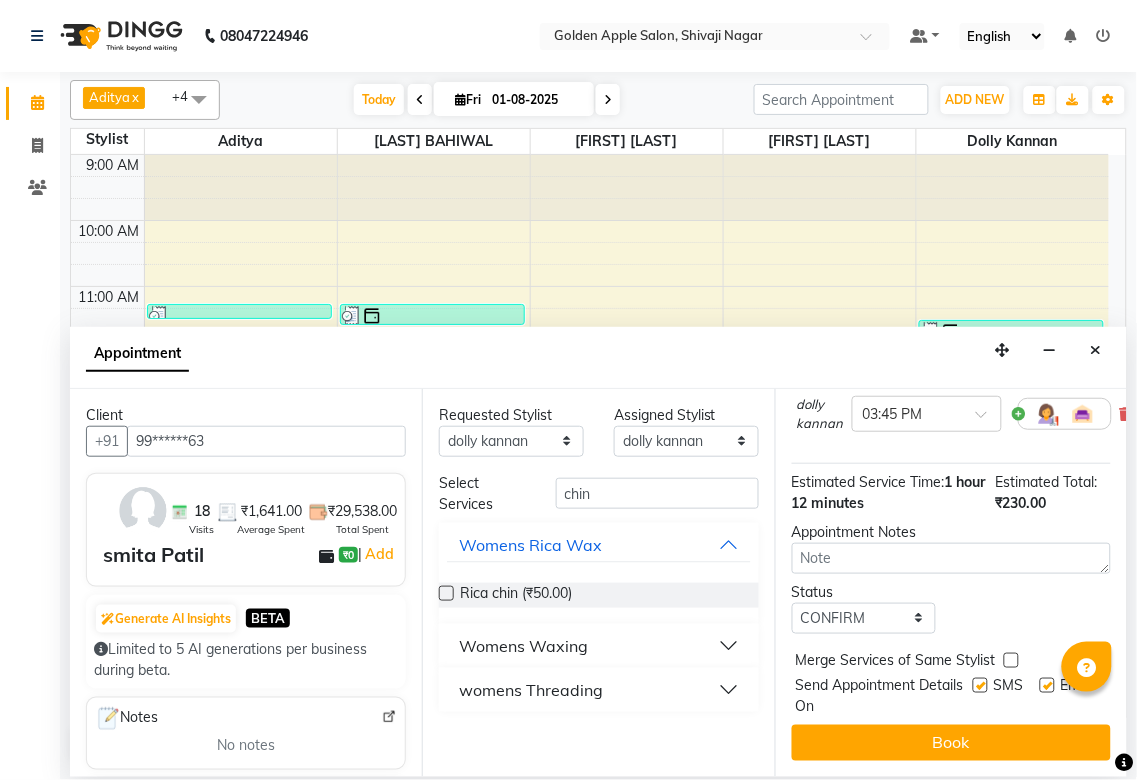 click at bounding box center (980, 685) 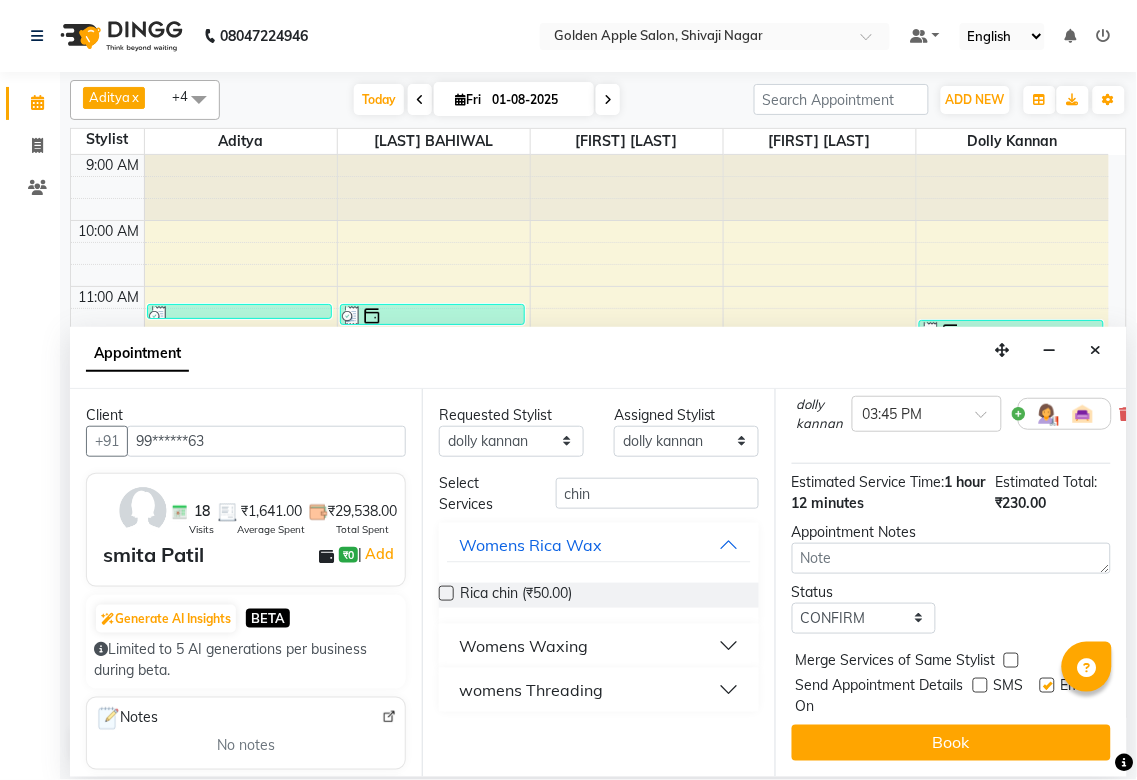 click at bounding box center [1047, 685] 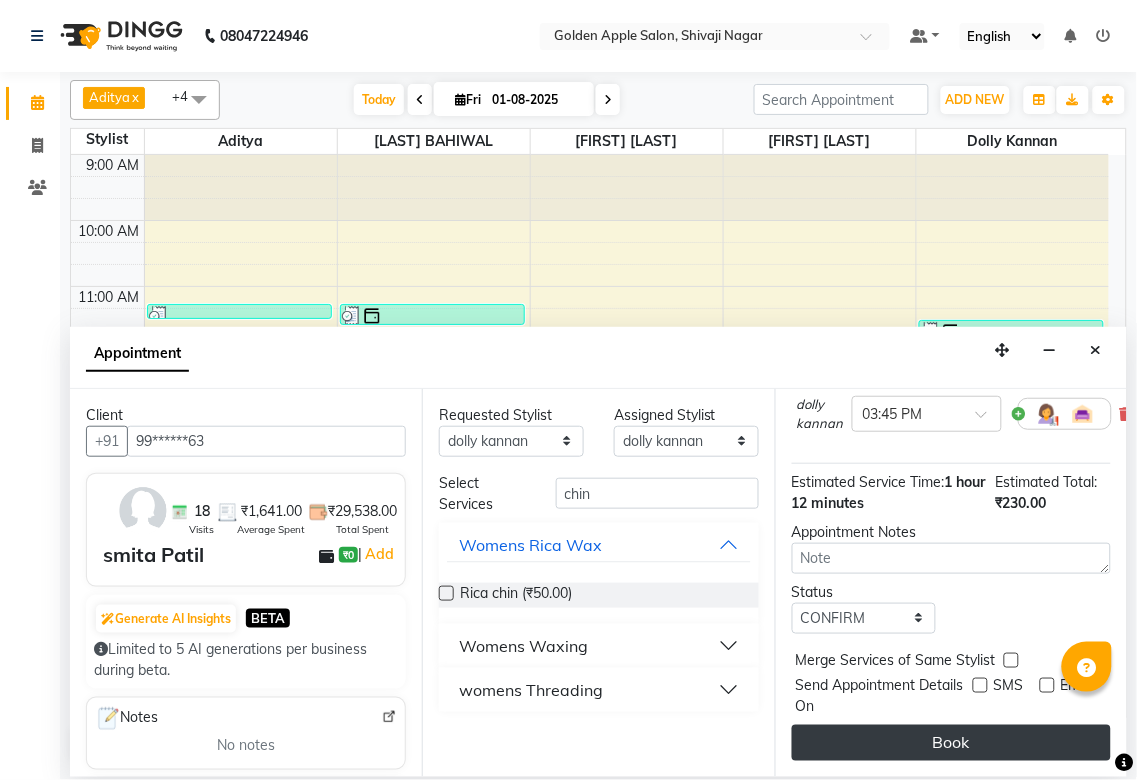 click on "Book" at bounding box center (951, 743) 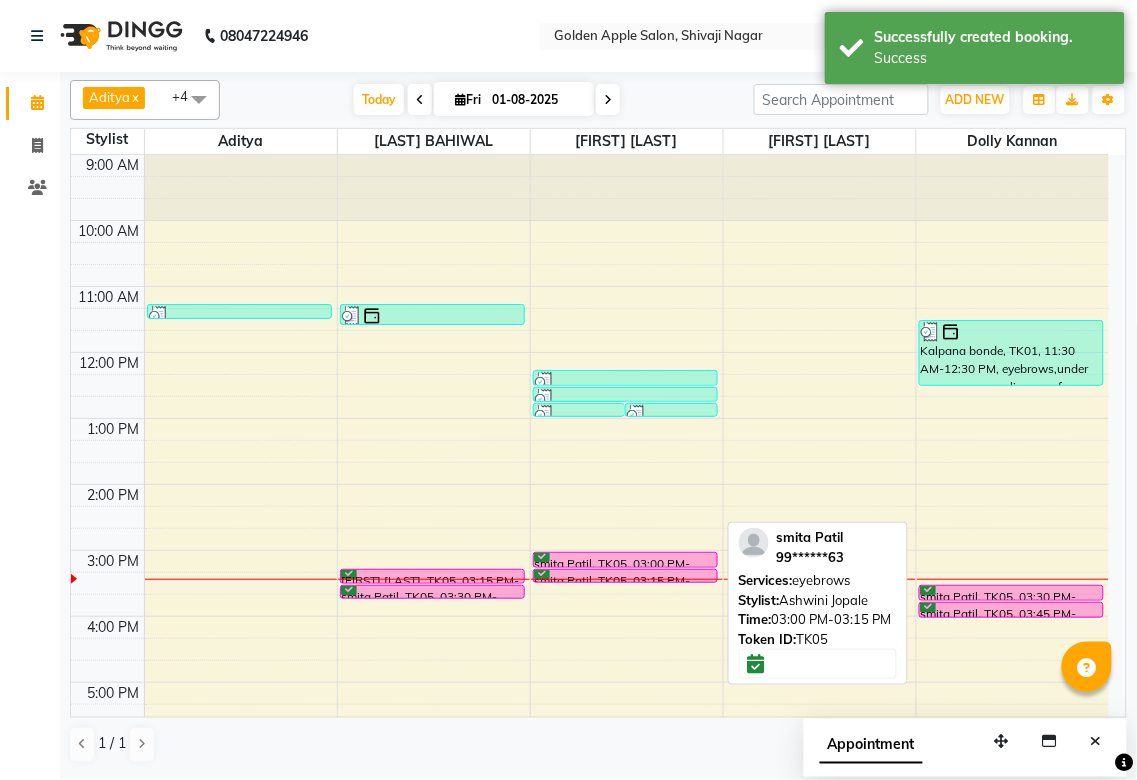 click on "smita Patil, TK05, 03:00 PM-03:15 PM, eyebrows" at bounding box center [625, 560] 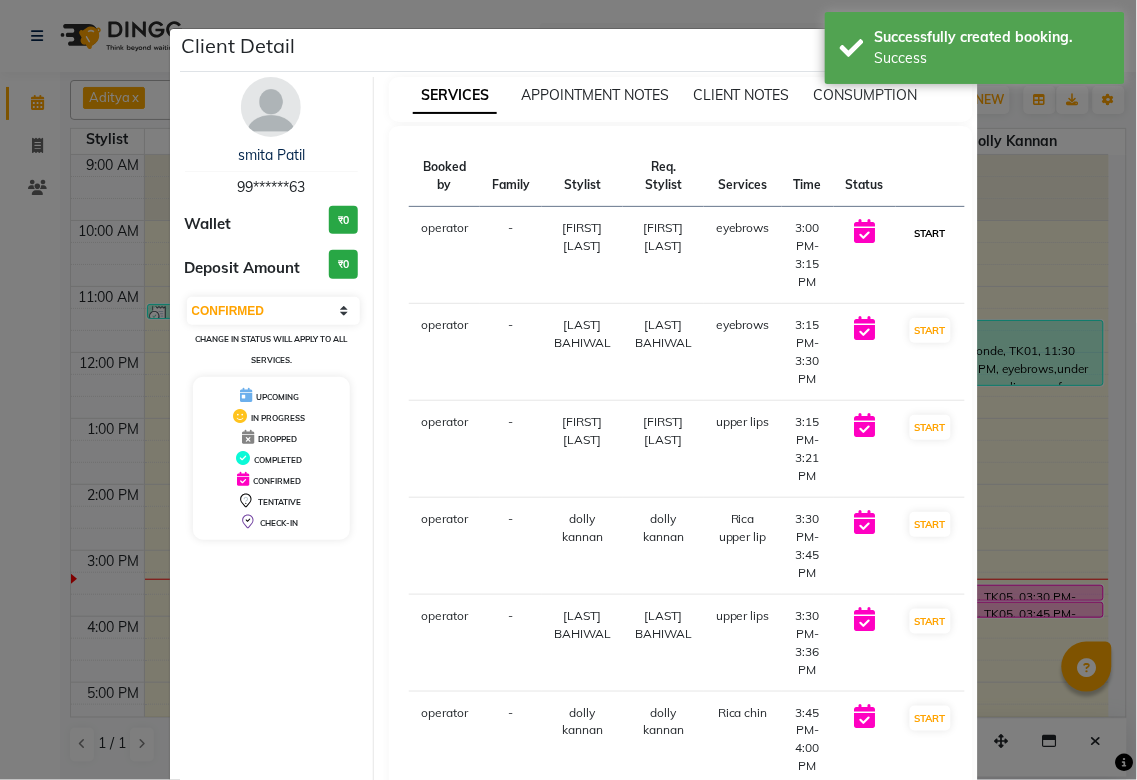 click on "START" at bounding box center (930, 233) 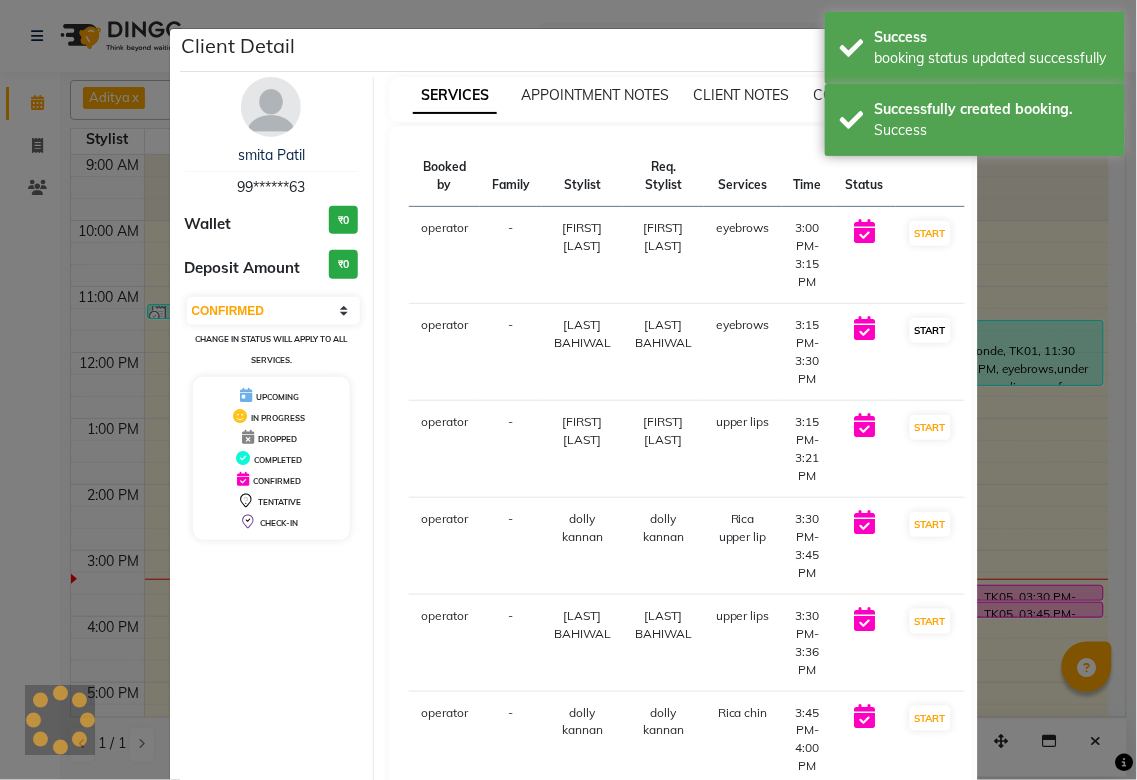 select on "select" 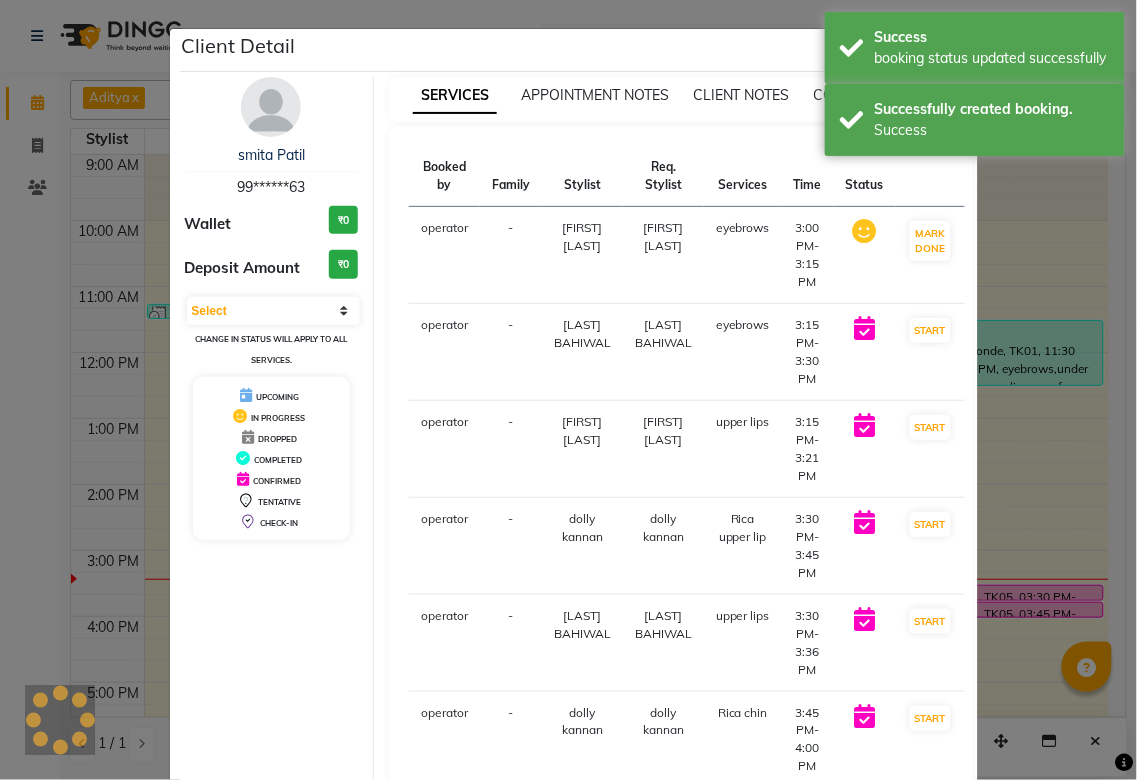 click on "START" at bounding box center [930, 330] 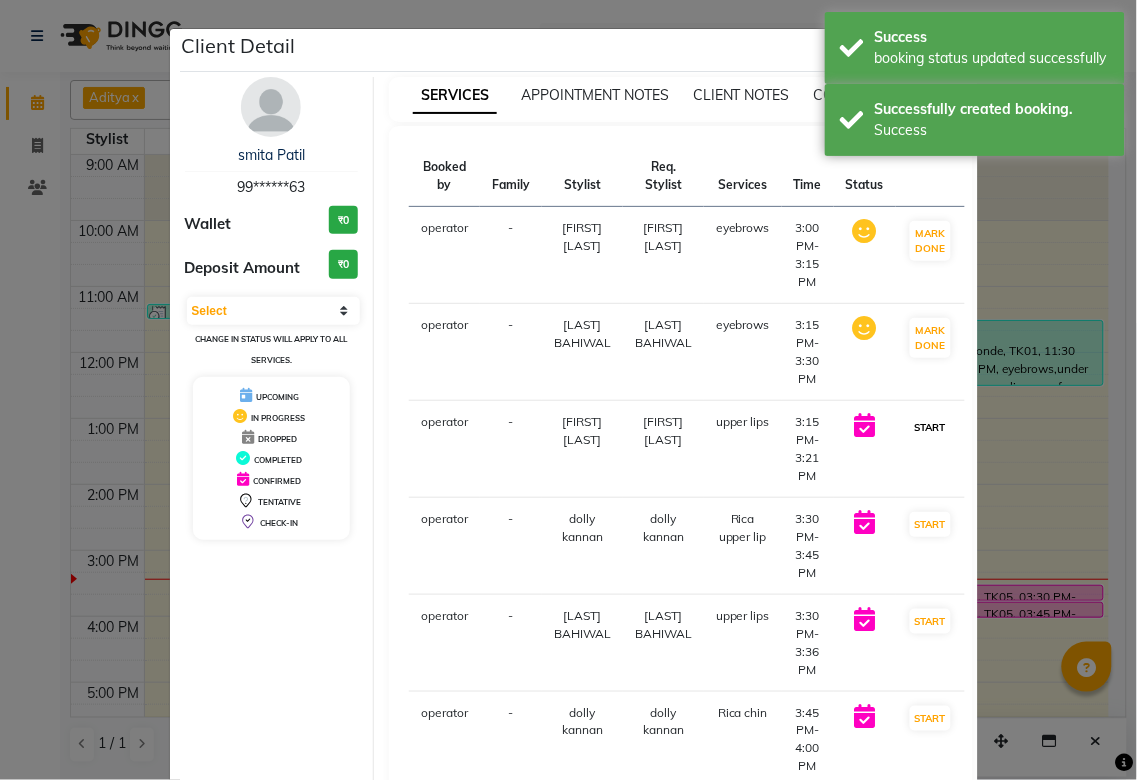 drag, startPoint x: 920, startPoint y: 420, endPoint x: 906, endPoint y: 425, distance: 14.866069 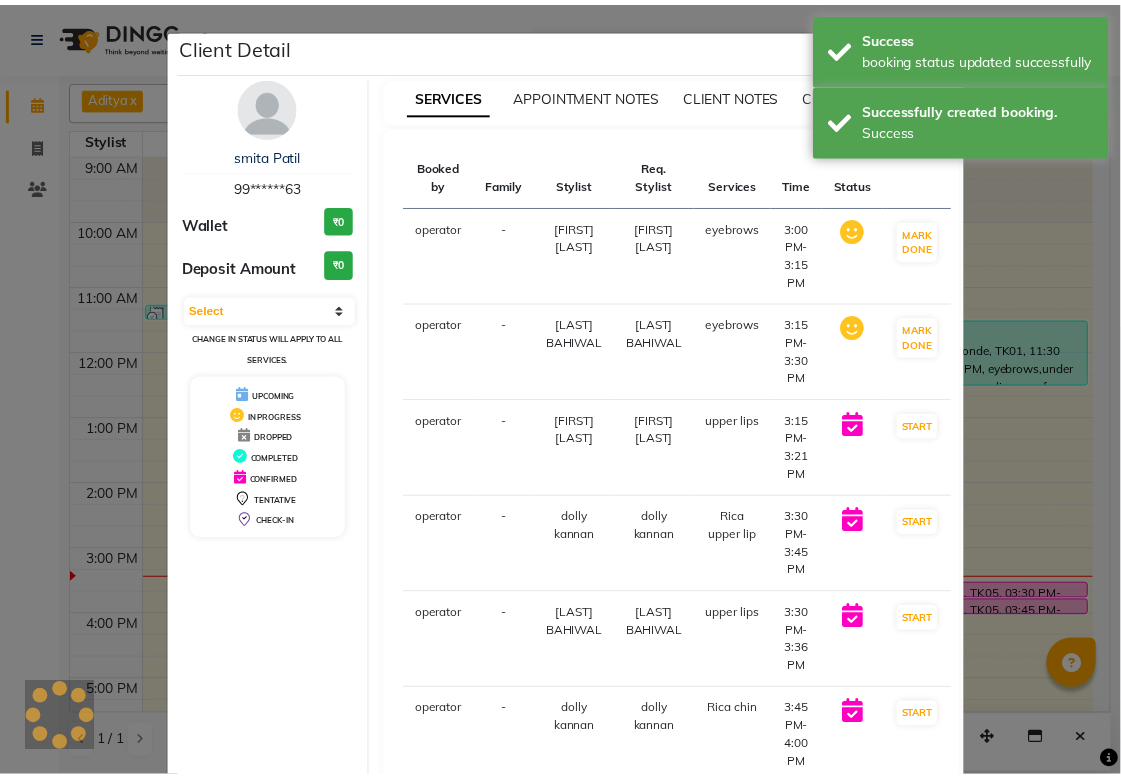 scroll, scrollTop: 152, scrollLeft: 0, axis: vertical 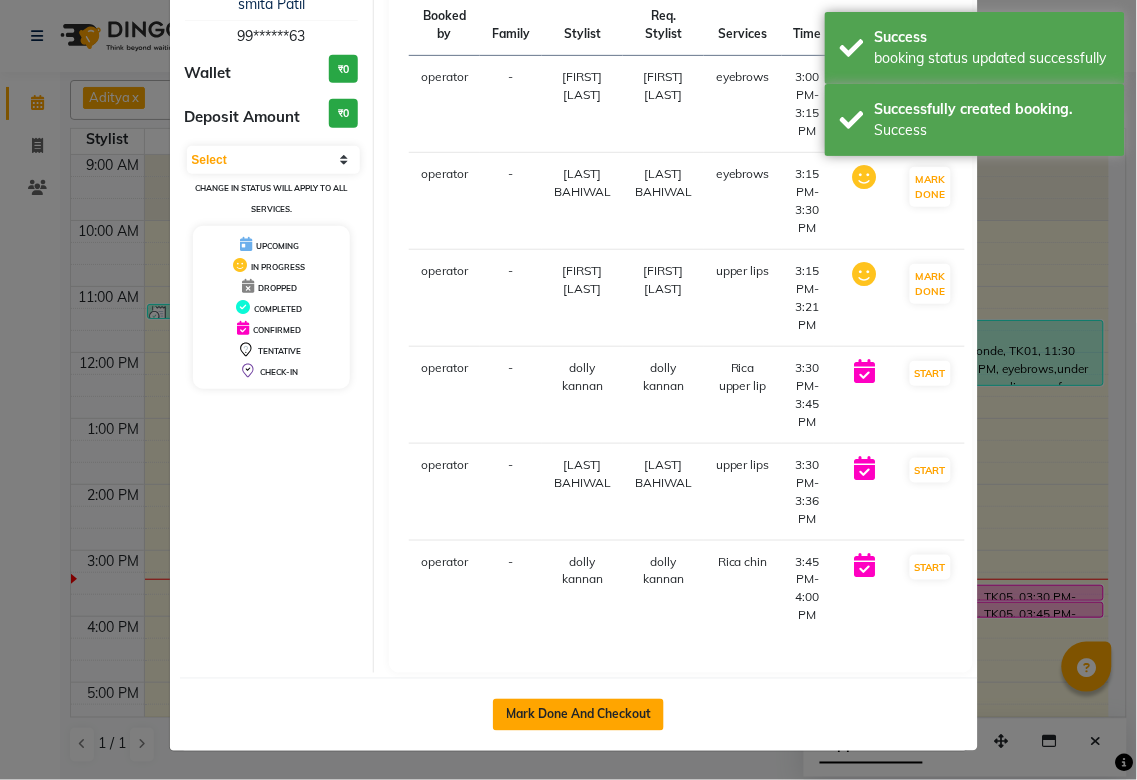 click on "Mark Done And Checkout" 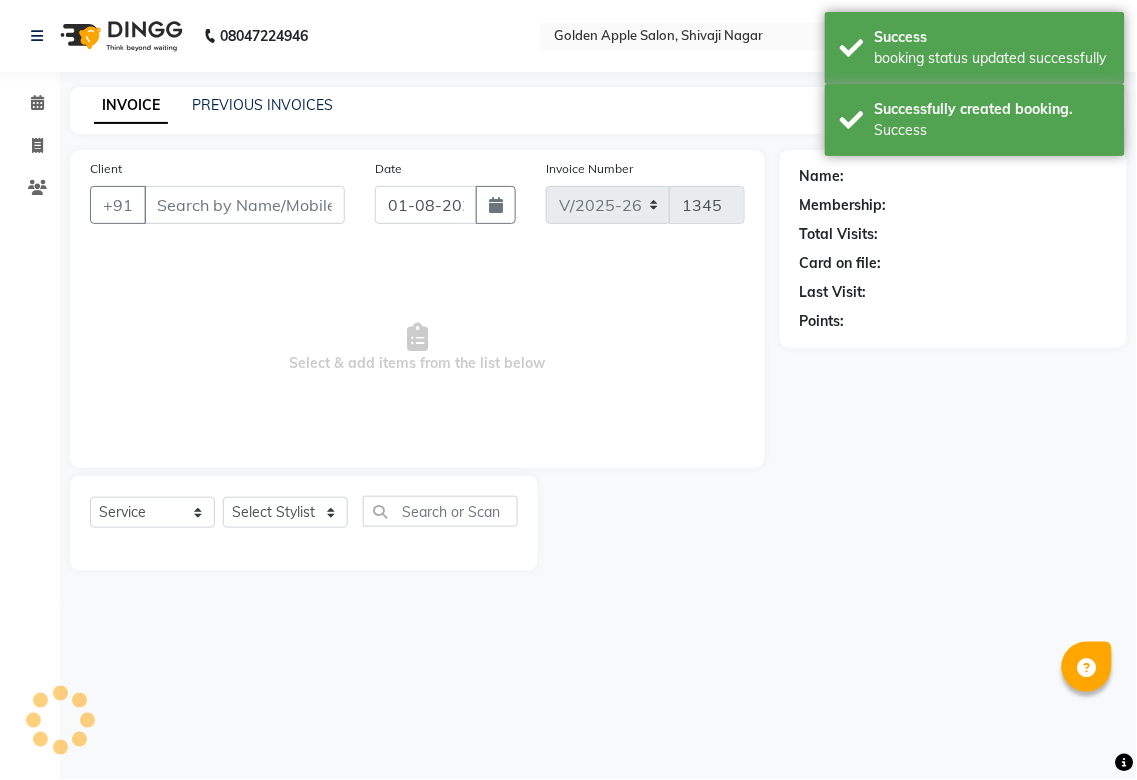 type on "99******63" 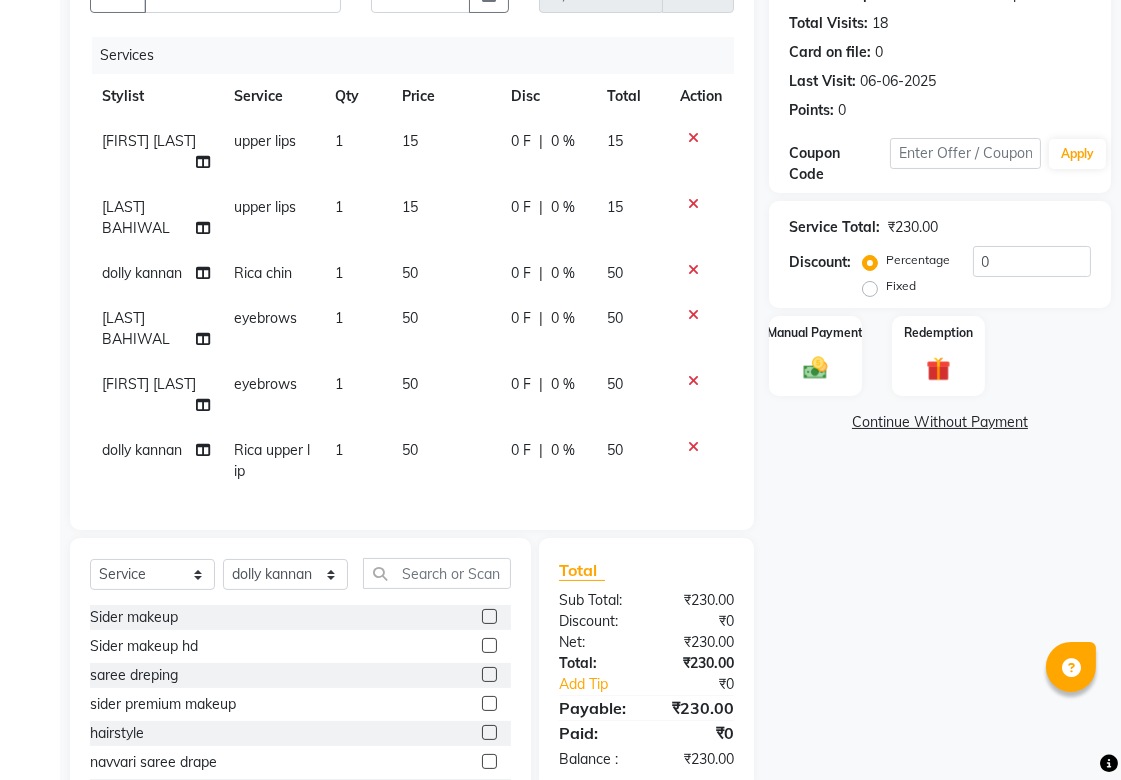 scroll, scrollTop: 311, scrollLeft: 0, axis: vertical 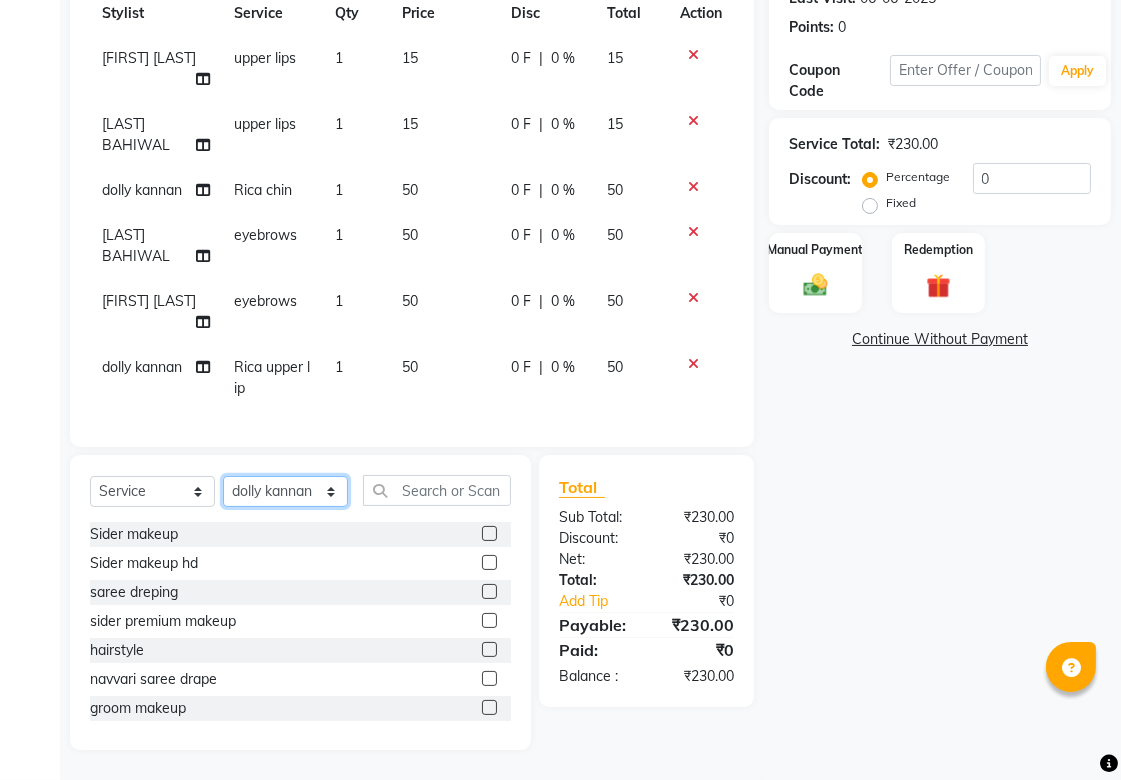 click on "Select Stylist Aditya Anjali  BAHIWAL Aparana Satarrdekar ashwini jopale dolly kannan  Harshika Hire operator vijay ahire" 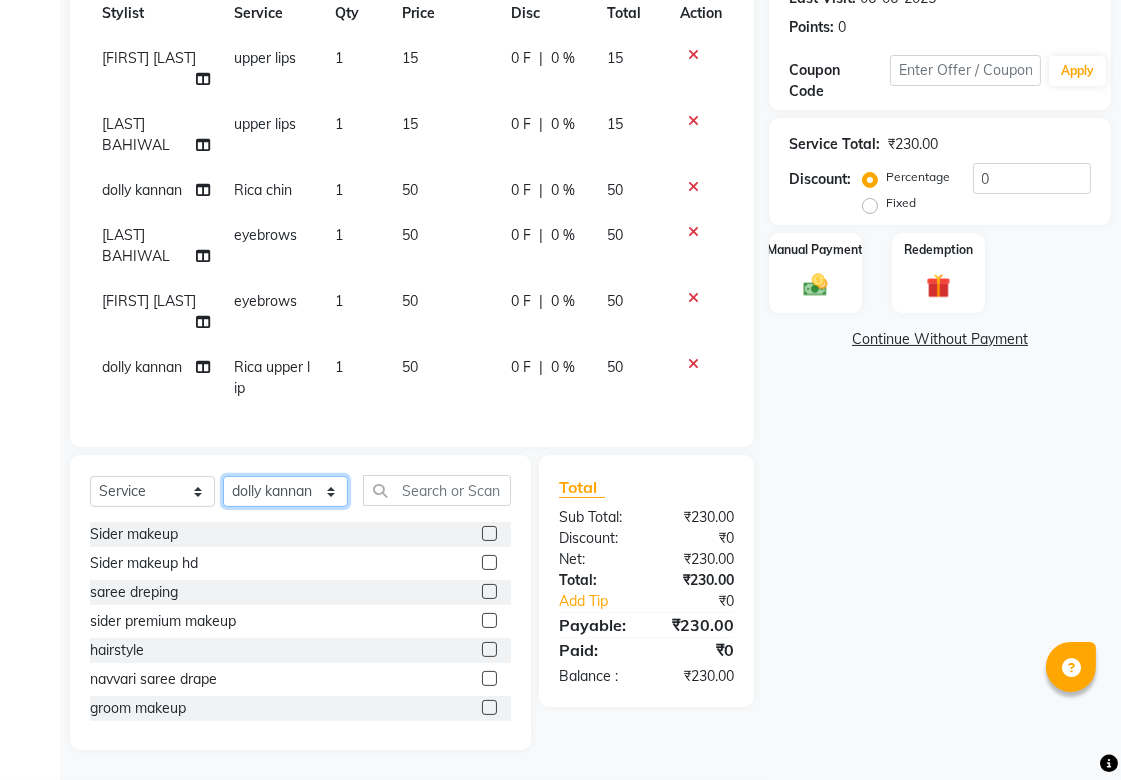 select on "79779" 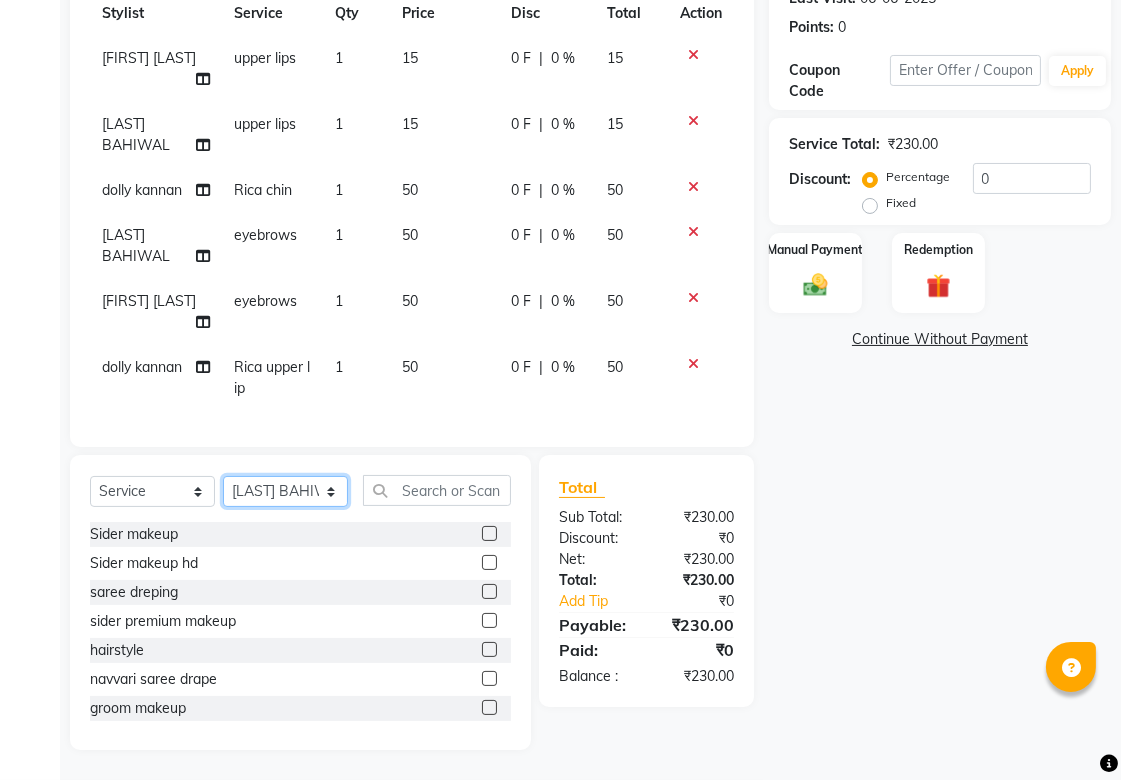 click on "Select Stylist Aditya Anjali  BAHIWAL Aparana Satarrdekar ashwini jopale dolly kannan  Harshika Hire operator vijay ahire" 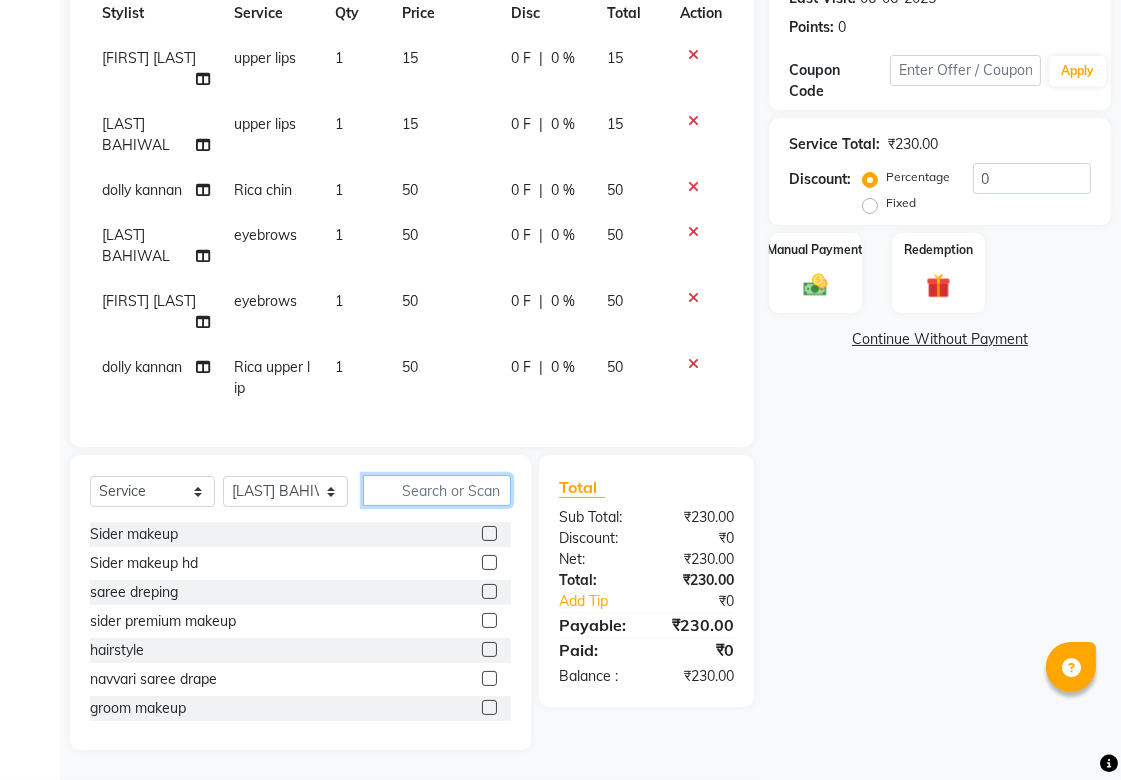 click 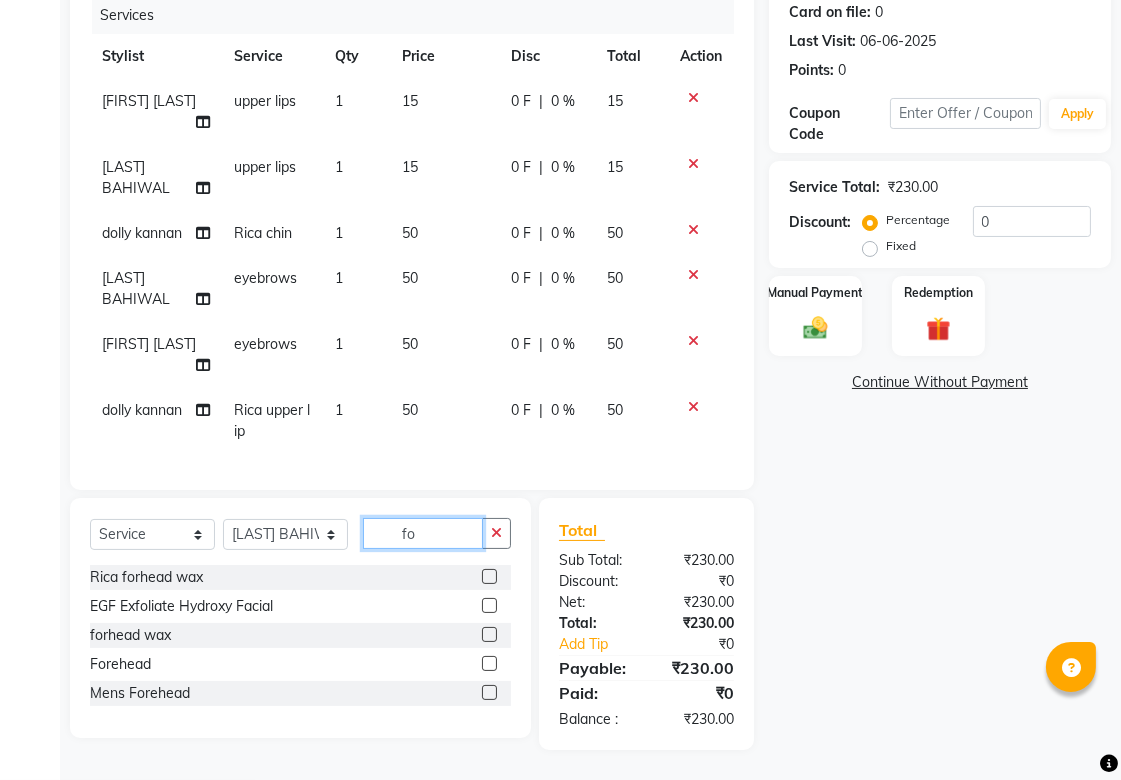 scroll, scrollTop: 267, scrollLeft: 0, axis: vertical 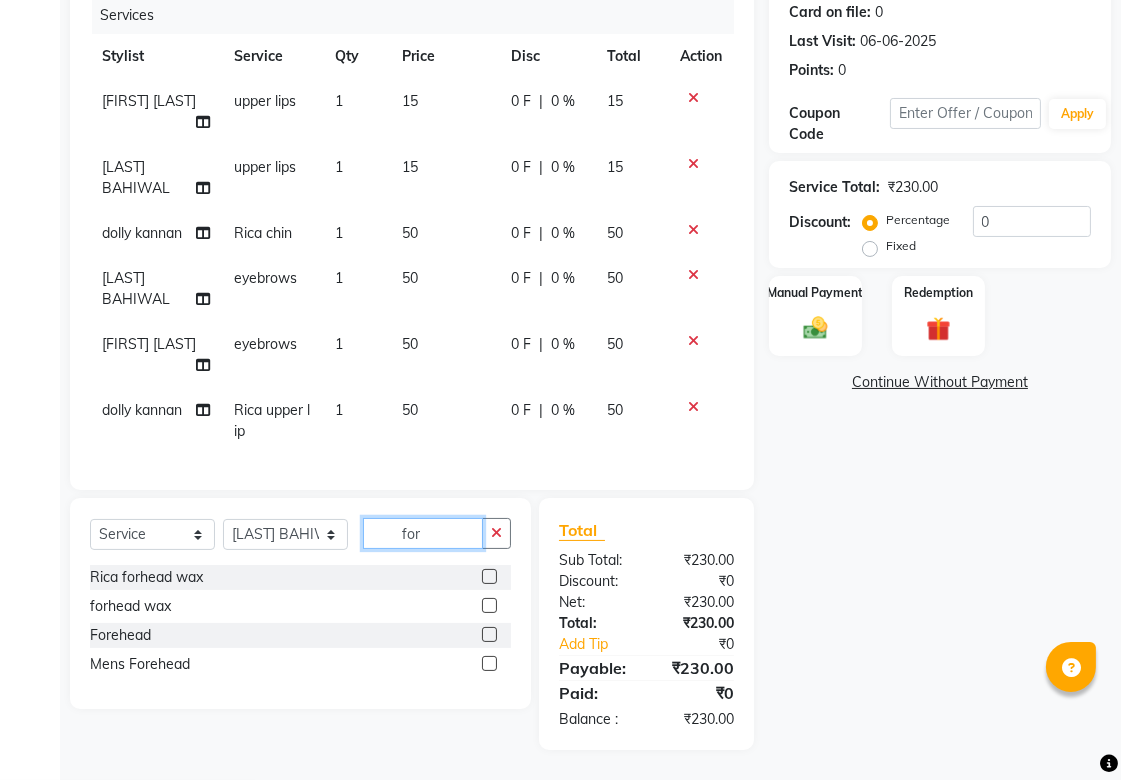 type on "for" 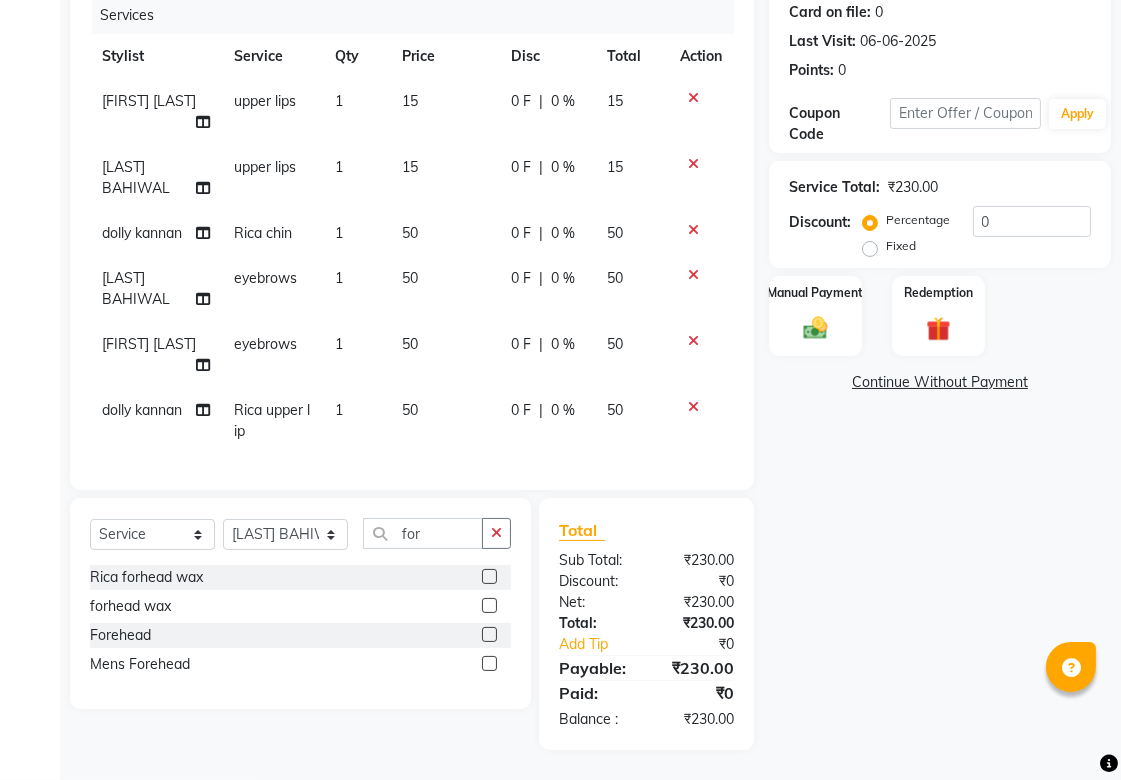 click 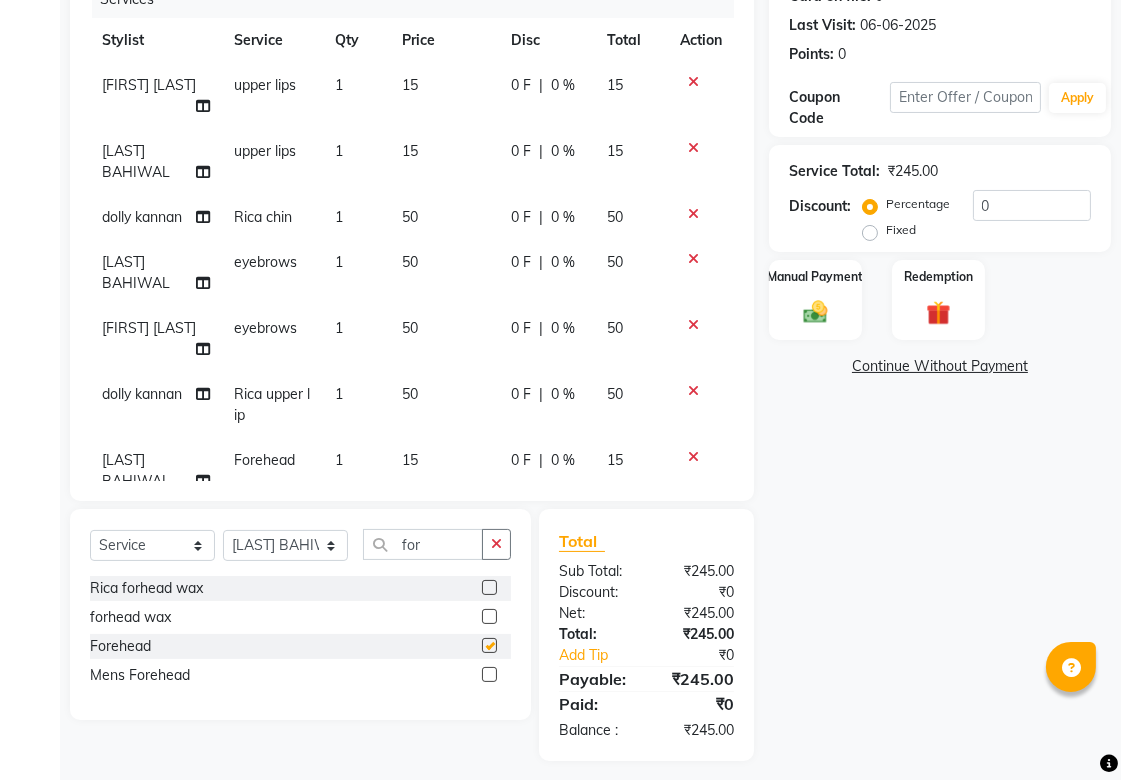 checkbox on "false" 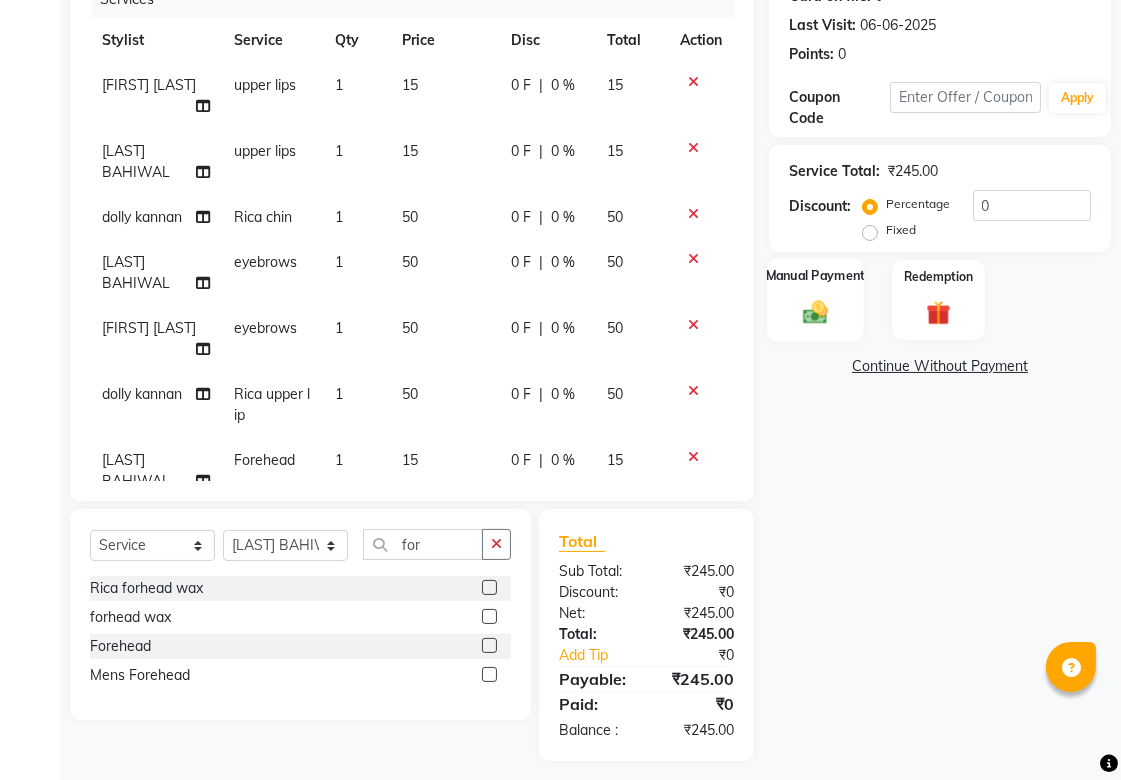 click 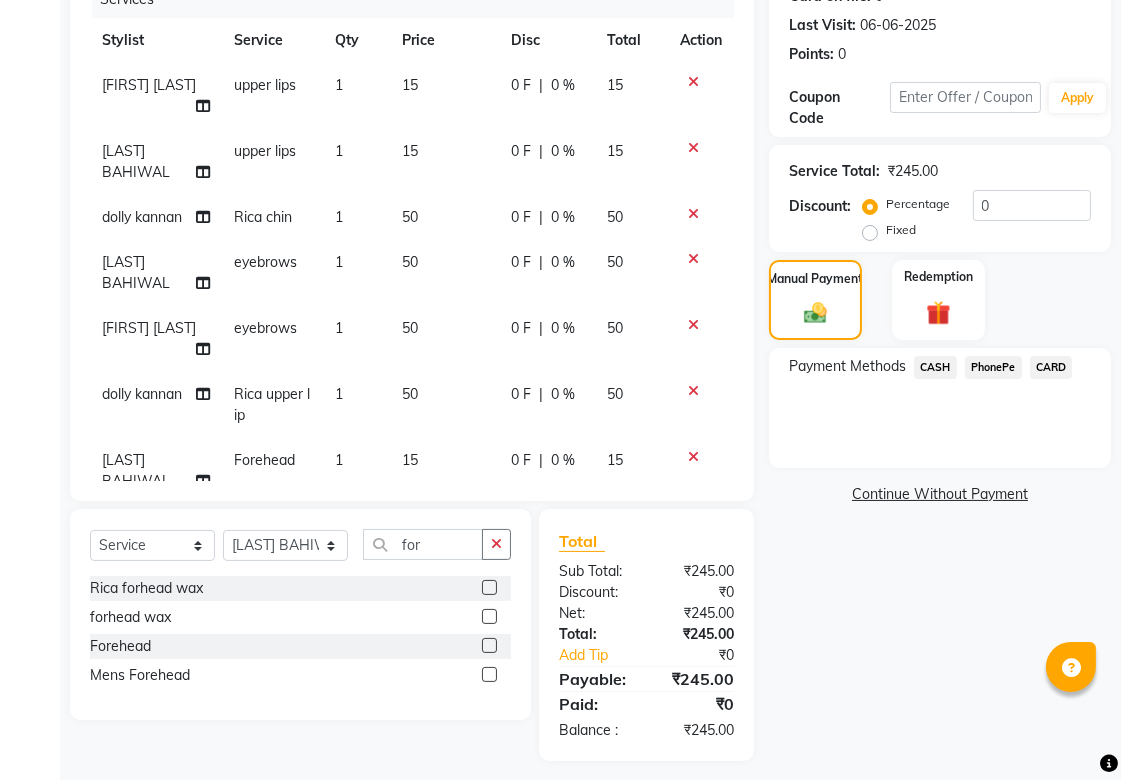 click on "PhonePe" 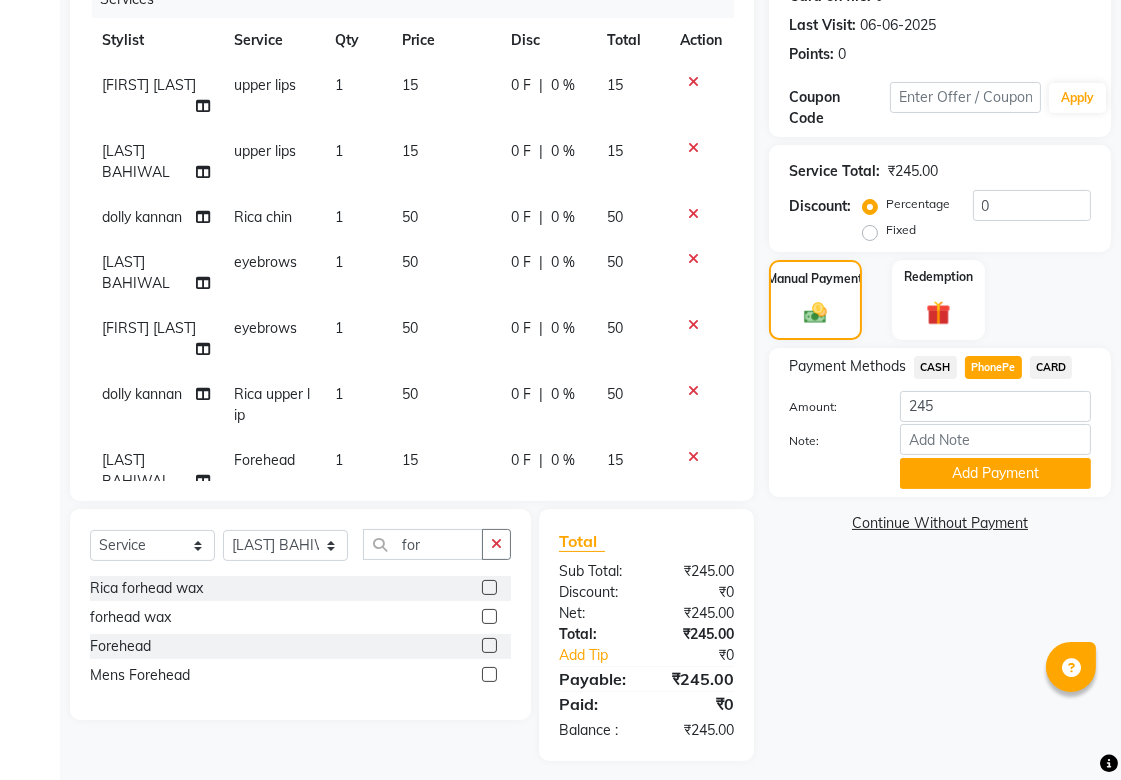 scroll, scrollTop: 278, scrollLeft: 0, axis: vertical 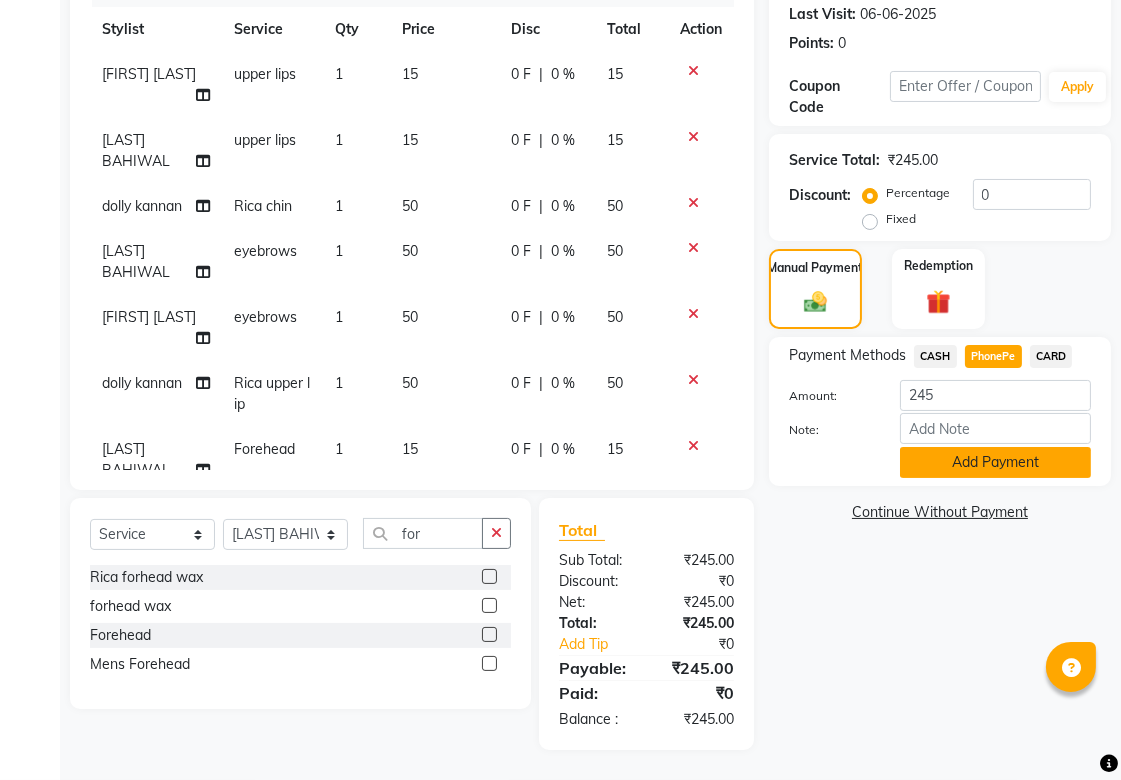 click on "Add Payment" 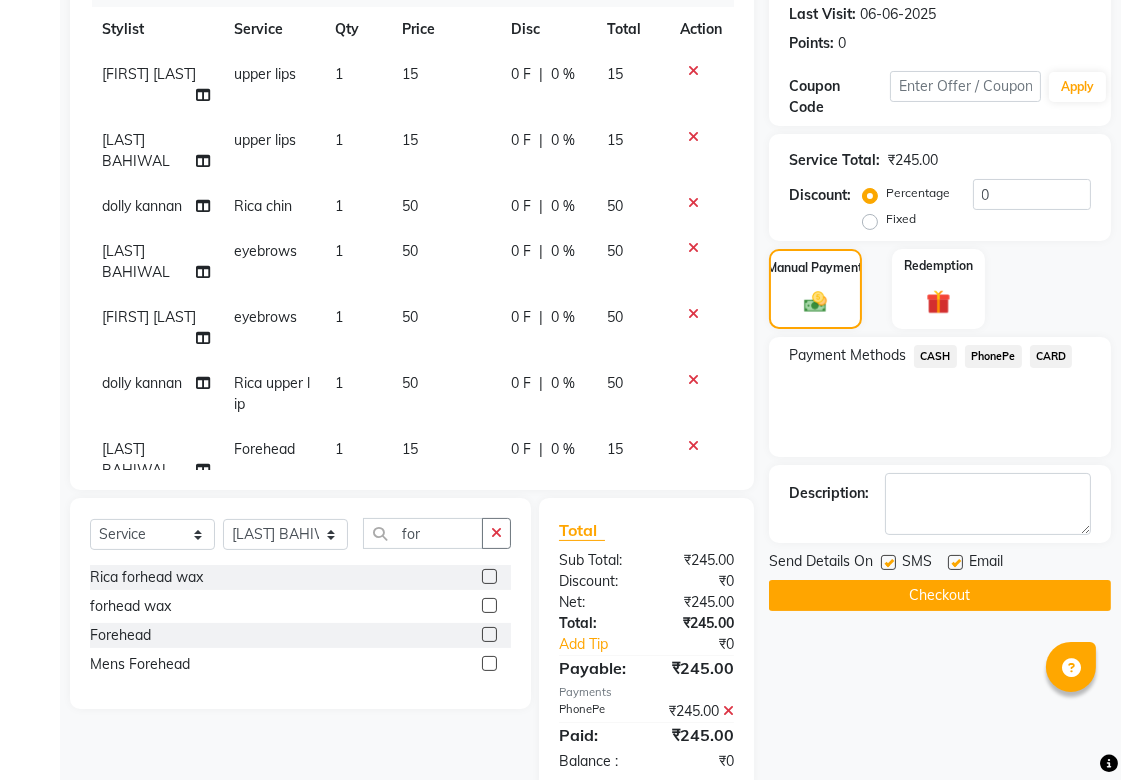 click 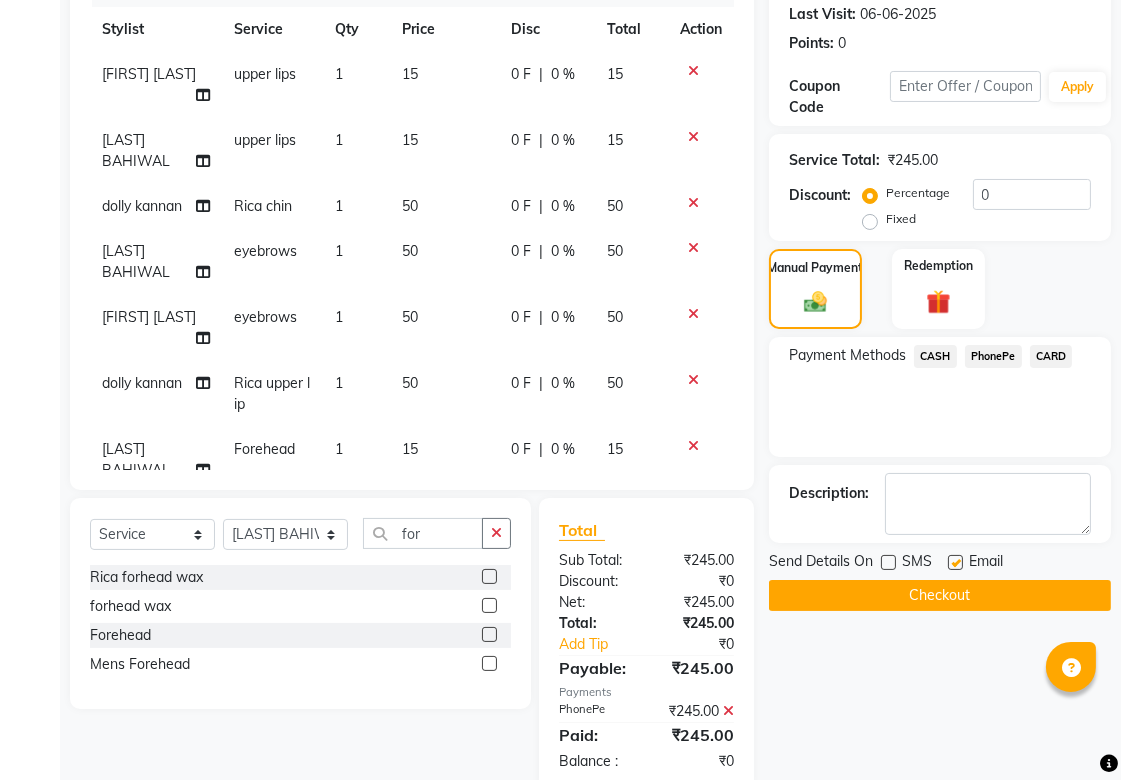 click 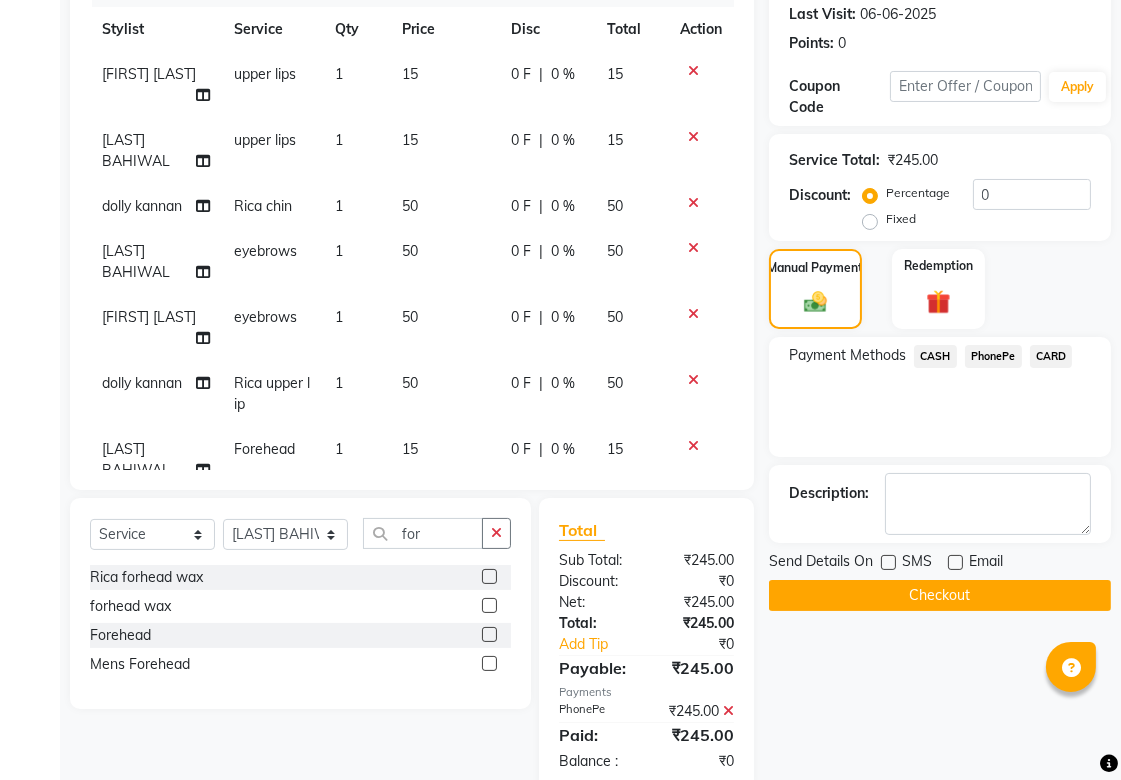 click on "Checkout" 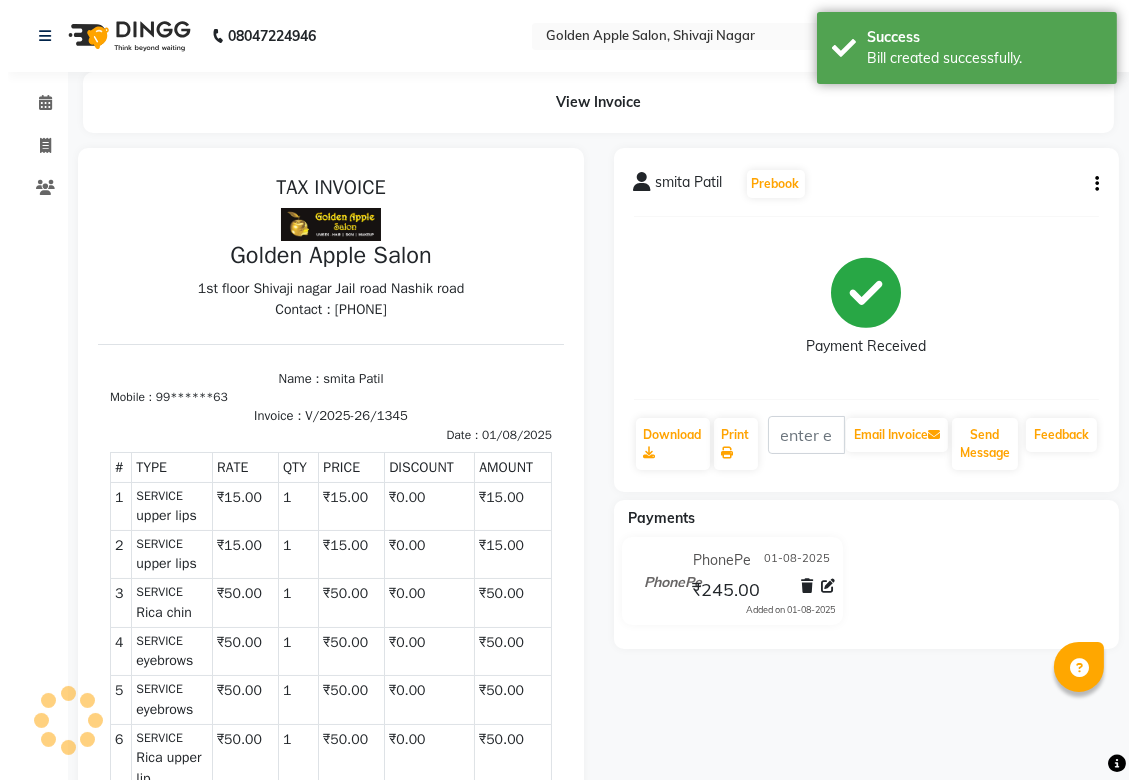 scroll, scrollTop: 0, scrollLeft: 0, axis: both 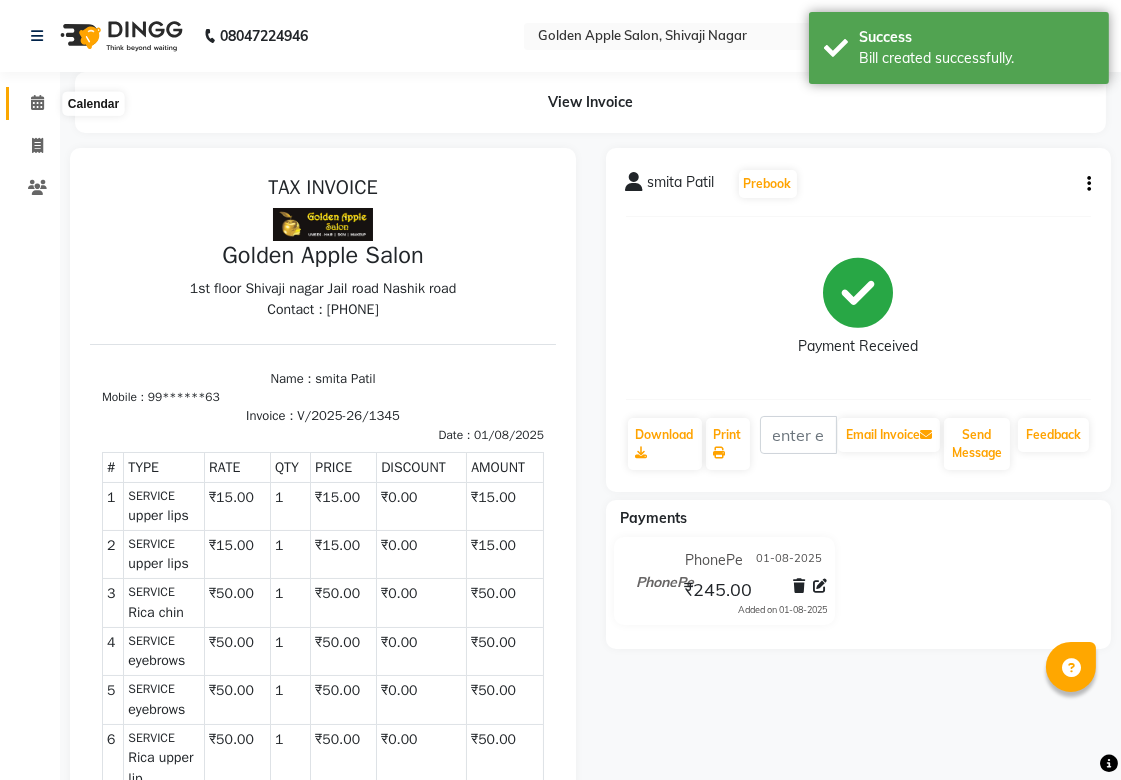click 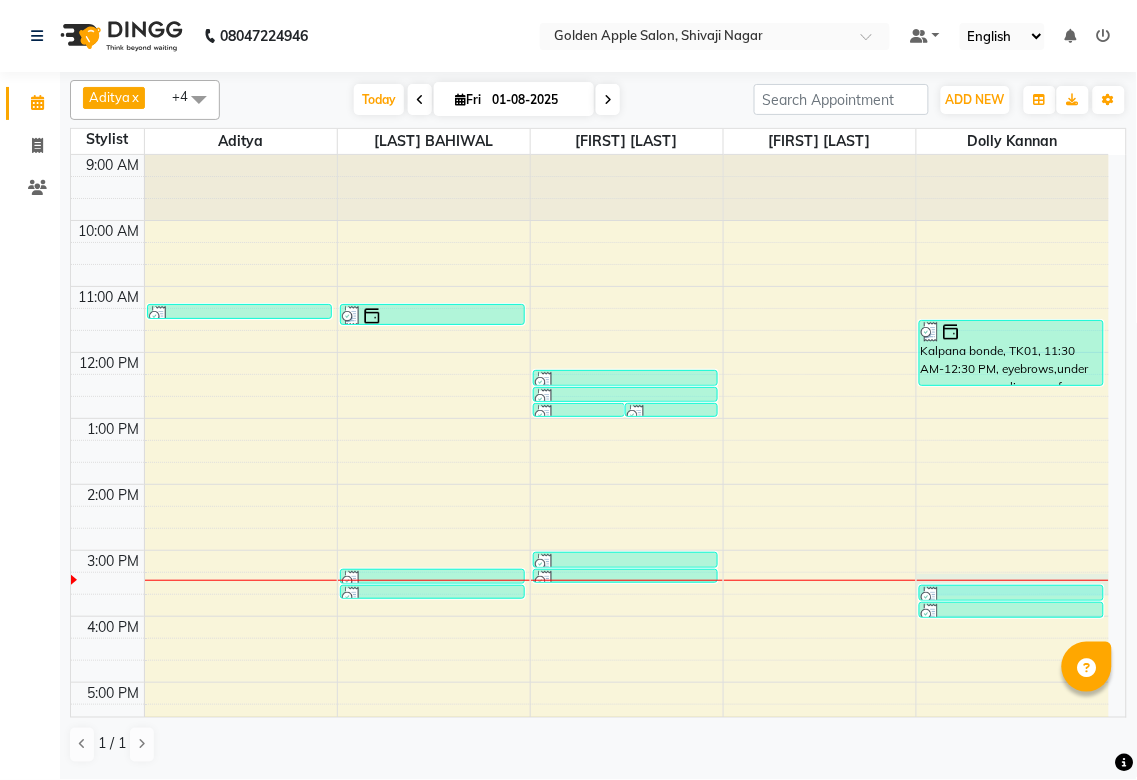 click at bounding box center (1013, 580) 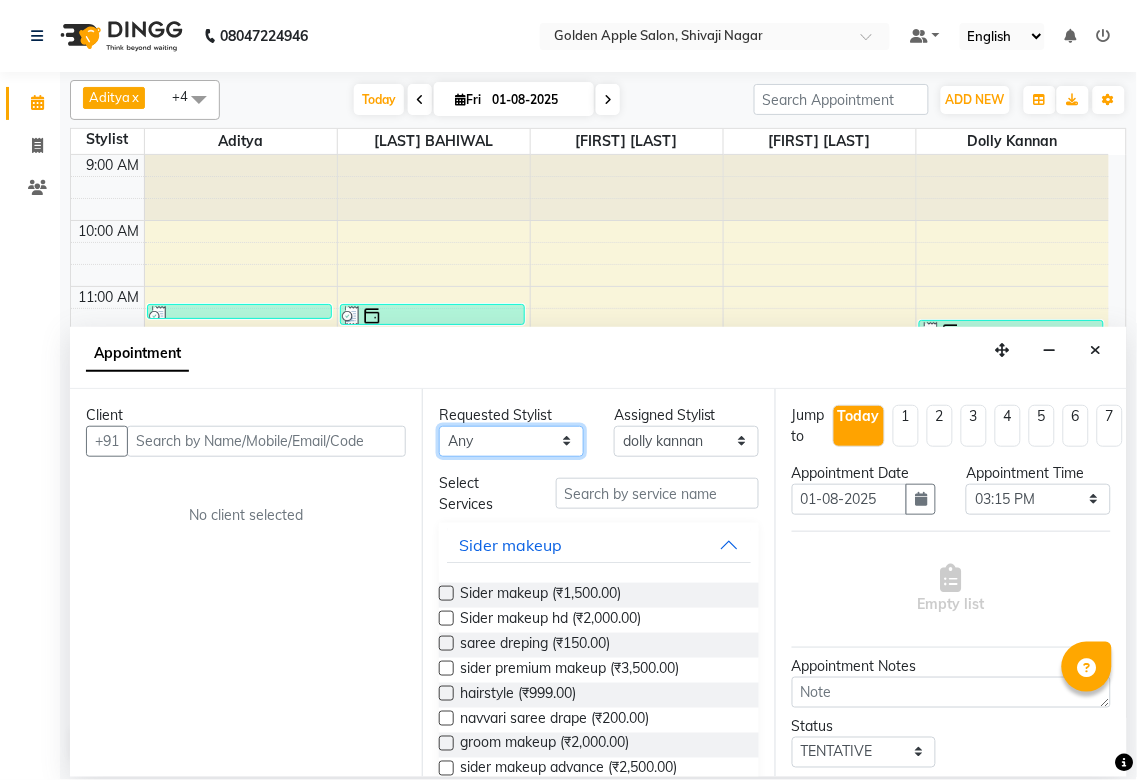 click on "Any Aditya Anjali  BAHIWAL Aparana Satarrdekar ashwini jopale dolly kannan  Harshika Hire operator vijay ahire" at bounding box center (511, 441) 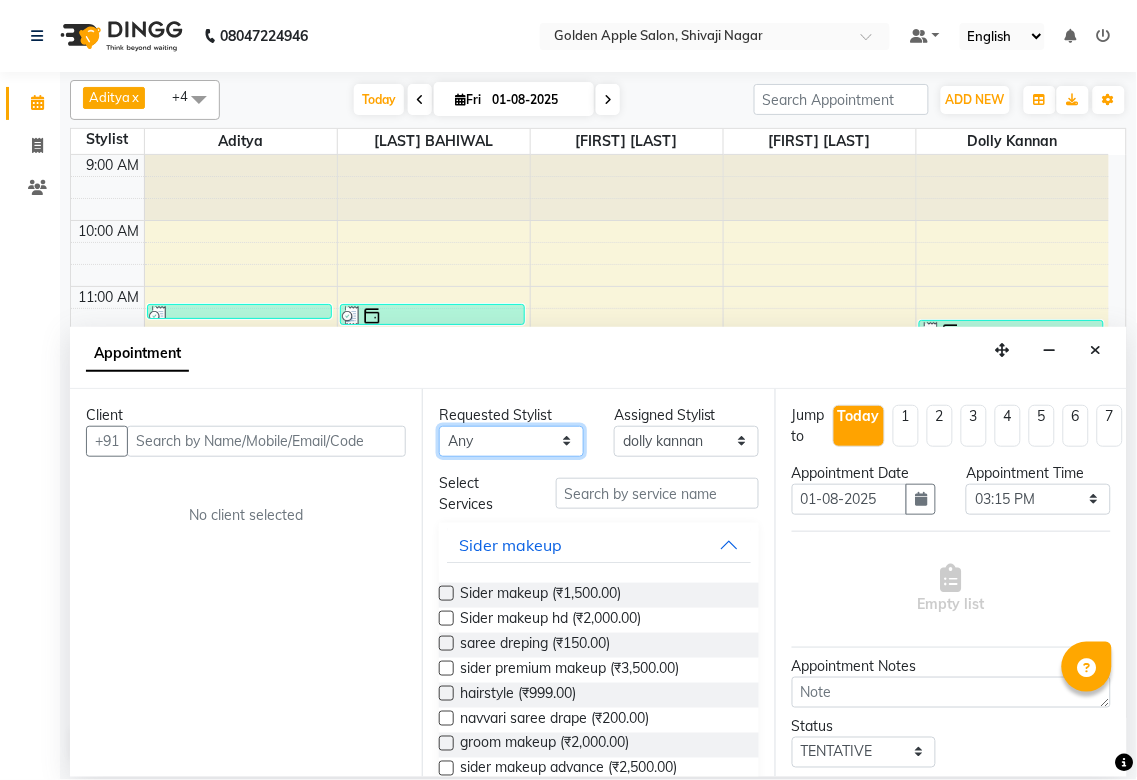 select on "87844" 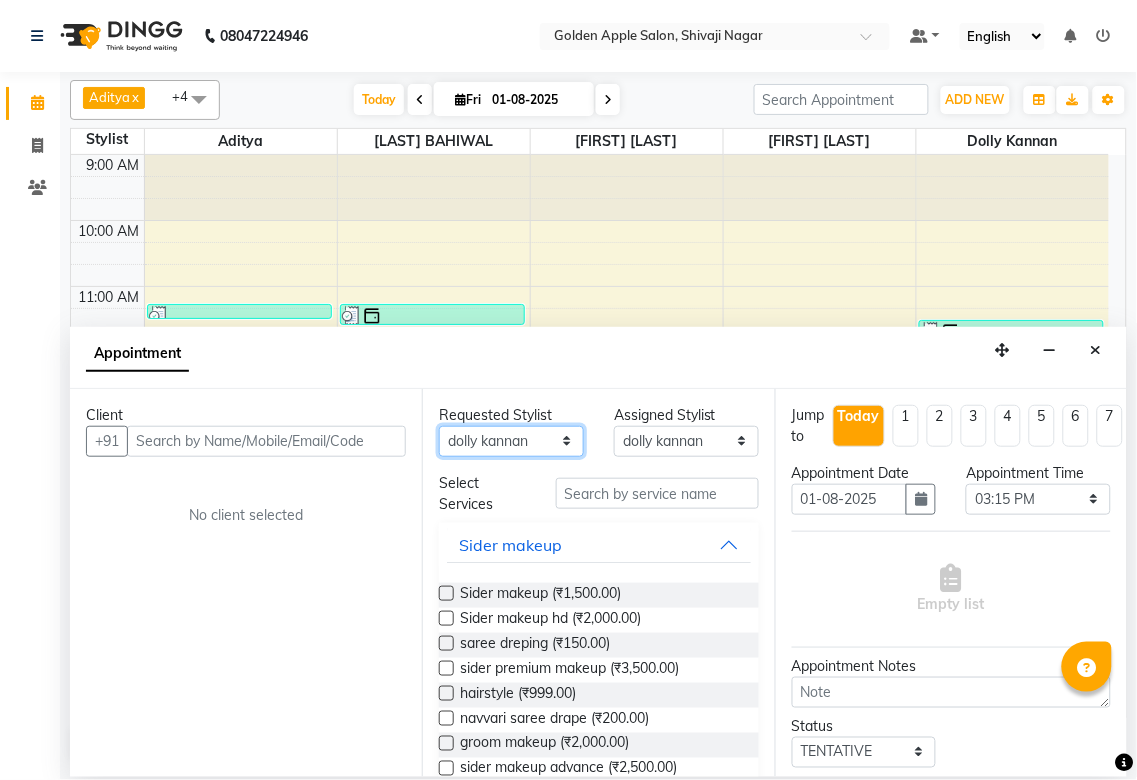 click on "Any Aditya Anjali  BAHIWAL Aparana Satarrdekar ashwini jopale dolly kannan  Harshika Hire operator vijay ahire" at bounding box center (511, 441) 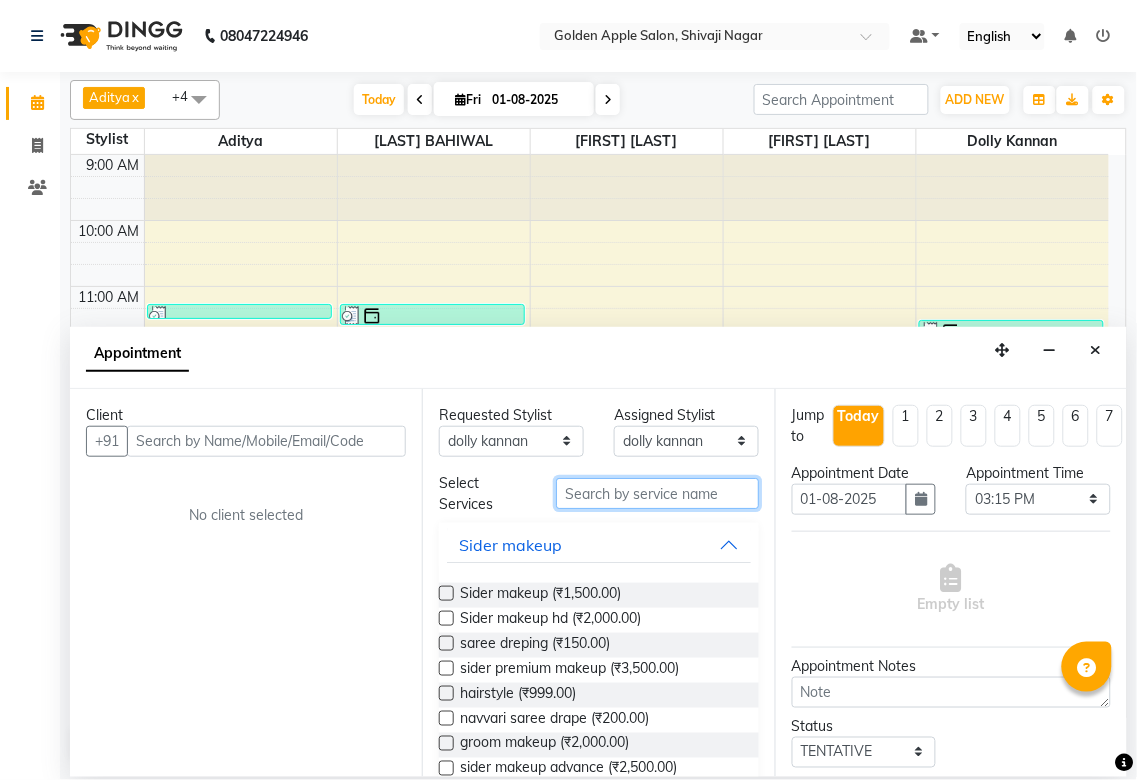 click at bounding box center [657, 493] 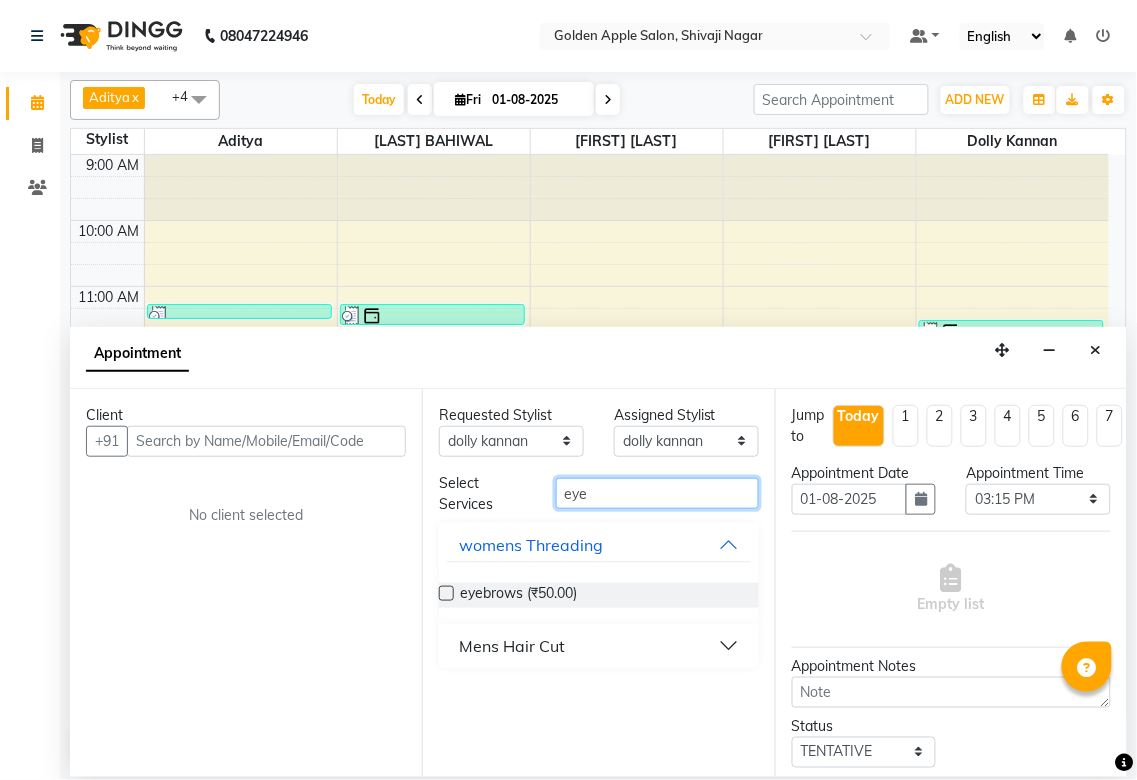 type on "eye" 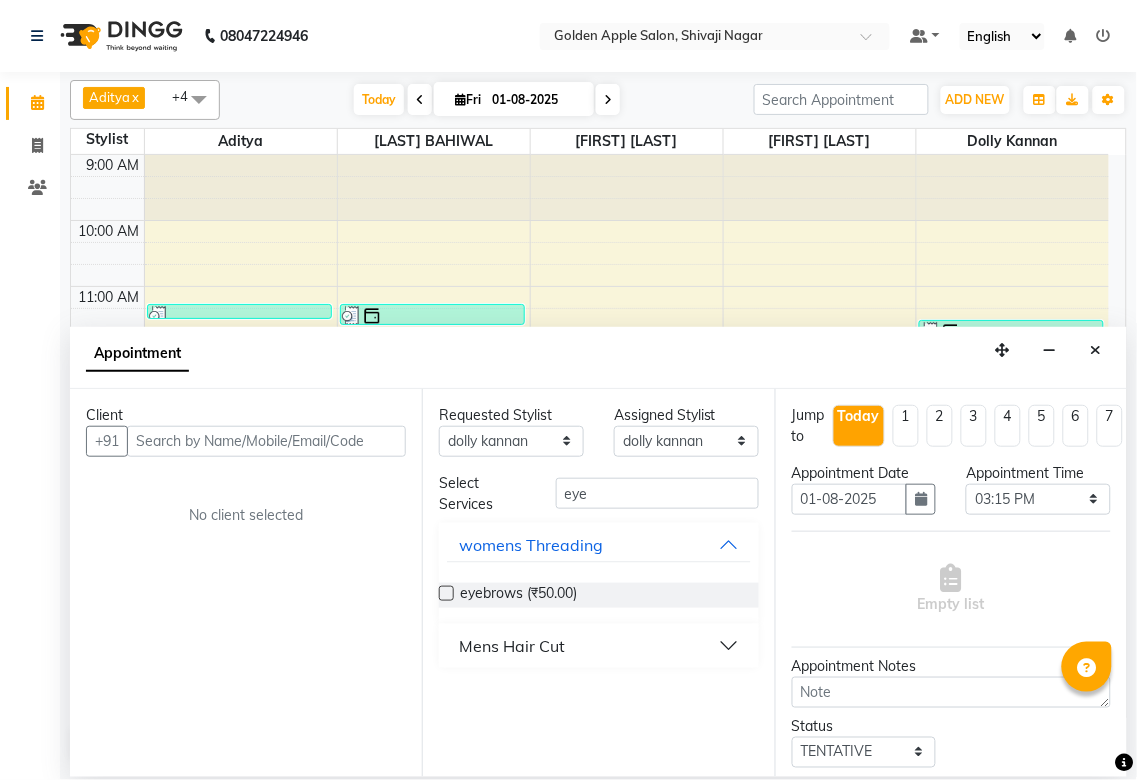 click at bounding box center [446, 593] 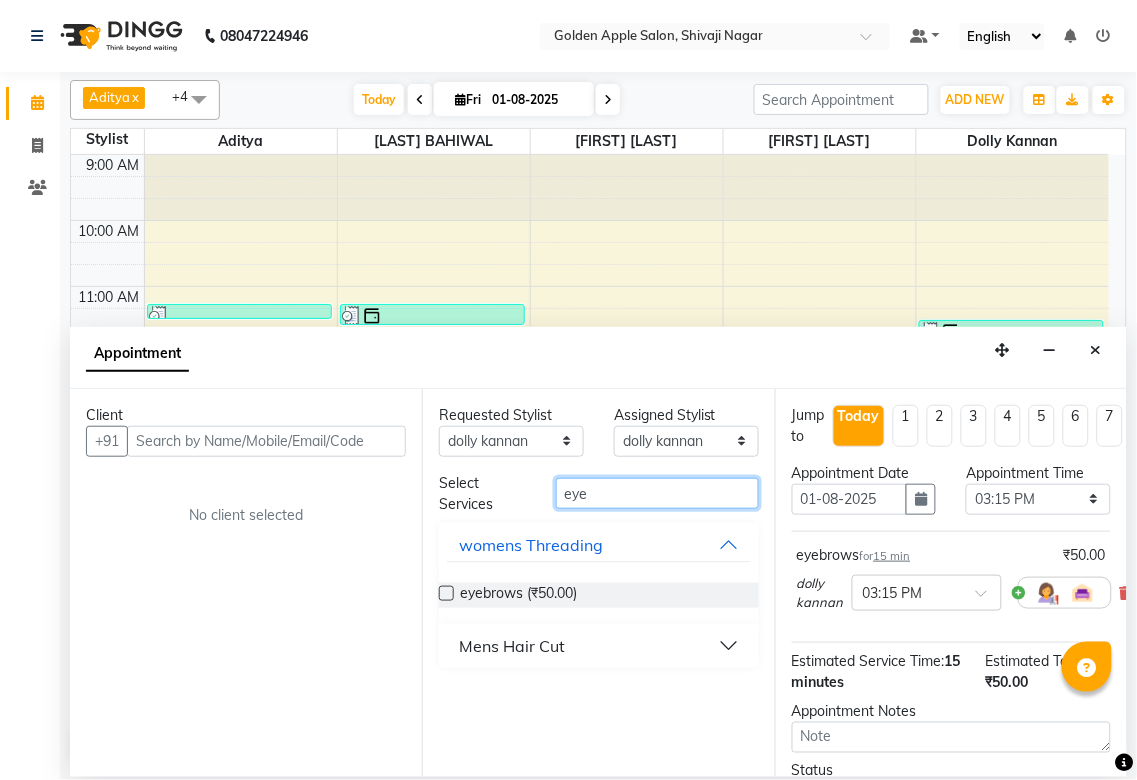 checkbox on "false" 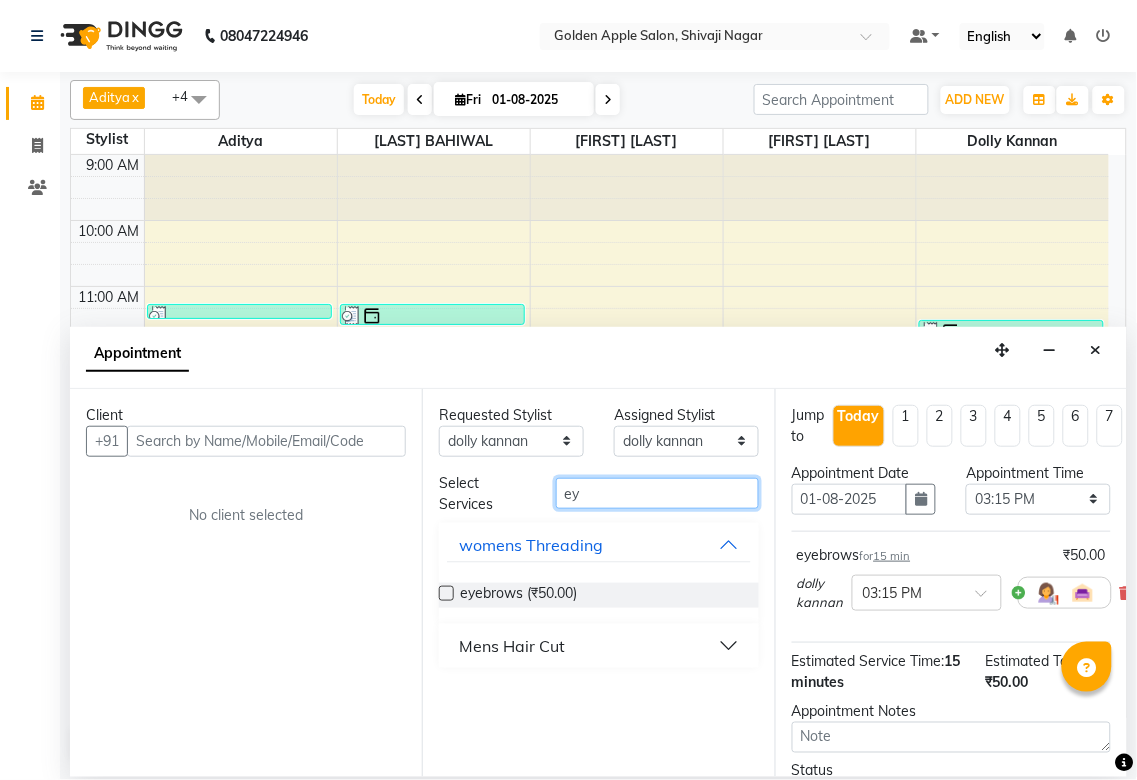 type on "e" 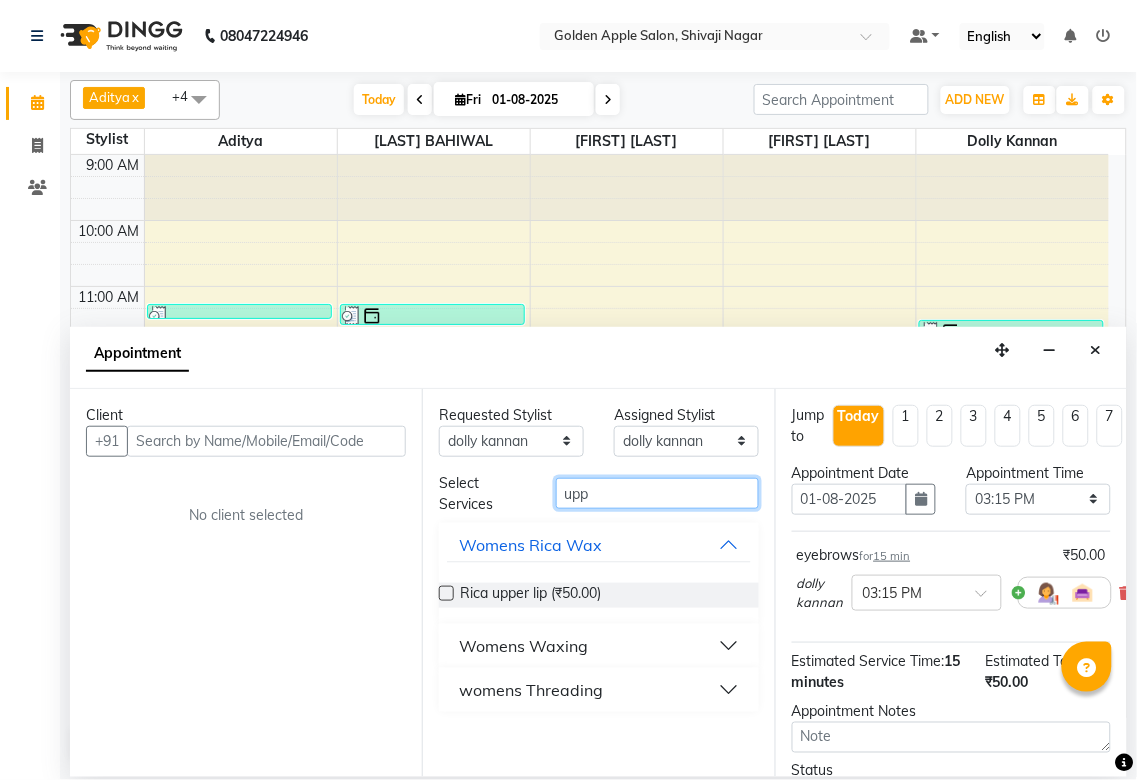 type on "upp" 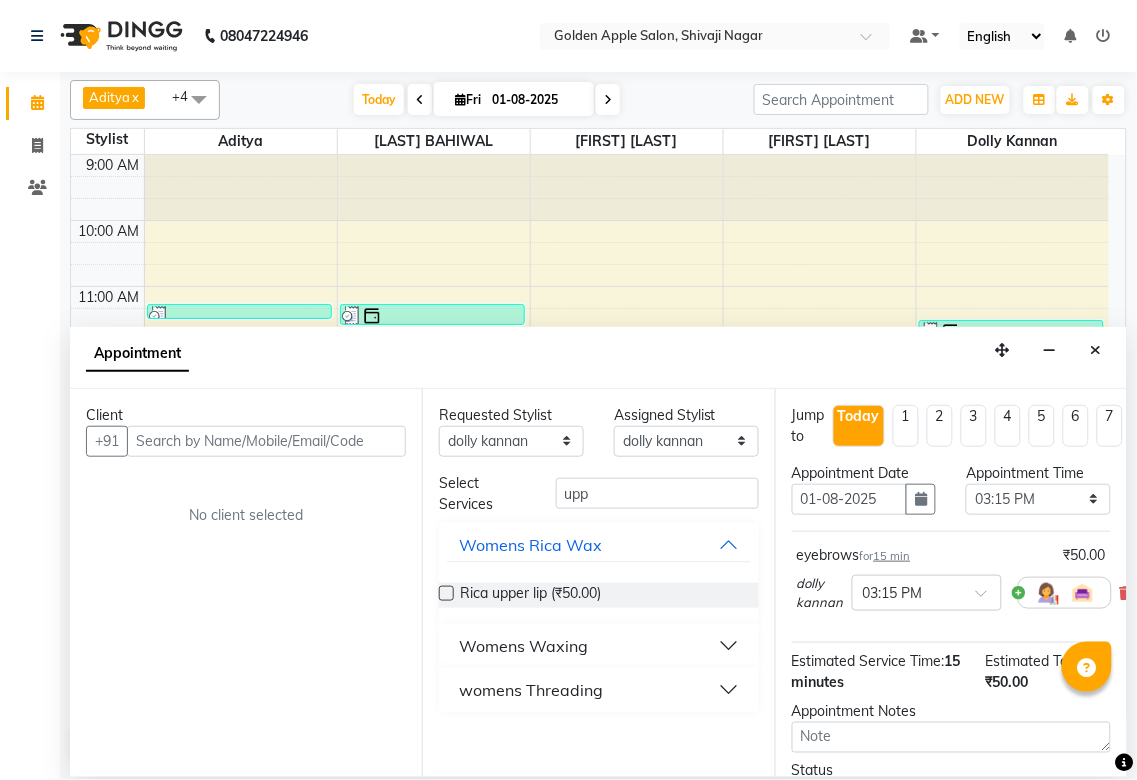 click on "womens Threading" at bounding box center [531, 690] 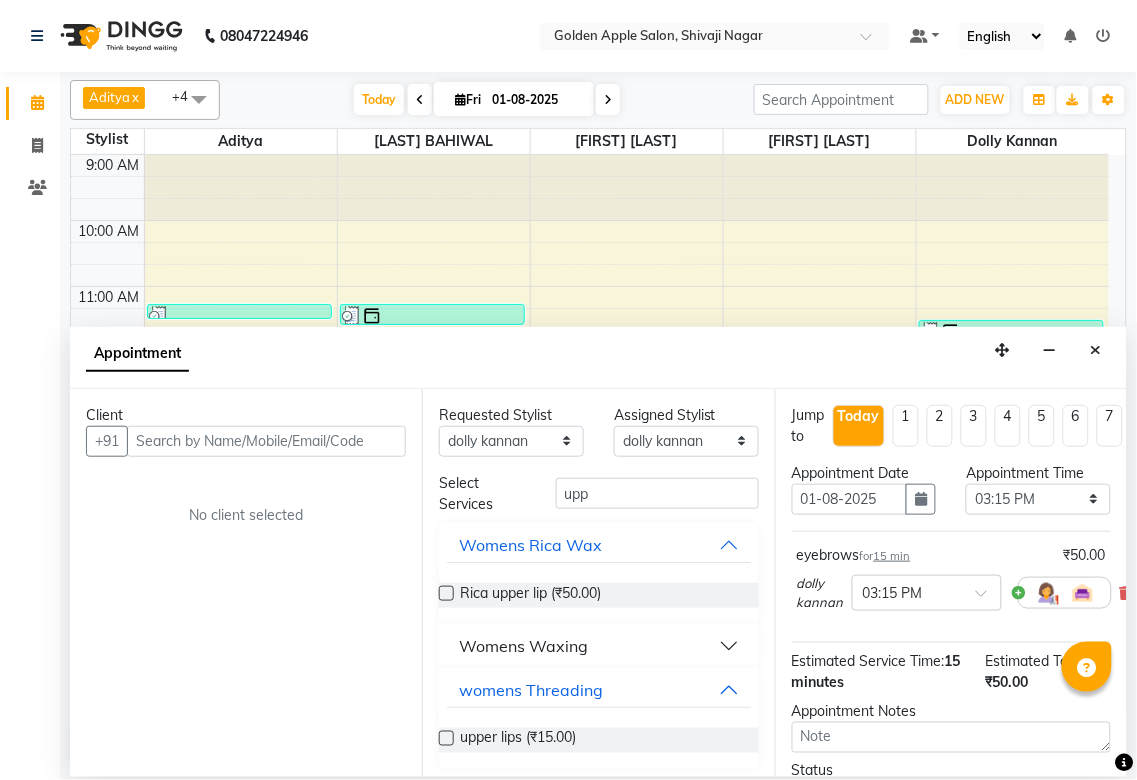click at bounding box center (446, 738) 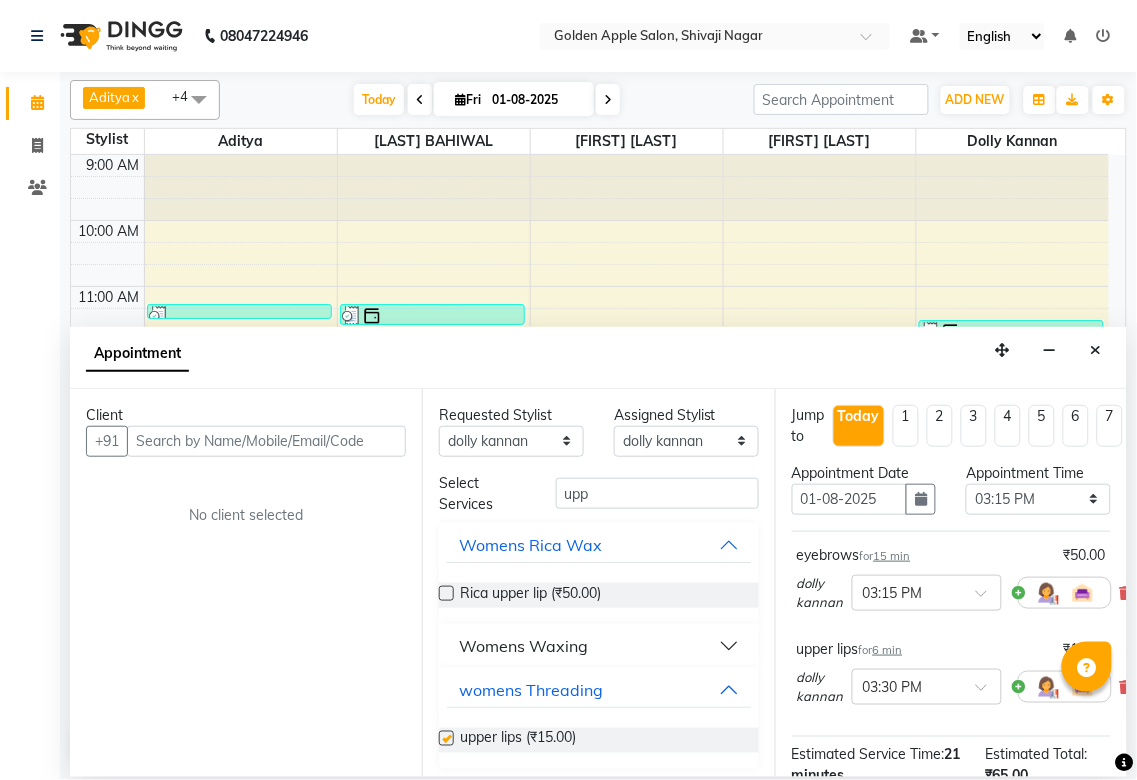 checkbox on "false" 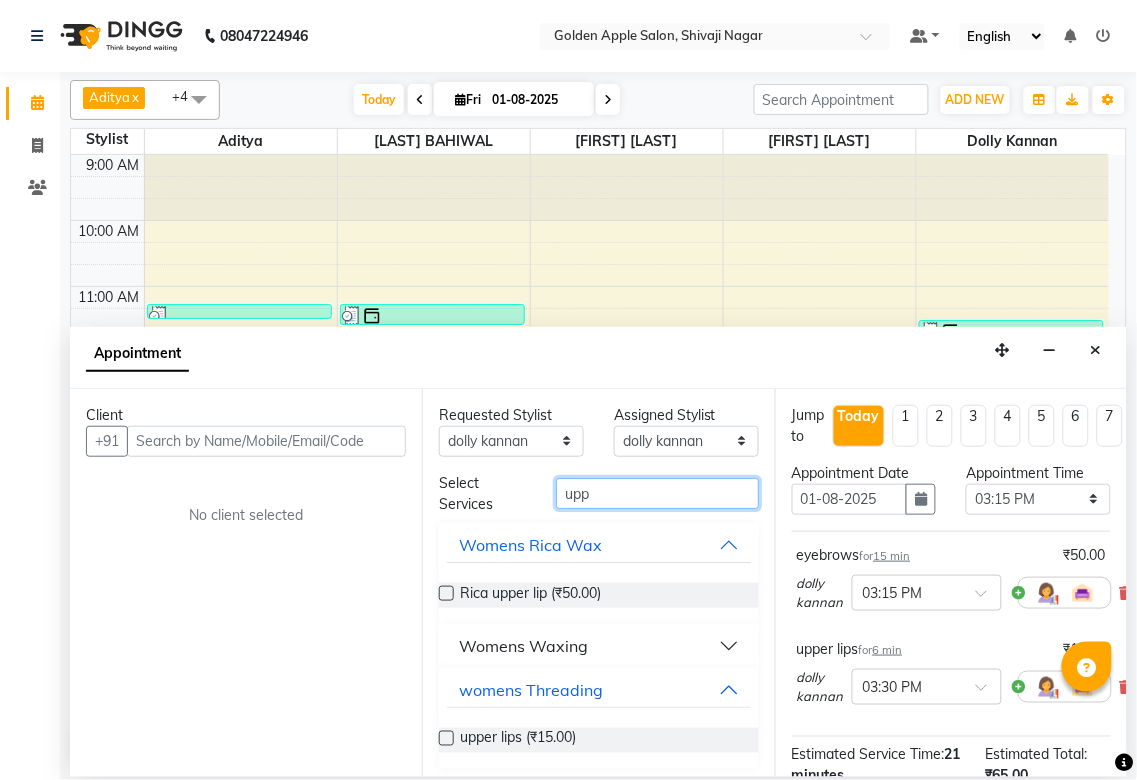 click on "upp" at bounding box center [657, 493] 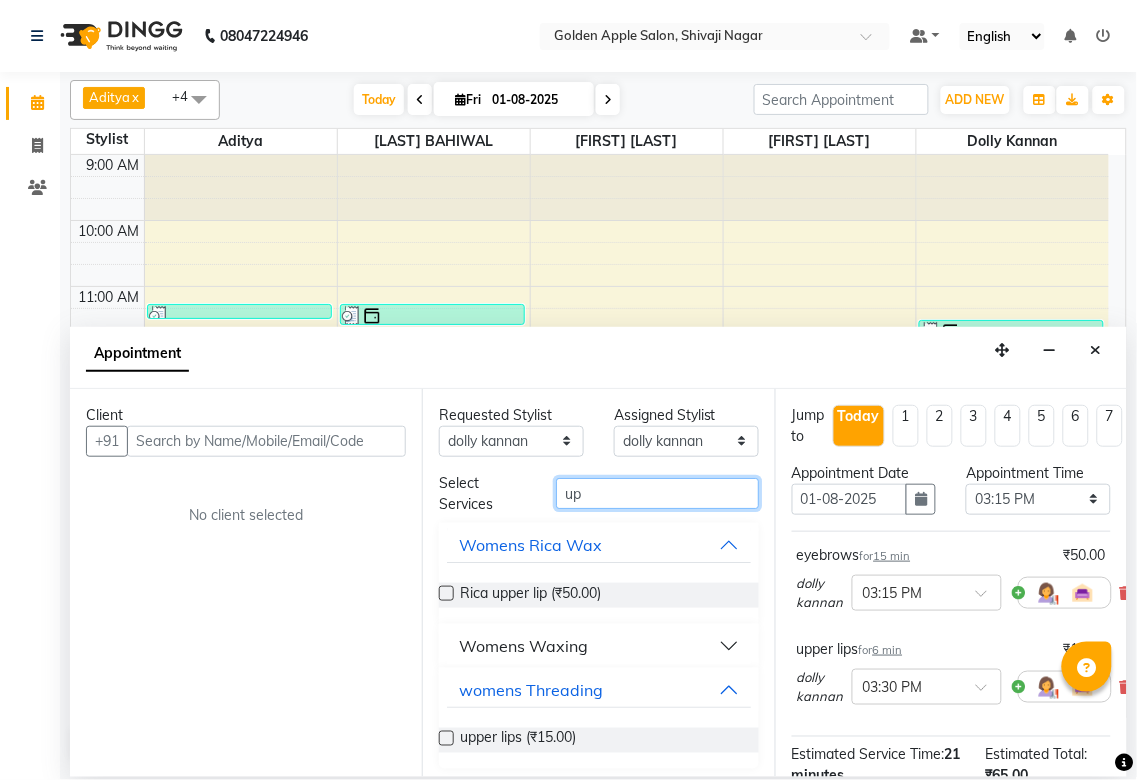 type on "u" 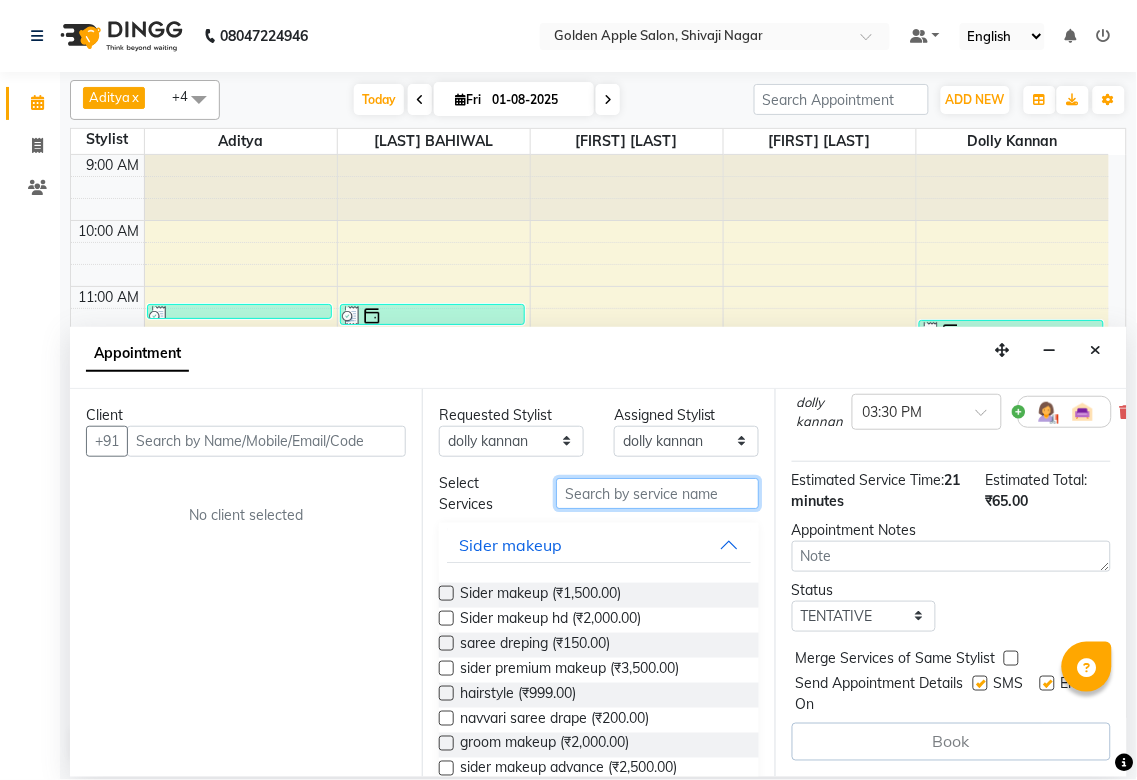 scroll, scrollTop: 292, scrollLeft: 0, axis: vertical 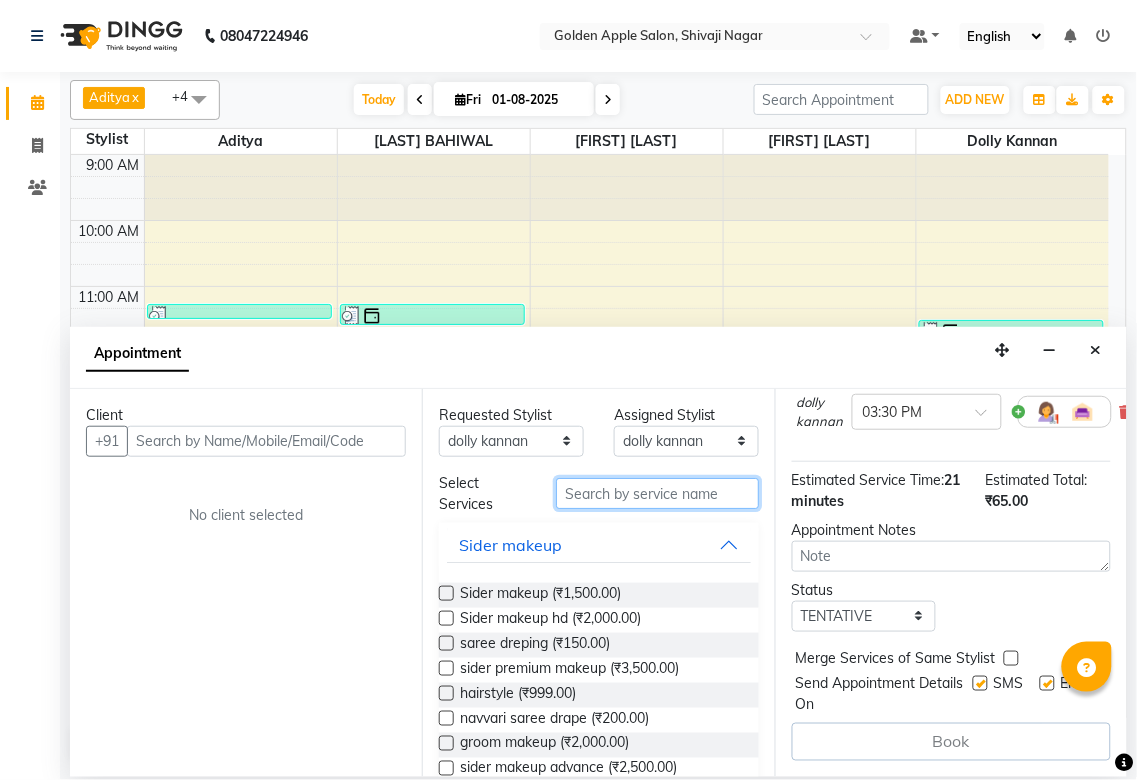 click at bounding box center [657, 493] 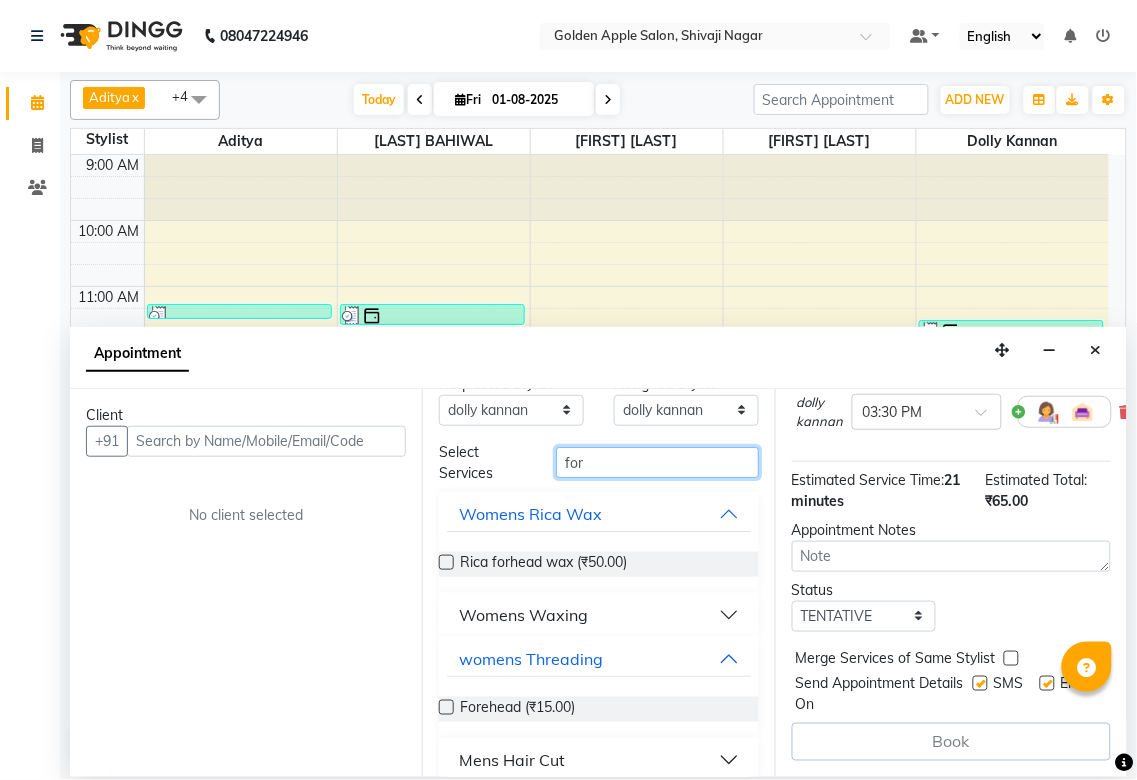 scroll, scrollTop: 52, scrollLeft: 0, axis: vertical 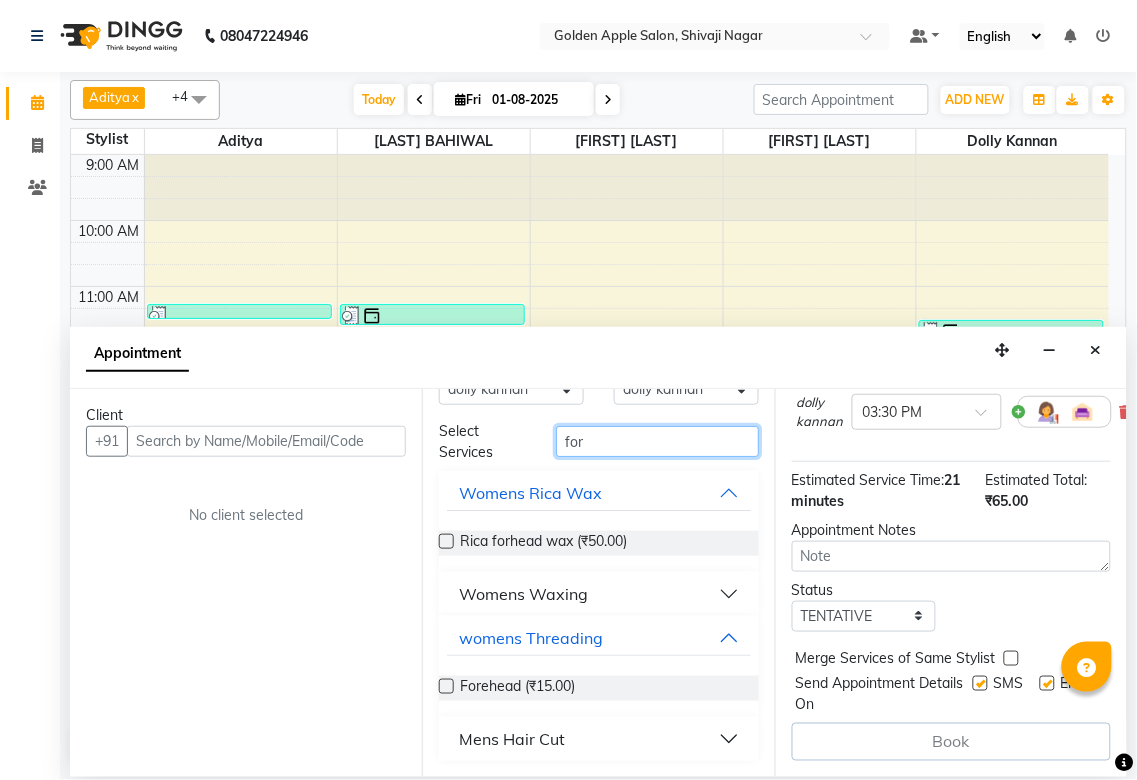 type on "for" 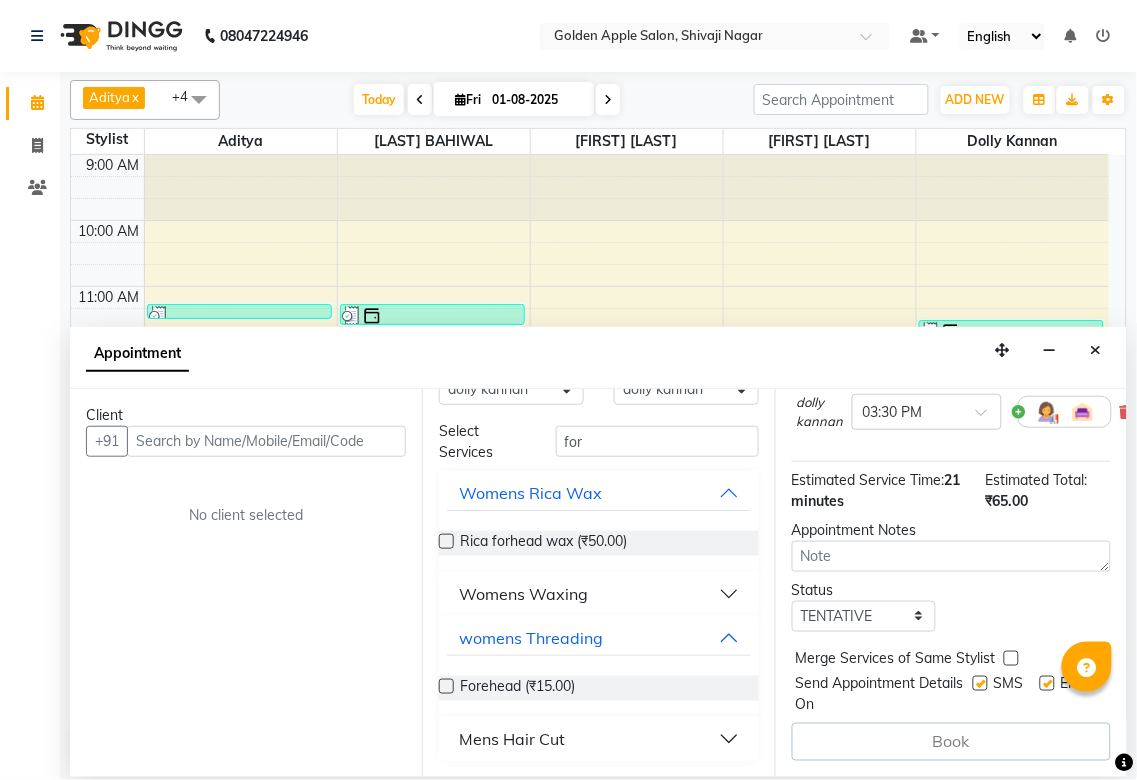 click at bounding box center (446, 686) 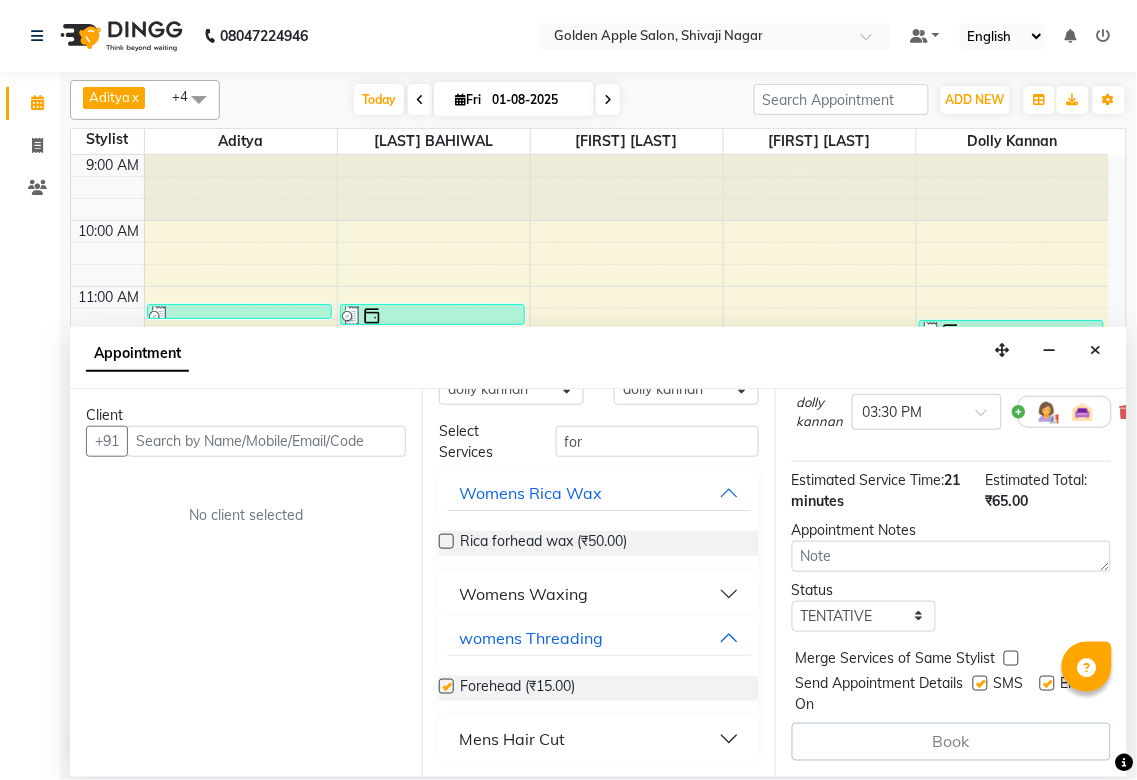 scroll, scrollTop: 313, scrollLeft: 0, axis: vertical 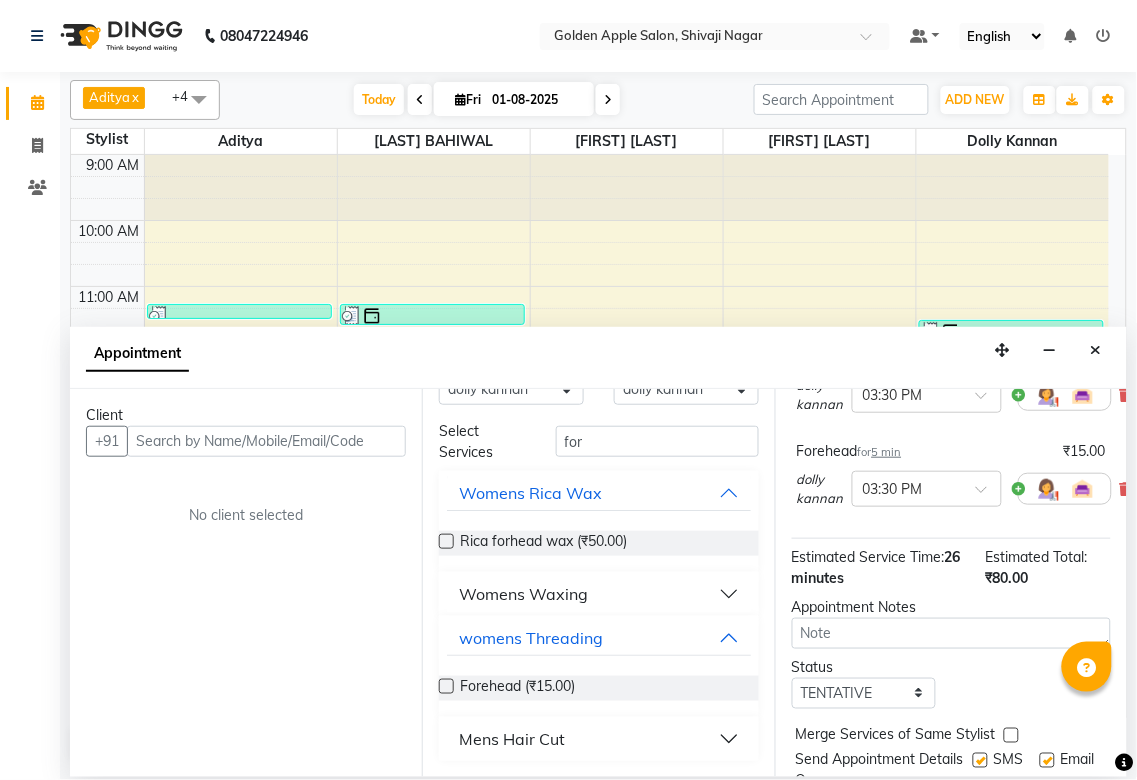 checkbox on "false" 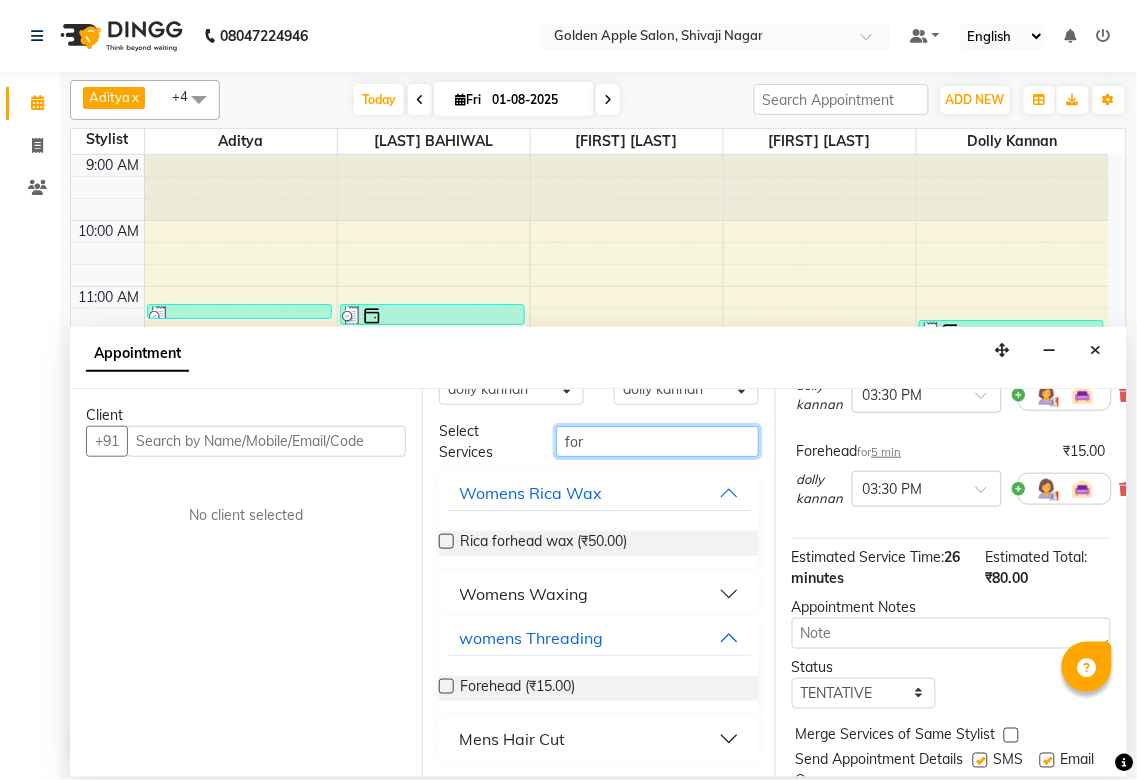 click on "for" at bounding box center [657, 441] 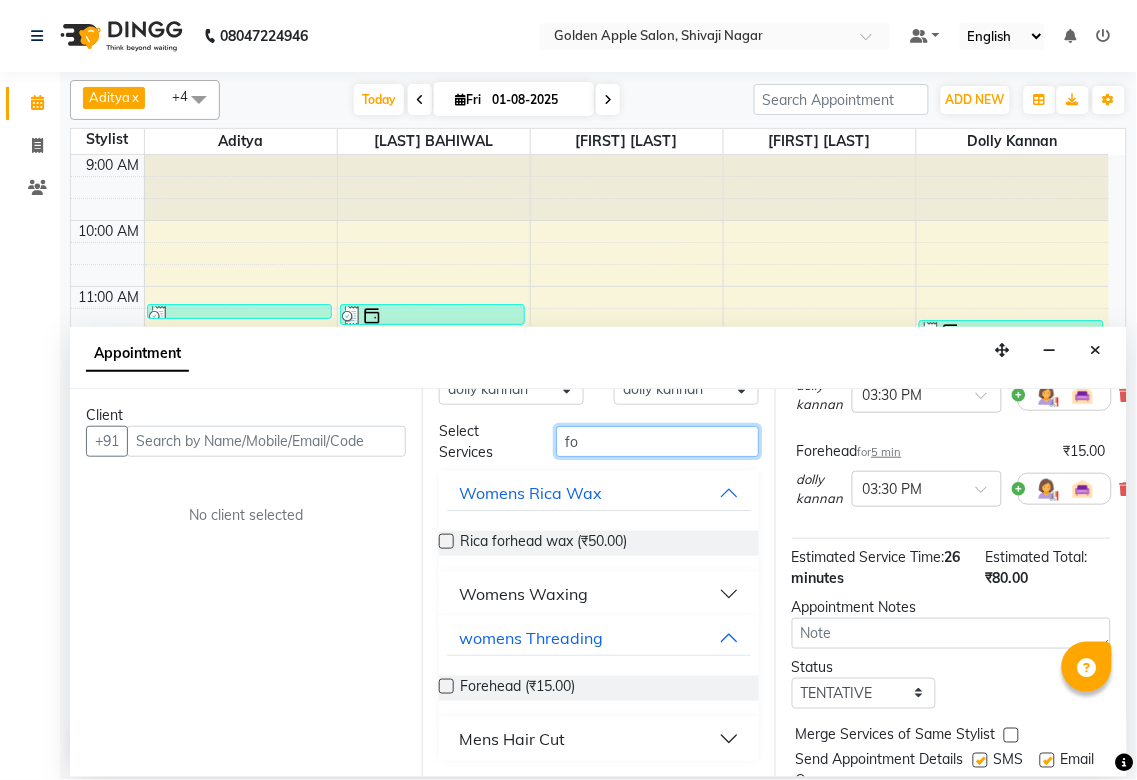type on "f" 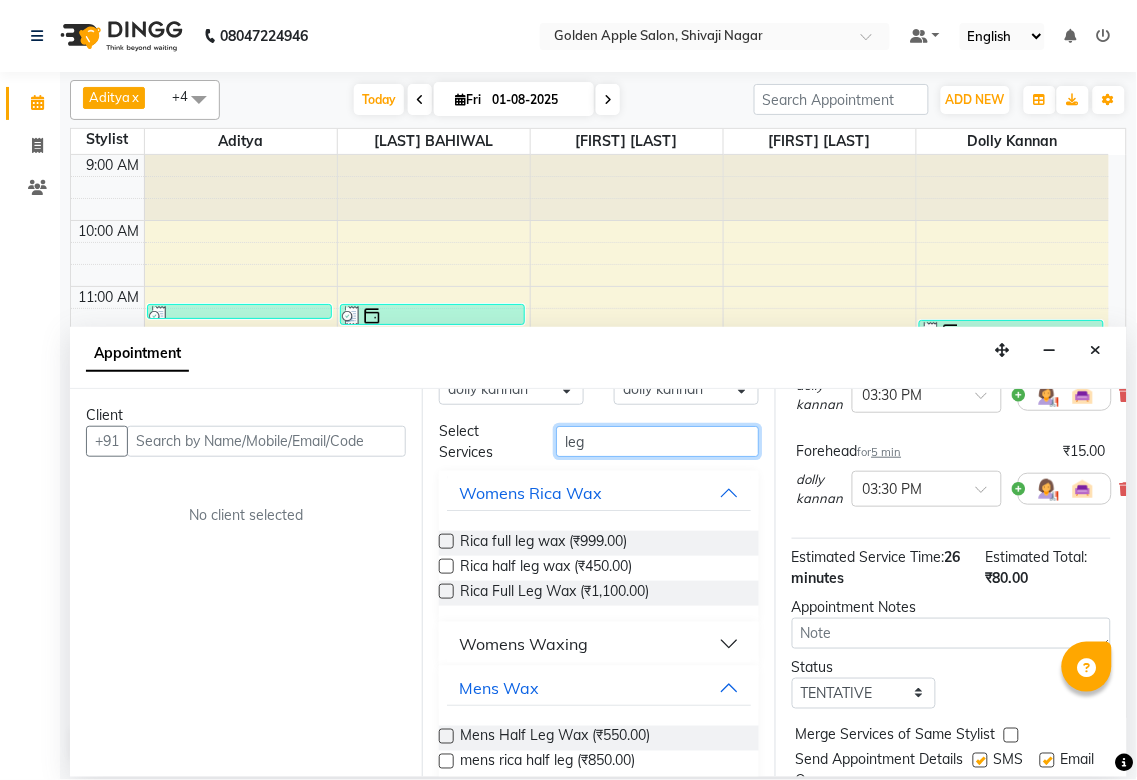 type on "leg" 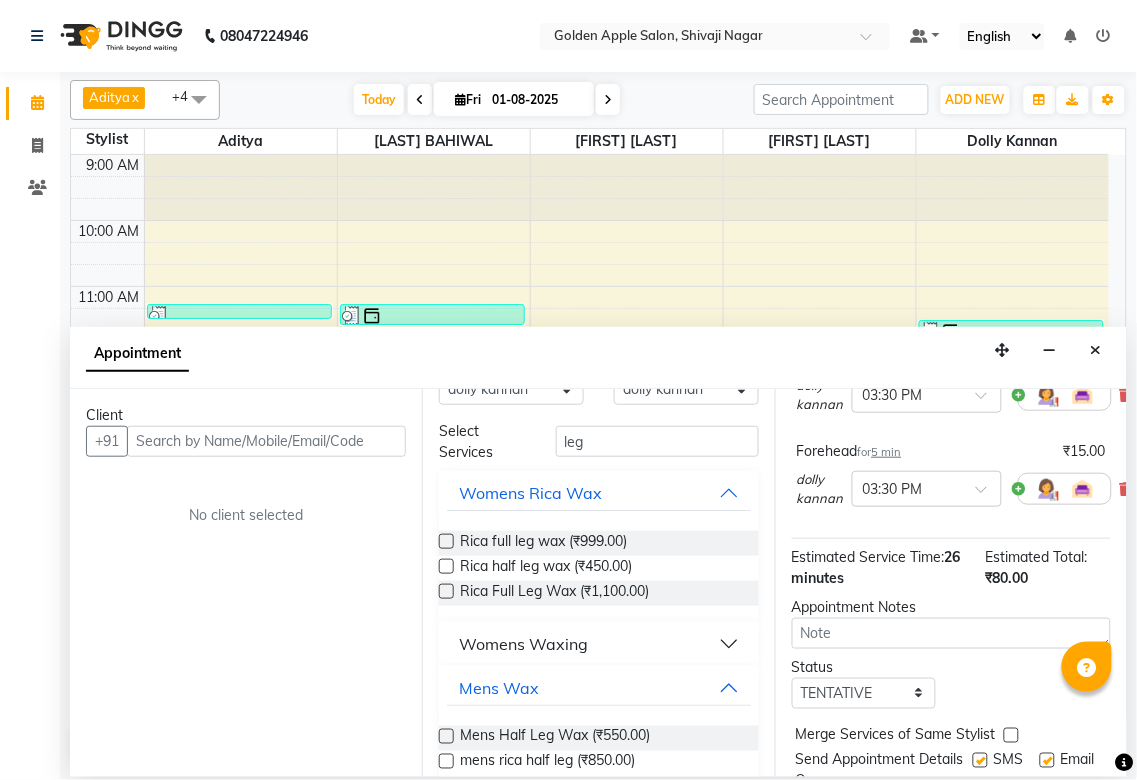 click on "Womens Waxing" at bounding box center (523, 644) 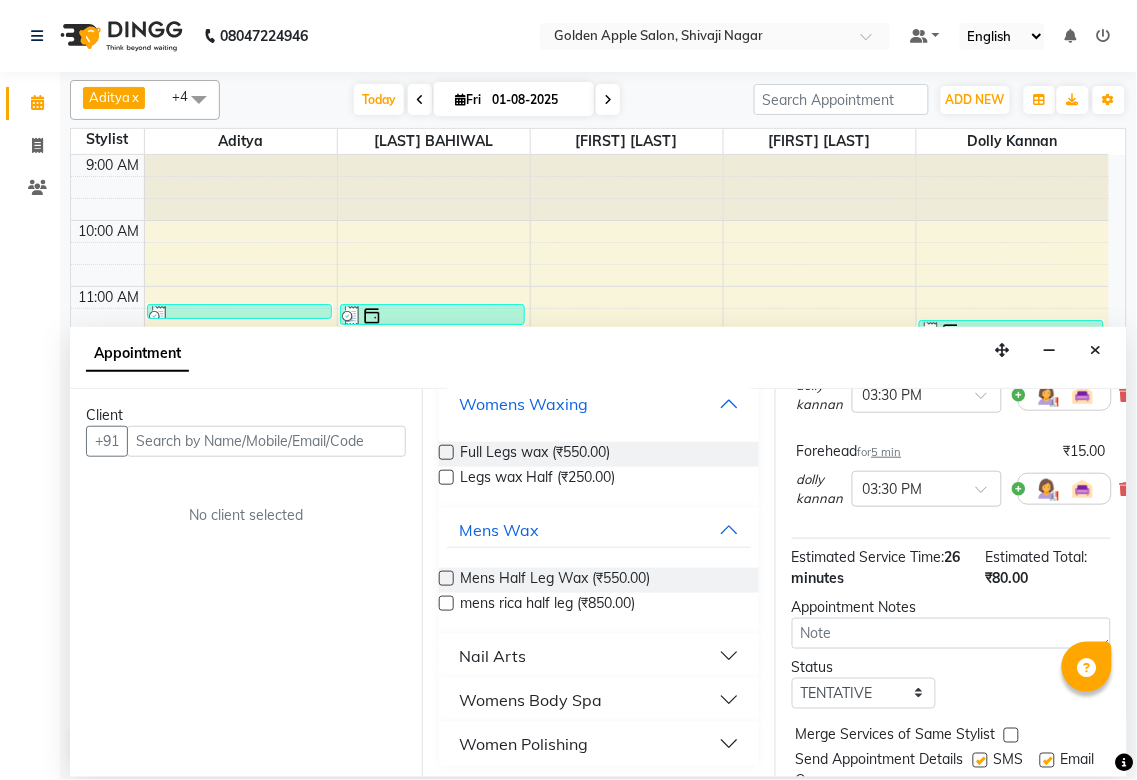 scroll, scrollTop: 296, scrollLeft: 0, axis: vertical 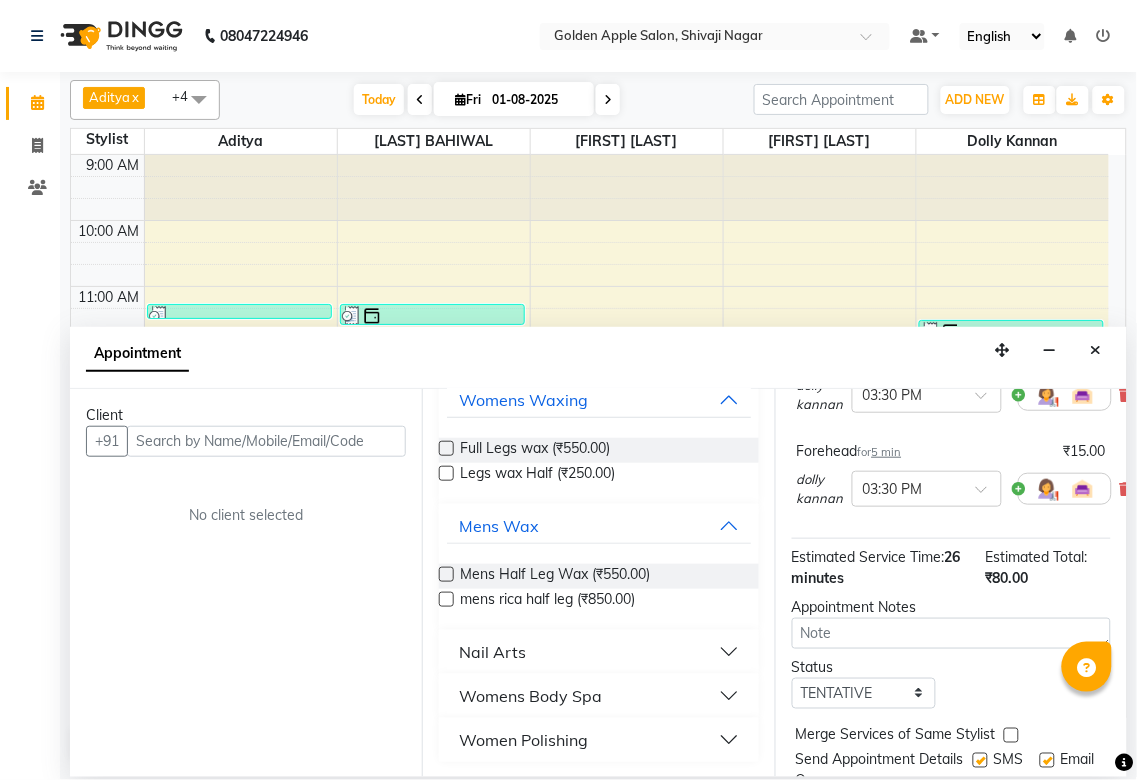 click at bounding box center [446, 473] 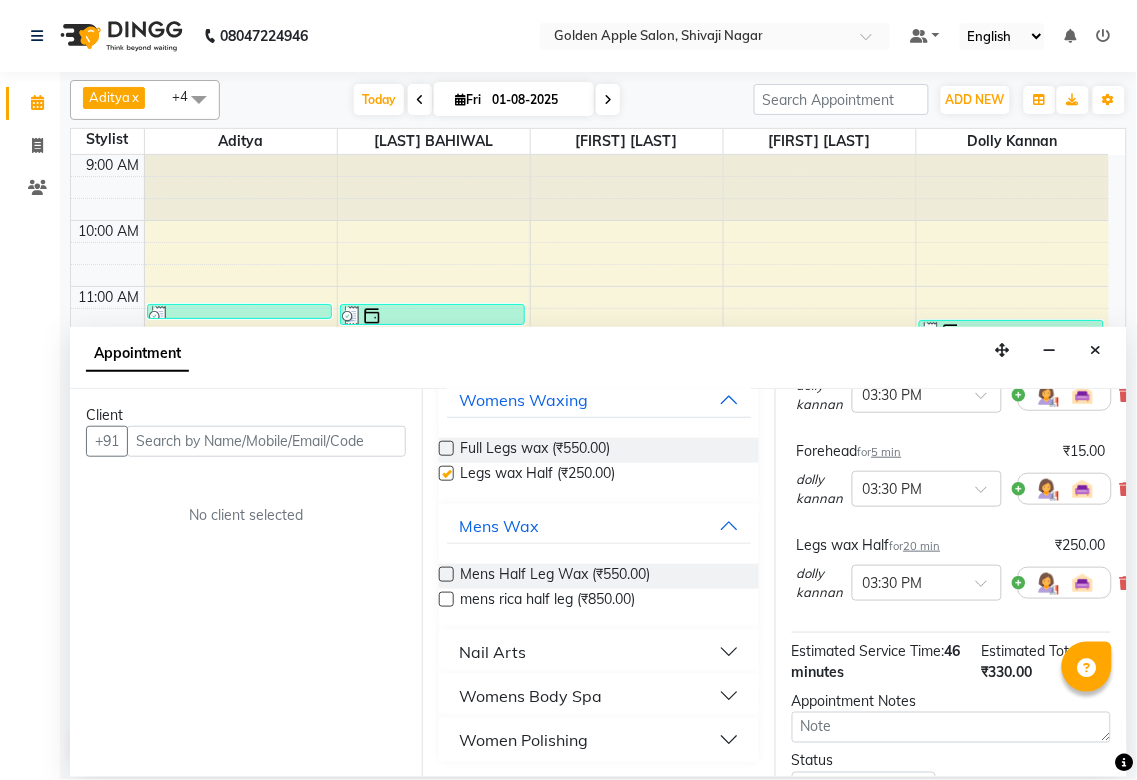 checkbox on "false" 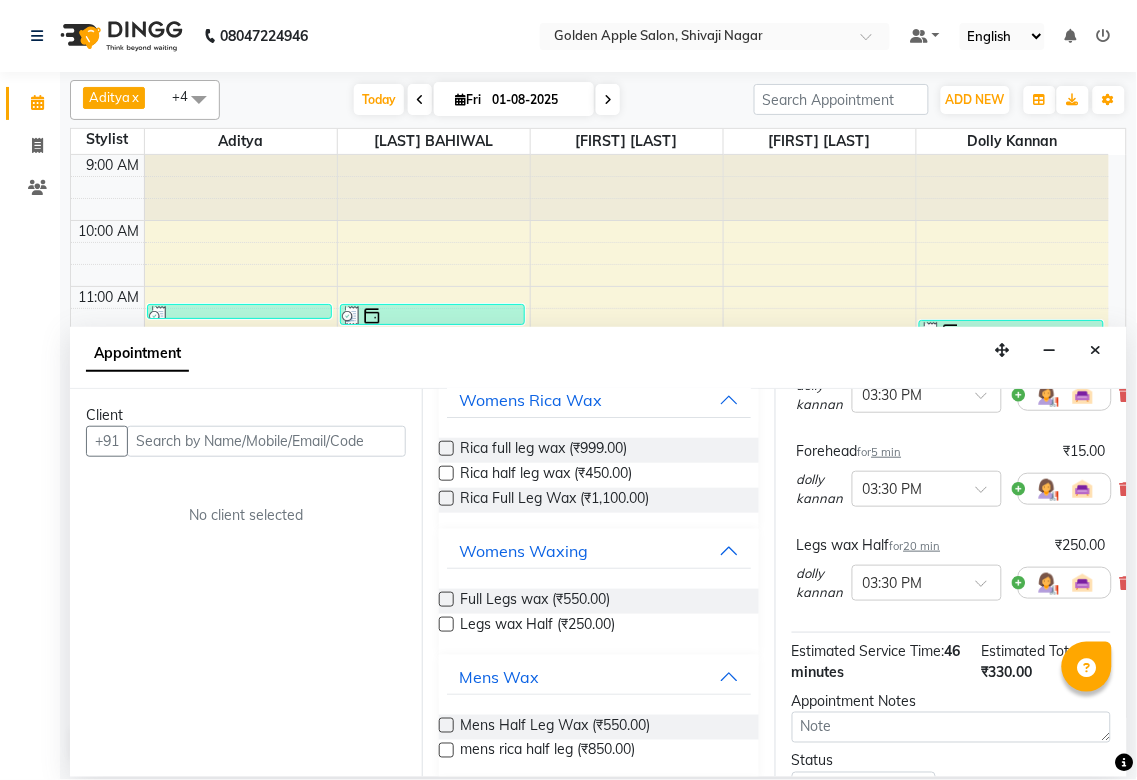 scroll, scrollTop: 0, scrollLeft: 0, axis: both 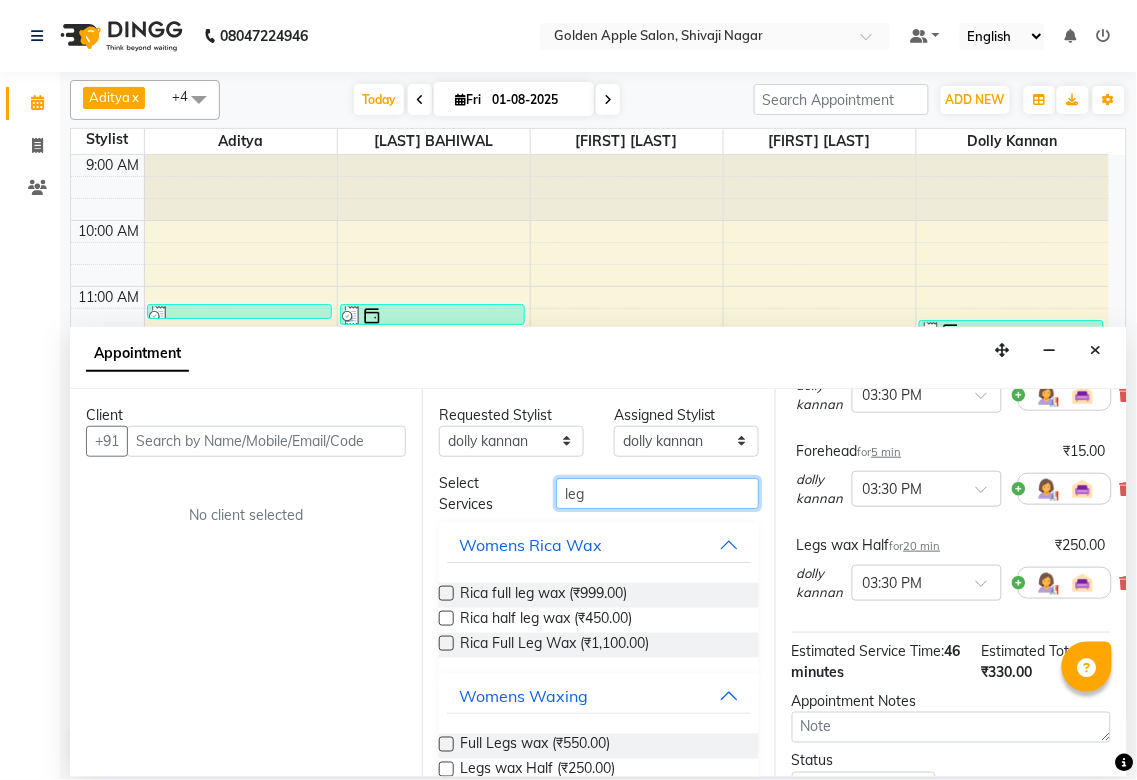 click on "leg" at bounding box center [657, 493] 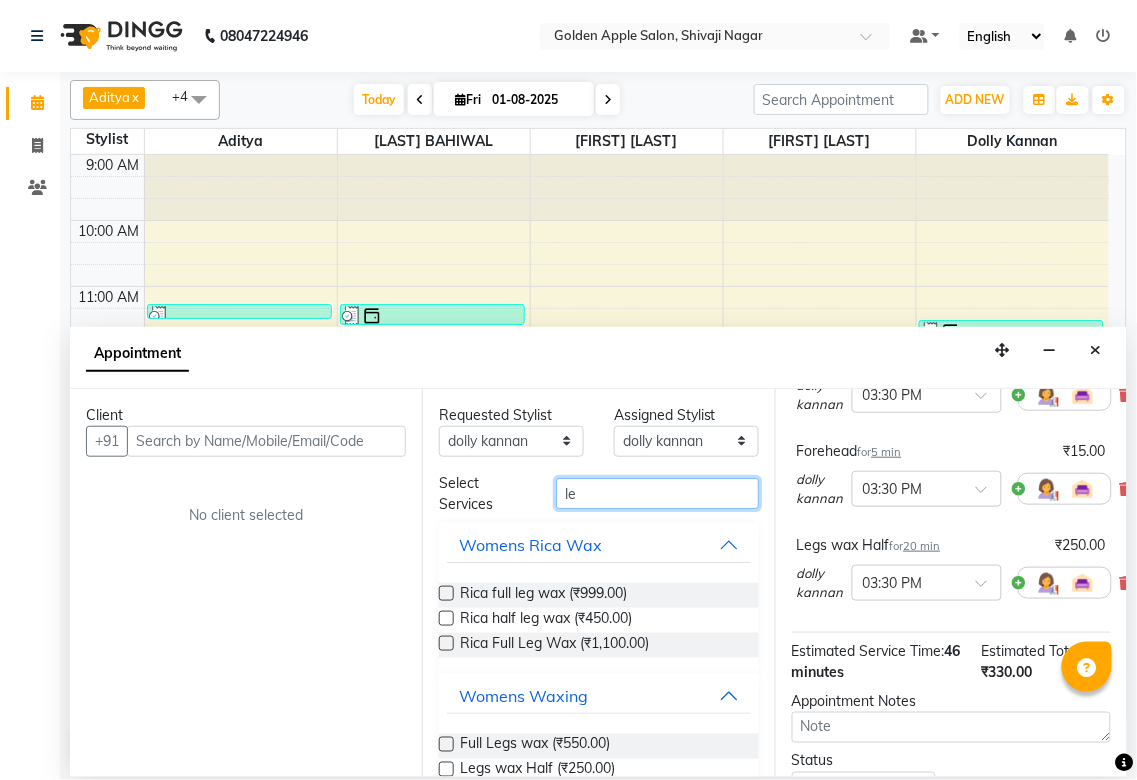 type on "l" 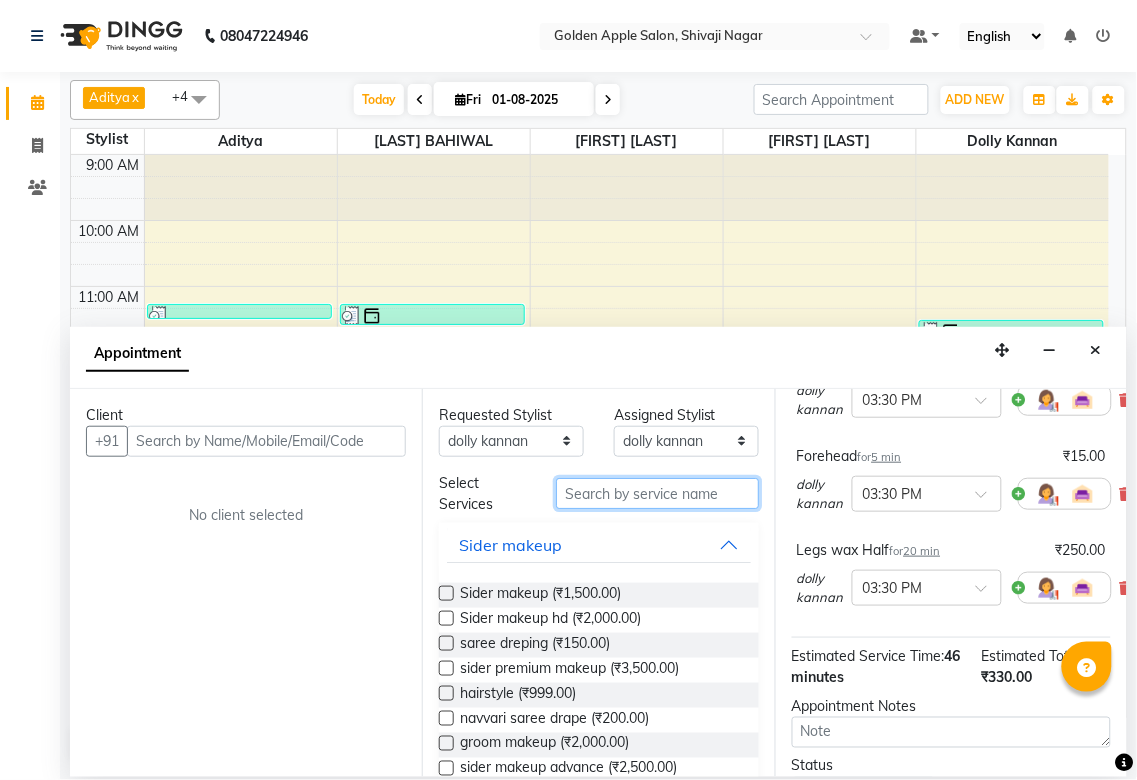 scroll, scrollTop: 333, scrollLeft: 0, axis: vertical 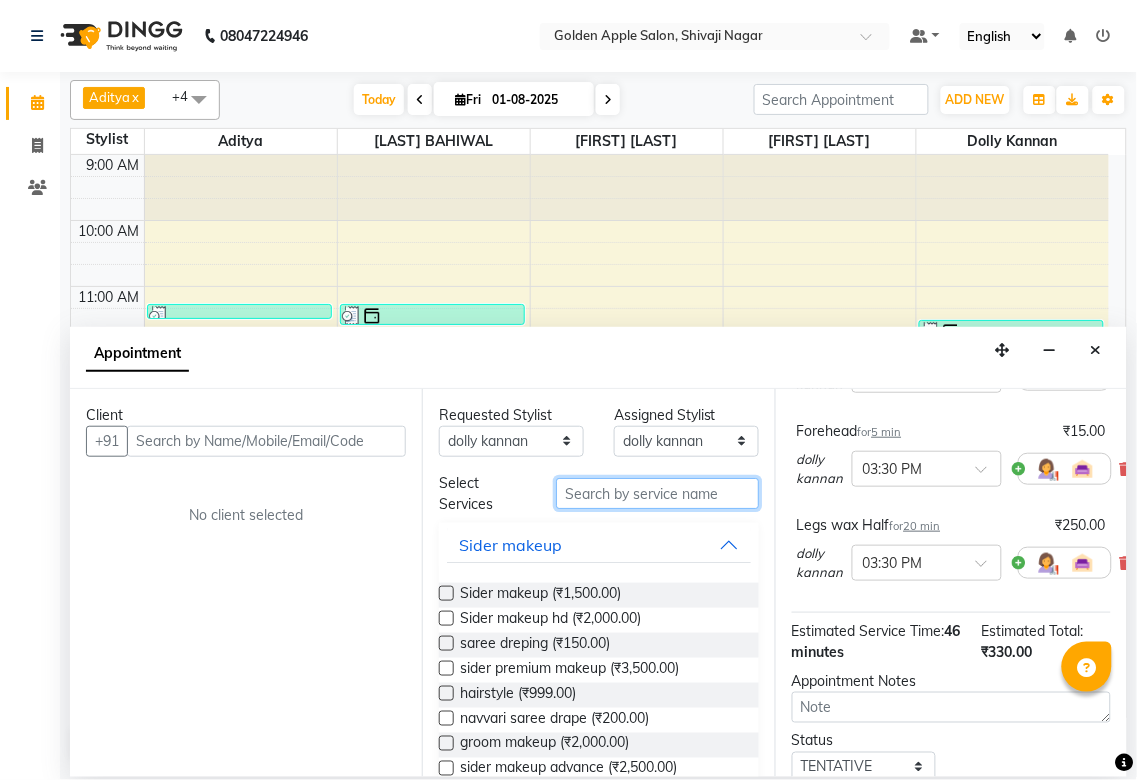 type 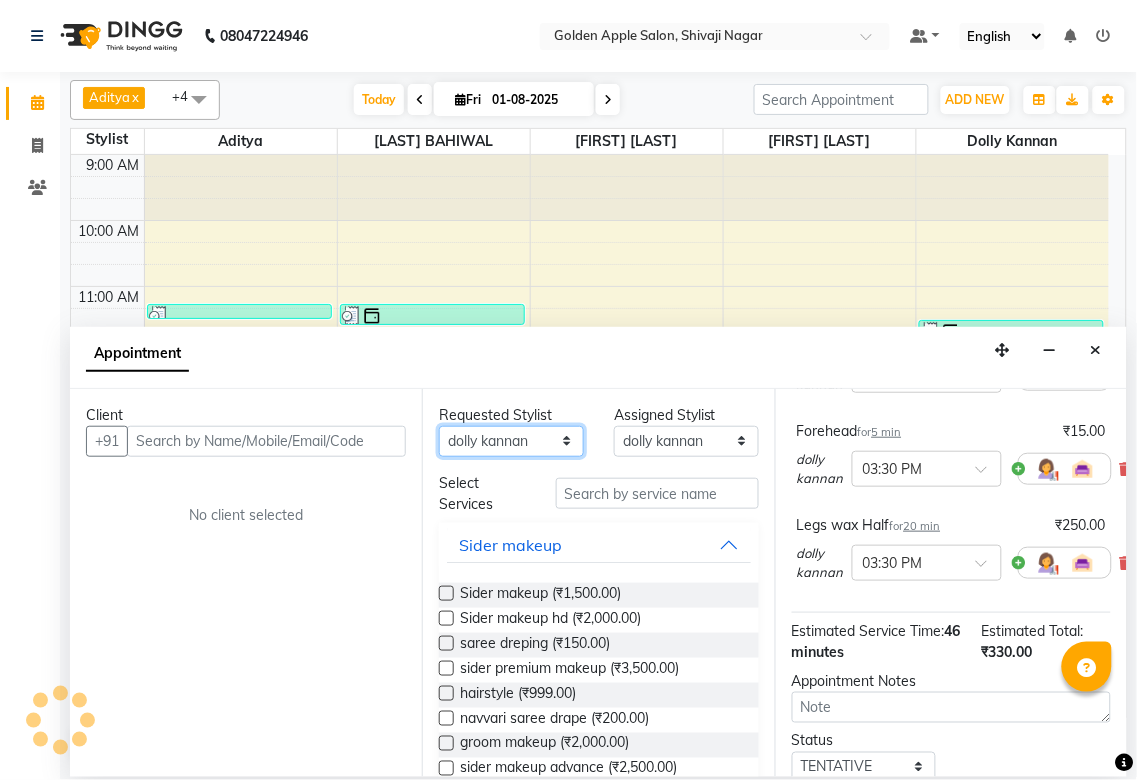 click on "Any Aditya Anjali  BAHIWAL Aparana Satarrdekar ashwini jopale dolly kannan  Harshika Hire operator vijay ahire" at bounding box center [511, 441] 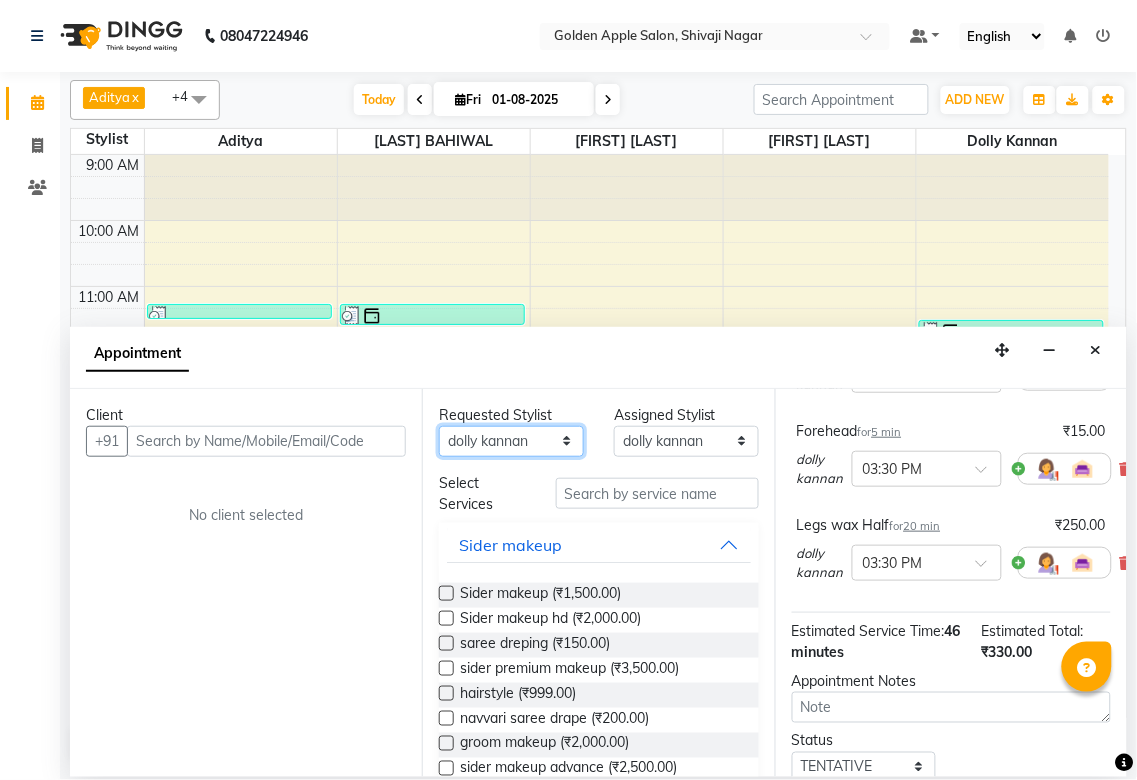 select on "79779" 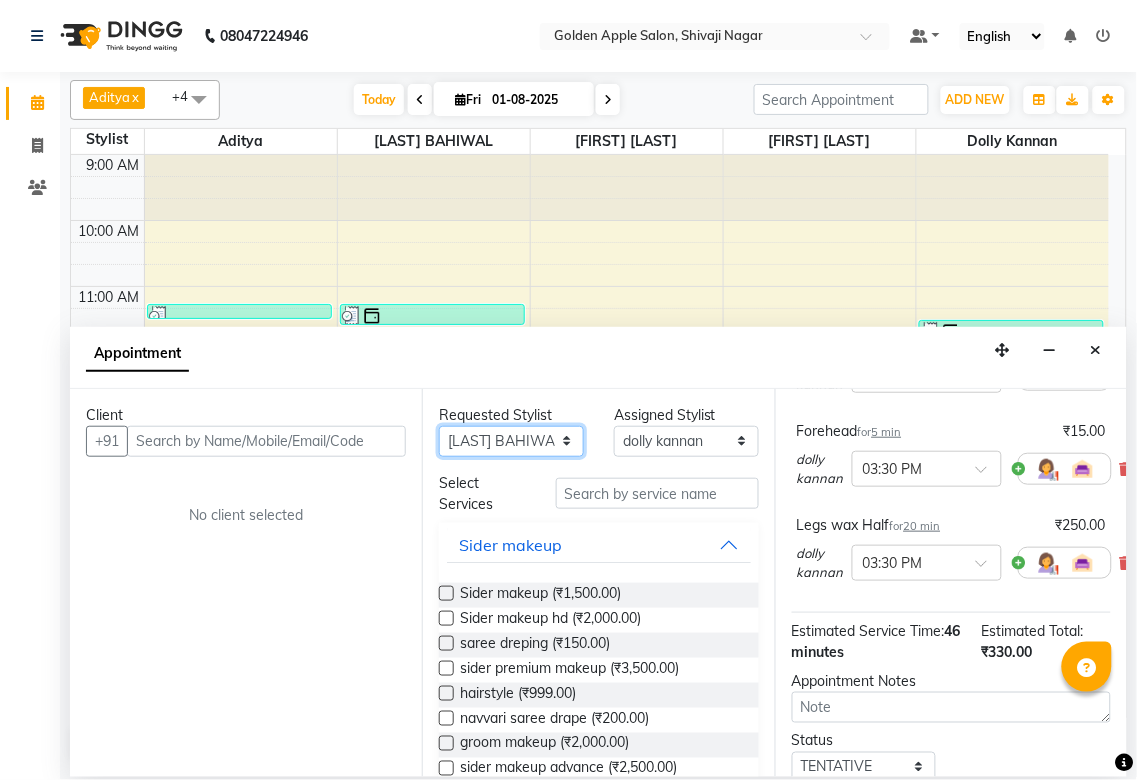 click on "Any Aditya Anjali  BAHIWAL Aparana Satarrdekar ashwini jopale dolly kannan  Harshika Hire operator vijay ahire" at bounding box center (511, 441) 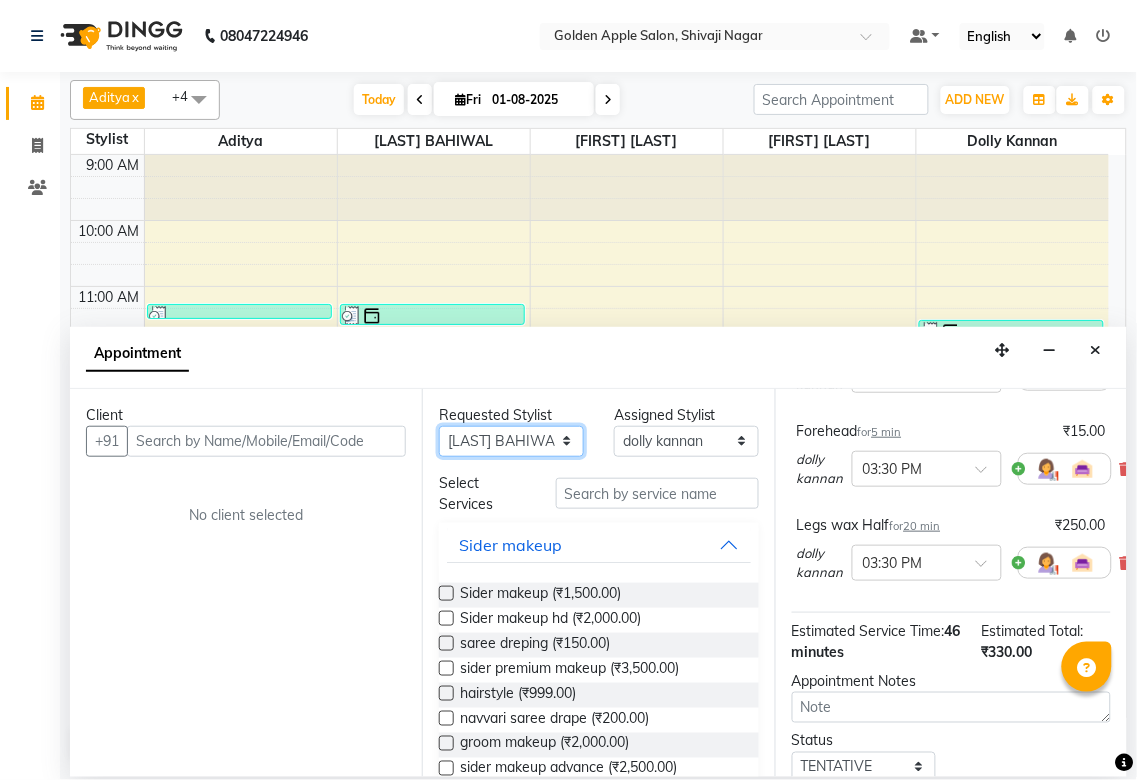 select on "79779" 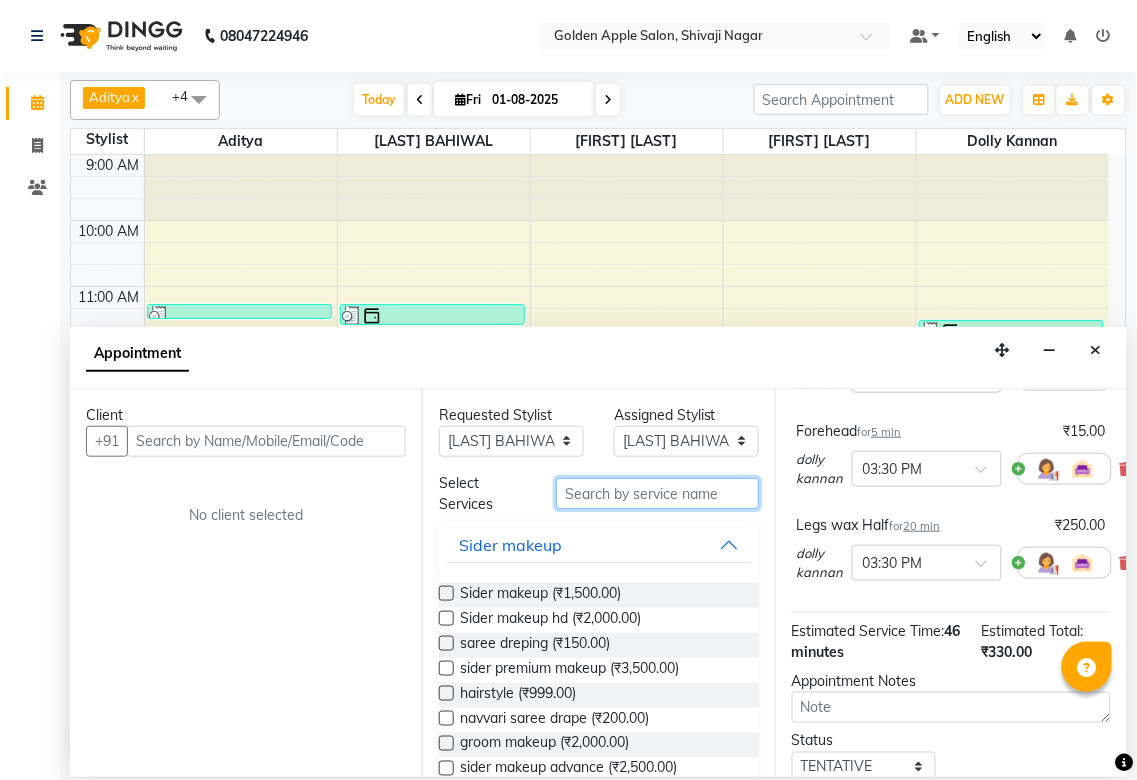 click at bounding box center [657, 493] 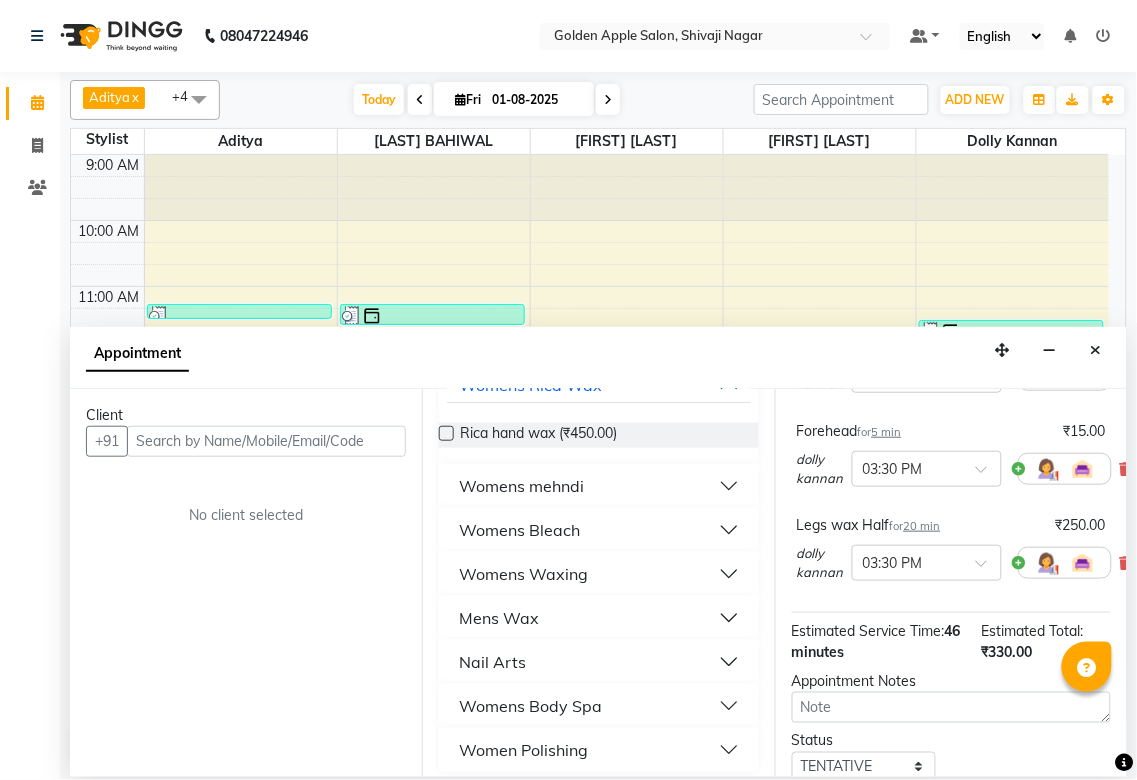 scroll, scrollTop: 171, scrollLeft: 0, axis: vertical 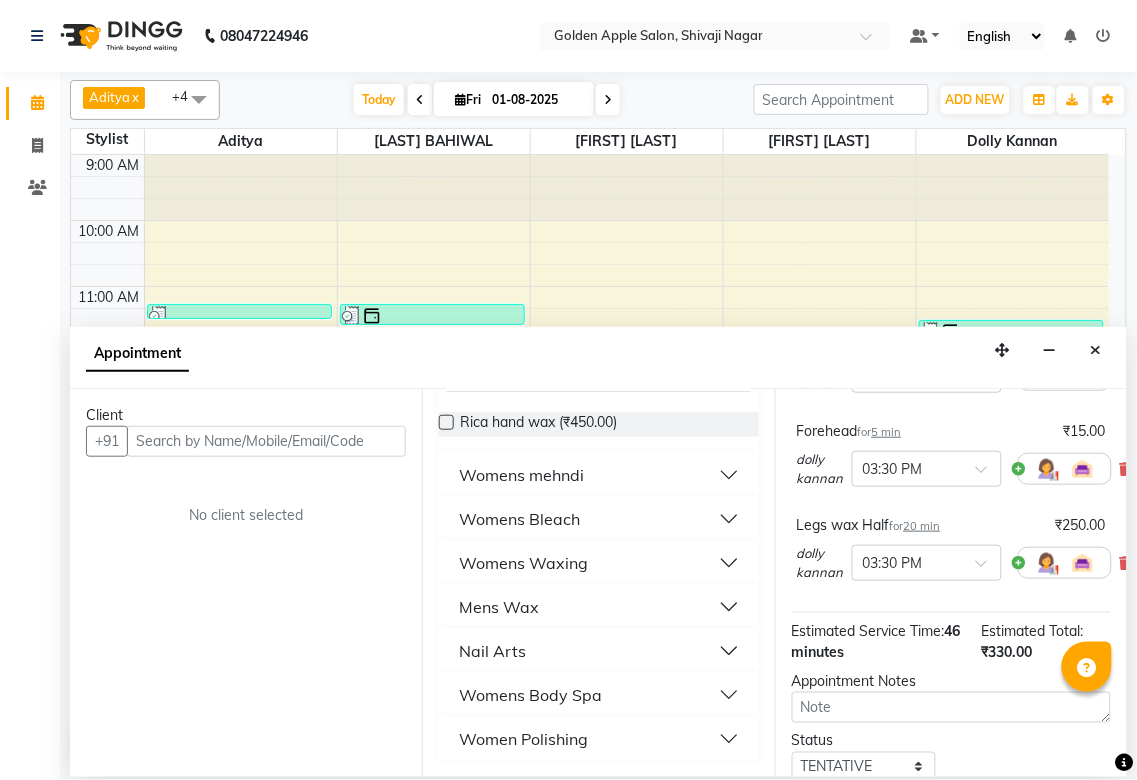 type on "hand" 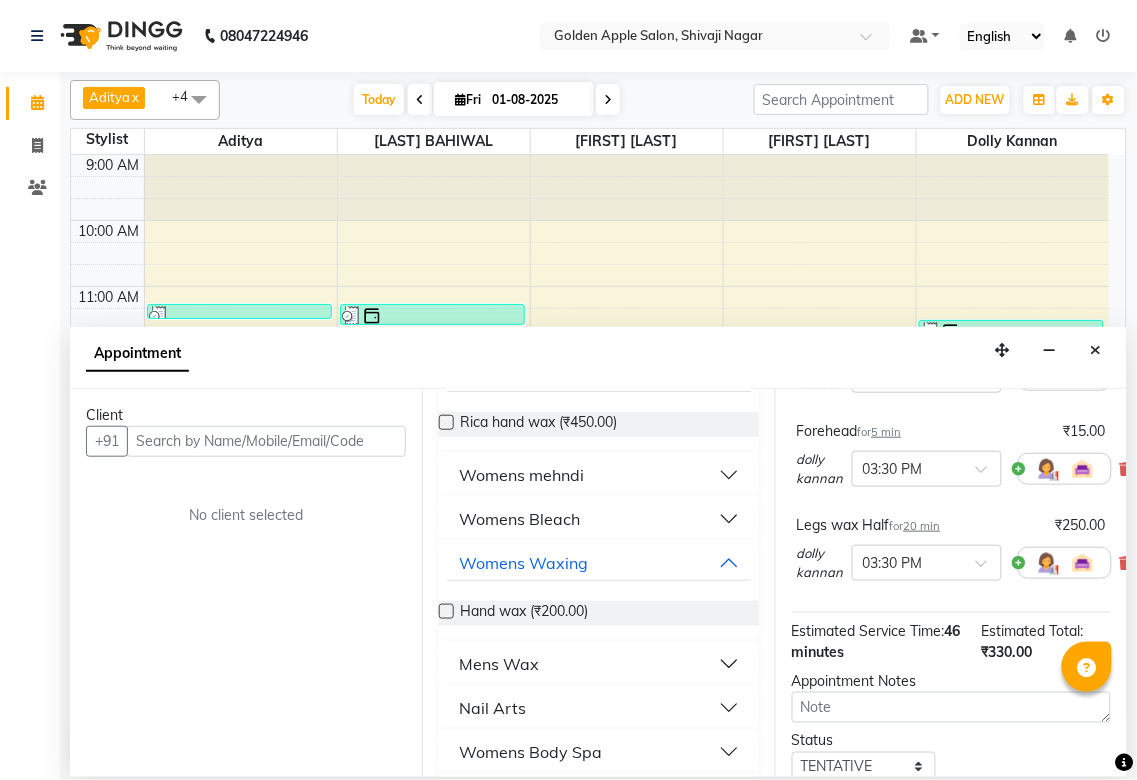 click at bounding box center (446, 611) 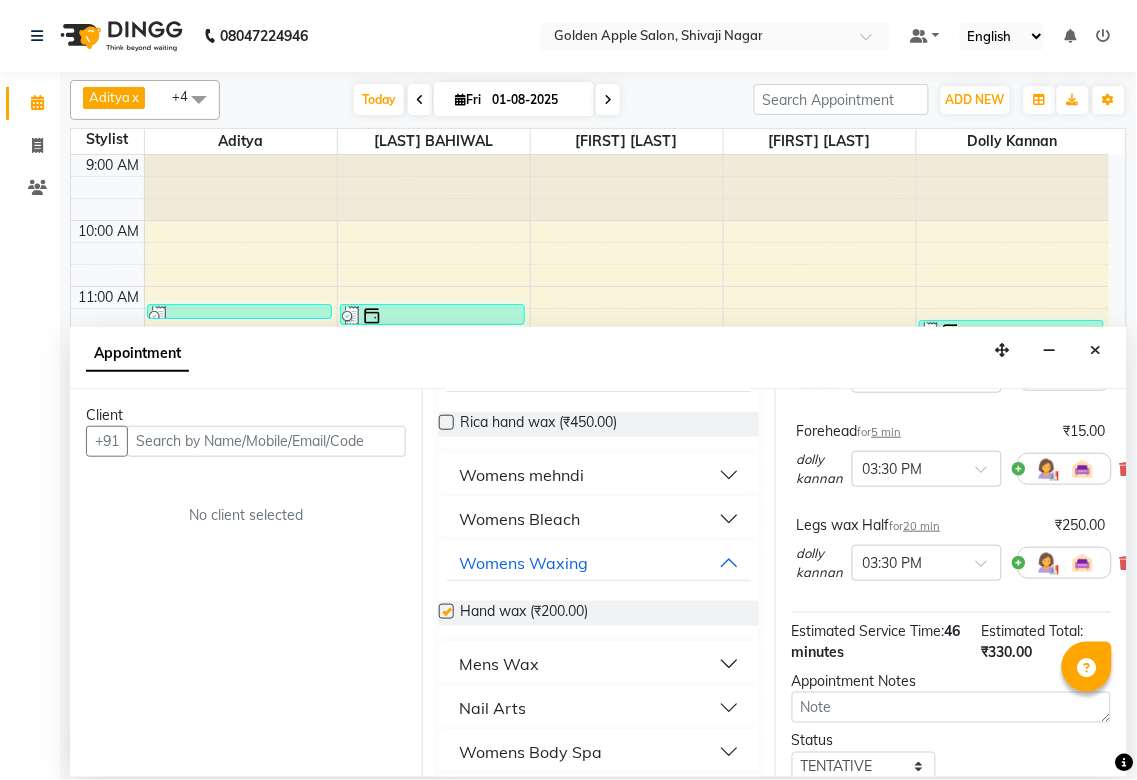 scroll, scrollTop: 312, scrollLeft: 0, axis: vertical 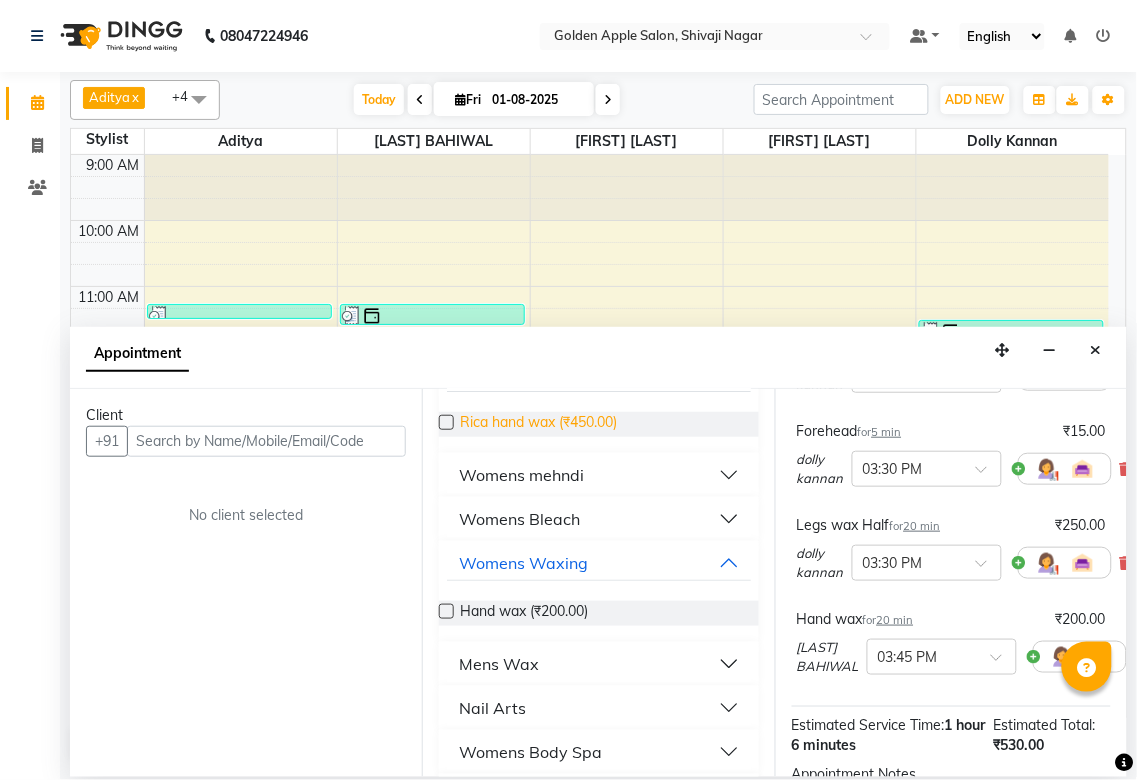 checkbox on "false" 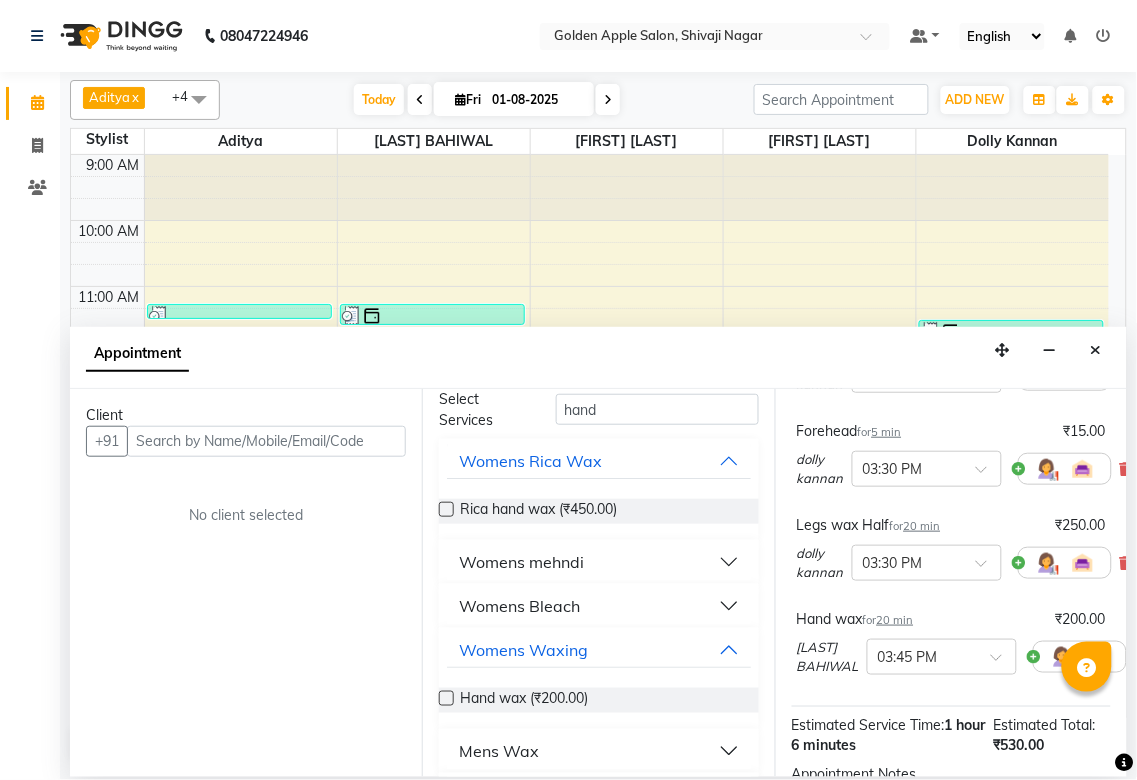 scroll, scrollTop: 0, scrollLeft: 0, axis: both 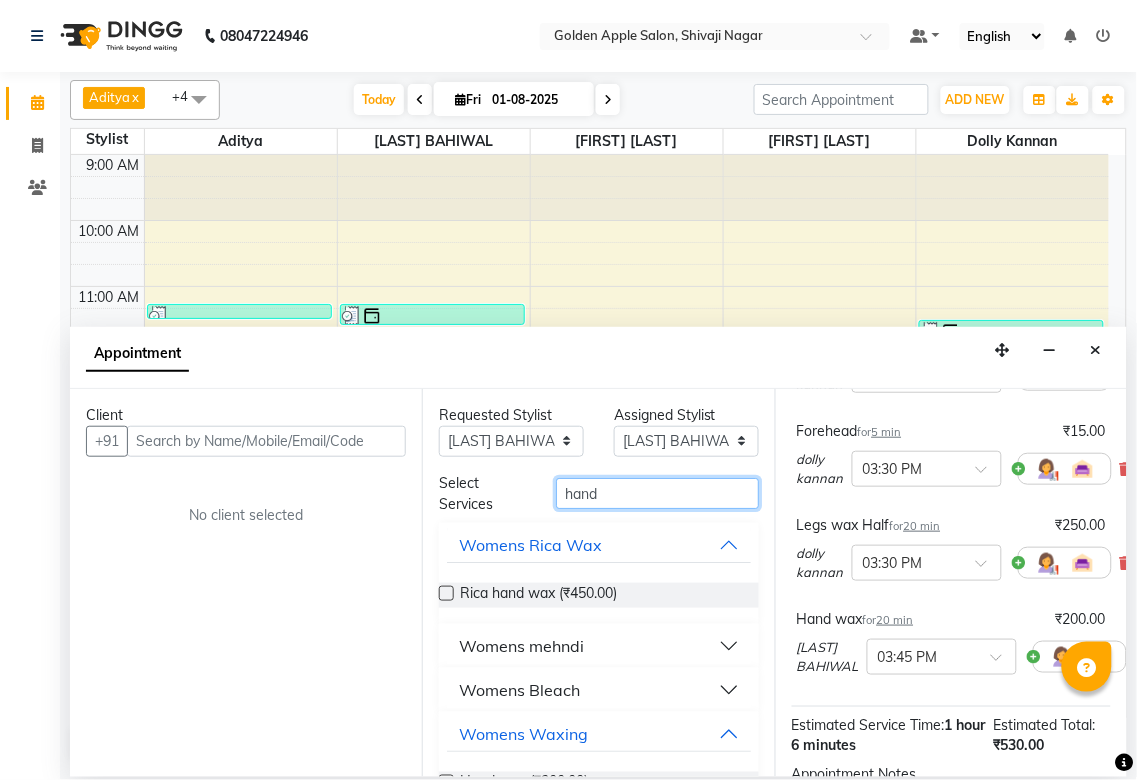 click on "hand" at bounding box center [657, 493] 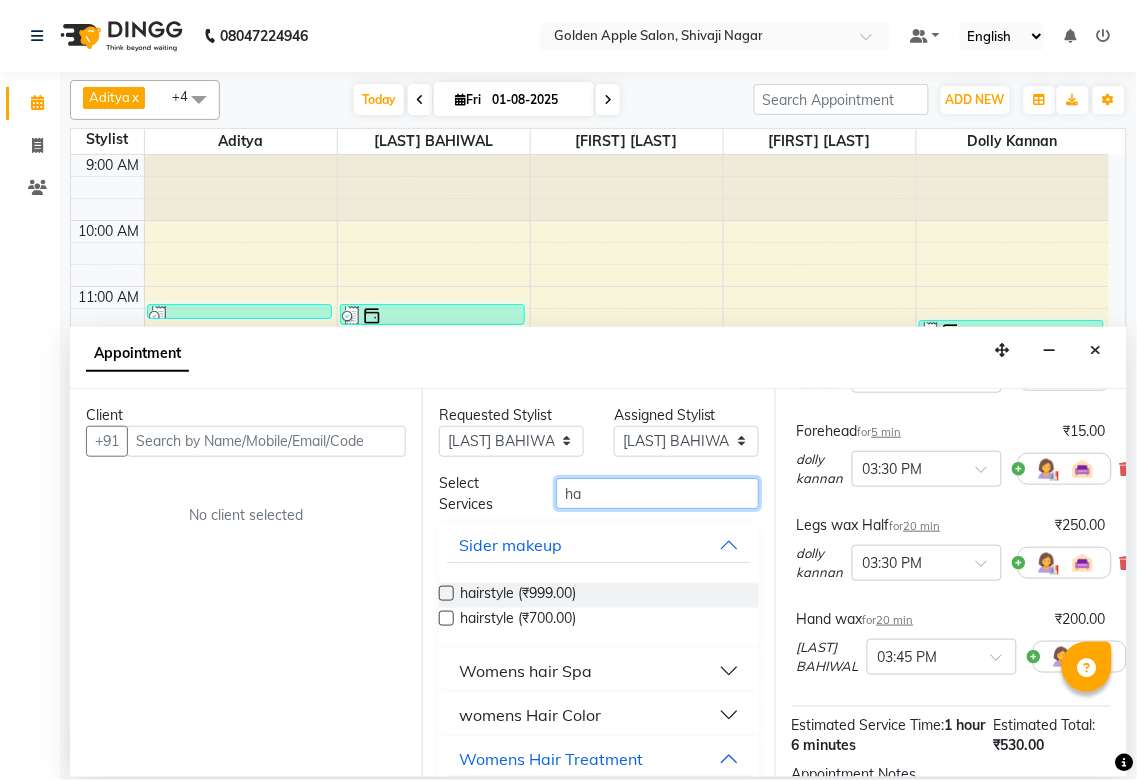 type on "h" 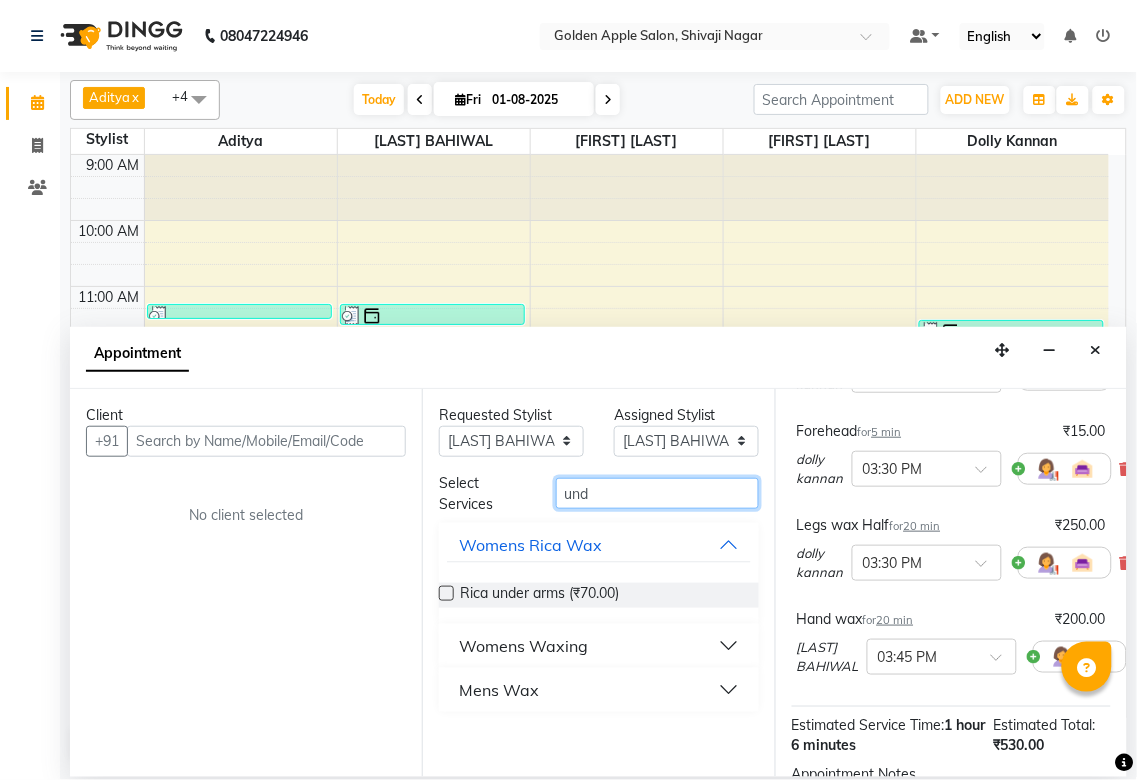 type on "und" 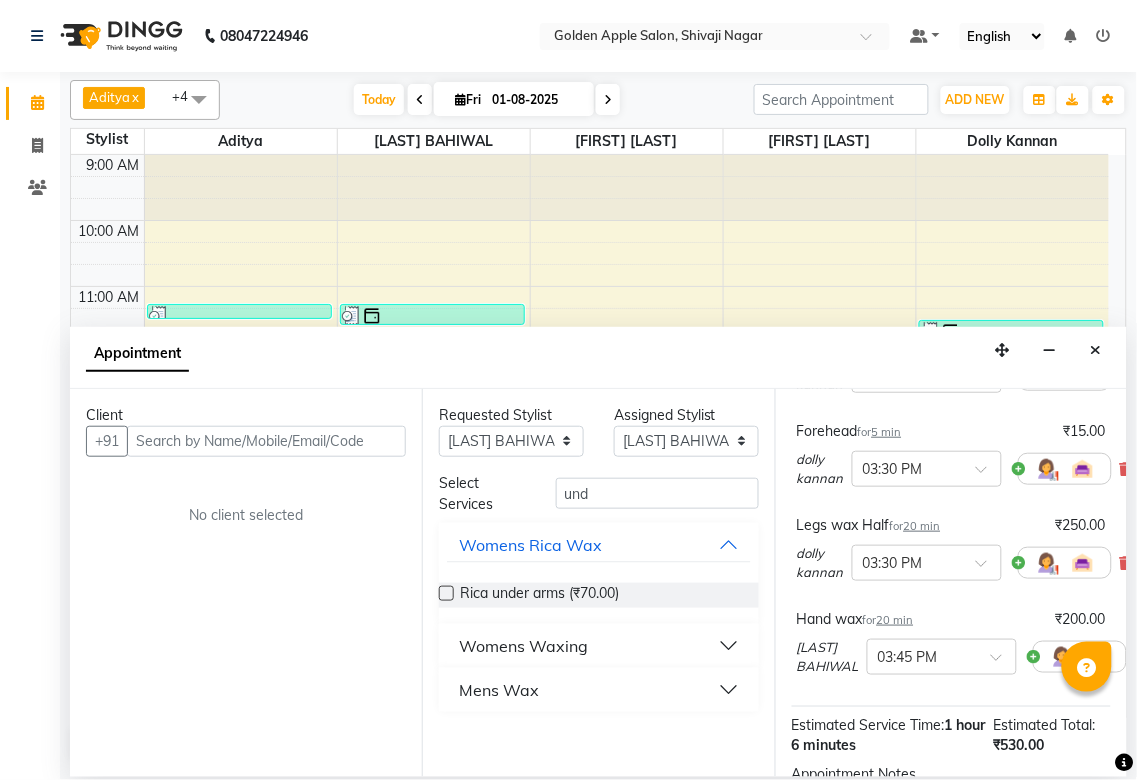 click on "Womens Waxing" at bounding box center (523, 646) 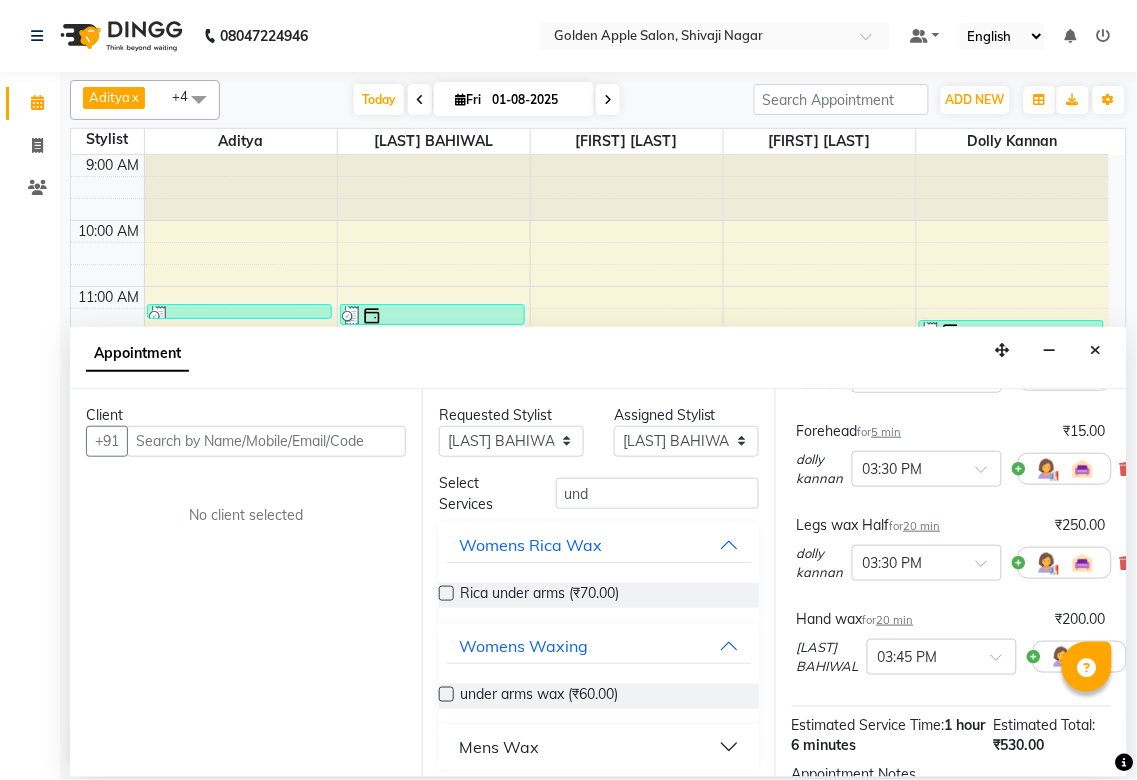 click at bounding box center (446, 694) 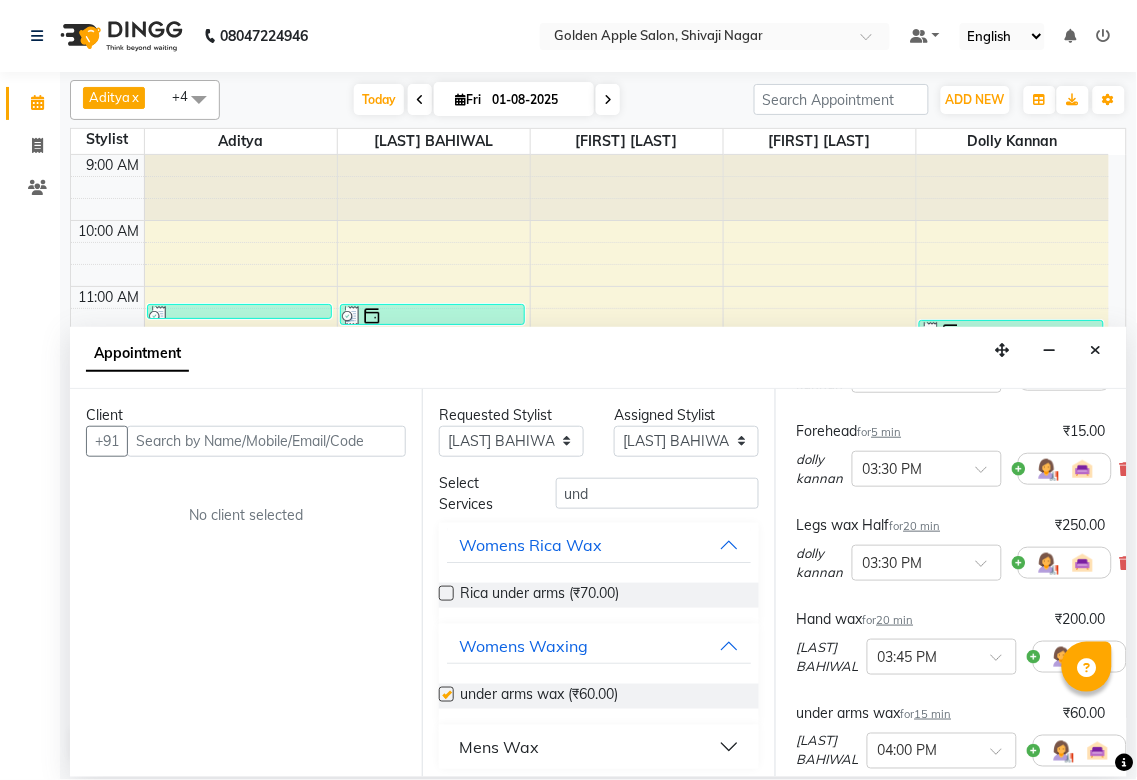 checkbox on "false" 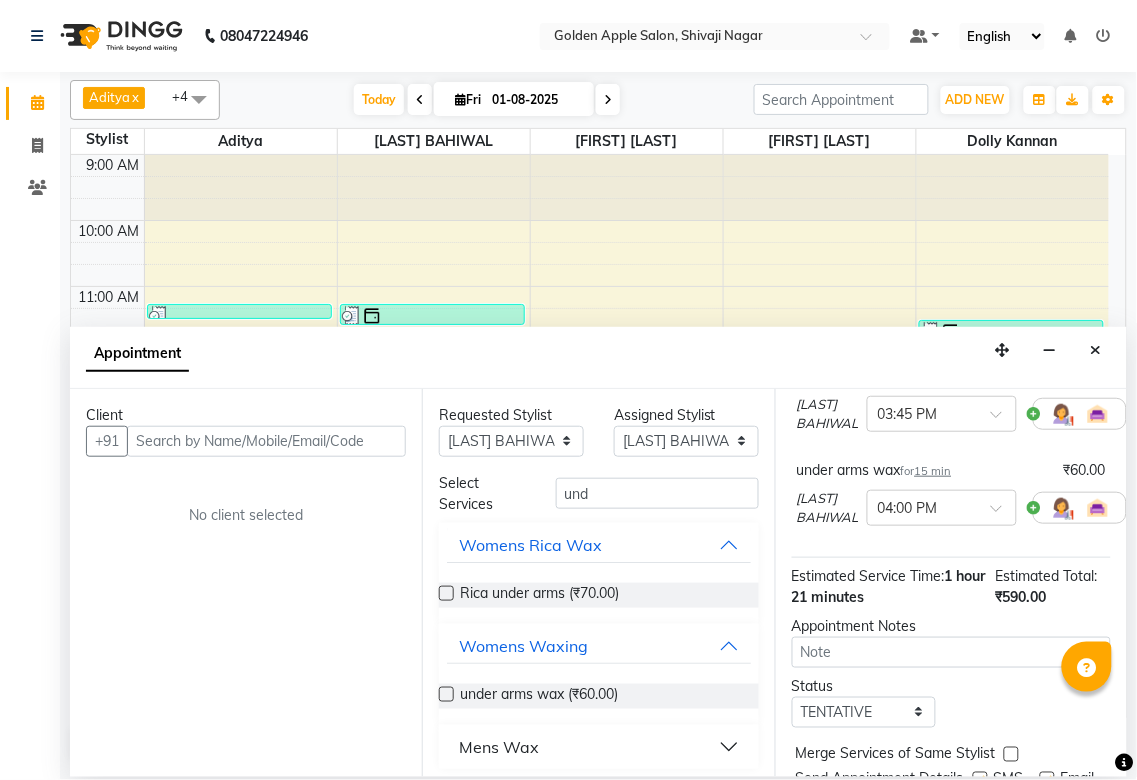 scroll, scrollTop: 556, scrollLeft: 0, axis: vertical 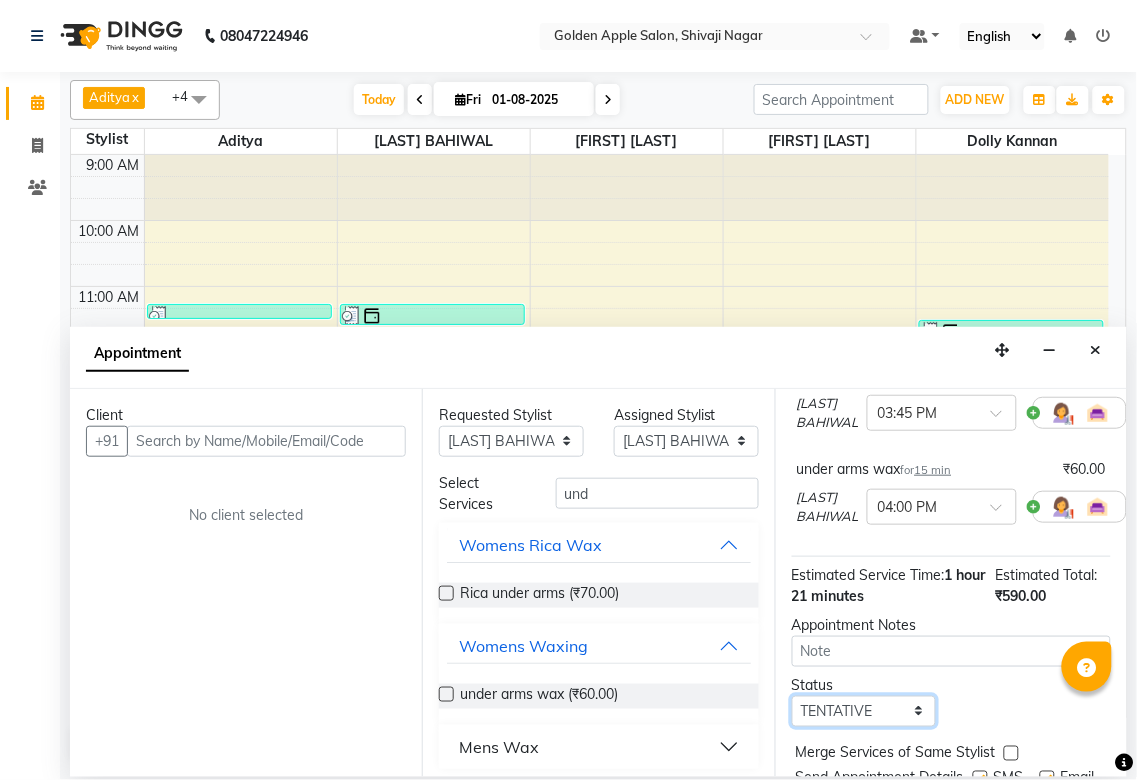 click on "Select TENTATIVE CONFIRM CHECK-IN UPCOMING" at bounding box center (864, 711) 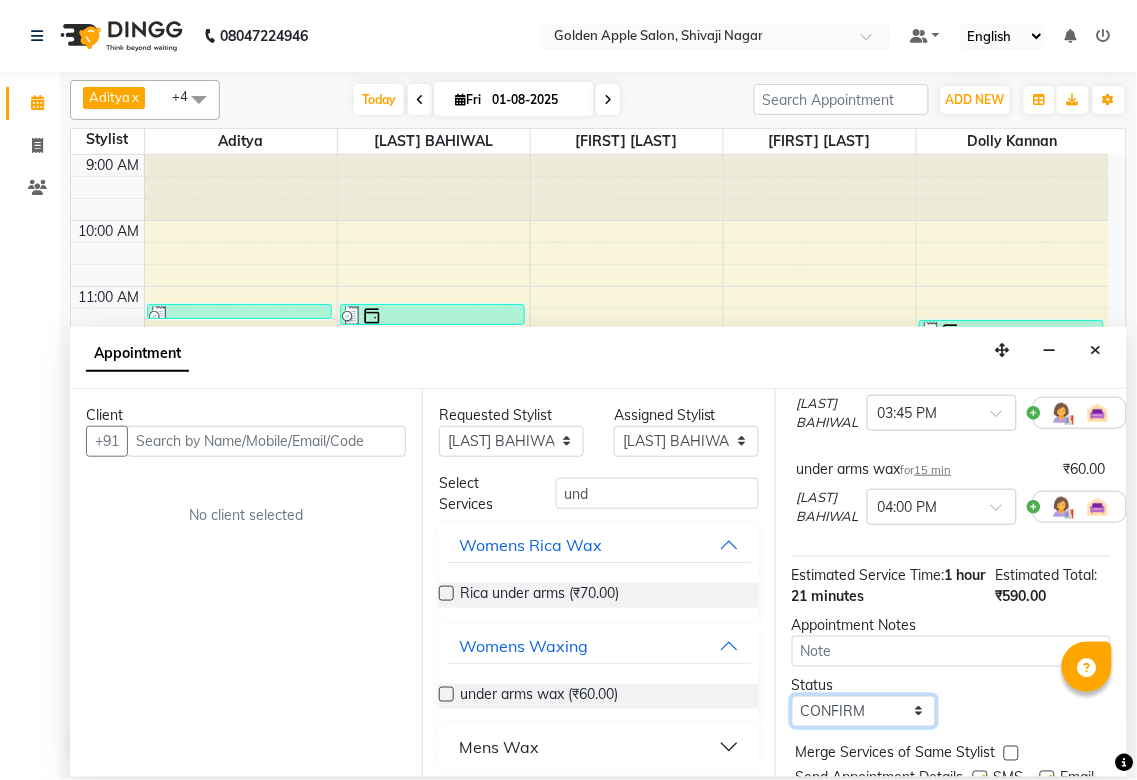 click on "Select TENTATIVE CONFIRM CHECK-IN UPCOMING" at bounding box center (864, 711) 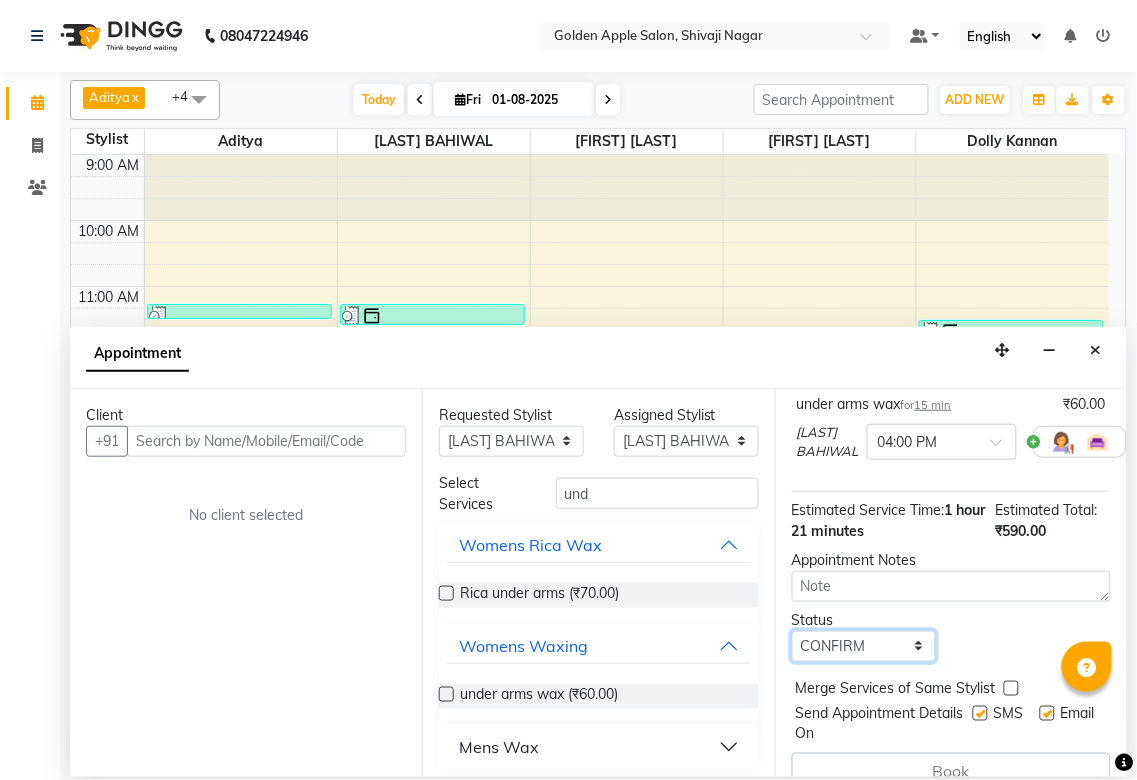 scroll, scrollTop: 667, scrollLeft: 0, axis: vertical 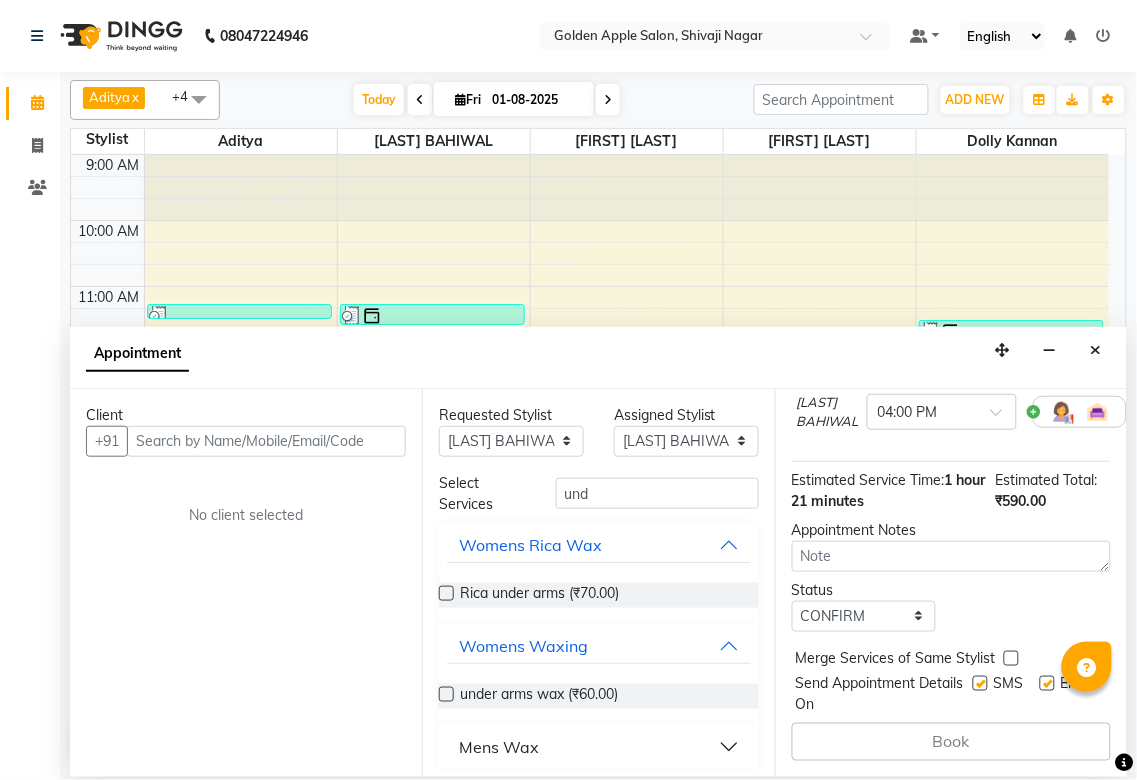 click at bounding box center (980, 683) 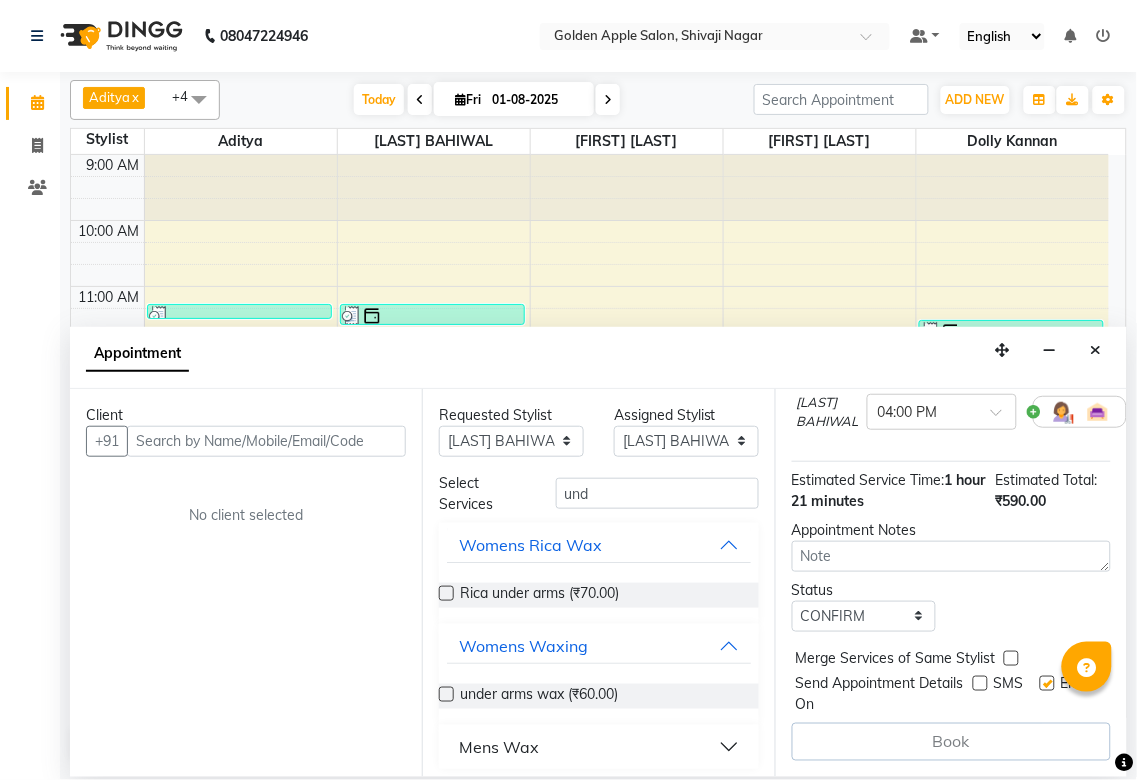 click at bounding box center [1047, 683] 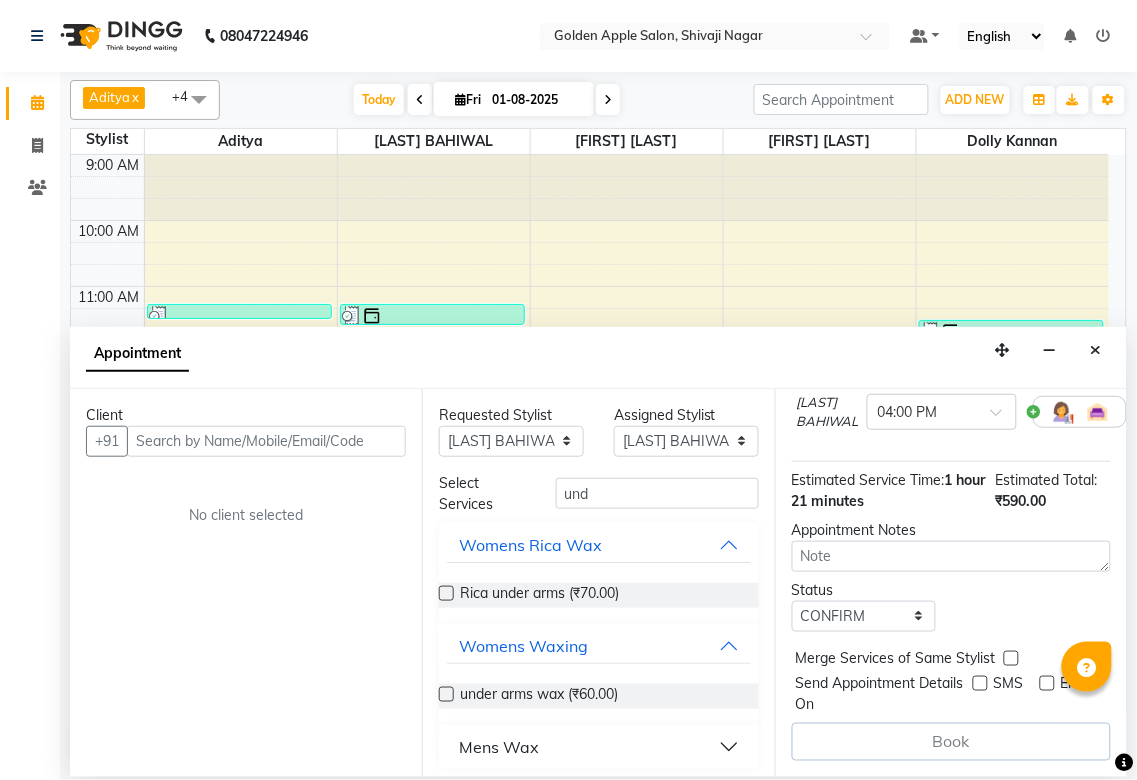 click on "Book" at bounding box center [951, 742] 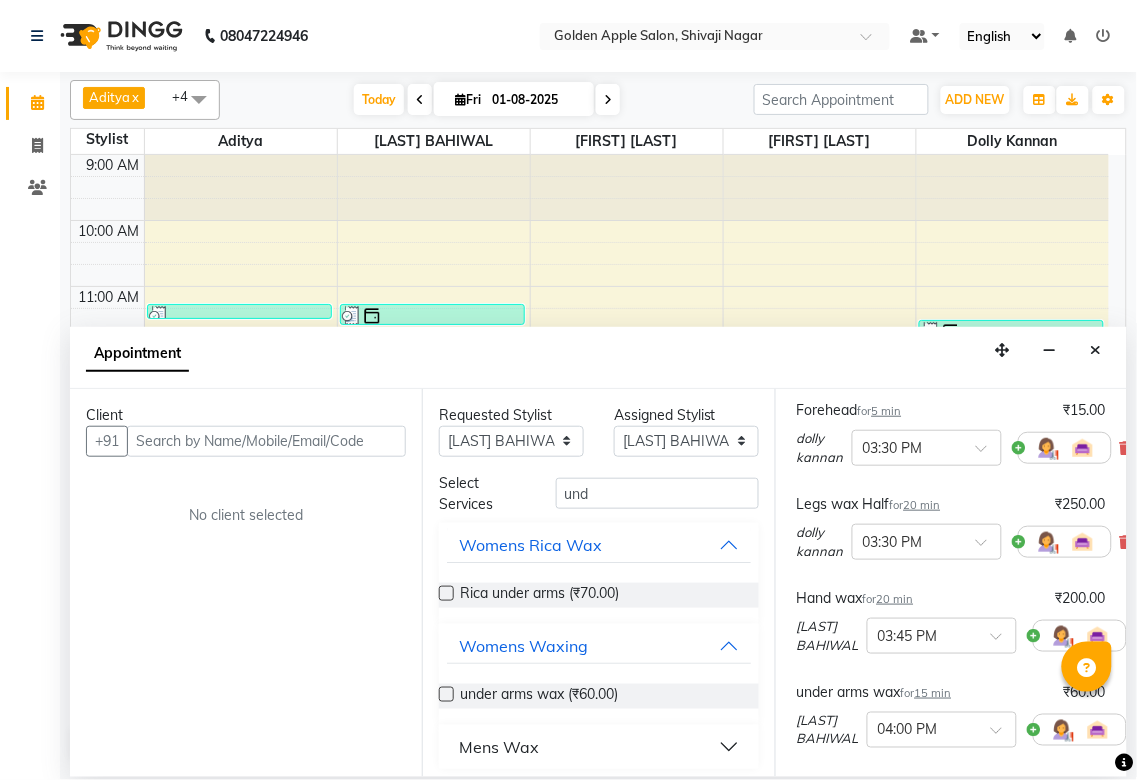 scroll, scrollTop: 666, scrollLeft: 0, axis: vertical 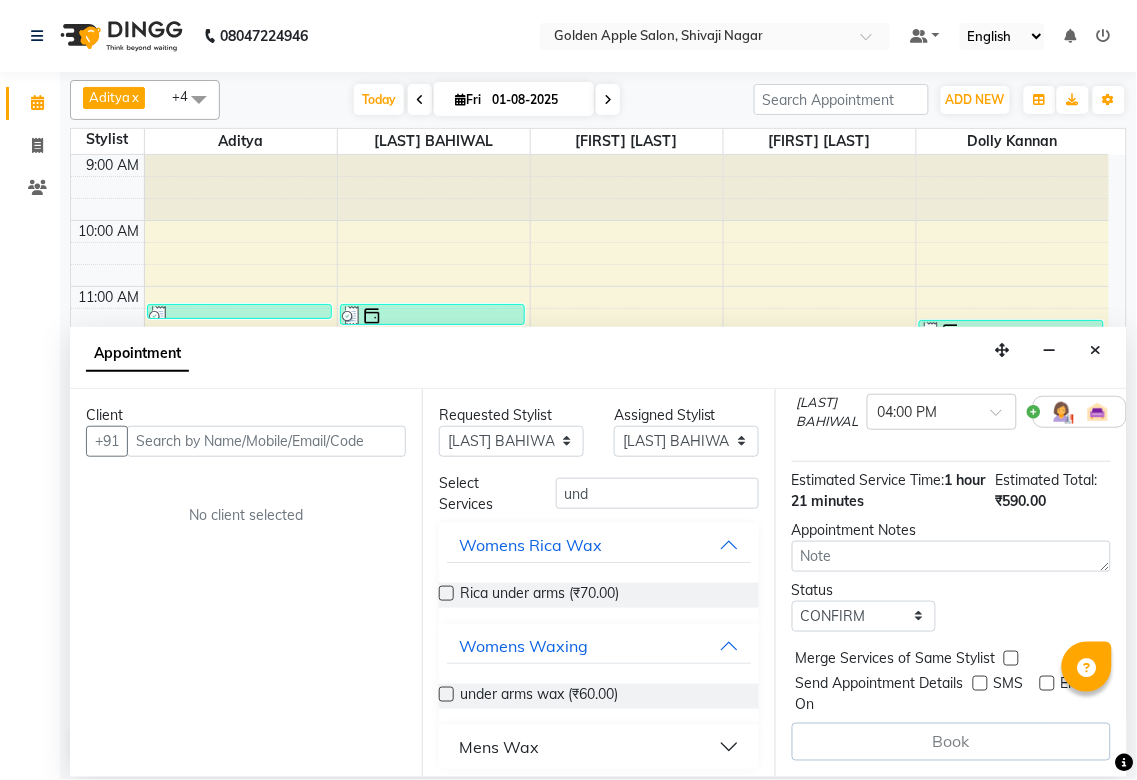 click on "Book" at bounding box center [951, 742] 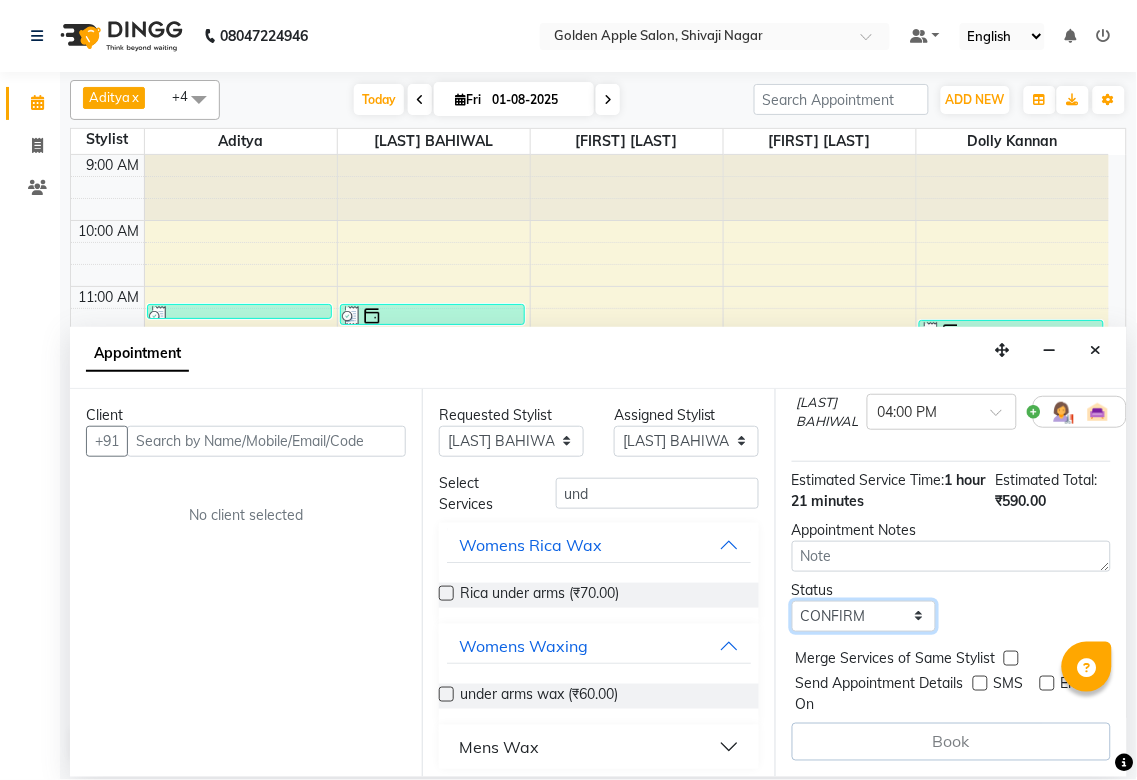 click on "Select TENTATIVE CONFIRM CHECK-IN UPCOMING" at bounding box center [864, 616] 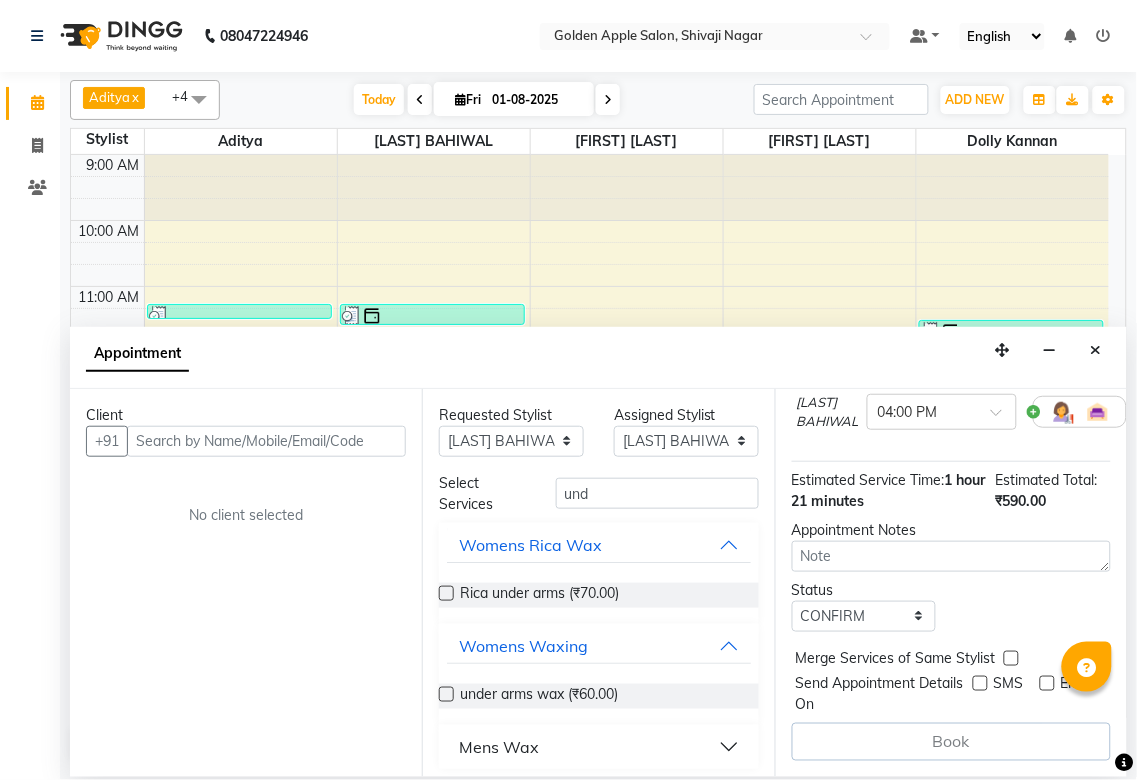 click on "Book" at bounding box center [951, 742] 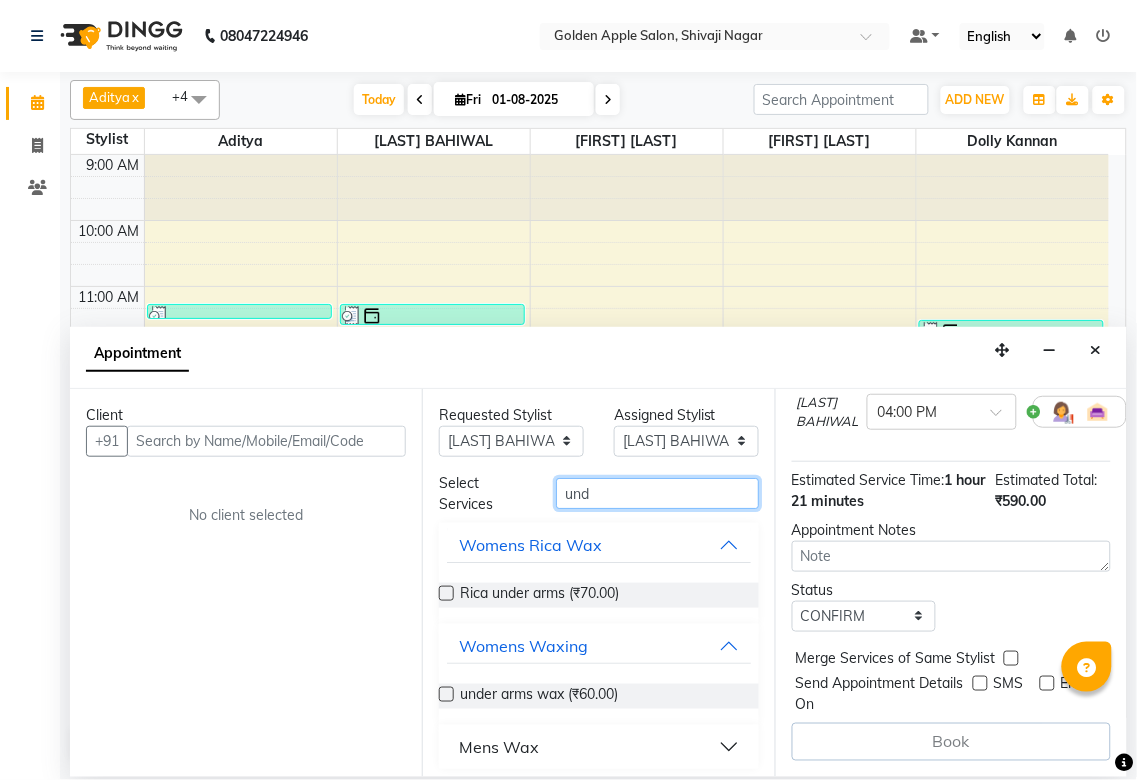 click on "und" at bounding box center [657, 493] 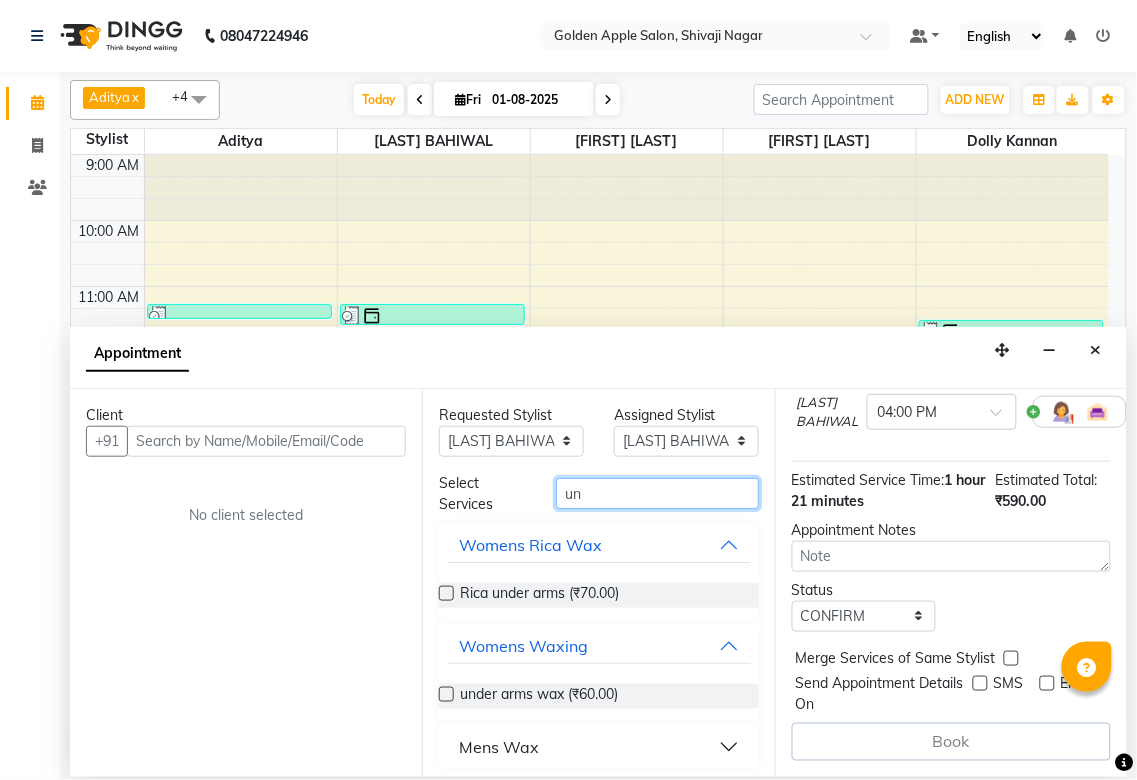 type on "u" 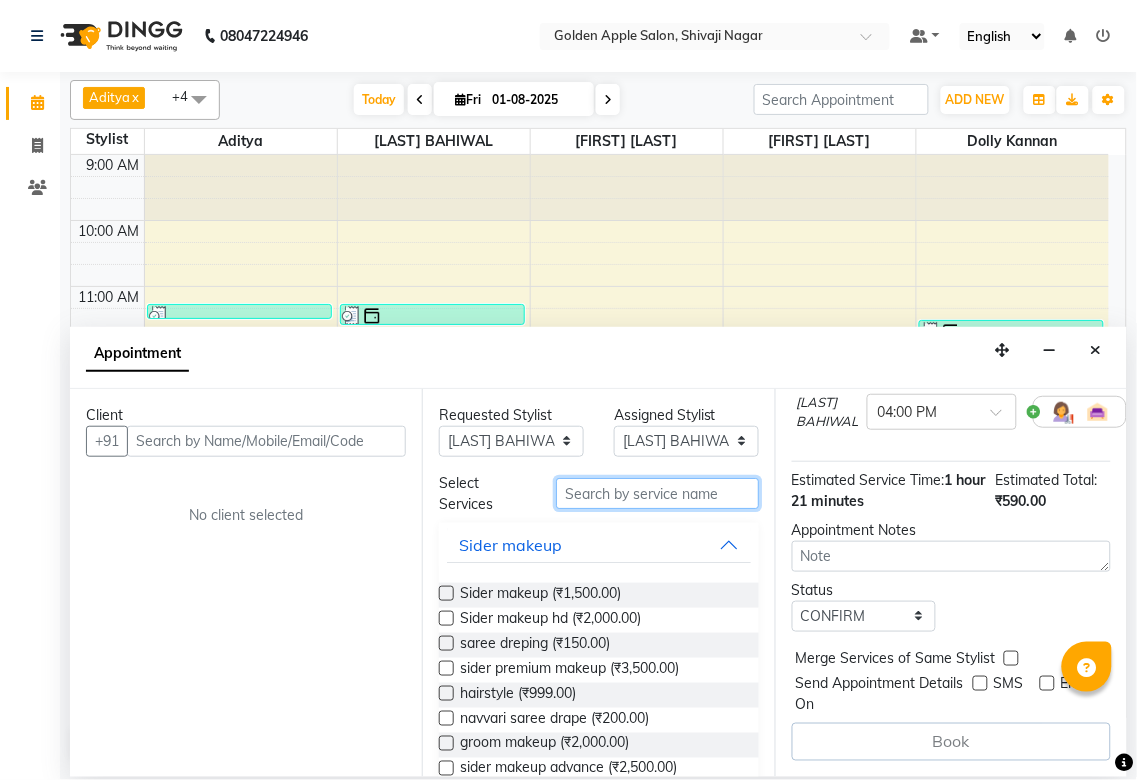 scroll, scrollTop: 667, scrollLeft: 0, axis: vertical 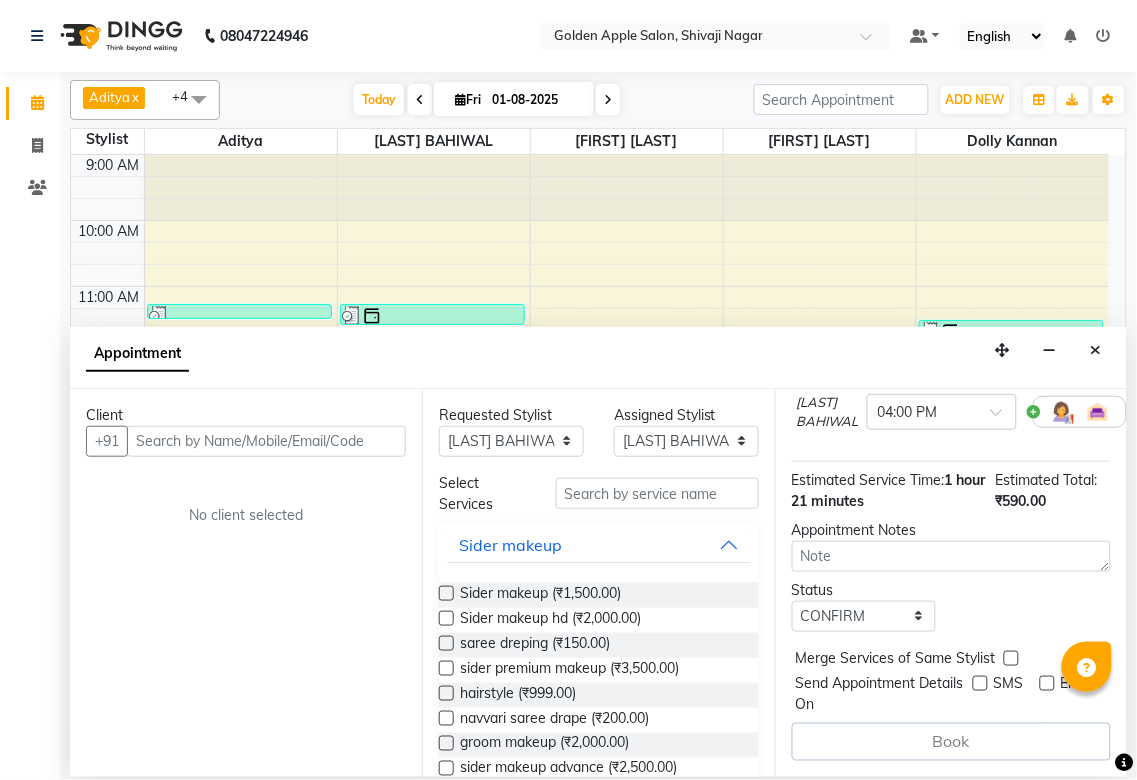 click on "Book" at bounding box center [951, 742] 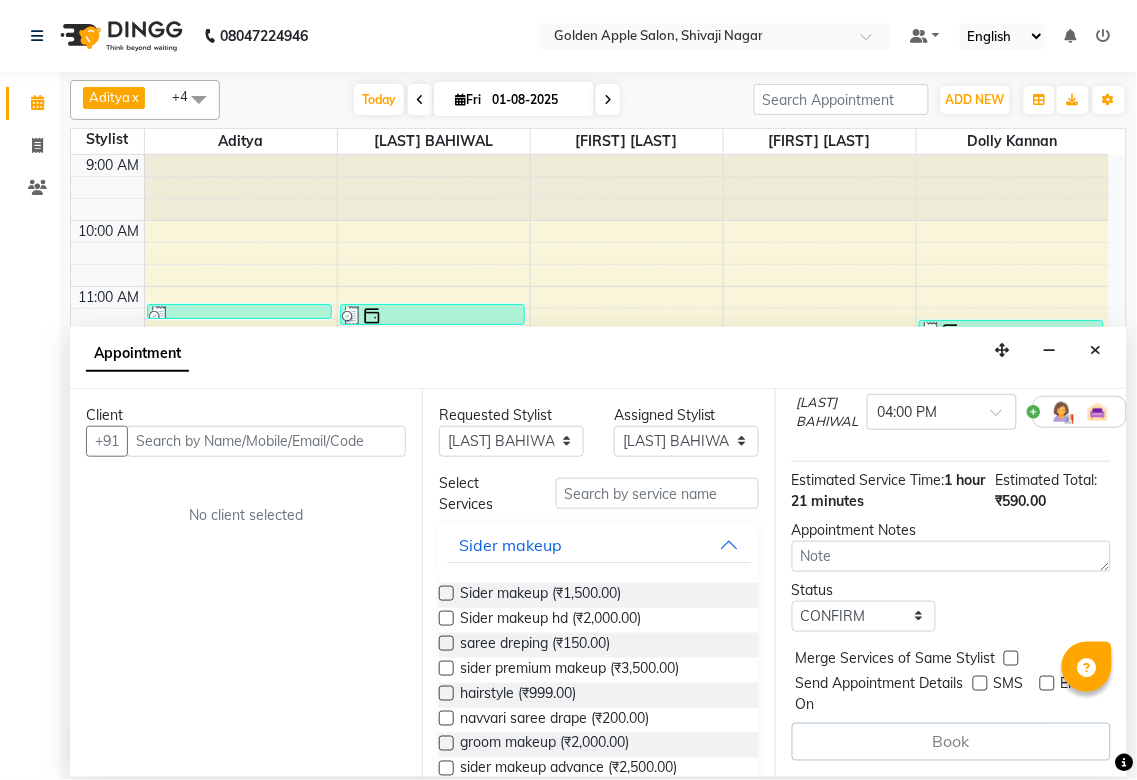 click on "Book" at bounding box center [951, 742] 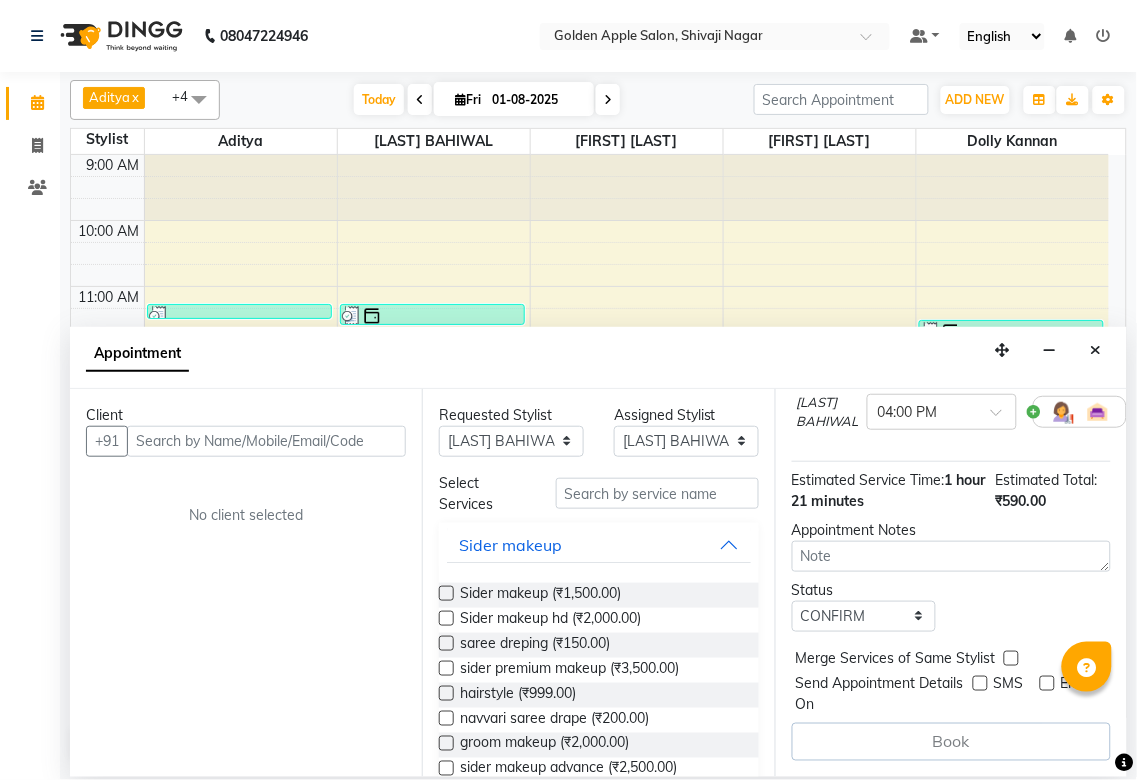 click on "Merge Services of Same Stylist" at bounding box center [896, 660] 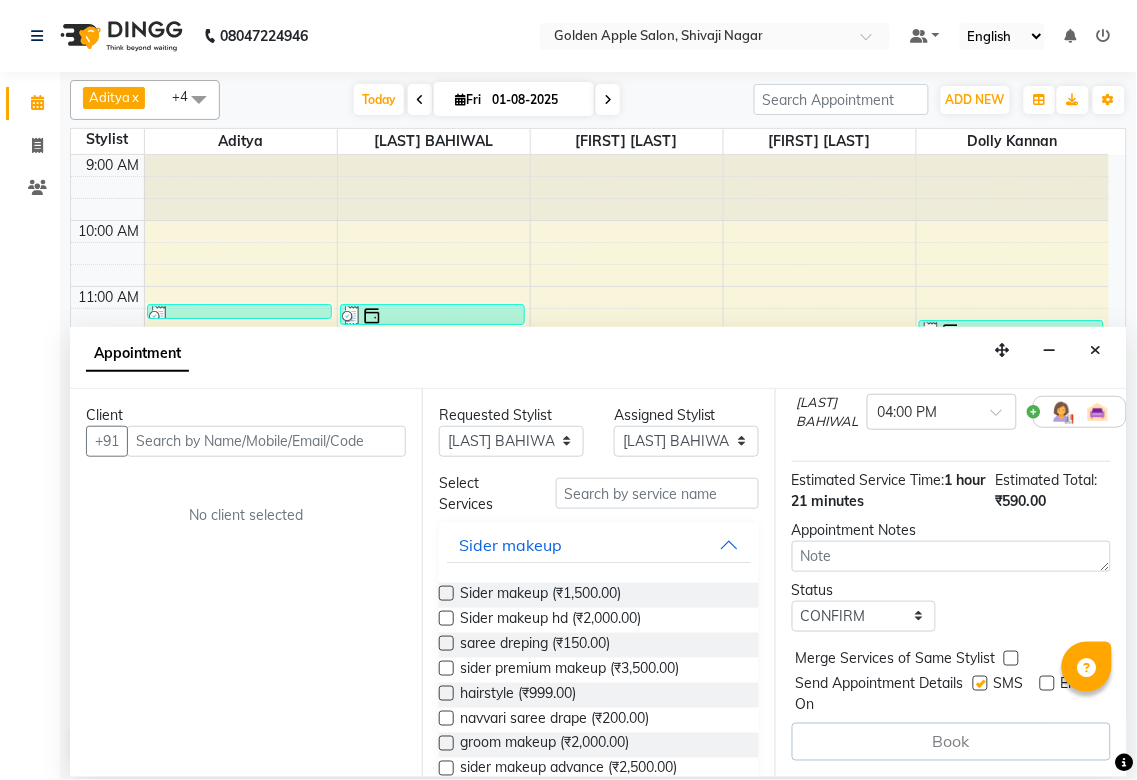 click at bounding box center (1047, 683) 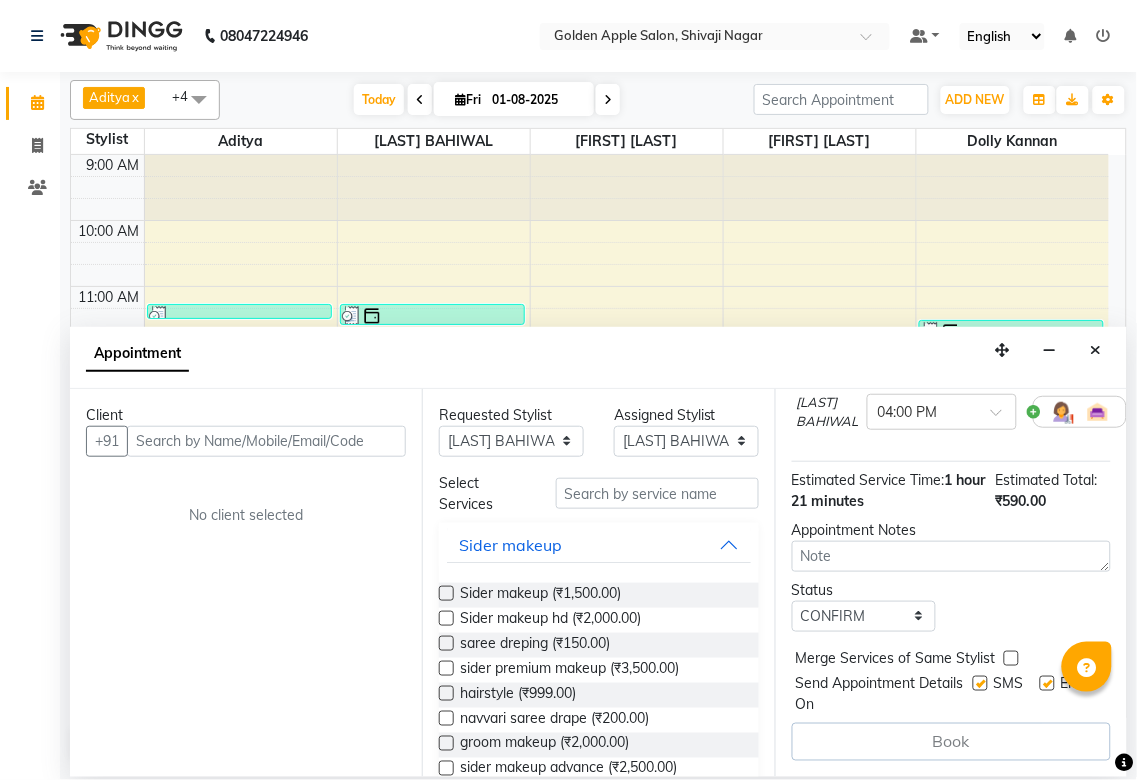 click at bounding box center (980, 683) 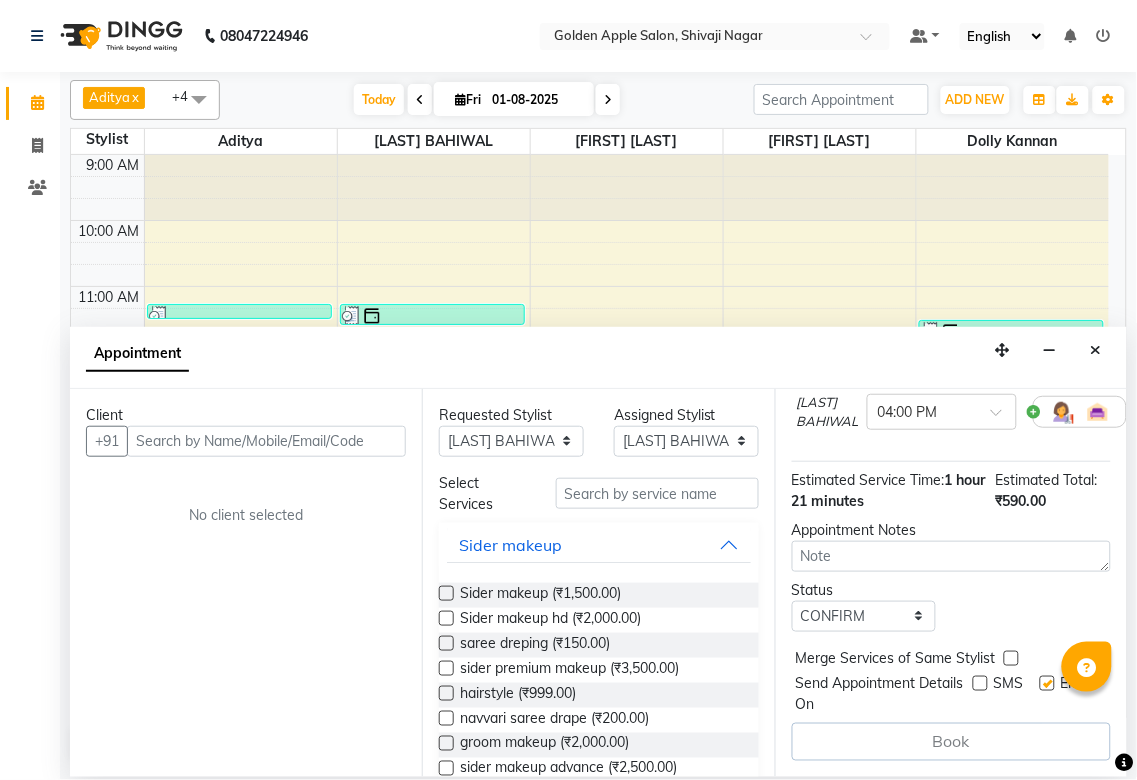 click at bounding box center [1047, 683] 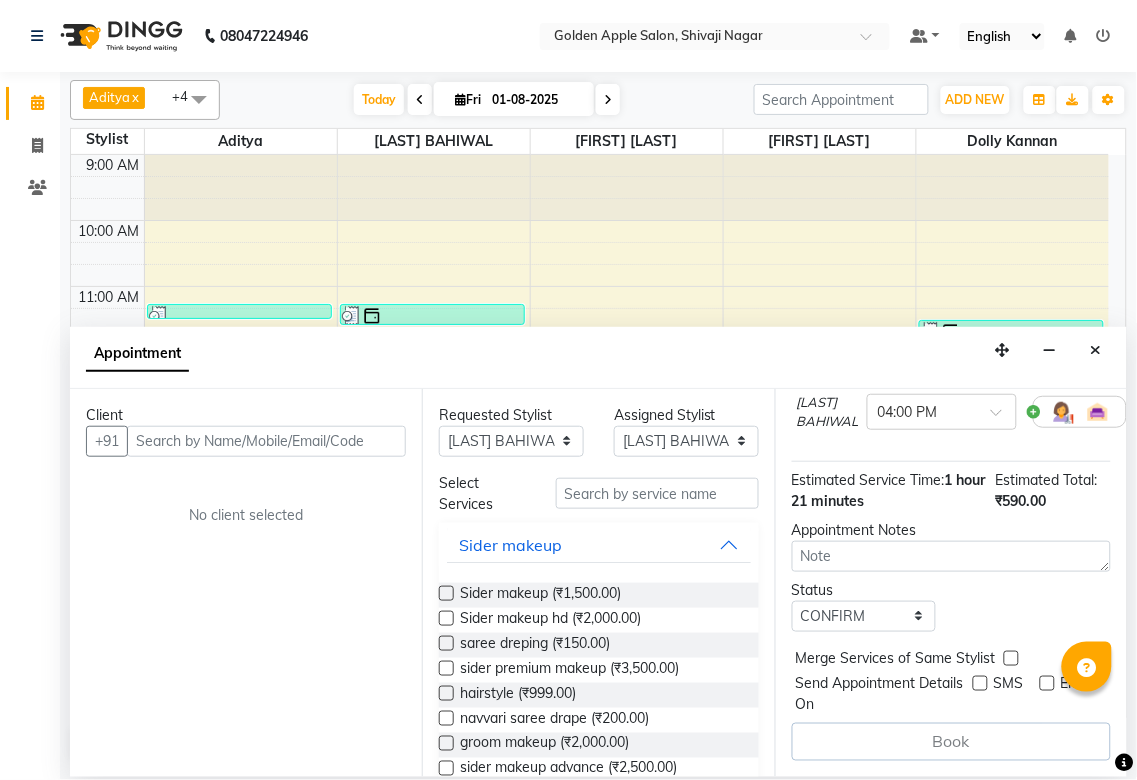 click on "Book" at bounding box center [951, 742] 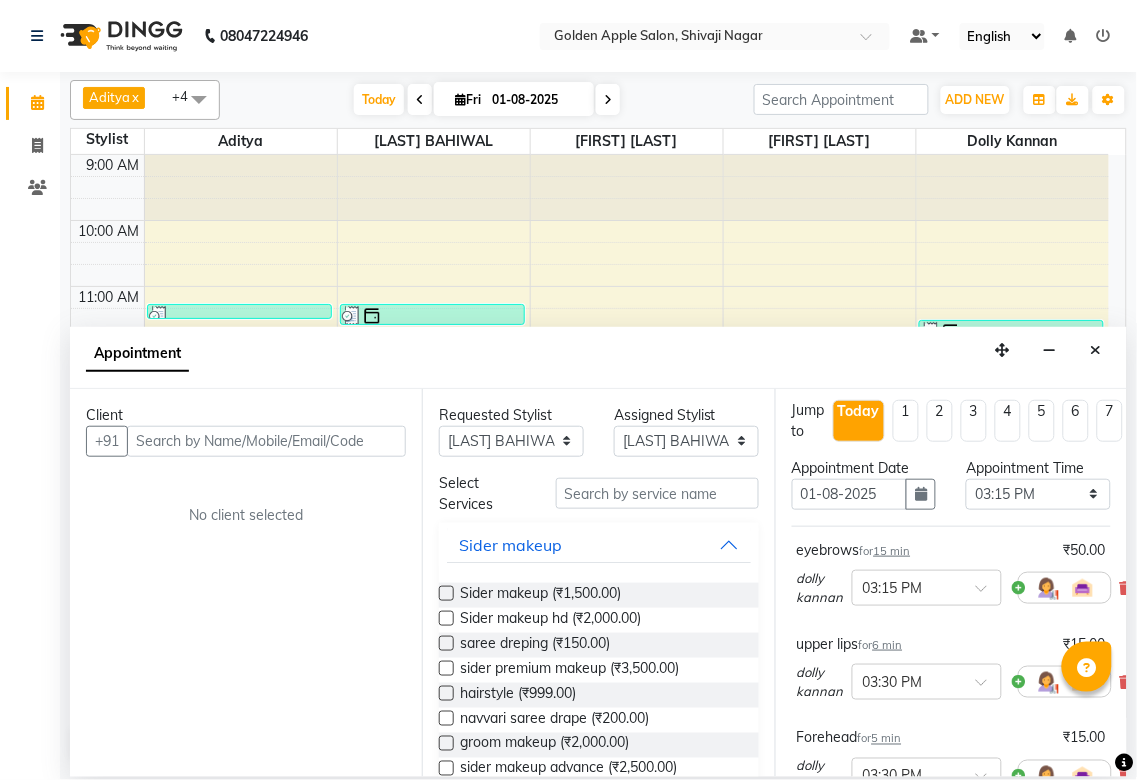 scroll, scrollTop: 0, scrollLeft: 0, axis: both 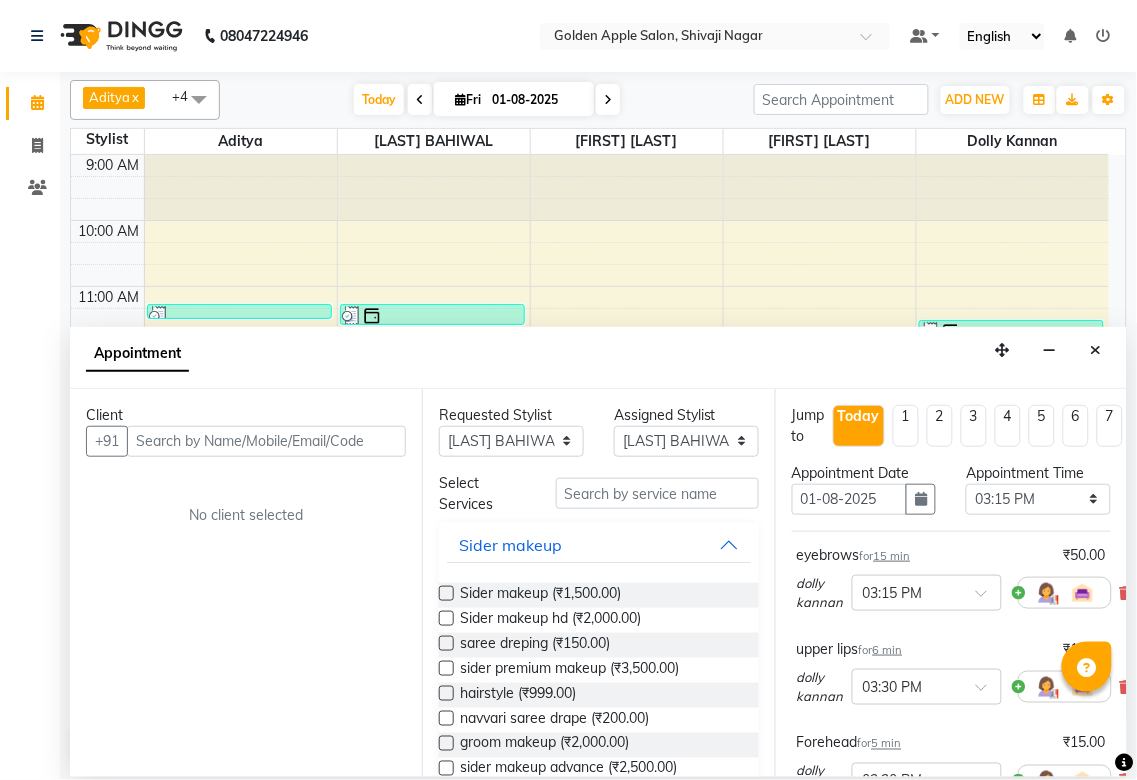 click at bounding box center (1065, 593) 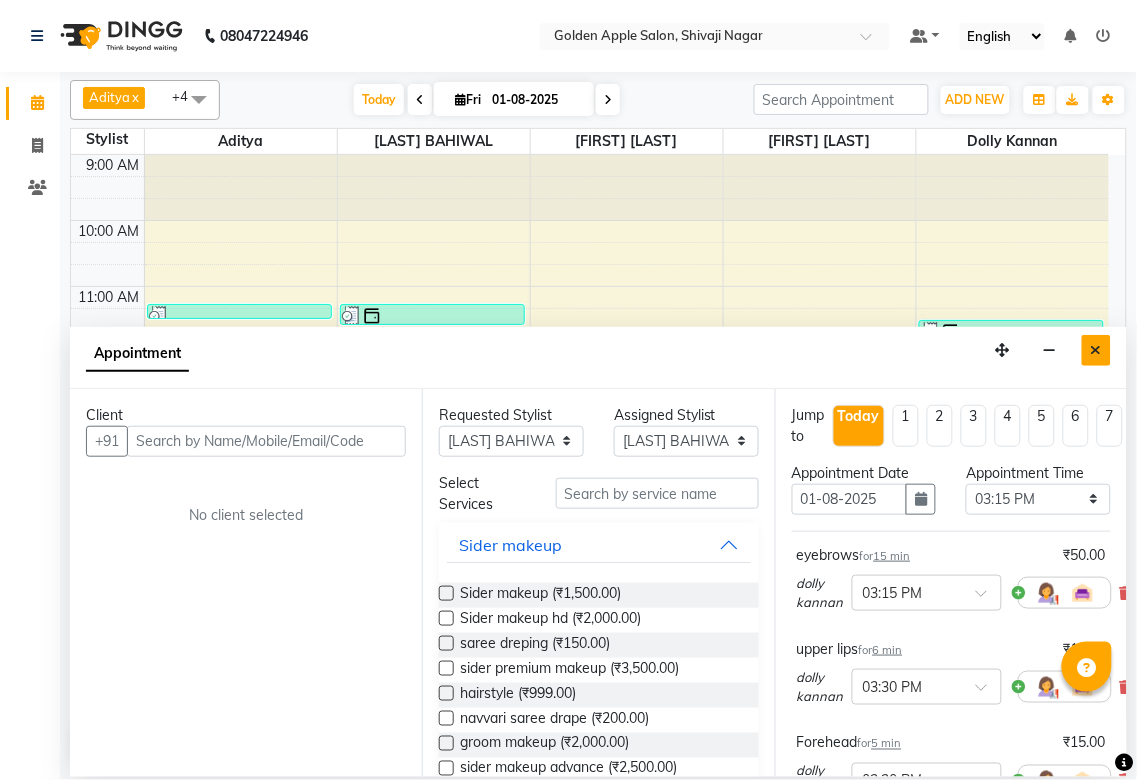 click at bounding box center (1096, 350) 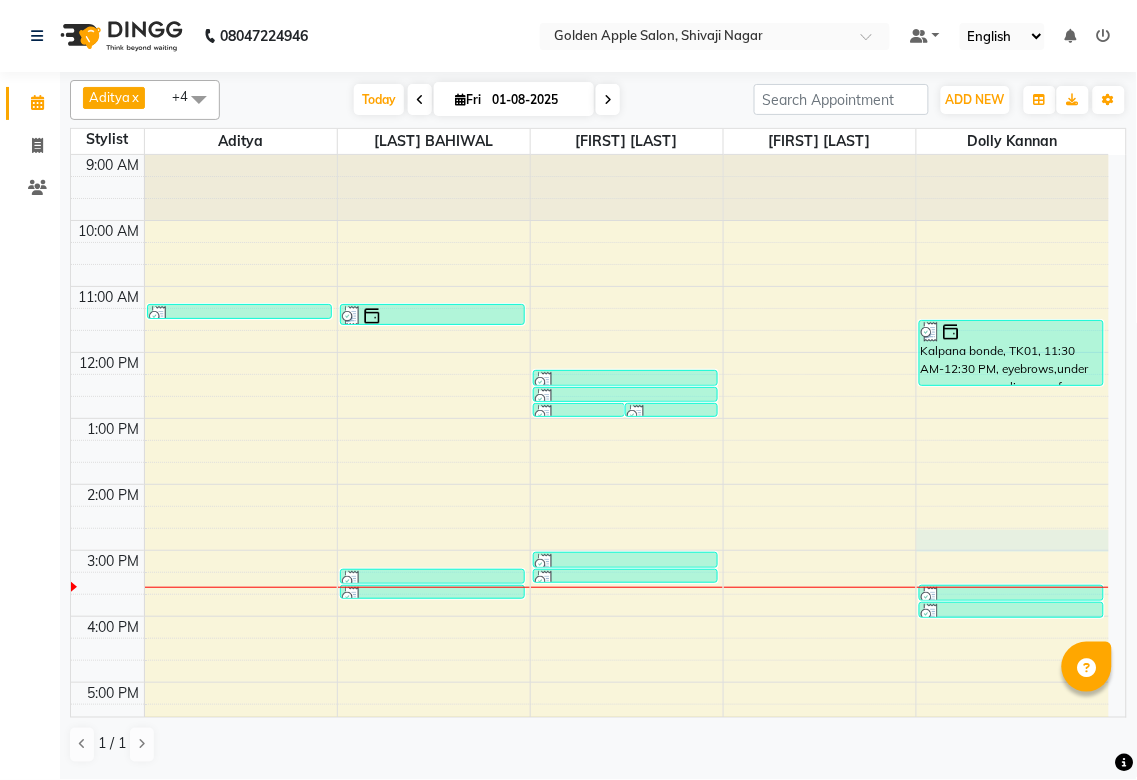 click on "9:00 AM 10:00 AM 11:00 AM 12:00 PM 1:00 PM 2:00 PM 3:00 PM 4:00 PM 5:00 PM 6:00 PM 7:00 PM 8:00 PM 9:00 PM Suraj Tiwari, TK02, 11:15 AM-11:30 AM, Mens Beared Kalpana bonde, TK01, 11:15 AM-11:35 AM, Hand wax smita Patil, TK05, 03:15 PM-03:30 PM, eyebrows smita Patil, TK05, 03:30 PM-03:41 PM, upper lips,eyebrows,Forehead Suryvanshi madam, TK03, 12:45 PM-12:51 PM, upper lips Suryvanshi madam, TK03, 12:45 PM-12:50 PM, Forehead Suryvanshi madam, TK03, 12:15 PM-12:30 PM, eyebrows Suryvanshi madam, TK03, 12:30 PM-12:45 PM, eyebrows smita Patil, TK05, 03:00 PM-03:15 PM, eyebrows smita Patil, TK05, 03:15 PM-03:21 PM, upper lips Kalpana bonde, TK01, 11:30 AM-12:30 PM, eyebrows,under arms wax,upper lips wax,face wax smita Patil, TK05, 03:30 PM-03:45 PM, Rica upper lip smita Patil, TK05, 03:45 PM-04:00 PM, Rica chin" at bounding box center [590, 583] 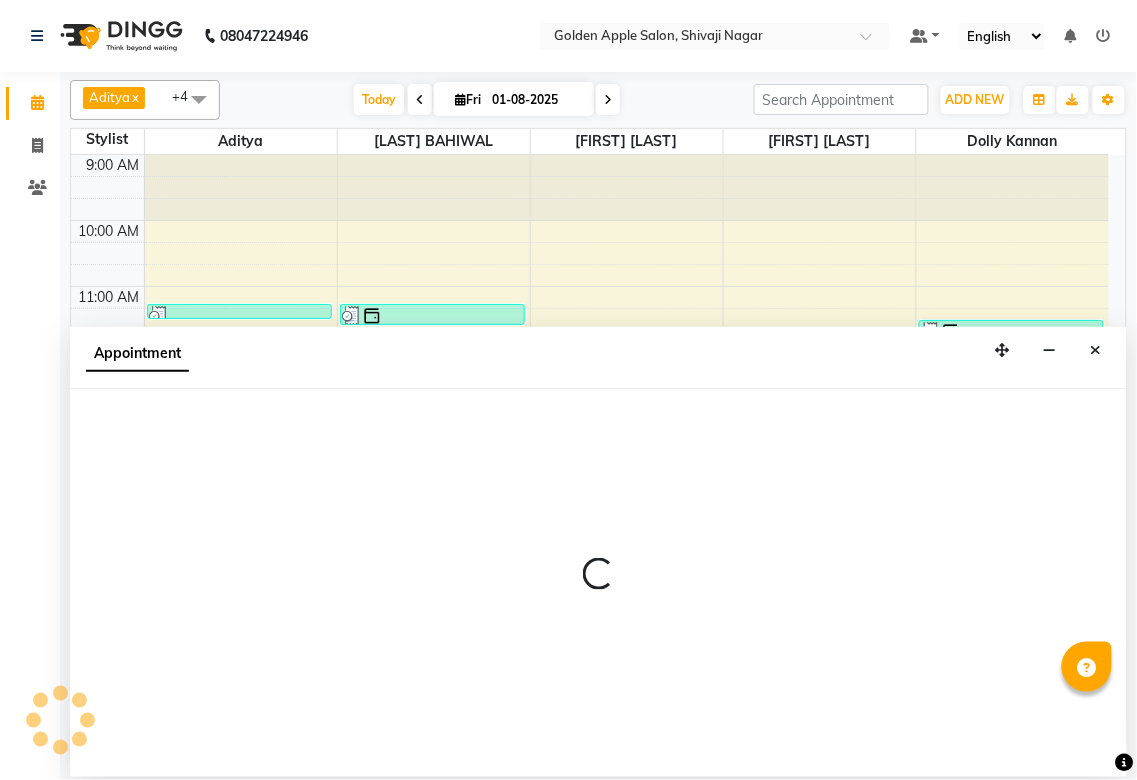 select on "87844" 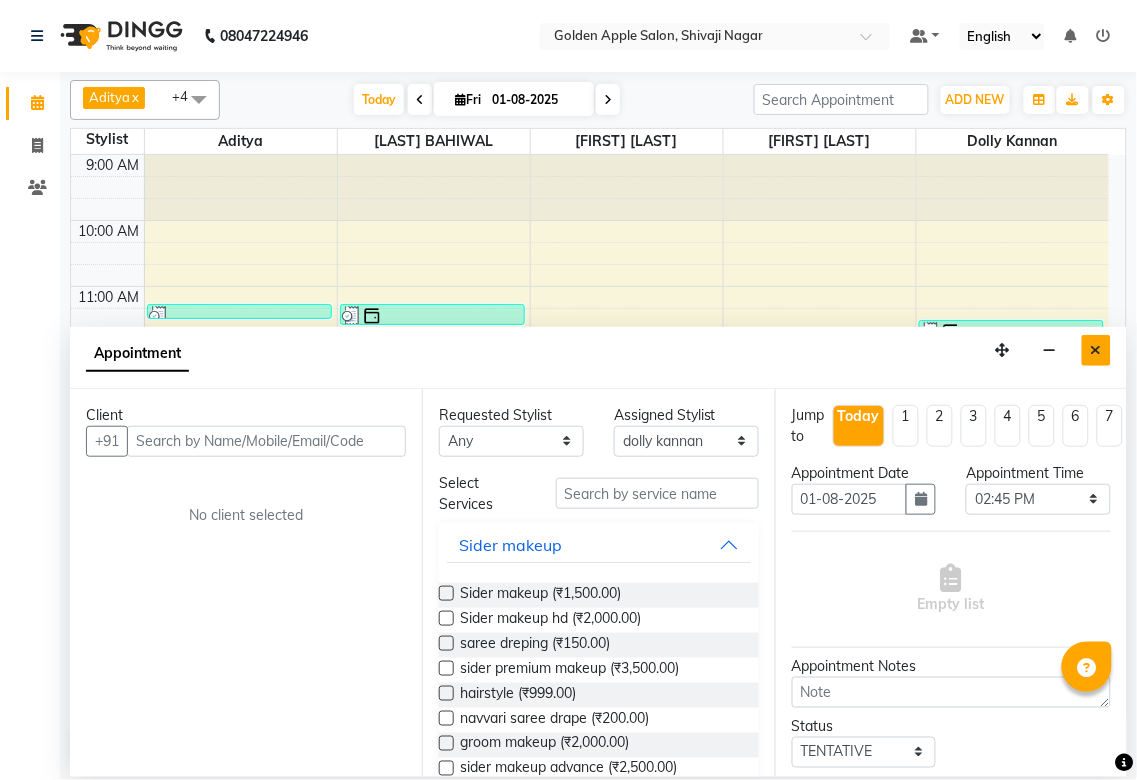 click at bounding box center (1096, 350) 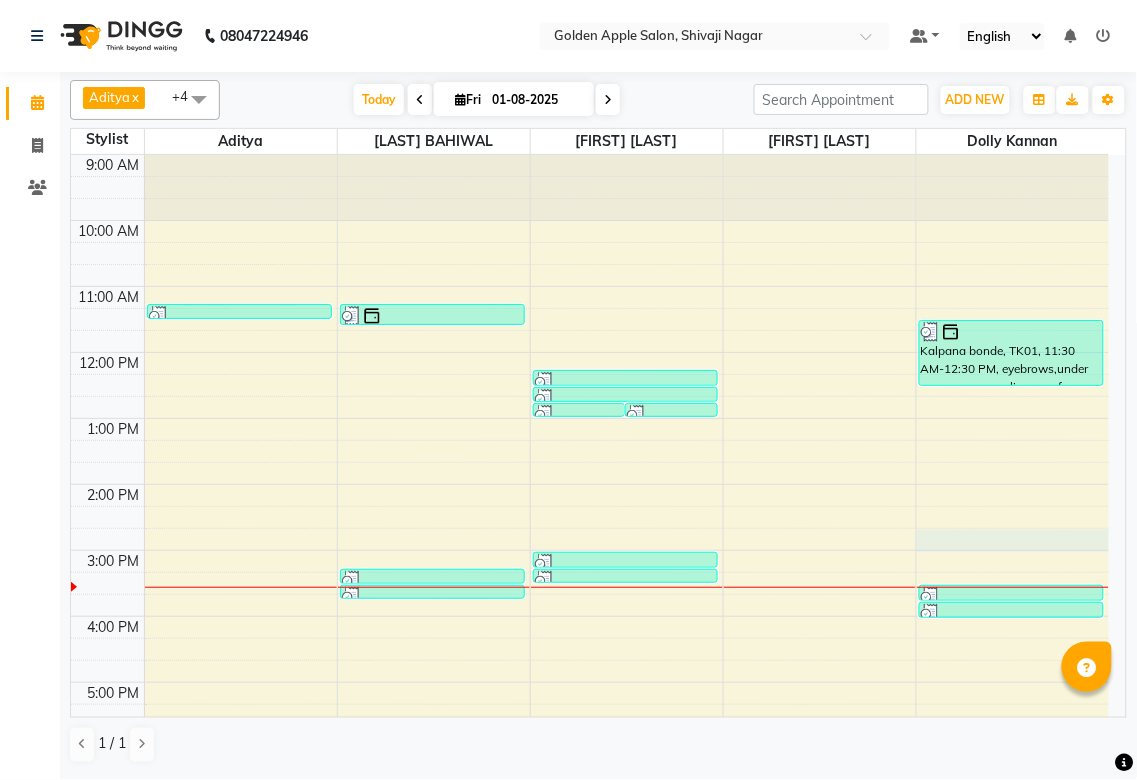 click on "9:00 AM 10:00 AM 11:00 AM 12:00 PM 1:00 PM 2:00 PM 3:00 PM 4:00 PM 5:00 PM 6:00 PM 7:00 PM 8:00 PM 9:00 PM Suraj Tiwari, TK02, 11:15 AM-11:30 AM, Mens Beared Kalpana bonde, TK01, 11:15 AM-11:35 AM, Hand wax smita Patil, TK05, 03:15 PM-03:30 PM, eyebrows smita Patil, TK05, 03:30 PM-03:41 PM, upper lips,eyebrows,Forehead Suryvanshi madam, TK03, 12:45 PM-12:51 PM, upper lips Suryvanshi madam, TK03, 12:45 PM-12:50 PM, Forehead Suryvanshi madam, TK03, 12:15 PM-12:30 PM, eyebrows Suryvanshi madam, TK03, 12:30 PM-12:45 PM, eyebrows smita Patil, TK05, 03:00 PM-03:15 PM, eyebrows smita Patil, TK05, 03:15 PM-03:21 PM, upper lips Kalpana bonde, TK01, 11:30 AM-12:30 PM, eyebrows,under arms wax,upper lips wax,face wax smita Patil, TK05, 03:30 PM-03:45 PM, Rica upper lip smita Patil, TK05, 03:45 PM-04:00 PM, Rica chin" at bounding box center (590, 583) 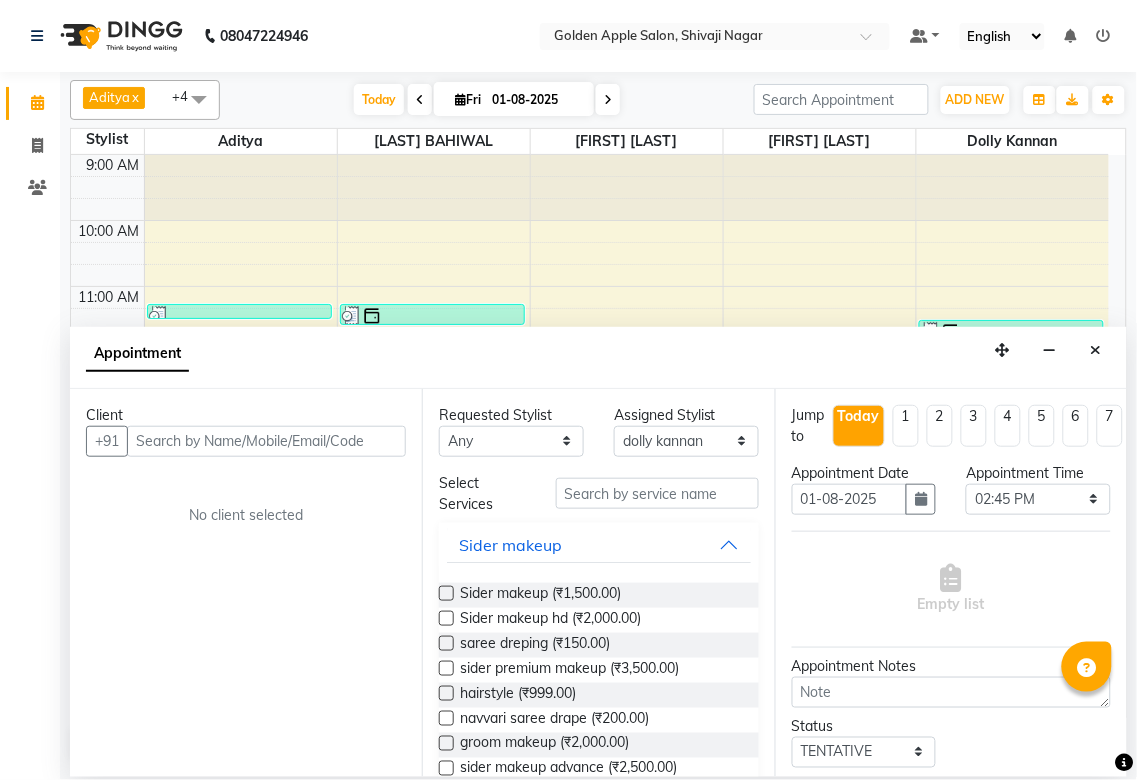 click at bounding box center (266, 441) 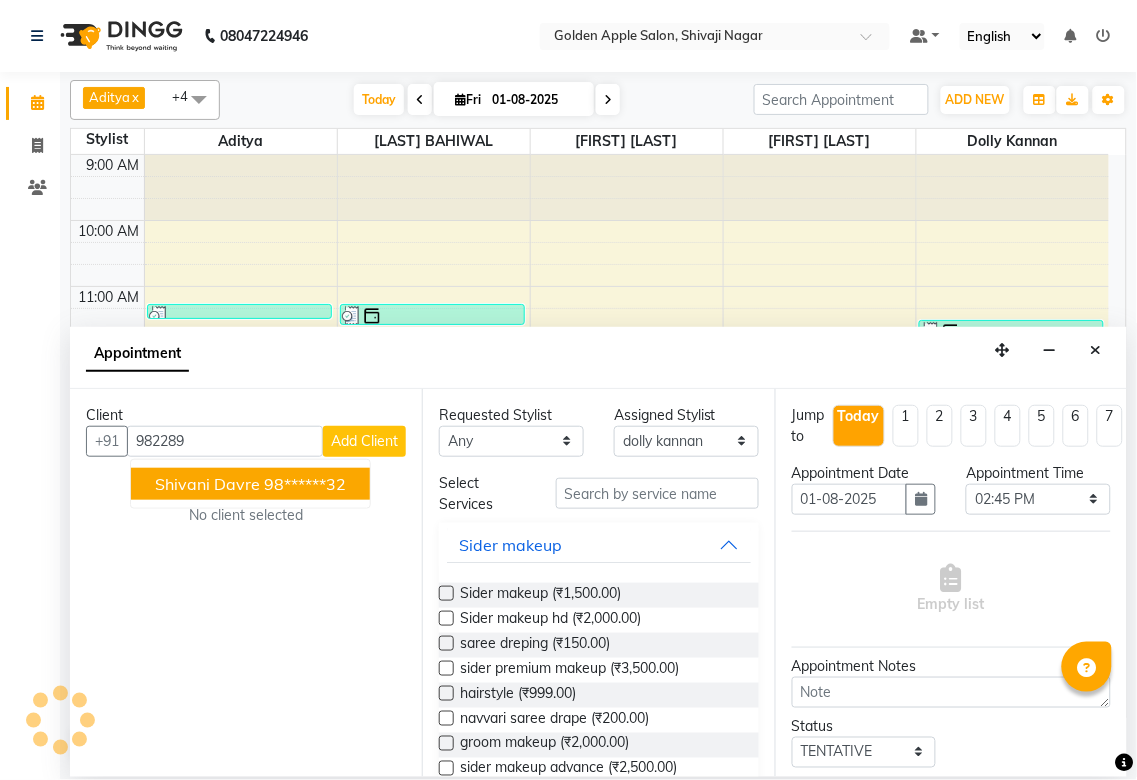 click on "shivani davre" at bounding box center [207, 484] 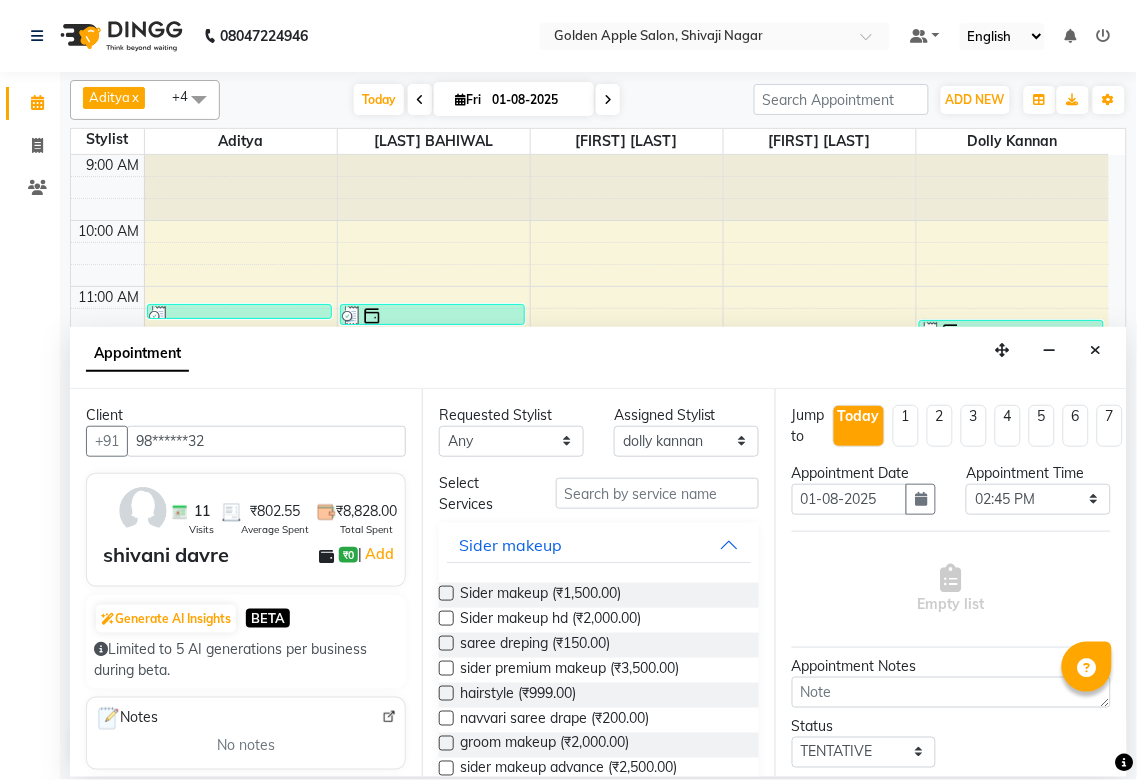 type on "98******32" 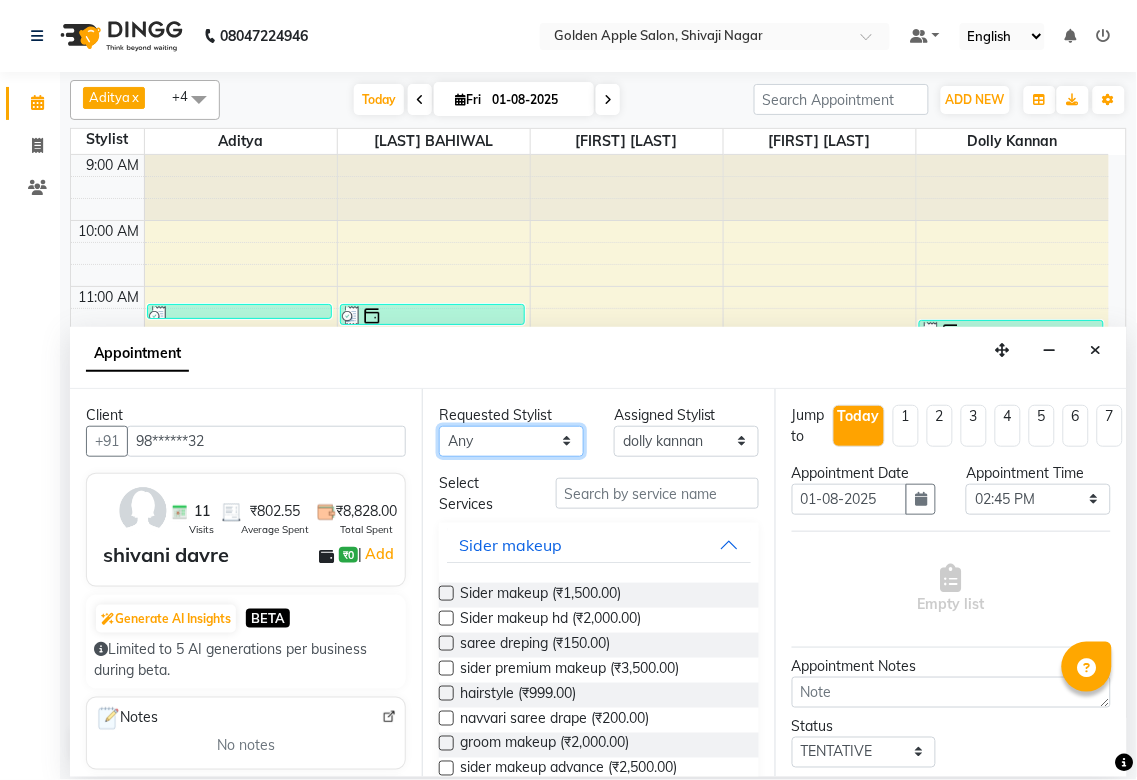 click on "Any Aditya Anjali  BAHIWAL Aparana Satarrdekar ashwini jopale dolly kannan  Harshika Hire operator vijay ahire" at bounding box center [511, 441] 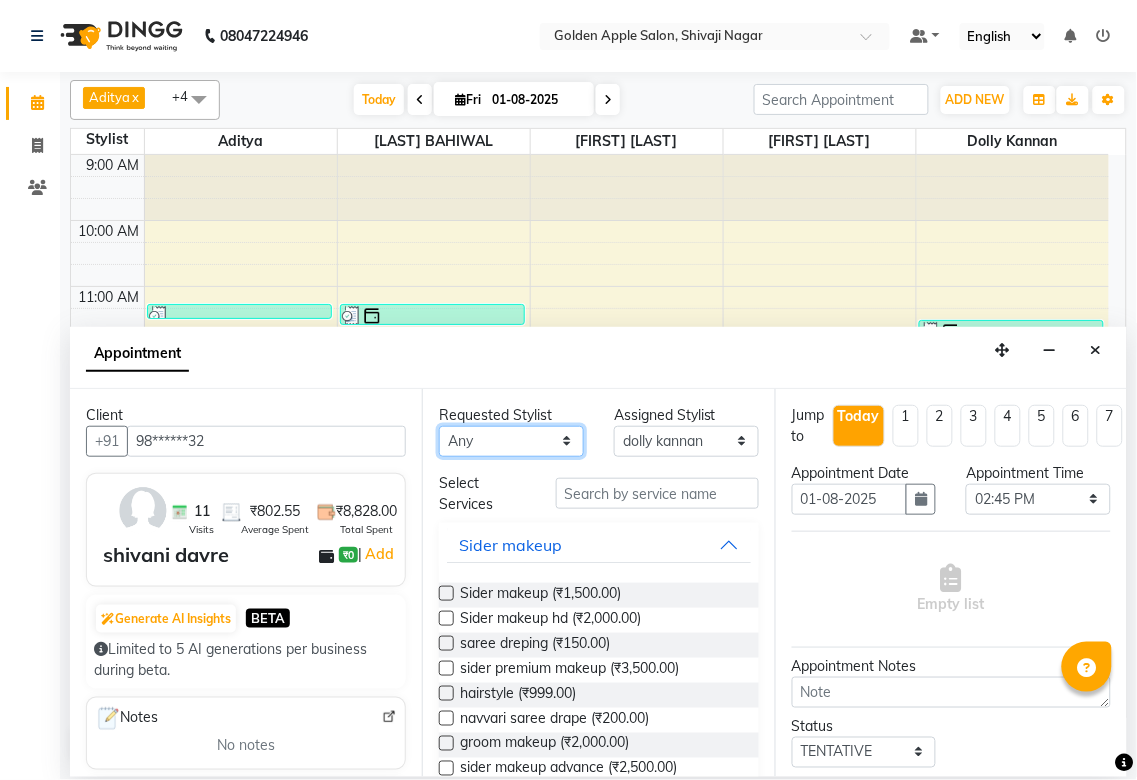 select on "87844" 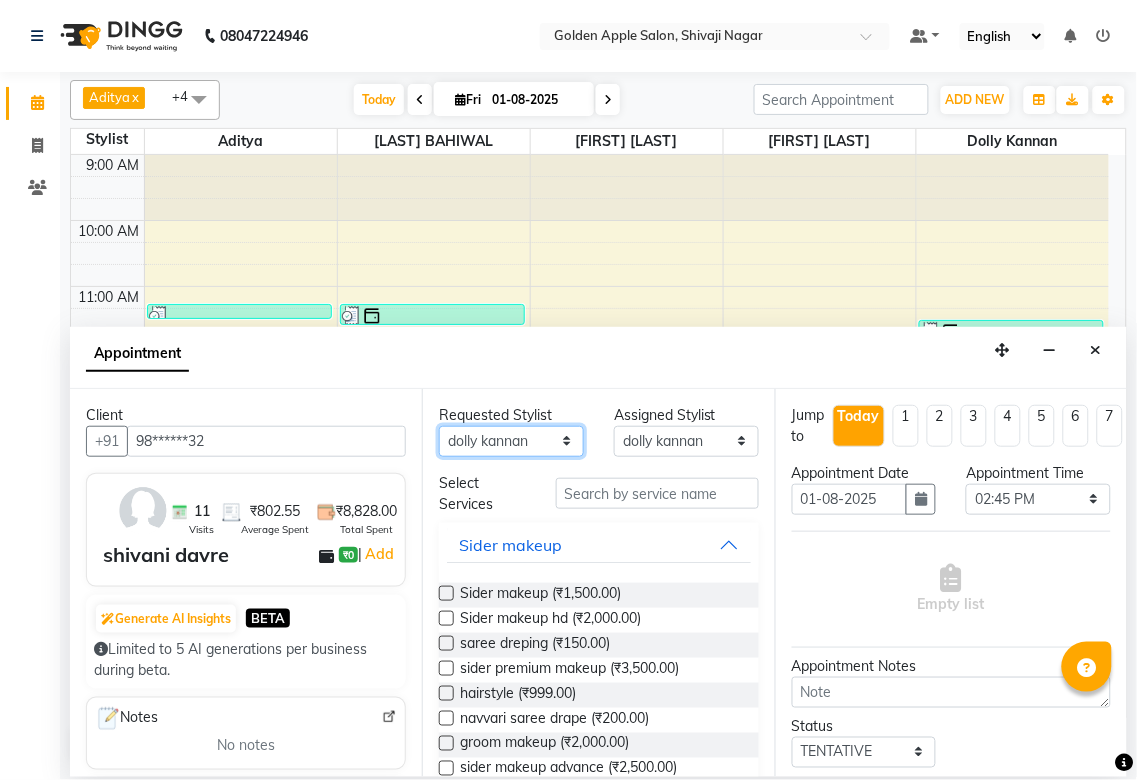 click on "Any Aditya Anjali  BAHIWAL Aparana Satarrdekar ashwini jopale dolly kannan  Harshika Hire operator vijay ahire" at bounding box center (511, 441) 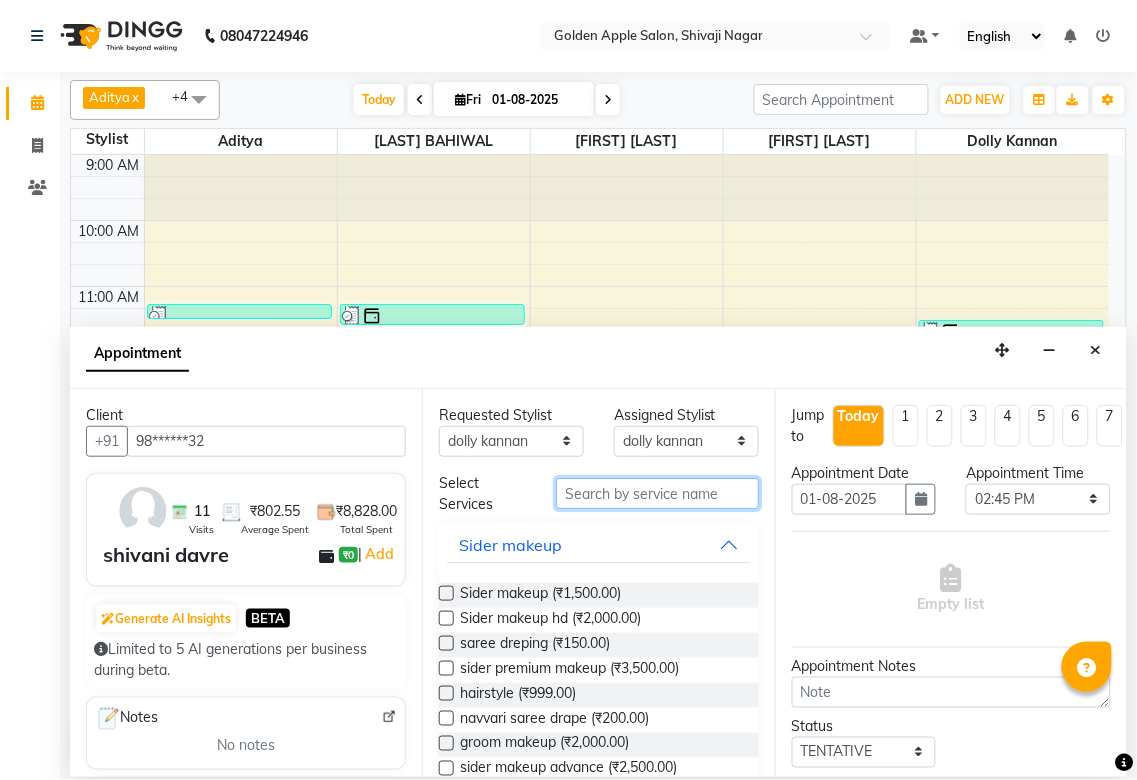 click at bounding box center [657, 493] 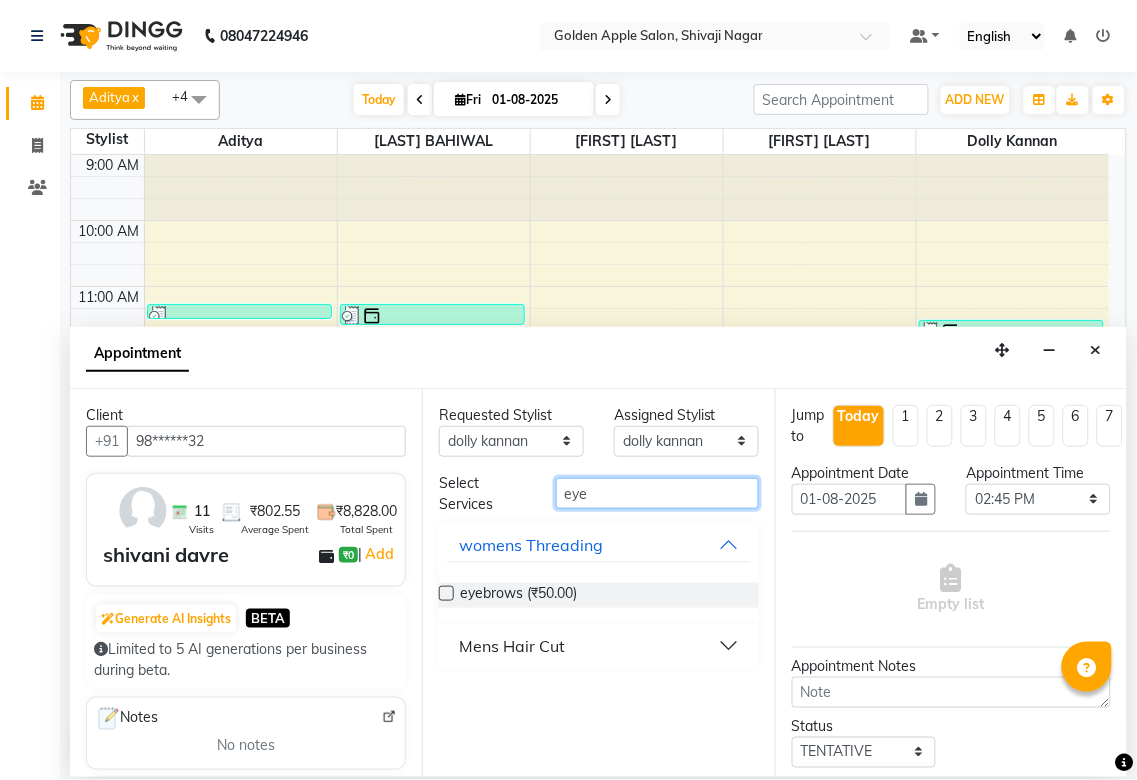 type on "eye" 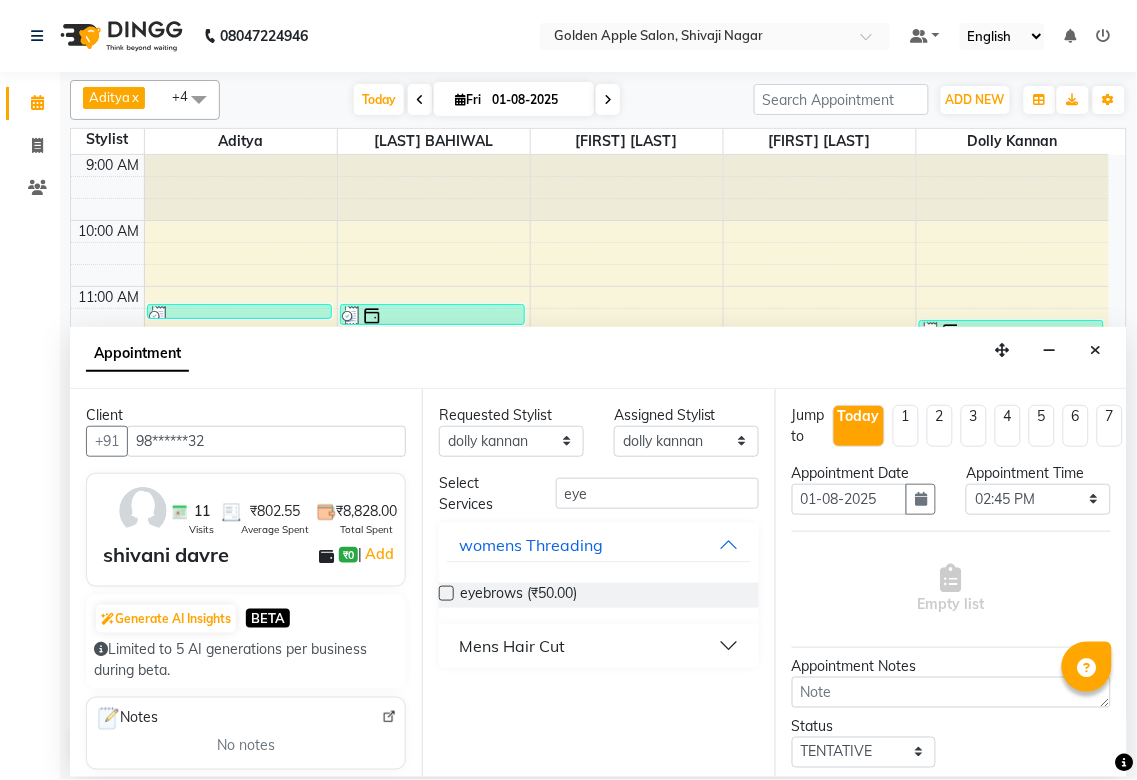 click at bounding box center (446, 593) 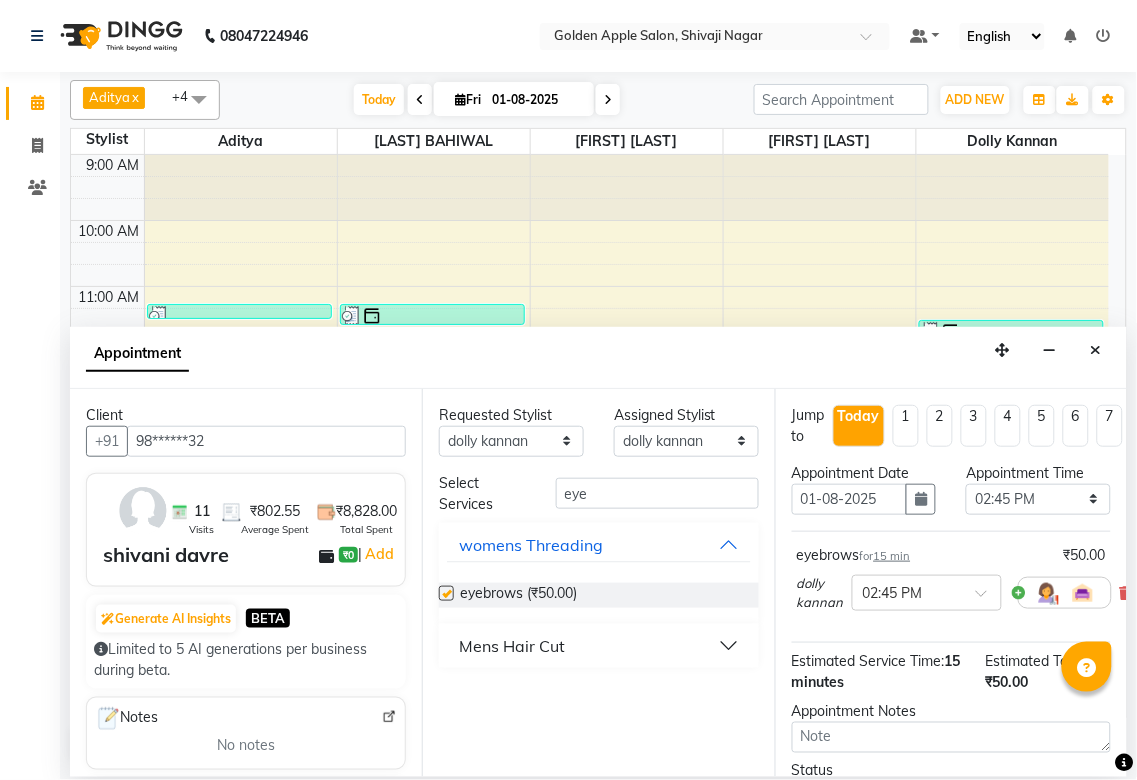 checkbox on "false" 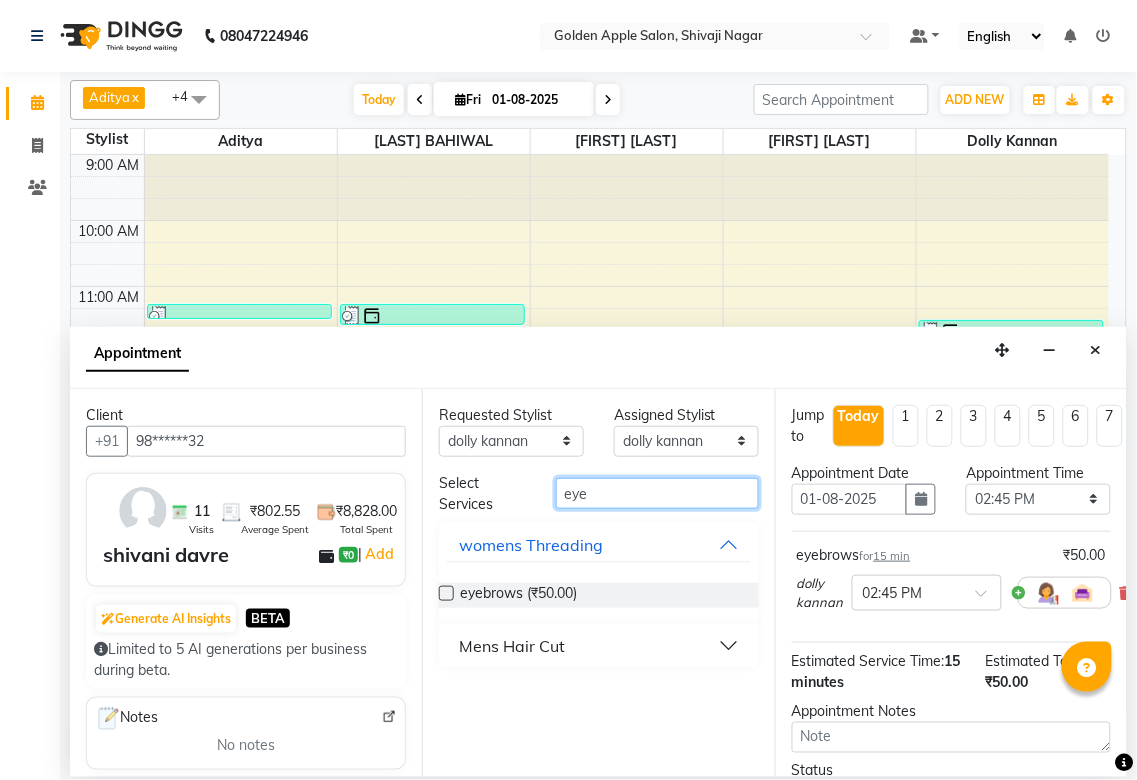 click on "eye" at bounding box center (657, 493) 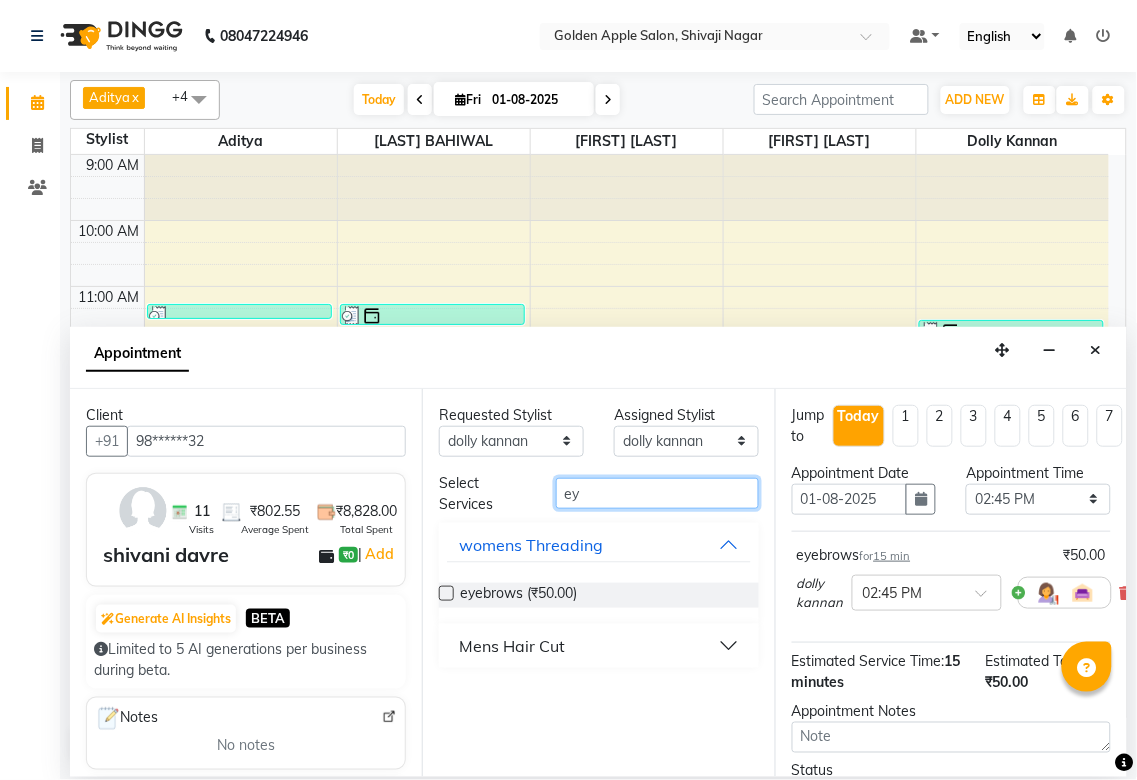 type on "e" 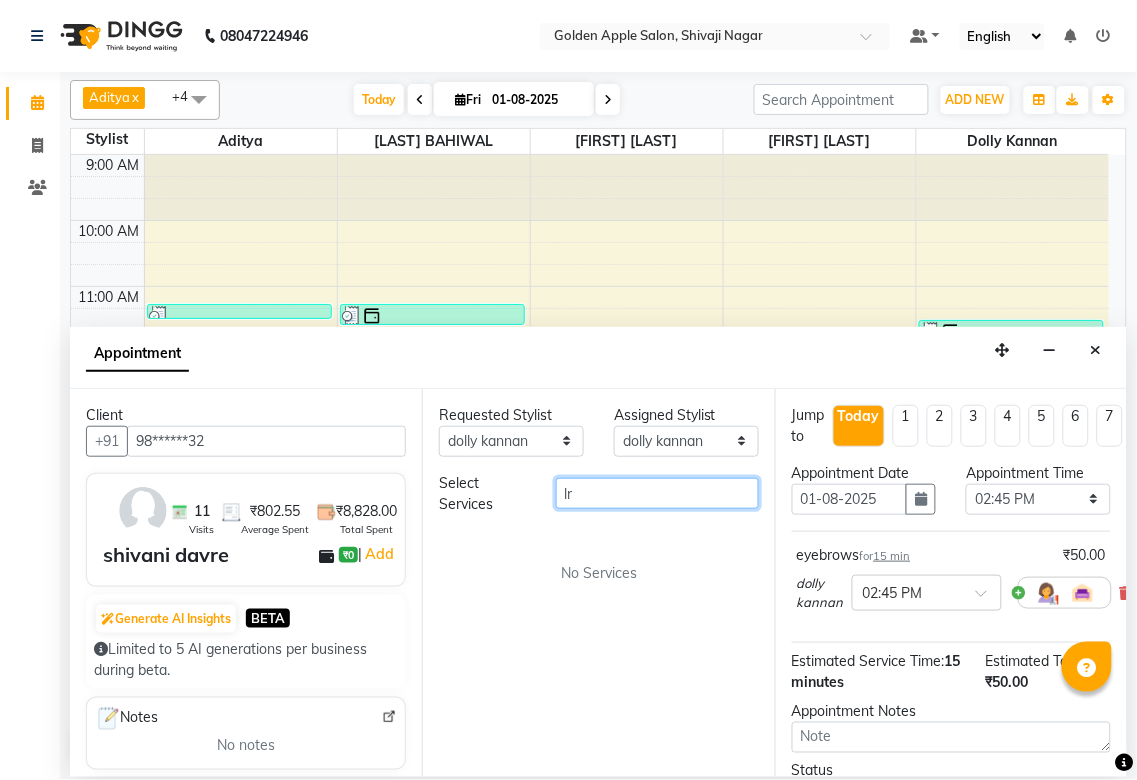 type on "l" 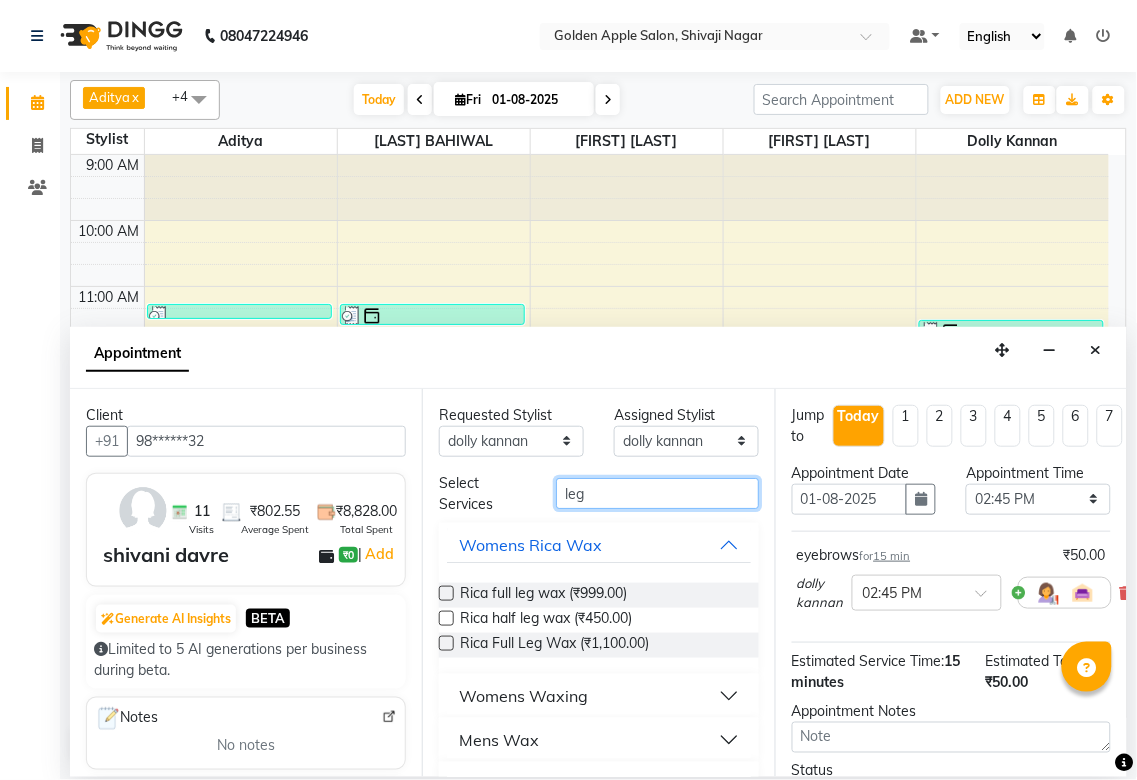 type on "leg" 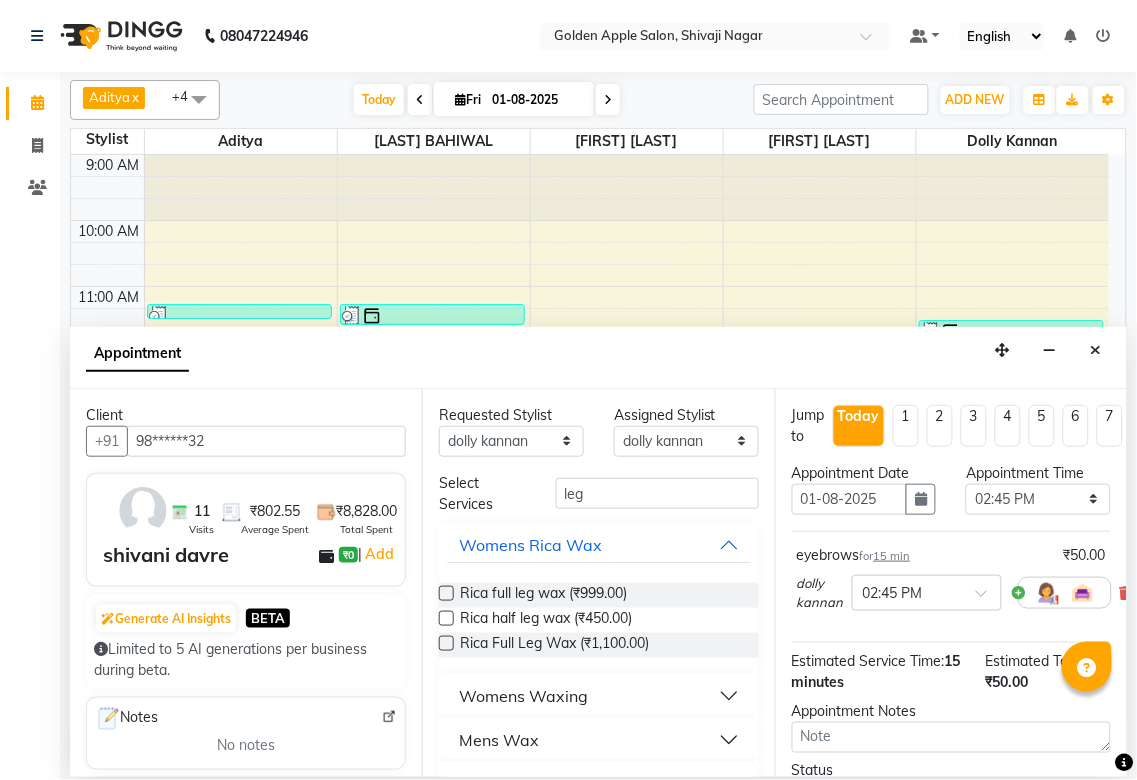 click on "Womens Waxing" at bounding box center (523, 696) 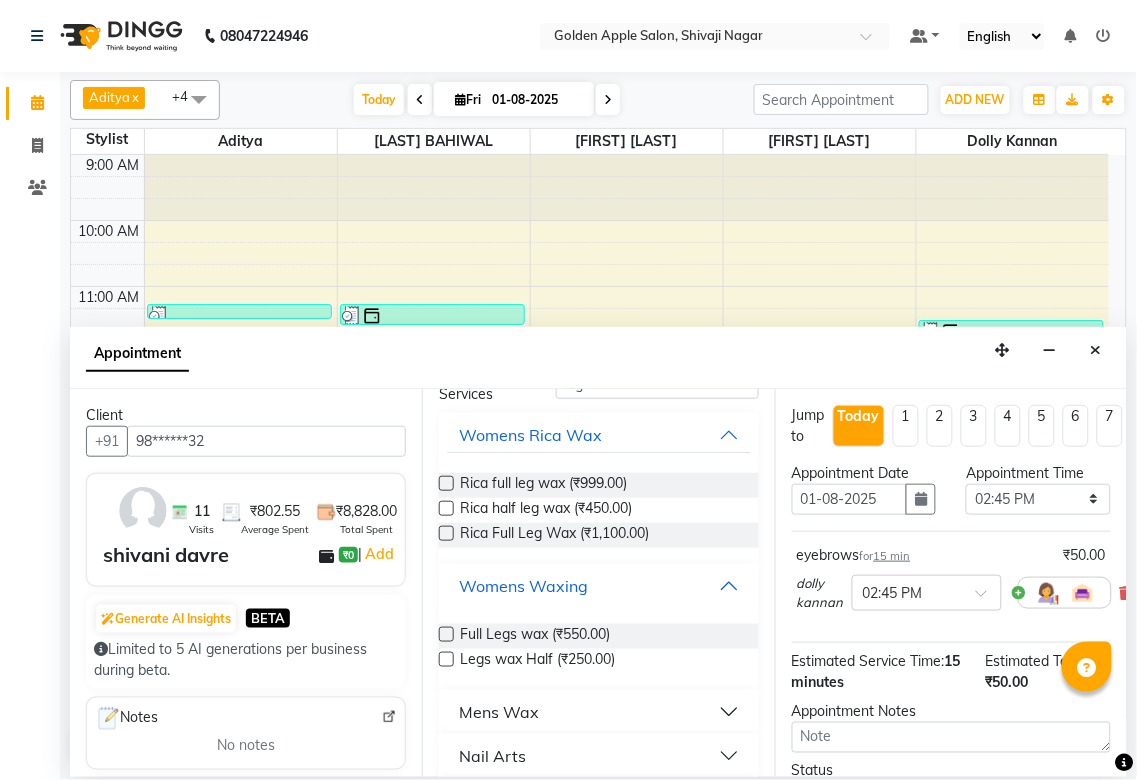 scroll, scrollTop: 111, scrollLeft: 0, axis: vertical 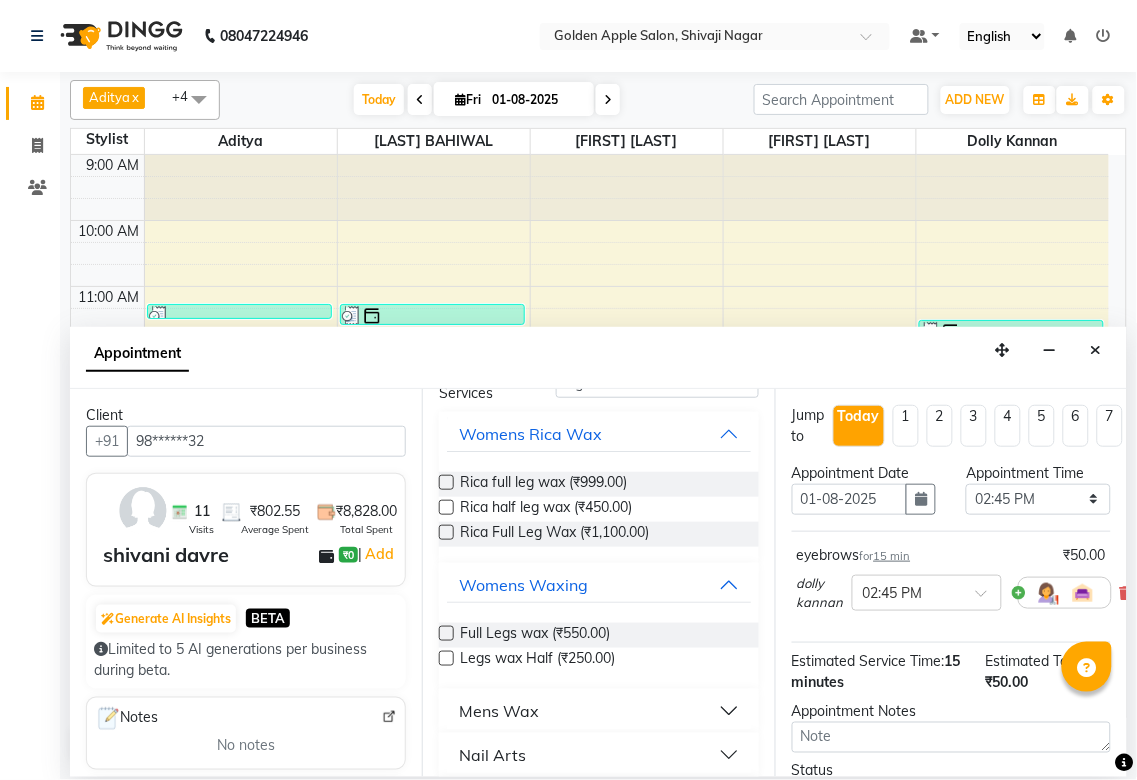click at bounding box center [446, 658] 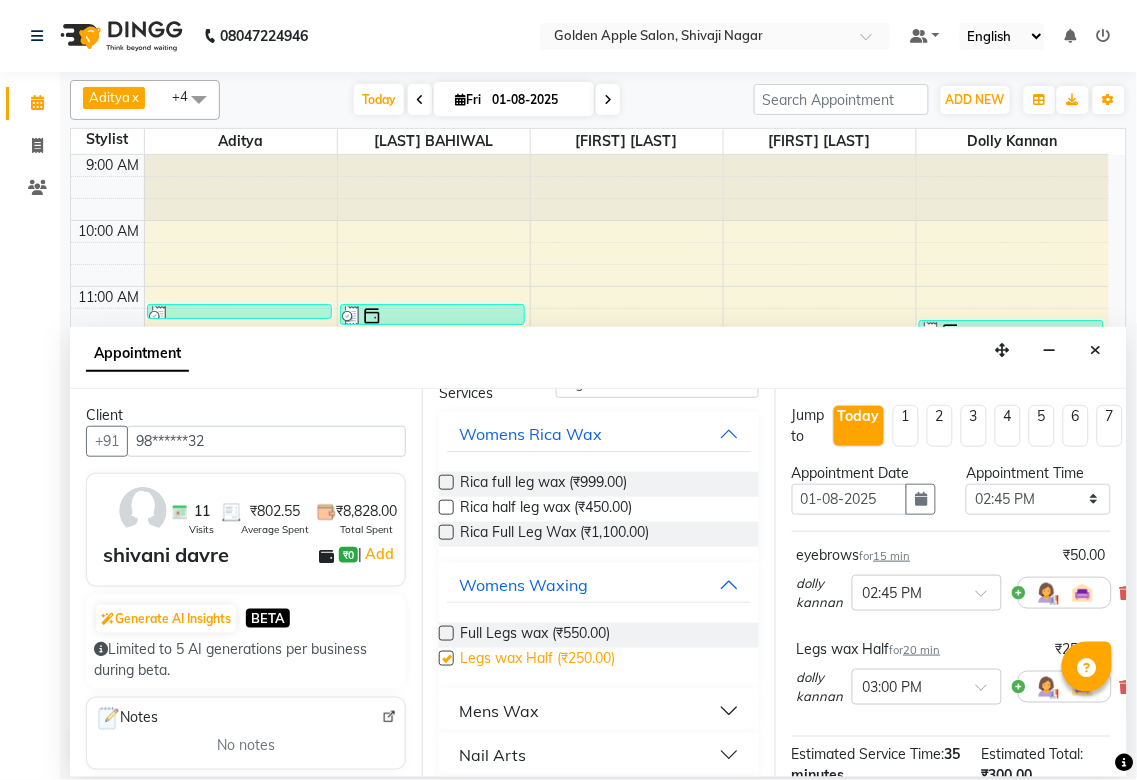 checkbox on "false" 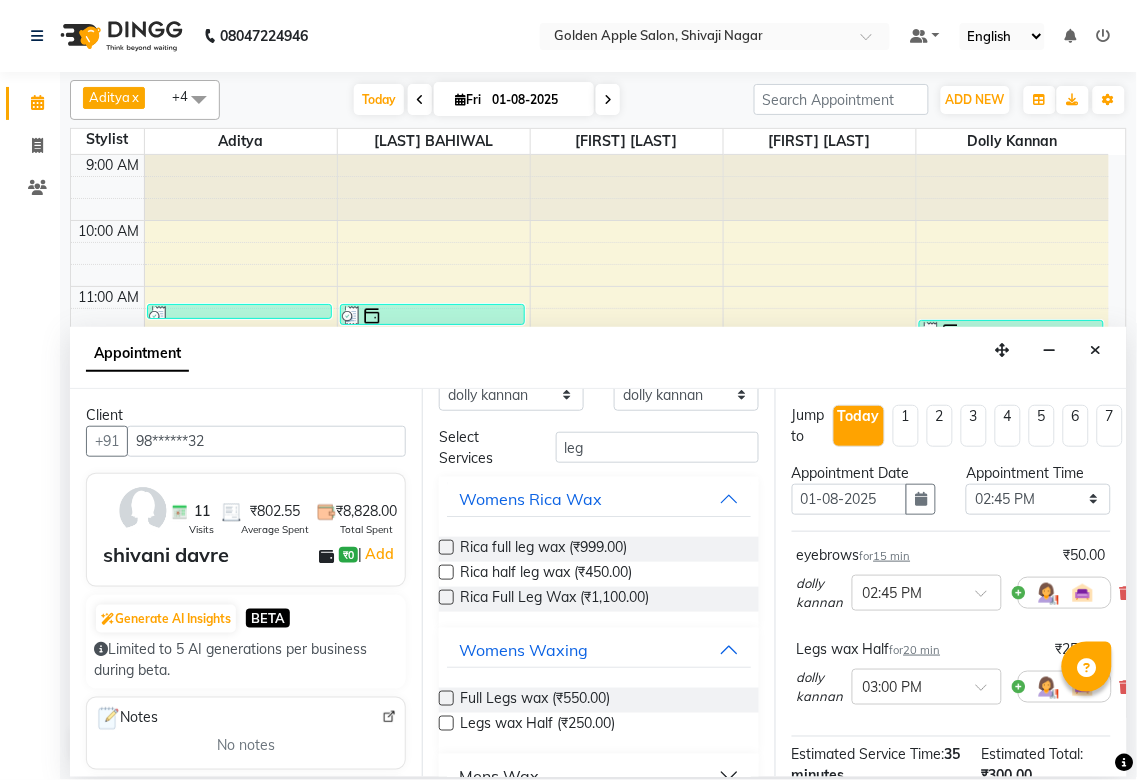 scroll, scrollTop: 0, scrollLeft: 0, axis: both 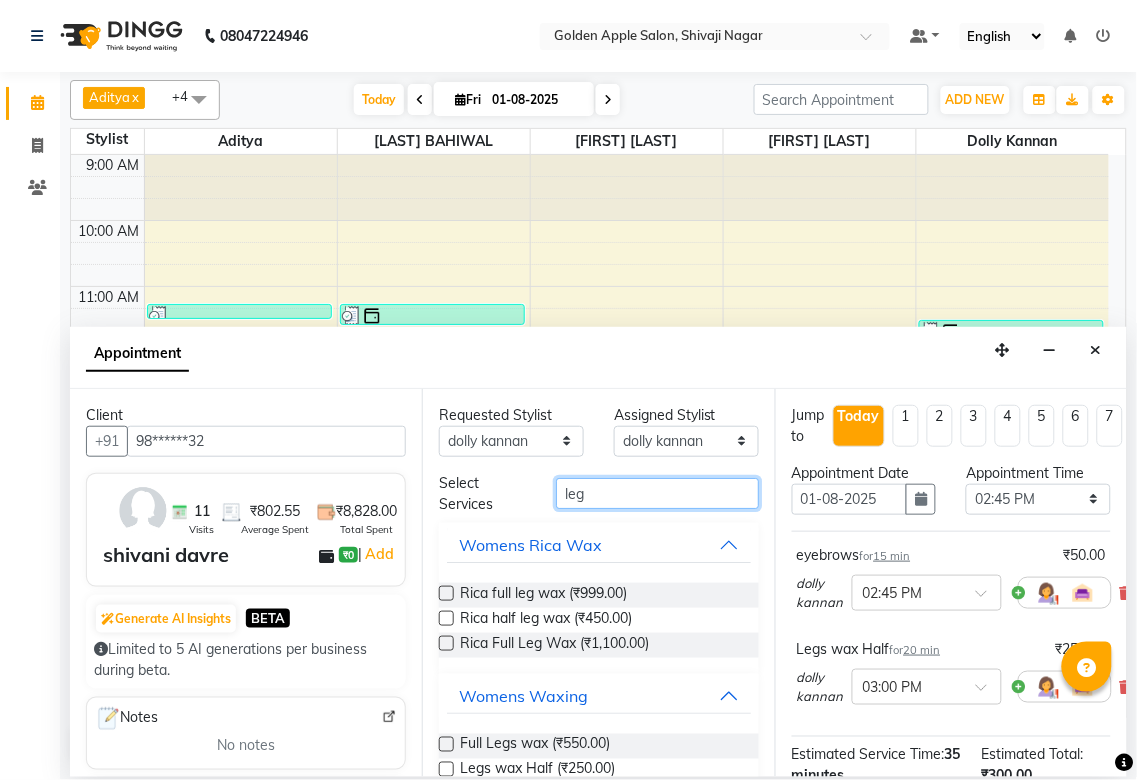 click on "leg" at bounding box center [657, 493] 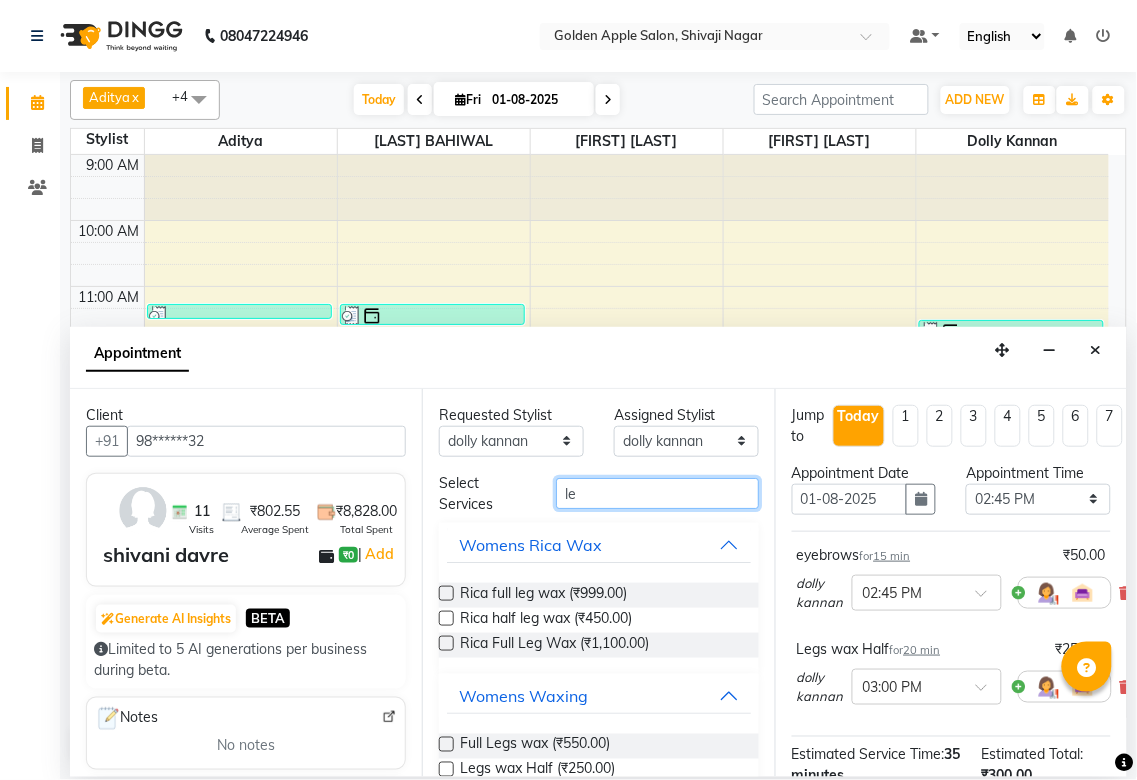 type on "l" 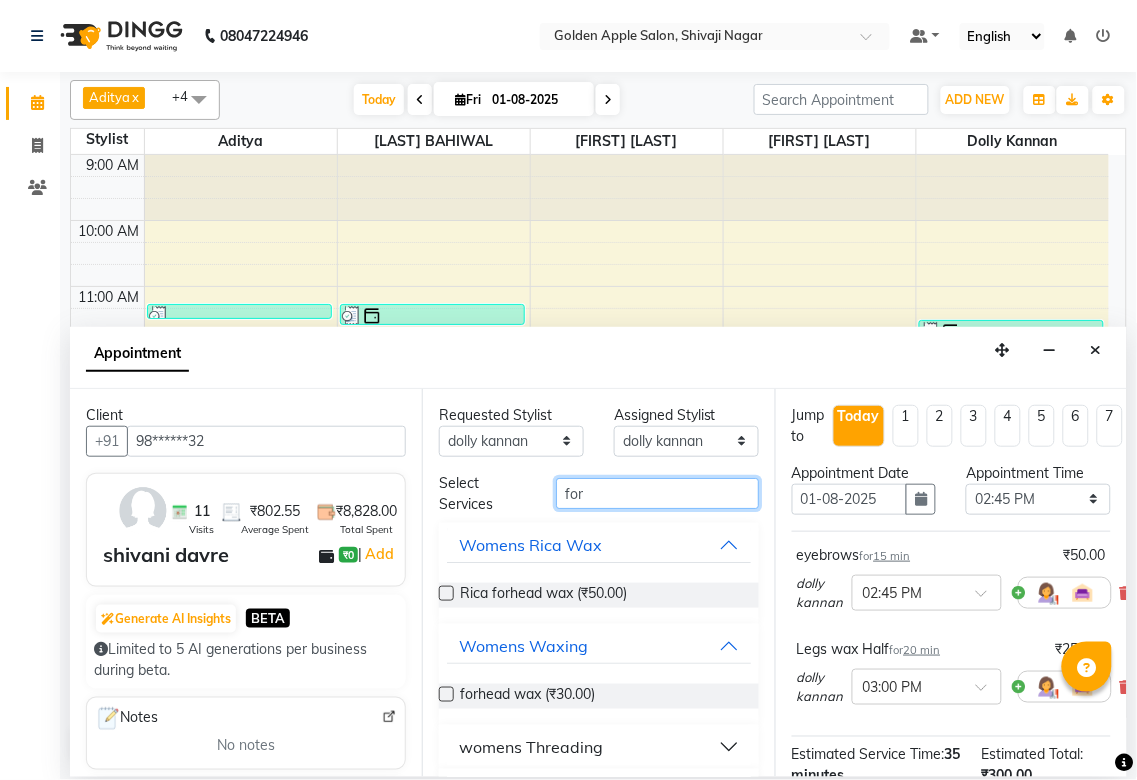 type on "for" 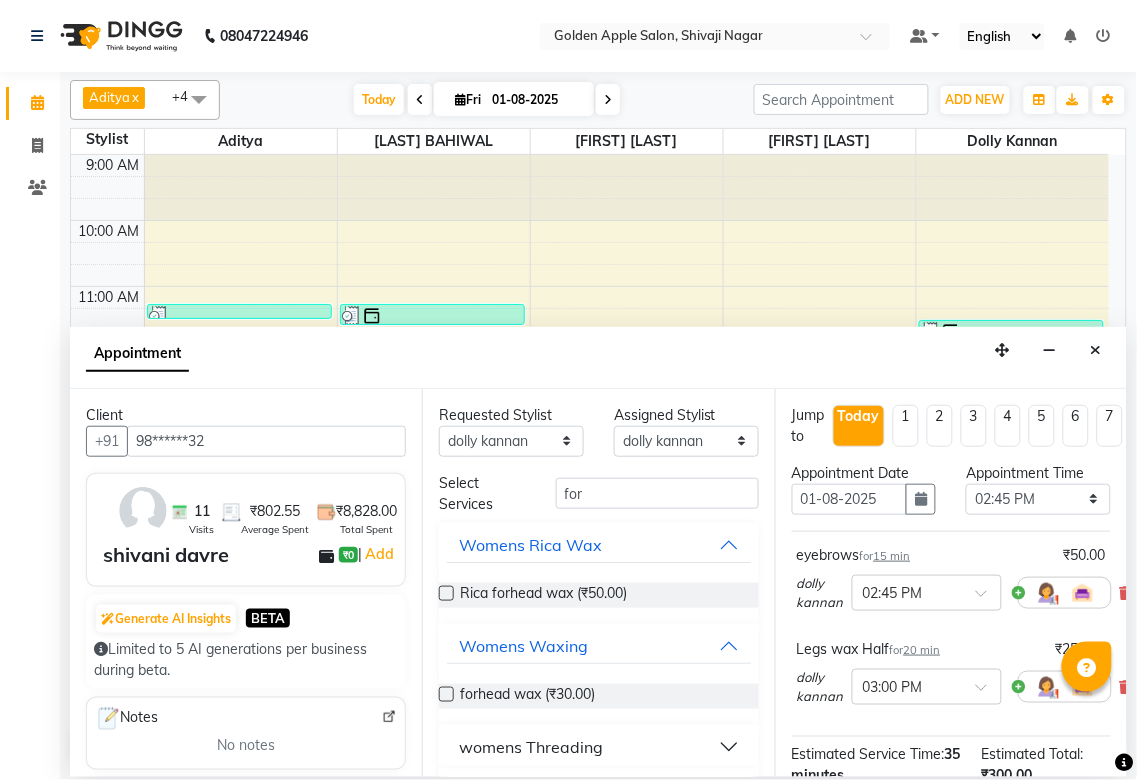 click at bounding box center (446, 694) 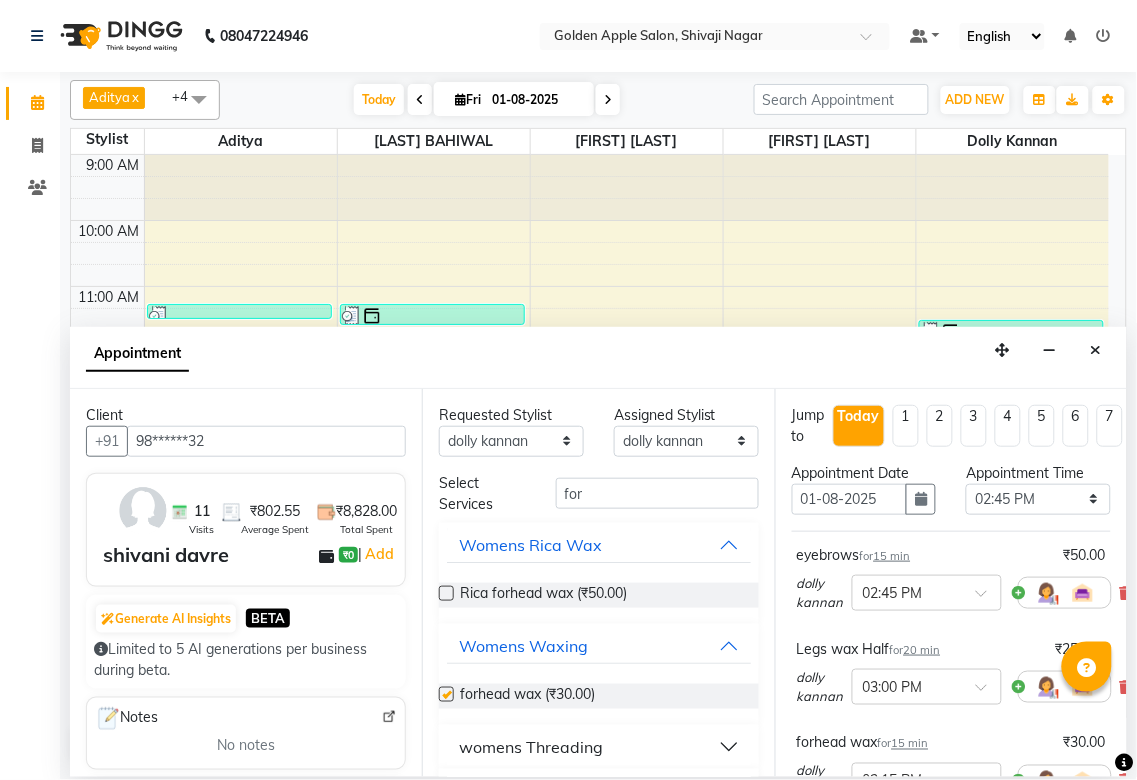 checkbox on "false" 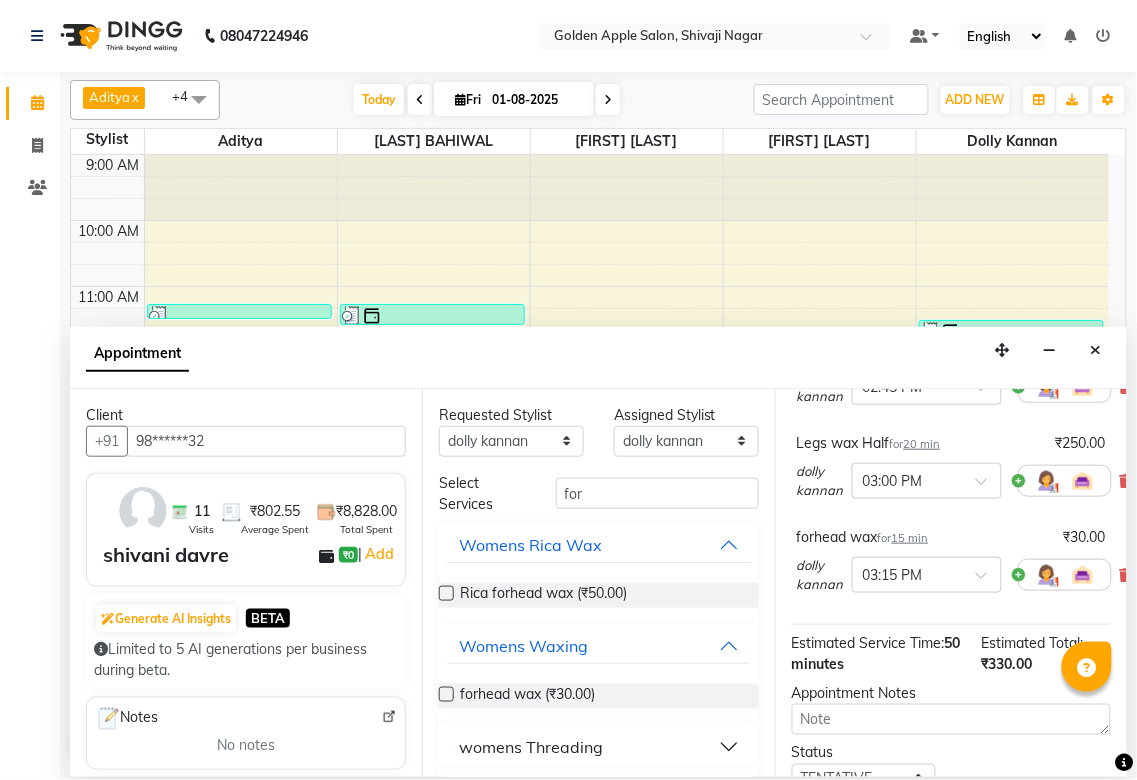 scroll, scrollTop: 222, scrollLeft: 0, axis: vertical 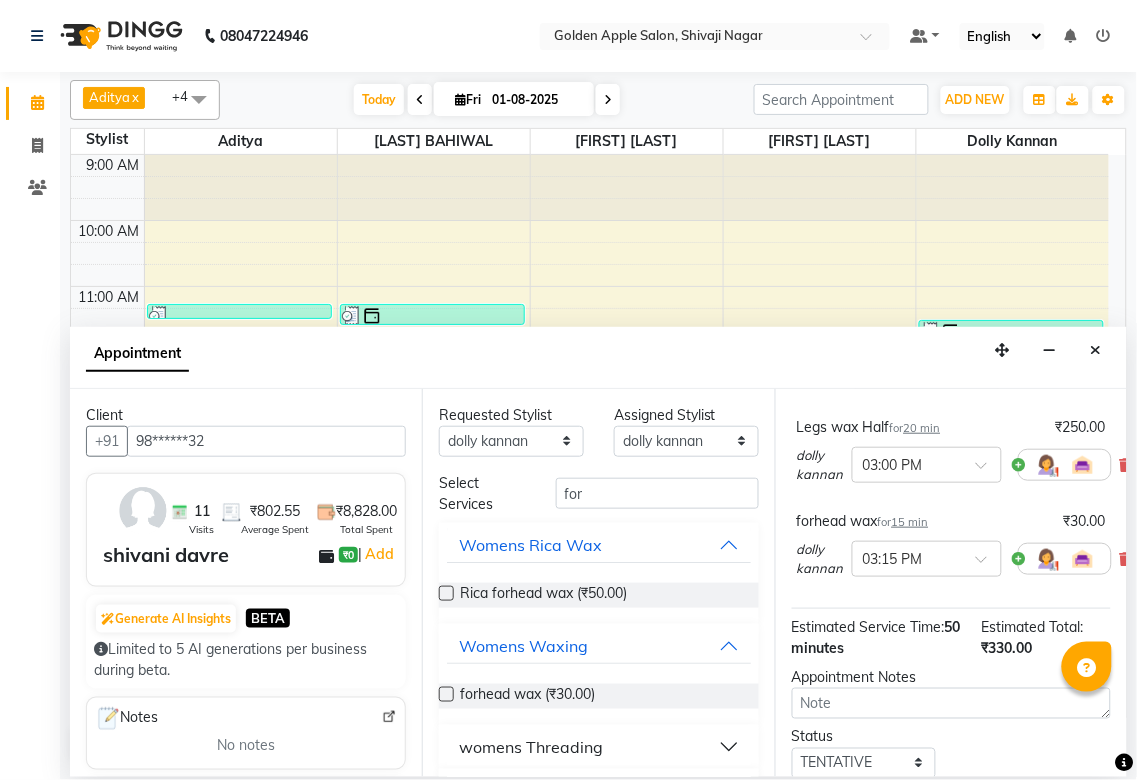 click at bounding box center [1065, 559] 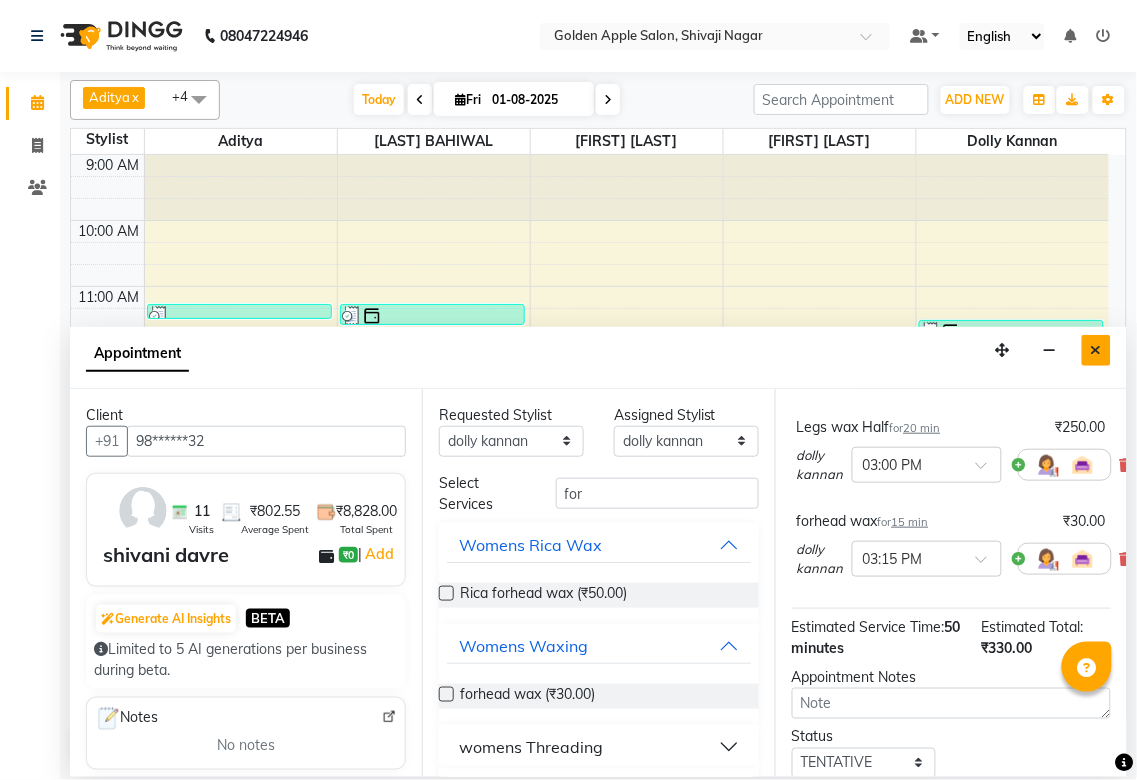 click at bounding box center [1096, 350] 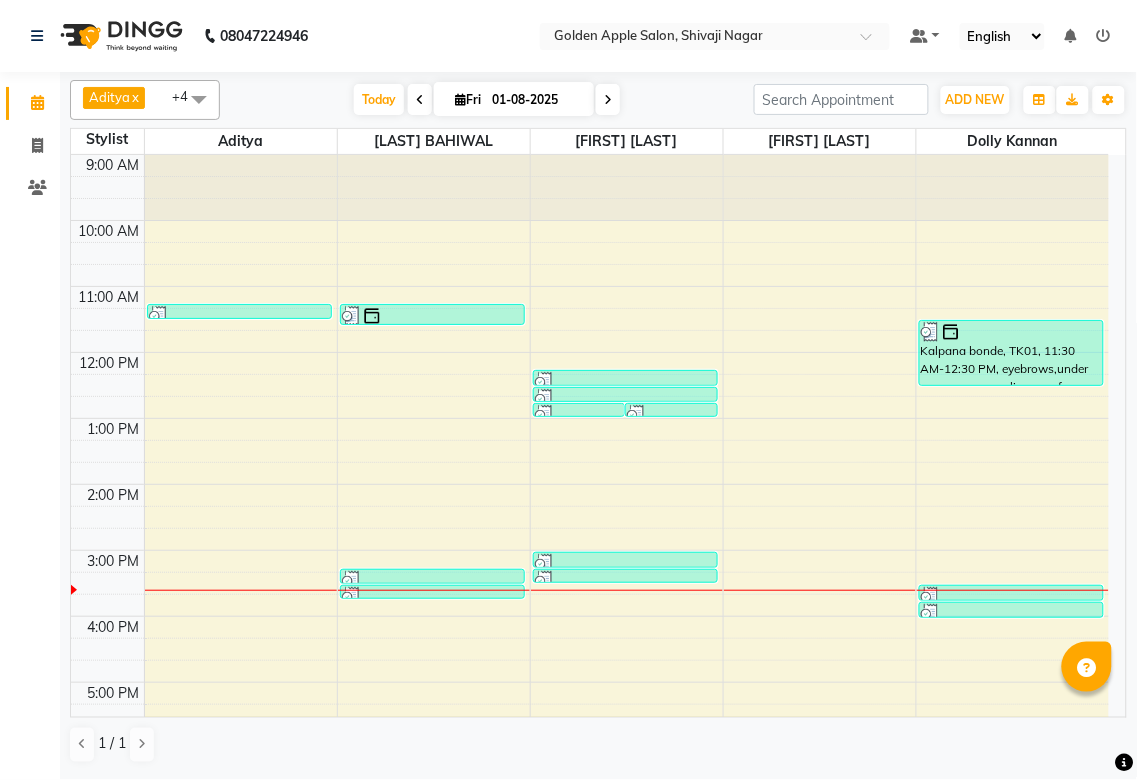 click on "9:00 AM 10:00 AM 11:00 AM 12:00 PM 1:00 PM 2:00 PM 3:00 PM 4:00 PM 5:00 PM 6:00 PM 7:00 PM 8:00 PM 9:00 PM Suraj Tiwari, TK02, 11:15 AM-11:30 AM, Mens Beared Kalpana bonde, TK01, 11:15 AM-11:35 AM, Hand wax smita Patil, TK05, 03:15 PM-03:30 PM, eyebrows smita Patil, TK05, 03:30 PM-03:41 PM, upper lips,eyebrows,Forehead Suryvanshi madam, TK03, 12:45 PM-12:51 PM, upper lips Suryvanshi madam, TK03, 12:45 PM-12:50 PM, Forehead Suryvanshi madam, TK03, 12:15 PM-12:30 PM, eyebrows Suryvanshi madam, TK03, 12:30 PM-12:45 PM, eyebrows smita Patil, TK05, 03:00 PM-03:15 PM, eyebrows smita Patil, TK05, 03:15 PM-03:21 PM, upper lips Kalpana bonde, TK01, 11:30 AM-12:30 PM, eyebrows,under arms wax,upper lips wax,face wax smita Patil, TK05, 03:30 PM-03:45 PM, Rica upper lip smita Patil, TK05, 03:45 PM-04:00 PM, Rica chin" at bounding box center [590, 583] 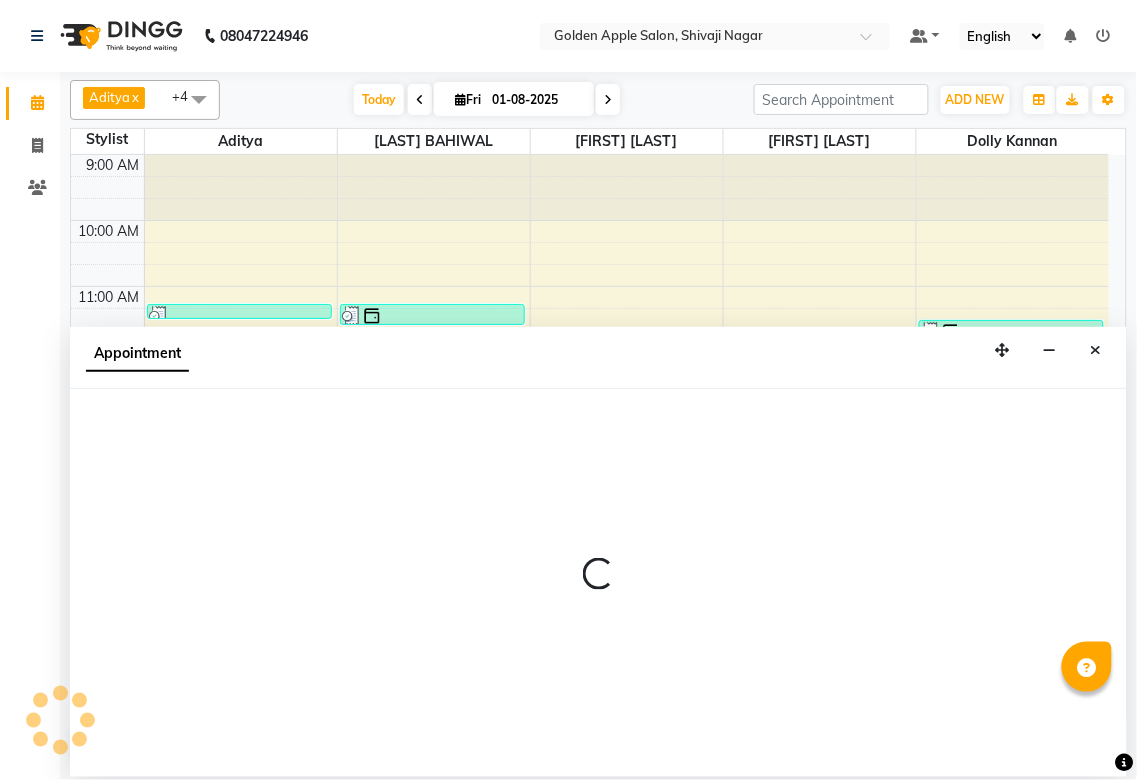 select on "87844" 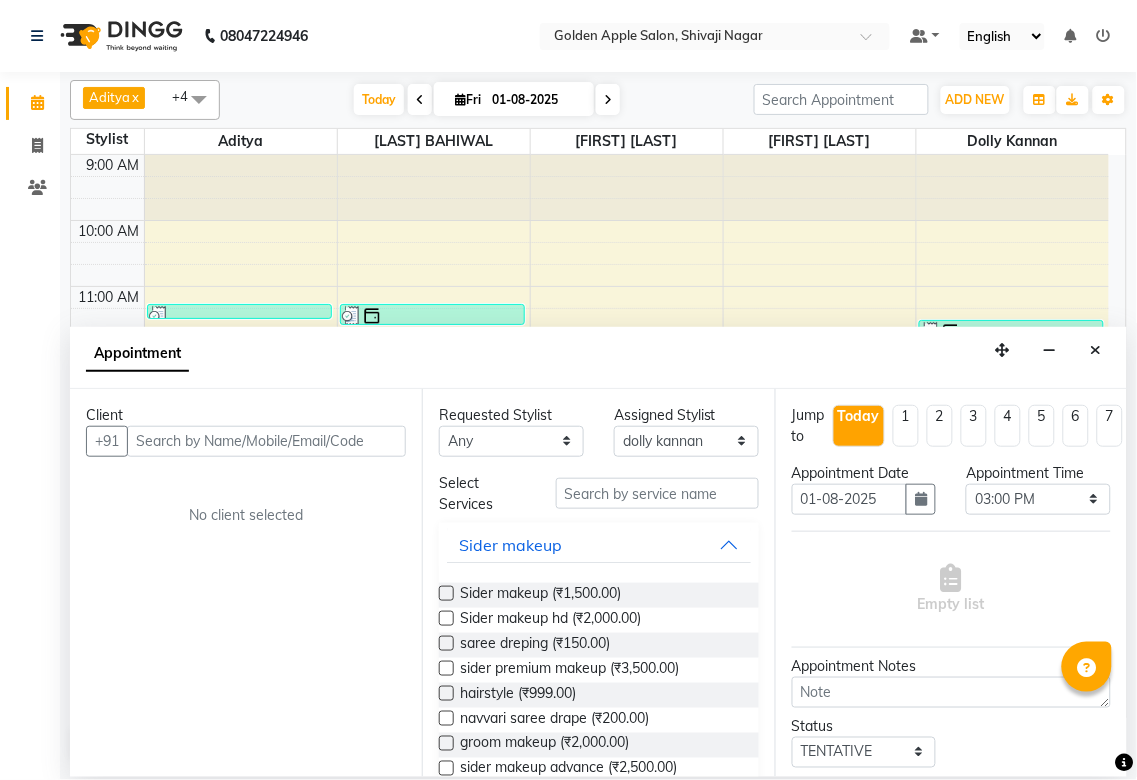 click at bounding box center [266, 441] 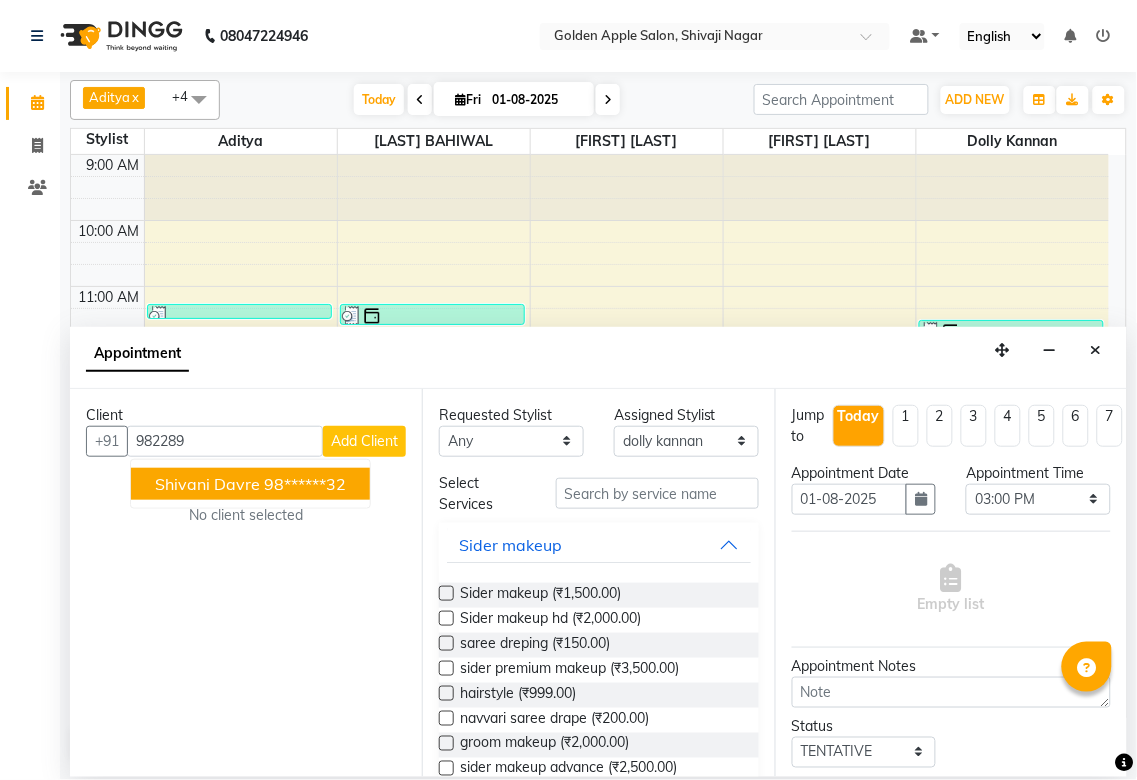 click on "98******32" at bounding box center (305, 484) 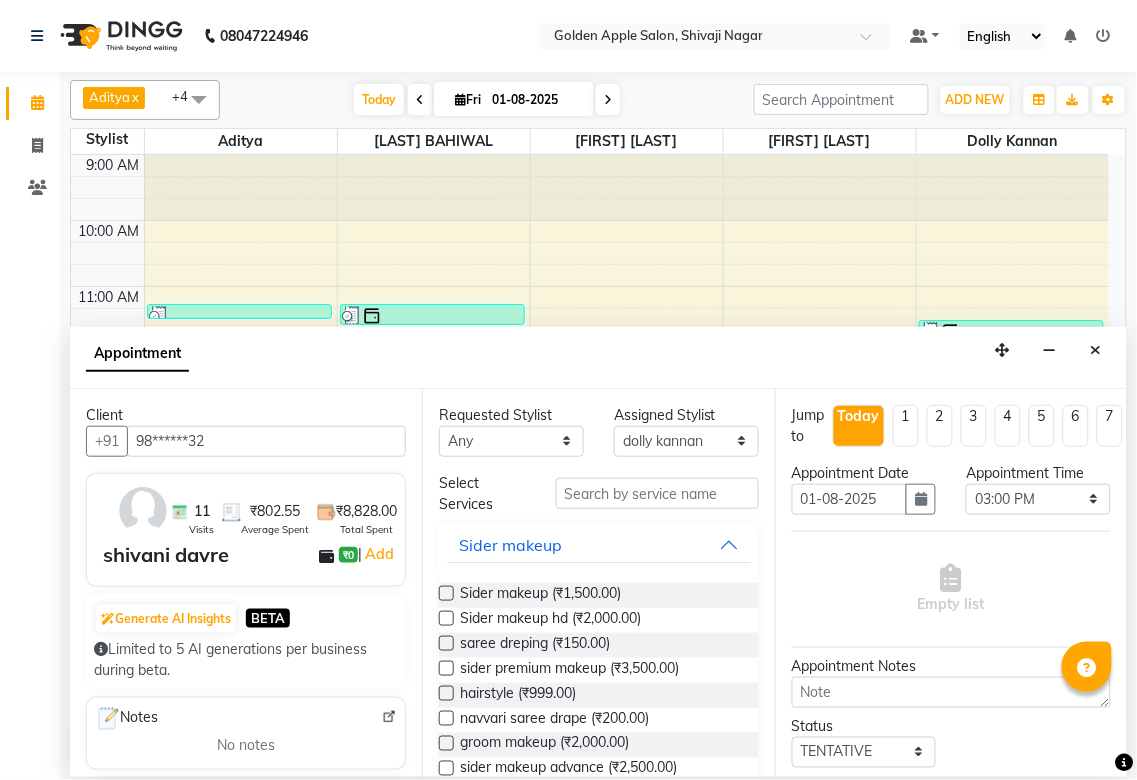 type on "98******32" 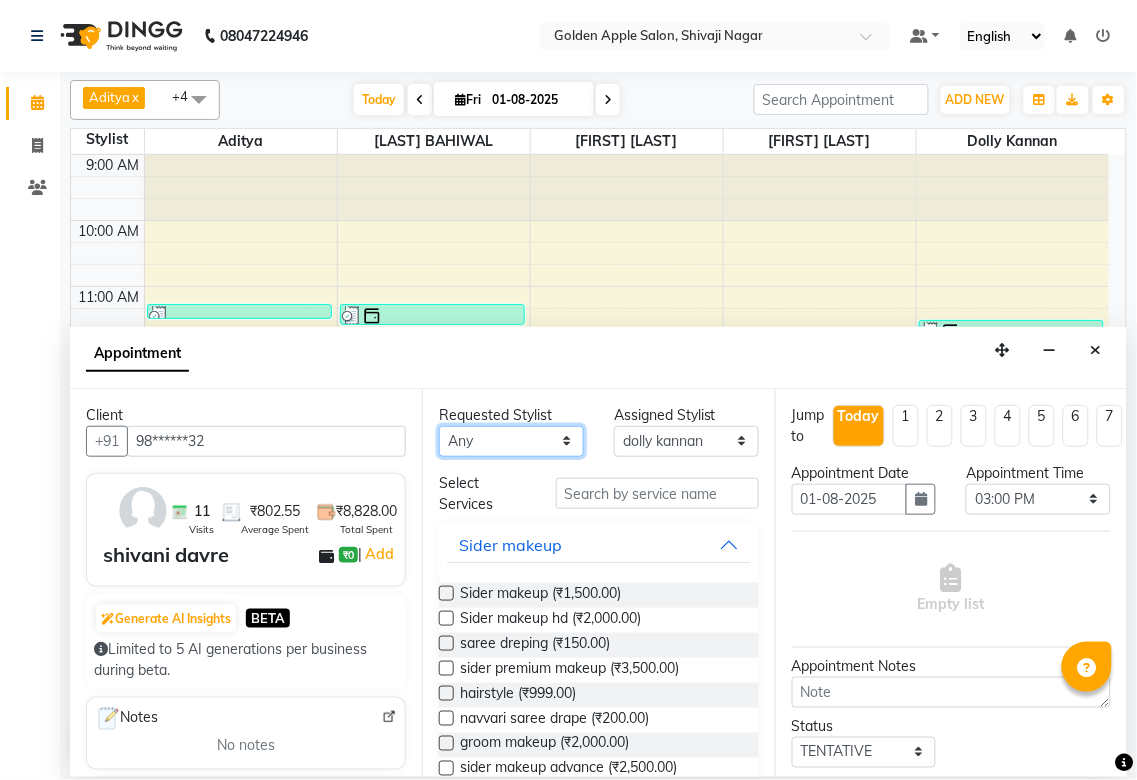 click on "Any Aditya Anjali  BAHIWAL Aparana Satarrdekar ashwini jopale dolly kannan  Harshika Hire operator vijay ahire" at bounding box center (511, 441) 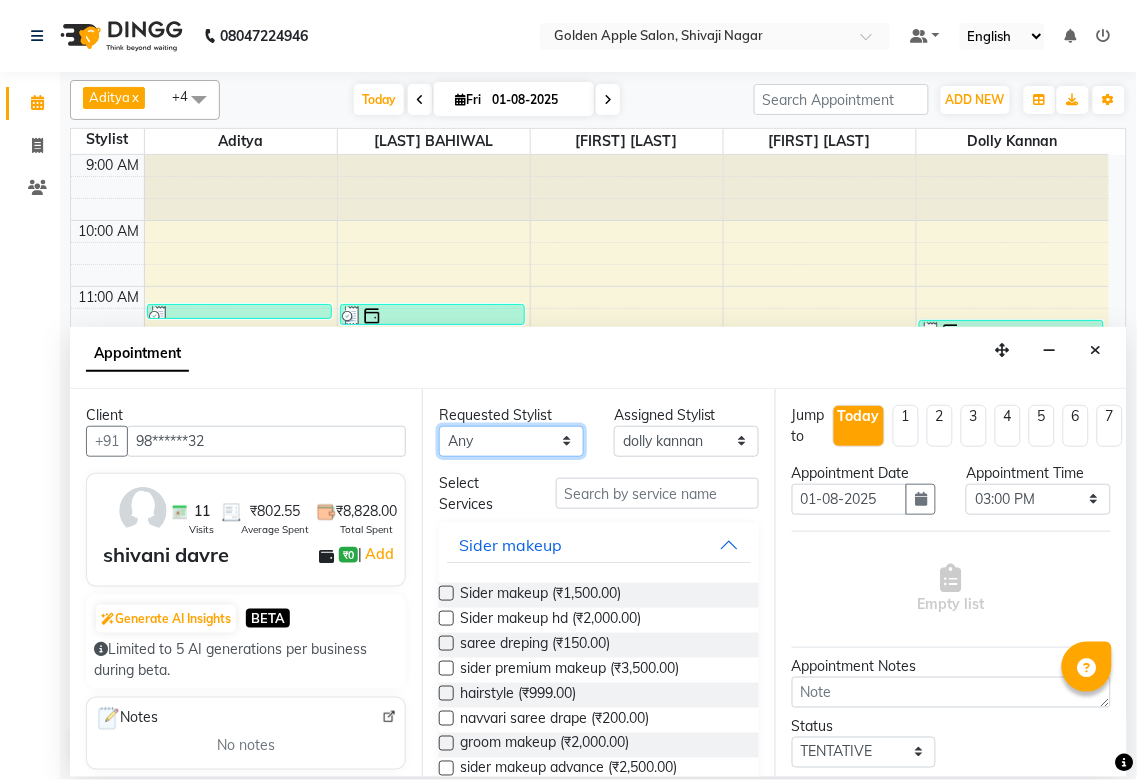 select on "87844" 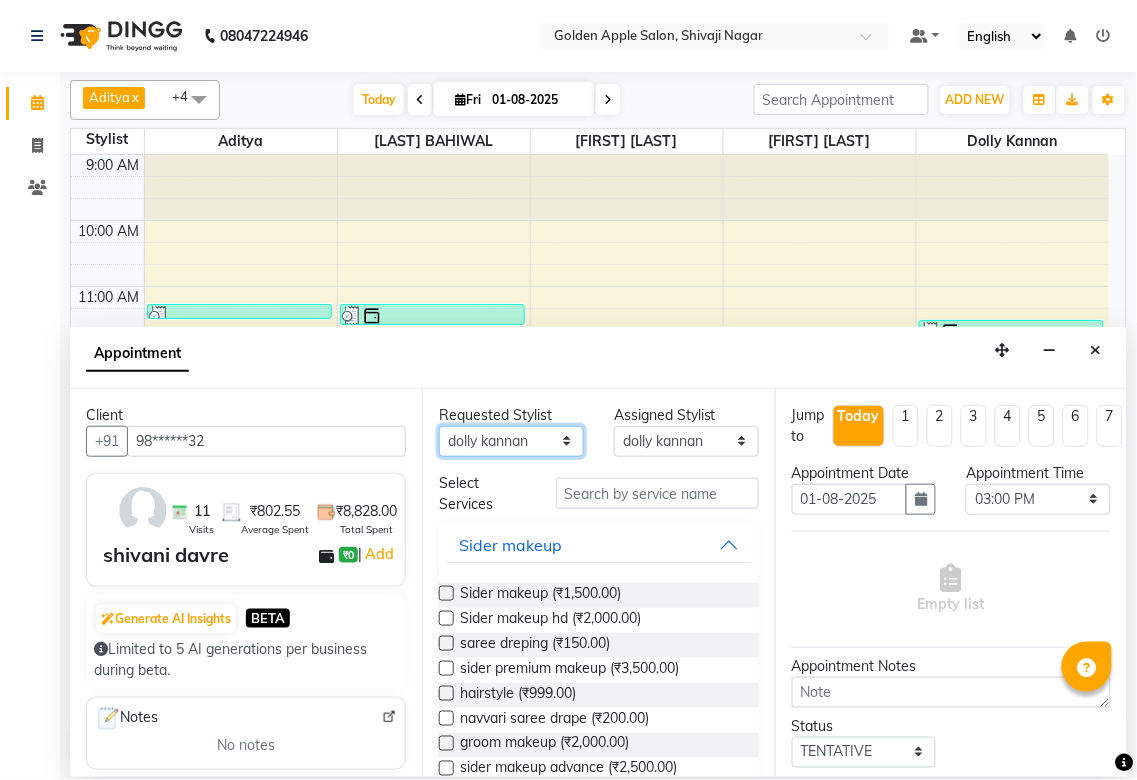 click on "Any Aditya Anjali  BAHIWAL Aparana Satarrdekar ashwini jopale dolly kannan  Harshika Hire operator vijay ahire" at bounding box center [511, 441] 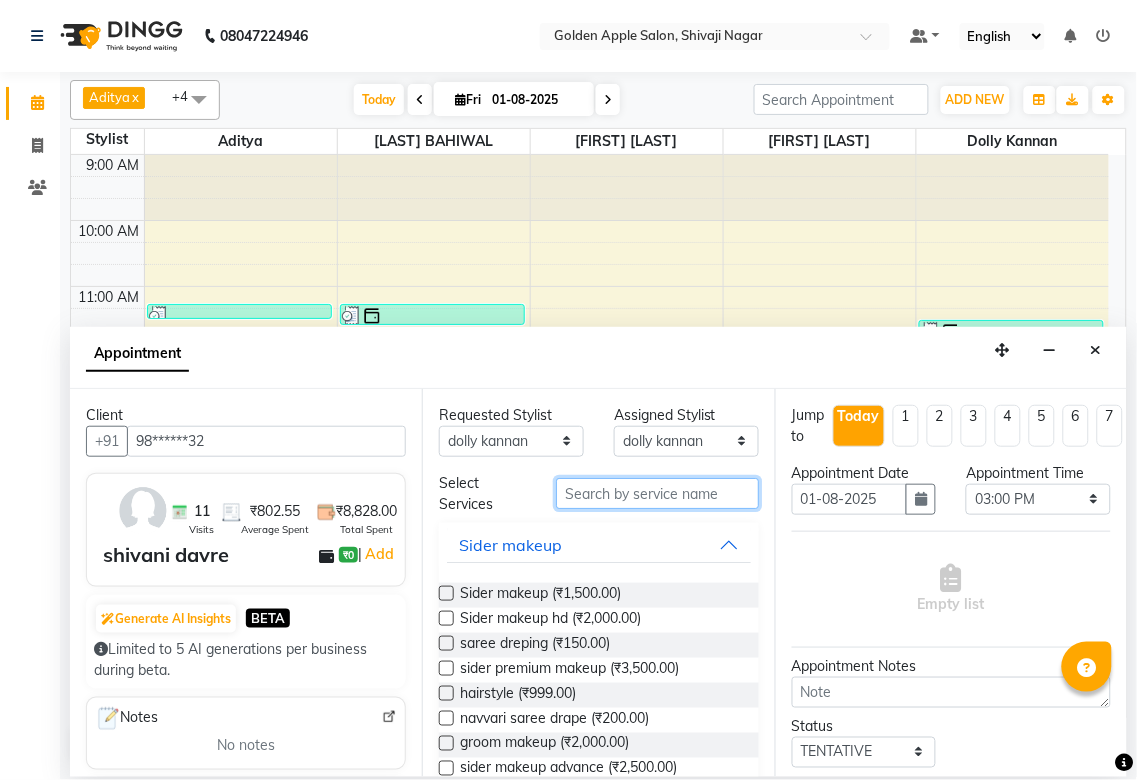 click at bounding box center (657, 493) 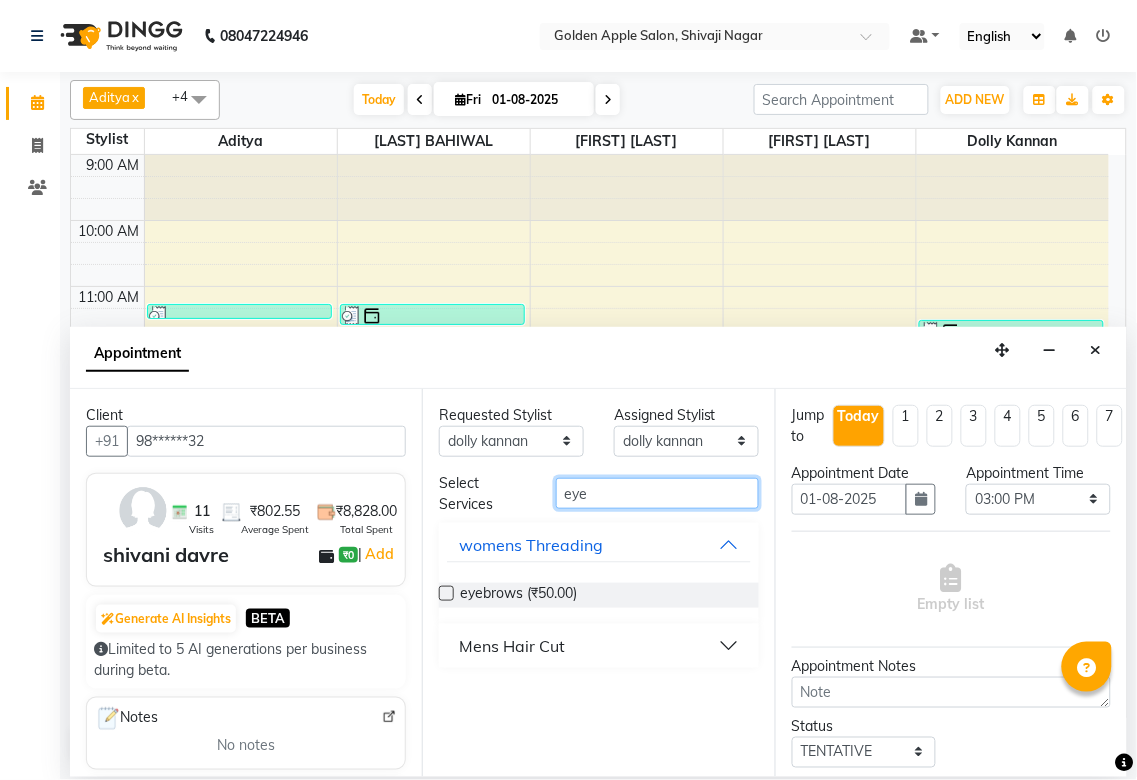 type on "eye" 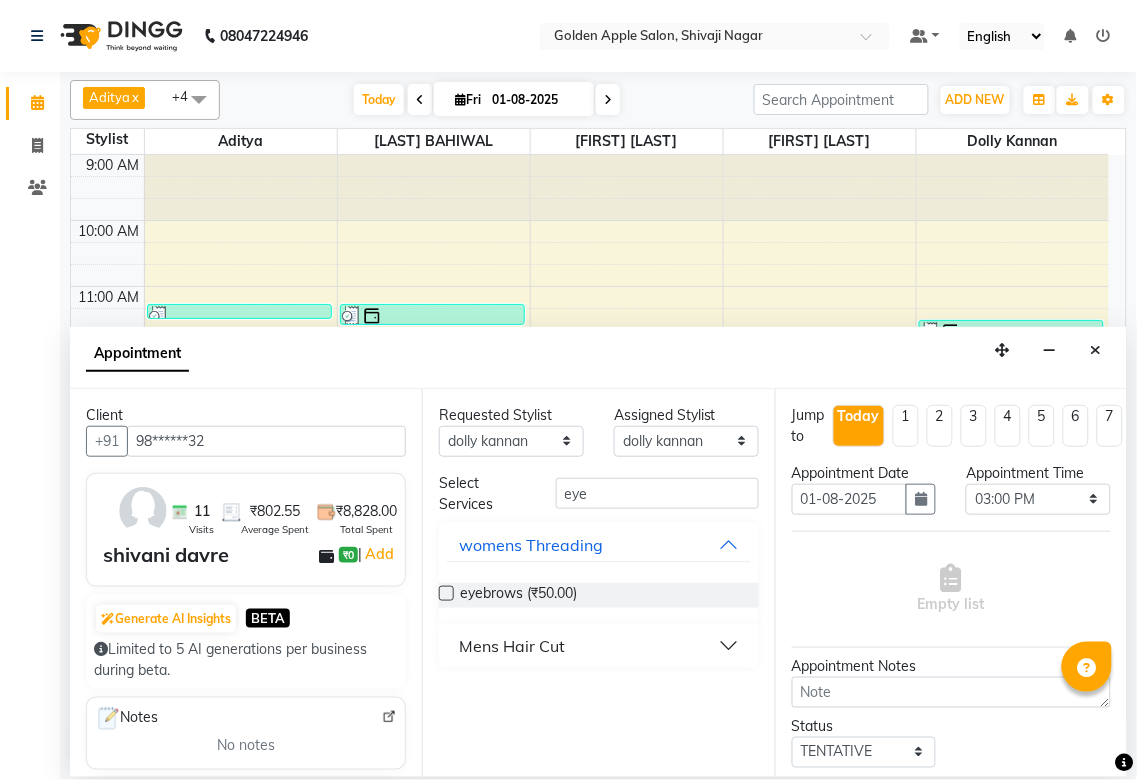 click at bounding box center (446, 593) 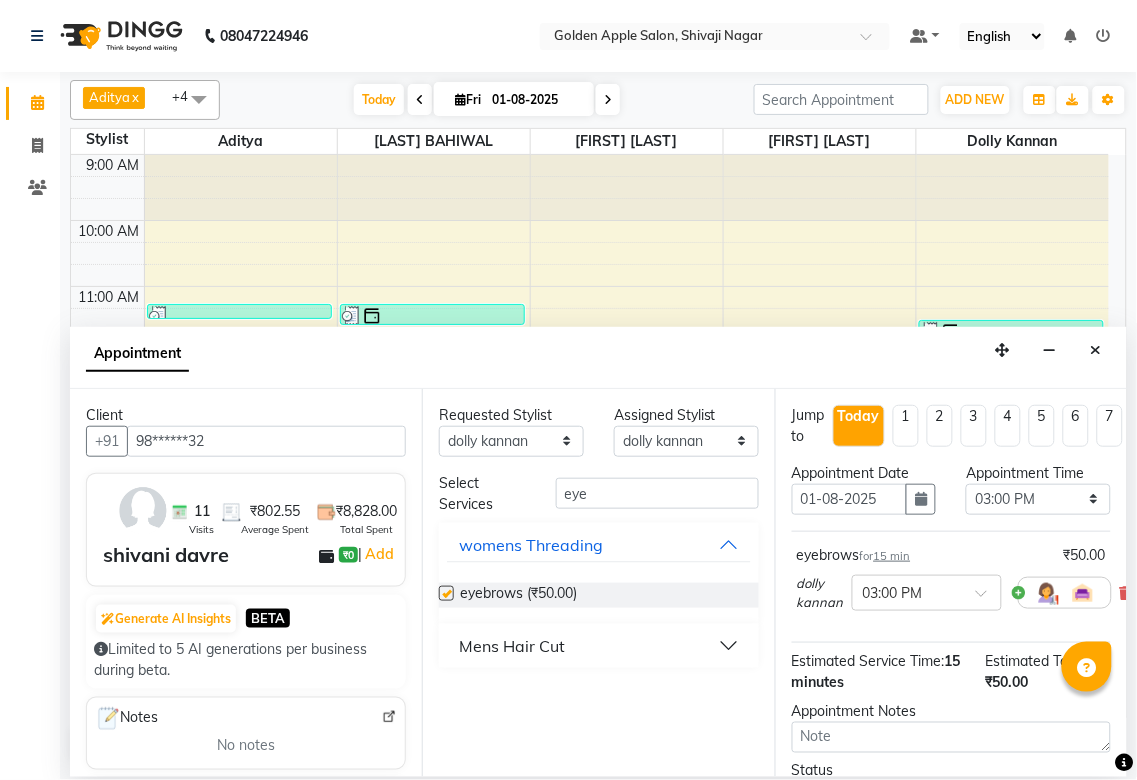 checkbox on "false" 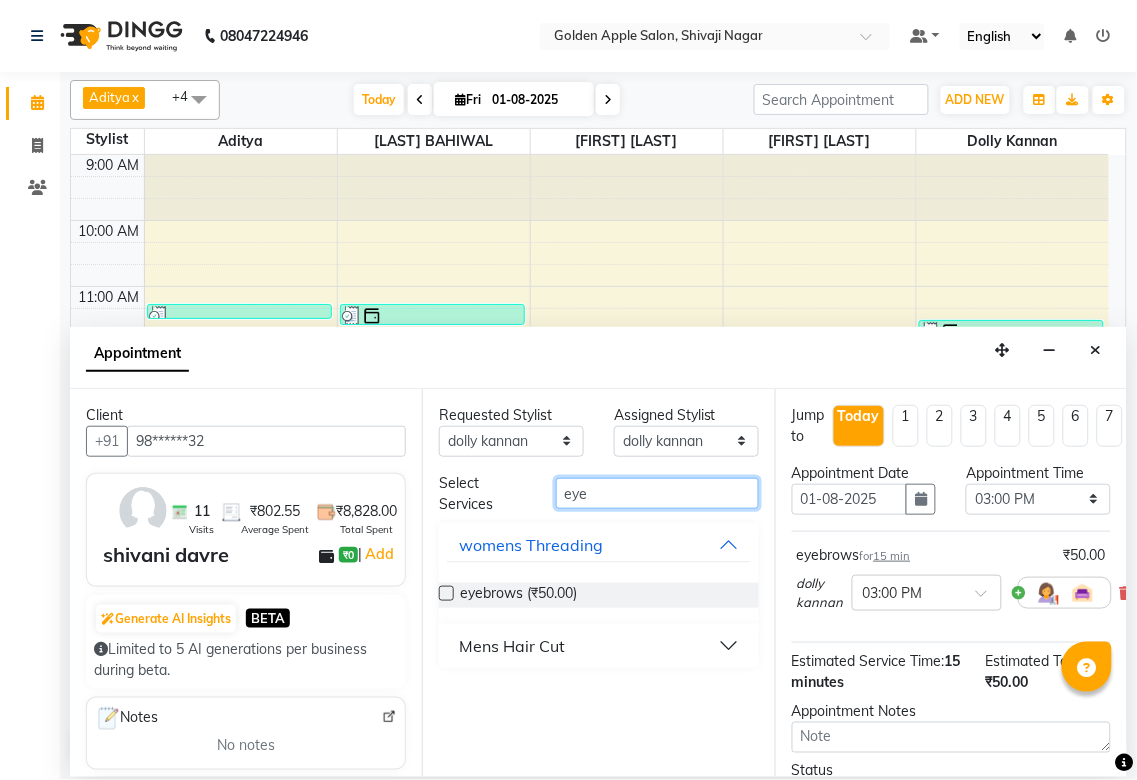 click on "eye" at bounding box center (657, 493) 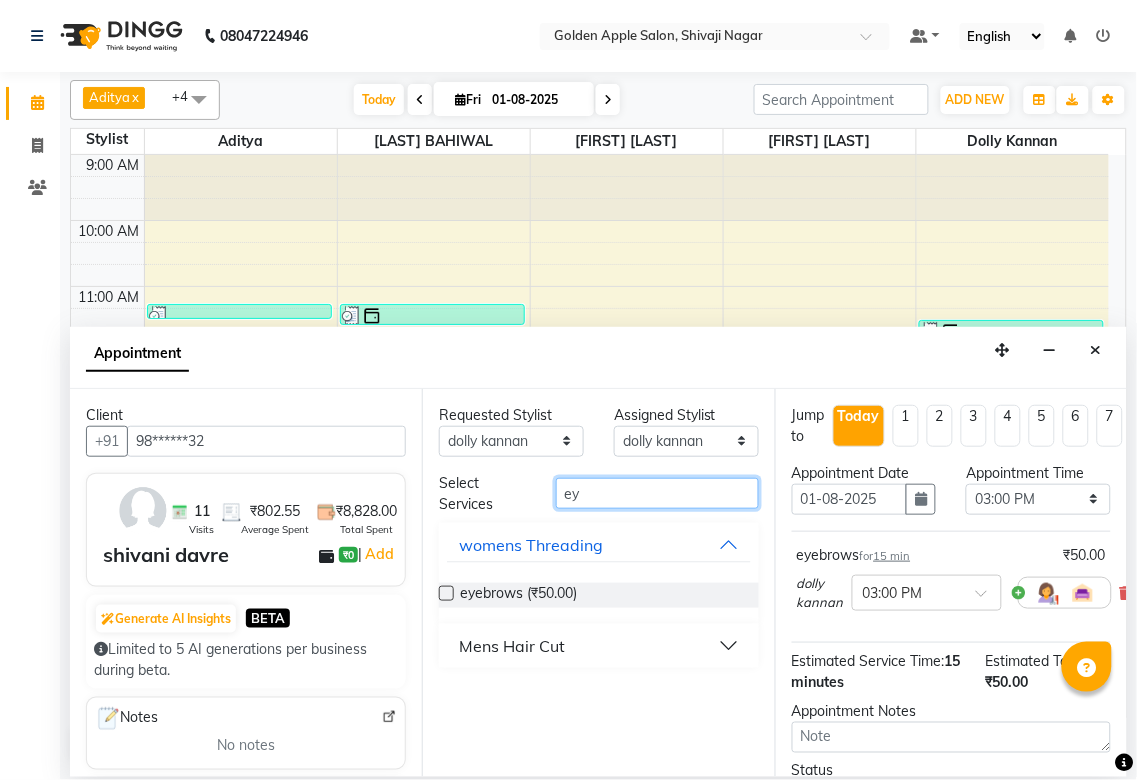 type on "e" 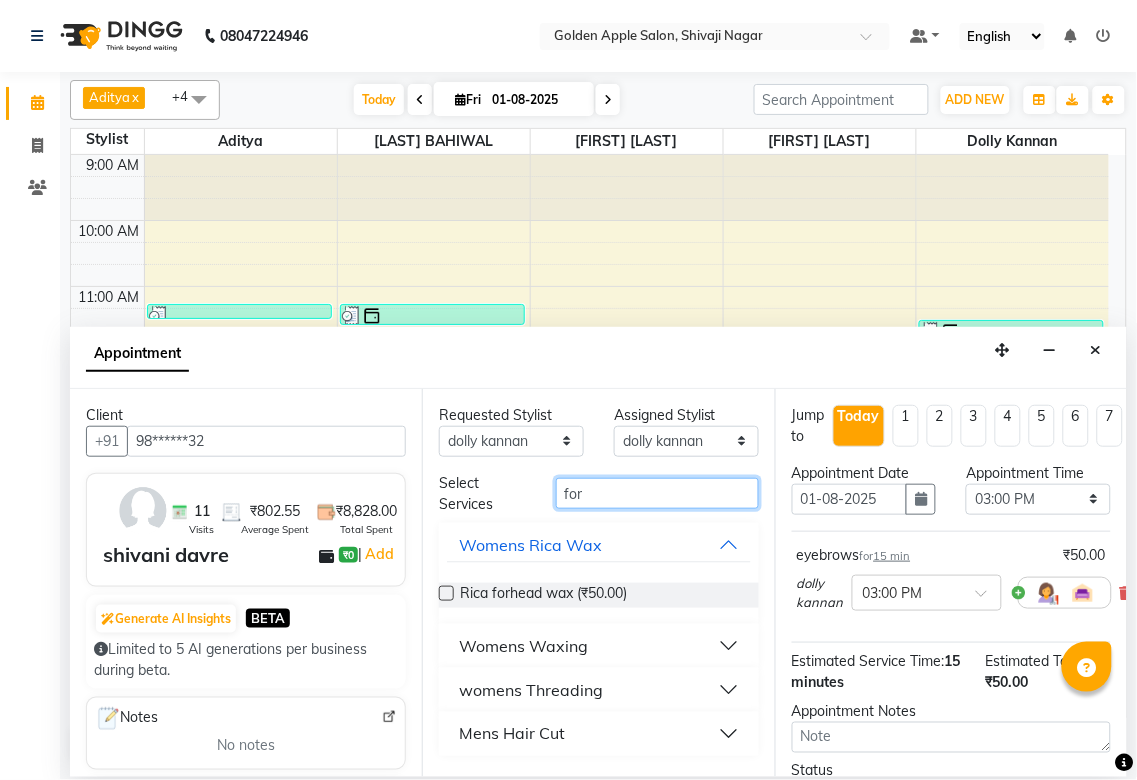 type on "for" 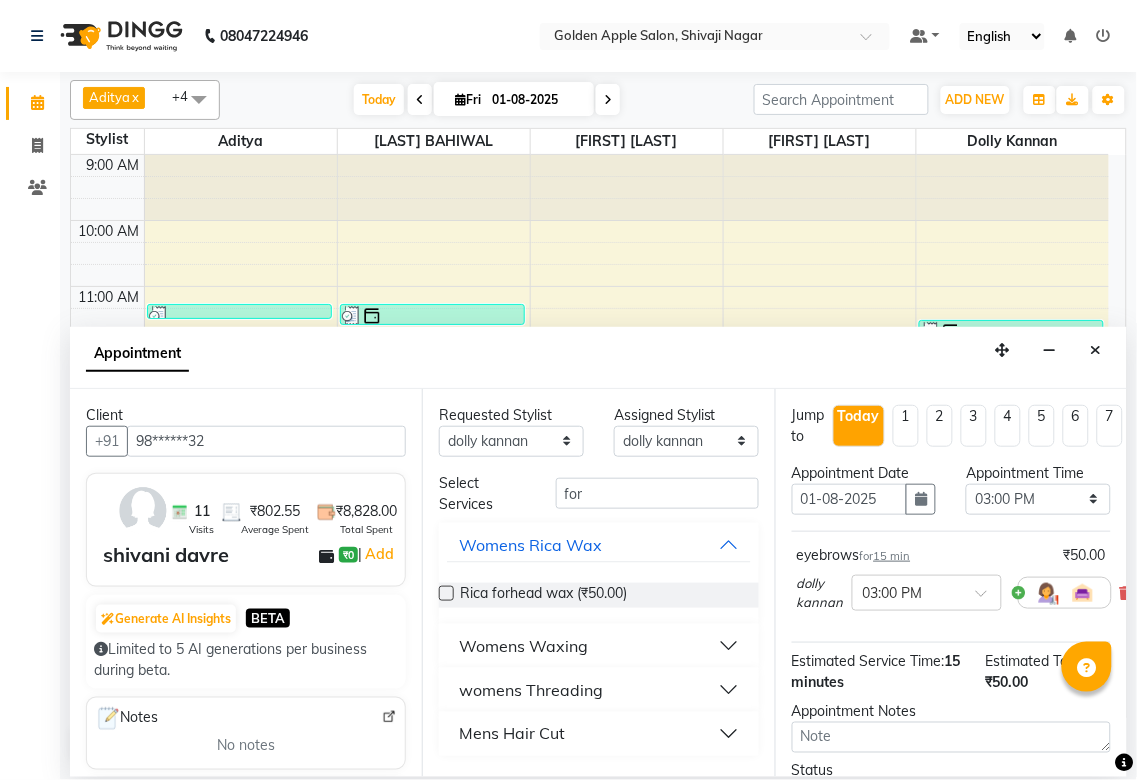 click on "Womens Waxing" at bounding box center [523, 646] 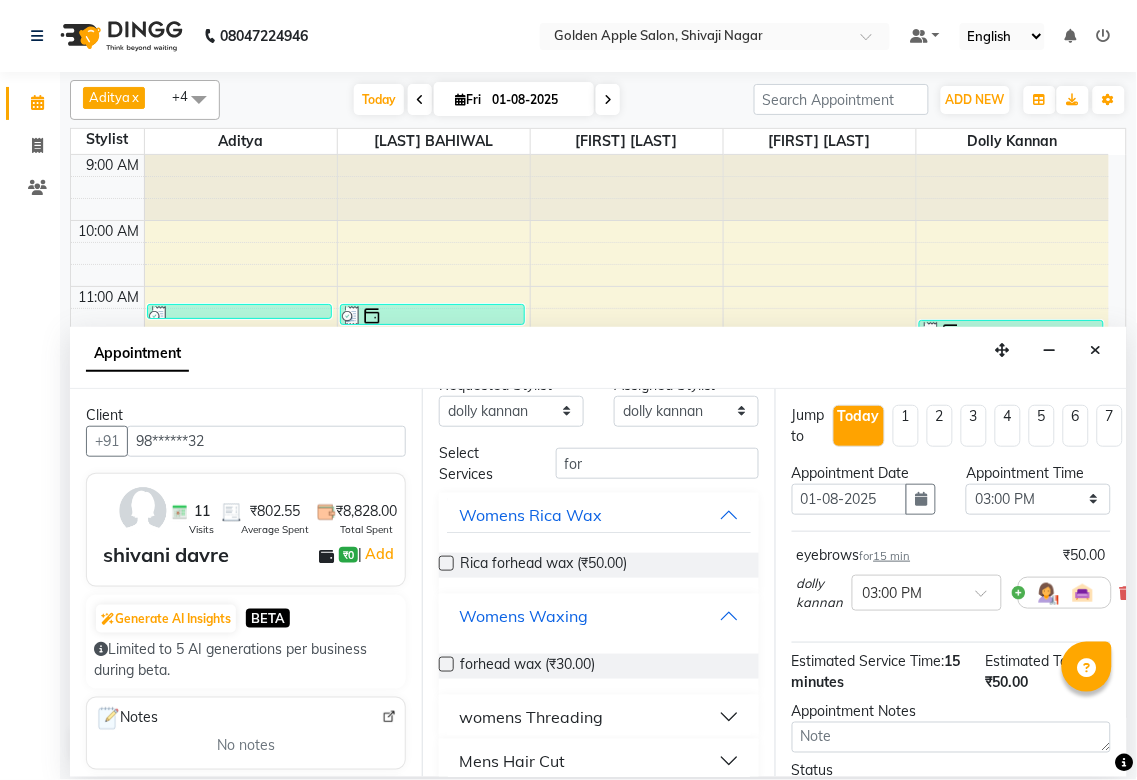 scroll, scrollTop: 52, scrollLeft: 0, axis: vertical 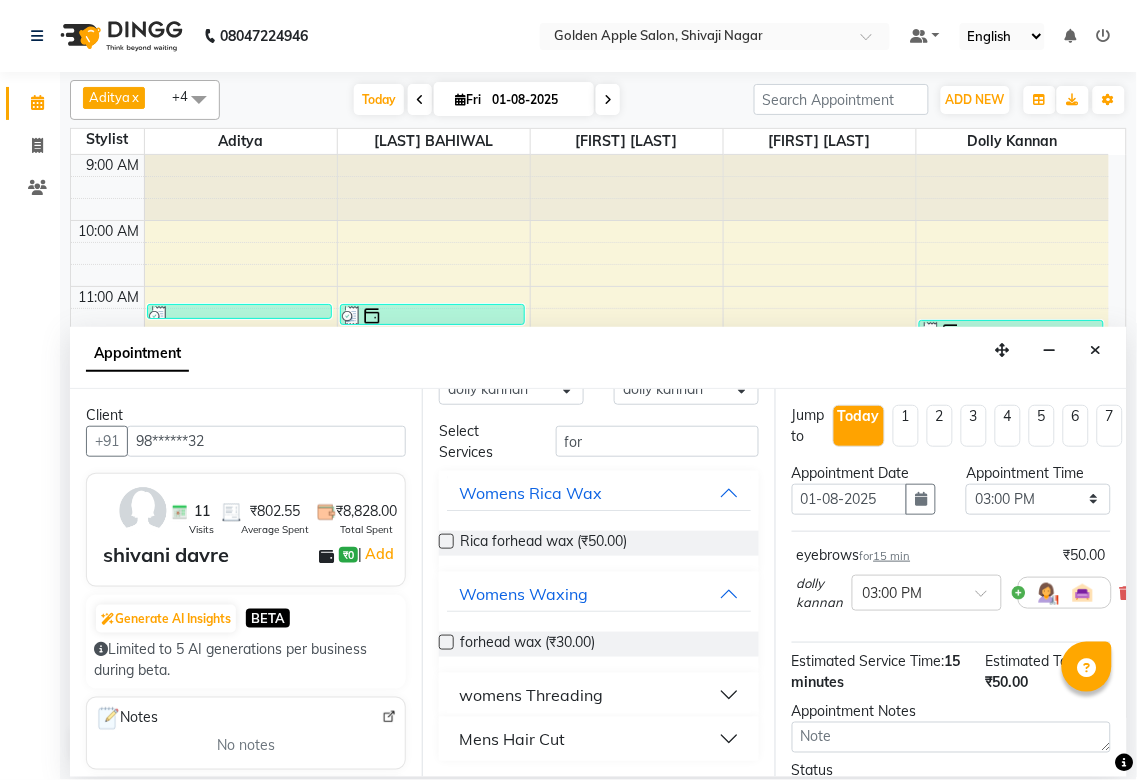 click on "womens Threading" at bounding box center [531, 695] 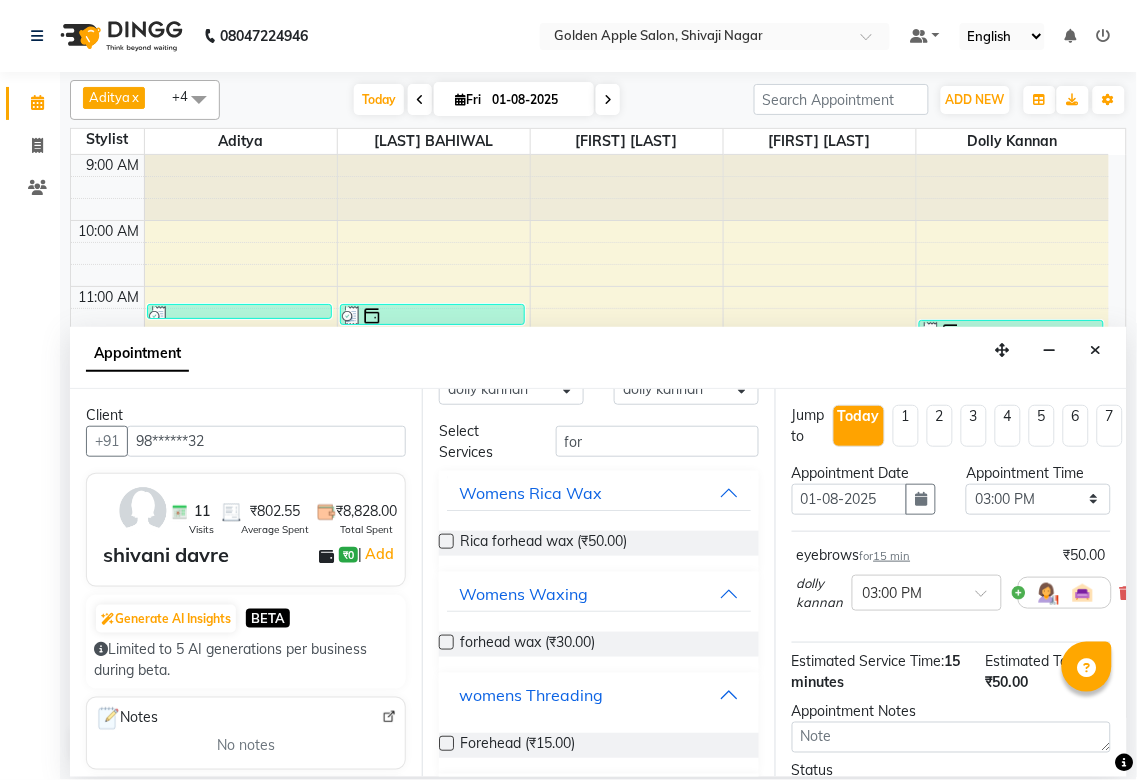 scroll, scrollTop: 103, scrollLeft: 0, axis: vertical 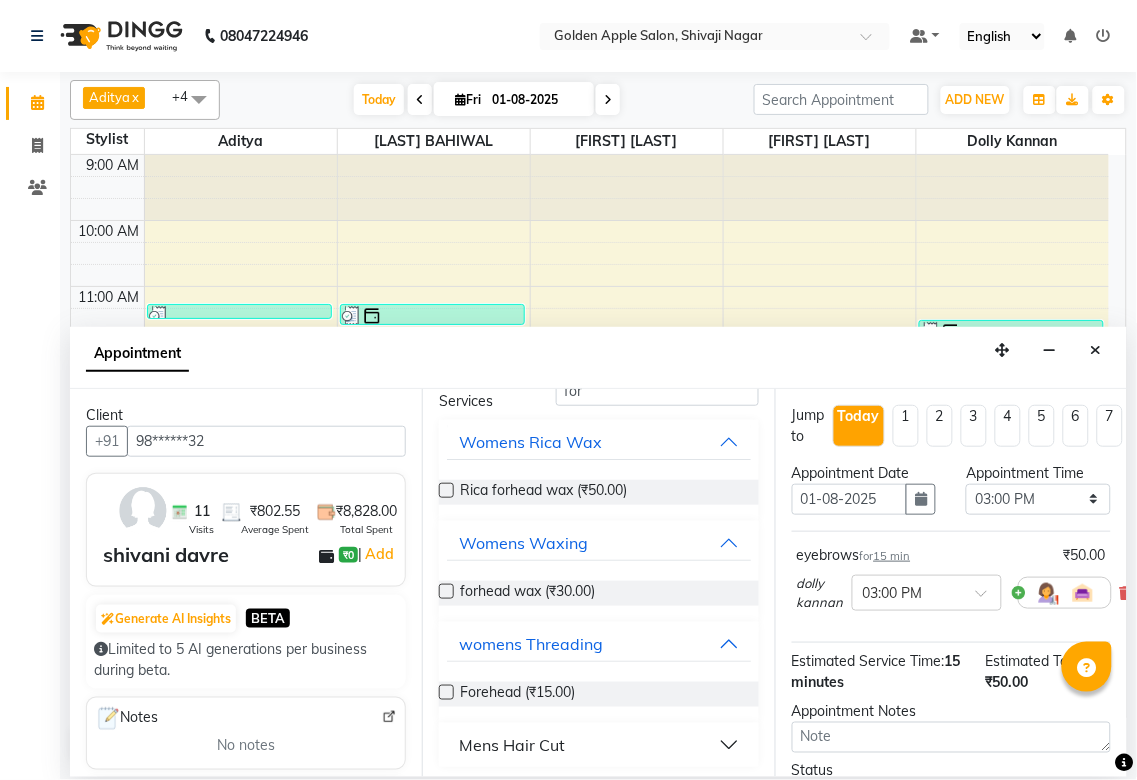 click at bounding box center (446, 692) 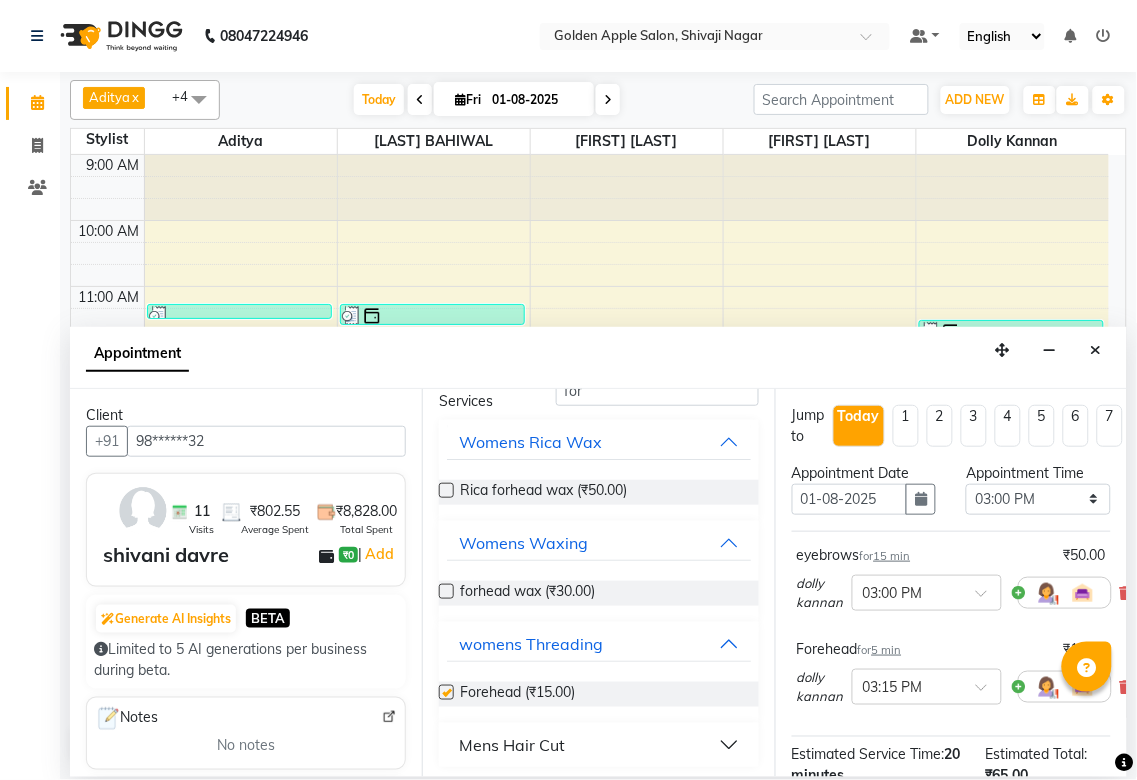 scroll, scrollTop: 0, scrollLeft: 0, axis: both 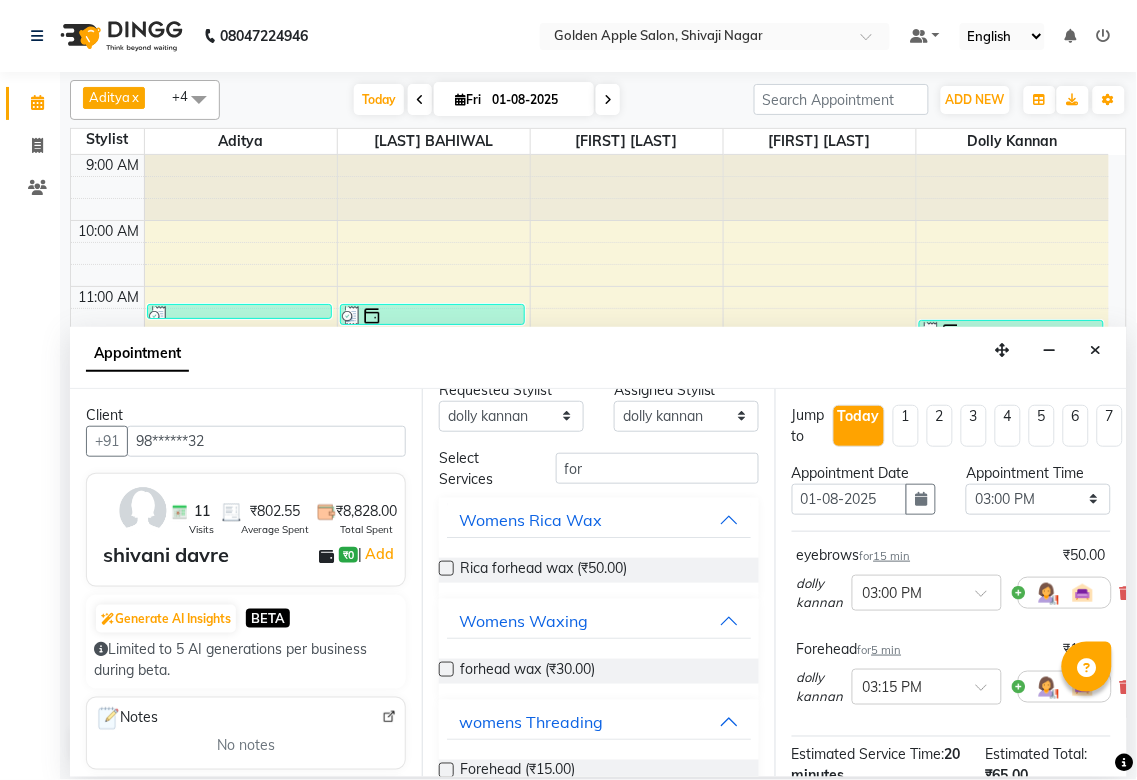 checkbox on "false" 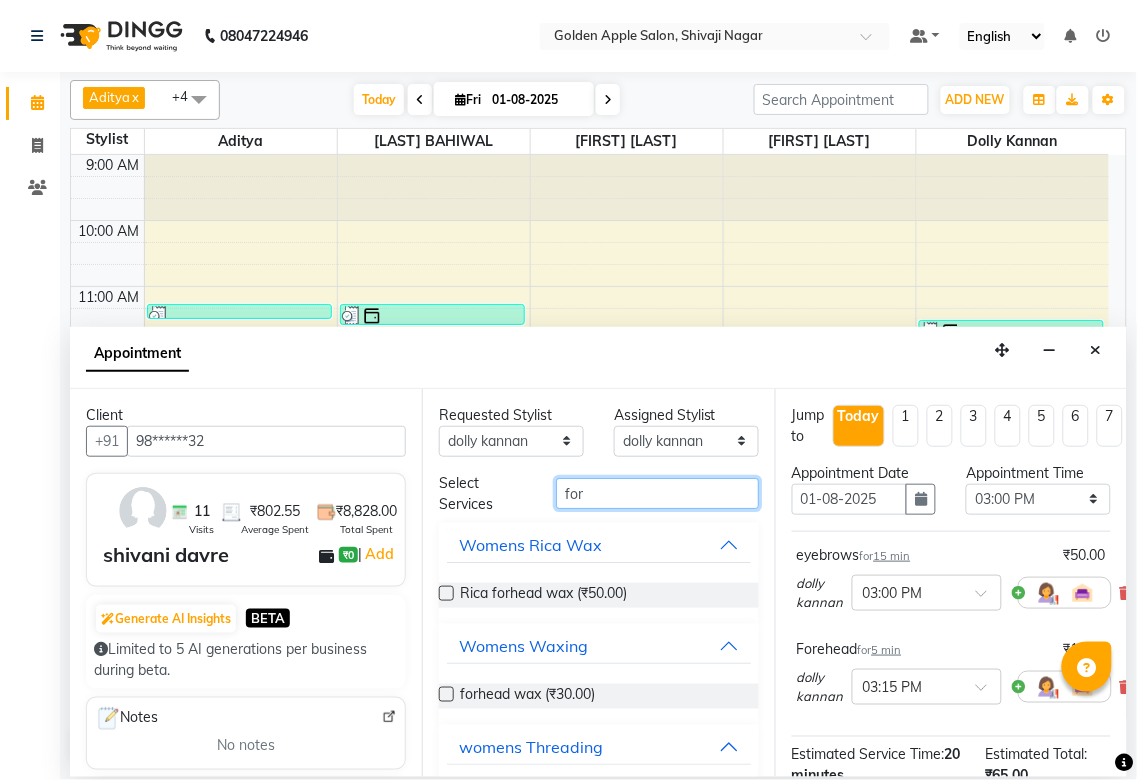 click on "for" at bounding box center (657, 493) 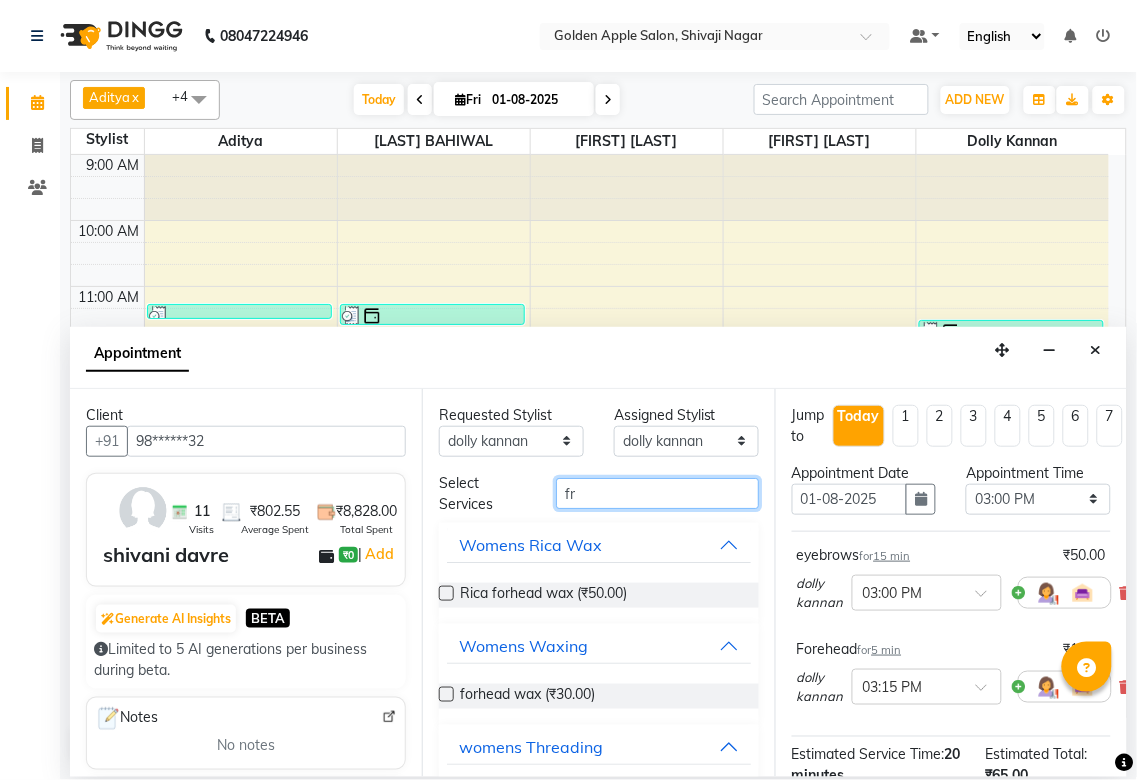 type on "r" 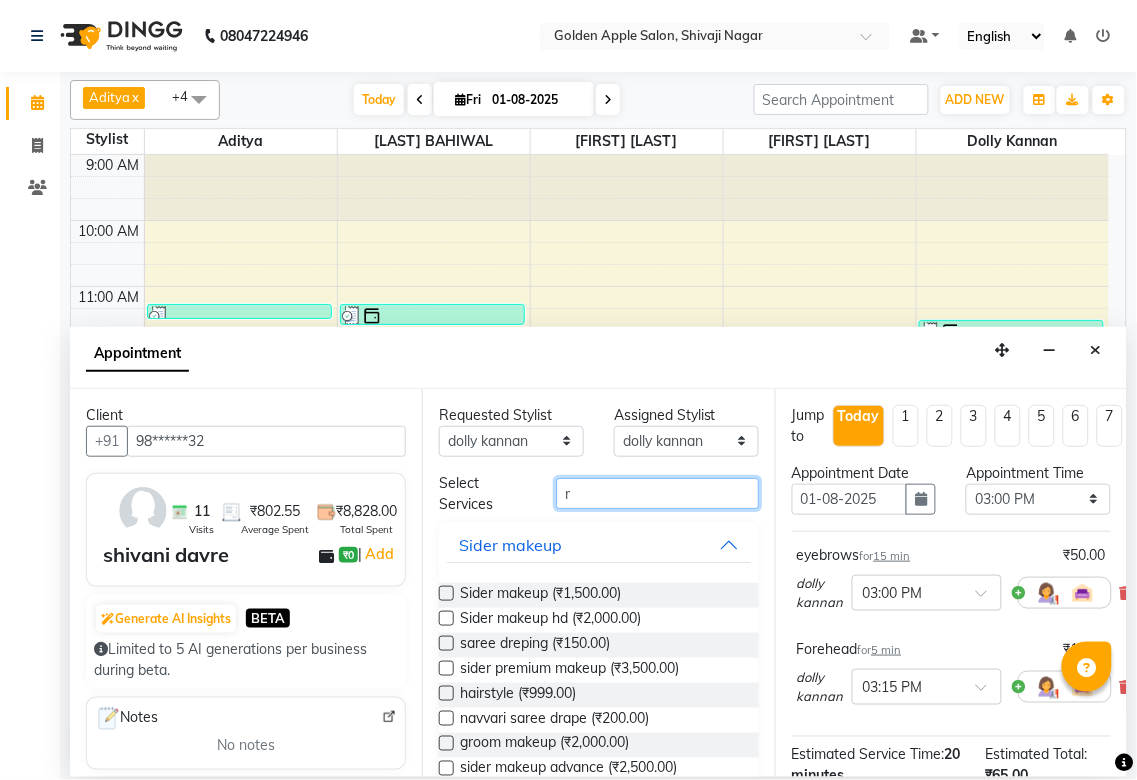 click on "r" at bounding box center (657, 493) 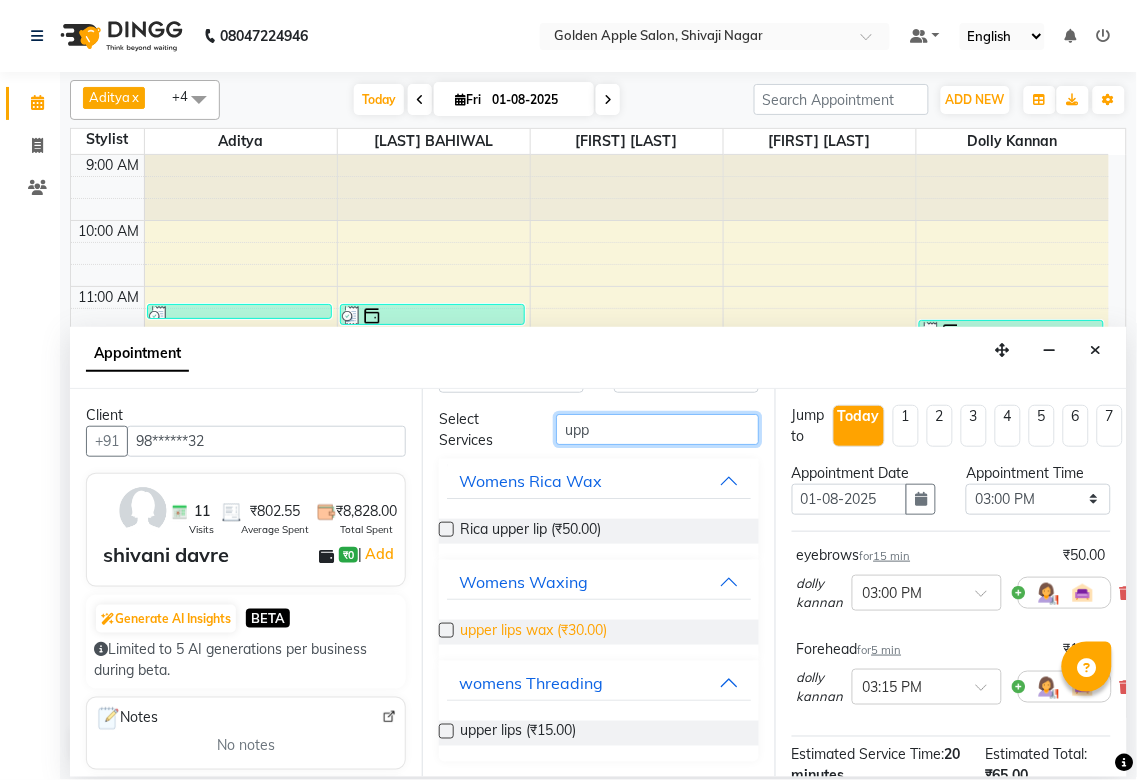 type on "upp" 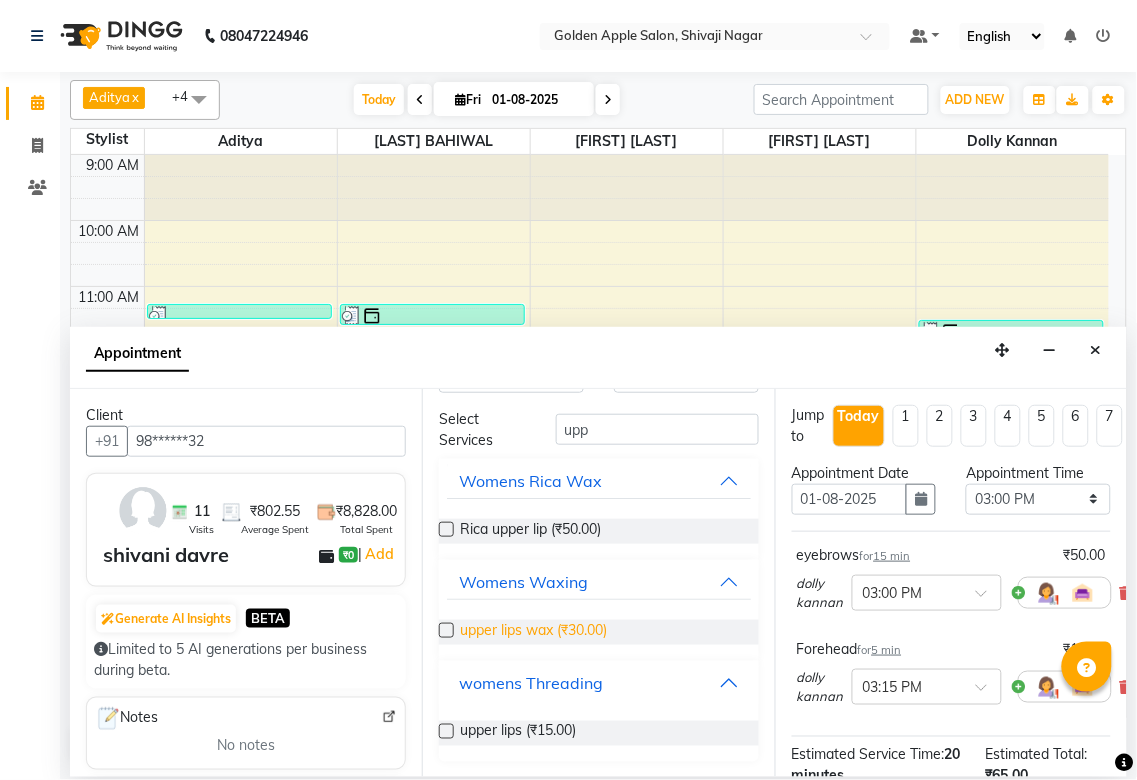 click on "womens Threading" at bounding box center (531, 683) 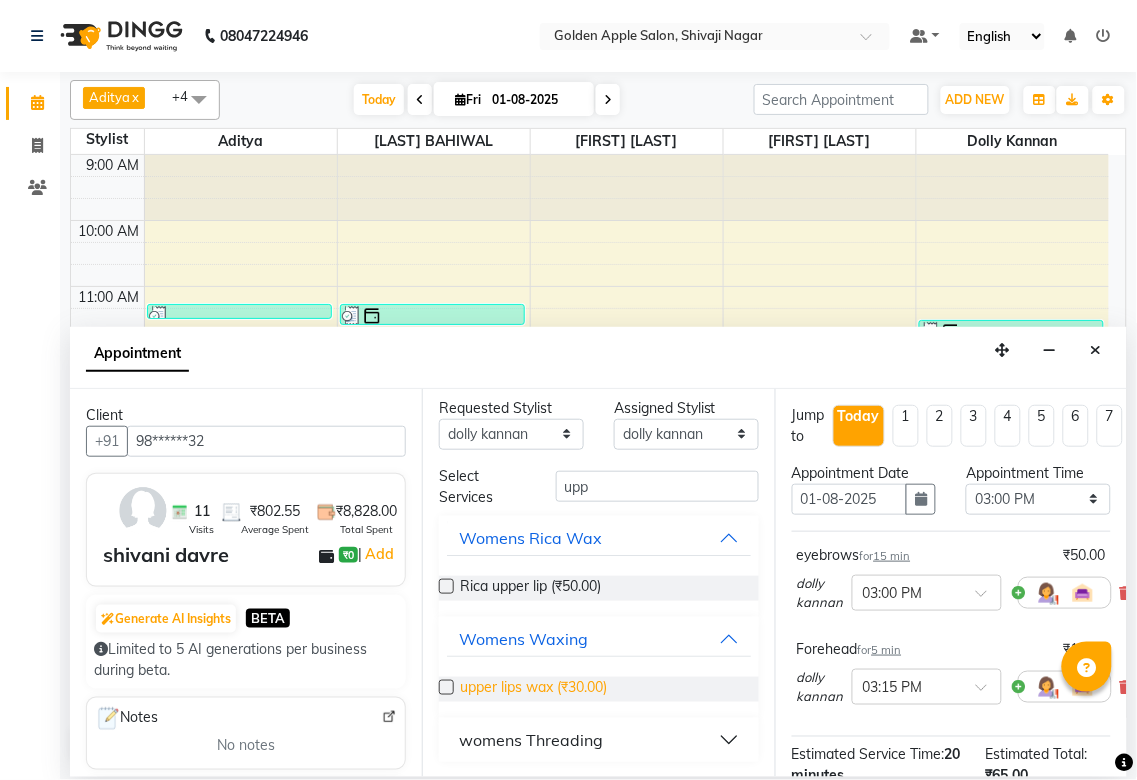 scroll, scrollTop: 7, scrollLeft: 0, axis: vertical 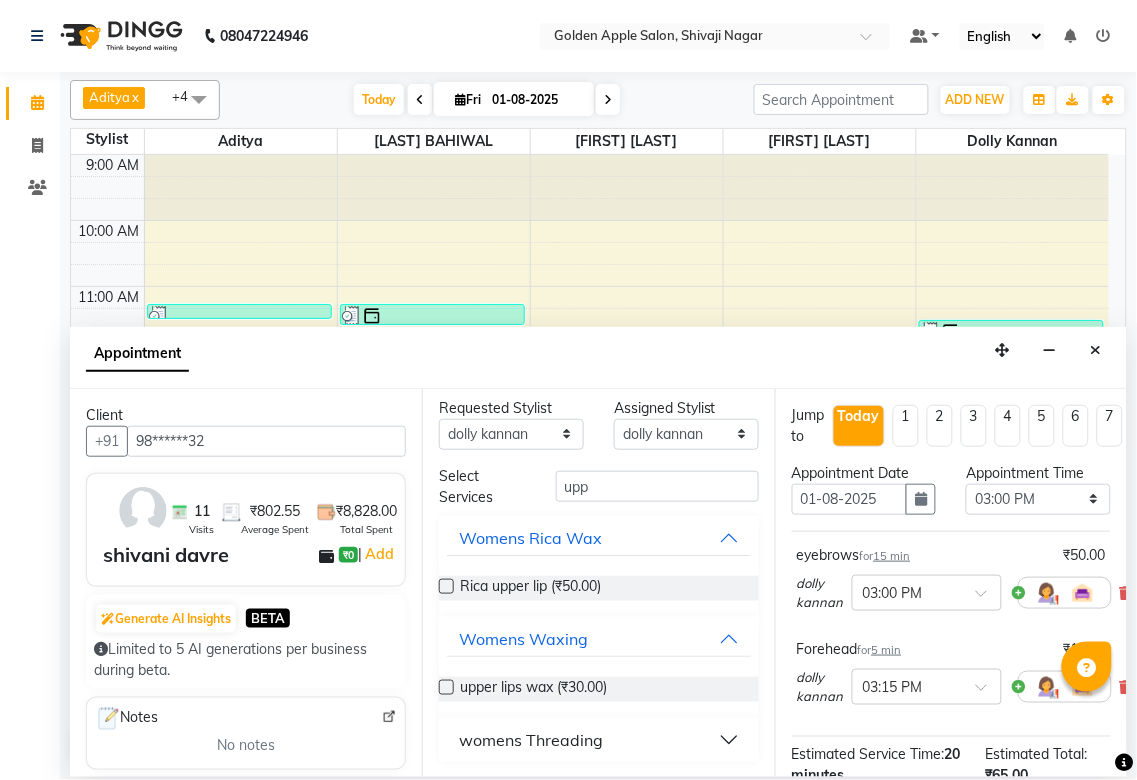 click on "womens Threading" at bounding box center (531, 740) 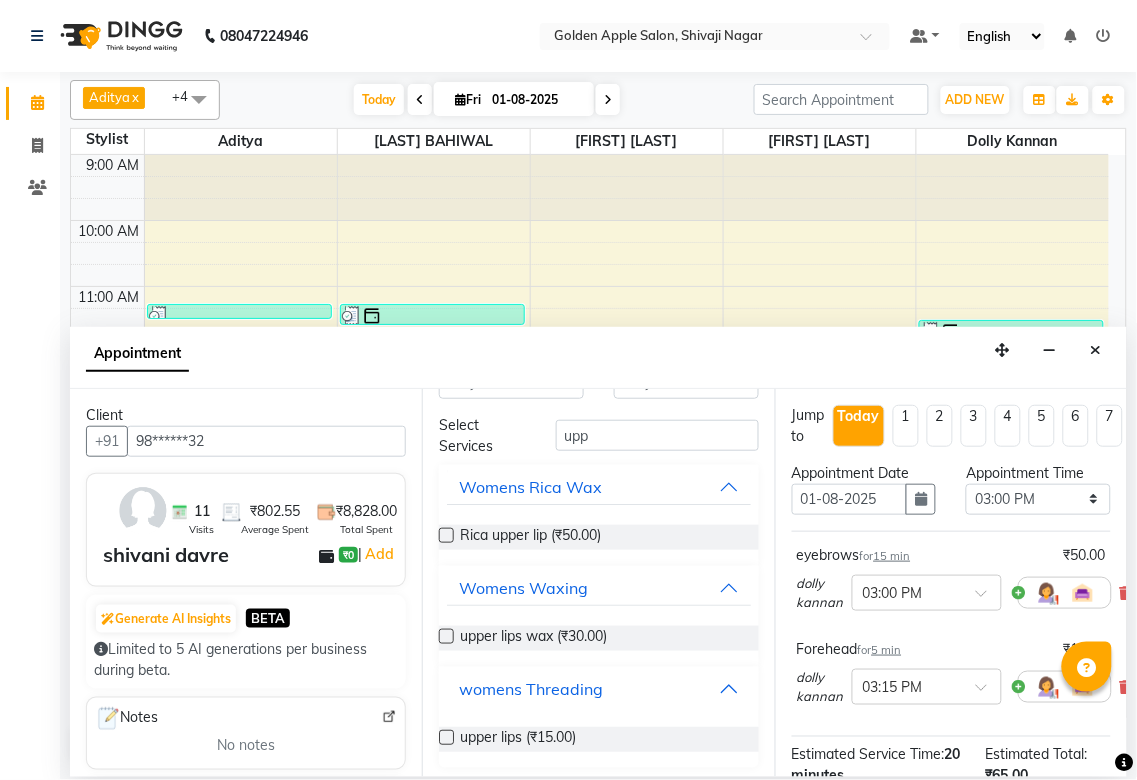 scroll, scrollTop: 64, scrollLeft: 0, axis: vertical 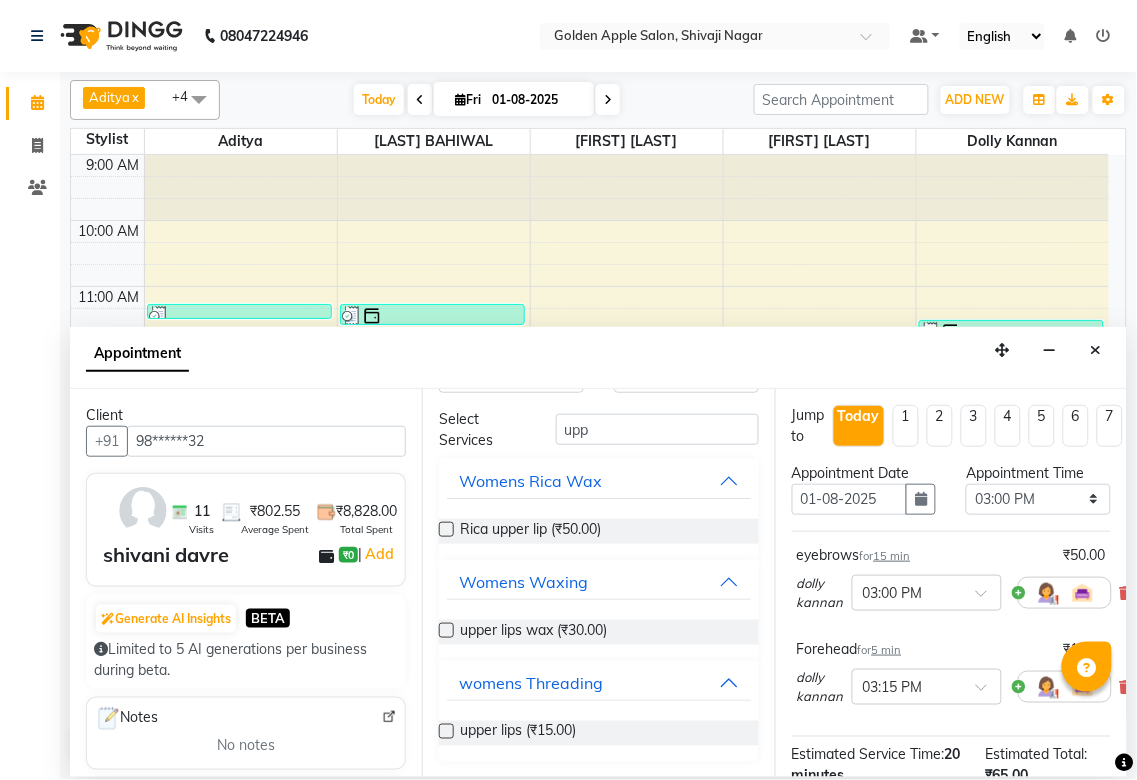 click at bounding box center [446, 731] 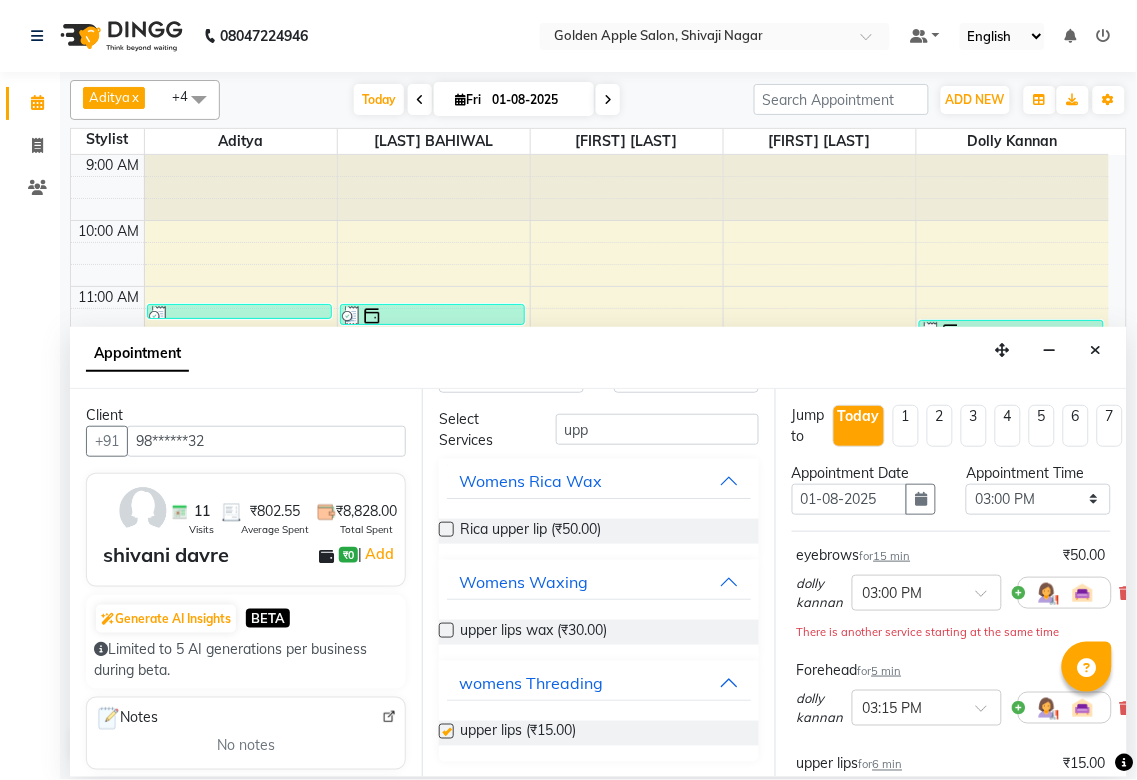checkbox on "false" 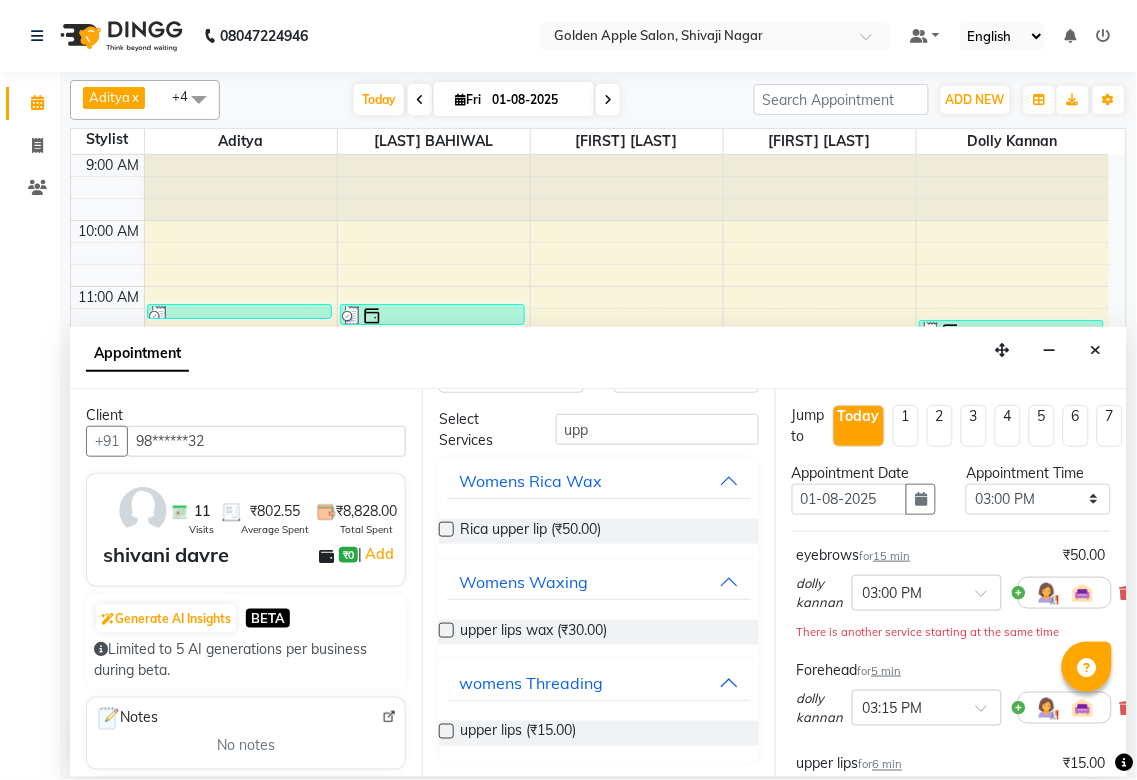 scroll, scrollTop: 0, scrollLeft: 0, axis: both 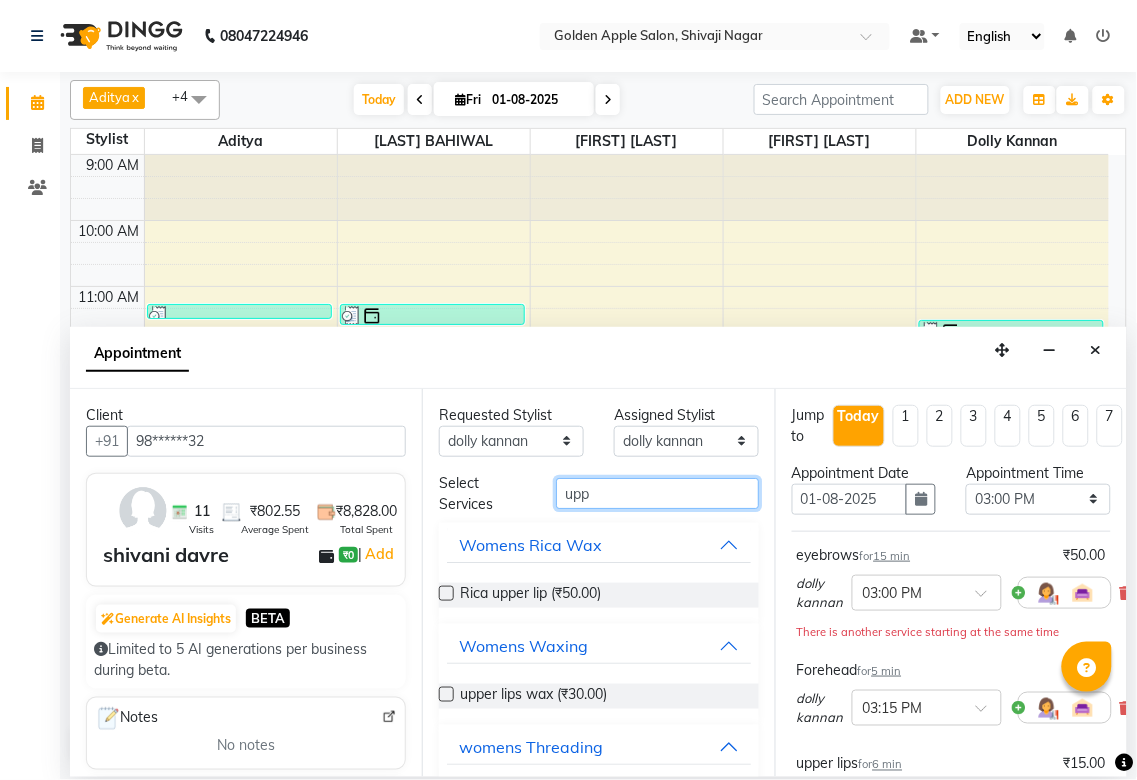 click on "upp" at bounding box center [657, 493] 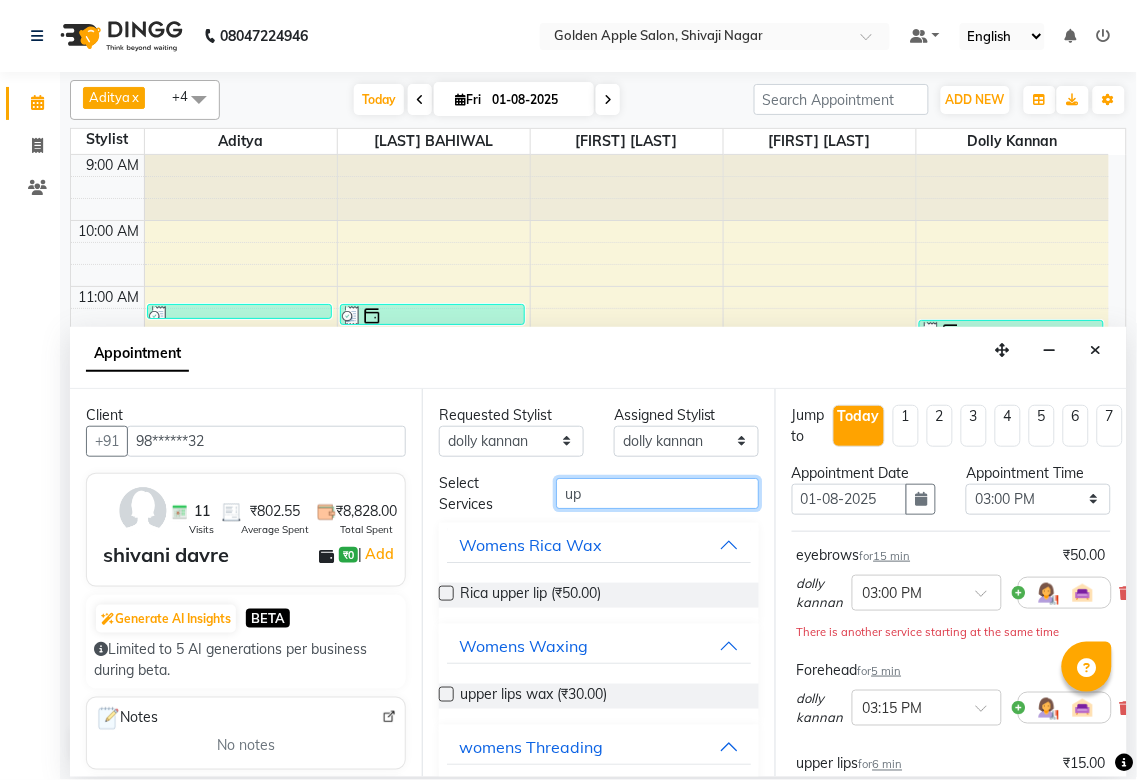 type on "u" 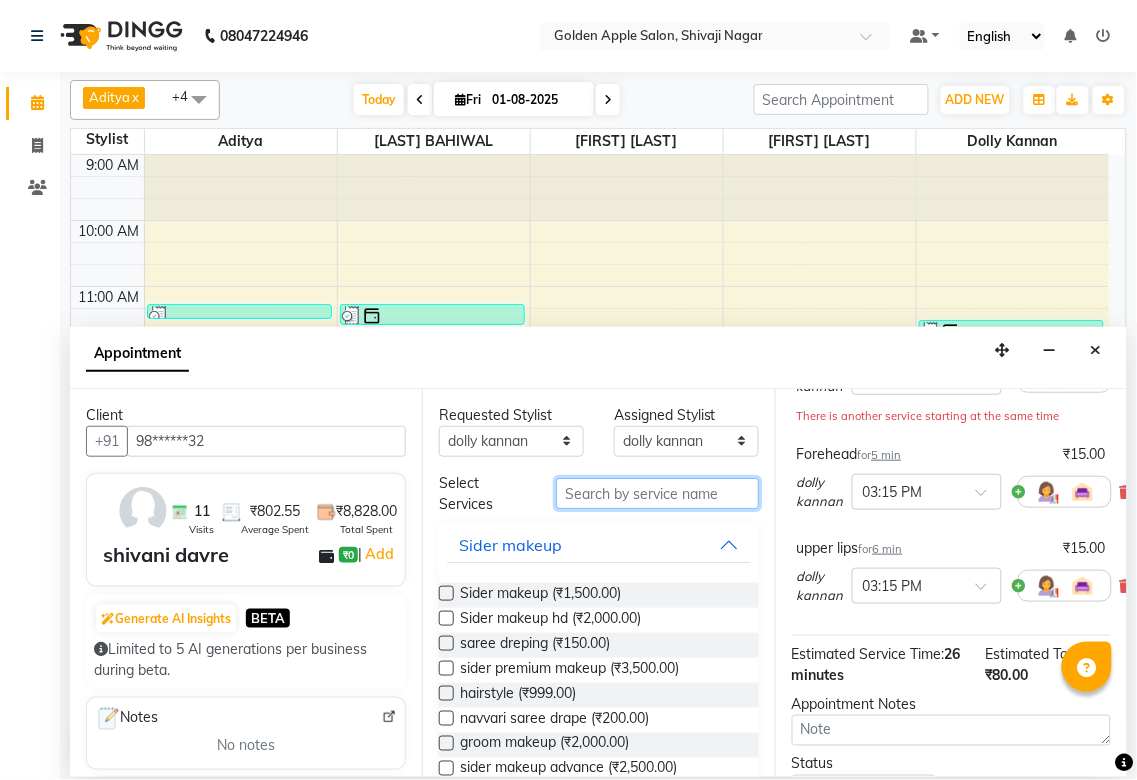 scroll, scrollTop: 222, scrollLeft: 0, axis: vertical 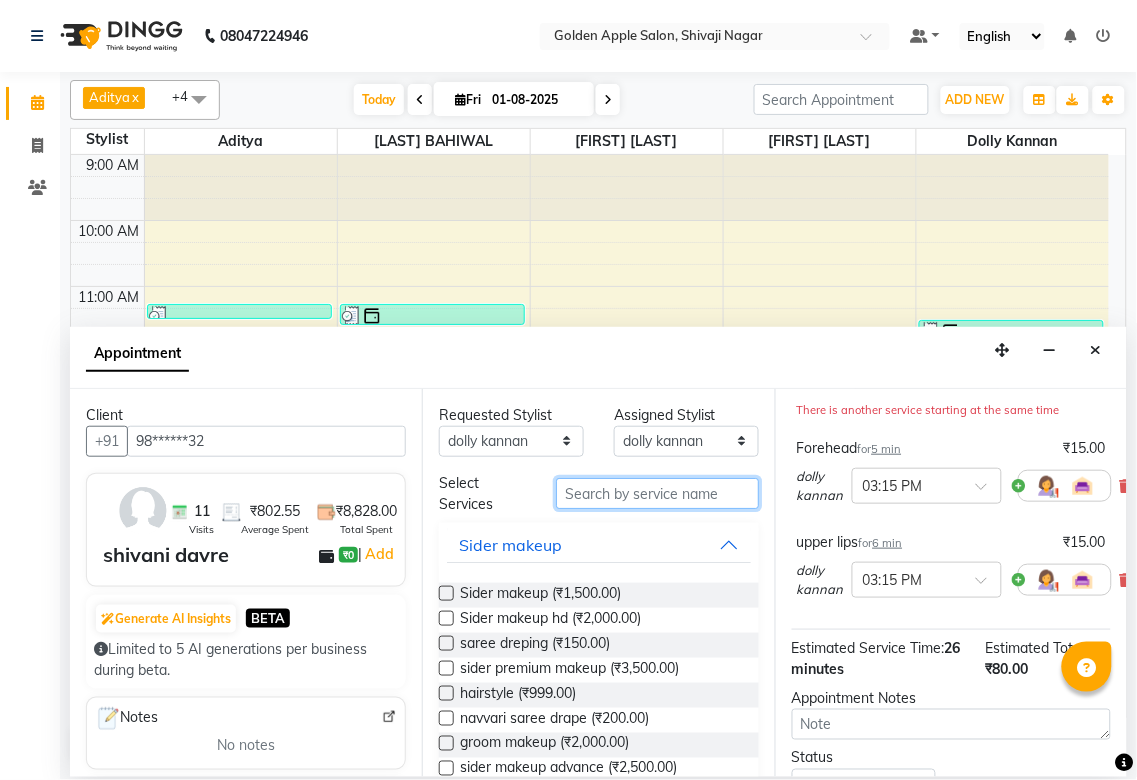 click at bounding box center (657, 493) 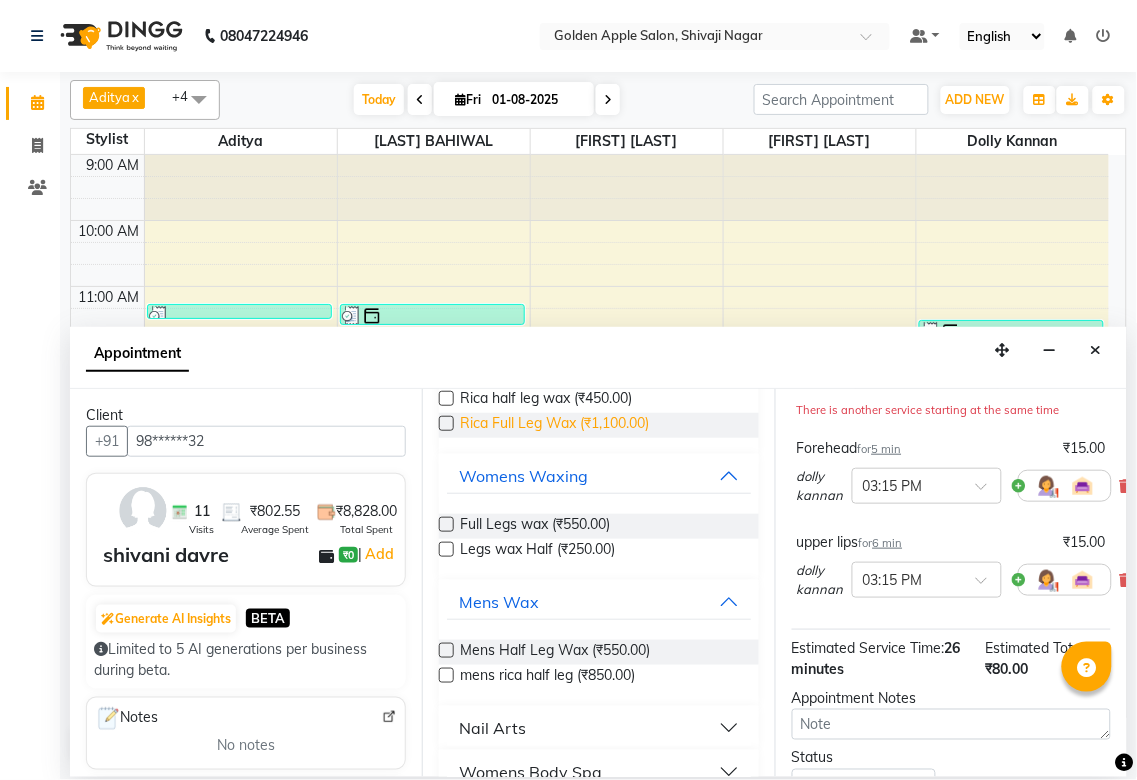 scroll, scrollTop: 222, scrollLeft: 0, axis: vertical 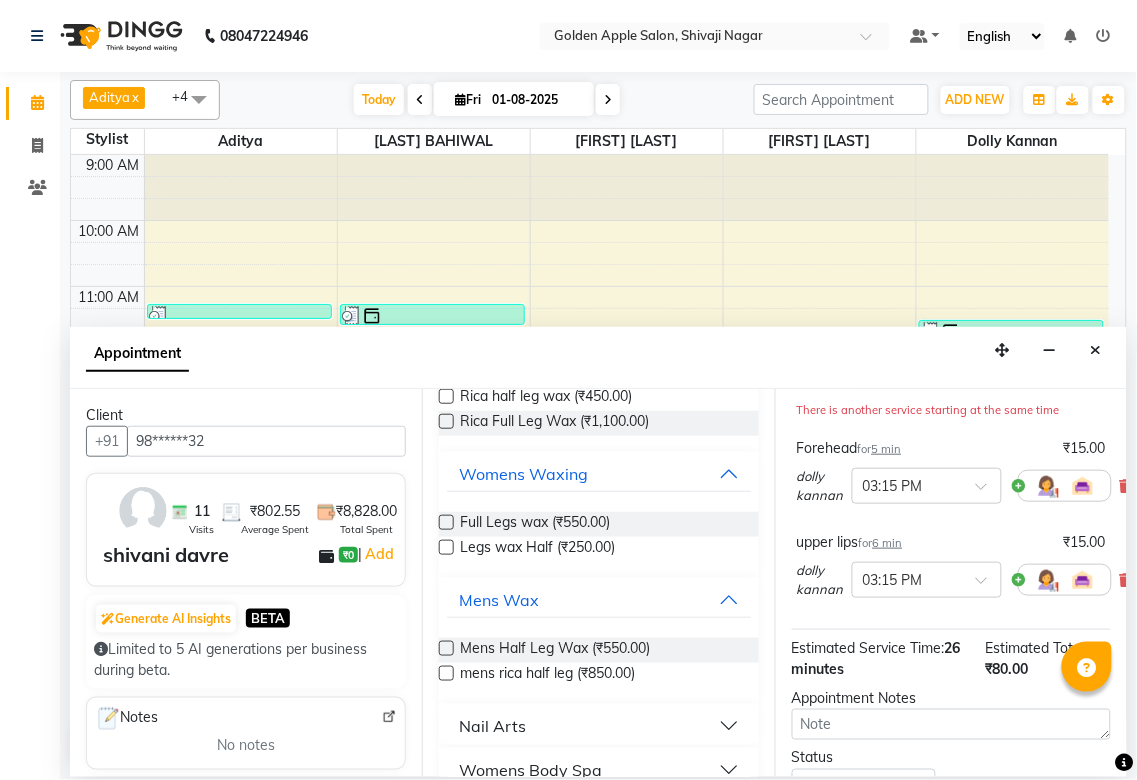 type on "leg" 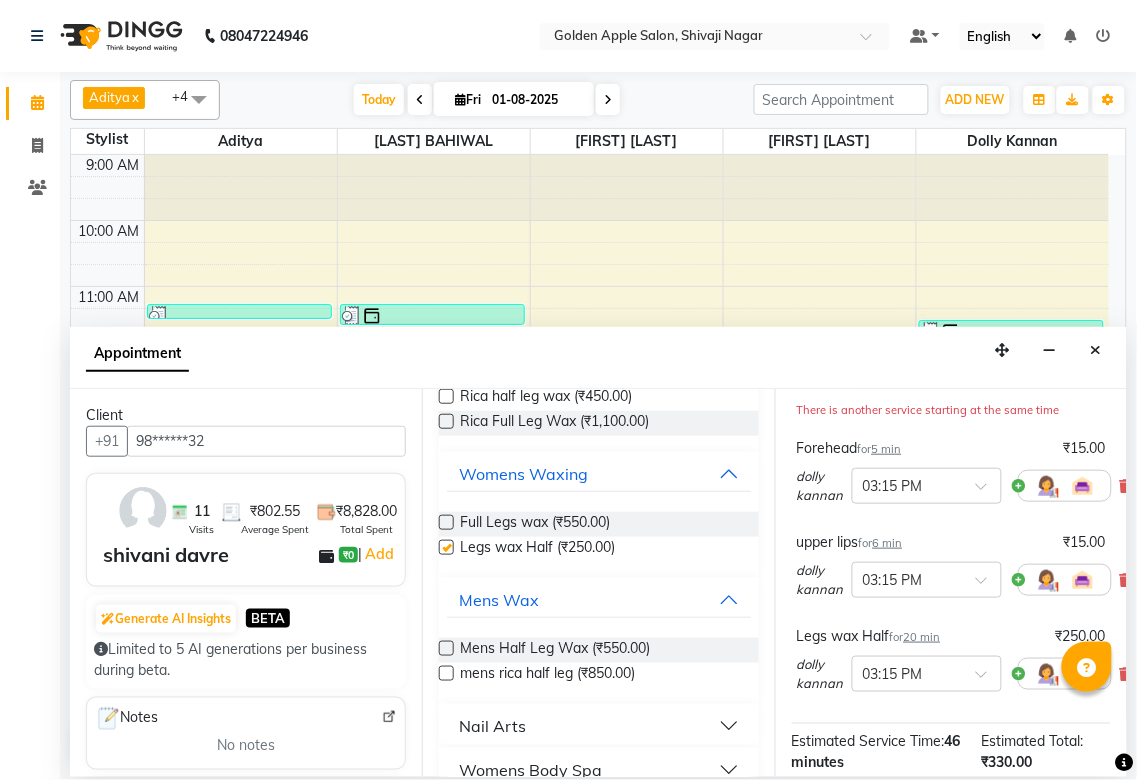 checkbox on "false" 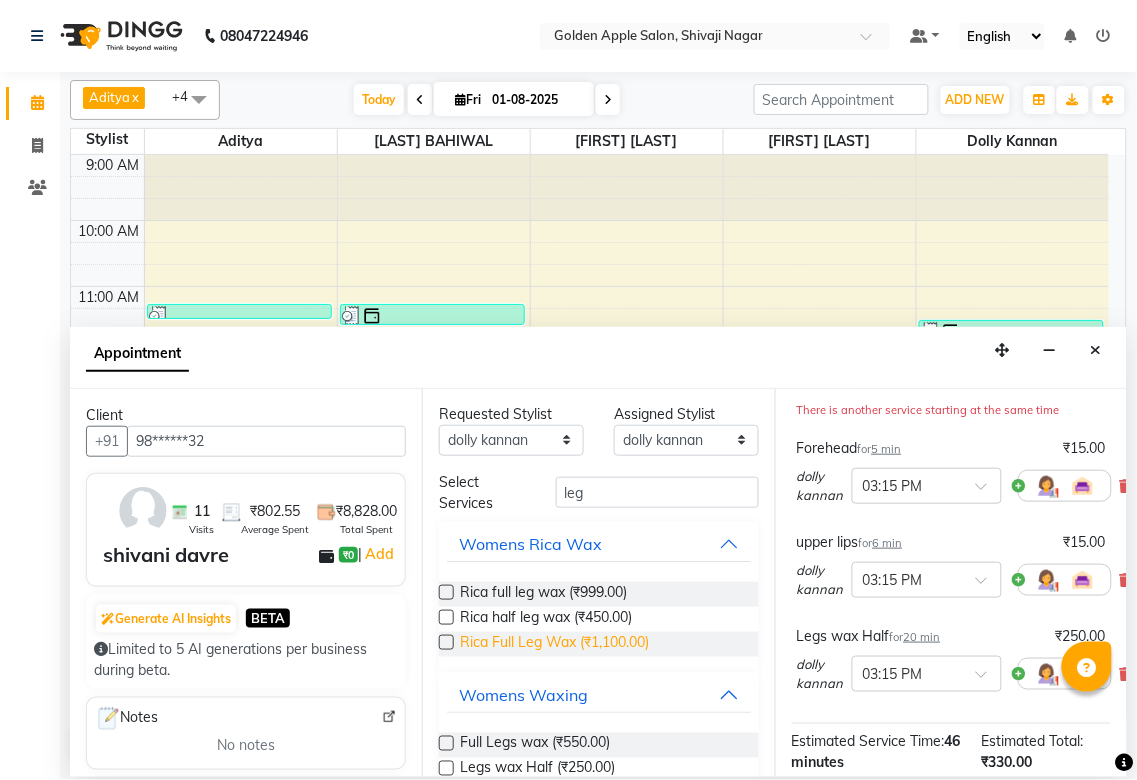 scroll, scrollTop: 0, scrollLeft: 0, axis: both 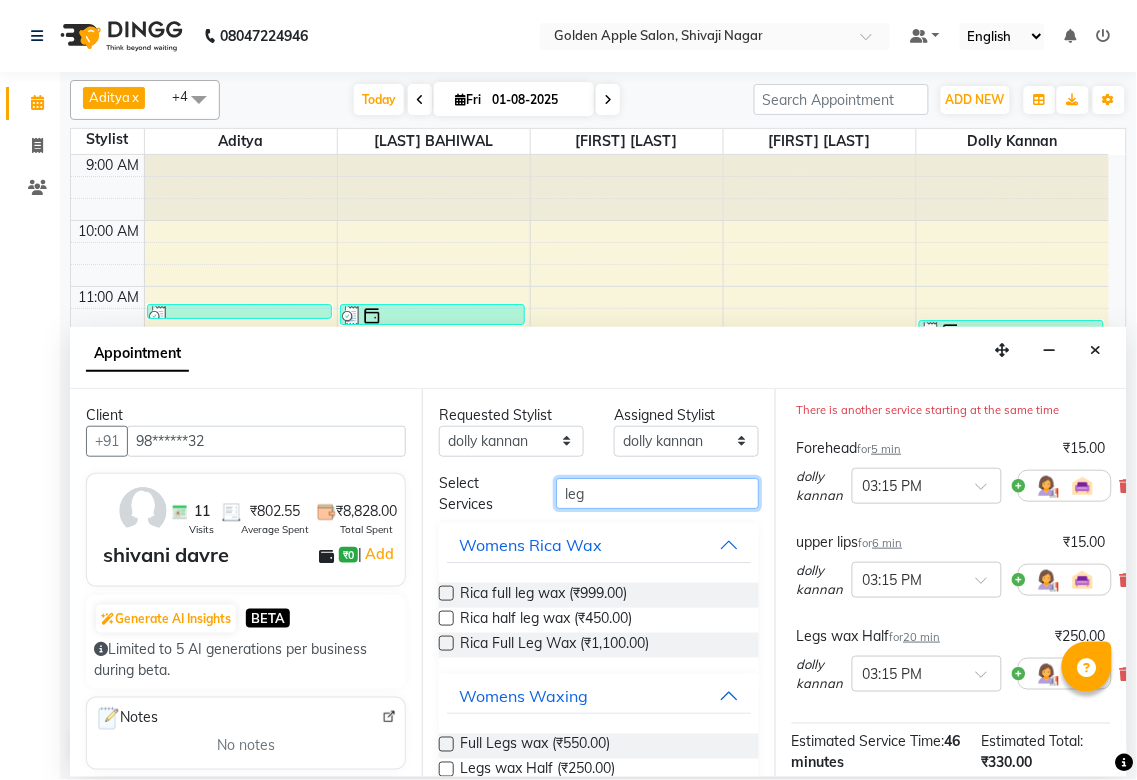 click on "leg" at bounding box center (657, 493) 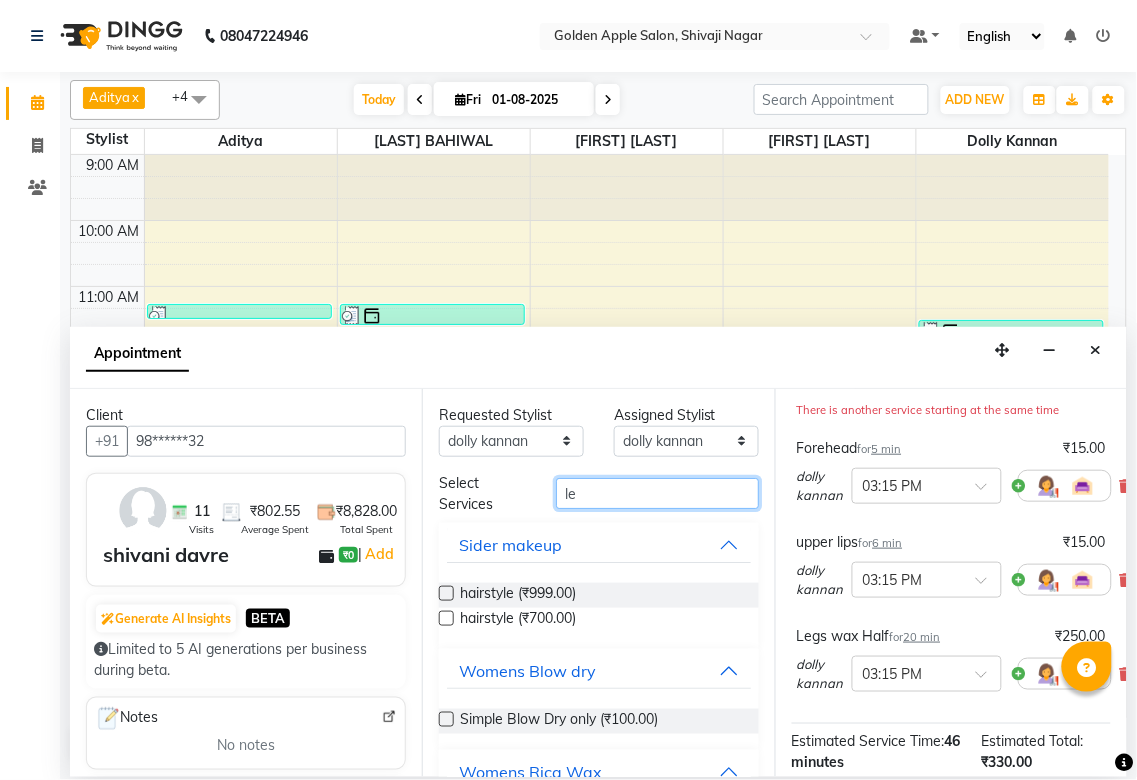 type on "l" 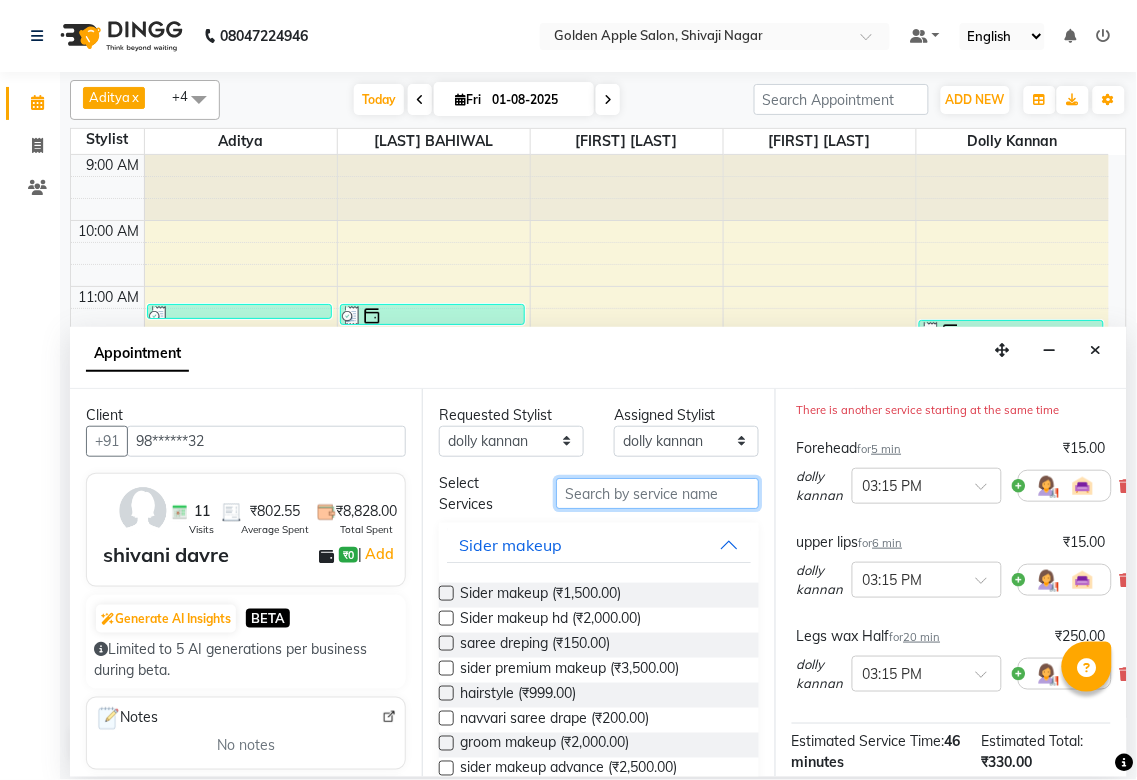 type 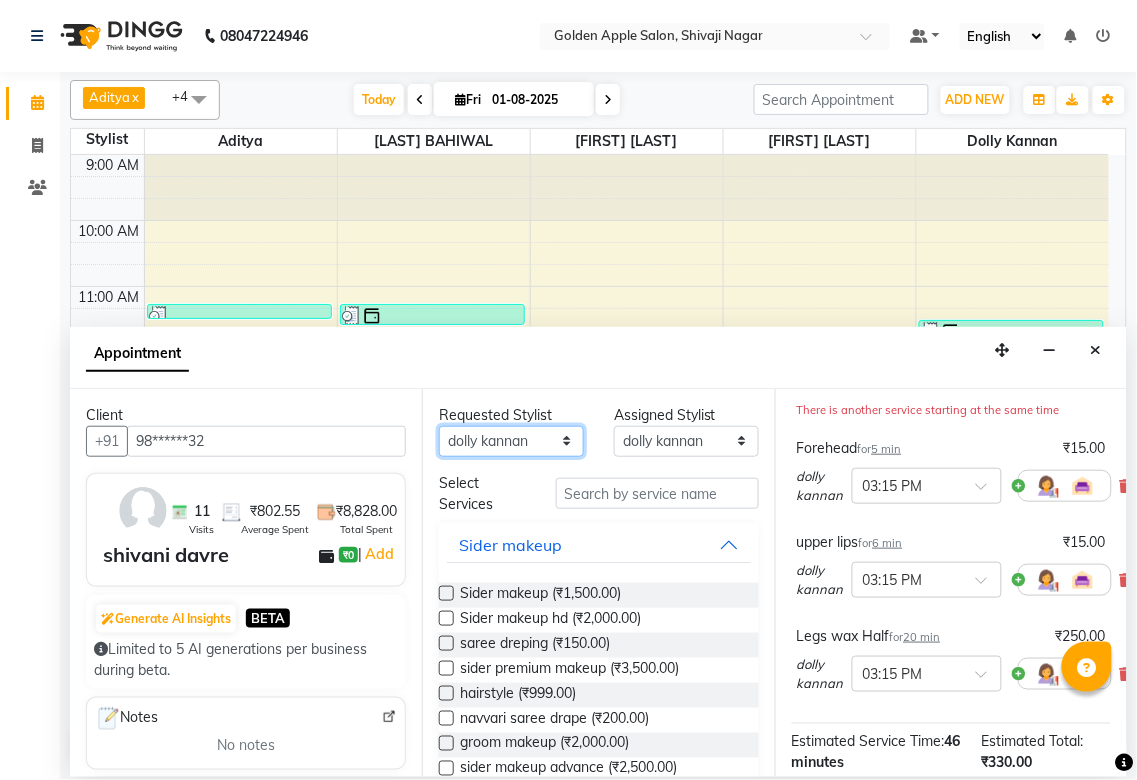 click on "Any Aditya Anjali  BAHIWAL Aparana Satarrdekar ashwini jopale dolly kannan  Harshika Hire operator vijay ahire" at bounding box center [511, 441] 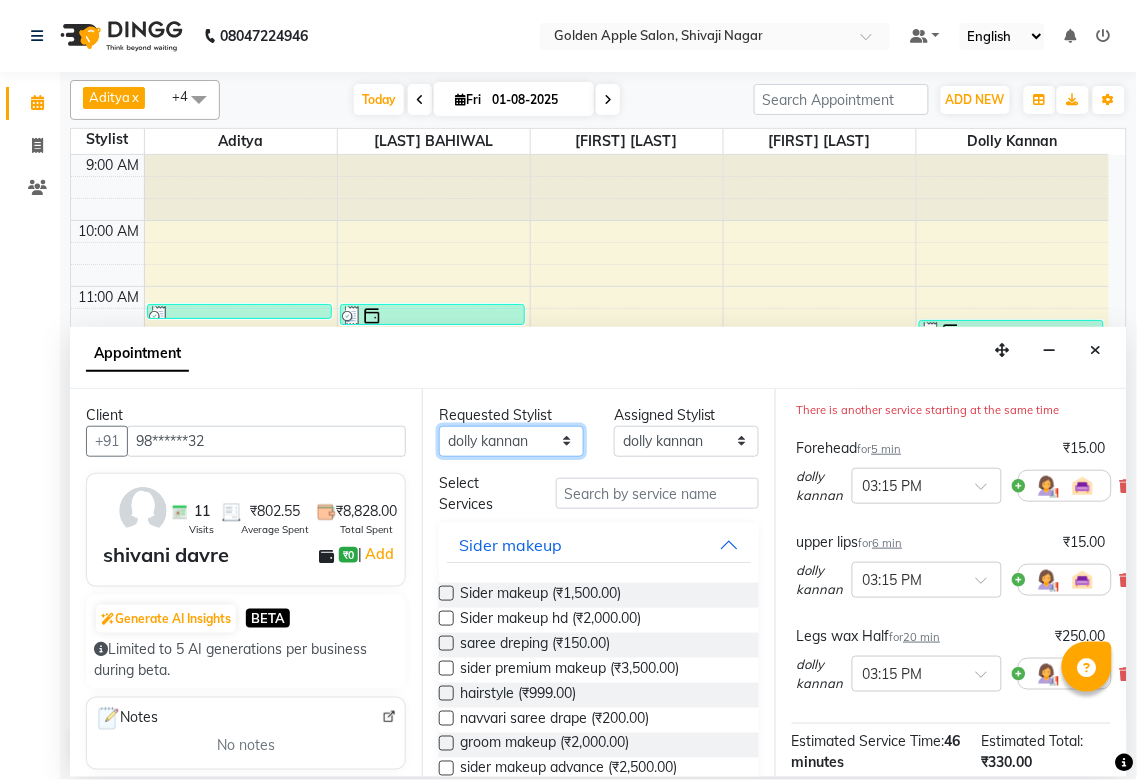 select on "79779" 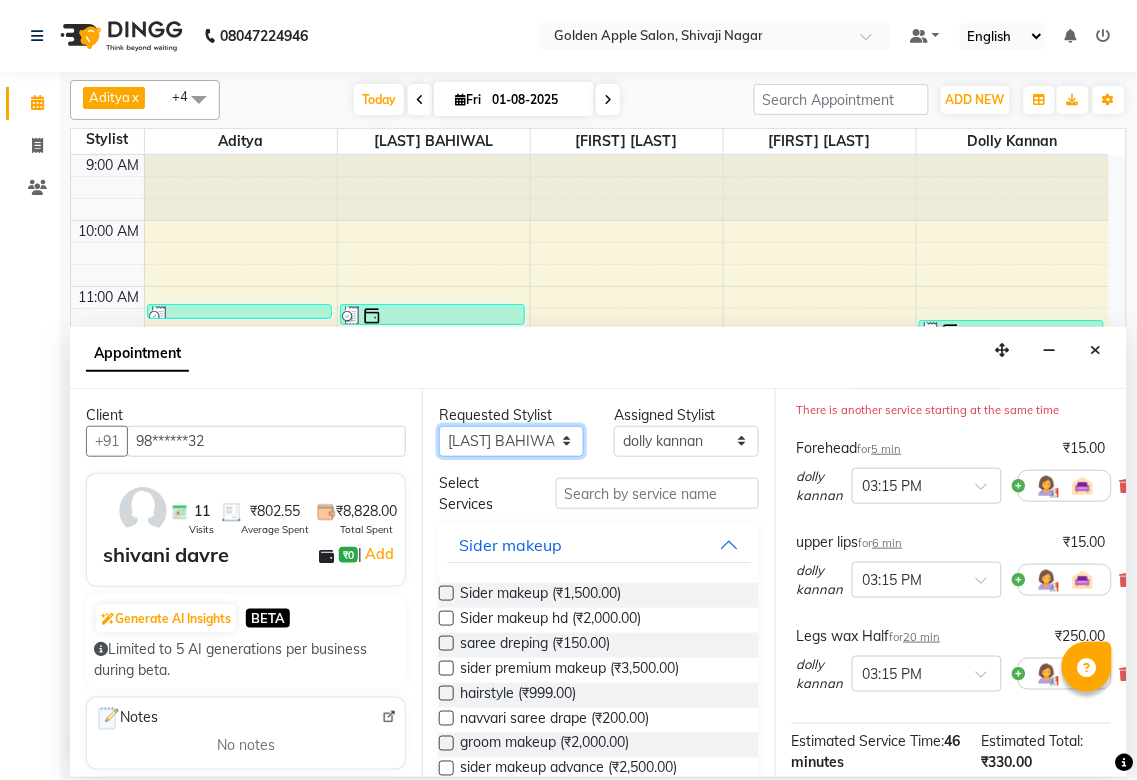 click on "Any Aditya Anjali  BAHIWAL Aparana Satarrdekar ashwini jopale dolly kannan  Harshika Hire operator vijay ahire" at bounding box center [511, 441] 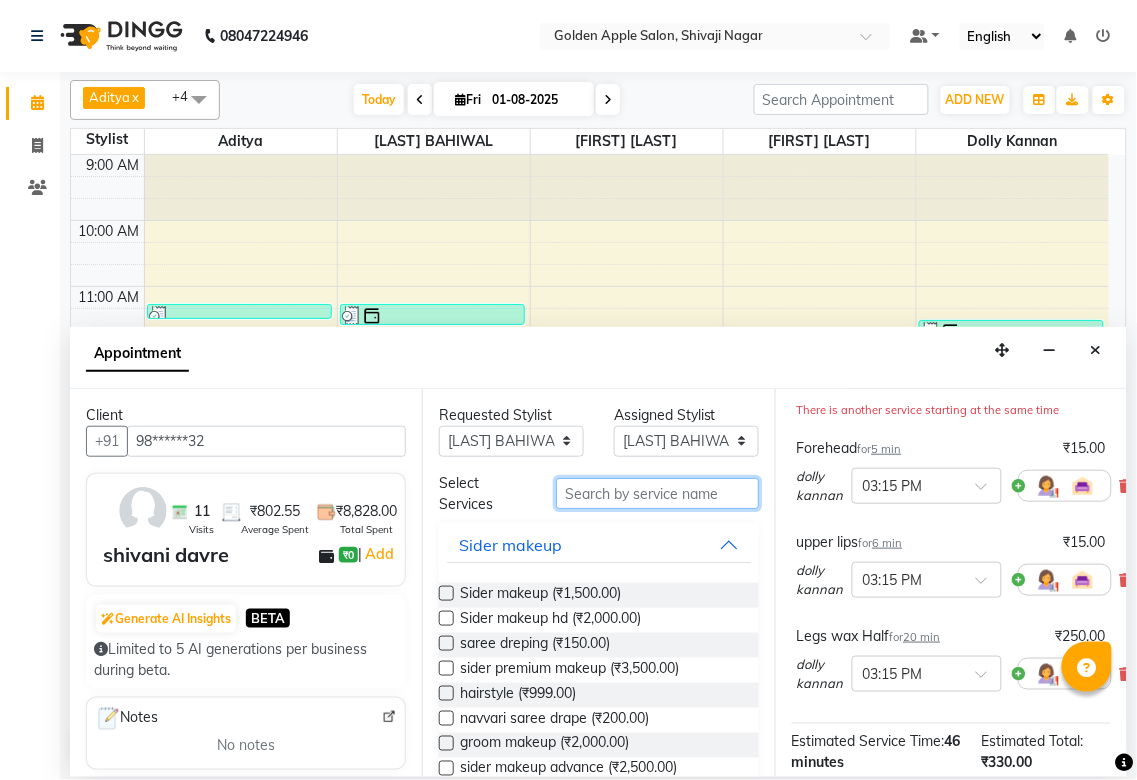 click at bounding box center [657, 493] 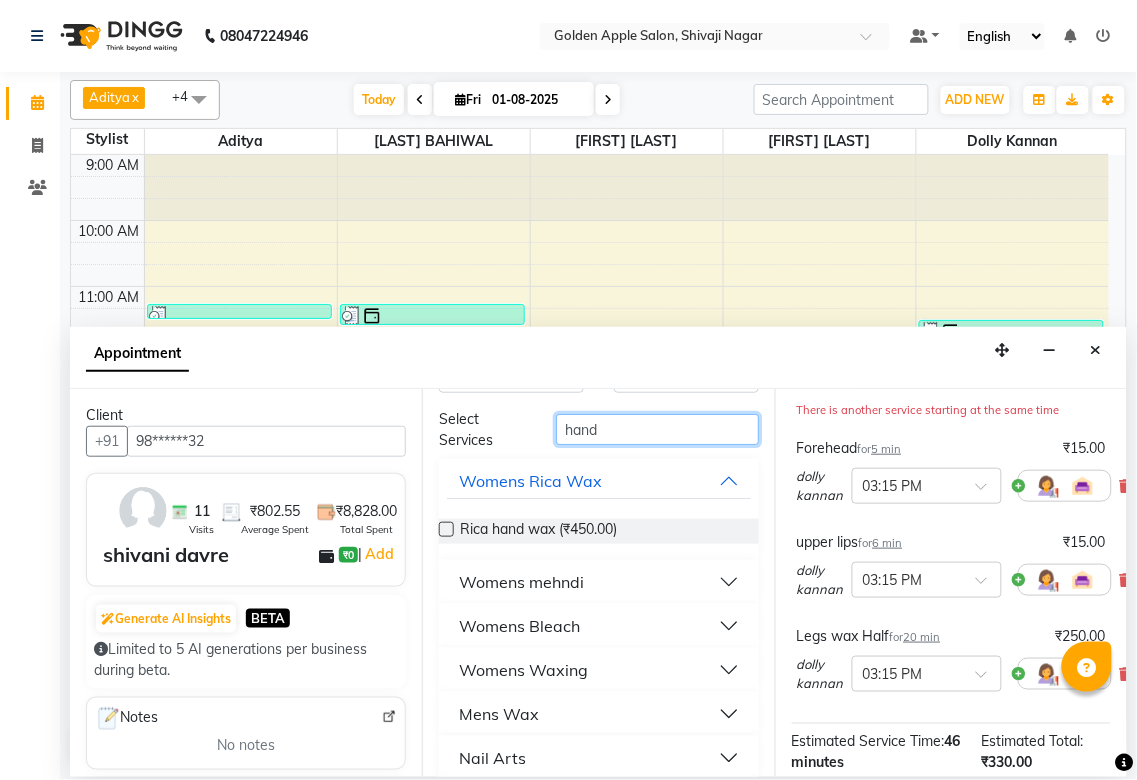 scroll, scrollTop: 111, scrollLeft: 0, axis: vertical 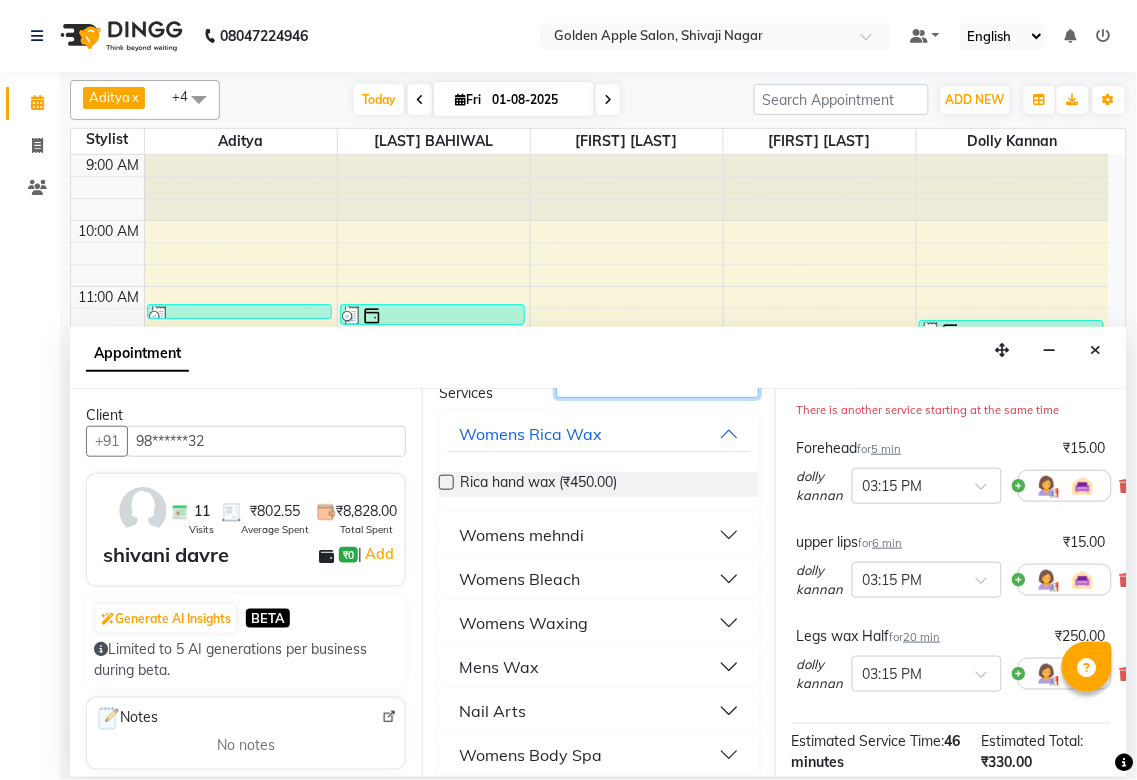 type on "hand" 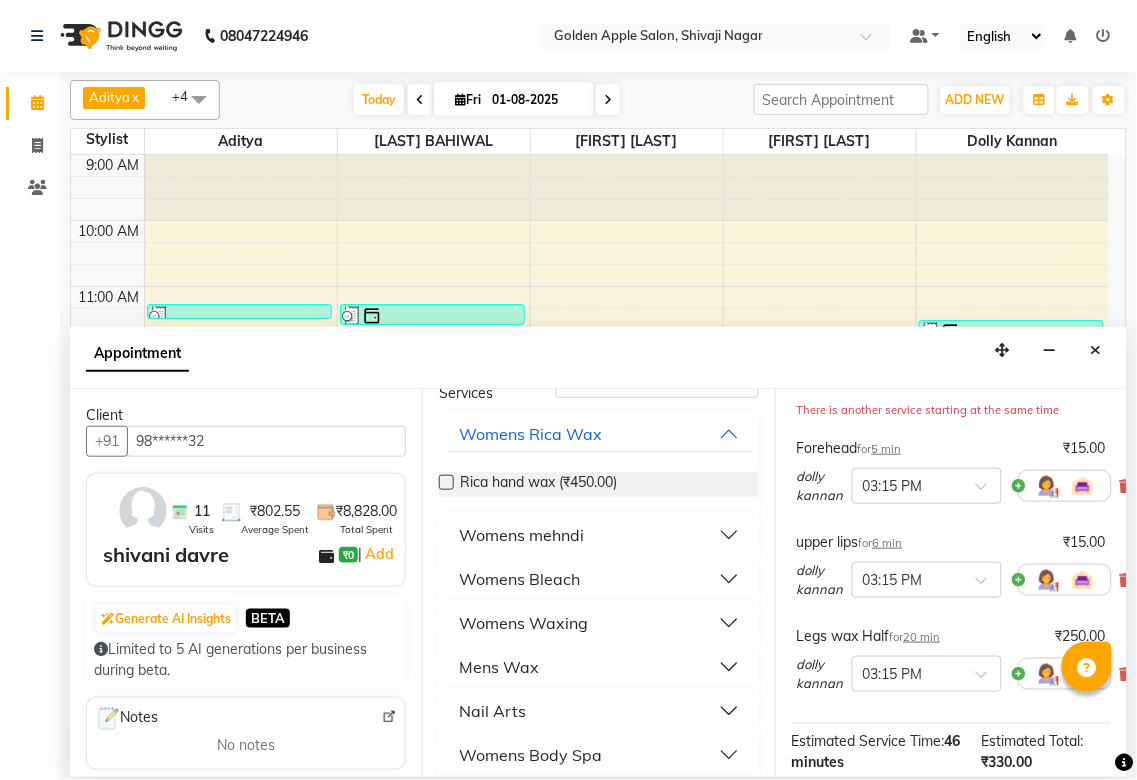 click on "Womens Waxing" at bounding box center [523, 623] 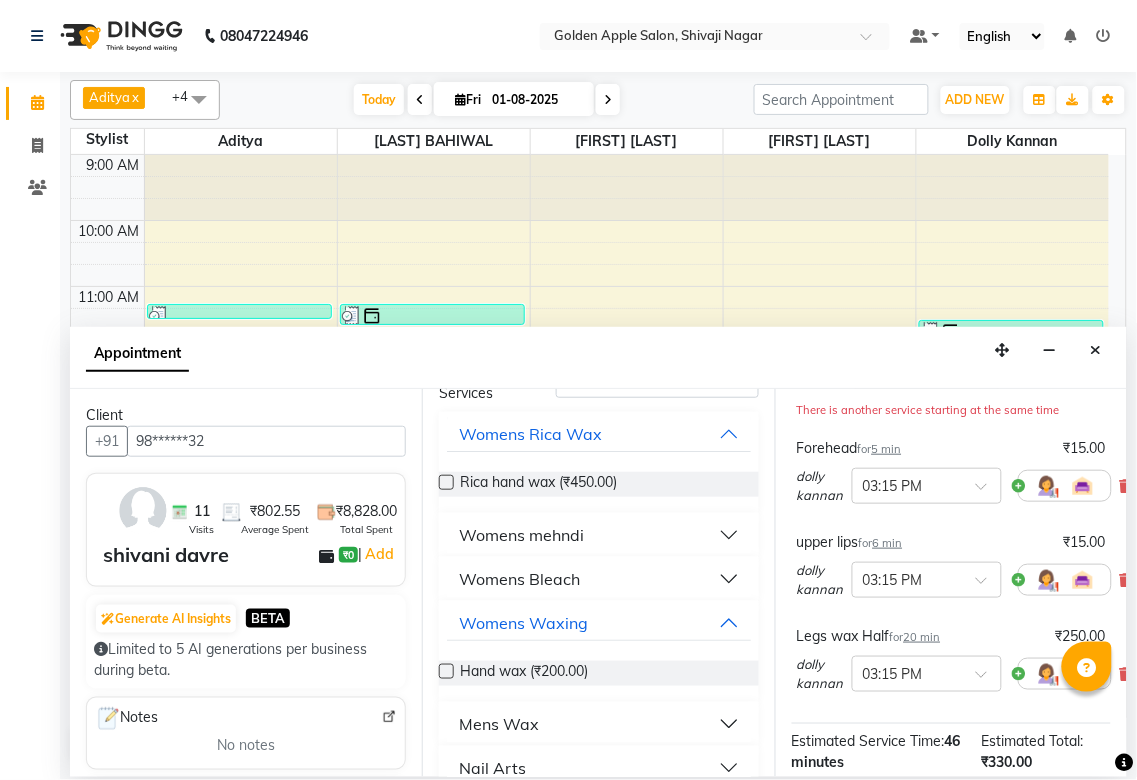 click at bounding box center (446, 671) 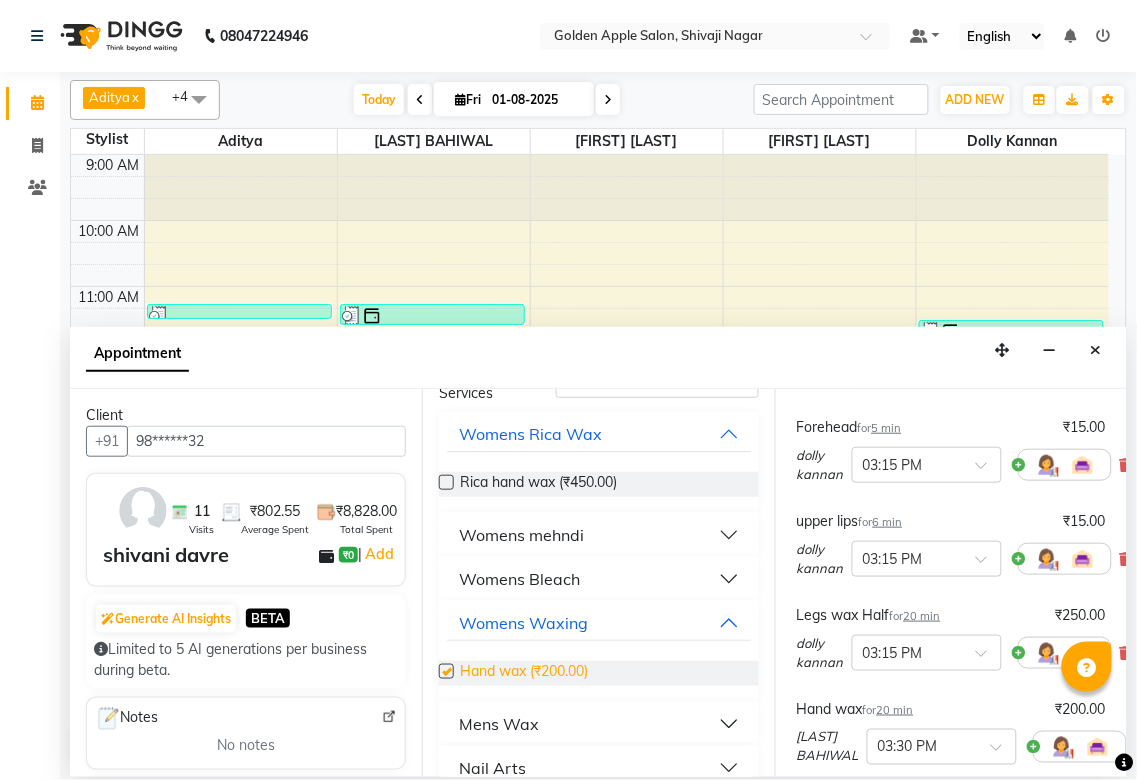 scroll, scrollTop: 1, scrollLeft: 0, axis: vertical 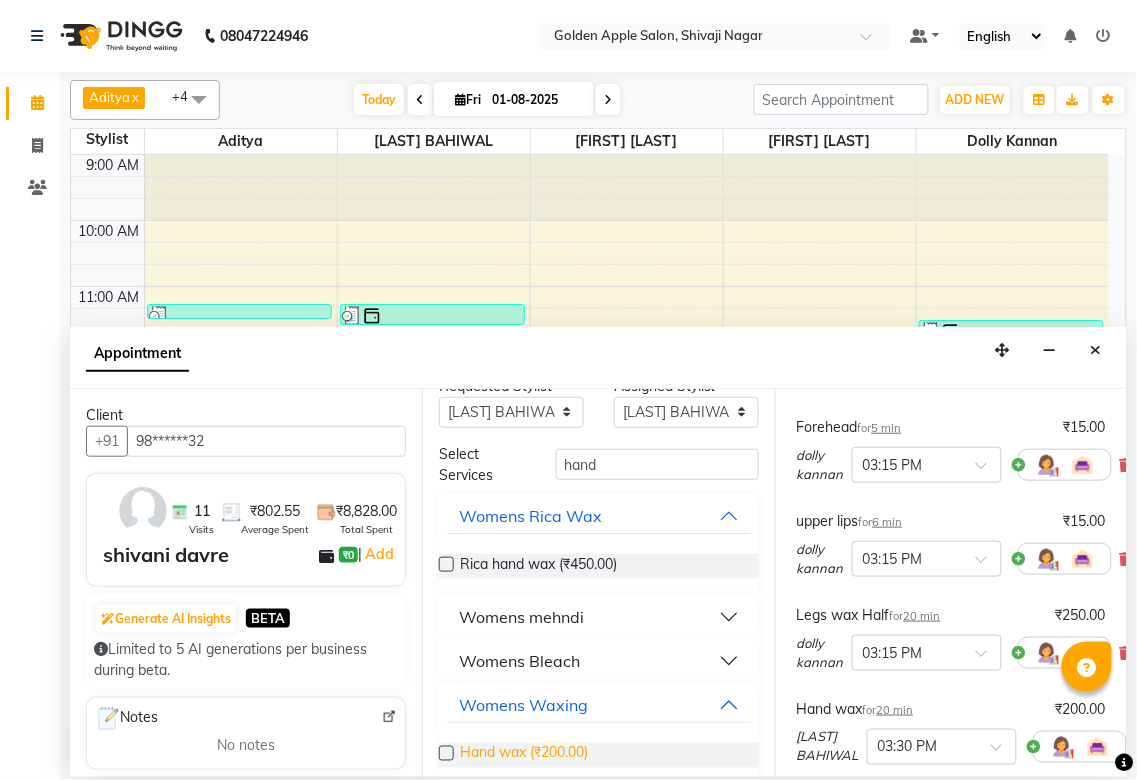 checkbox on "false" 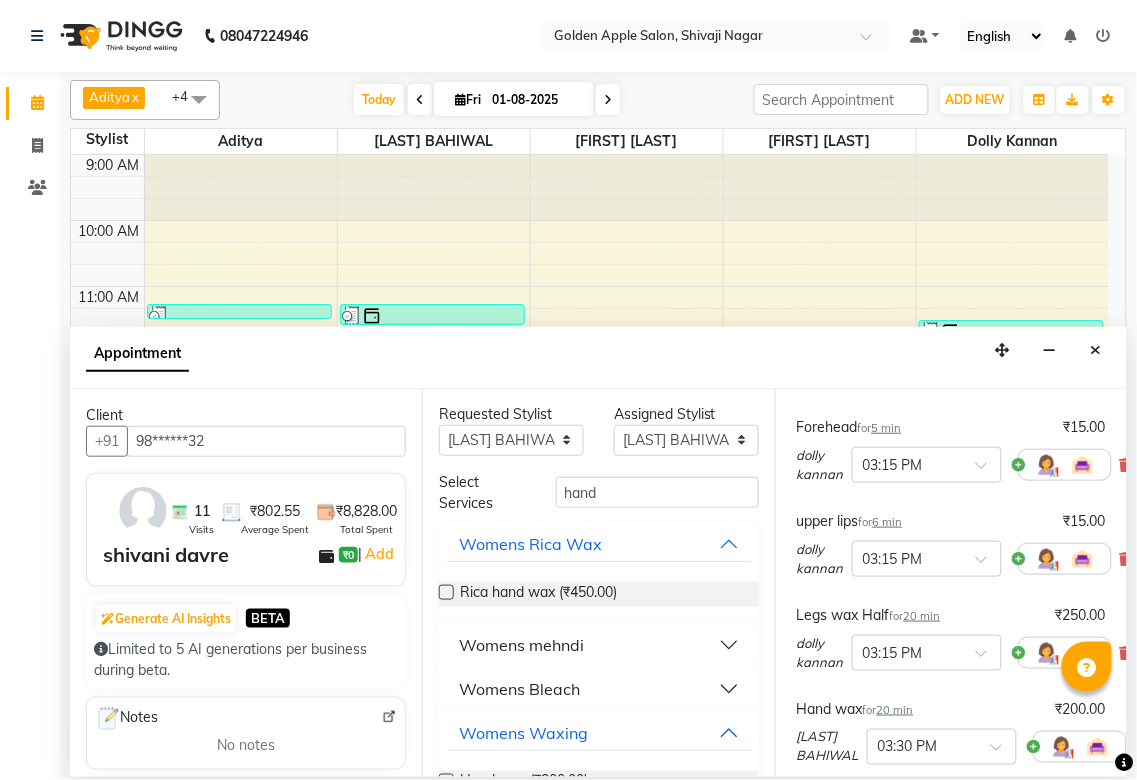 scroll, scrollTop: 0, scrollLeft: 0, axis: both 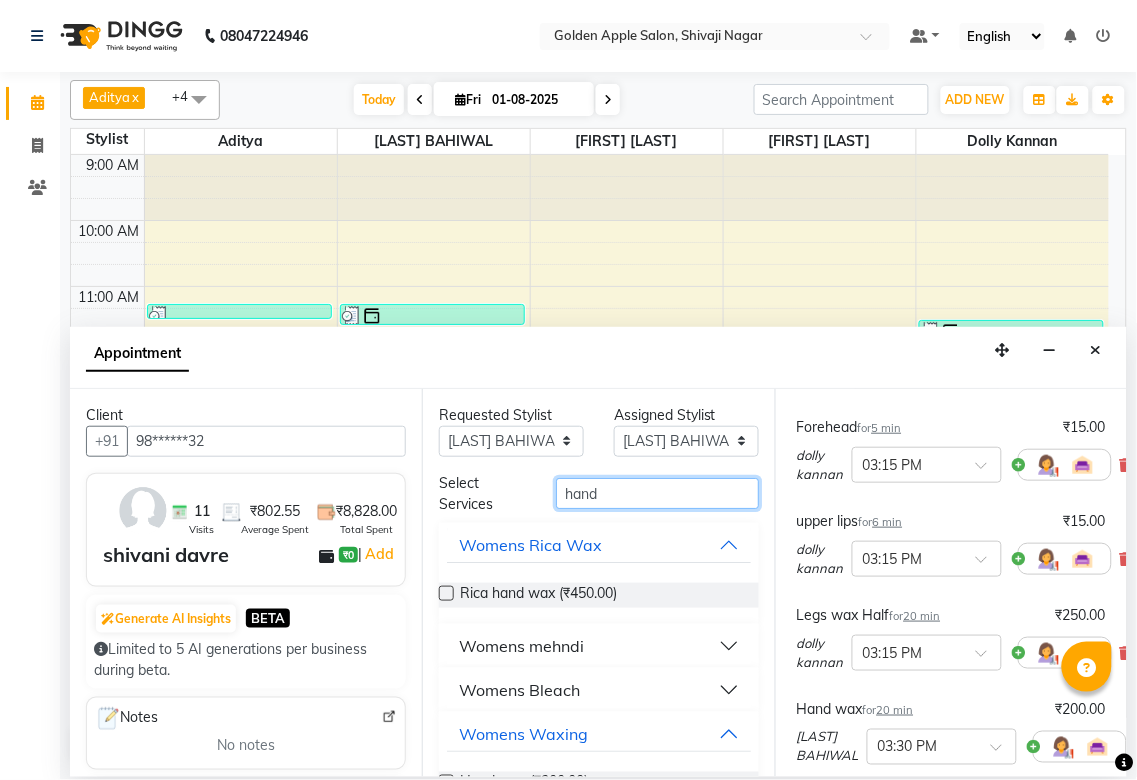 click on "hand" at bounding box center (657, 493) 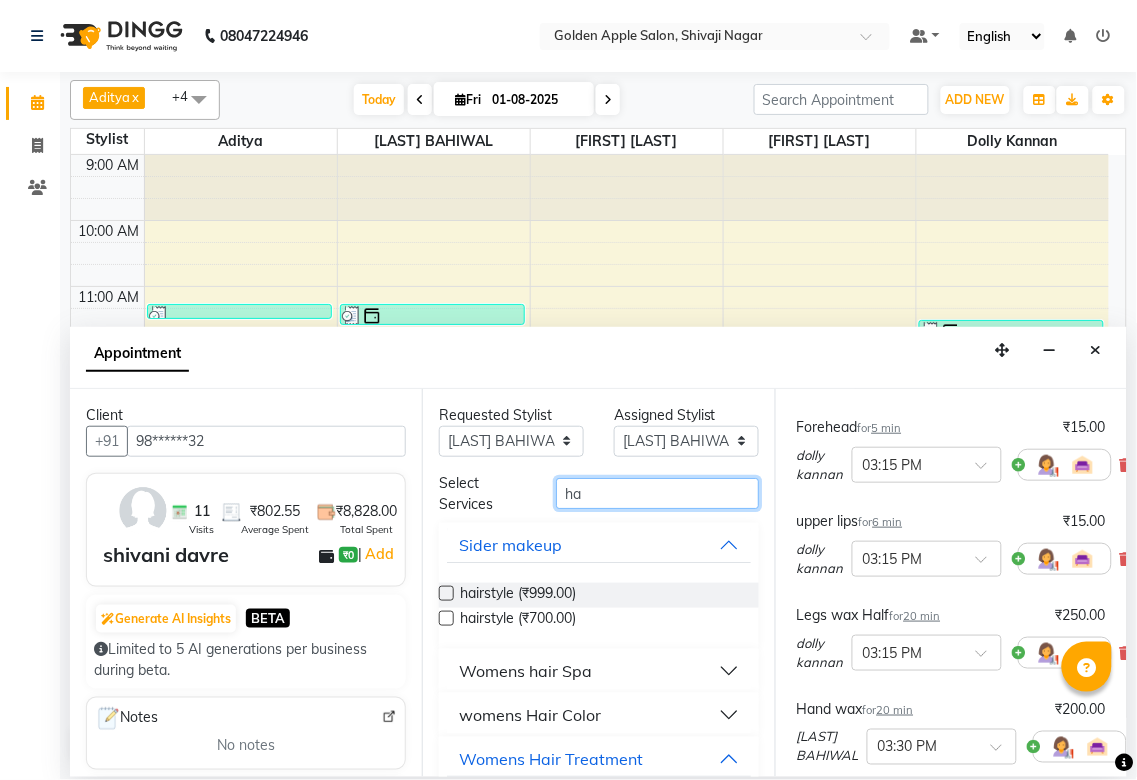 type on "h" 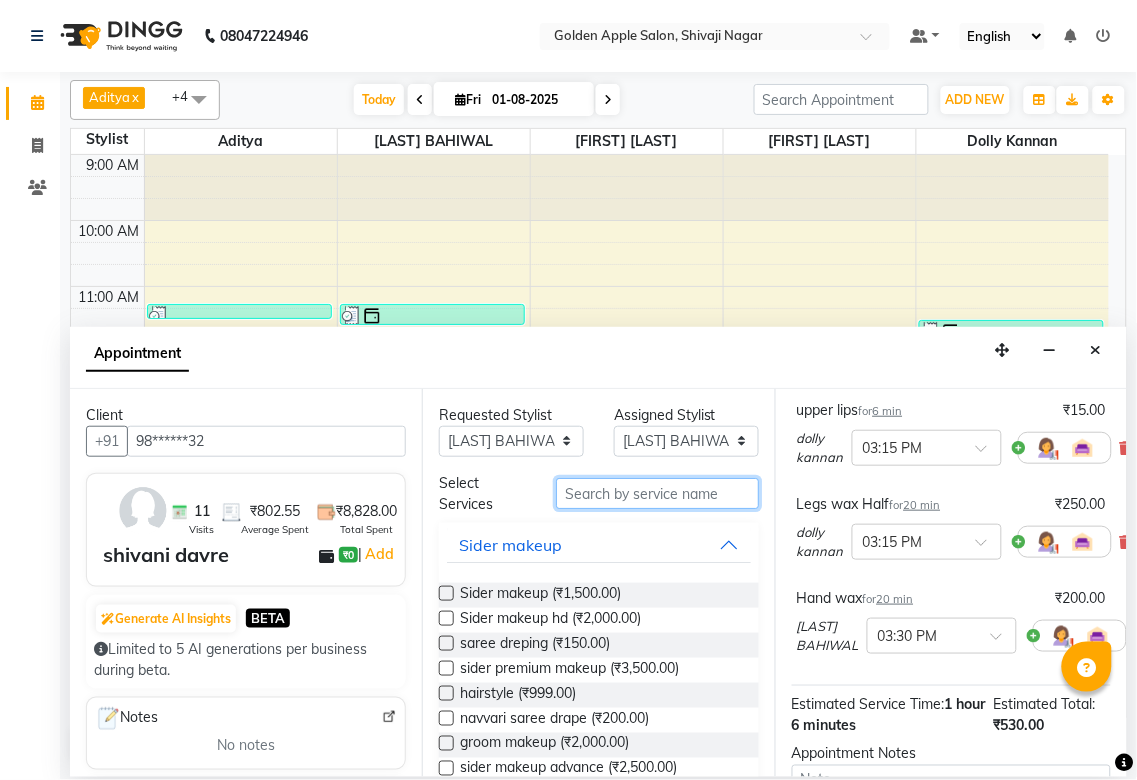 scroll, scrollTop: 444, scrollLeft: 0, axis: vertical 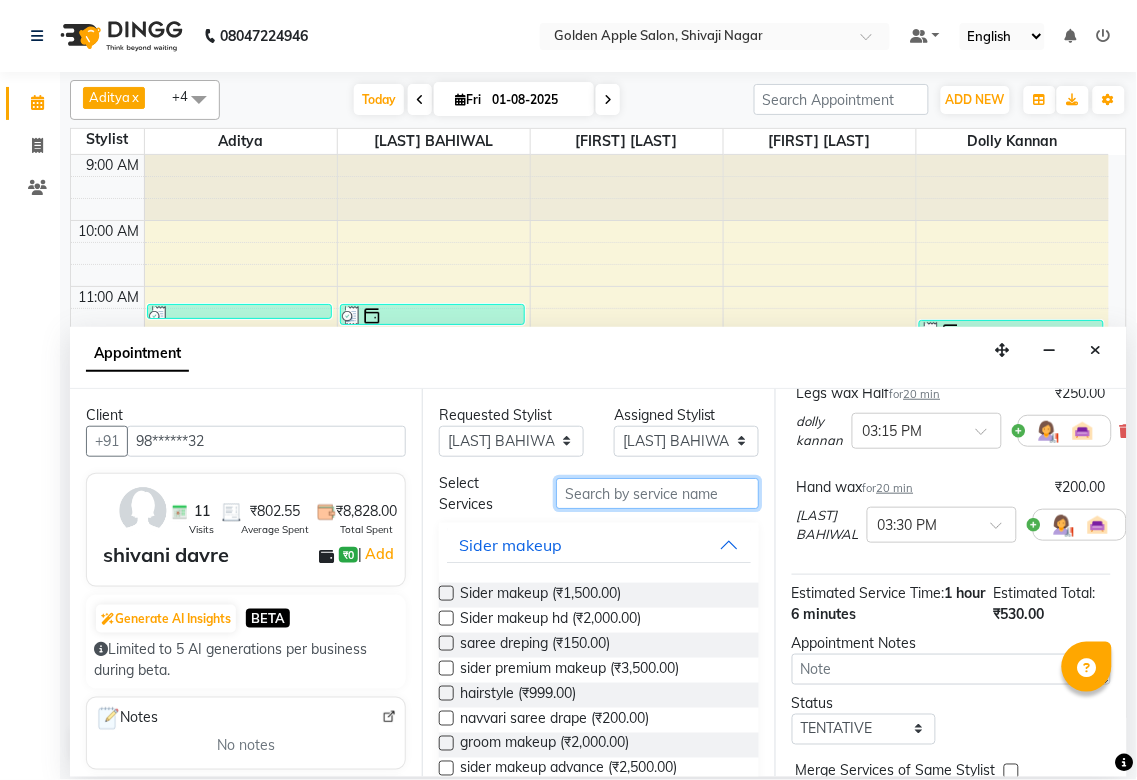 click at bounding box center [657, 493] 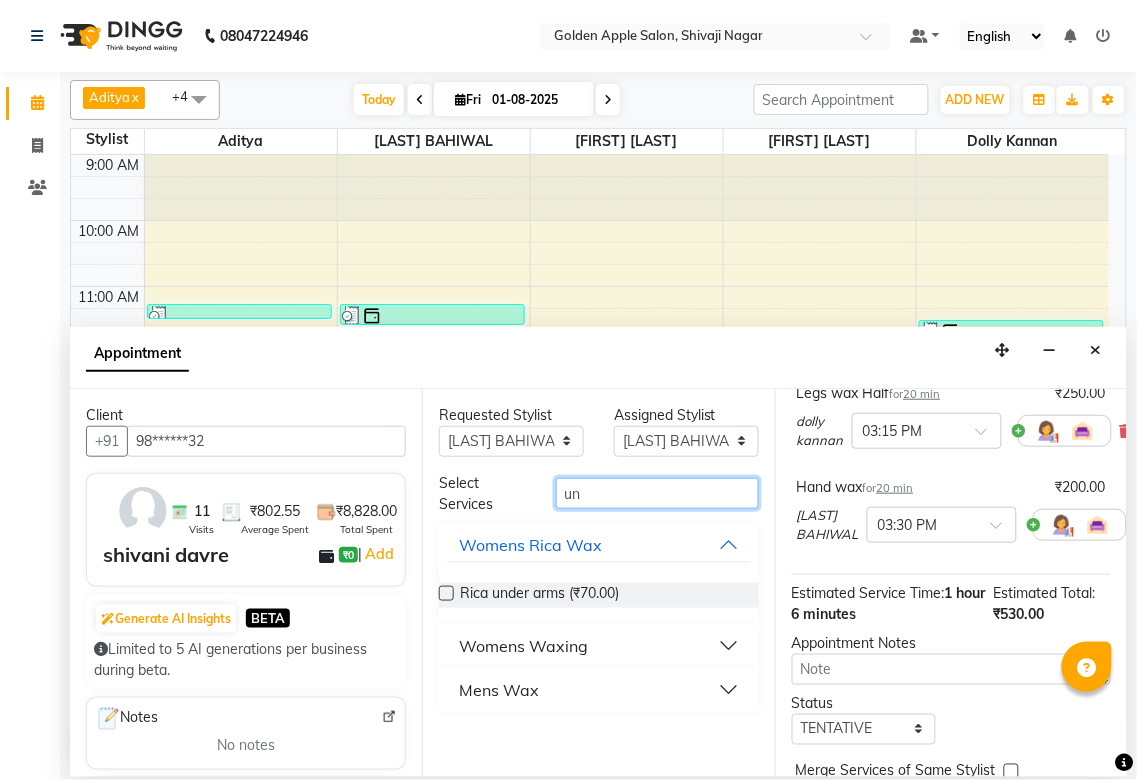 type on "un" 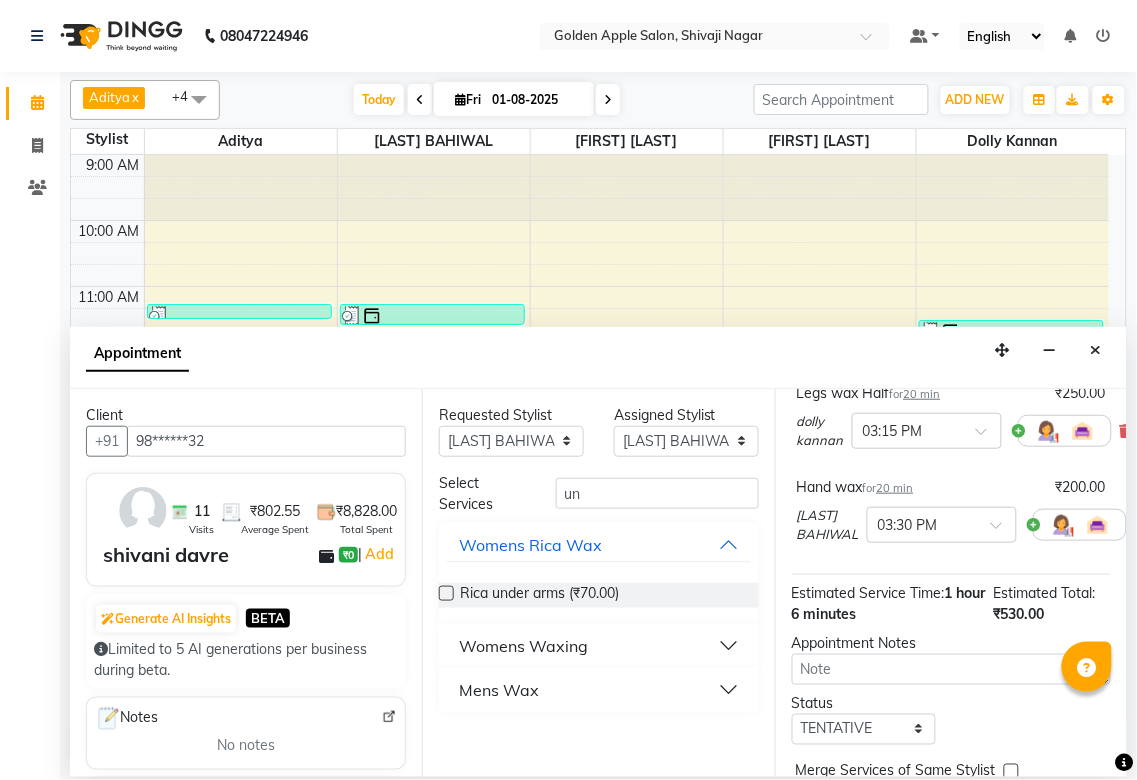 click on "Womens Waxing" at bounding box center [523, 646] 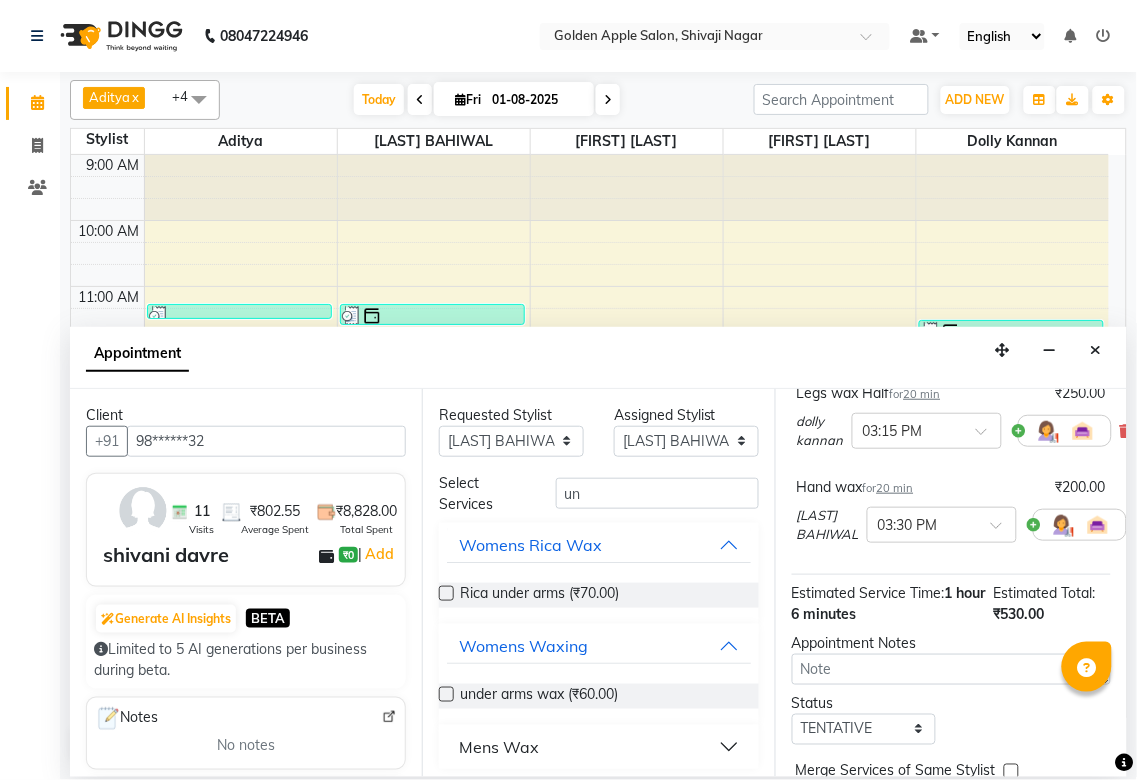 click at bounding box center [446, 694] 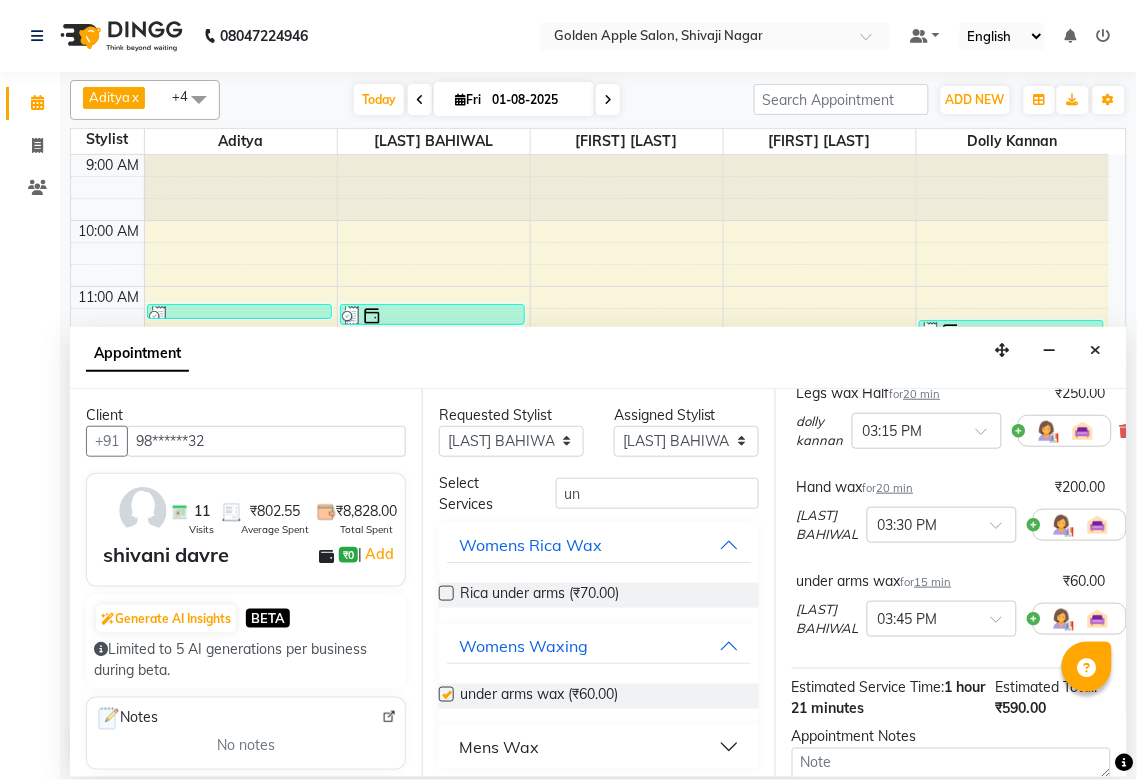 checkbox on "false" 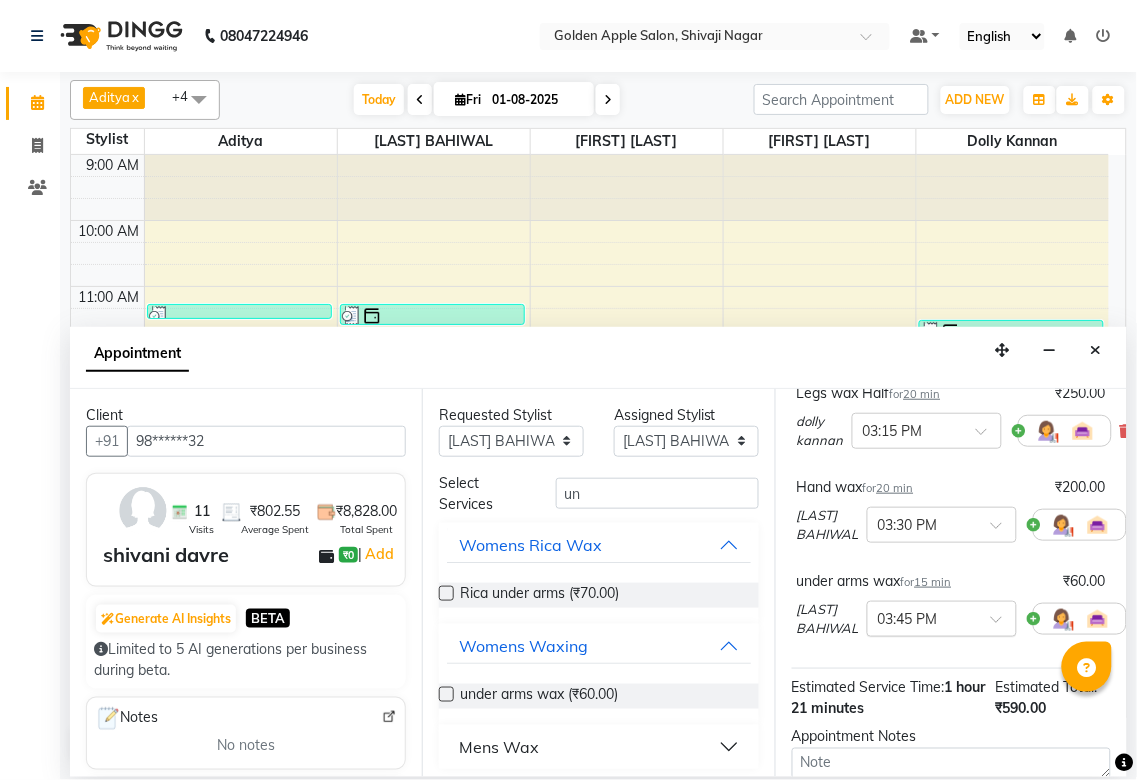 scroll, scrollTop: 665, scrollLeft: 0, axis: vertical 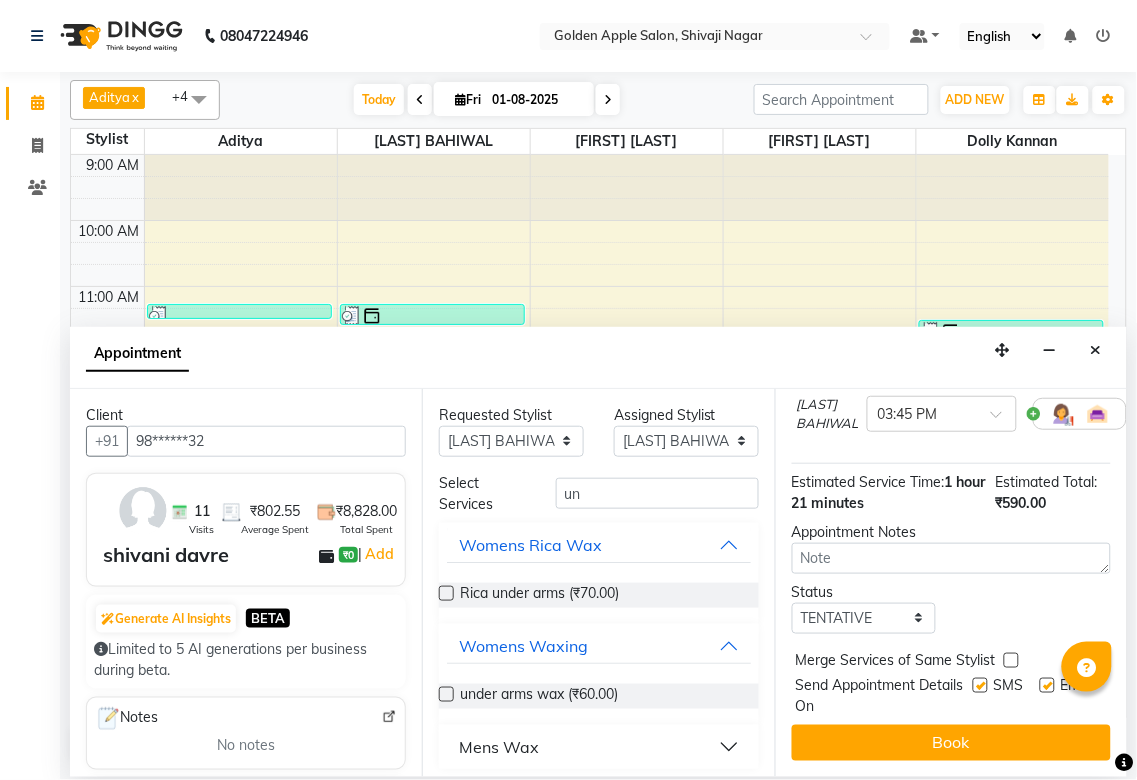 click at bounding box center (980, 685) 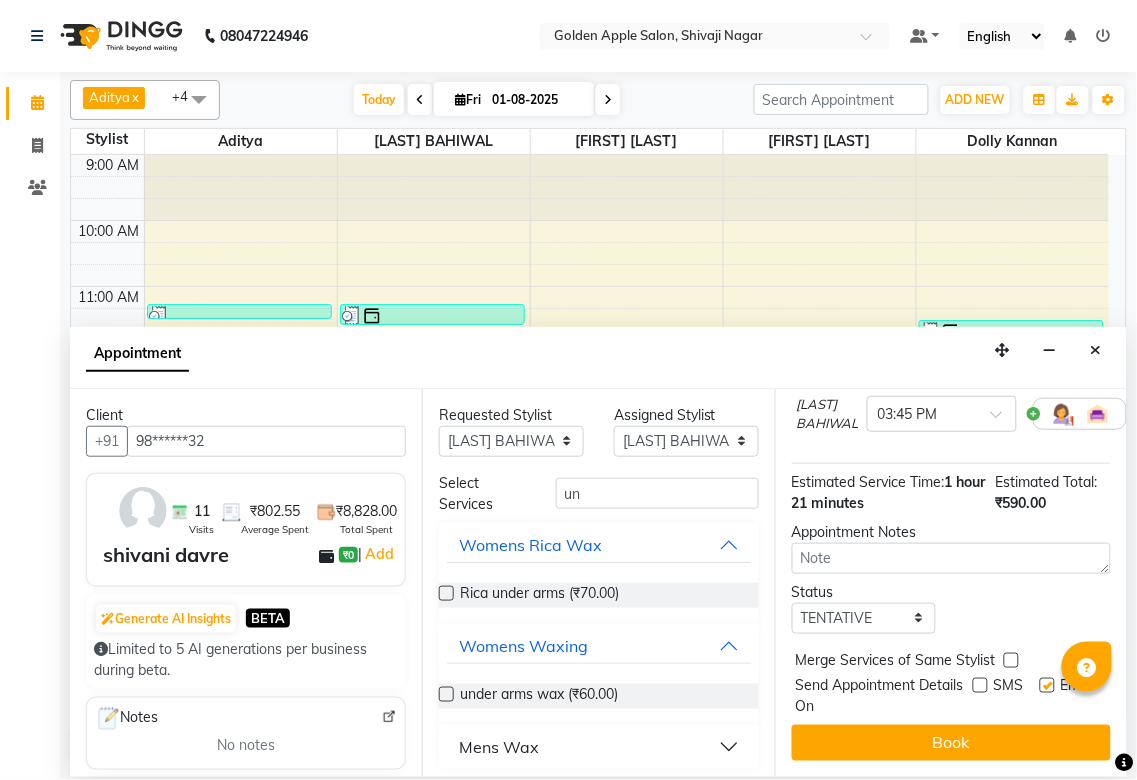 click at bounding box center [1047, 685] 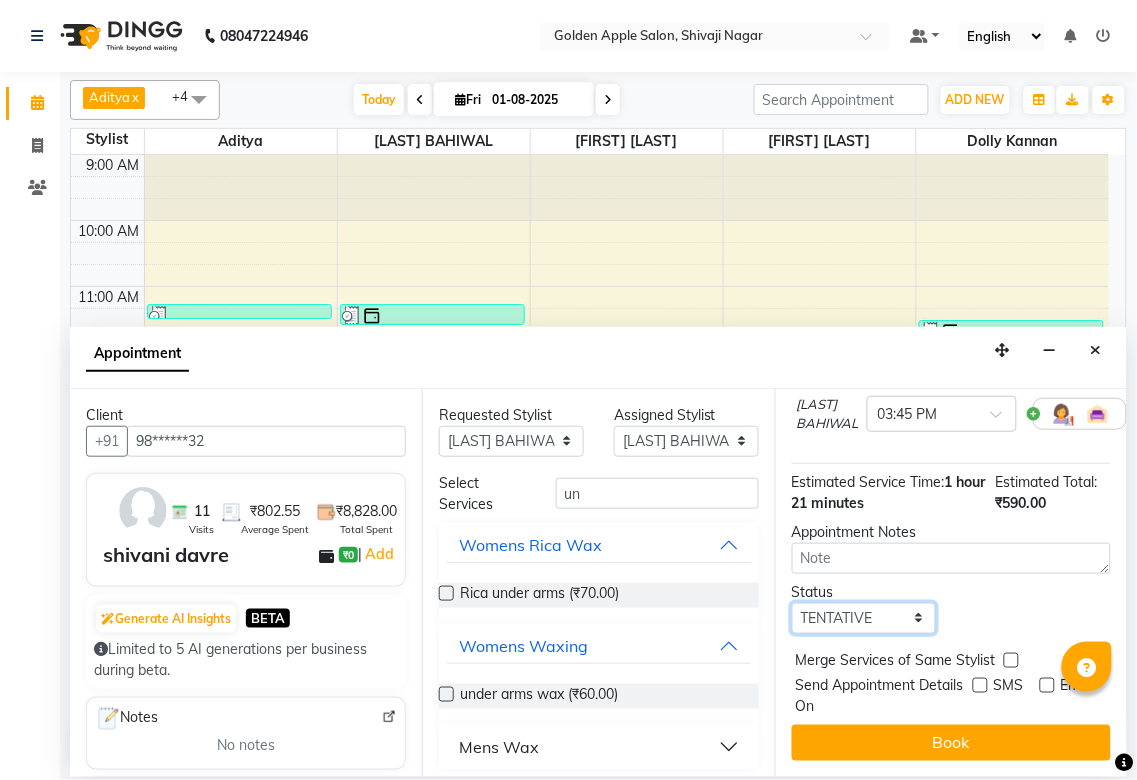 click on "Select TENTATIVE CONFIRM CHECK-IN UPCOMING" at bounding box center (864, 618) 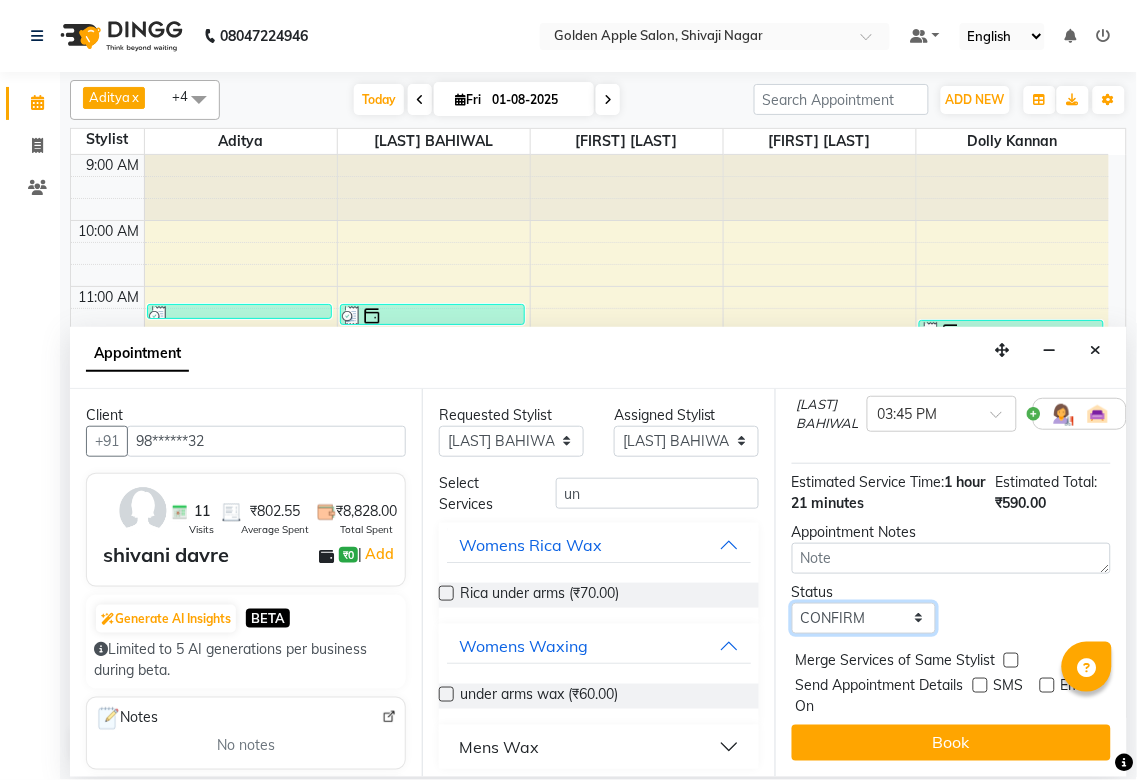 click on "Select TENTATIVE CONFIRM CHECK-IN UPCOMING" at bounding box center [864, 618] 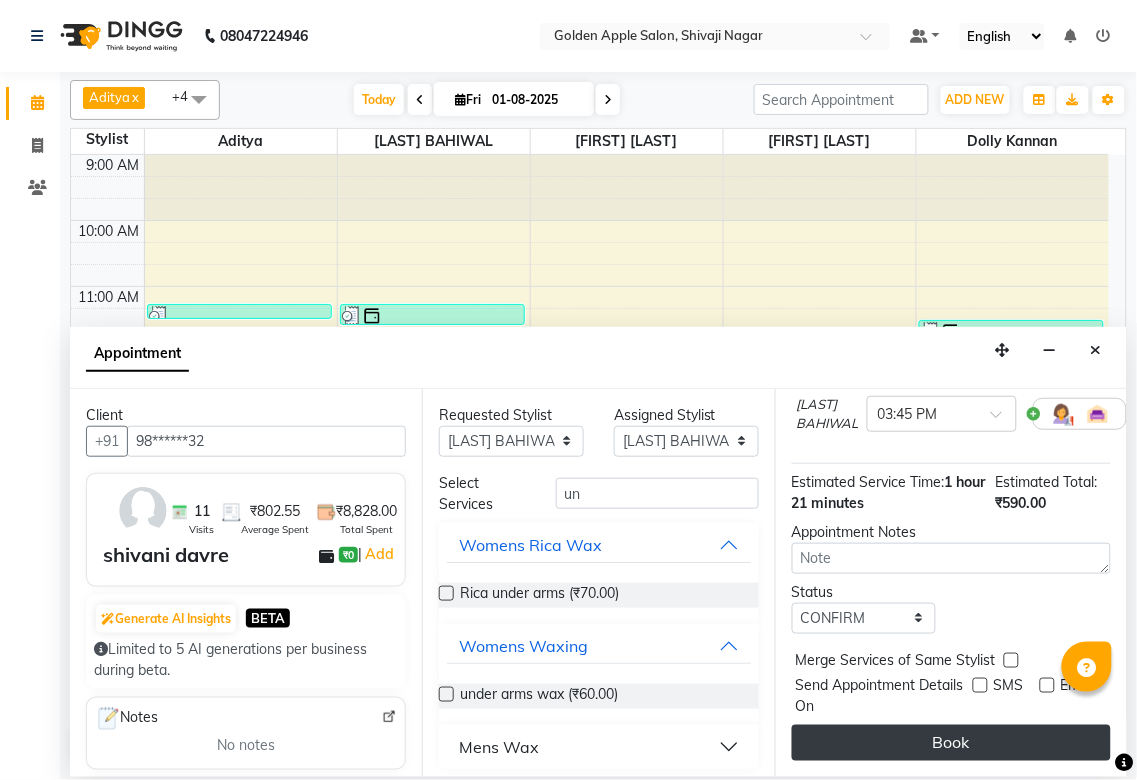 click on "Book" at bounding box center (951, 743) 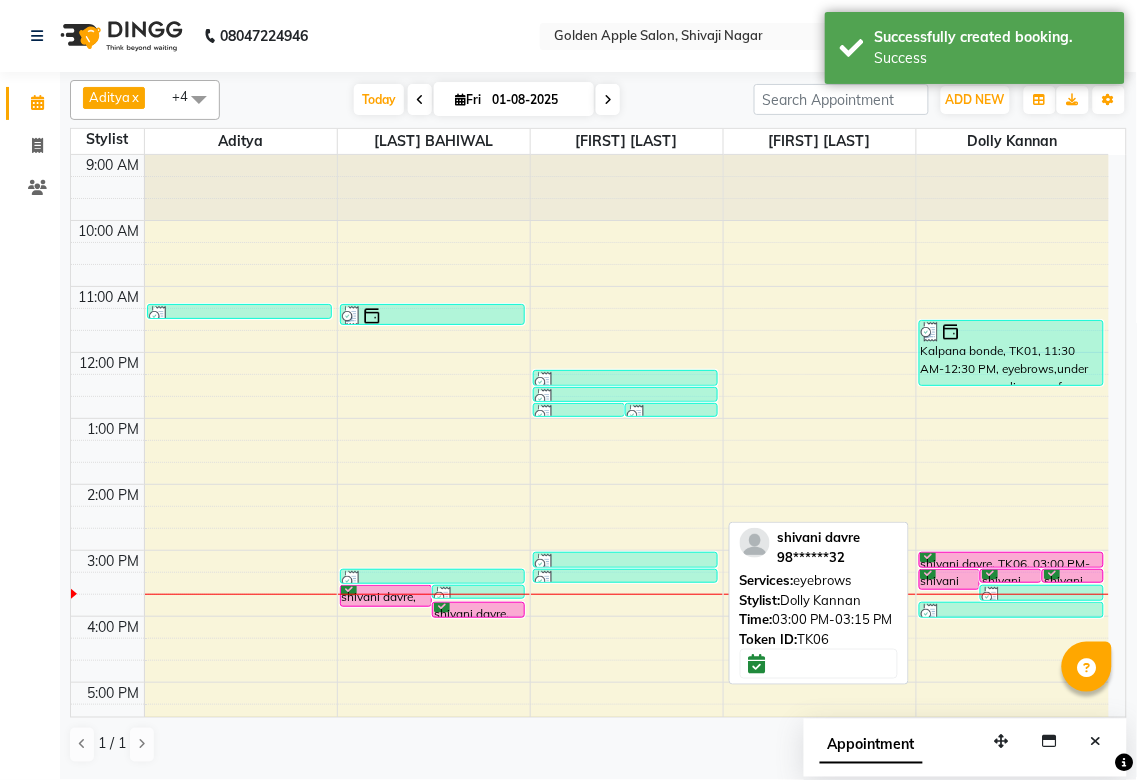 click on "shivani davre, TK06, 03:00 PM-03:15 PM, eyebrows" at bounding box center [1012, 560] 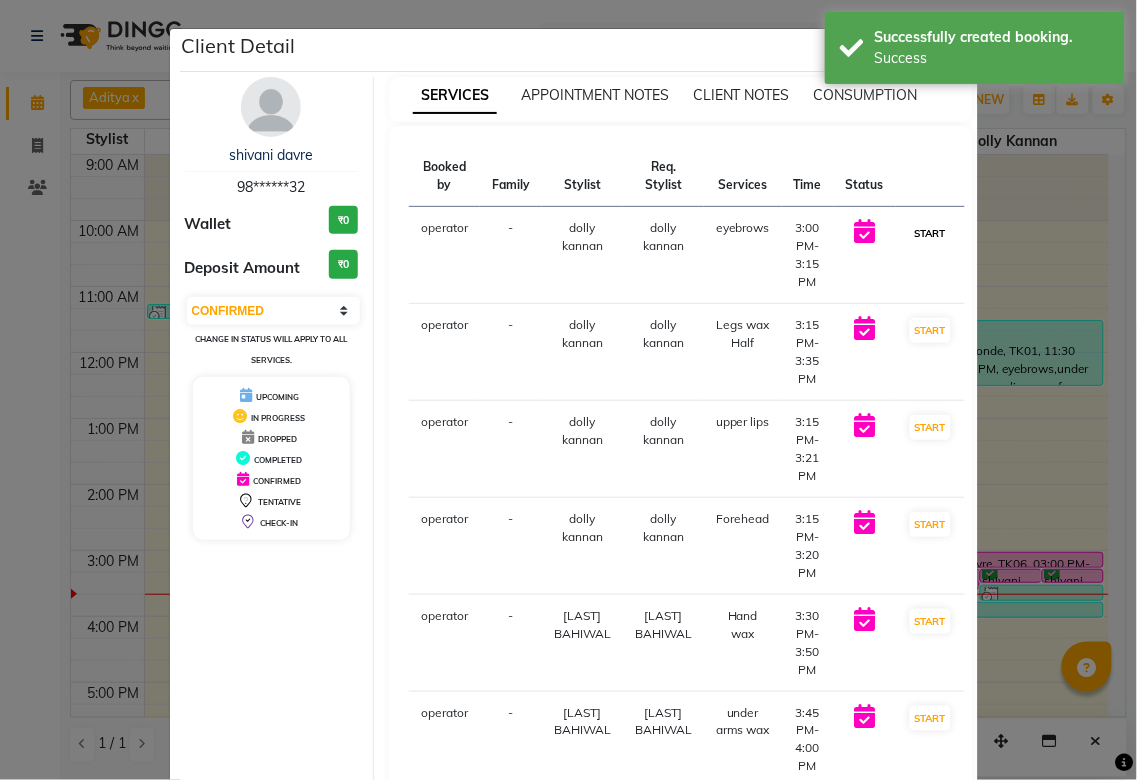 click on "START" at bounding box center (930, 233) 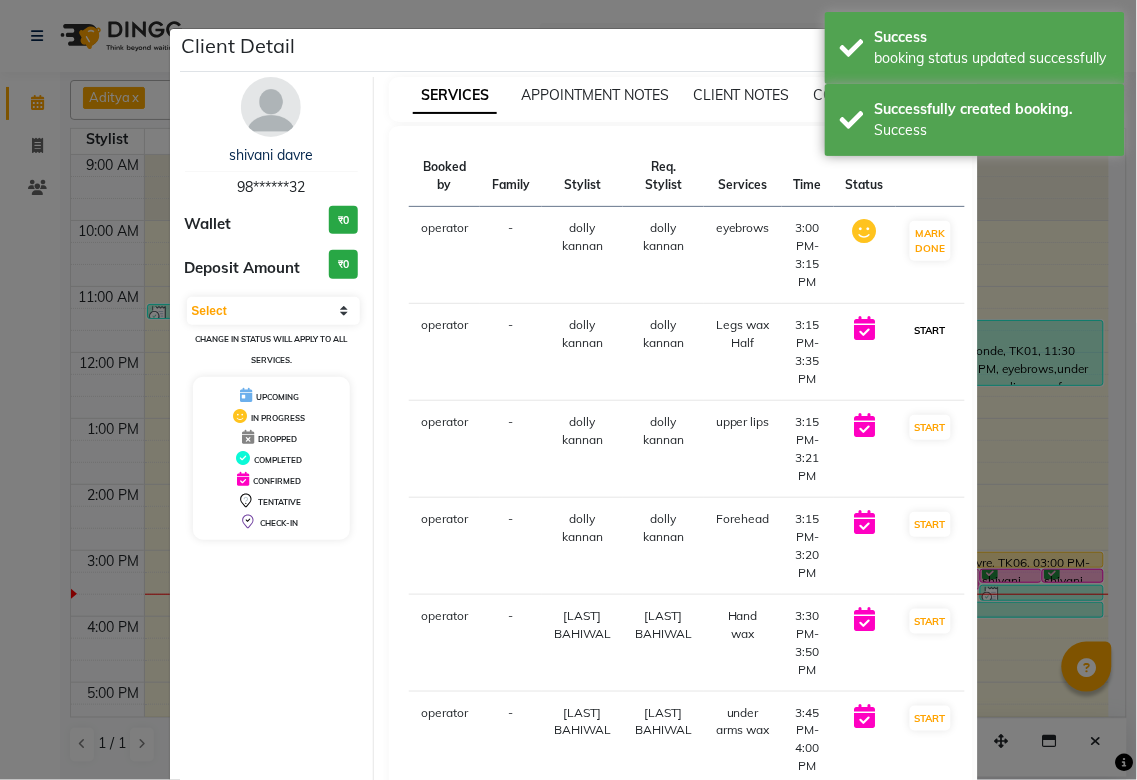 click on "START" at bounding box center (930, 330) 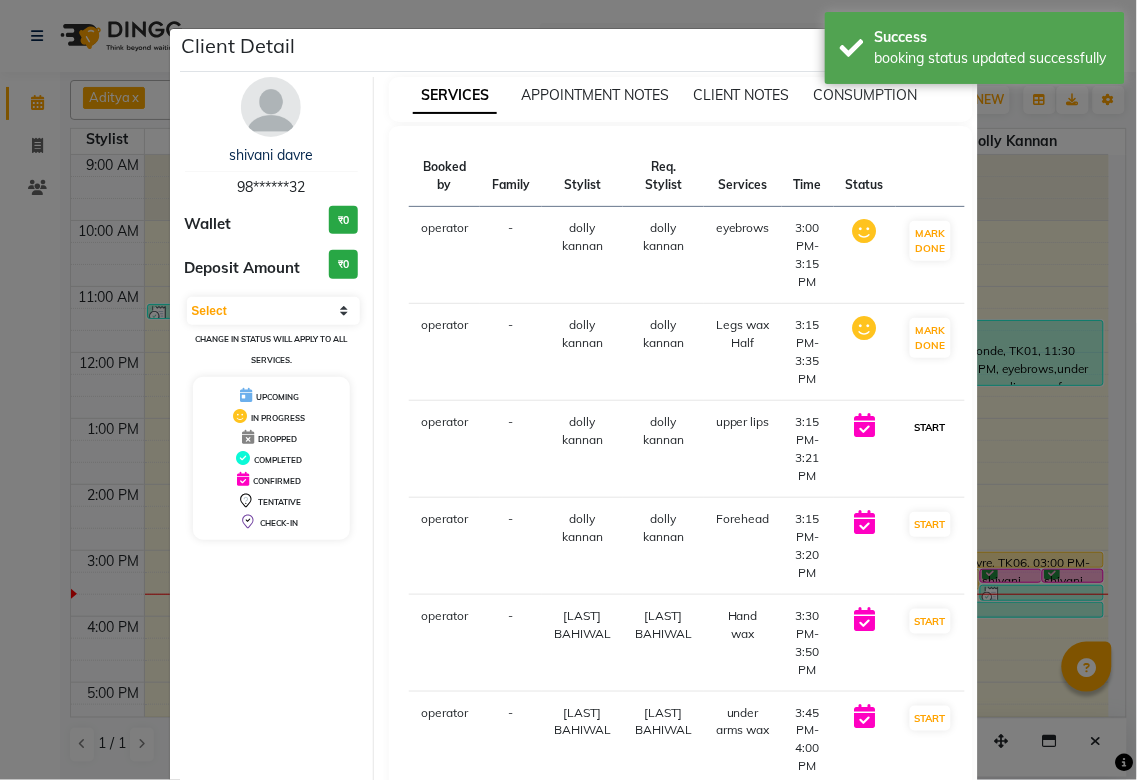 click on "START" at bounding box center [930, 427] 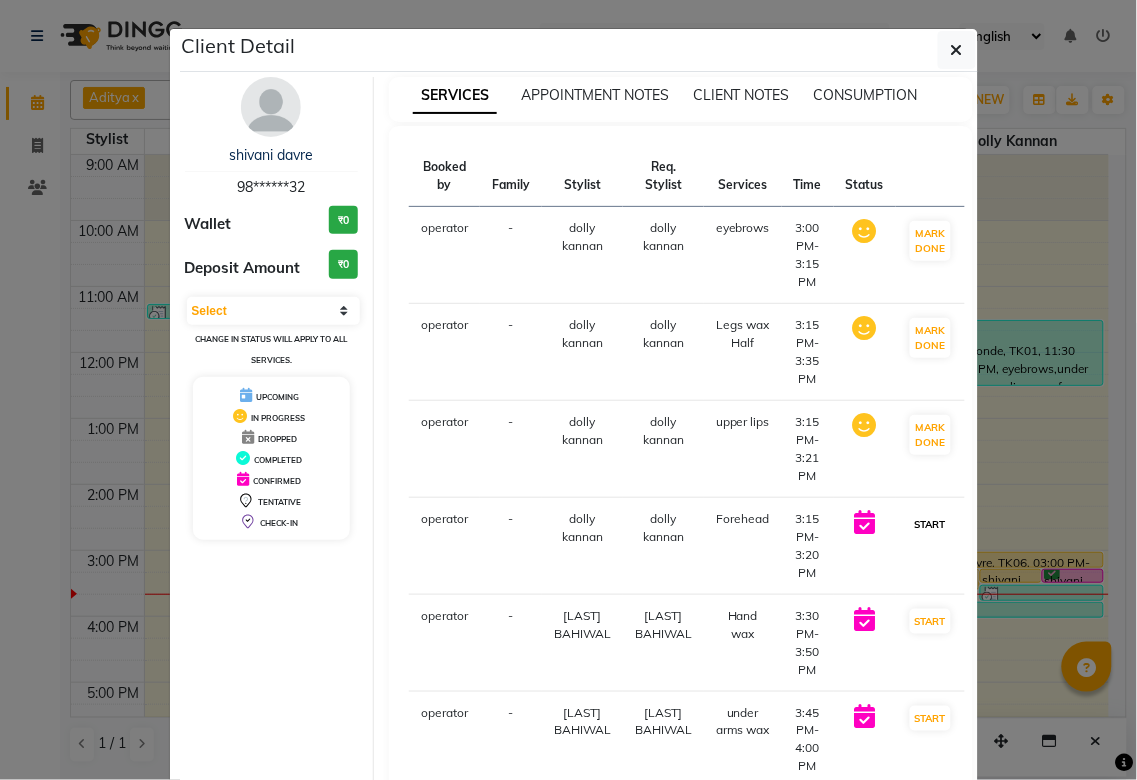 click on "START" at bounding box center [930, 524] 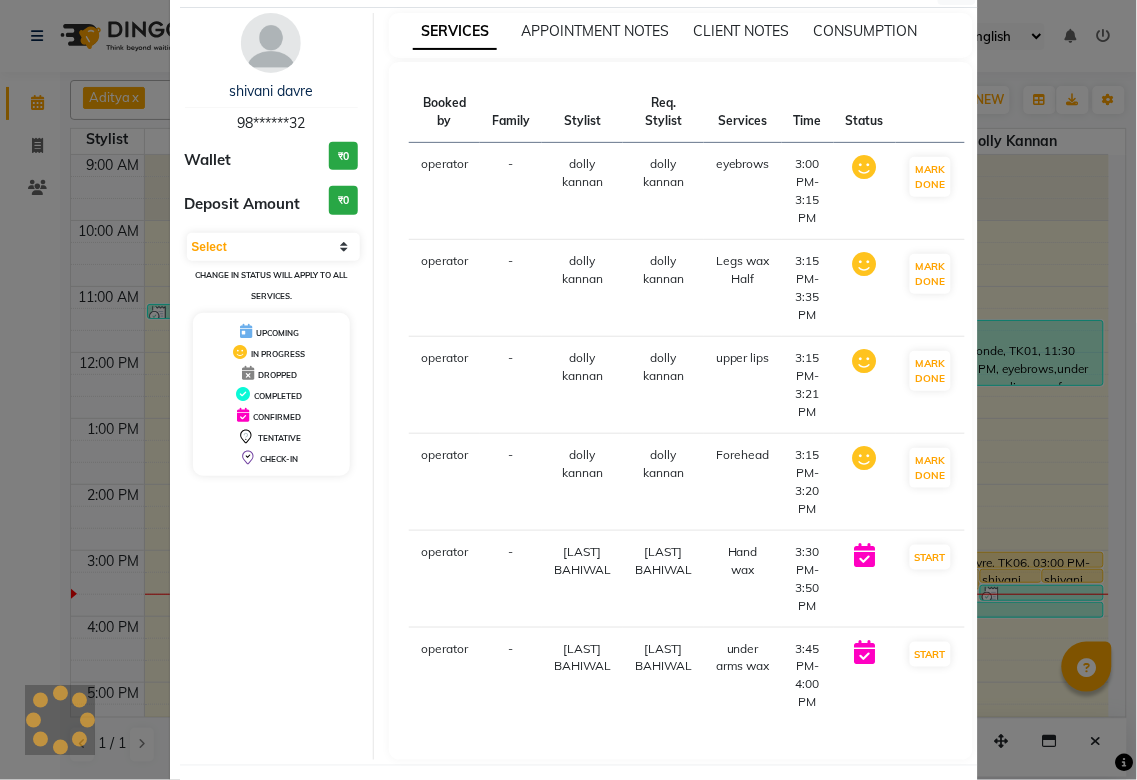 scroll, scrollTop: 111, scrollLeft: 0, axis: vertical 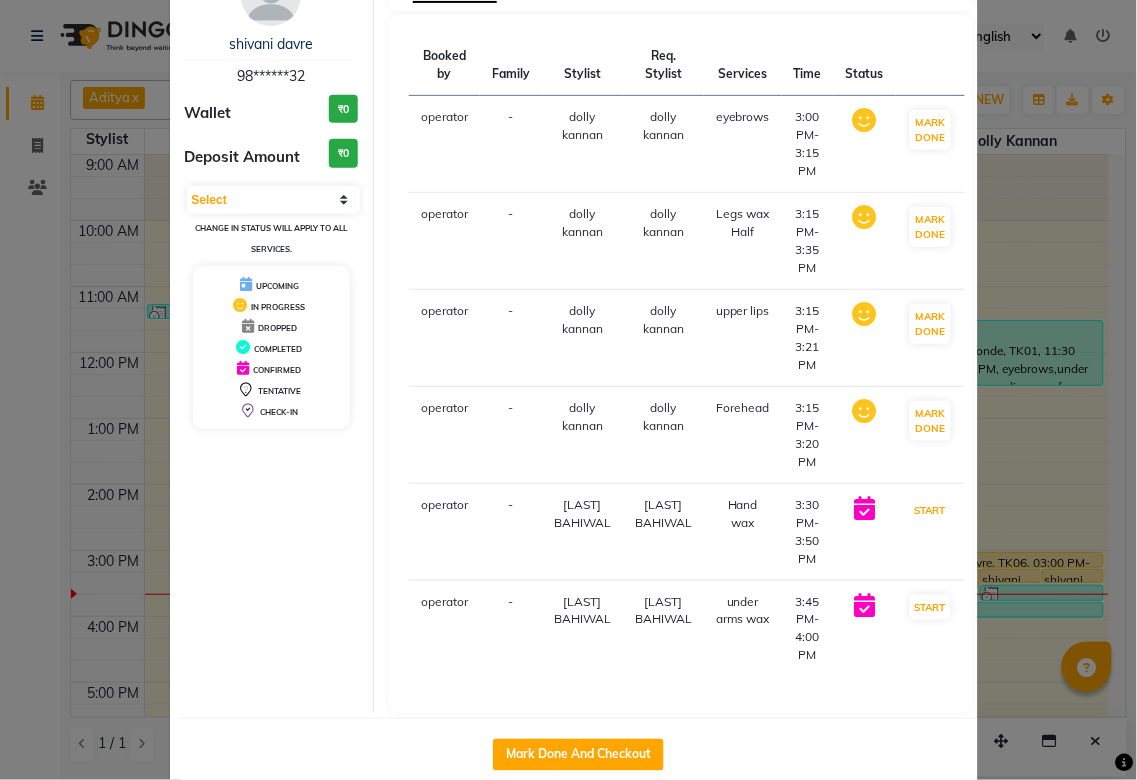 click on "START" at bounding box center (930, 510) 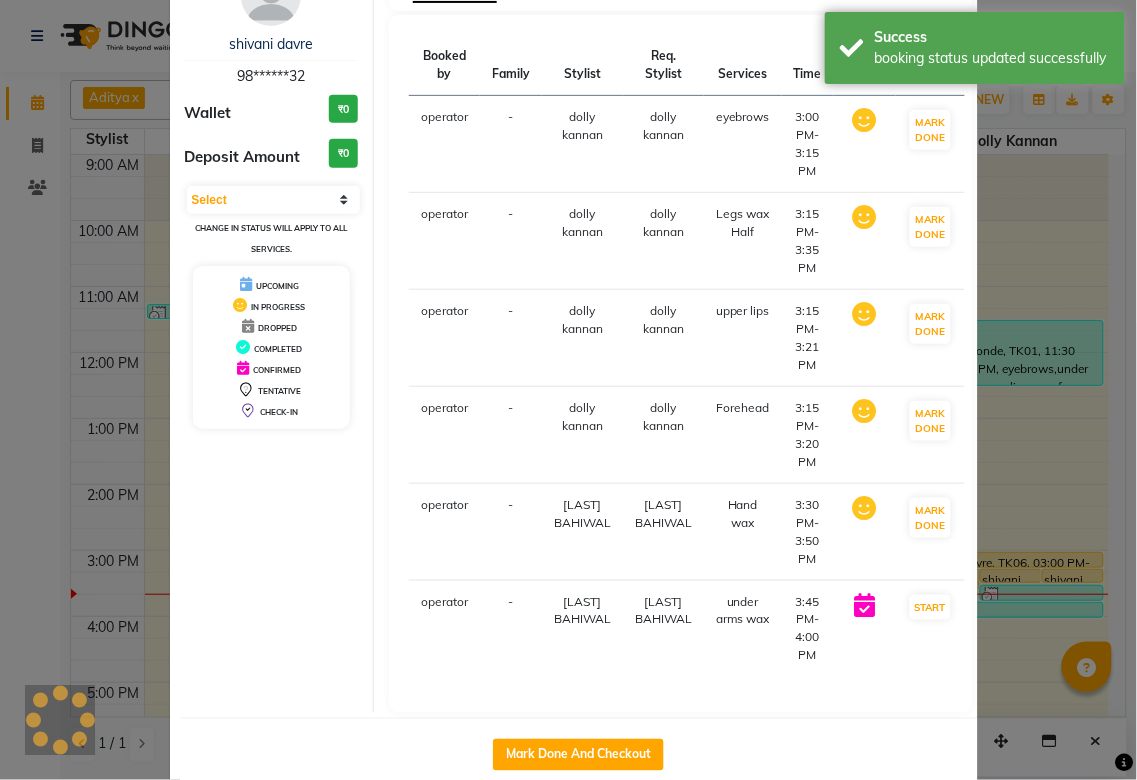 scroll, scrollTop: 152, scrollLeft: 0, axis: vertical 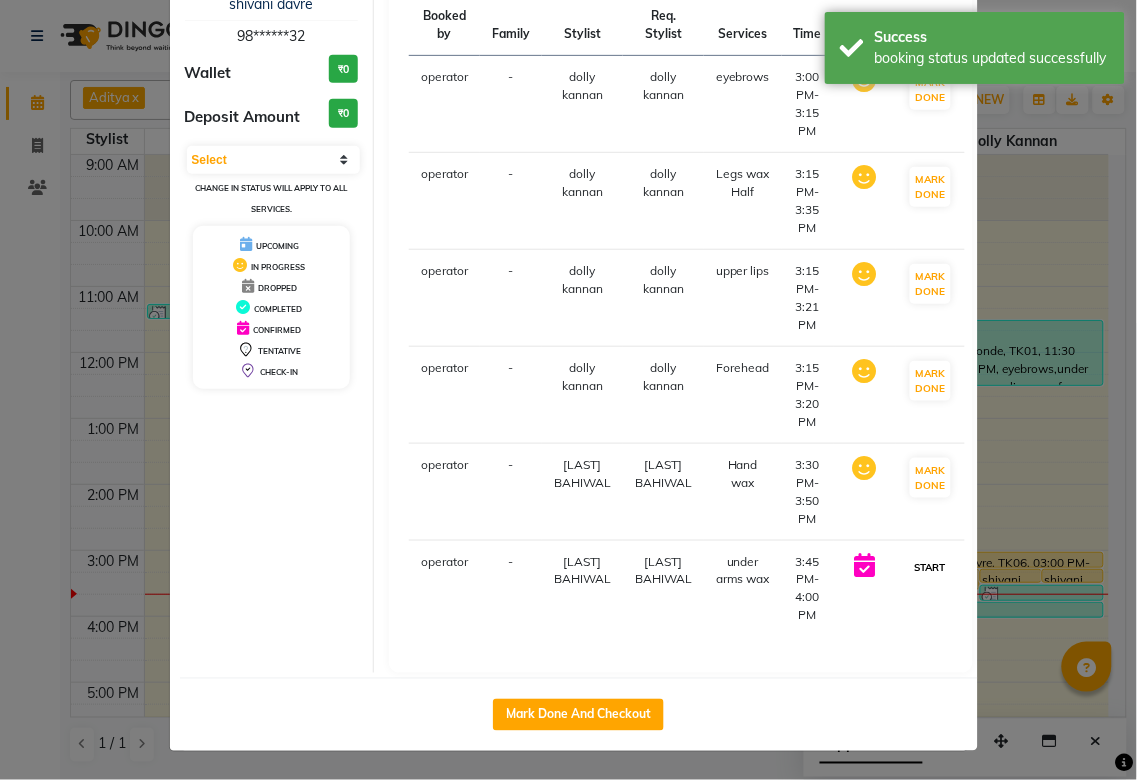 click on "START" at bounding box center [930, 567] 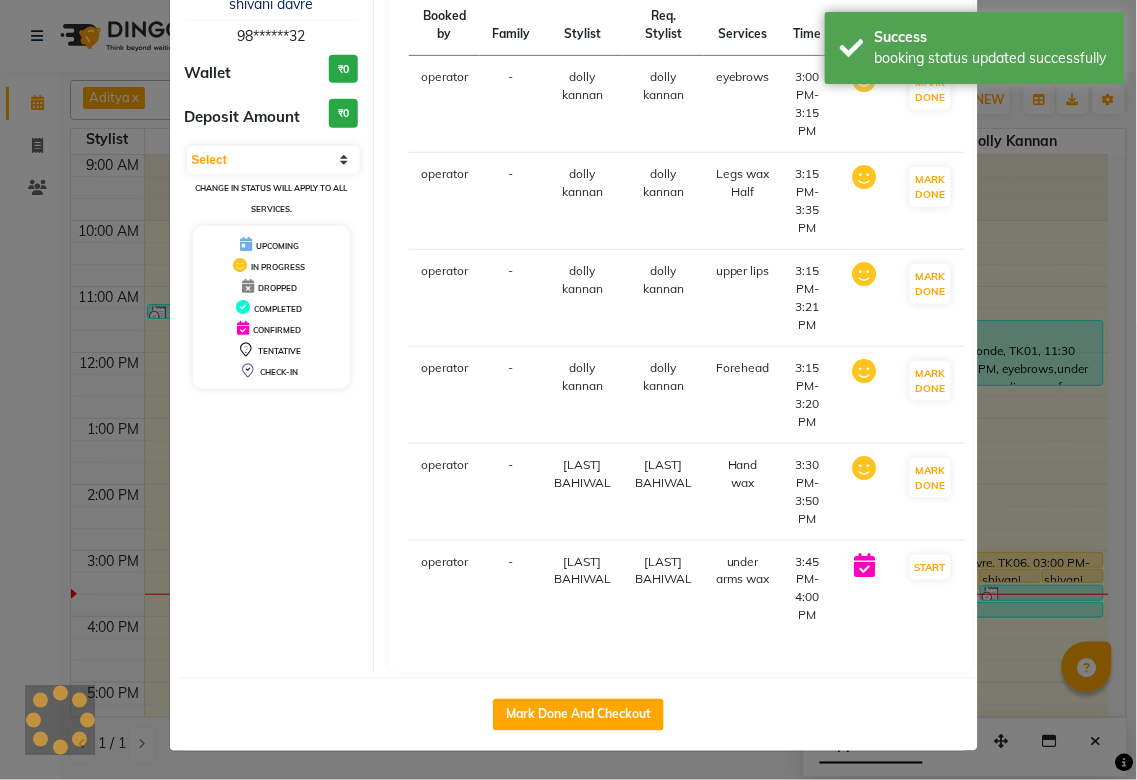 select on "1" 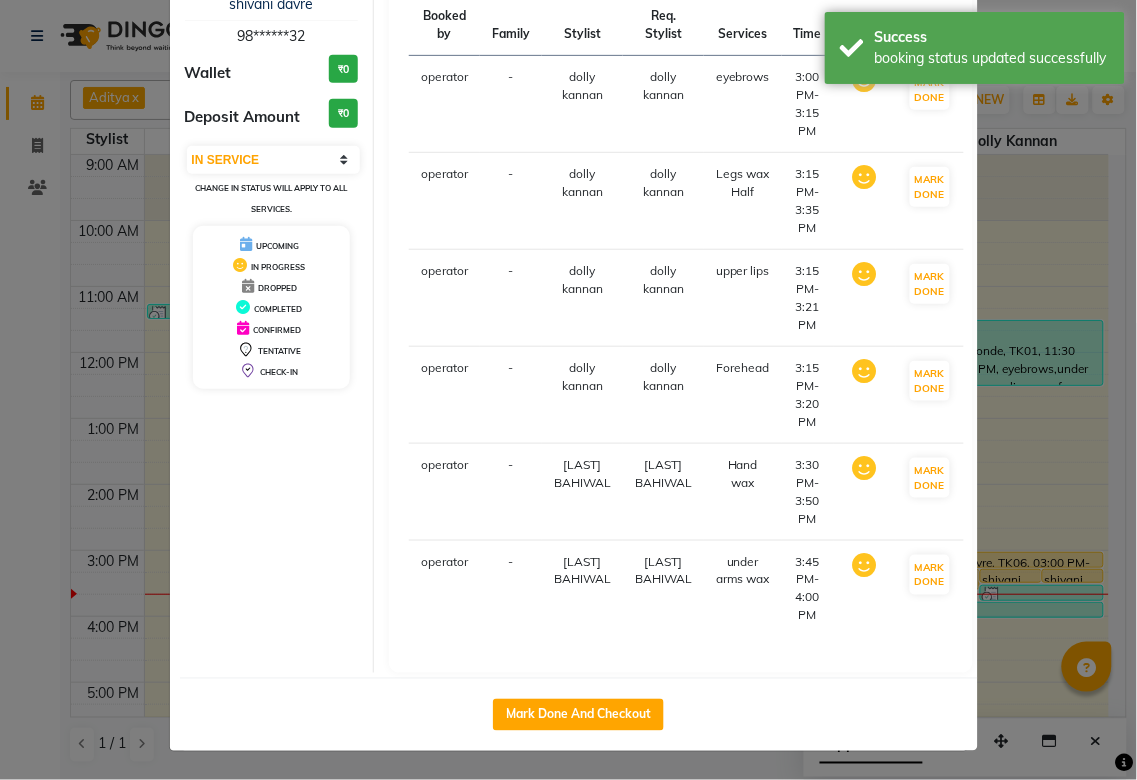 click on "Client Detail shivani davre 98******32 Wallet ₹0 Deposit Amount ₹0 Select IN SERVICE CONFIRMED TENTATIVE CHECK IN MARK DONE DROPPED UPCOMING Change in status will apply to all services. UPCOMING IN PROGRESS DROPPED COMPLETED CONFIRMED TENTATIVE CHECK-IN SERVICES APPOINTMENT NOTES CLIENT NOTES CONSUMPTION Booked by Family Stylist Req. Stylist Services Time Status operator - dolly kannan dolly kannan eyebrows 3:00 PM-3:15 PM MARK DONE operator - dolly kannan dolly kannan Legs wax Half 3:15 PM-3:35 PM MARK DONE operator - dolly kannan dolly kannan upper lips 3:15 PM-3:21 PM MARK DONE operator - dolly kannan dolly kannan Forehead 3:15 PM-3:20 PM MARK DONE operator - Anjali BAHIWAL Anjali BAHIWAL Hand wax 3:30 PM-3:50 PM MARK DONE operator - Anjali BAHIWAL Anjali BAHIWAL under arms wax 3:45 PM-4:00 PM MARK DONE Mark Done And Checkout" 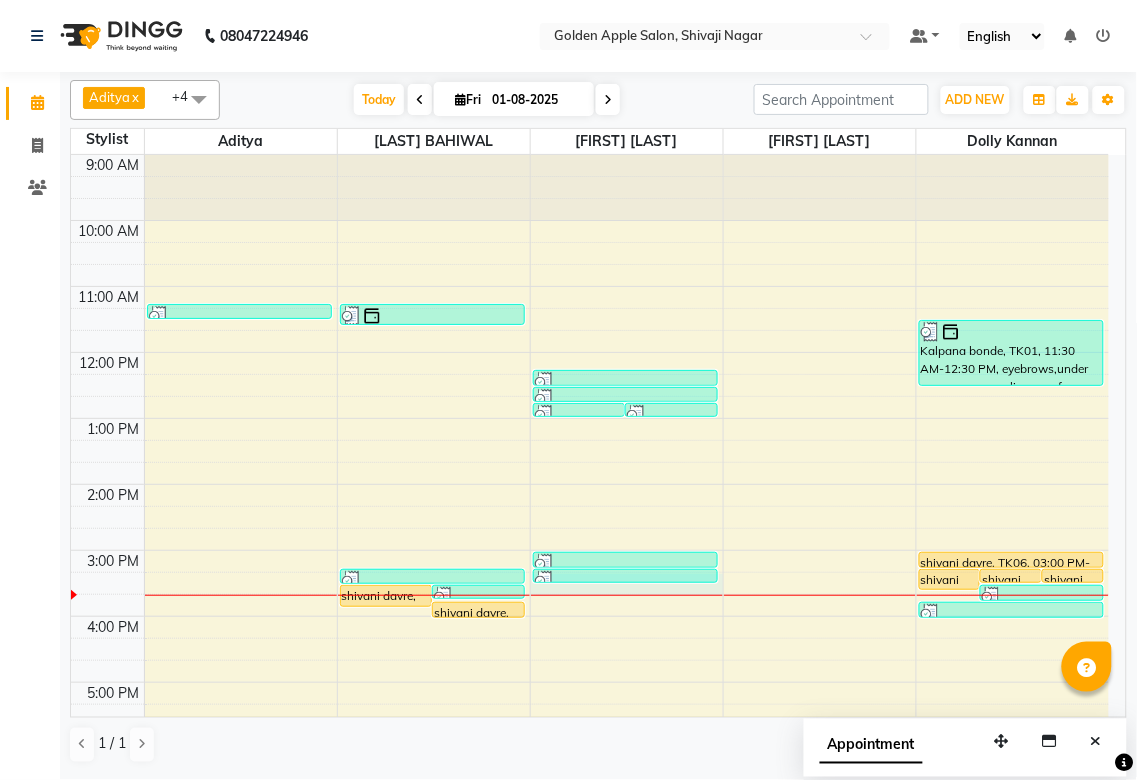 click at bounding box center (627, 595) 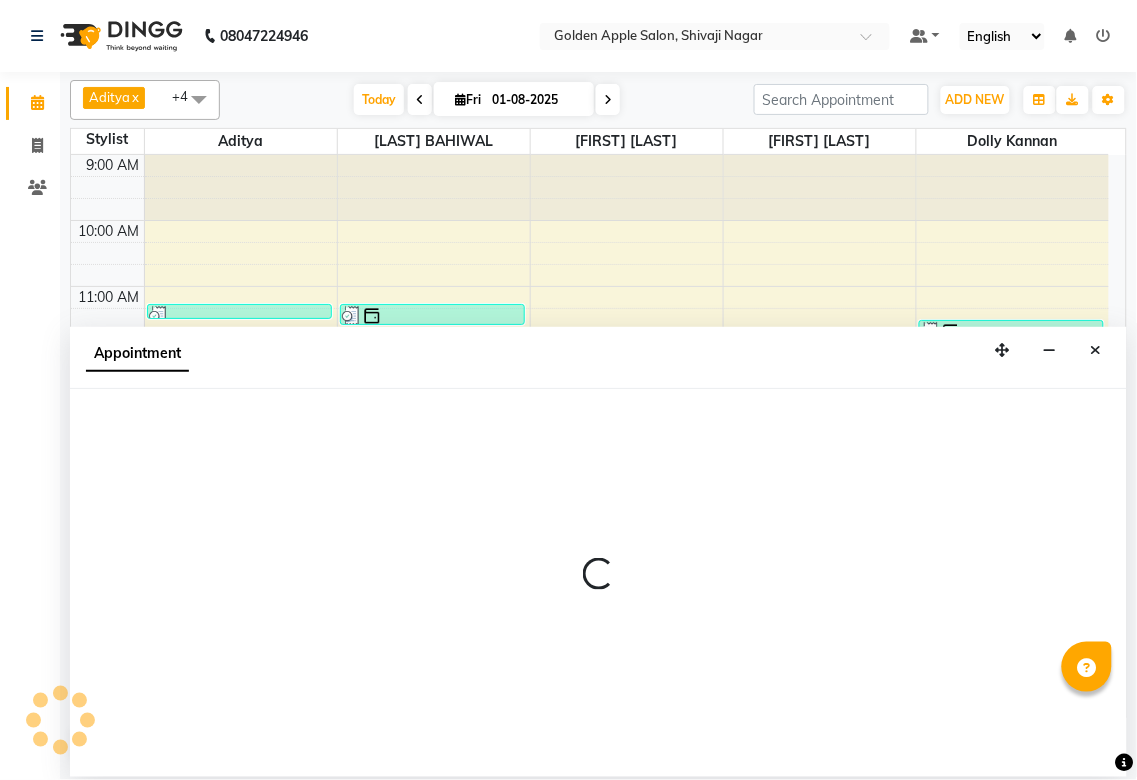 select on "85394" 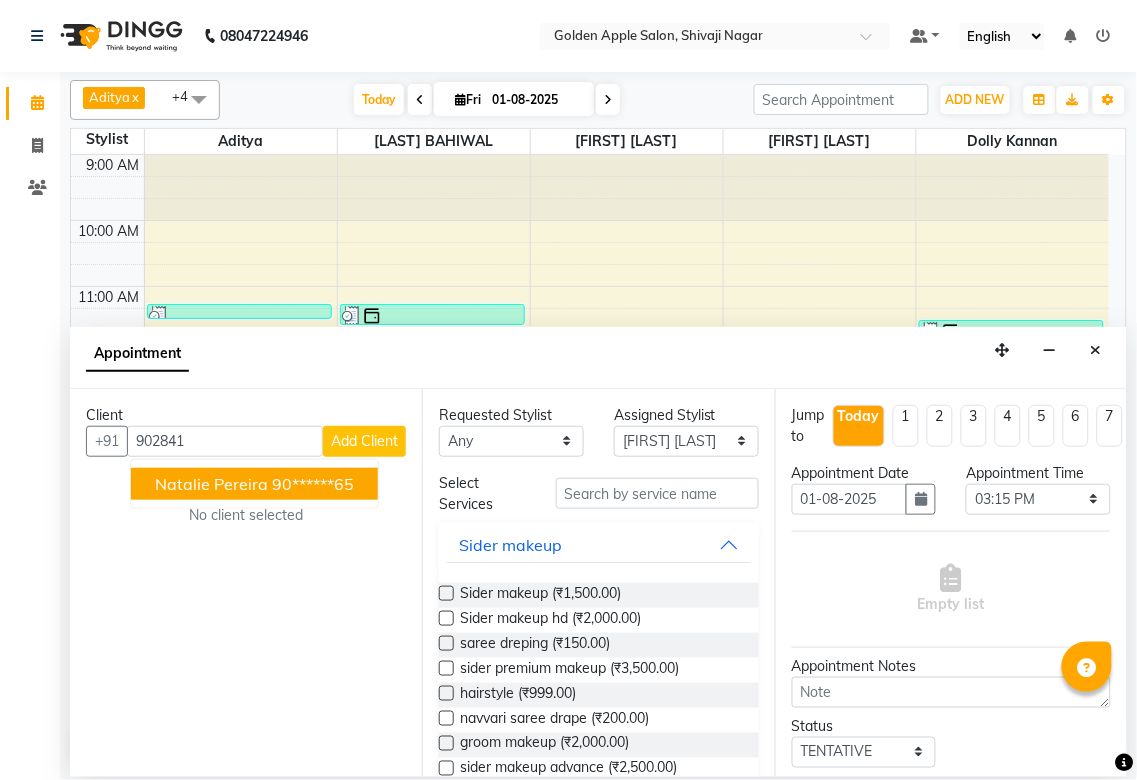 click on "90******65" at bounding box center (313, 484) 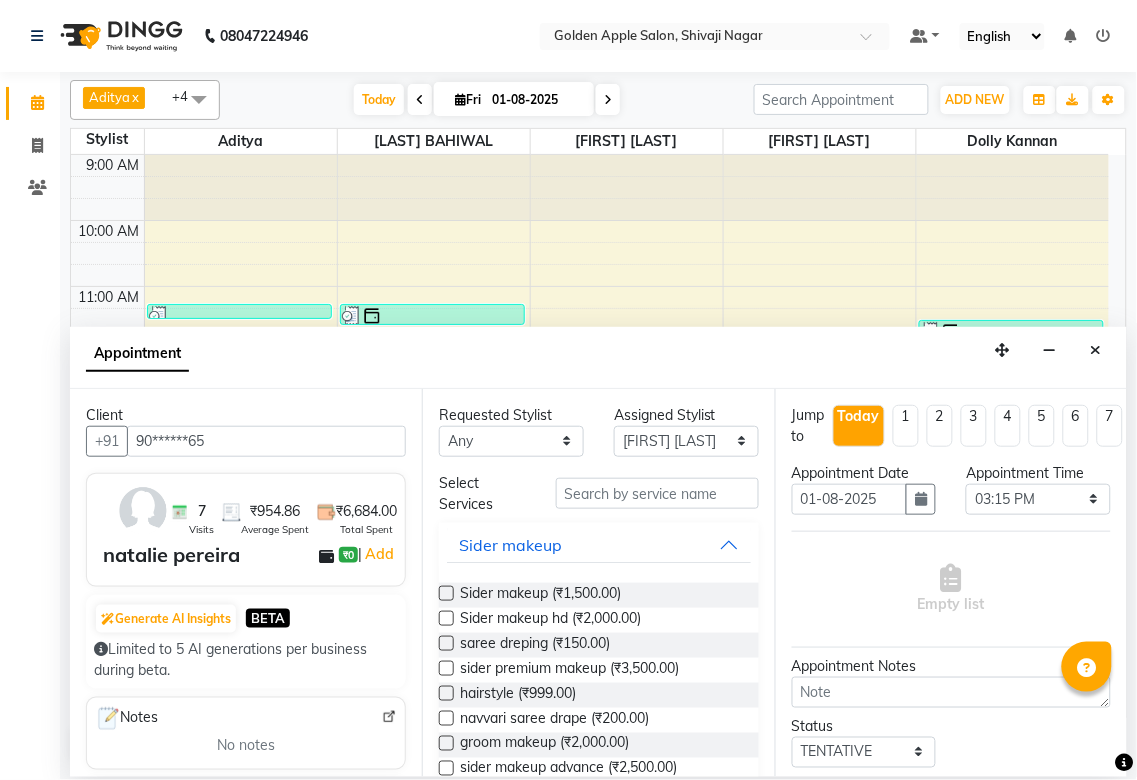 type on "90******65" 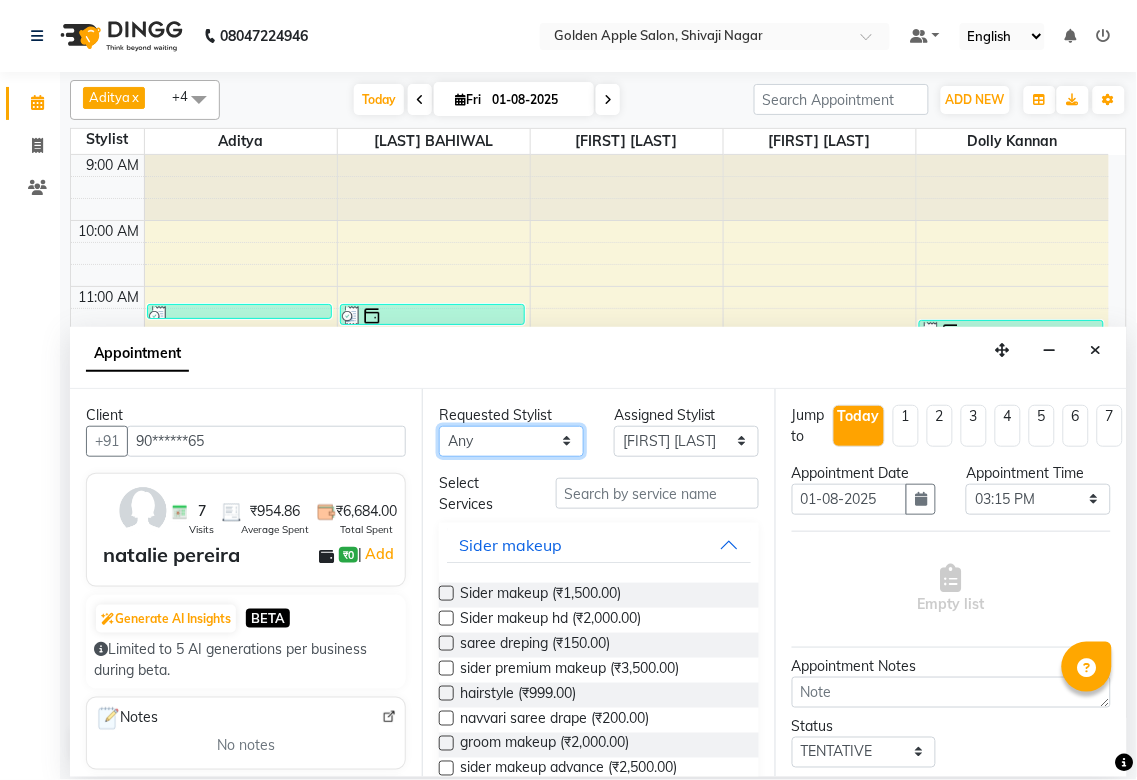 click on "Any Aditya Anjali  BAHIWAL Aparana Satarrdekar ashwini jopale dolly kannan  Harshika Hire operator vijay ahire" at bounding box center [511, 441] 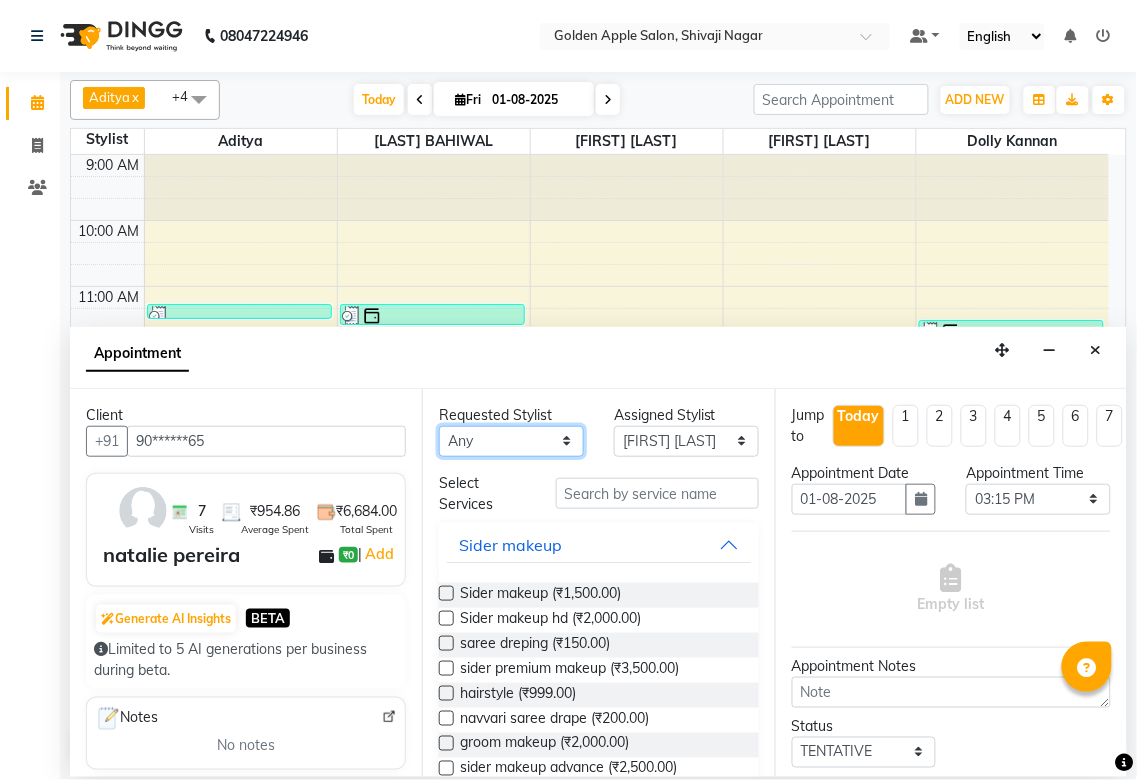 select on "85394" 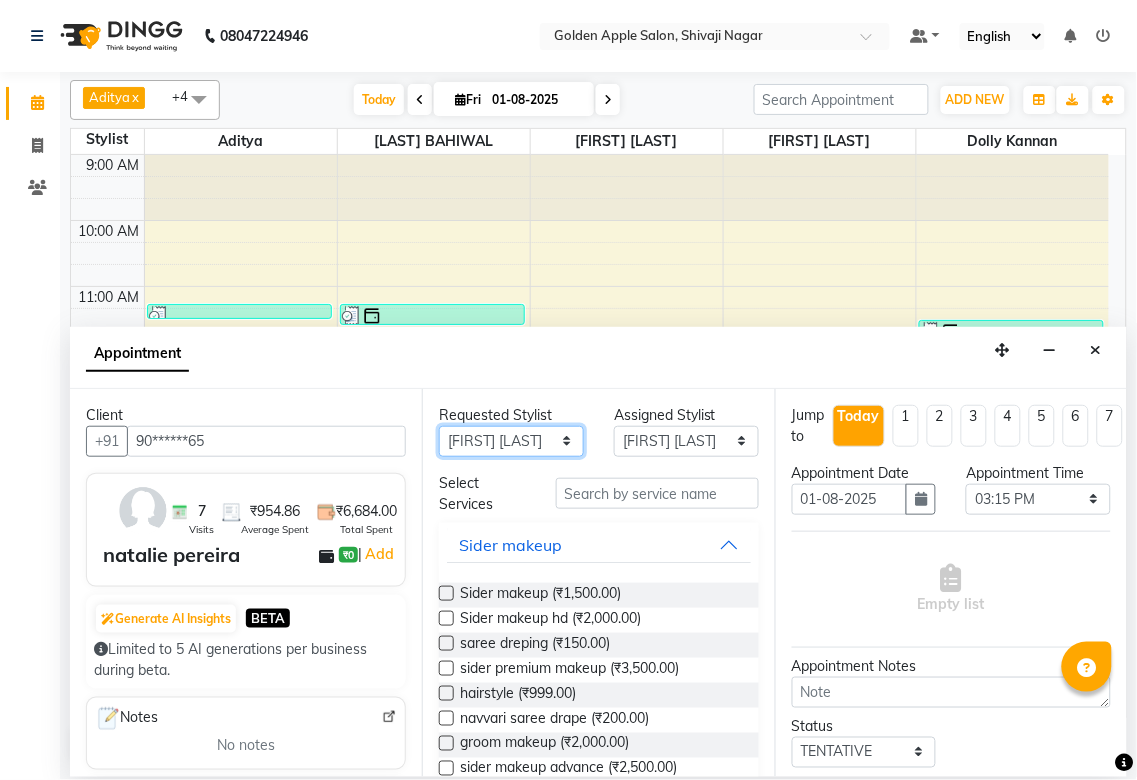click on "Any Aditya Anjali  BAHIWAL Aparana Satarrdekar ashwini jopale dolly kannan  Harshika Hire operator vijay ahire" at bounding box center (511, 441) 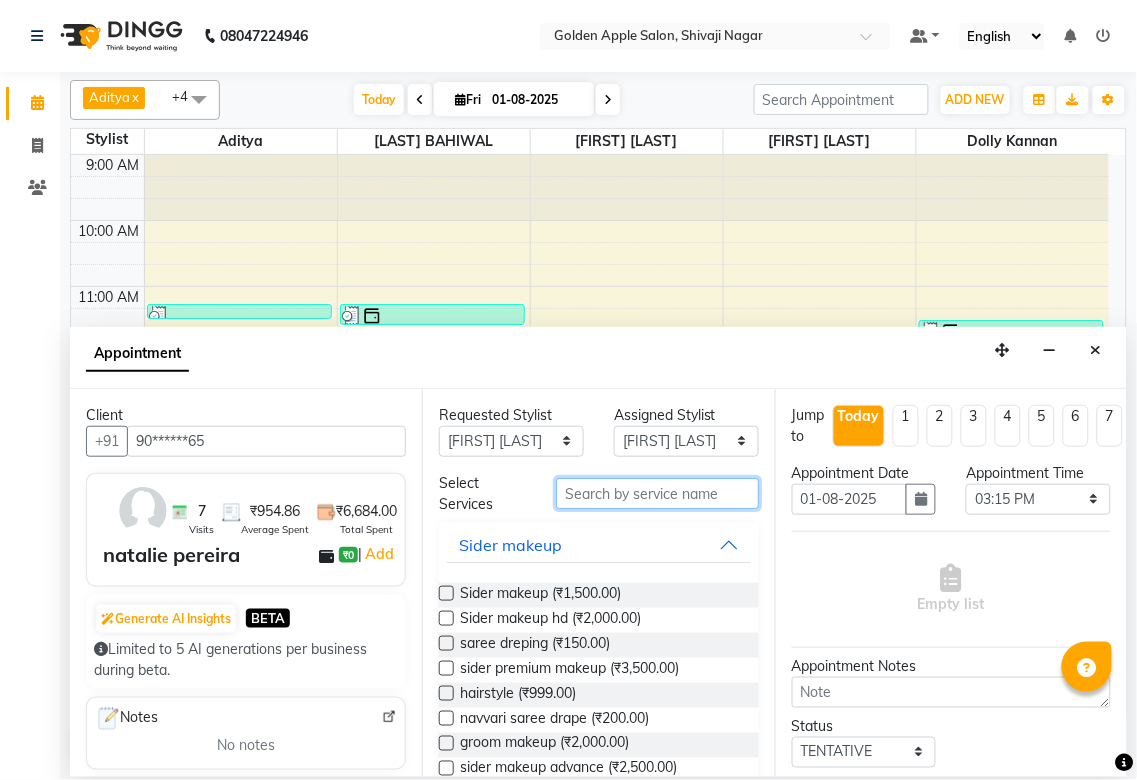 click at bounding box center [657, 493] 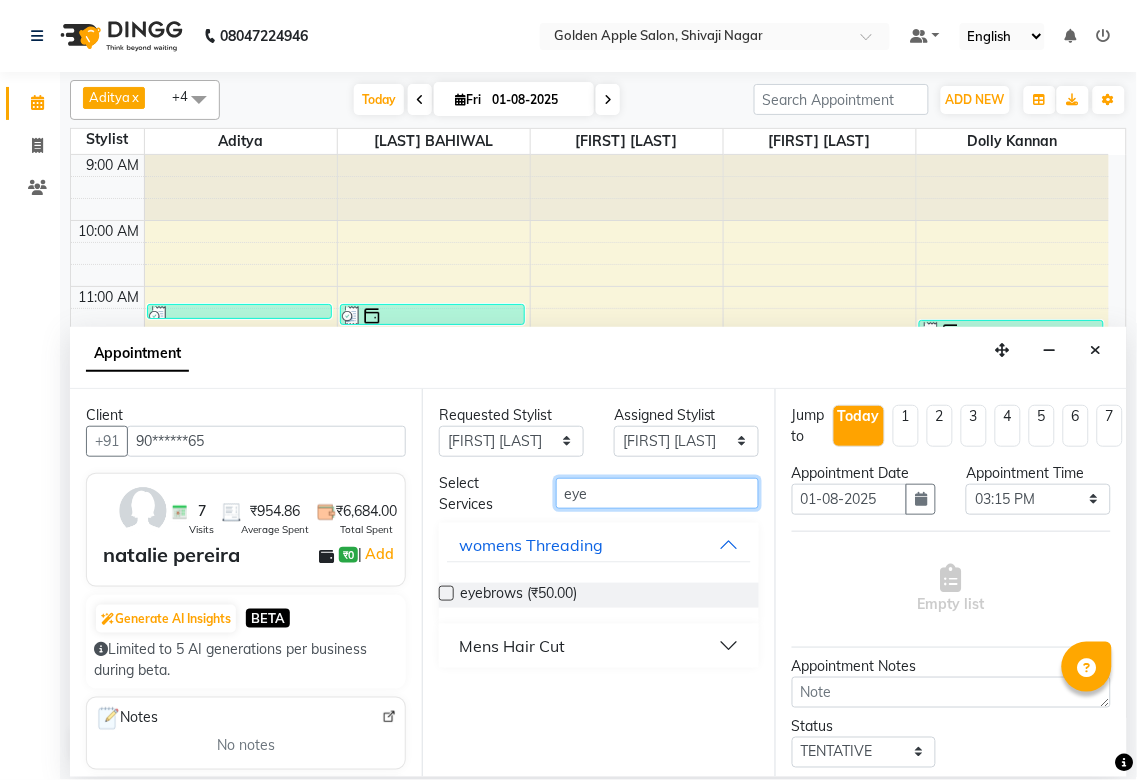 type on "eye" 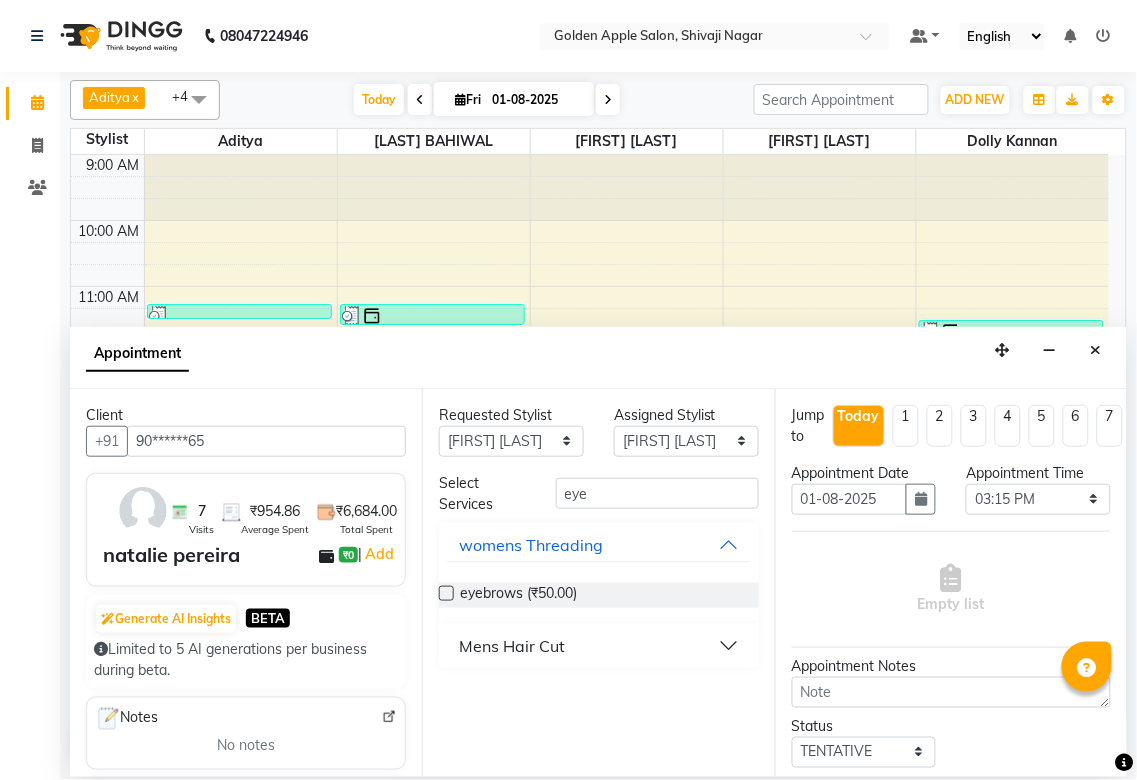 click at bounding box center [446, 593] 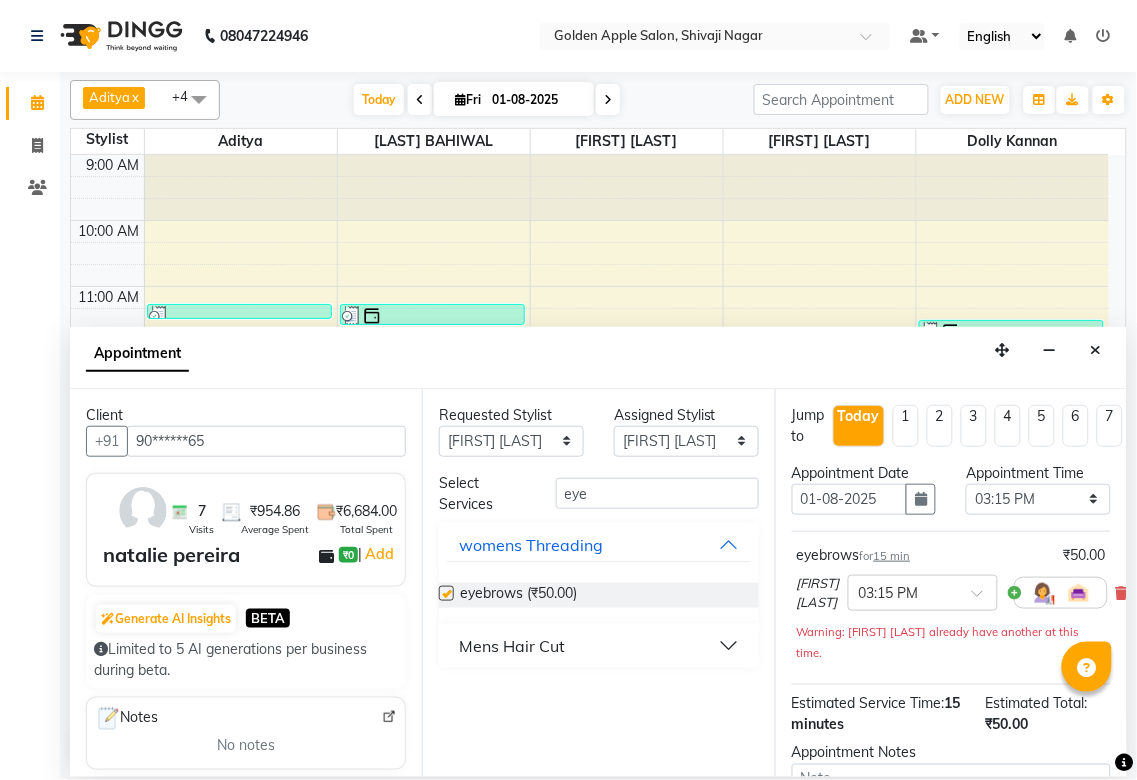 checkbox on "false" 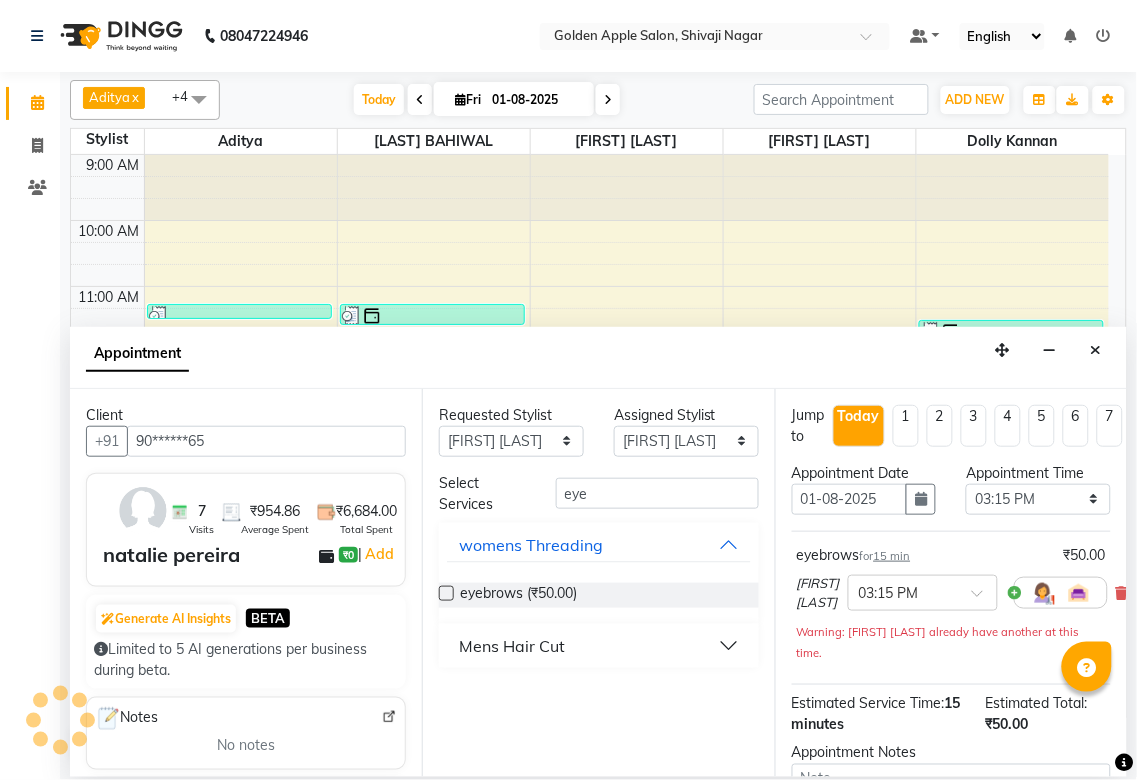 click on "Select Services eye" at bounding box center [598, 494] 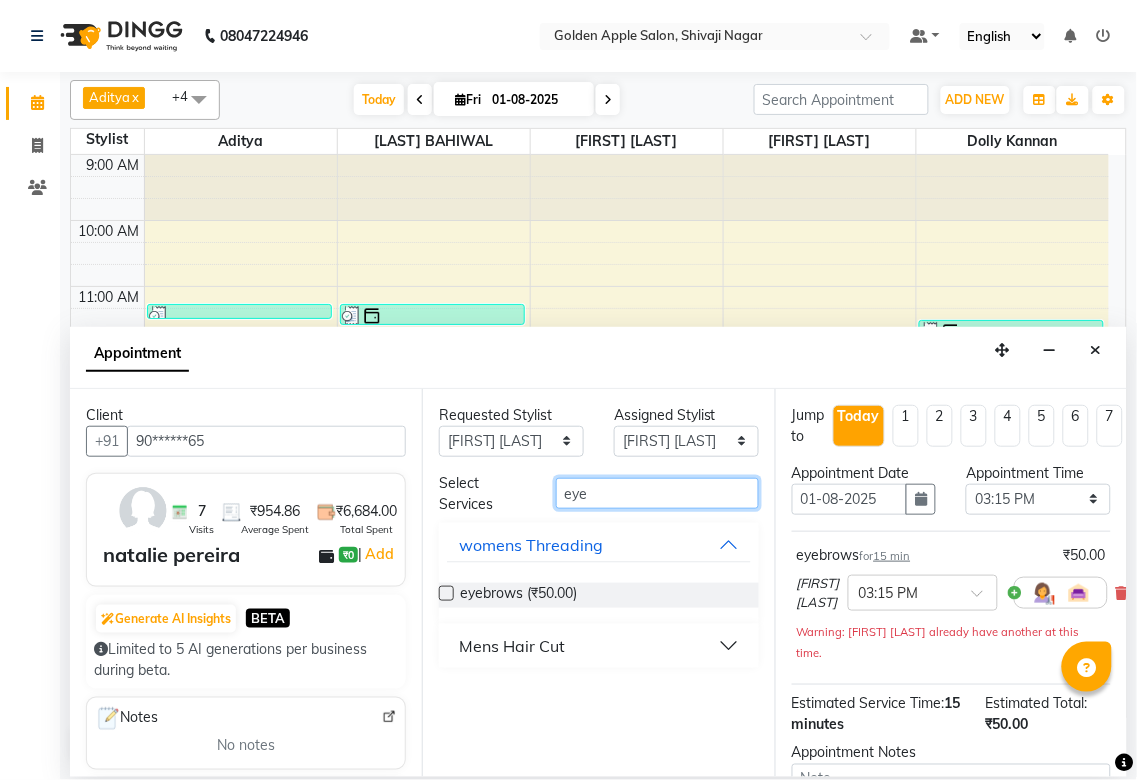 click on "eye" at bounding box center (657, 493) 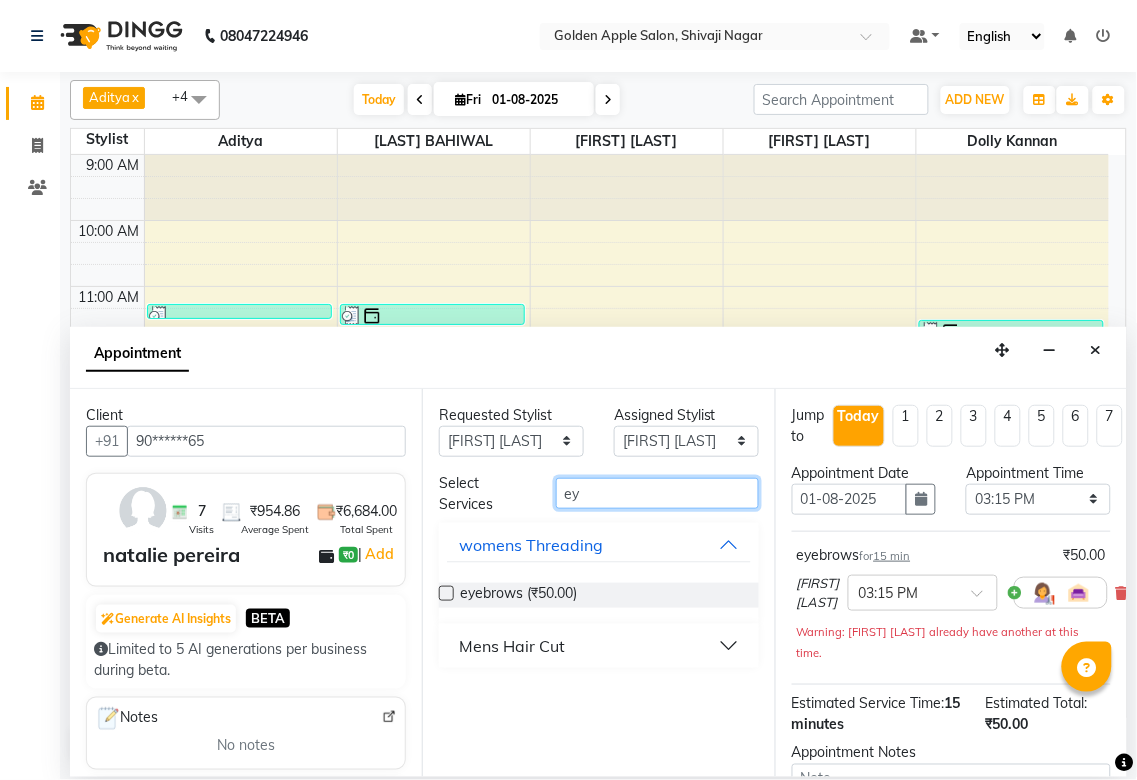 type on "e" 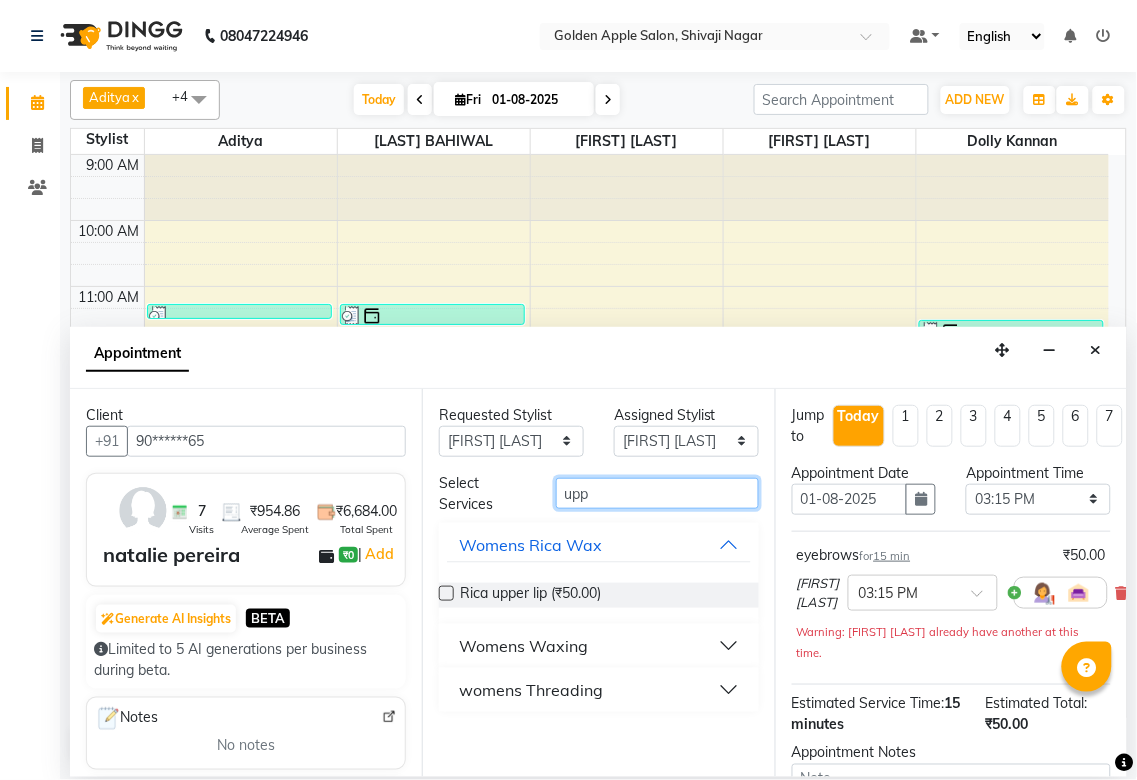 type 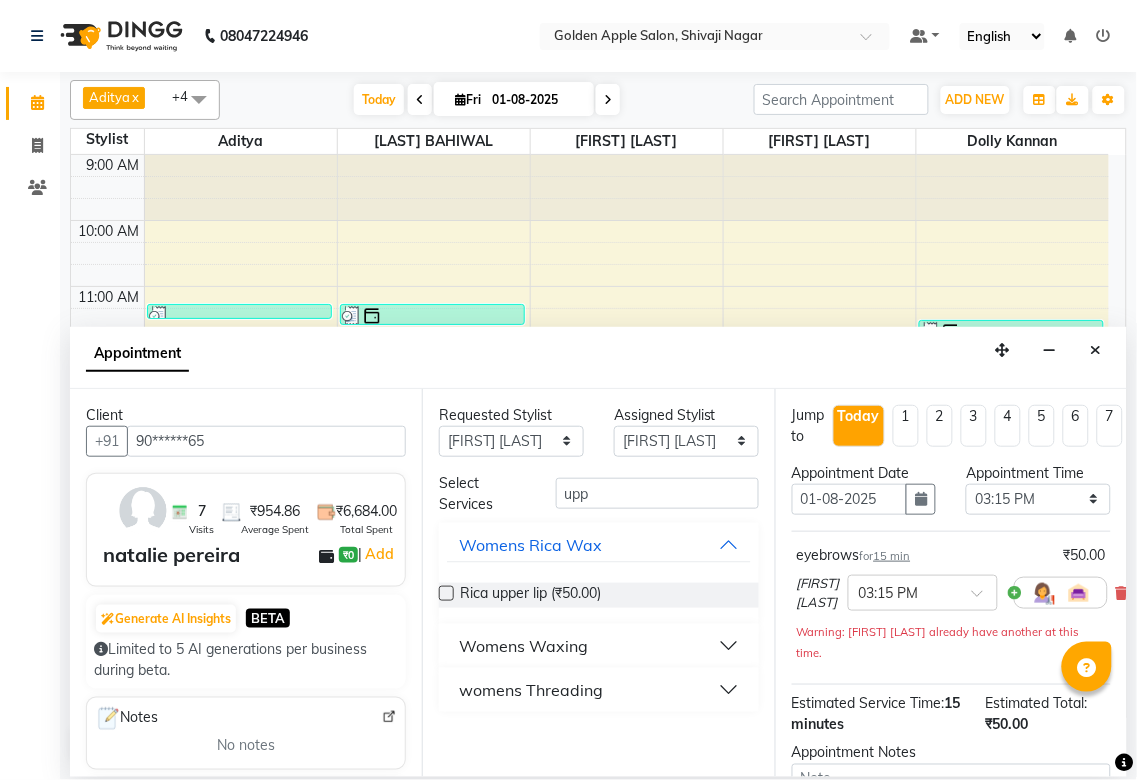 click on "womens Threading" at bounding box center (531, 690) 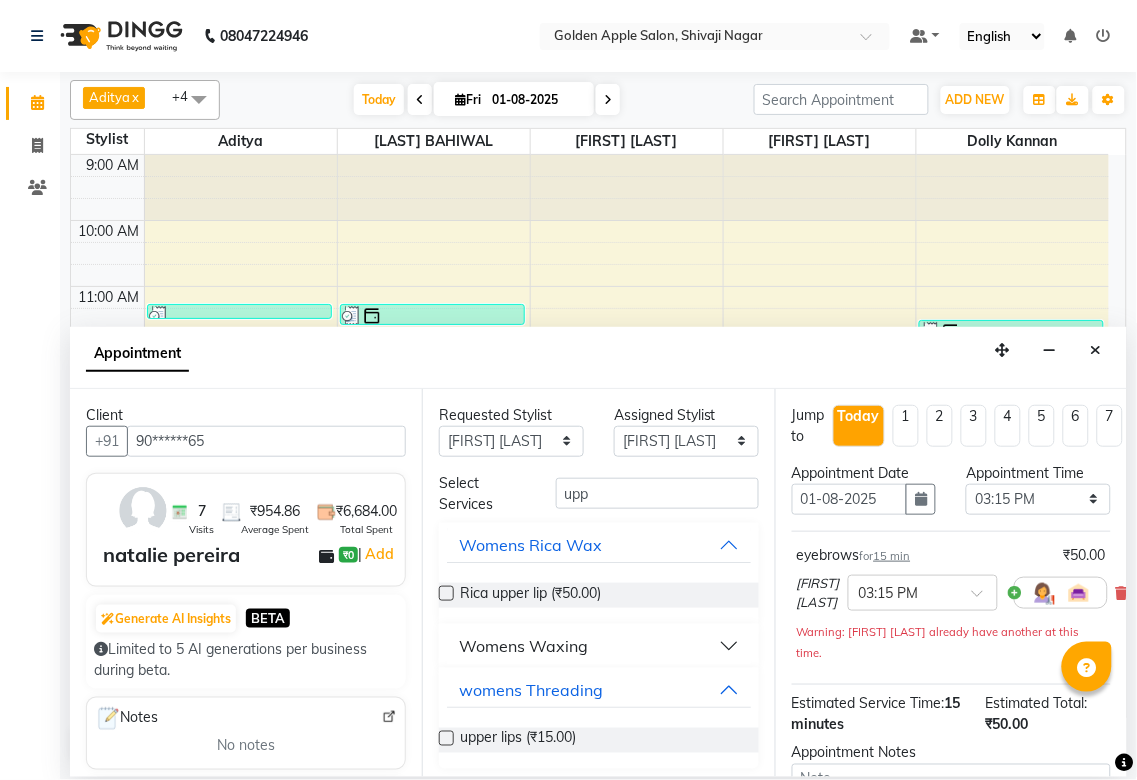 click at bounding box center [446, 738] 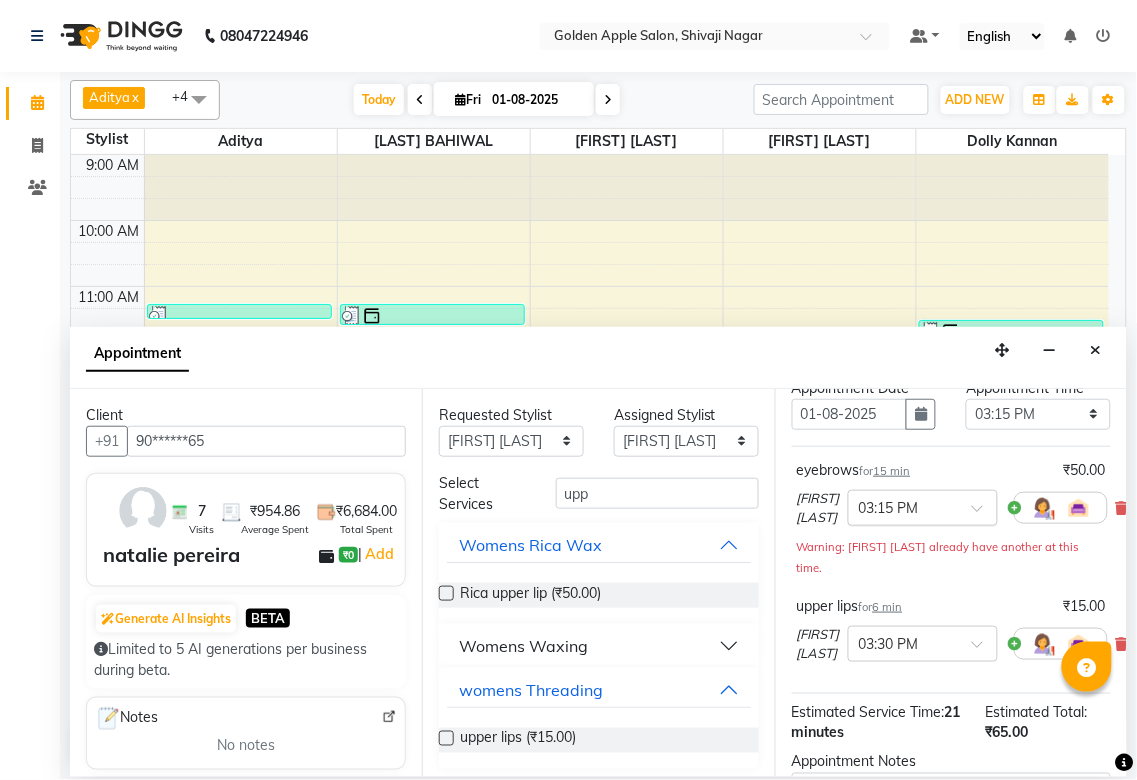 scroll, scrollTop: 332, scrollLeft: 0, axis: vertical 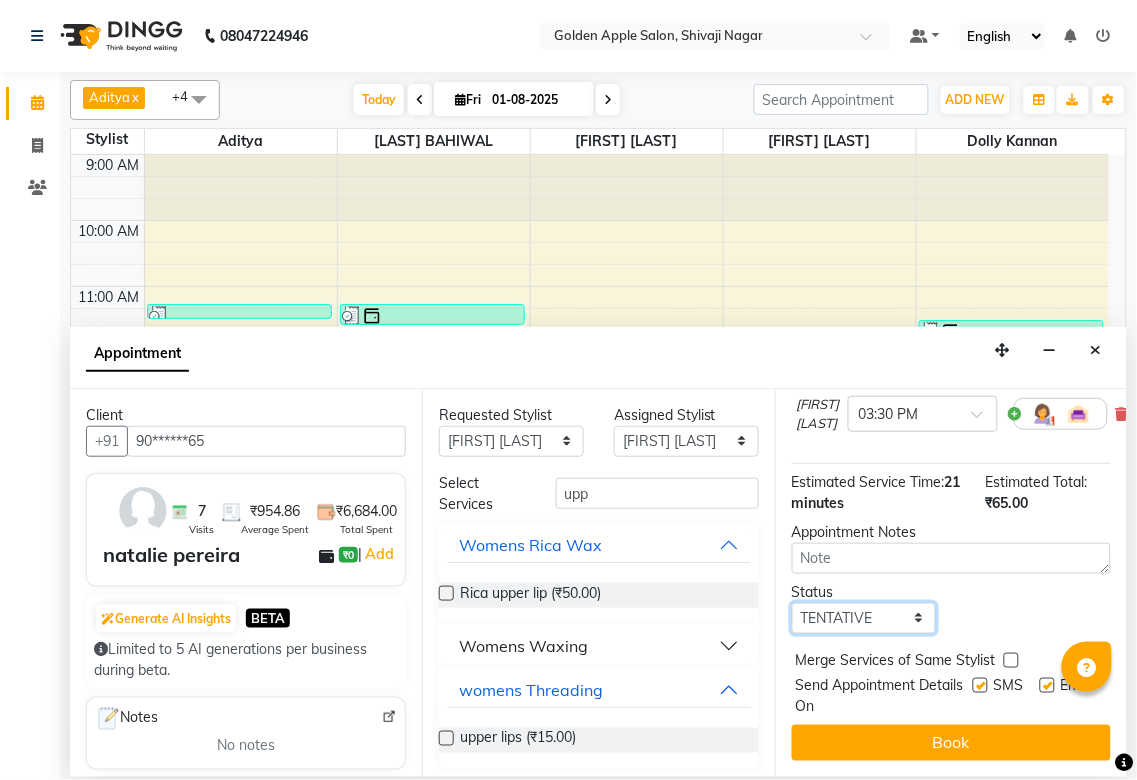 click on "Select TENTATIVE CONFIRM CHECK-IN UPCOMING" at bounding box center [864, 618] 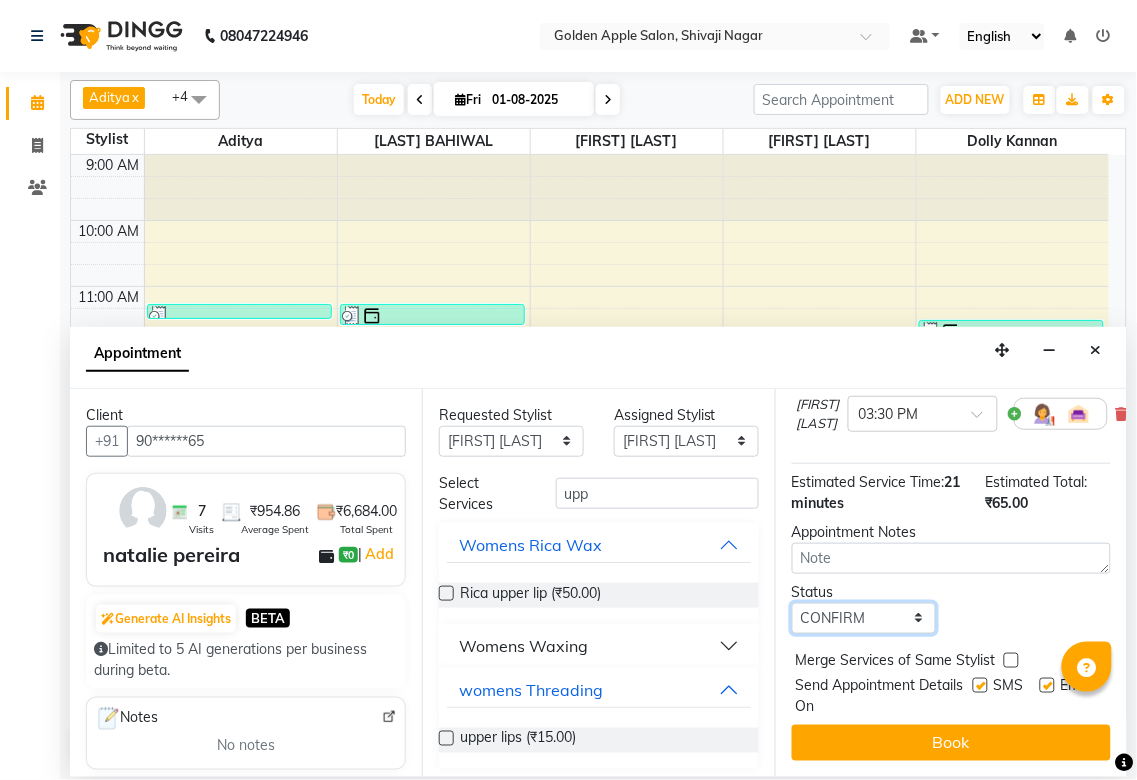 click on "Select TENTATIVE CONFIRM CHECK-IN UPCOMING" at bounding box center (864, 618) 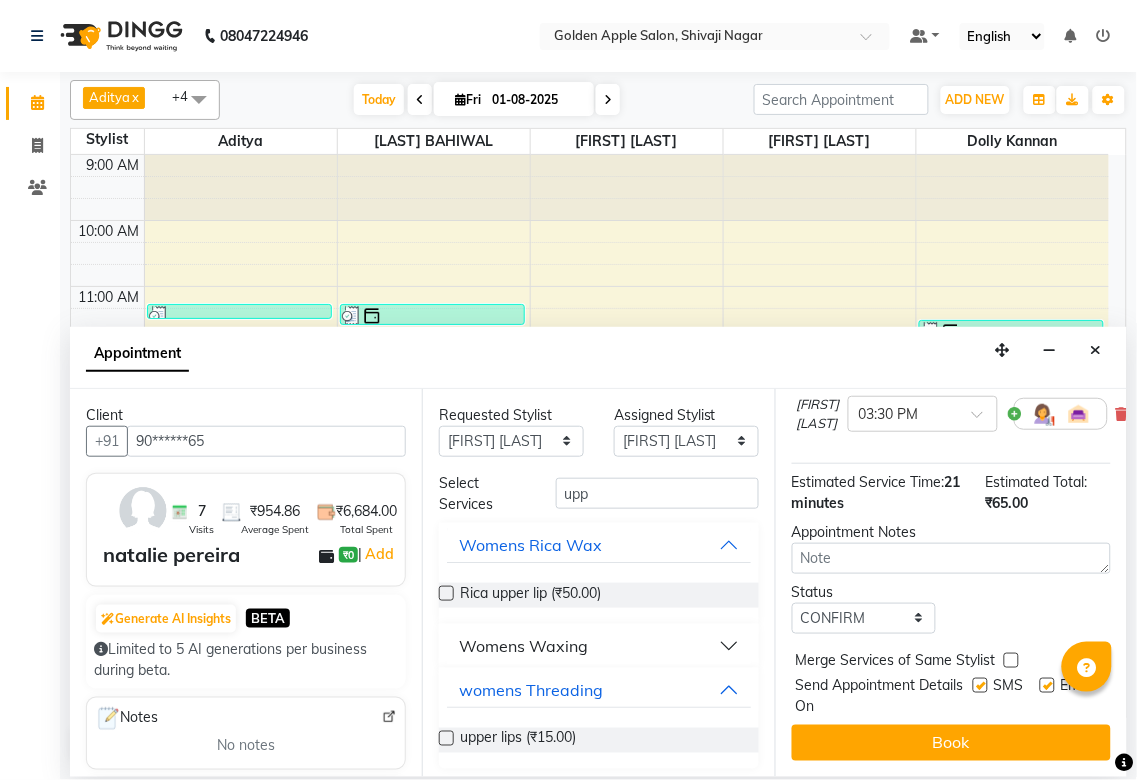 click at bounding box center (980, 685) 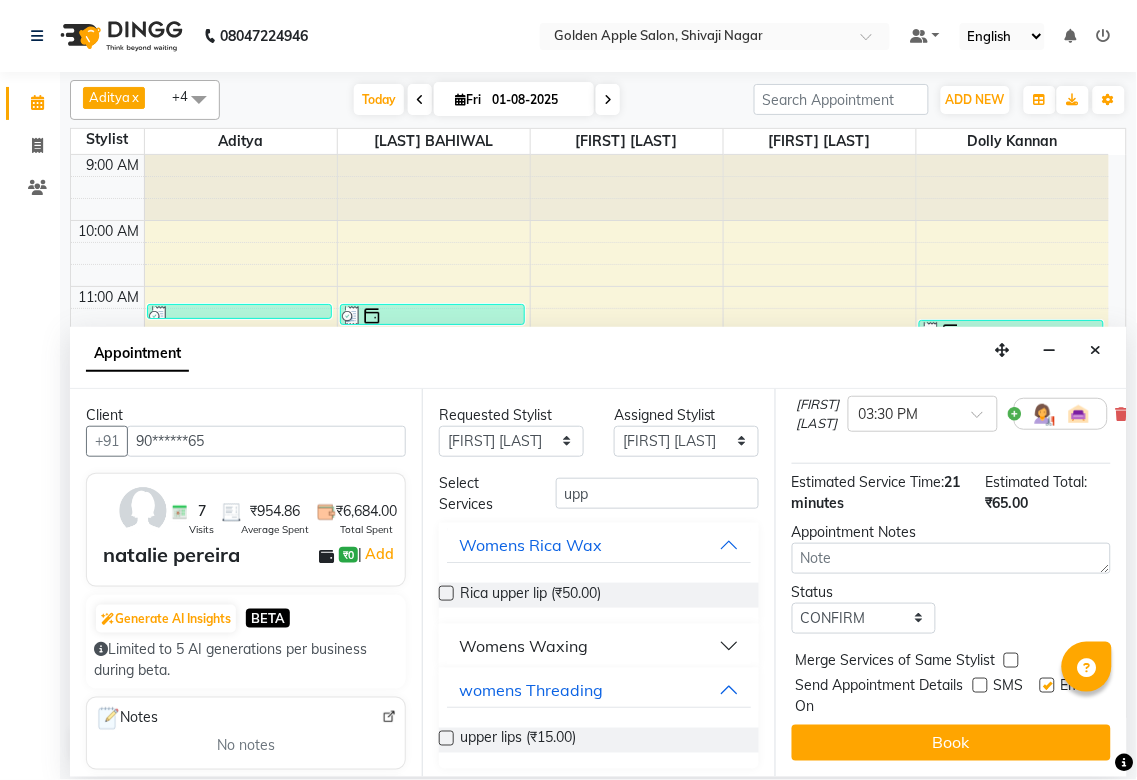 click at bounding box center (1047, 685) 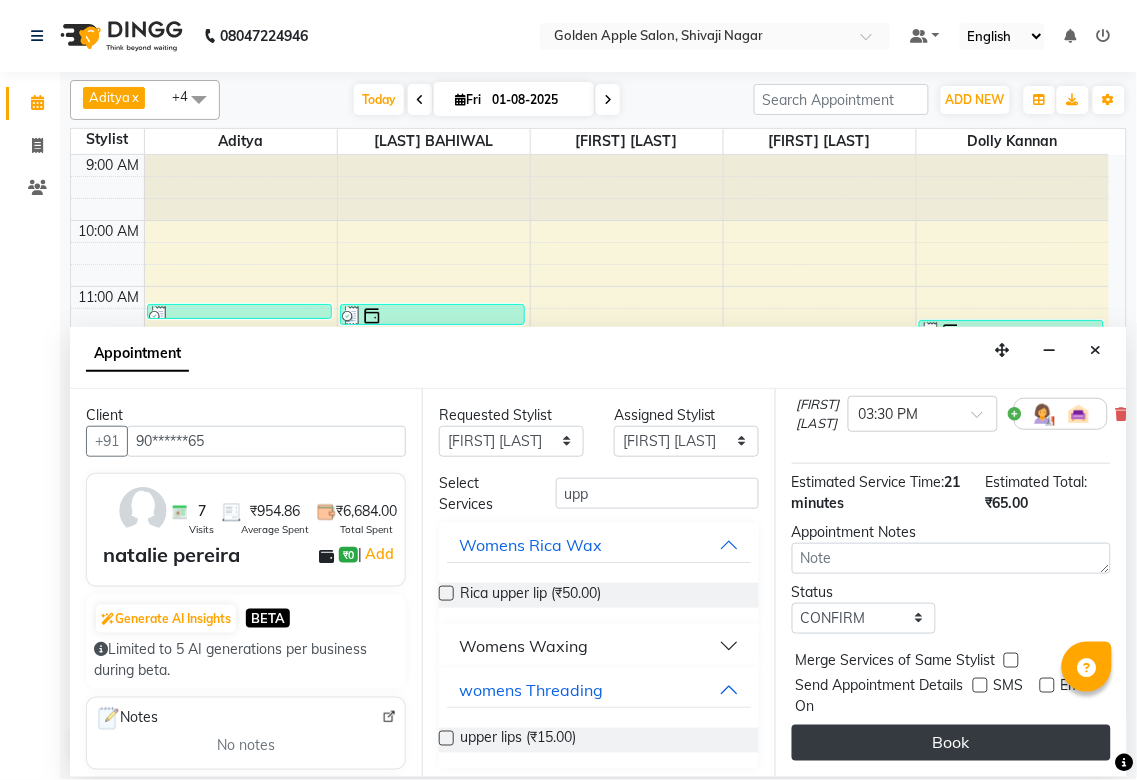 click on "Book" at bounding box center [951, 743] 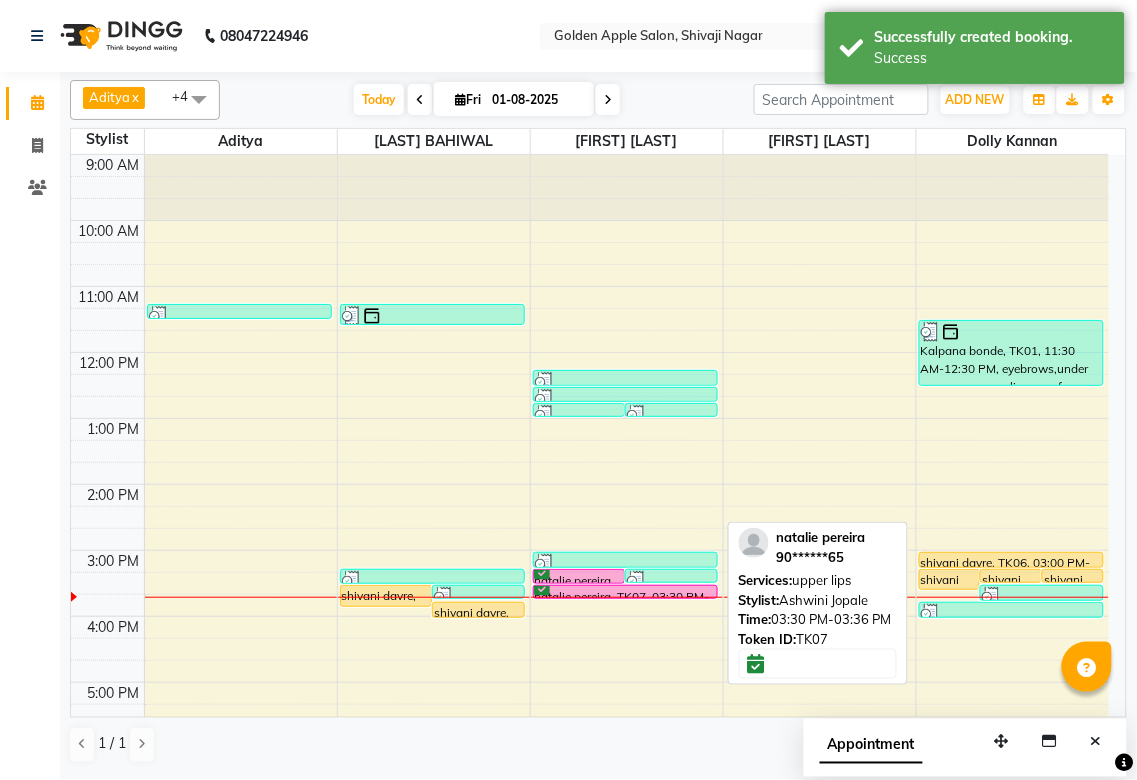 click on "natalie pereira, TK07, 03:30 PM-03:36 PM, upper lips" at bounding box center (625, 592) 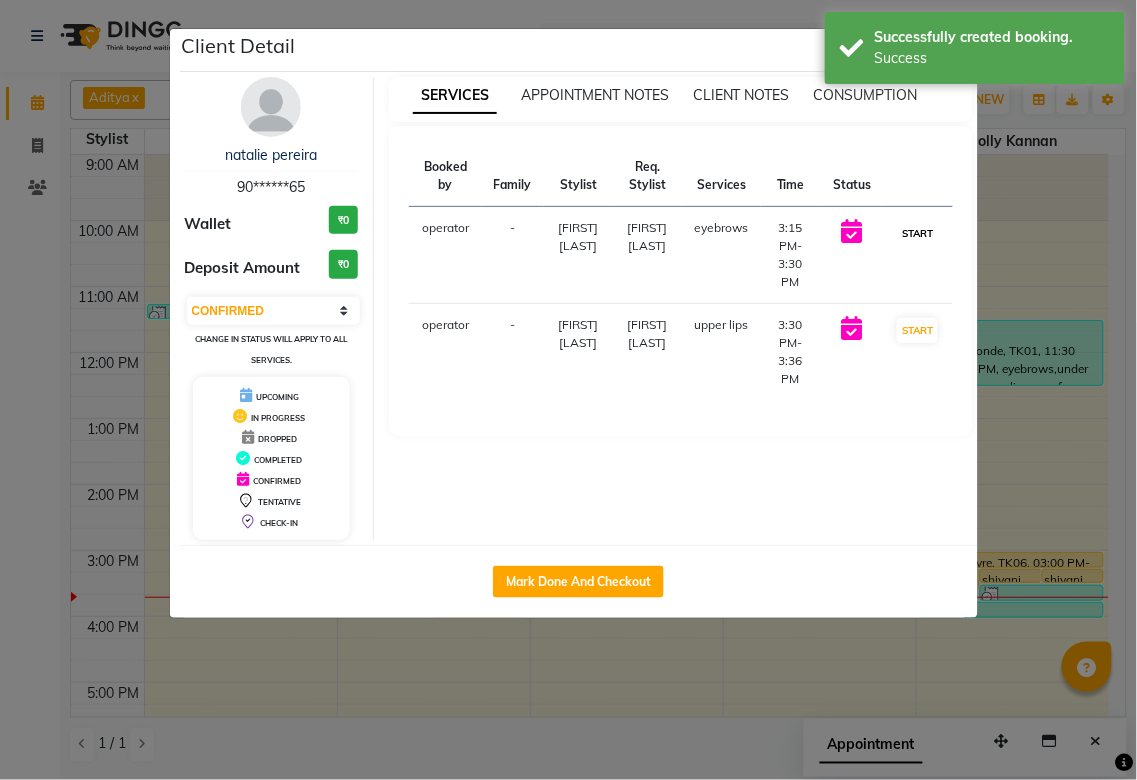 click on "START" at bounding box center (917, 233) 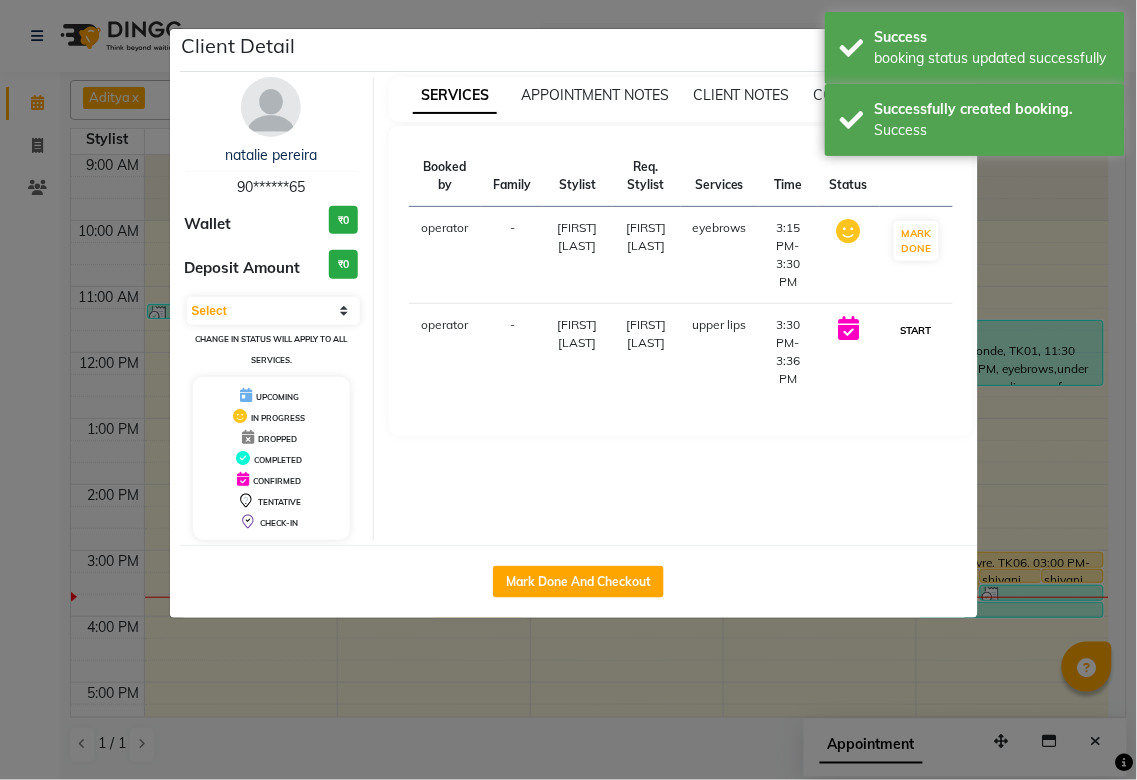 click on "START" at bounding box center (916, 330) 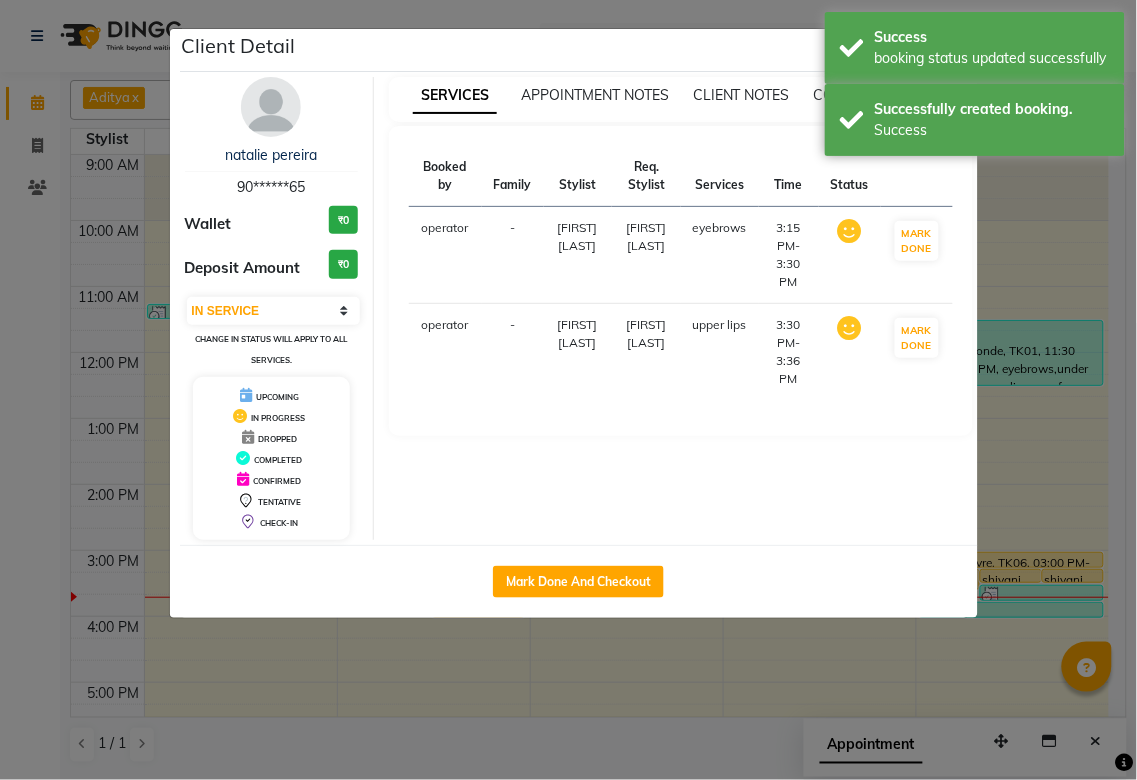 click on "Client Detail natalie pereira 90******65 Wallet ₹0 Deposit Amount ₹0 Select IN SERVICE CONFIRMED TENTATIVE CHECK IN MARK DONE DROPPED UPCOMING Change in status will apply to all services. UPCOMING IN PROGRESS DROPPED COMPLETED CONFIRMED TENTATIVE CHECK-IN SERVICES APPOINTMENT NOTES CLIENT NOTES CONSUMPTION Booked by Family Stylist Req. Stylist Services Time Status operator - ashwini jopale ashwini jopale eyebrows 3:15 PM-3:30 PM MARK DONE operator - ashwini jopale ashwini jopale upper lips 3:30 PM-3:36 PM MARK DONE Mark Done And Checkout" 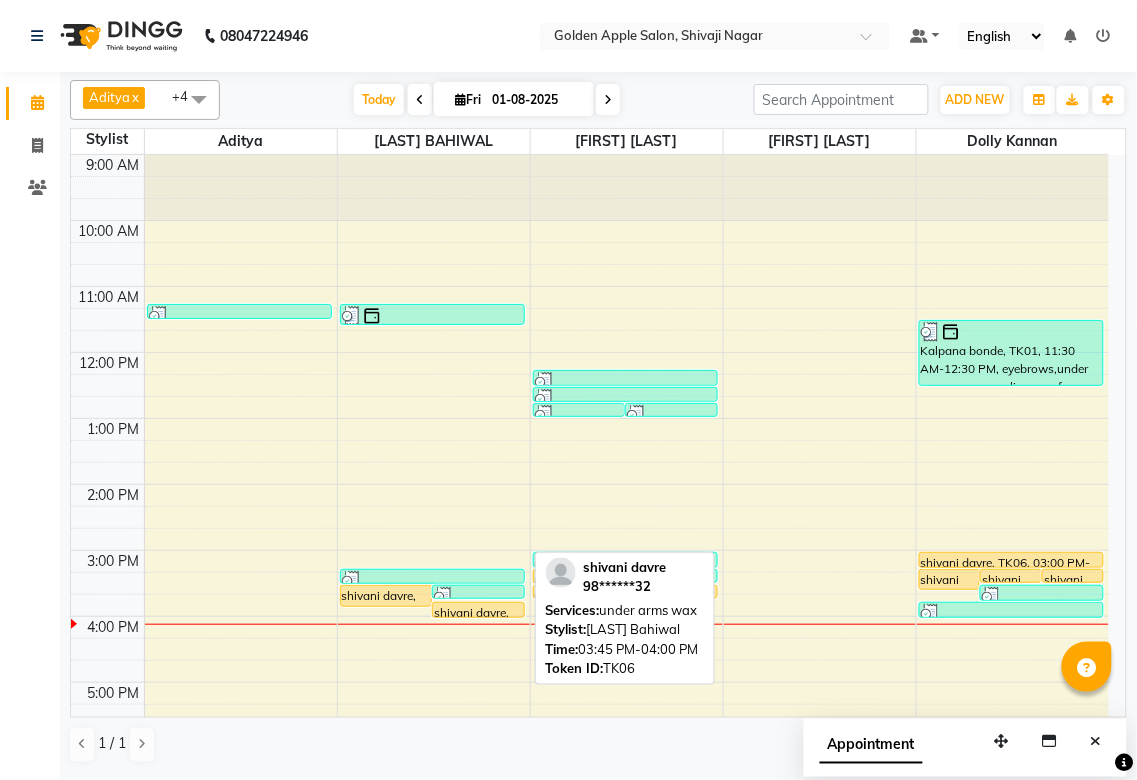 click on "shivani davre, TK06, 03:45 PM-04:00 PM, under arms wax" at bounding box center [478, 610] 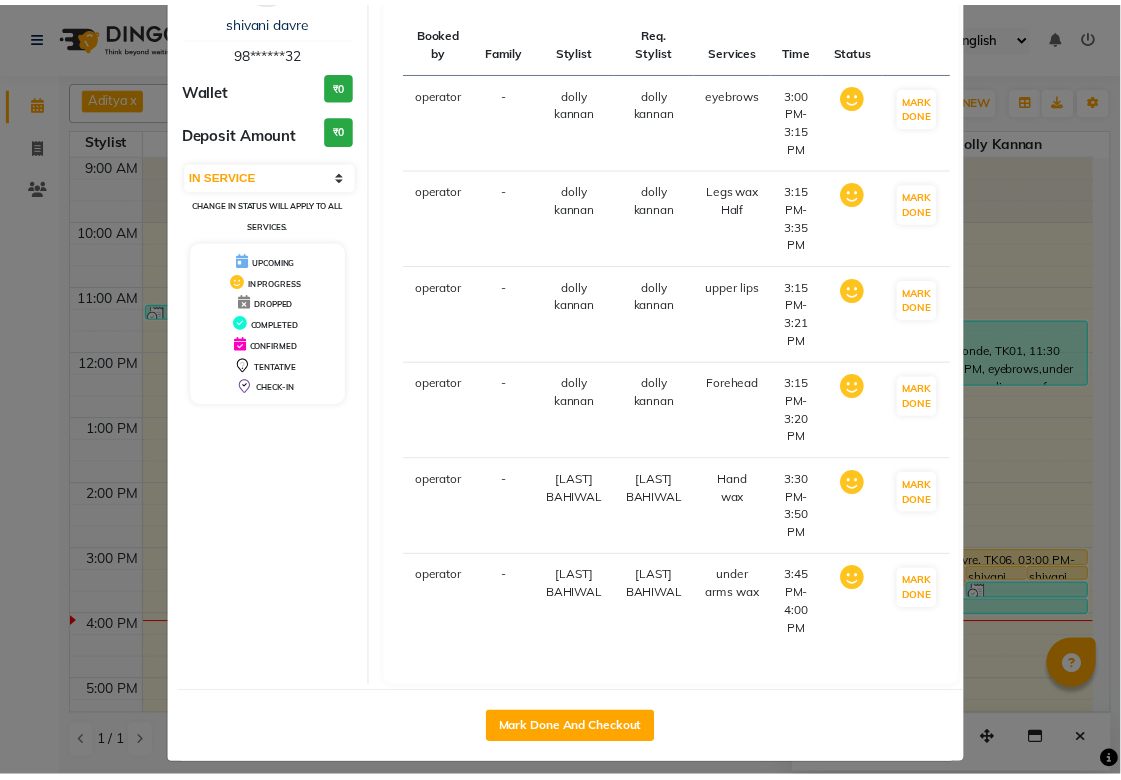scroll, scrollTop: 152, scrollLeft: 0, axis: vertical 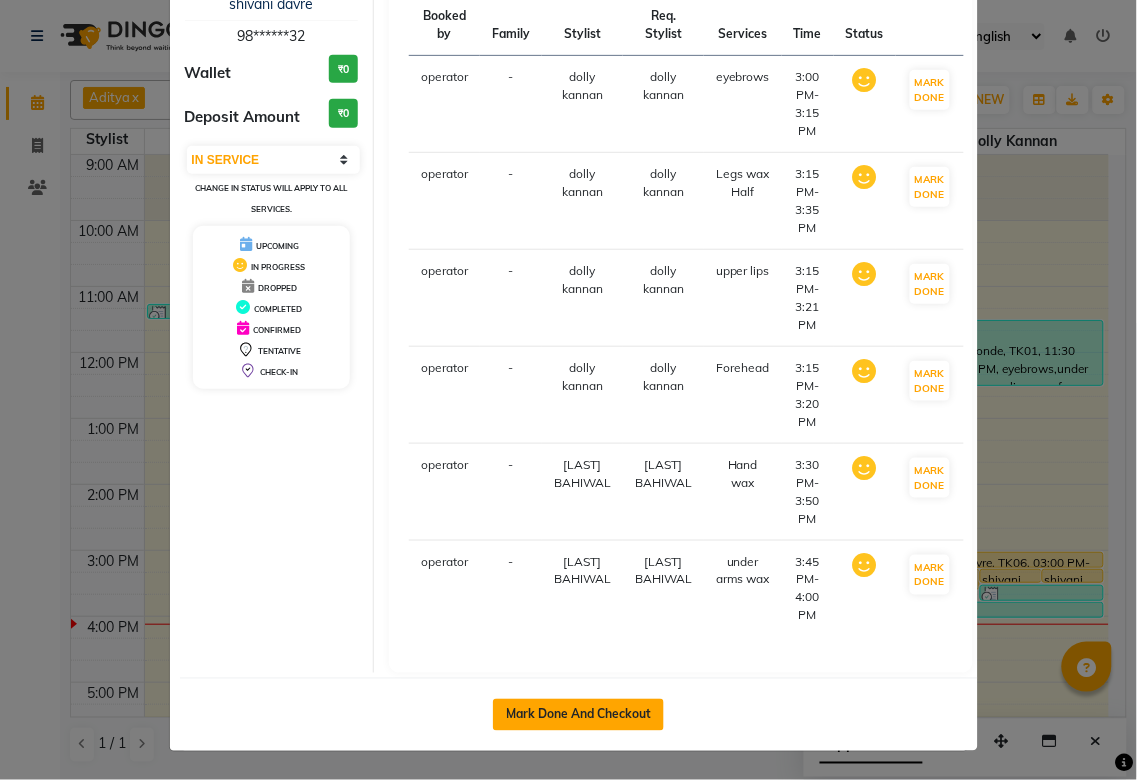 click on "Mark Done And Checkout" 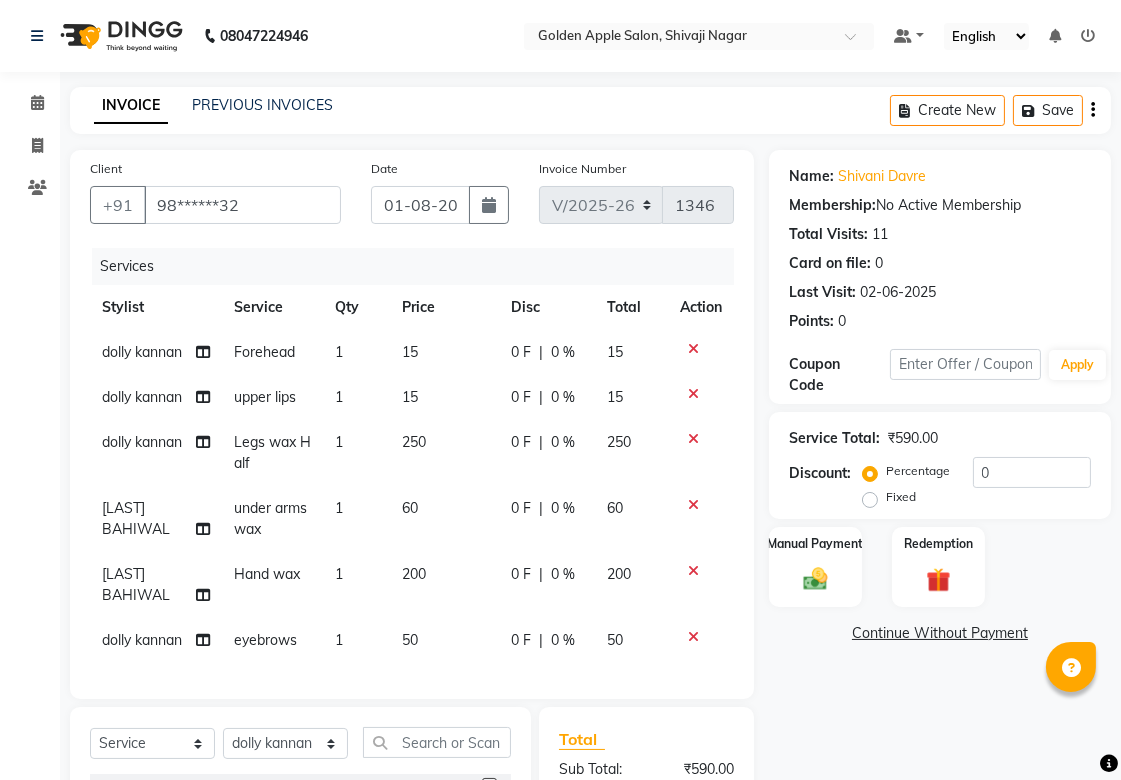 click 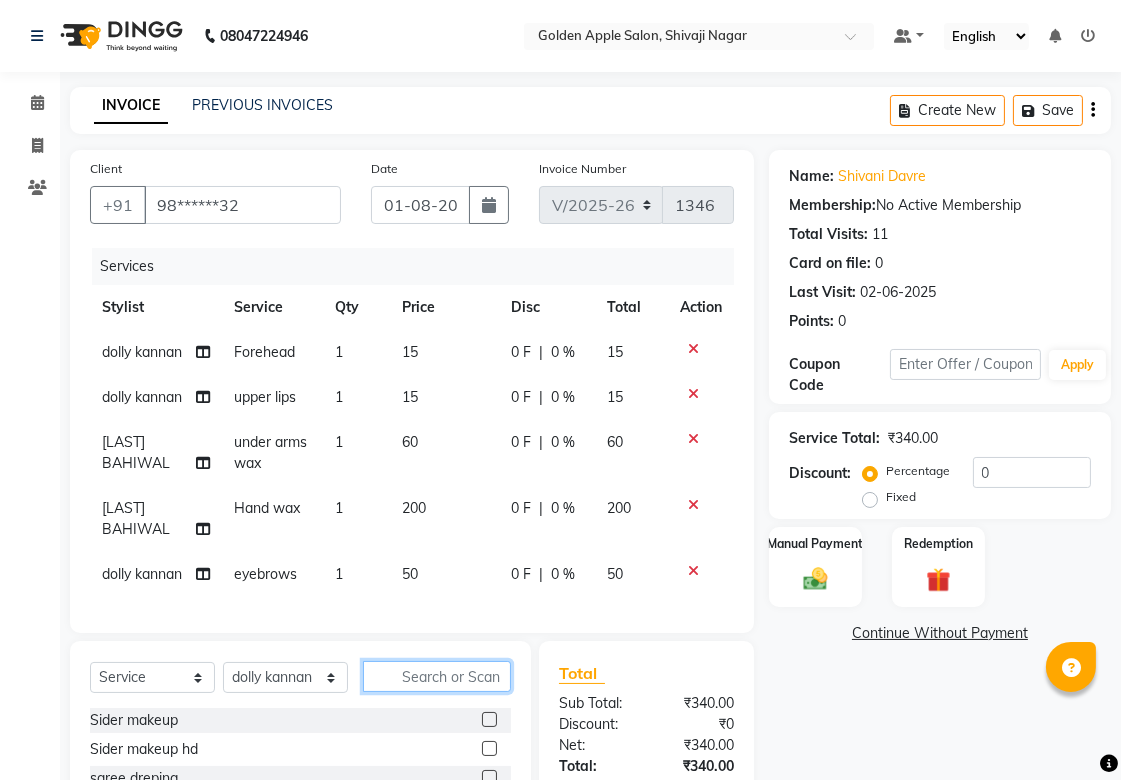 click 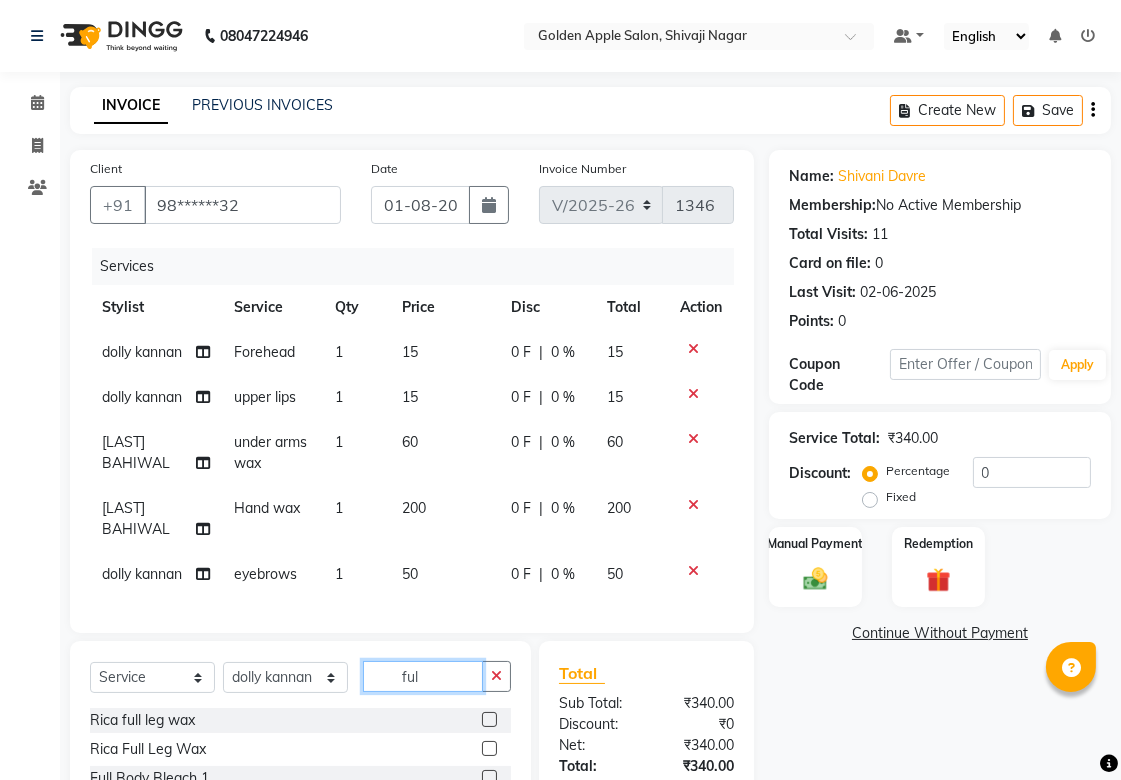 scroll, scrollTop: 203, scrollLeft: 0, axis: vertical 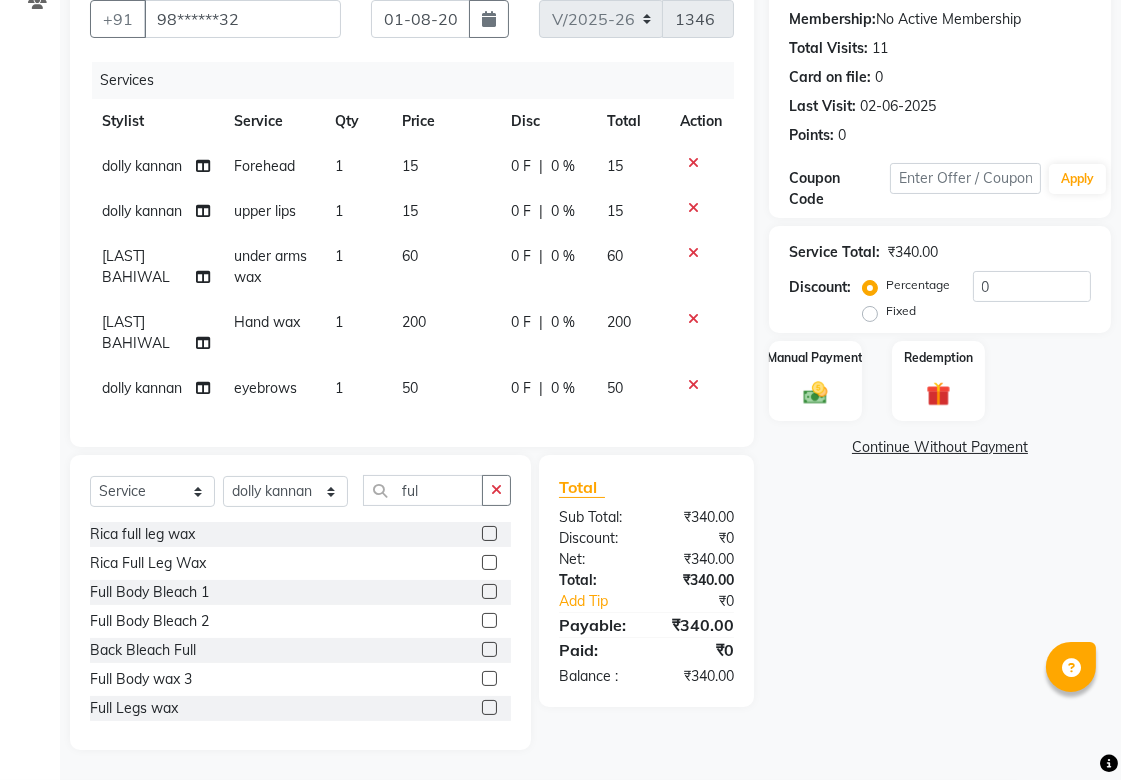 click 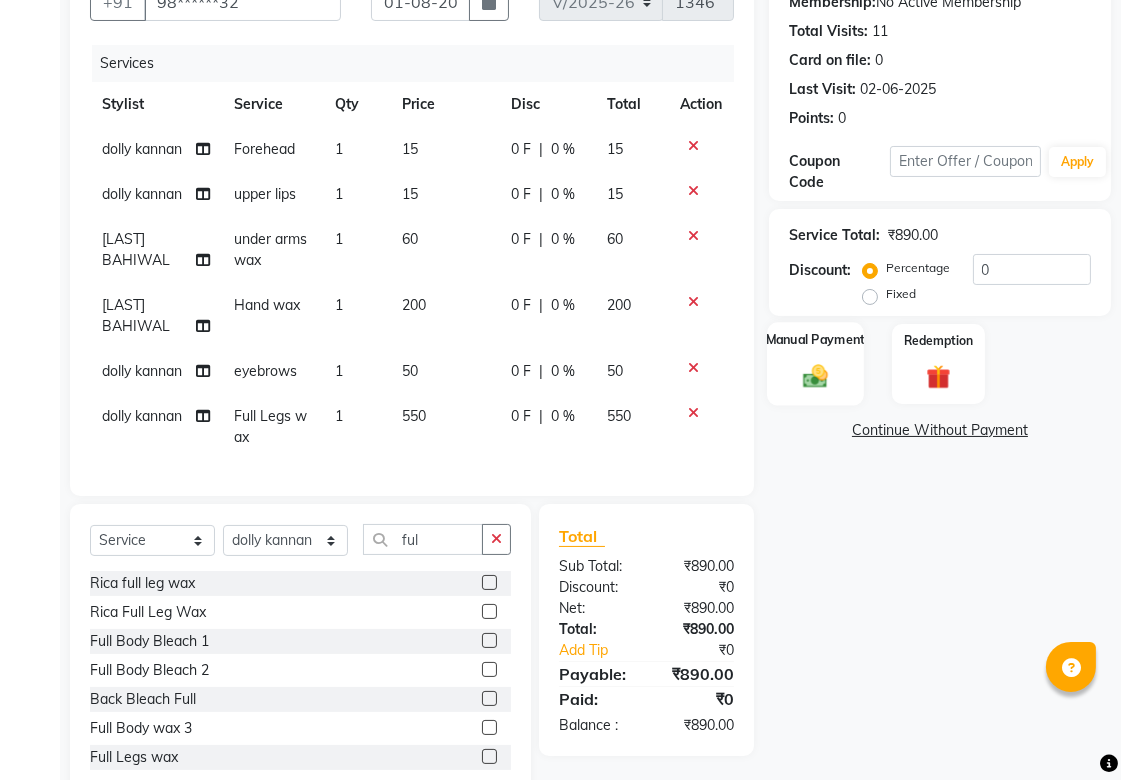 click 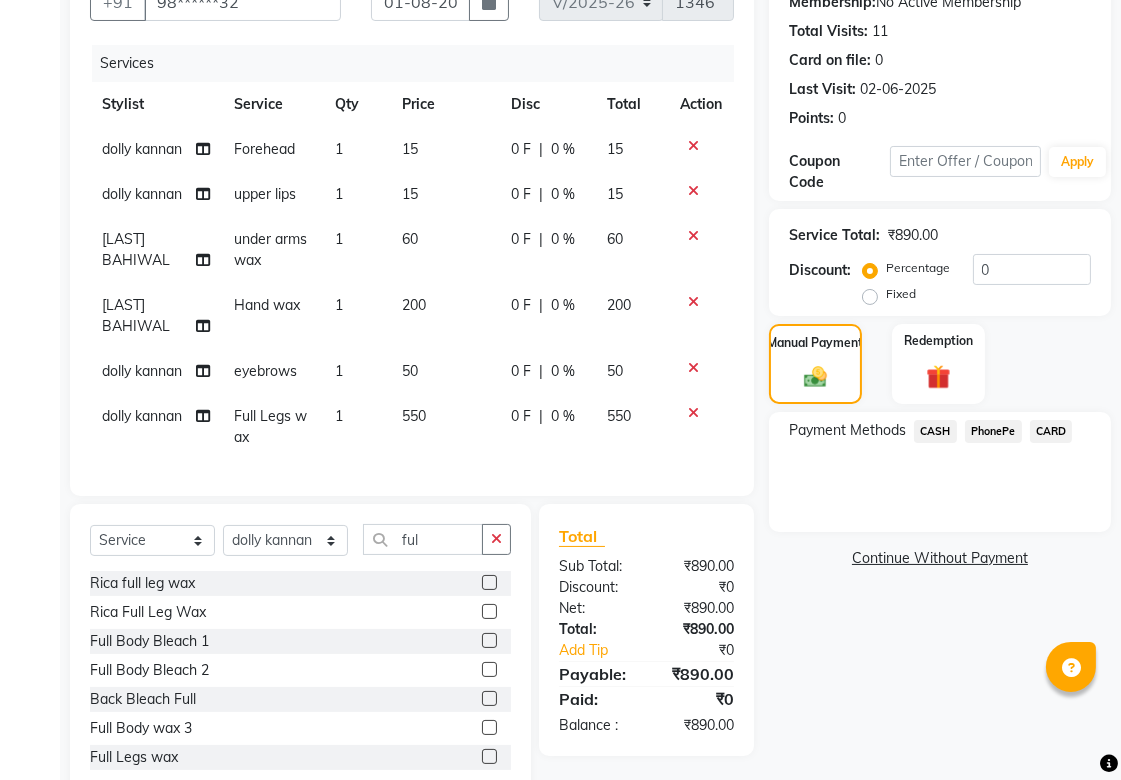 click on "PhonePe" 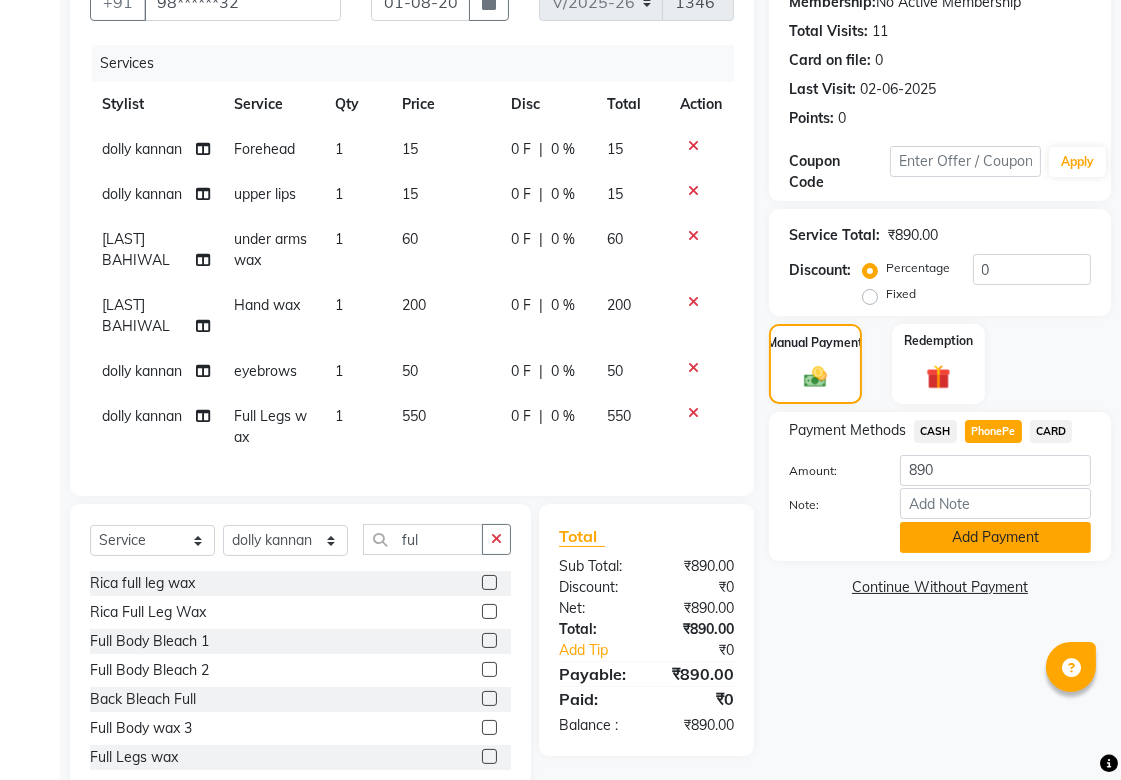 click on "Add Payment" 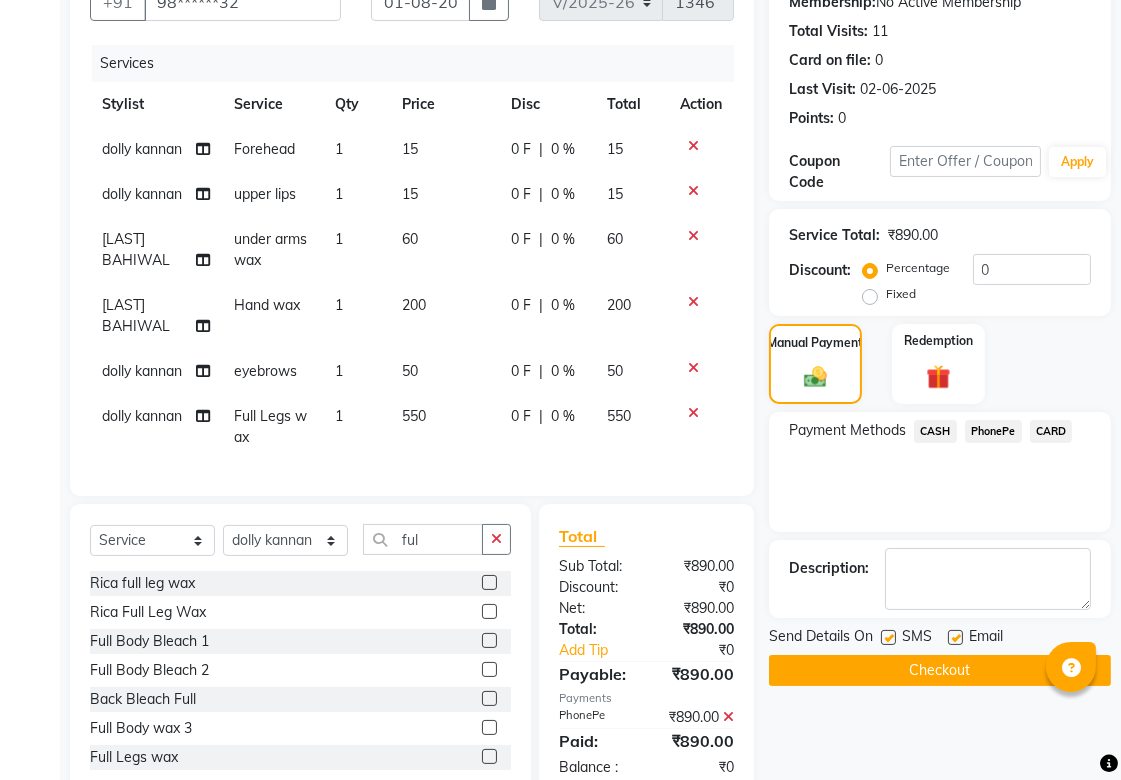 click on "Checkout" 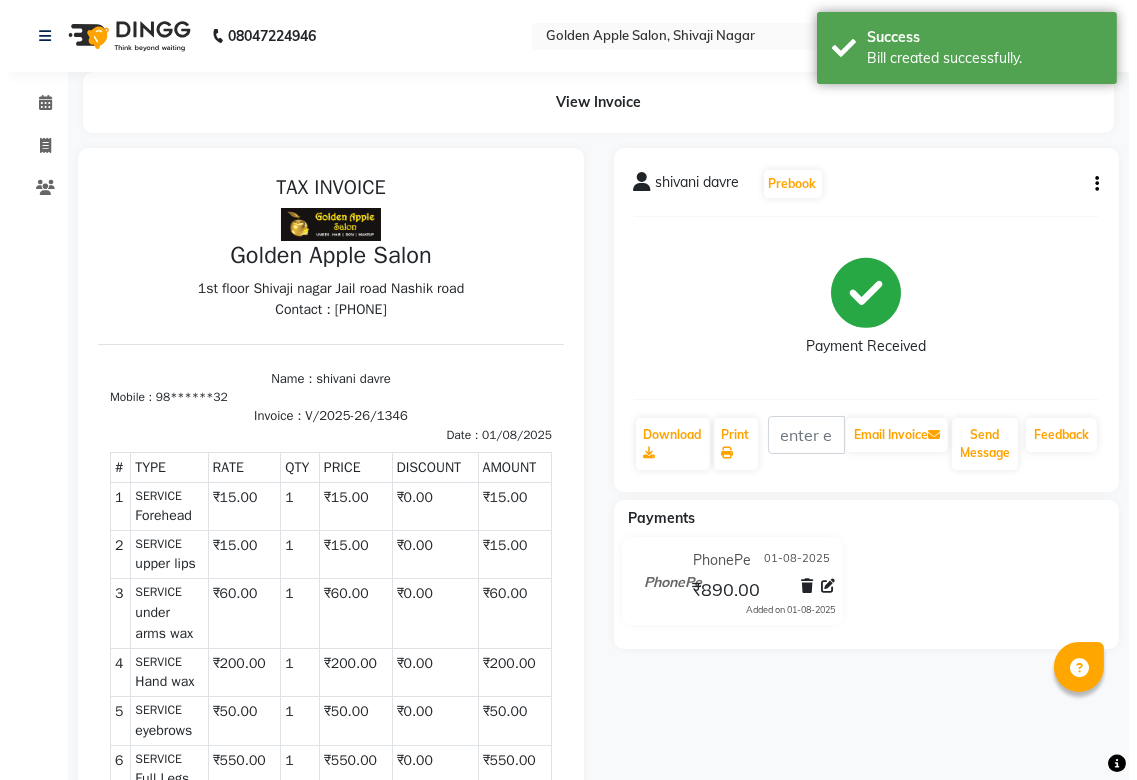 scroll, scrollTop: 0, scrollLeft: 0, axis: both 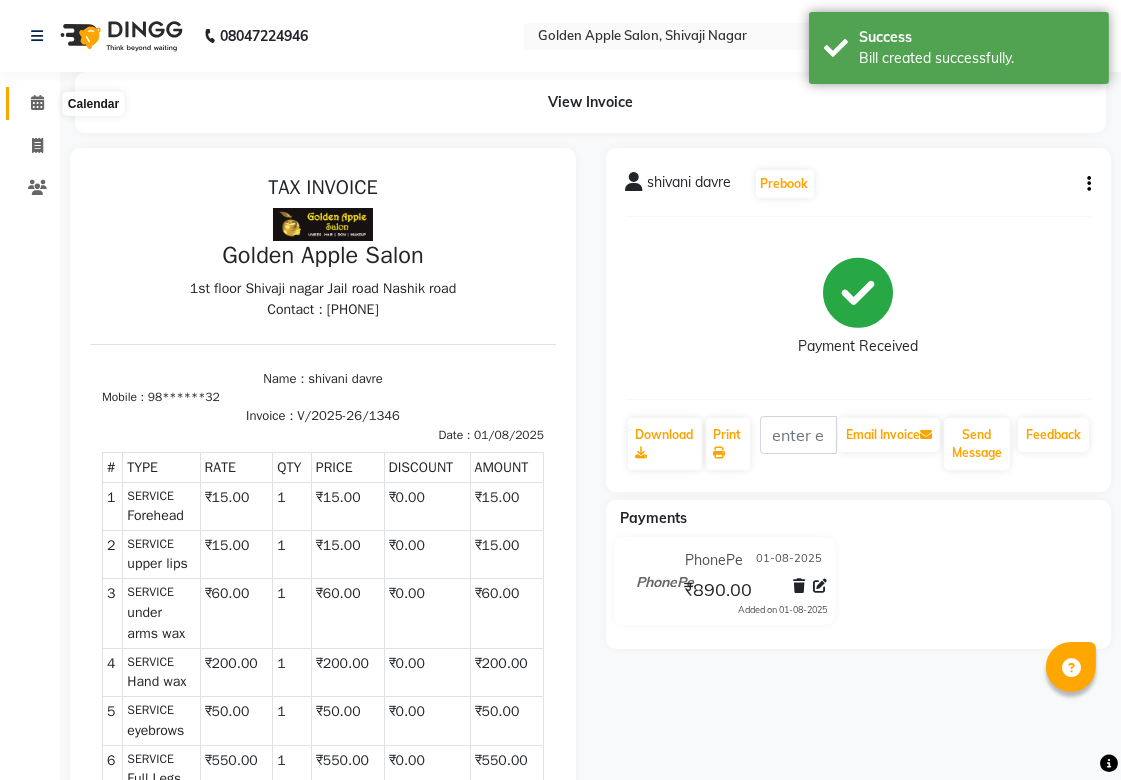 click 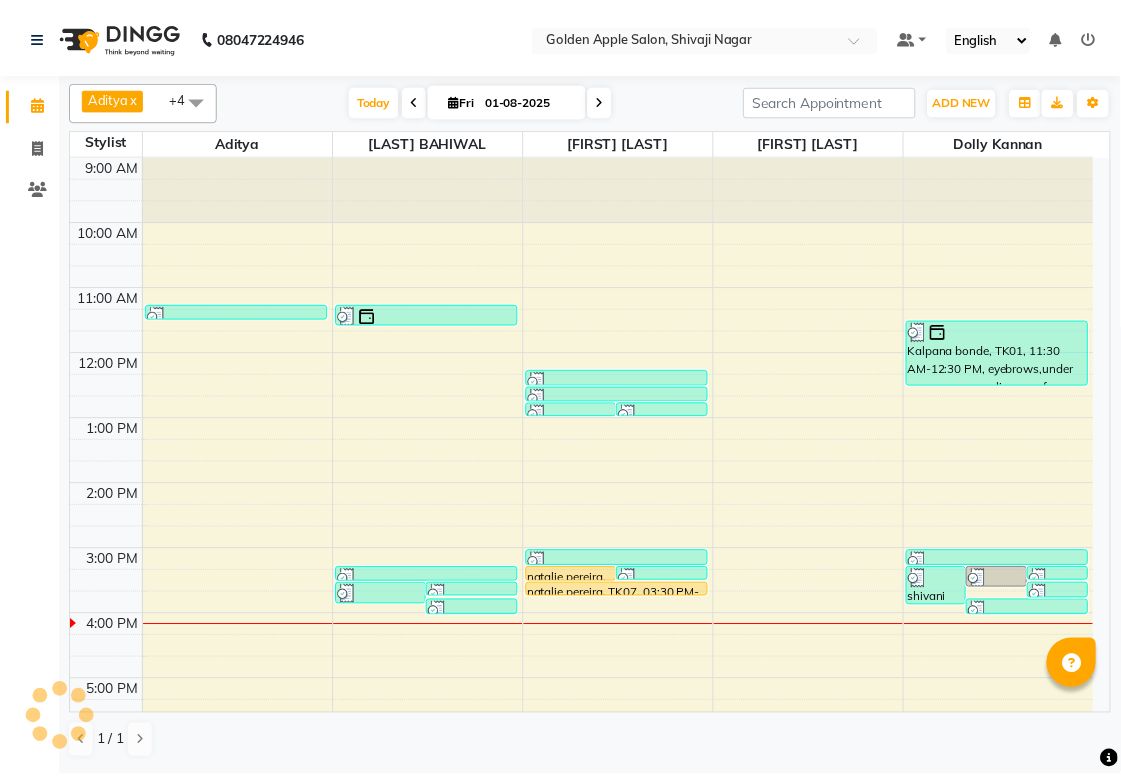 scroll, scrollTop: 0, scrollLeft: 0, axis: both 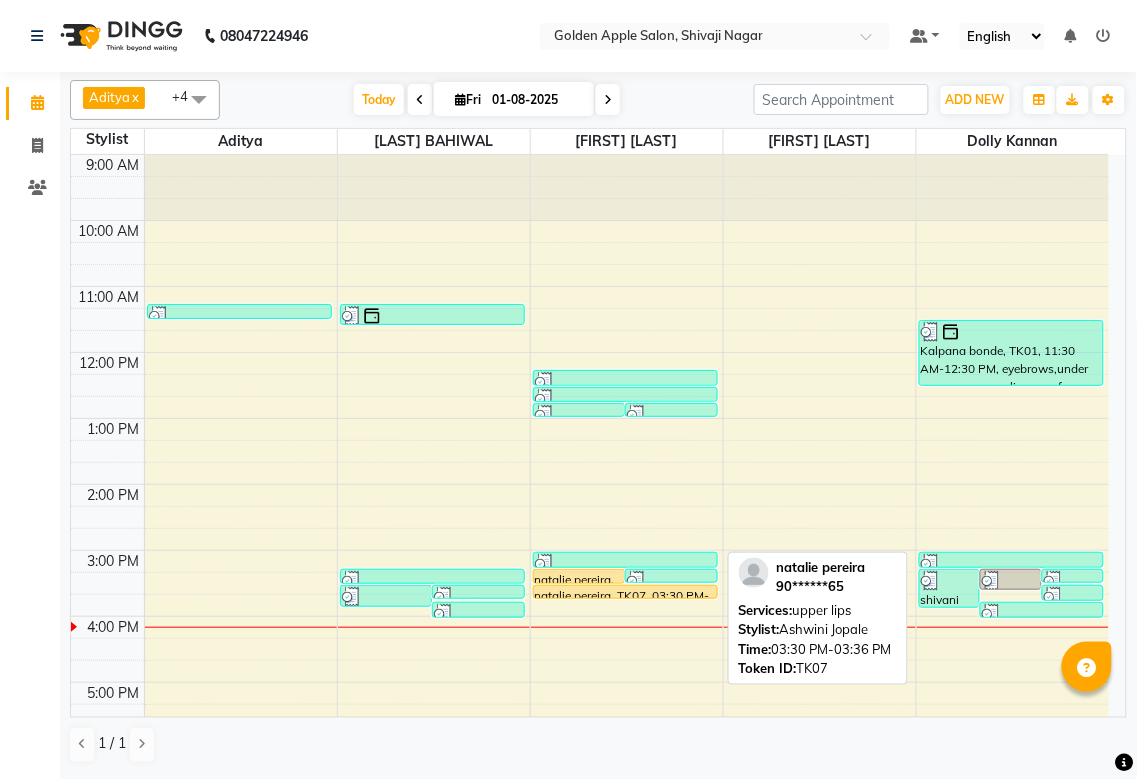 click on "natalie pereira, TK07, 03:30 PM-03:36 PM, upper lips" at bounding box center [625, 592] 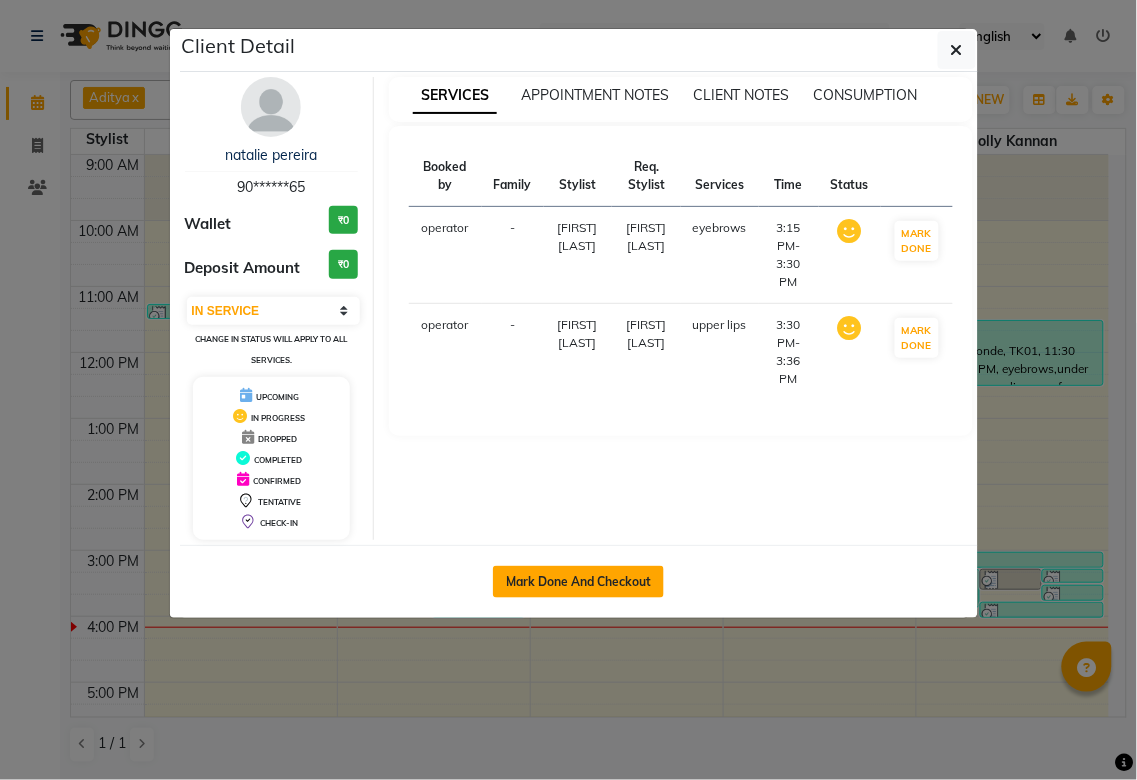 click on "Mark Done And Checkout" 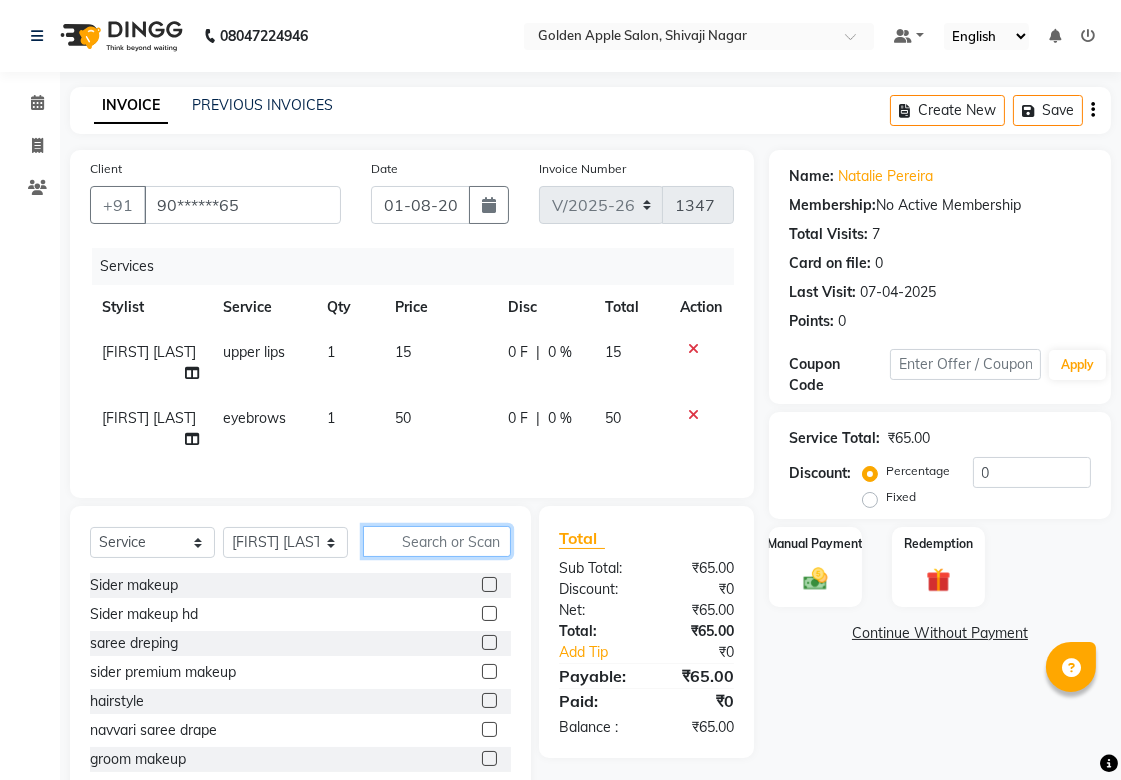 click 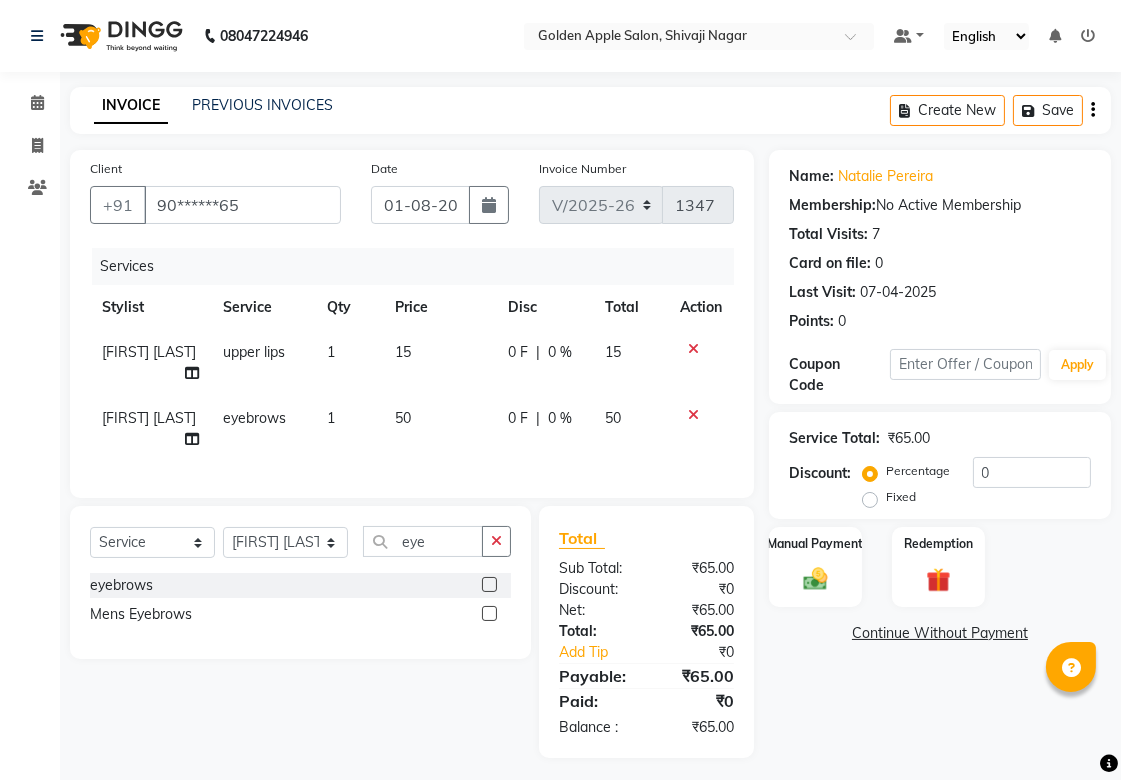 click 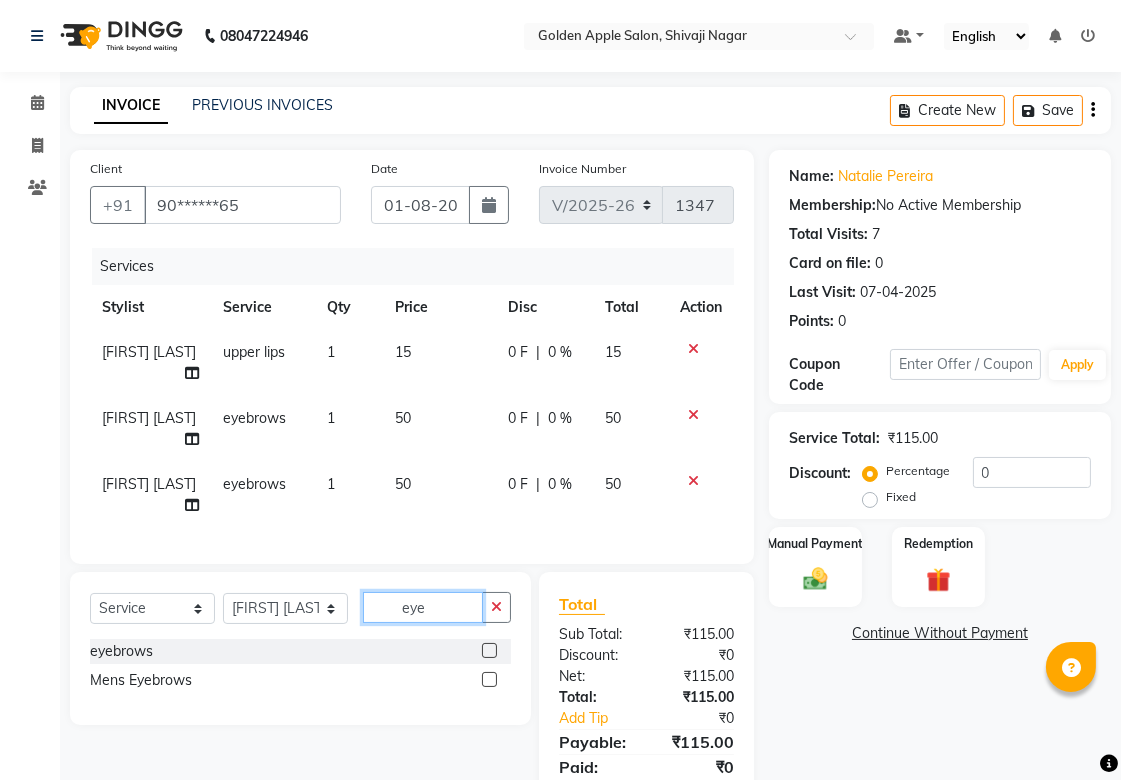 click on "eye" 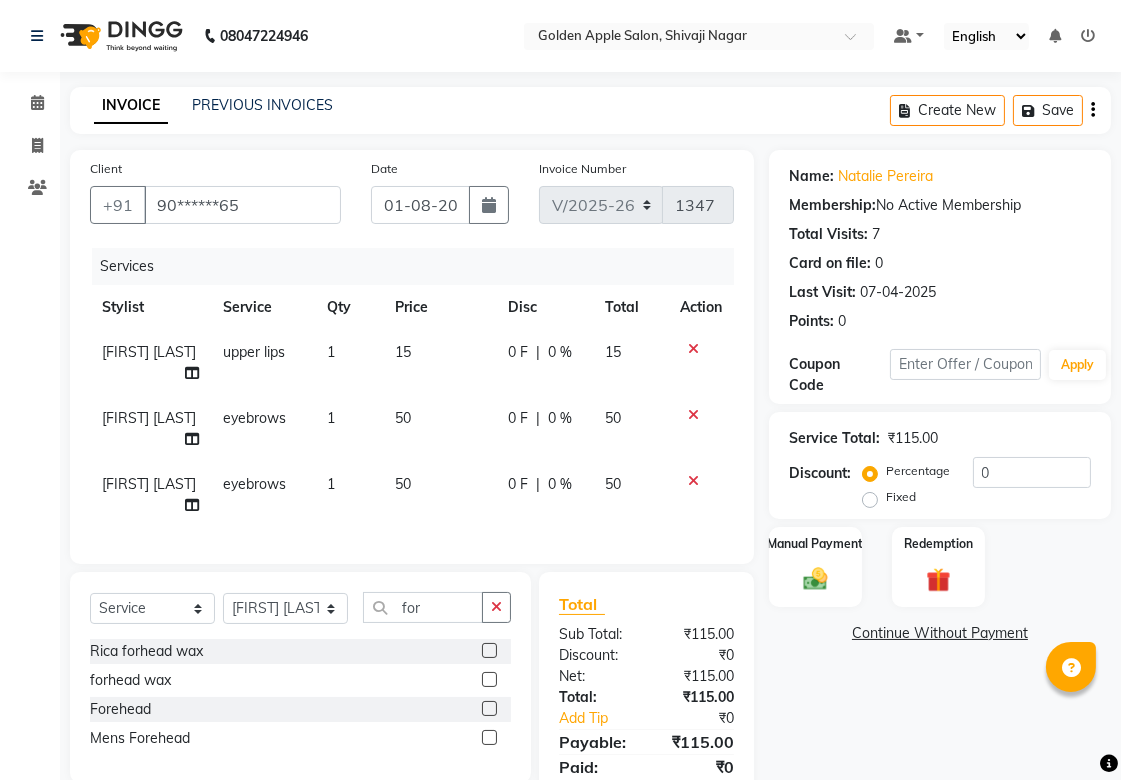click 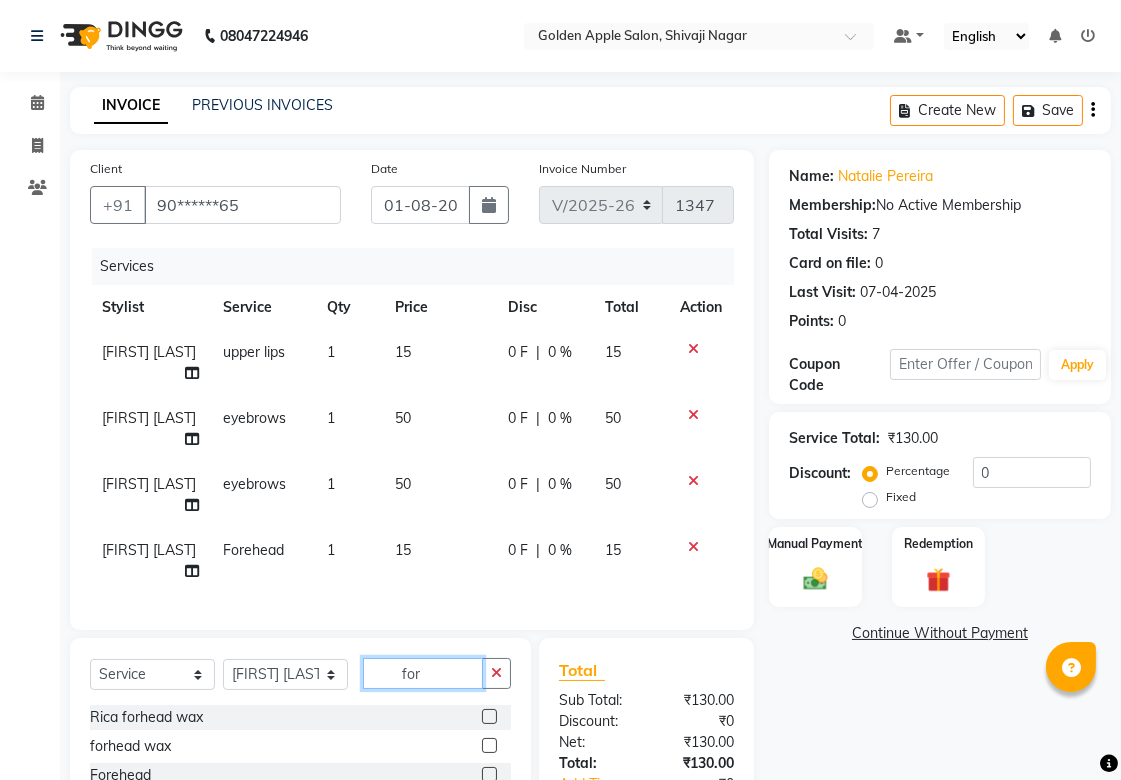 click on "for" 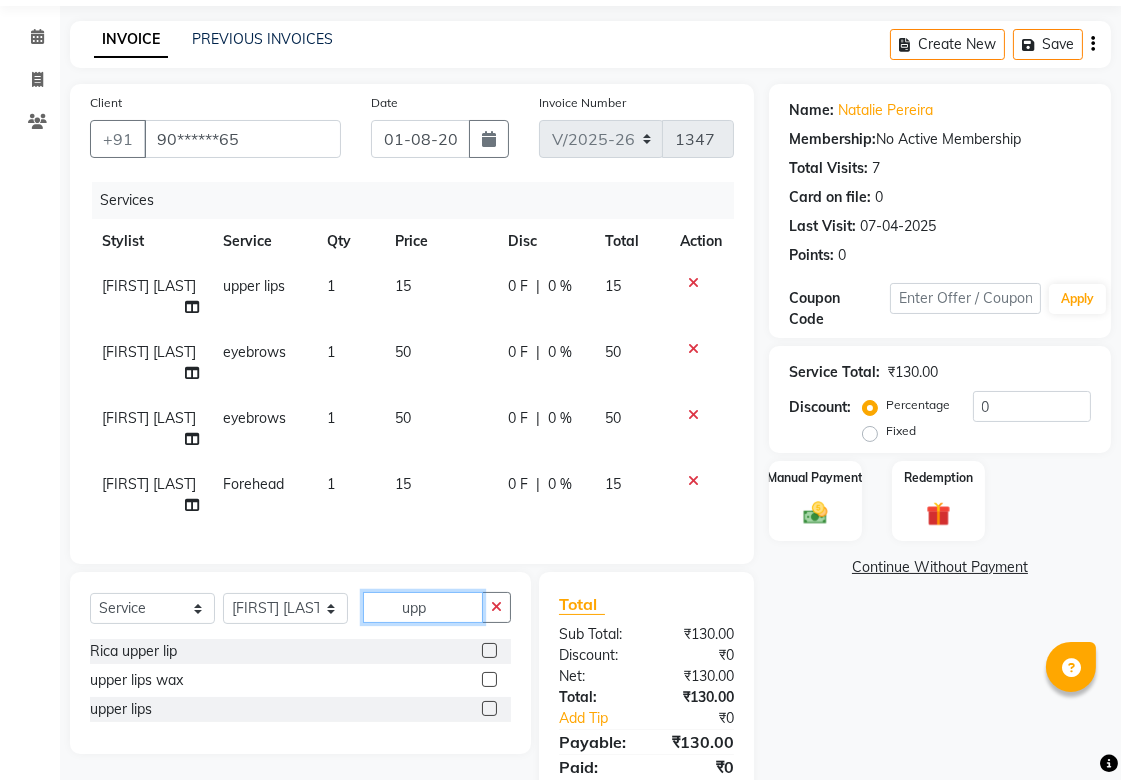scroll, scrollTop: 111, scrollLeft: 0, axis: vertical 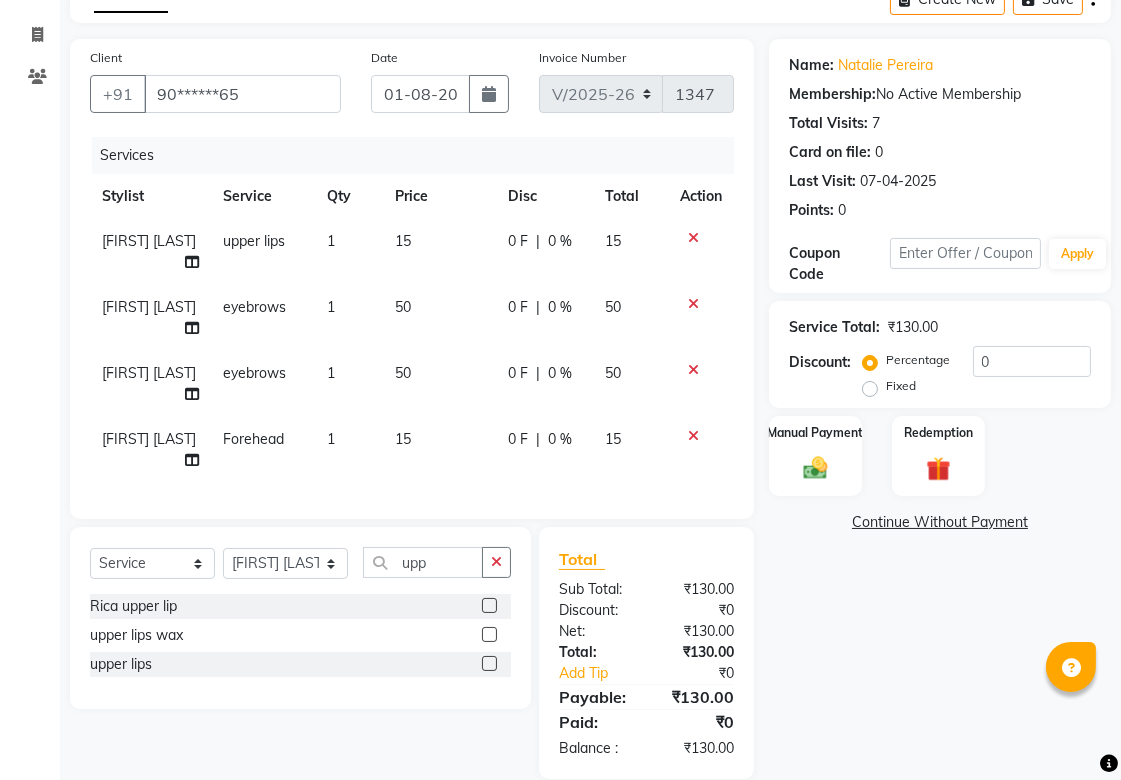 click 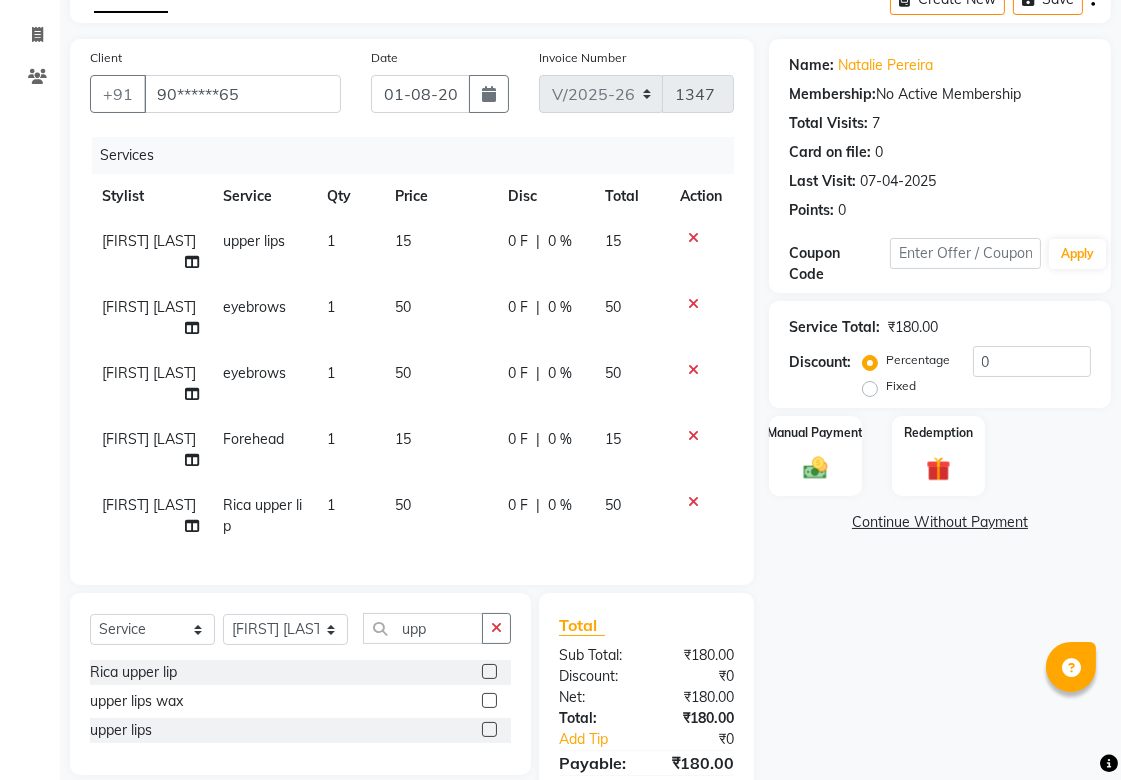 click 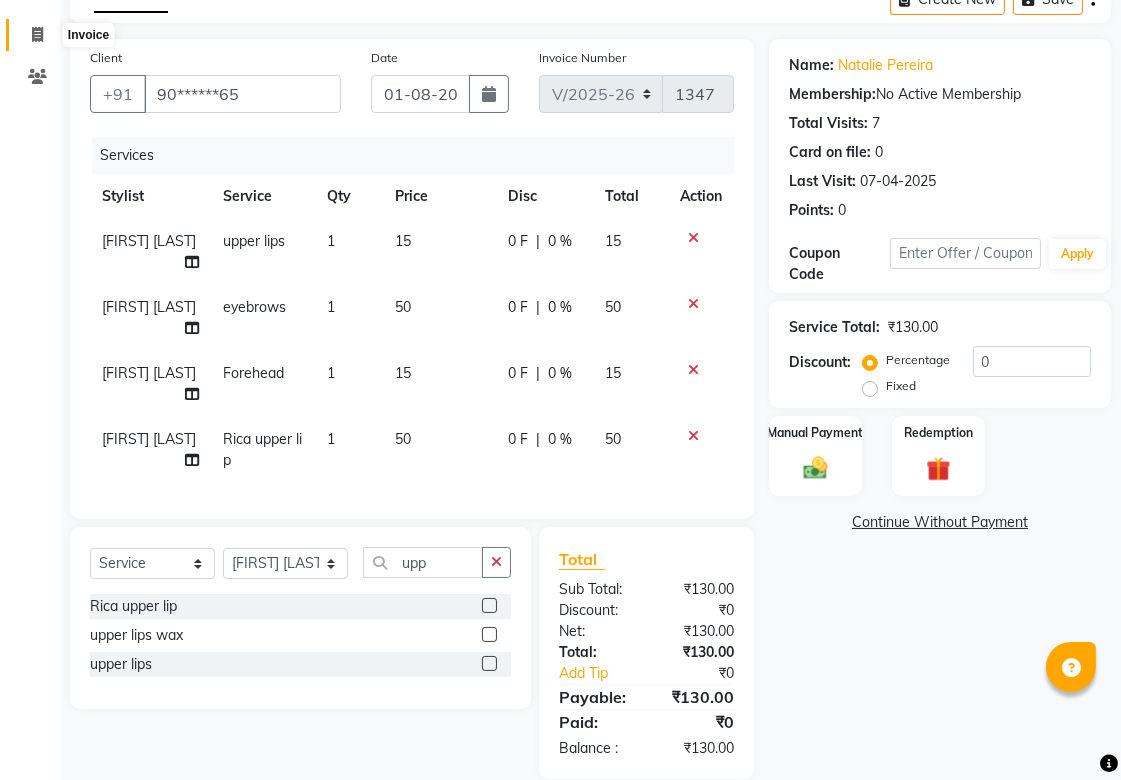 click 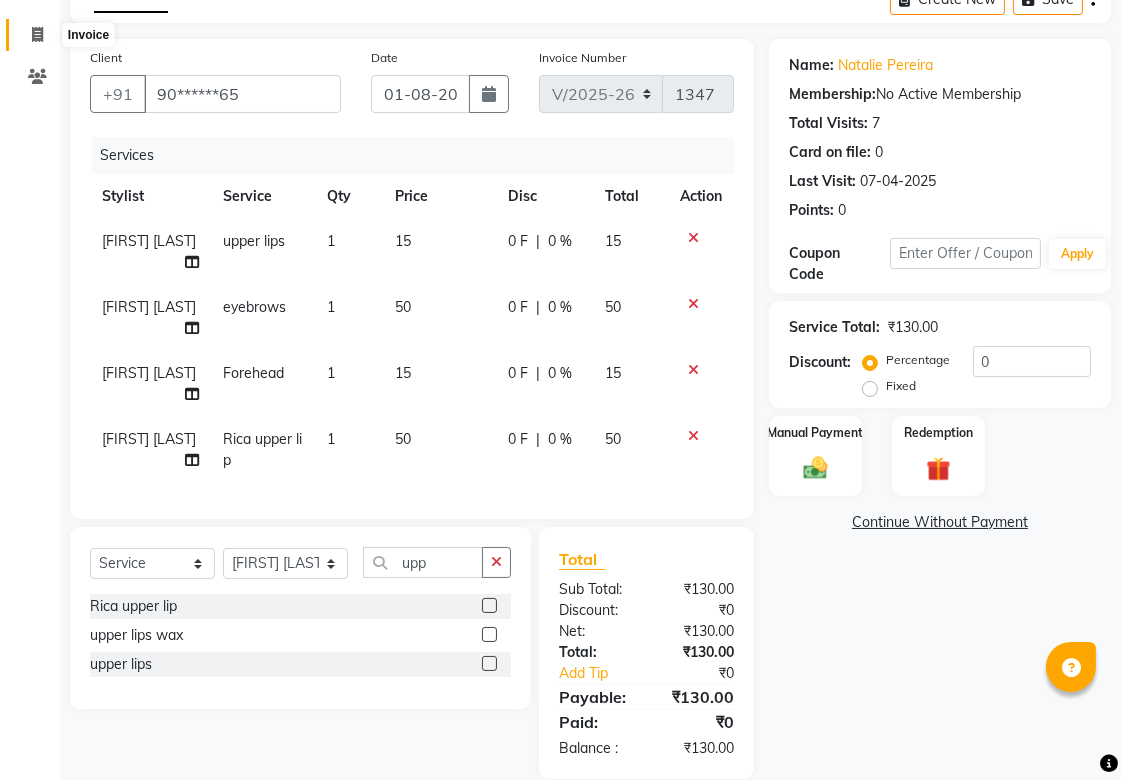 scroll, scrollTop: 0, scrollLeft: 0, axis: both 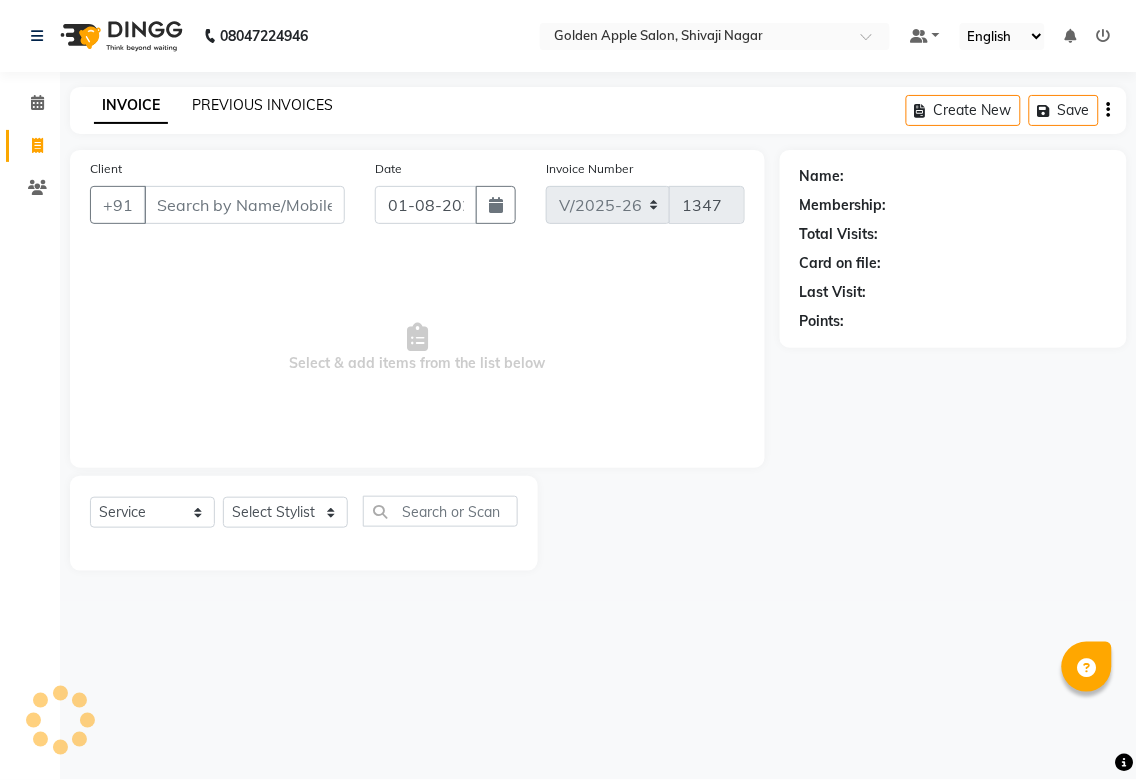 click on "PREVIOUS INVOICES" 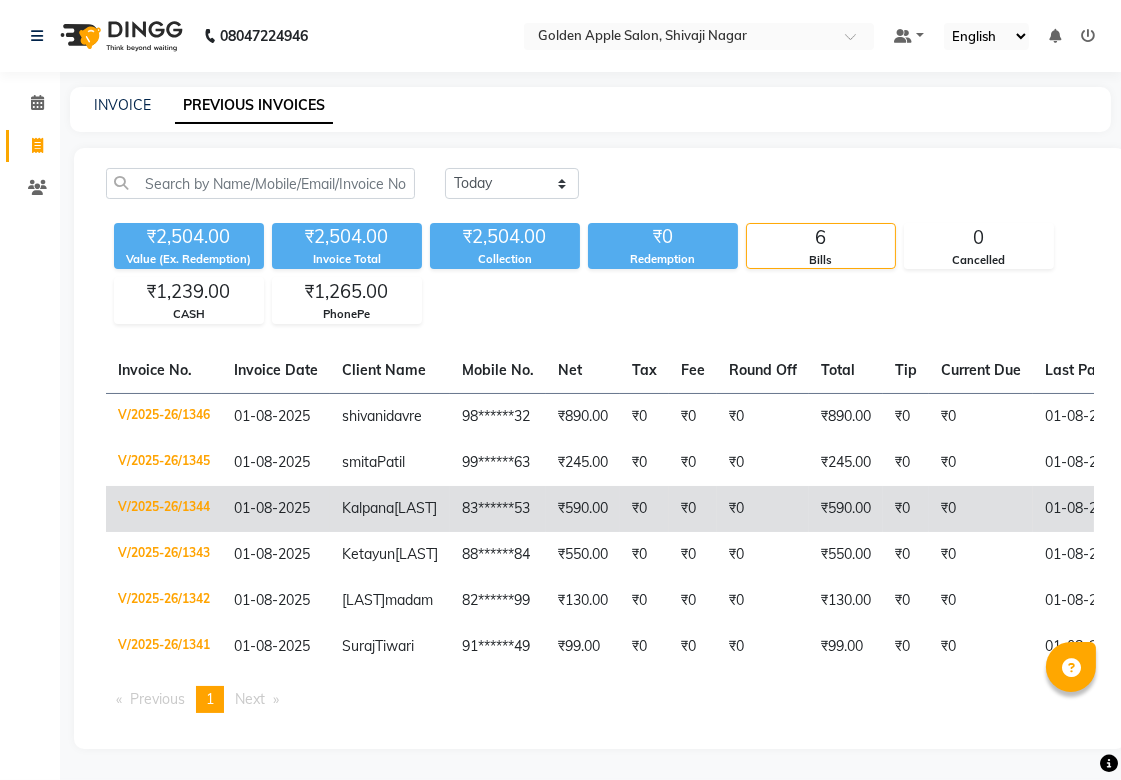 scroll, scrollTop: 0, scrollLeft: 0, axis: both 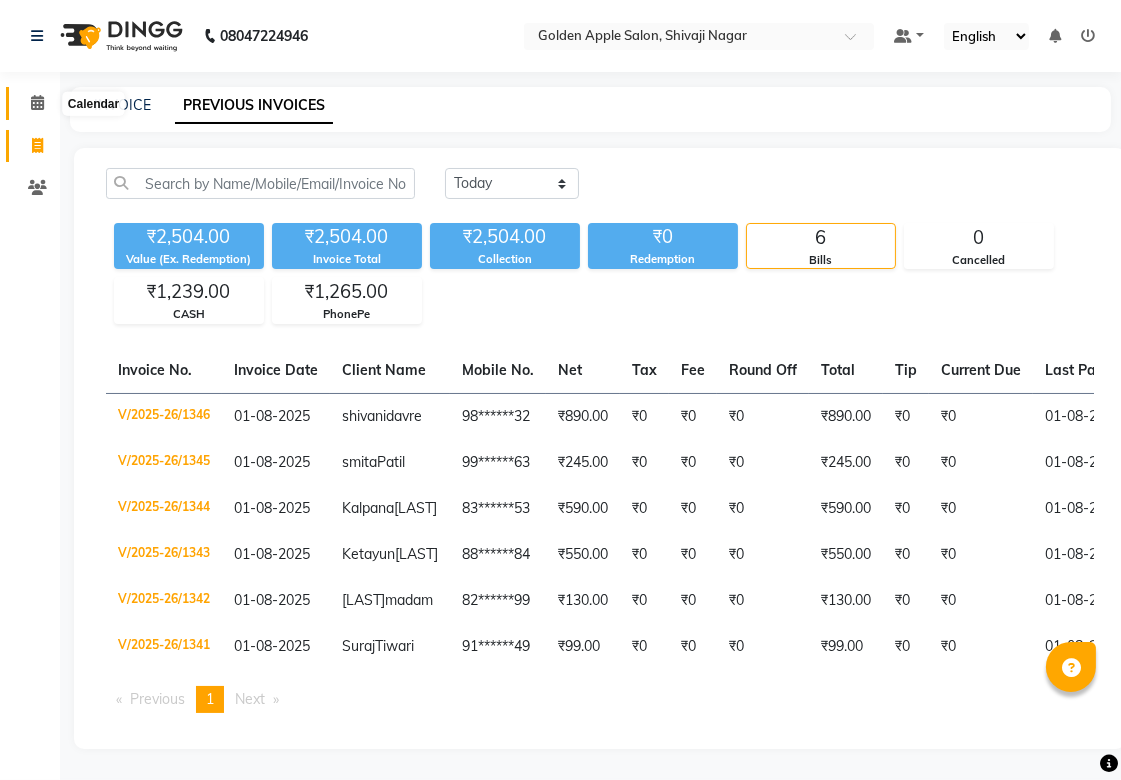 click 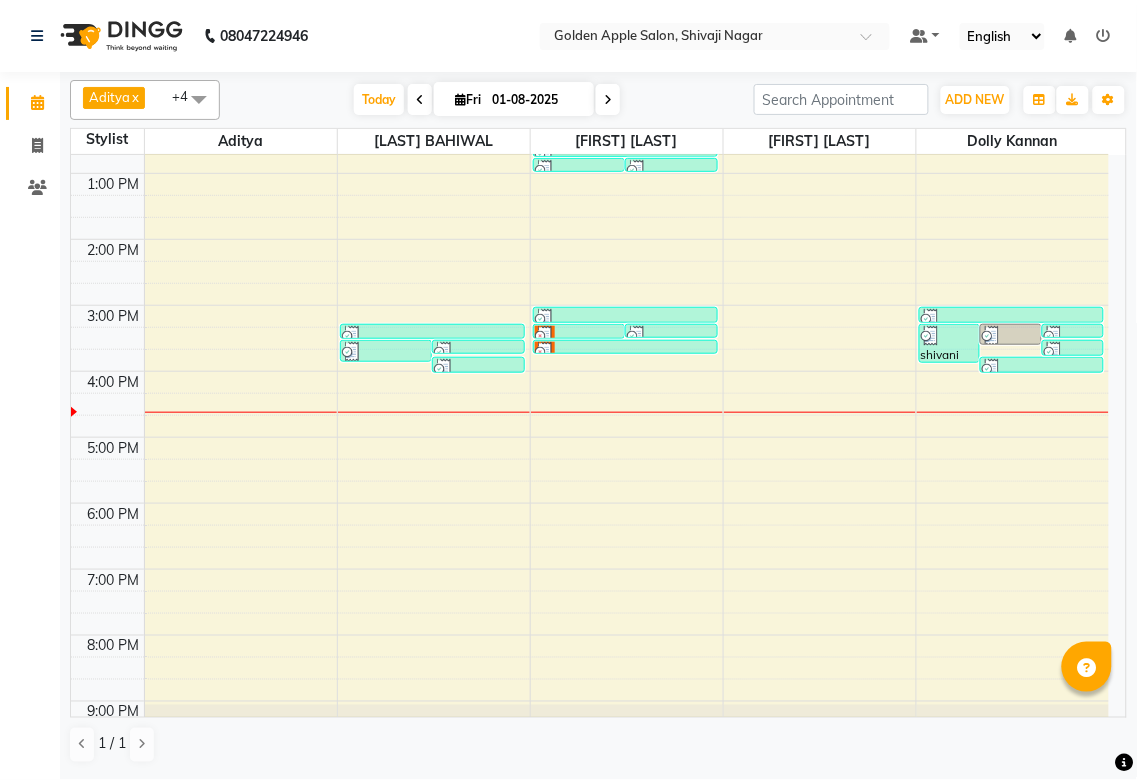 scroll, scrollTop: 300, scrollLeft: 0, axis: vertical 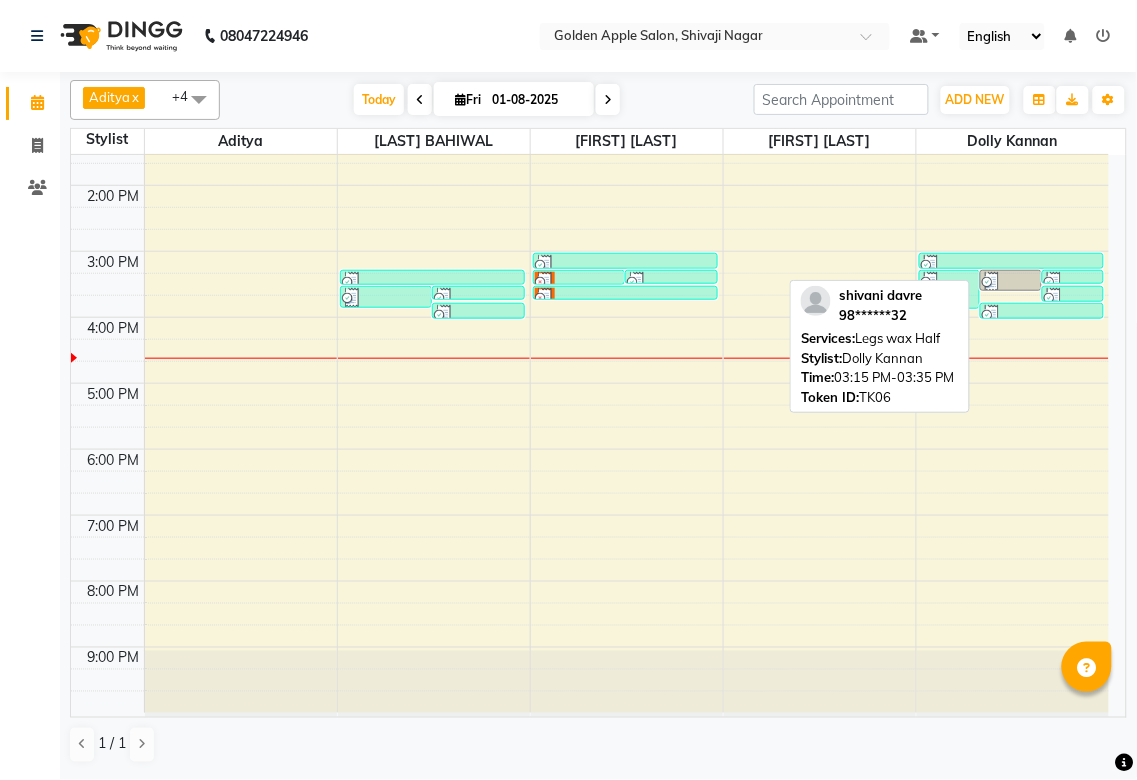 click at bounding box center (992, 282) 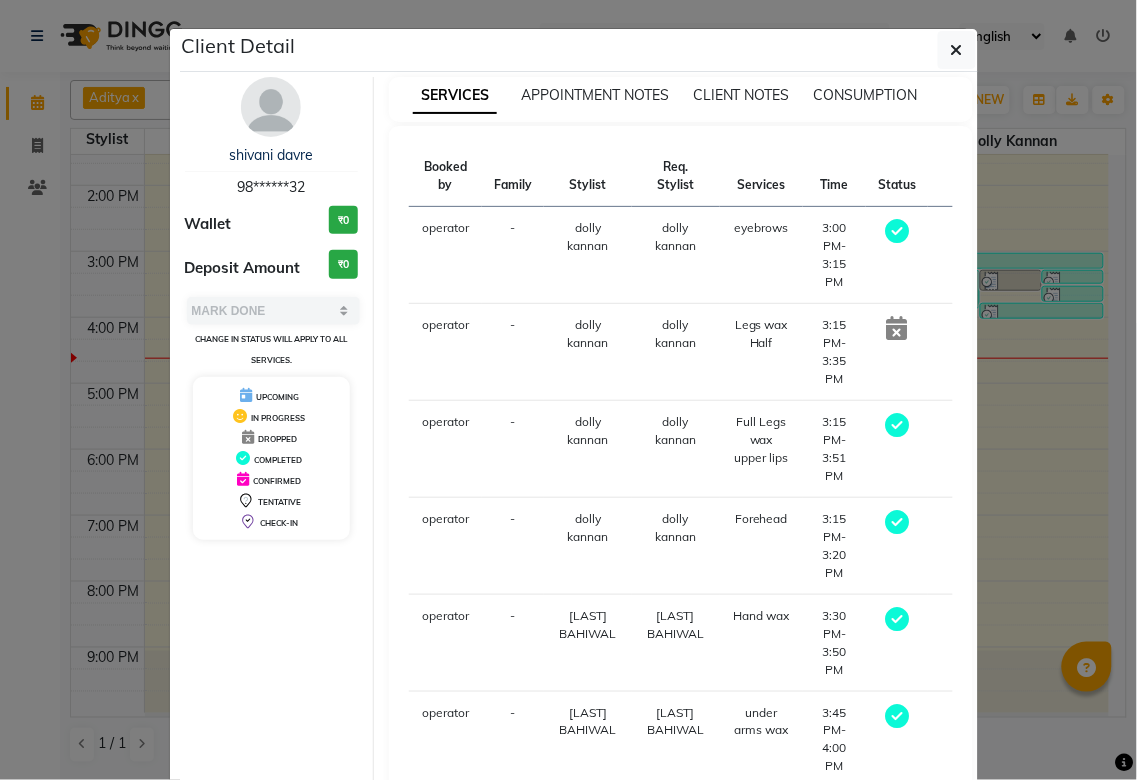click at bounding box center (897, 328) 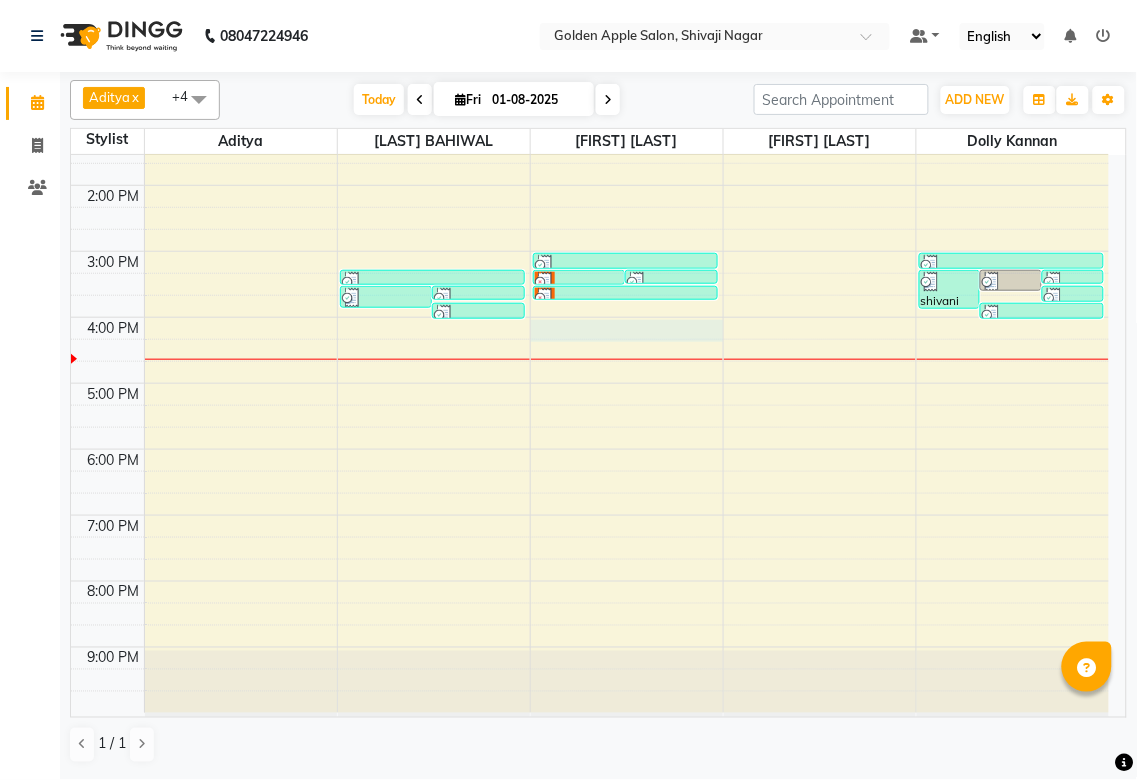 click on "9:00 AM 10:00 AM 11:00 AM 12:00 PM 1:00 PM 2:00 PM 3:00 PM 4:00 PM 5:00 PM 6:00 PM 7:00 PM 8:00 PM 9:00 PM Suraj Tiwari, TK02, 11:15 AM-11:30 AM, Mens Beared shivani davre, TK06, 03:30 PM-03:50 PM, Hand wax smita Patil, TK05, 03:30 PM-03:41 PM, upper lips,eyebrows,Forehead shivani davre, TK06, 03:45 PM-04:00 PM, under arms wax Kalpana bonde, TK01, 11:15 AM-11:35 AM, Hand wax smita Patil, TK05, 03:15 PM-03:30 PM, eyebrows Suryvanshi madam, TK03, 12:45 PM-12:51 PM, upper lips Suryvanshi madam, TK03, 12:45 PM-12:50 PM, Forehead natalie pereira, TK07, 03:15 PM-03:30 PM, eyebrows smita Patil, TK05, 03:15 PM-03:21 PM, upper lips Suryvanshi madam, TK03, 12:15 PM-12:30 PM, eyebrows Suryvanshi madam, TK03, 12:30 PM-12:45 PM, eyebrows smita Patil, TK05, 03:00 PM-03:15 PM, eyebrows natalie pereira, TK07, 03:30 PM-03:36 PM, upper lips shivani davre, TK06, 03:15 PM-03:51 PM, Forehead,upper lips,eyebrows,Full Legs wax" at bounding box center [590, 284] 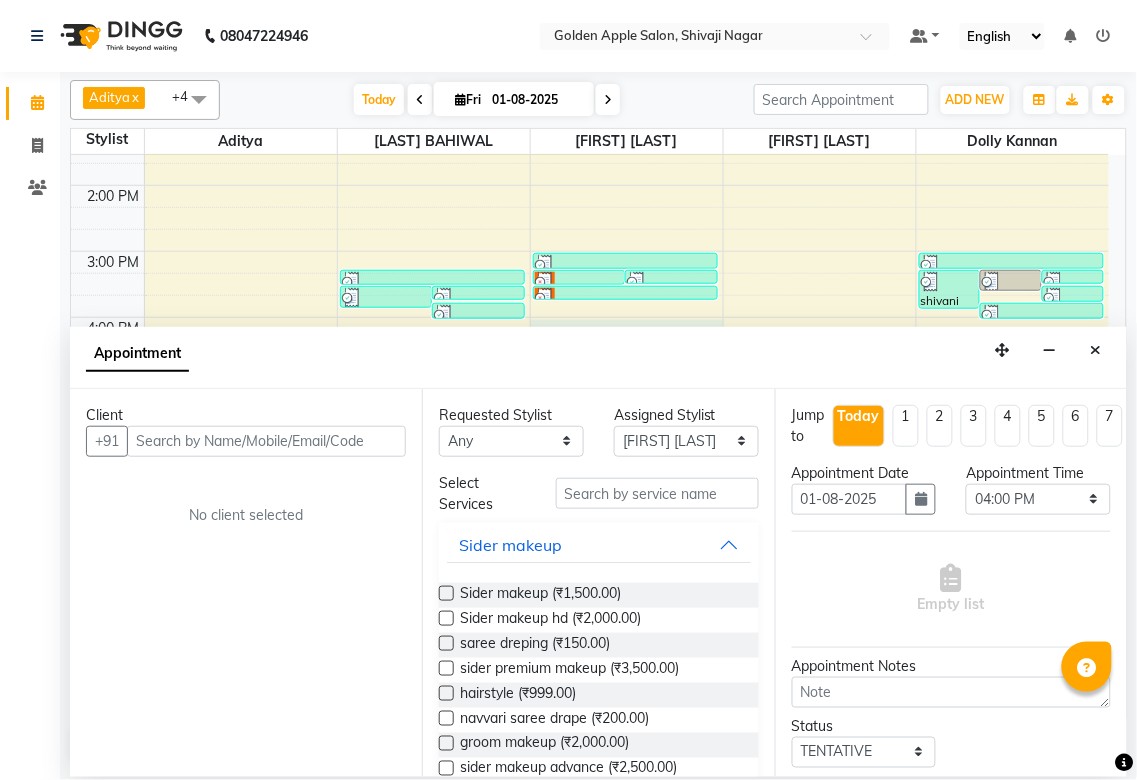 click at bounding box center (266, 441) 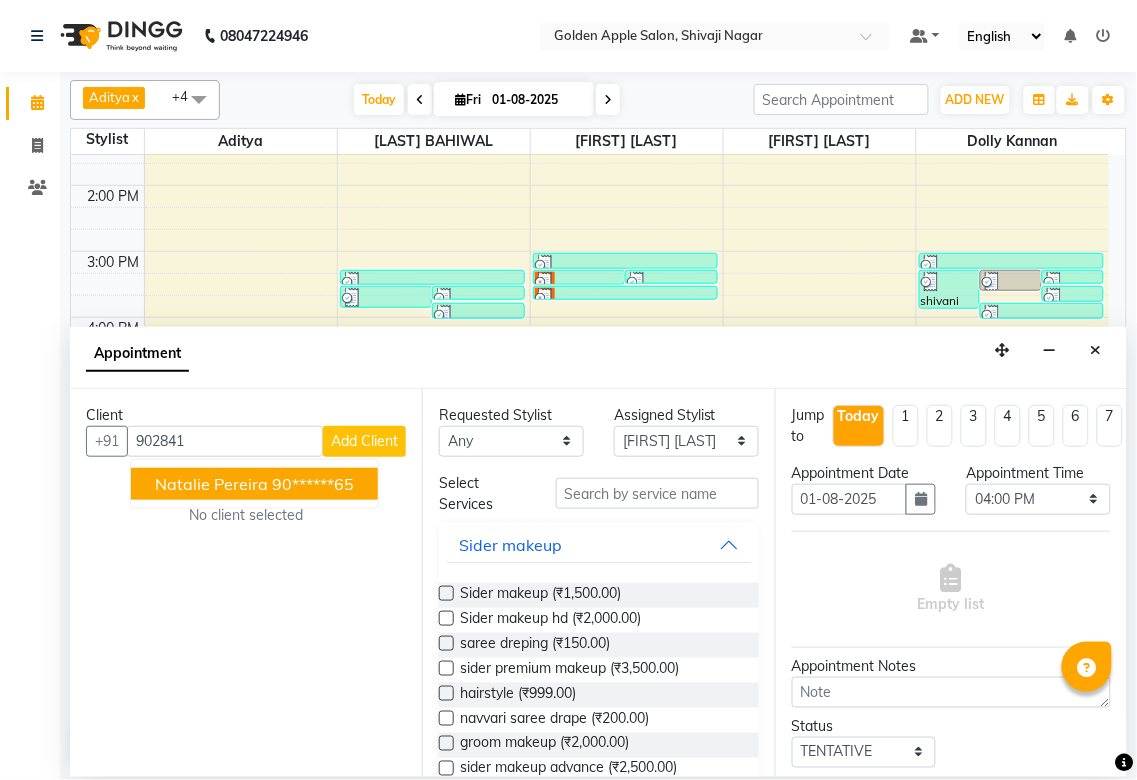 click on "natalie pereira 90******65" at bounding box center [254, 484] 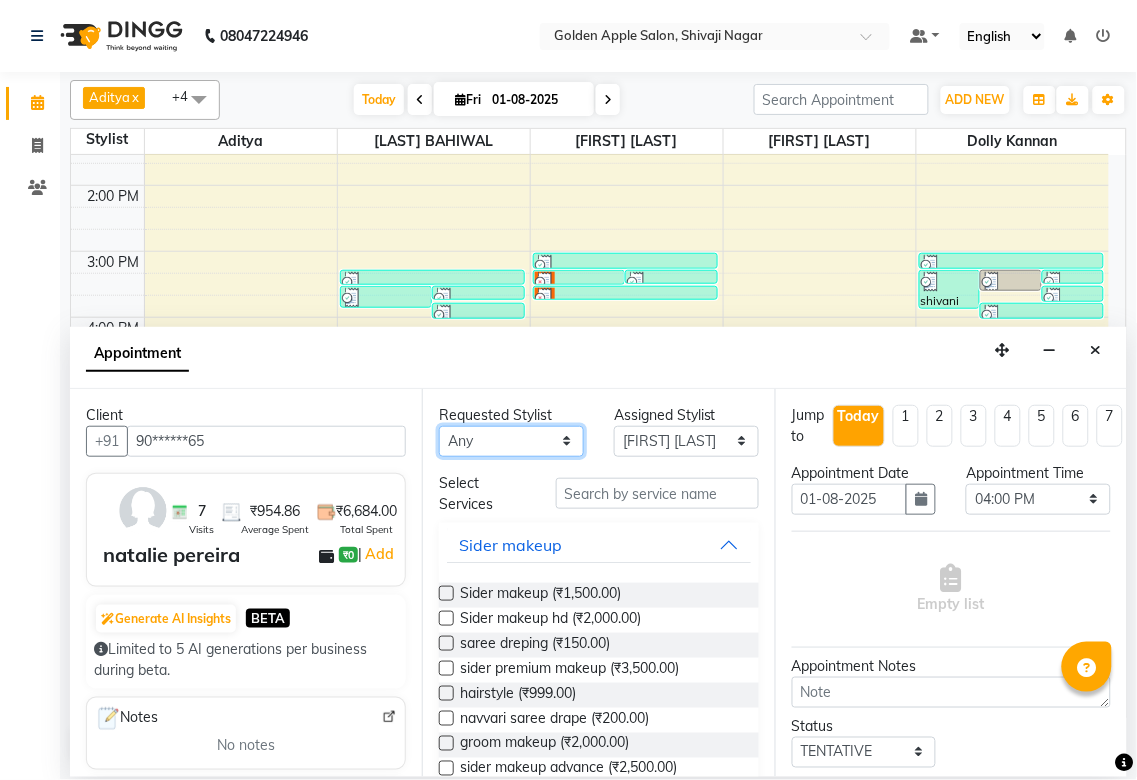 click on "Any Aditya Anjali  BAHIWAL Aparana Satarrdekar ashwini jopale dolly kannan  Harshika Hire operator vijay ahire" at bounding box center [511, 441] 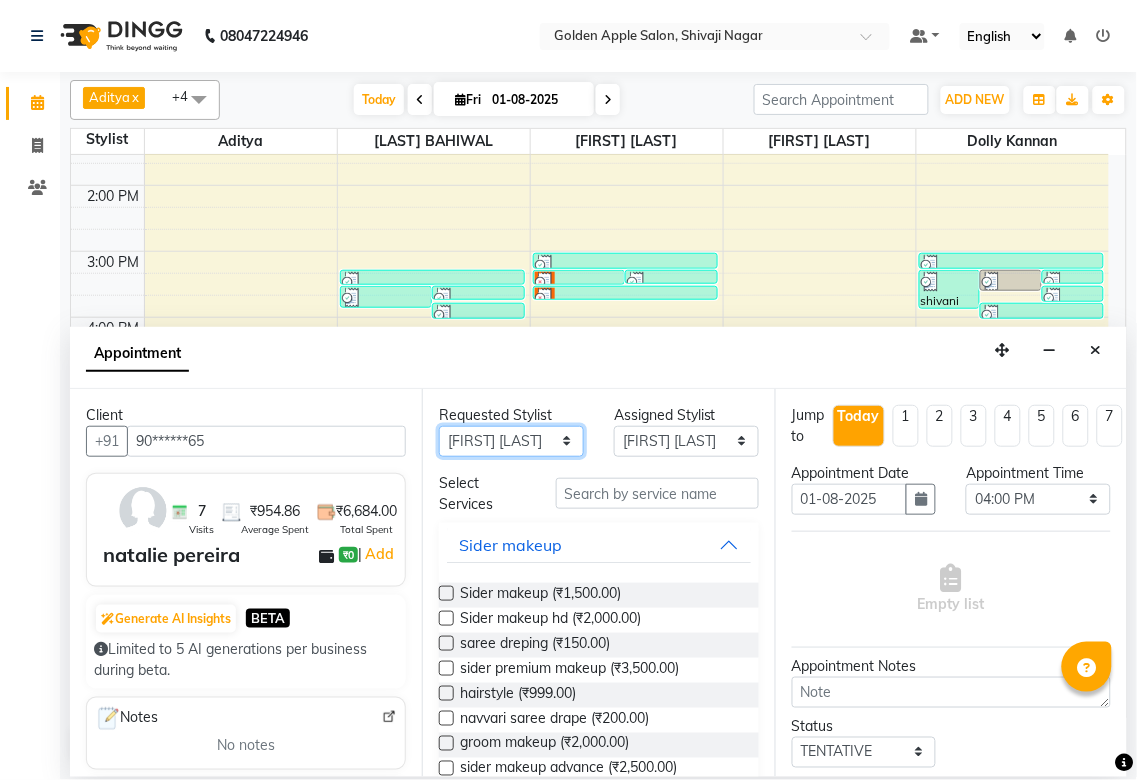 click on "Any Aditya Anjali  BAHIWAL Aparana Satarrdekar ashwini jopale dolly kannan  Harshika Hire operator vijay ahire" at bounding box center (511, 441) 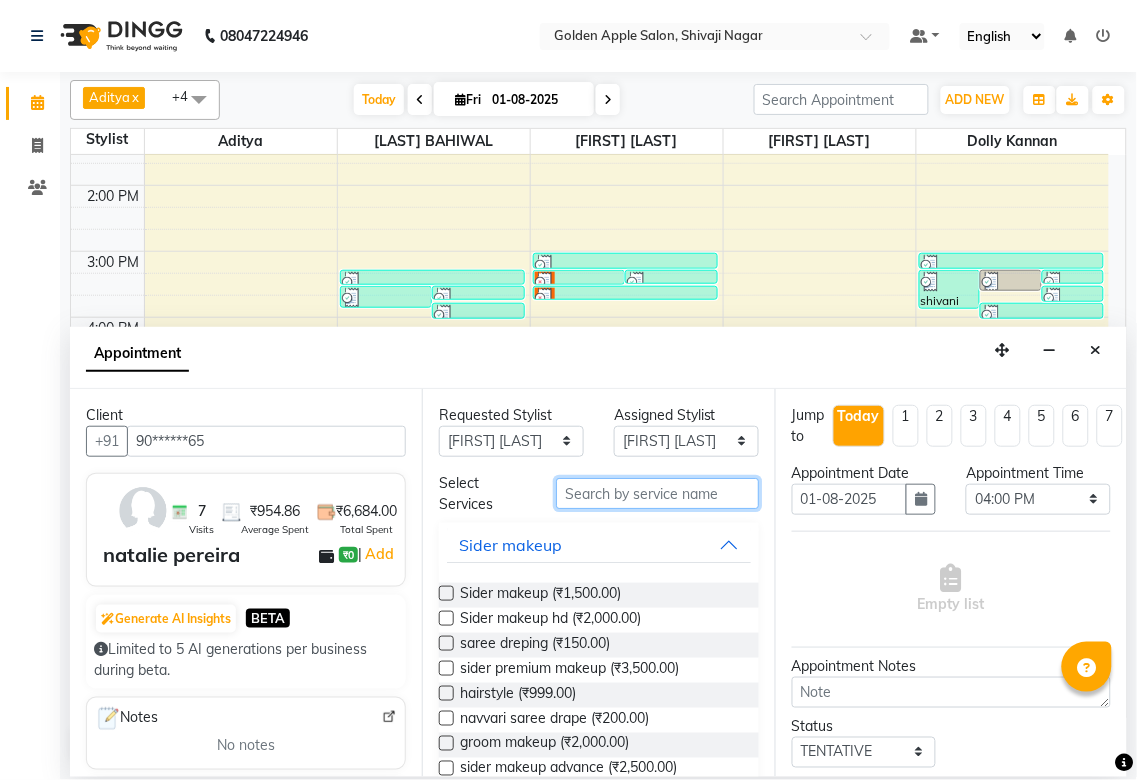 click at bounding box center [657, 493] 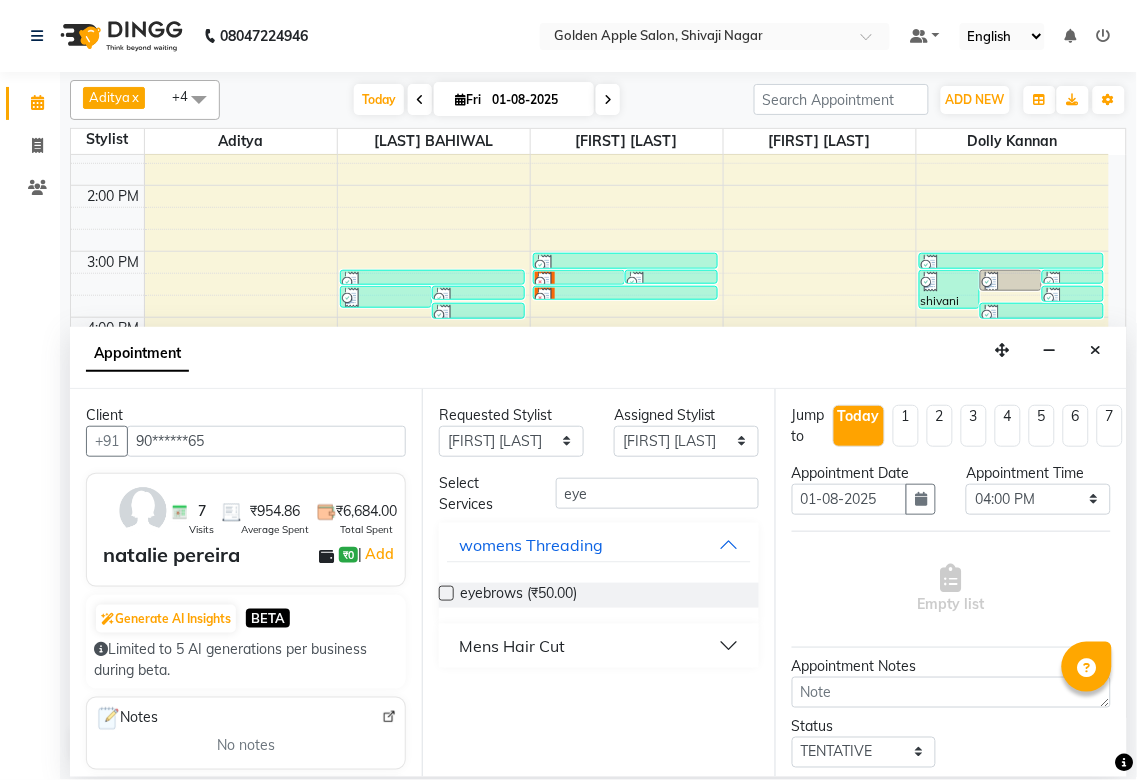 click at bounding box center (446, 593) 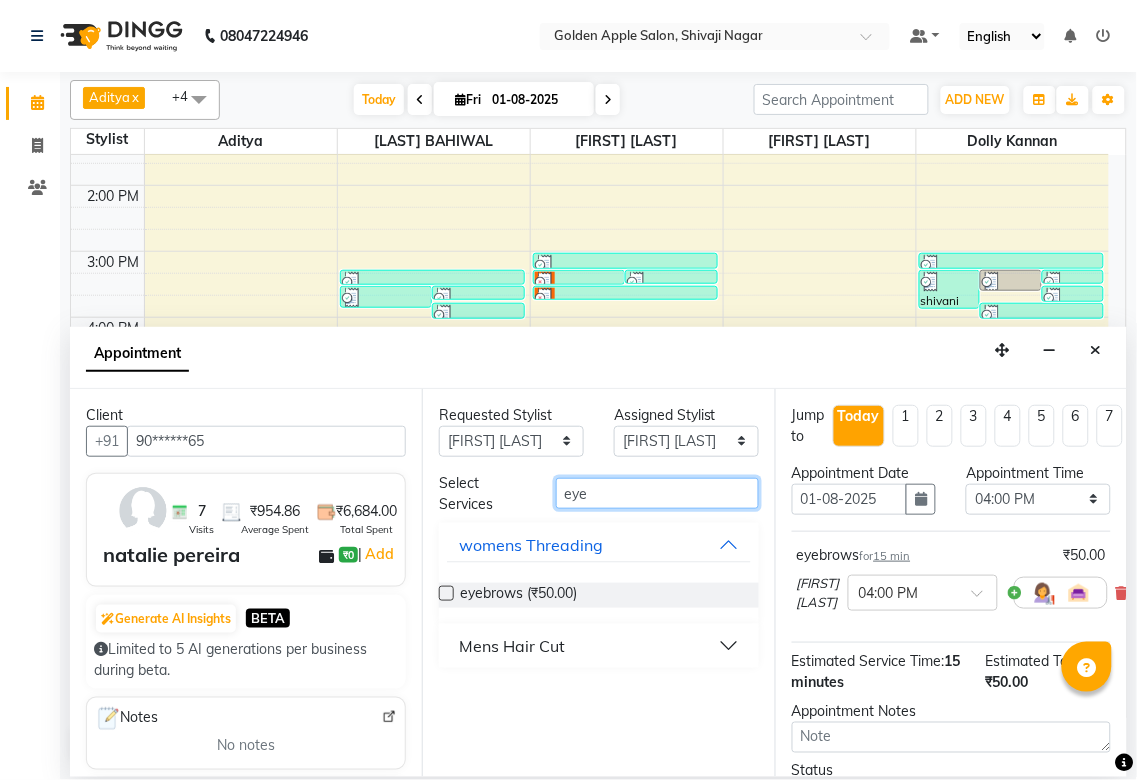 click on "eye" at bounding box center [657, 493] 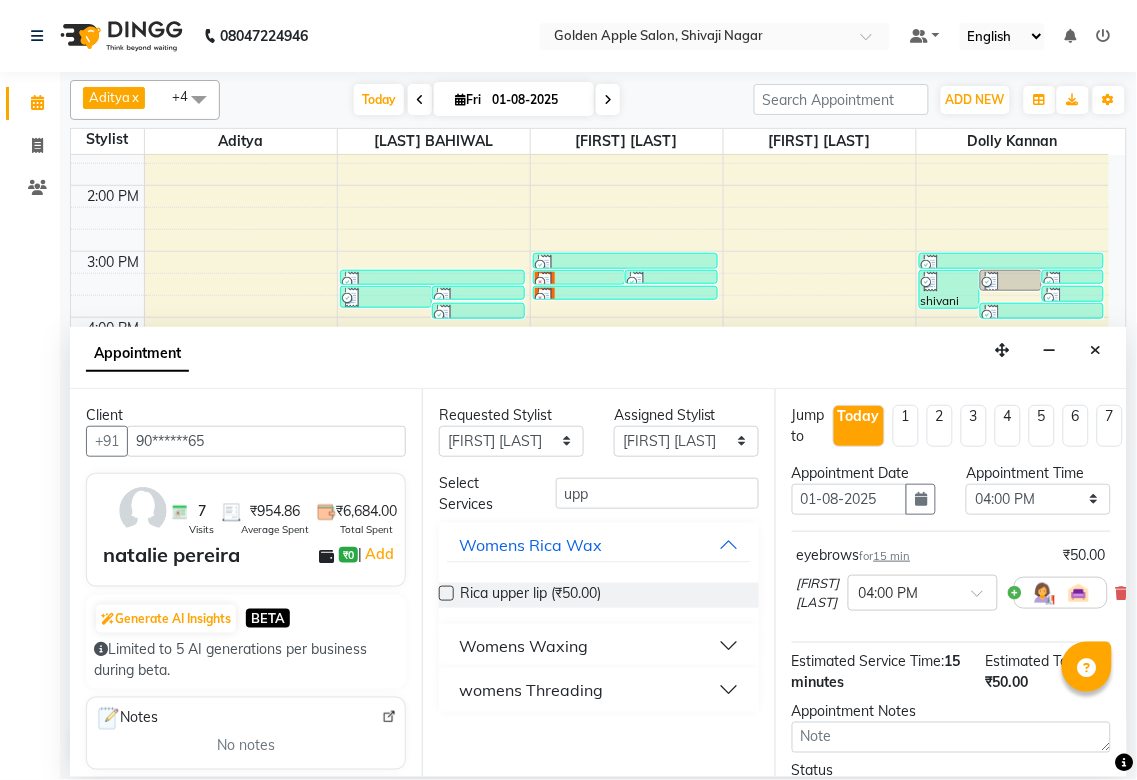 click on "Womens Waxing" at bounding box center [523, 646] 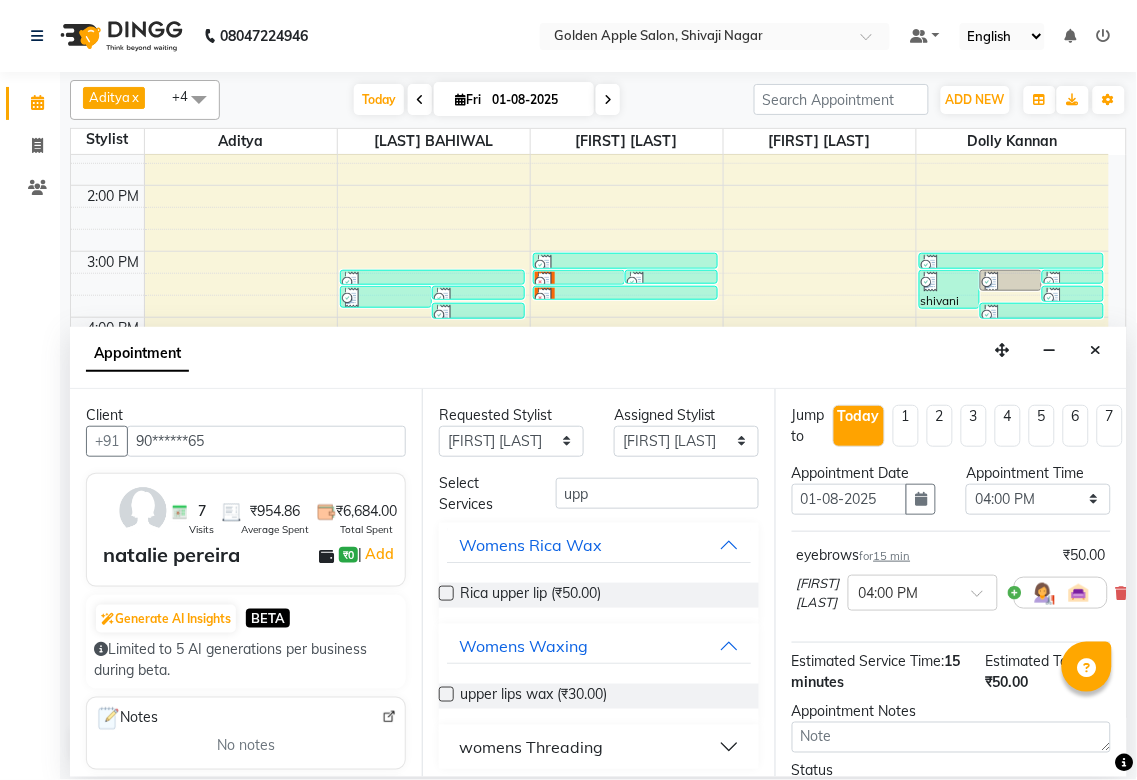 click on "womens Threading" at bounding box center [531, 747] 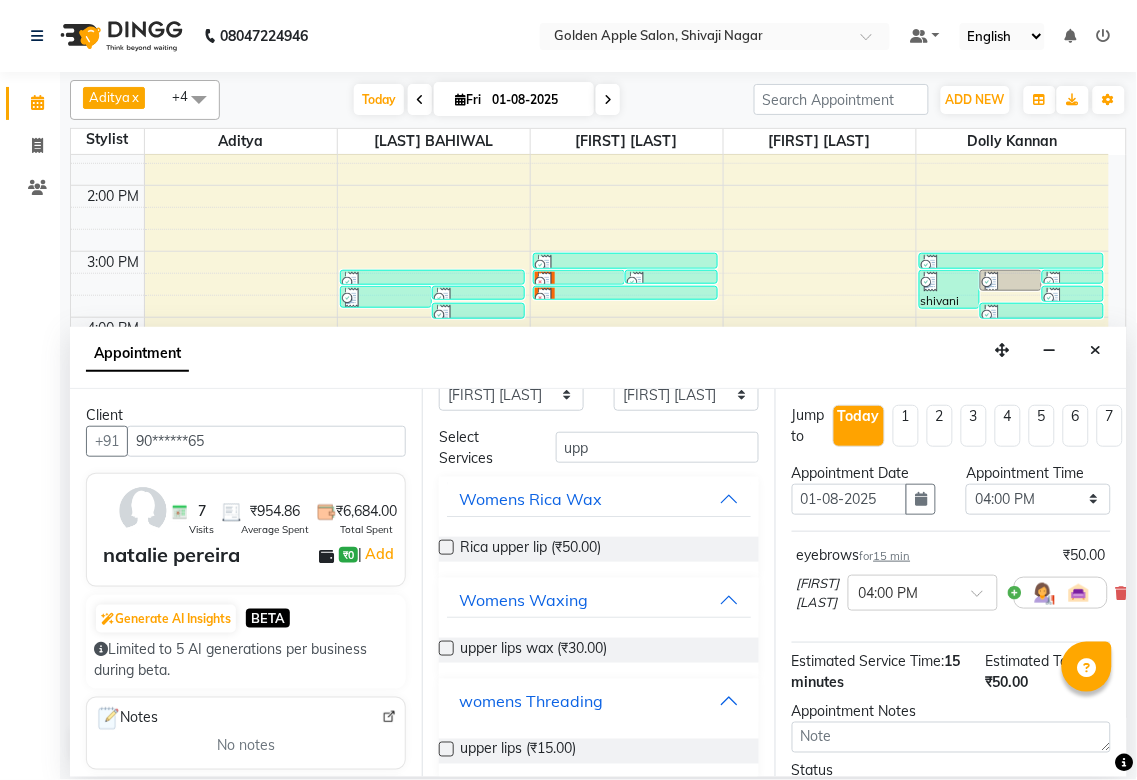 scroll, scrollTop: 64, scrollLeft: 0, axis: vertical 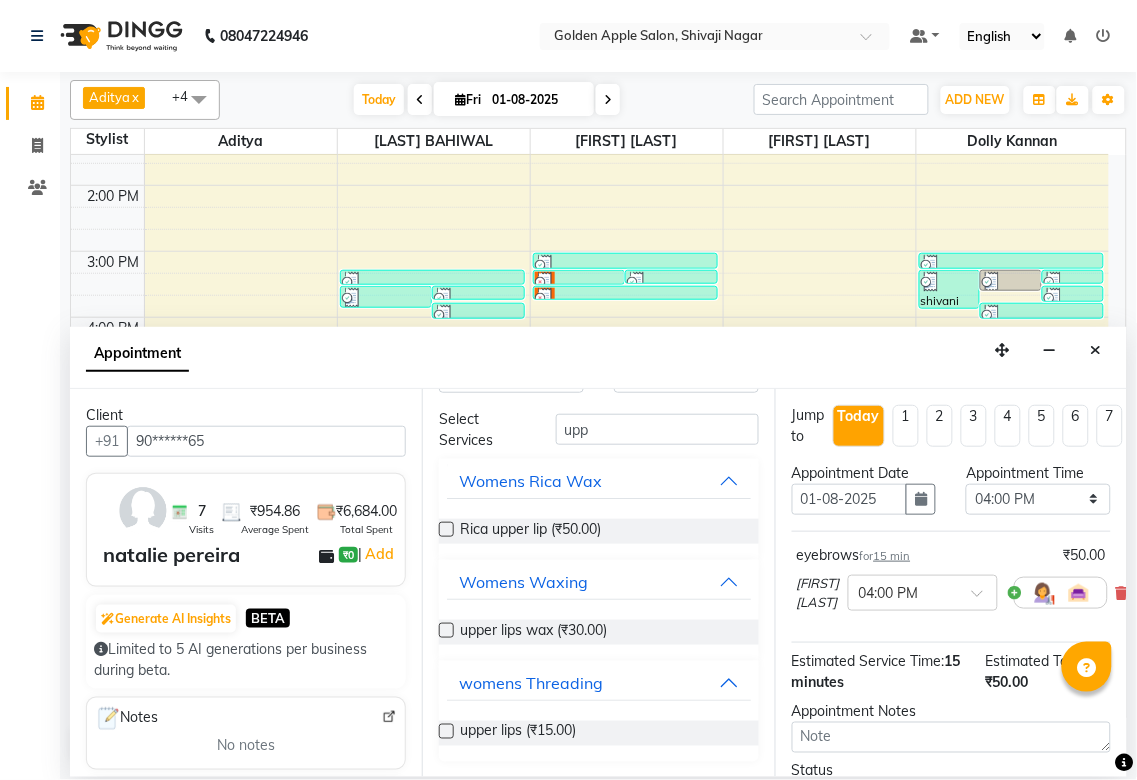 click at bounding box center (446, 731) 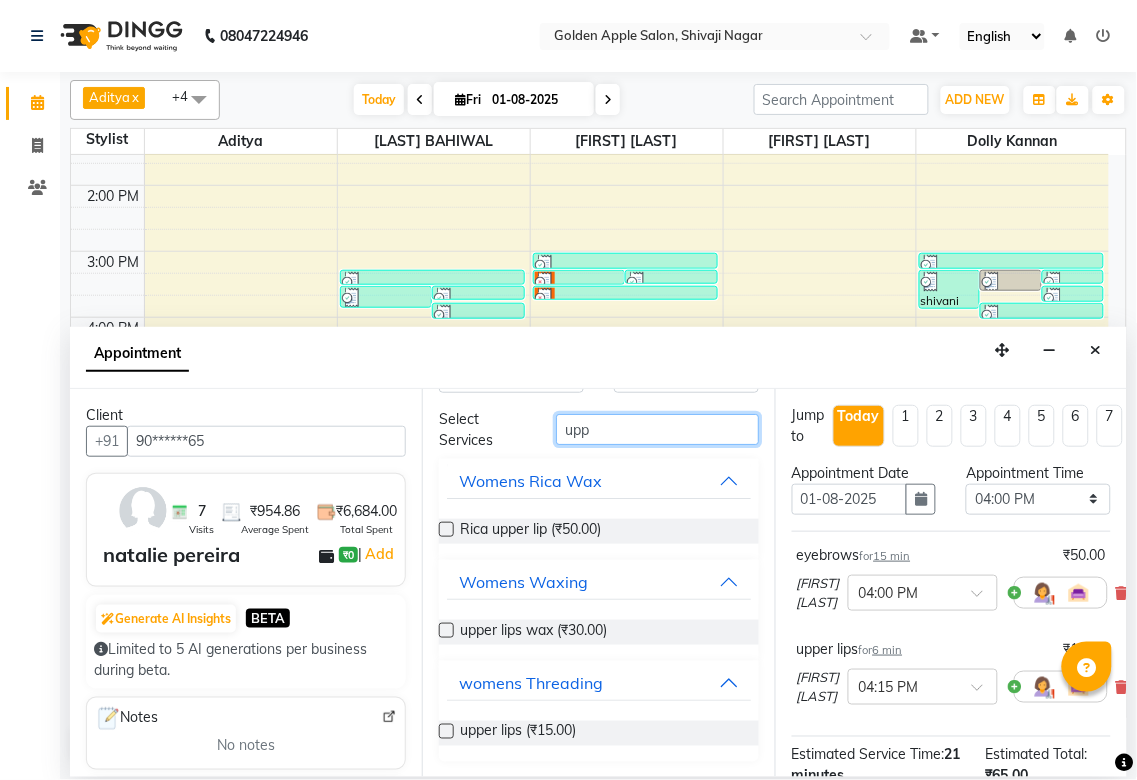 click on "upp" at bounding box center [657, 429] 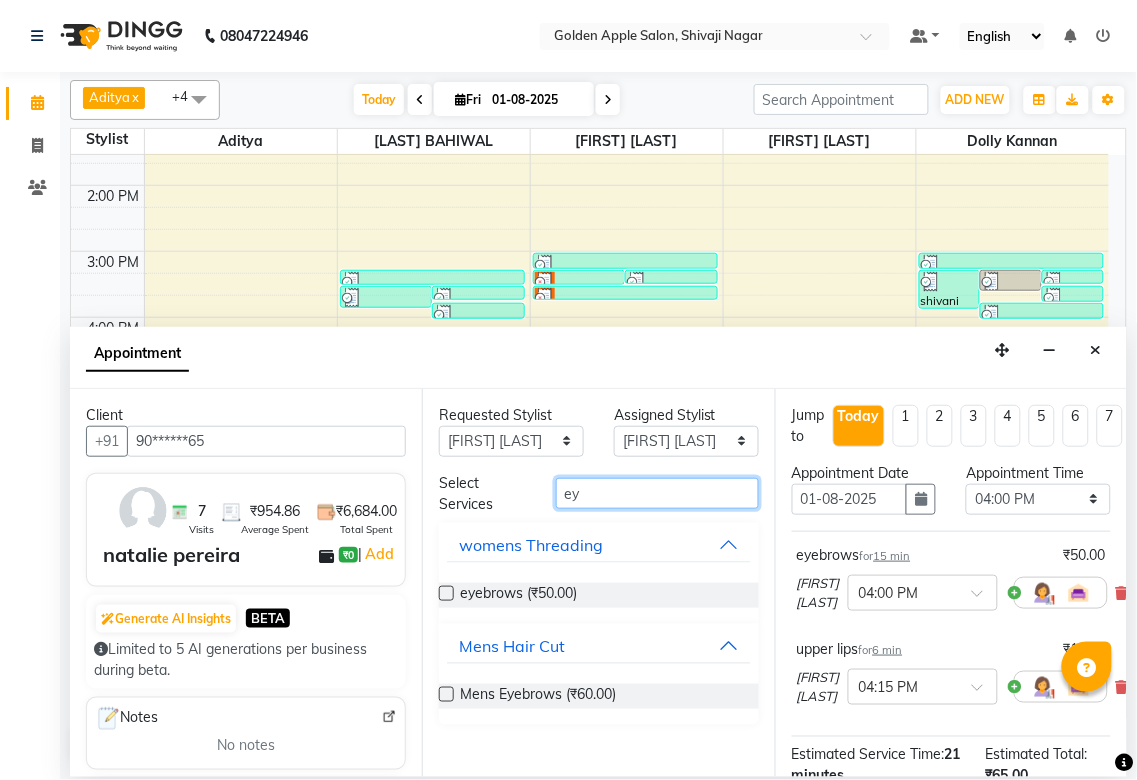scroll, scrollTop: 0, scrollLeft: 0, axis: both 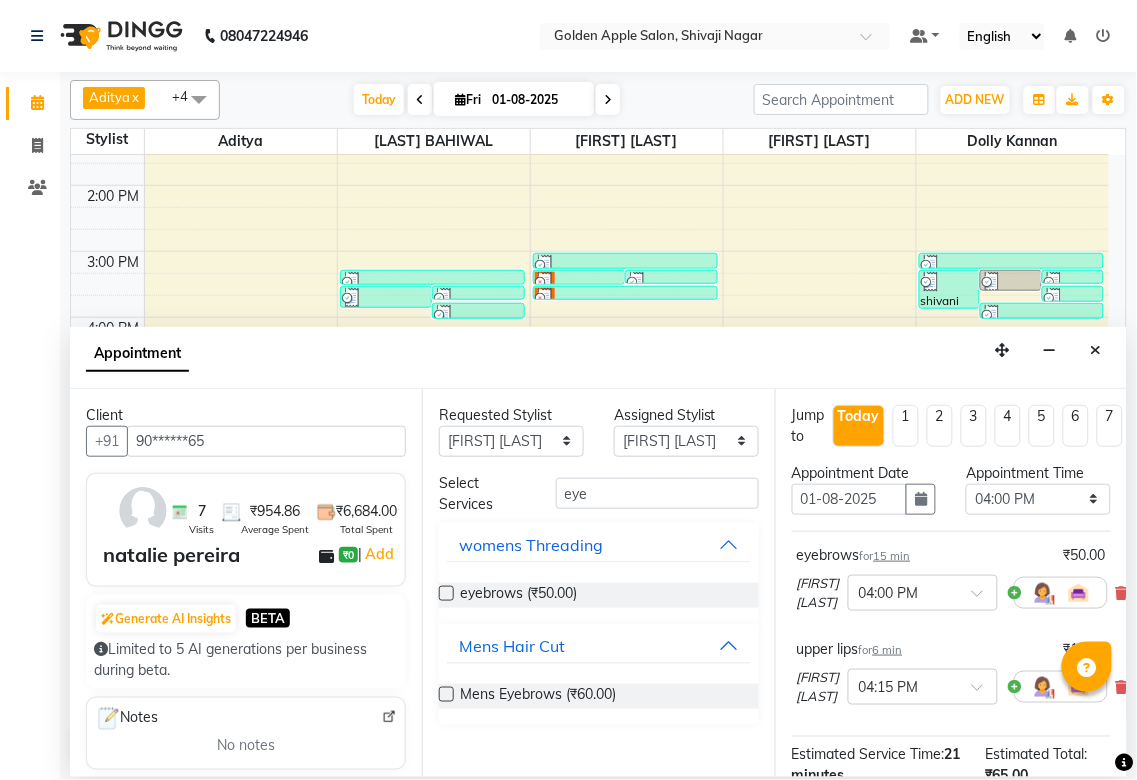 click at bounding box center (446, 593) 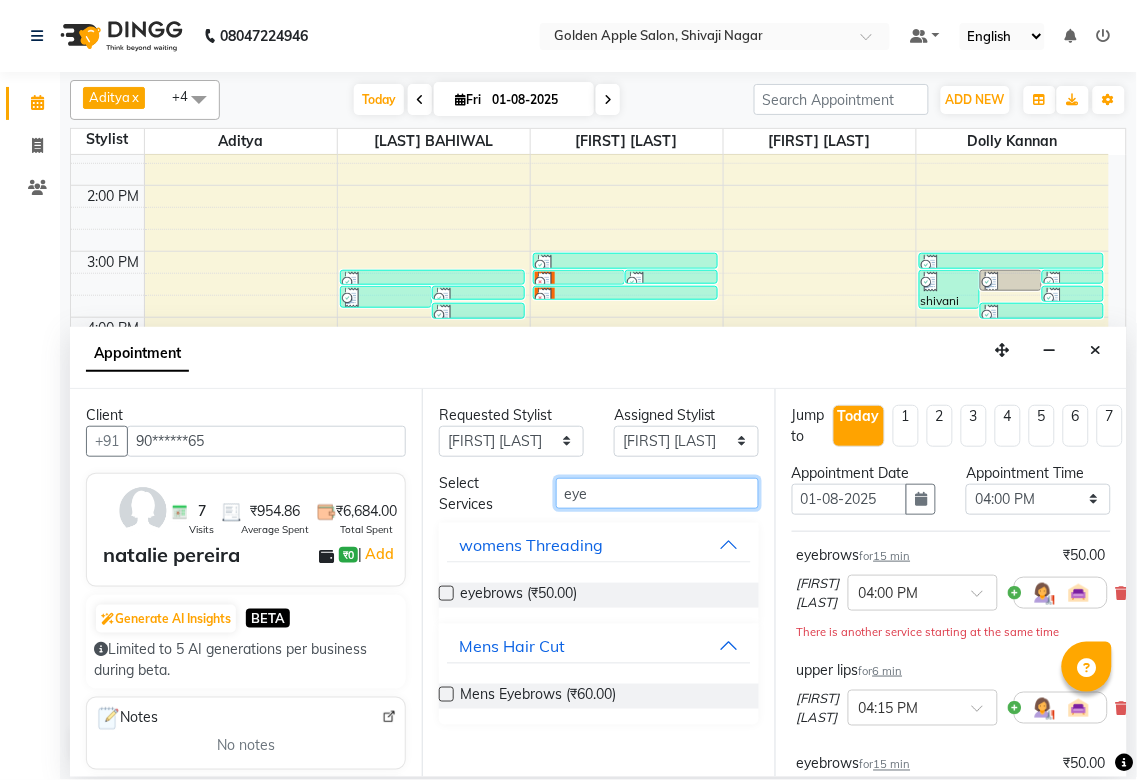 click on "eye" at bounding box center [657, 493] 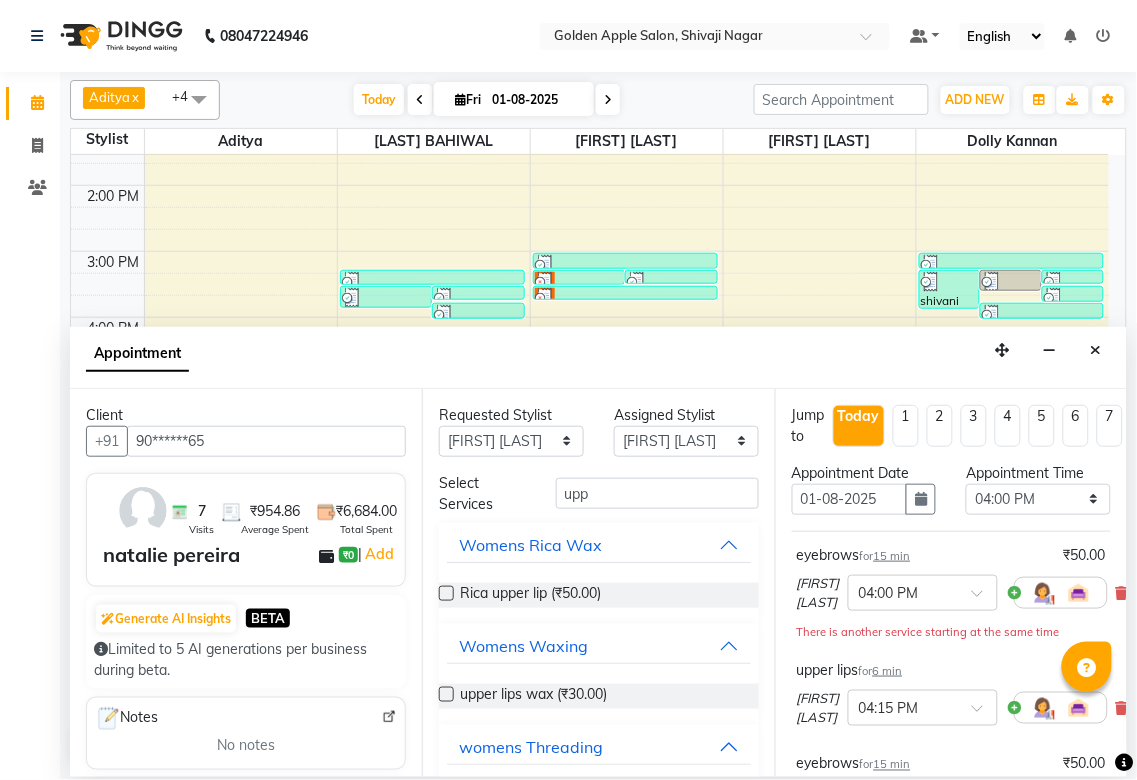 click at bounding box center (446, 593) 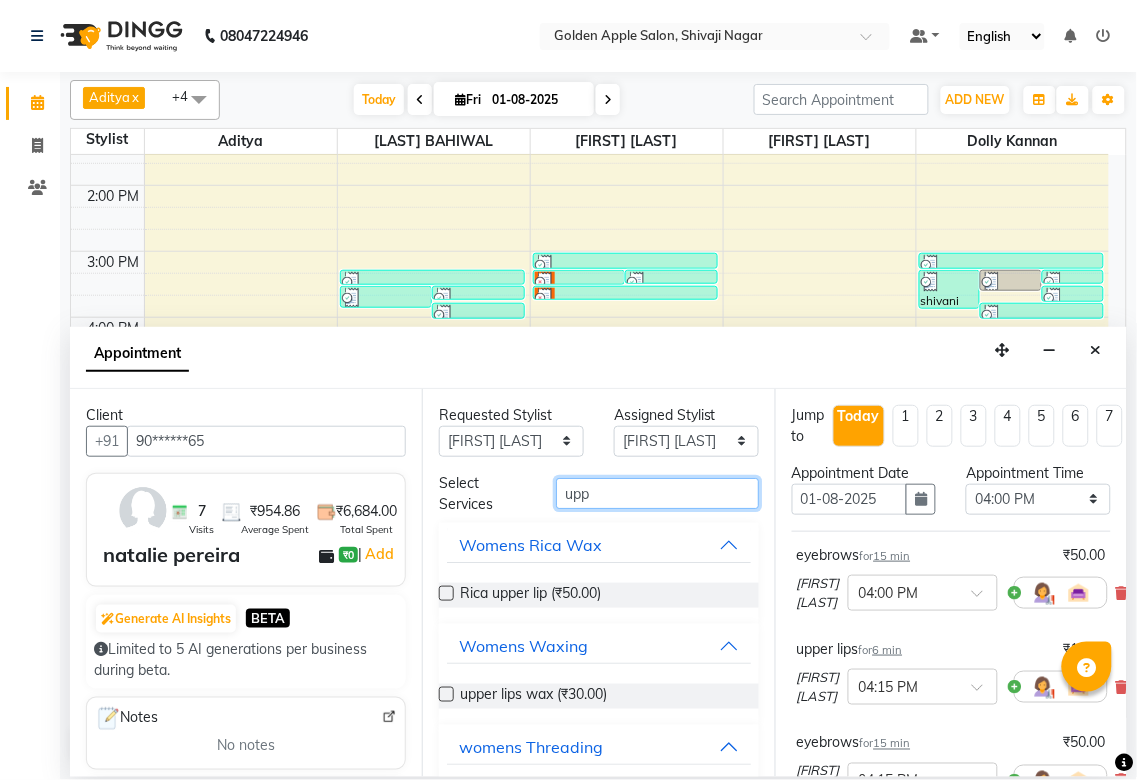 click on "upp" at bounding box center (657, 493) 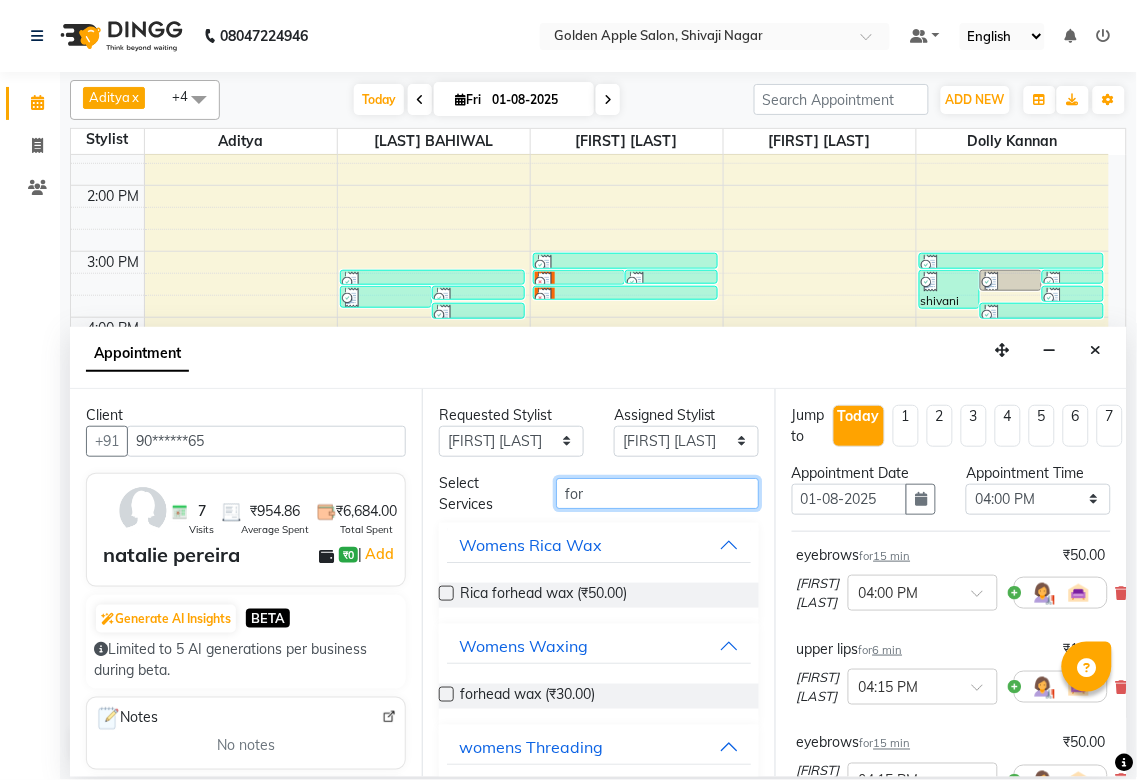scroll, scrollTop: 108, scrollLeft: 0, axis: vertical 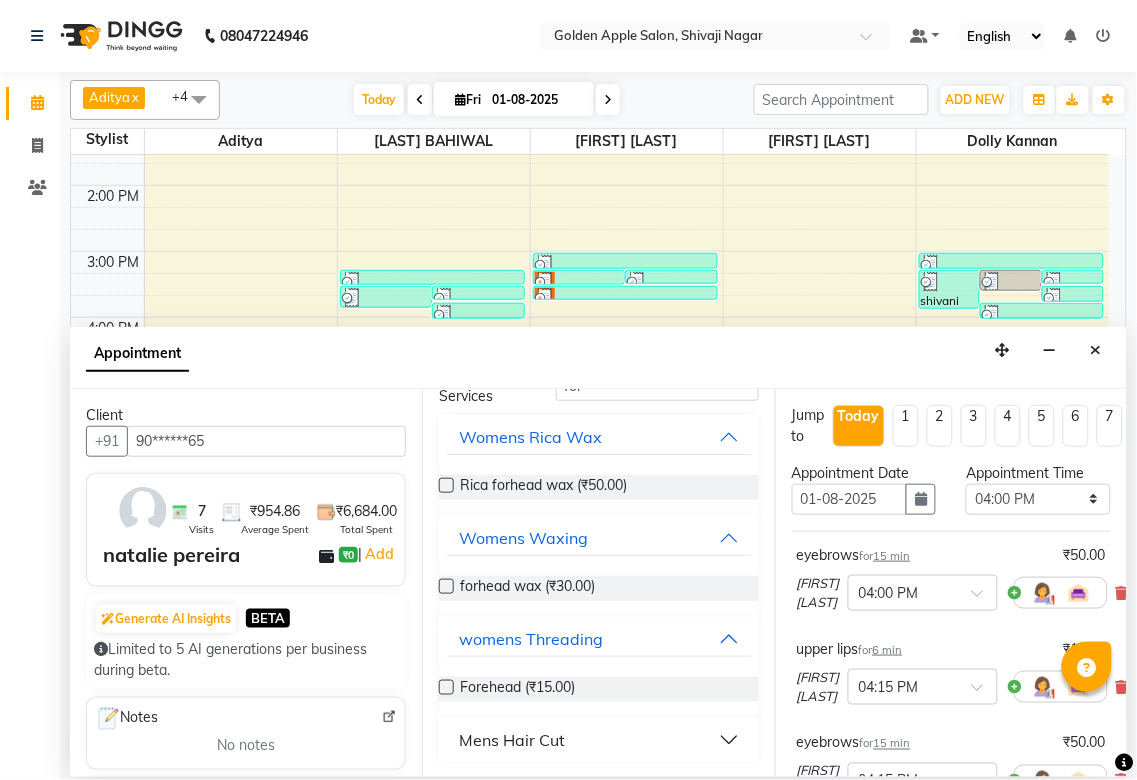 click at bounding box center (446, 687) 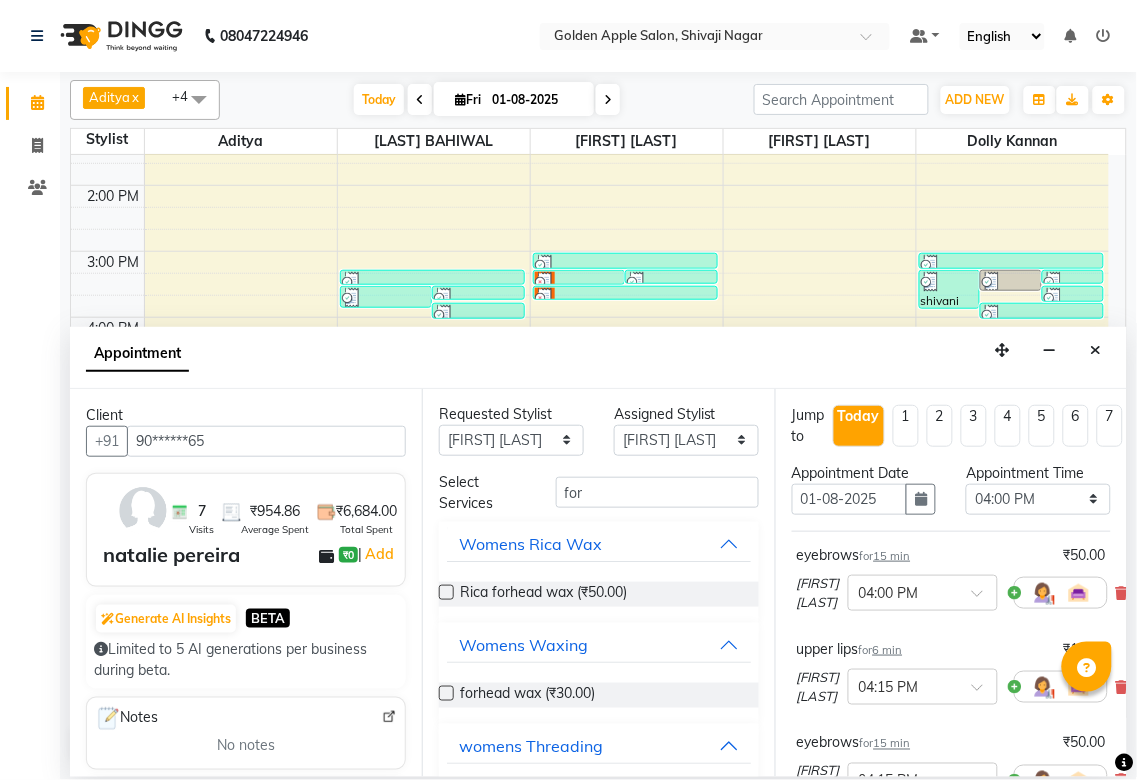 scroll, scrollTop: 0, scrollLeft: 0, axis: both 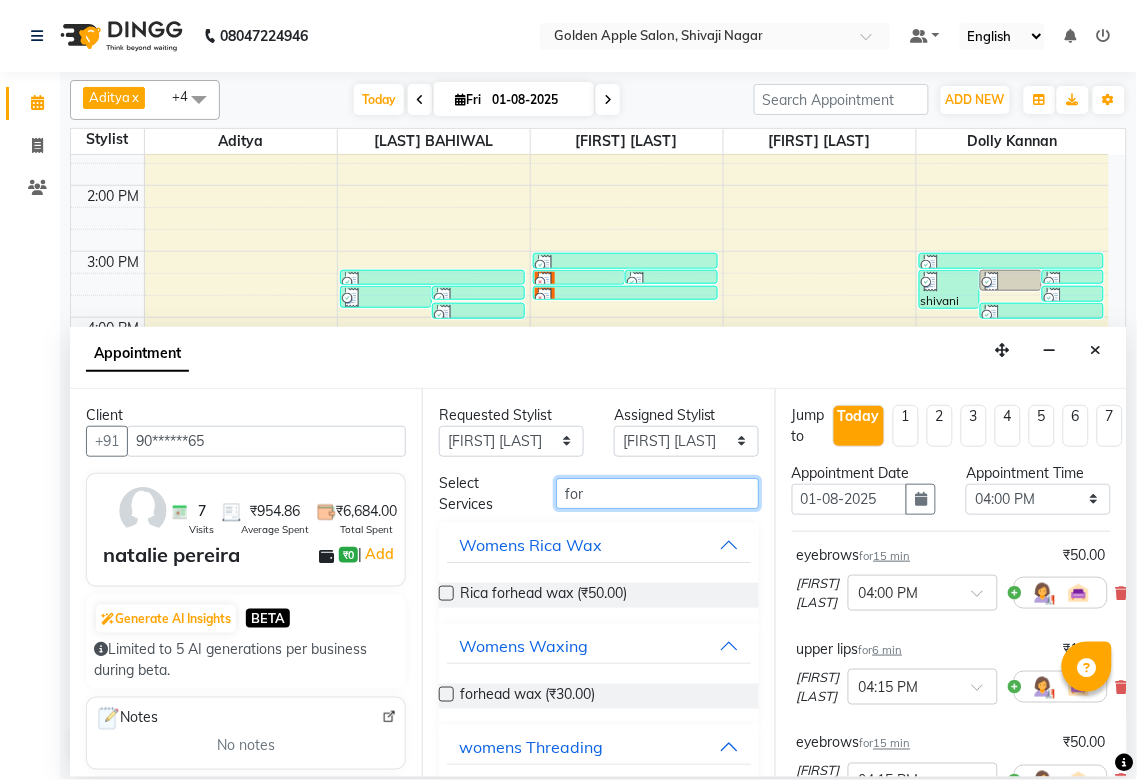 click on "for" at bounding box center [657, 493] 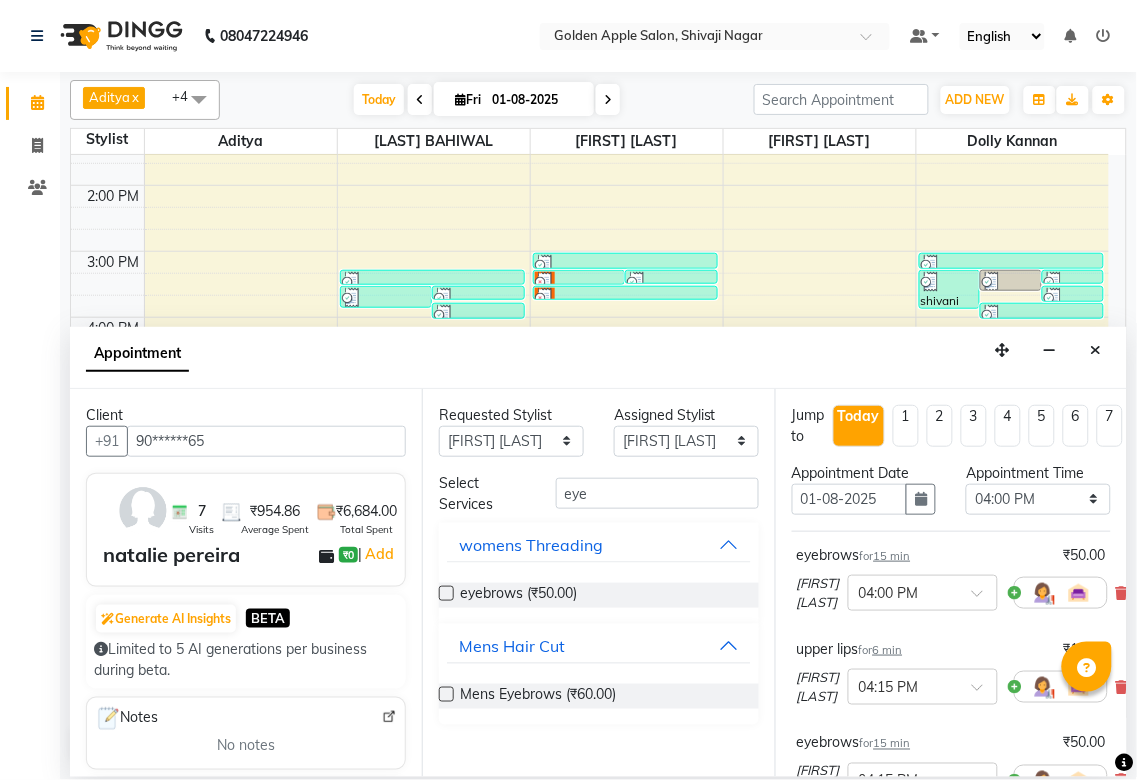 click at bounding box center (446, 593) 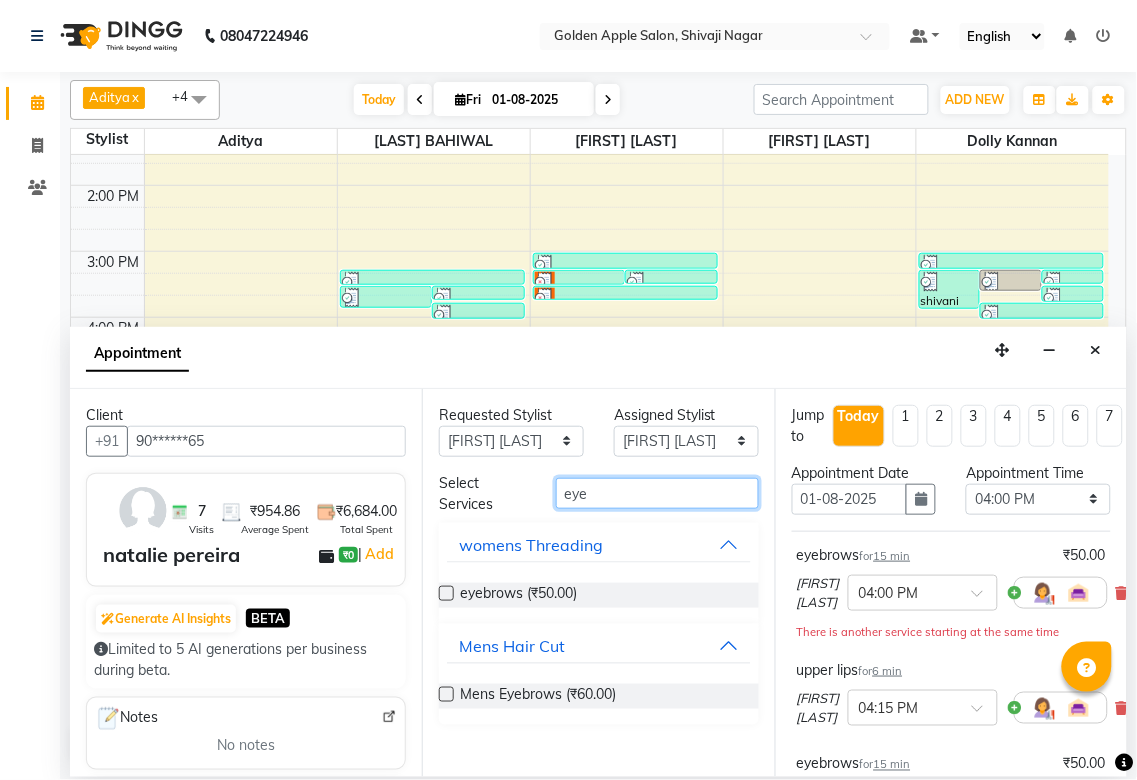 click on "eye" at bounding box center (657, 493) 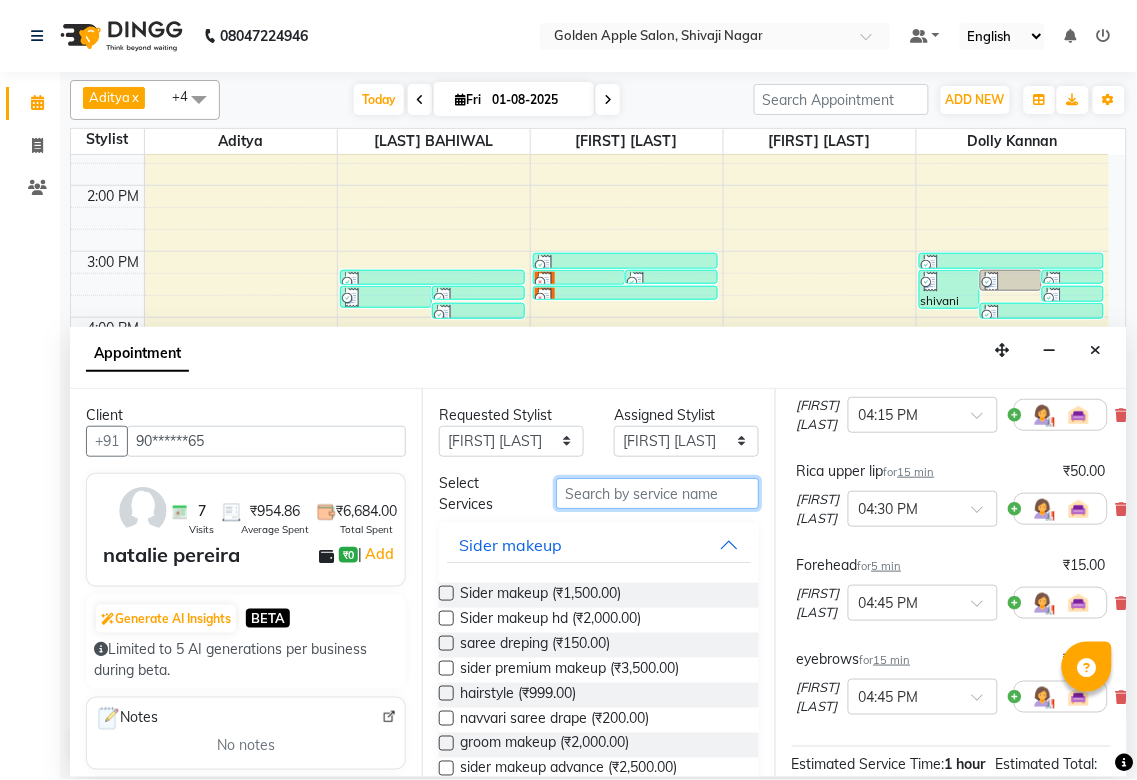 scroll, scrollTop: 444, scrollLeft: 0, axis: vertical 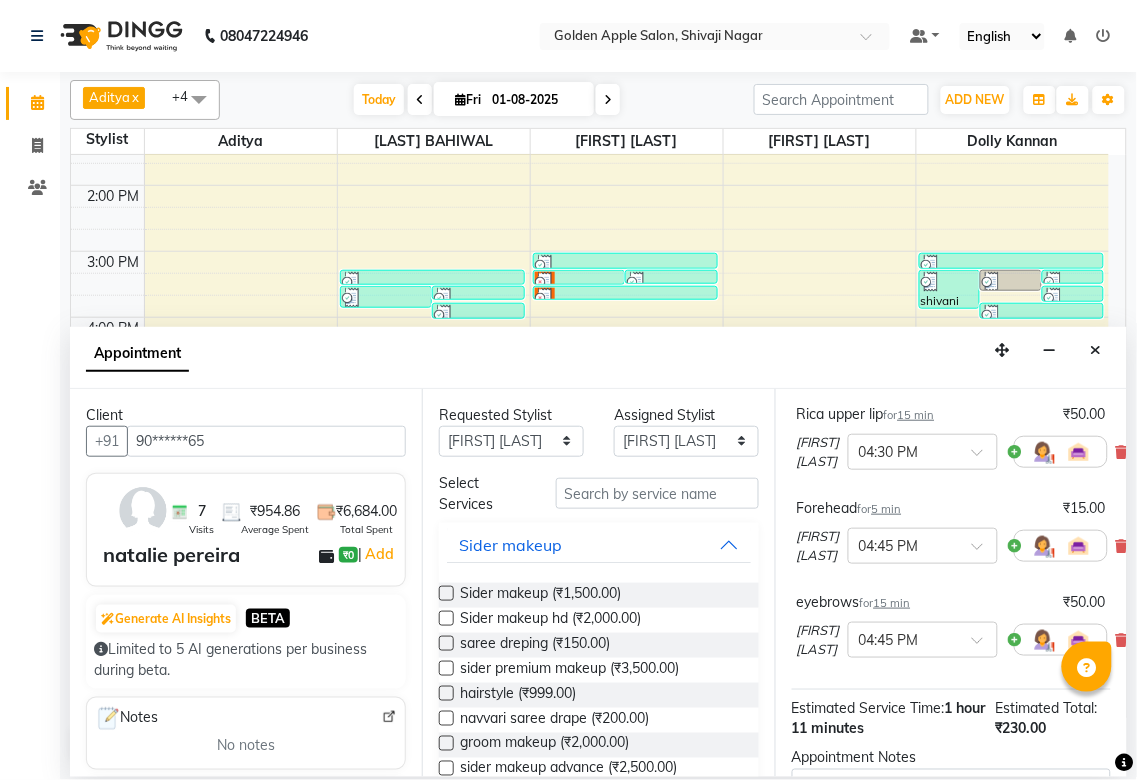 click at bounding box center [1061, 640] 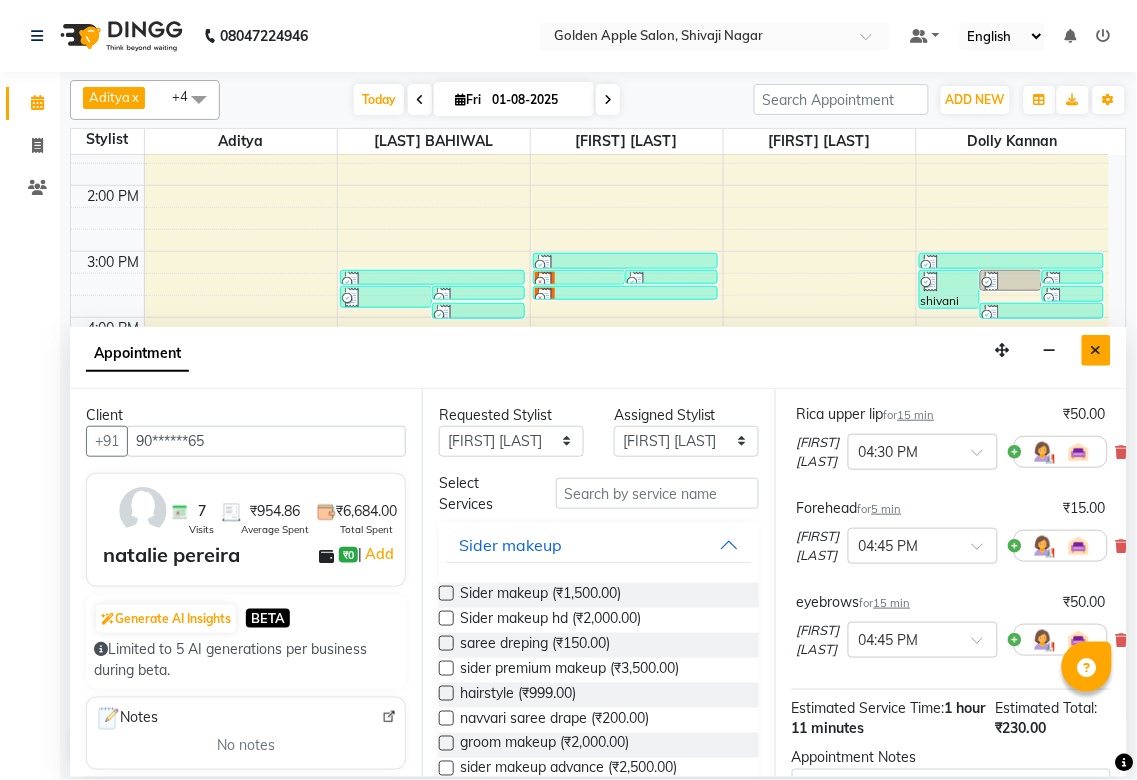 click at bounding box center (1096, 350) 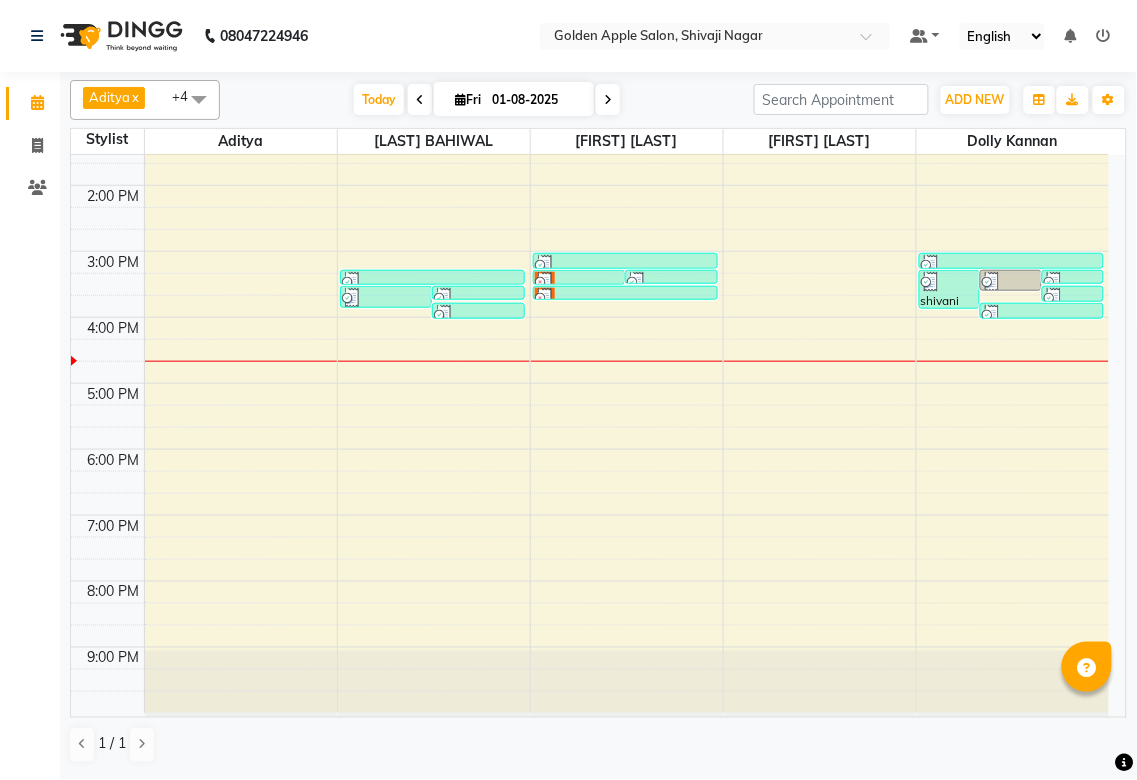 click on "9:00 AM 10:00 AM 11:00 AM 12:00 PM 1:00 PM 2:00 PM 3:00 PM 4:00 PM 5:00 PM 6:00 PM 7:00 PM 8:00 PM 9:00 PM Suraj Tiwari, TK02, 11:15 AM-11:30 AM, Mens Beared shivani davre, TK06, 03:30 PM-03:50 PM, Hand wax smita Patil, TK05, 03:30 PM-03:41 PM, upper lips,eyebrows,Forehead shivani davre, TK06, 03:45 PM-04:00 PM, under arms wax Kalpana bonde, TK01, 11:15 AM-11:35 AM, Hand wax smita Patil, TK05, 03:15 PM-03:30 PM, eyebrows Suryvanshi madam, TK03, 12:45 PM-12:51 PM, upper lips Suryvanshi madam, TK03, 12:45 PM-12:50 PM, Forehead natalie pereira, TK07, 03:15 PM-03:30 PM, eyebrows smita Patil, TK05, 03:15 PM-03:21 PM, upper lips Suryvanshi madam, TK03, 12:15 PM-12:30 PM, eyebrows Suryvanshi madam, TK03, 12:30 PM-12:45 PM, eyebrows smita Patil, TK05, 03:00 PM-03:15 PM, eyebrows natalie pereira, TK07, 03:30 PM-03:36 PM, upper lips shivani davre, TK06, 03:15 PM-03:51 PM, Forehead,upper lips,eyebrows,Full Legs wax" at bounding box center [590, 284] 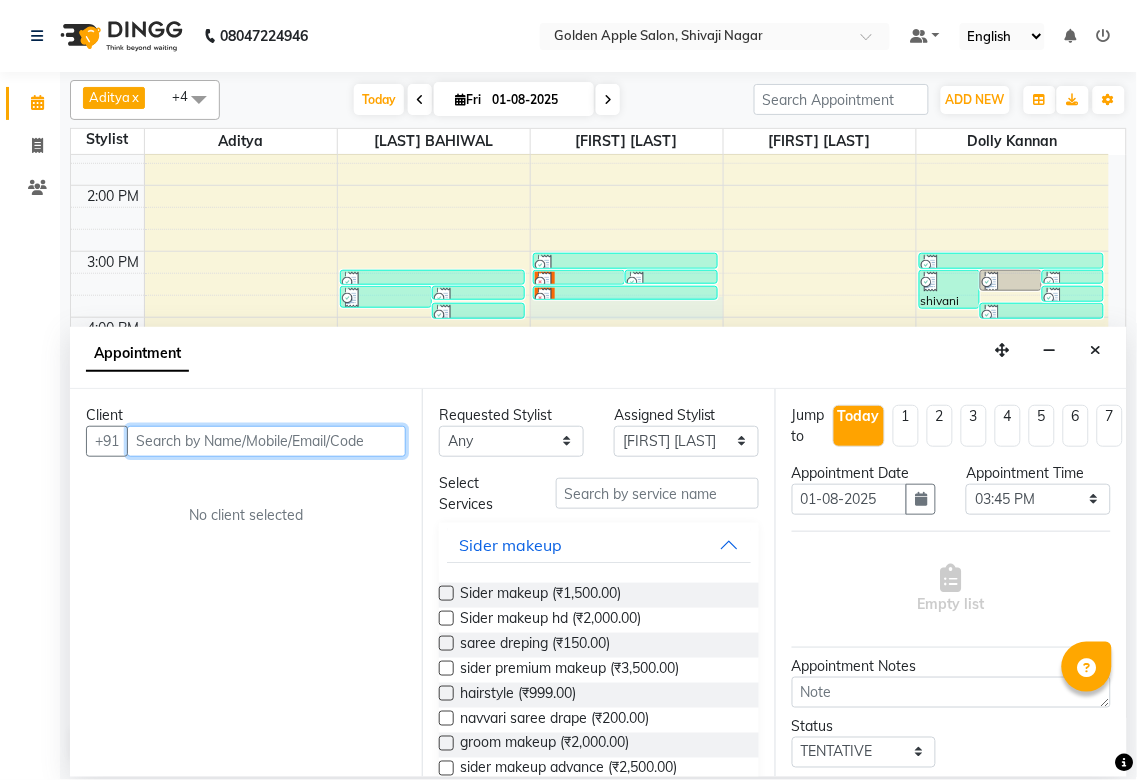click at bounding box center [266, 441] 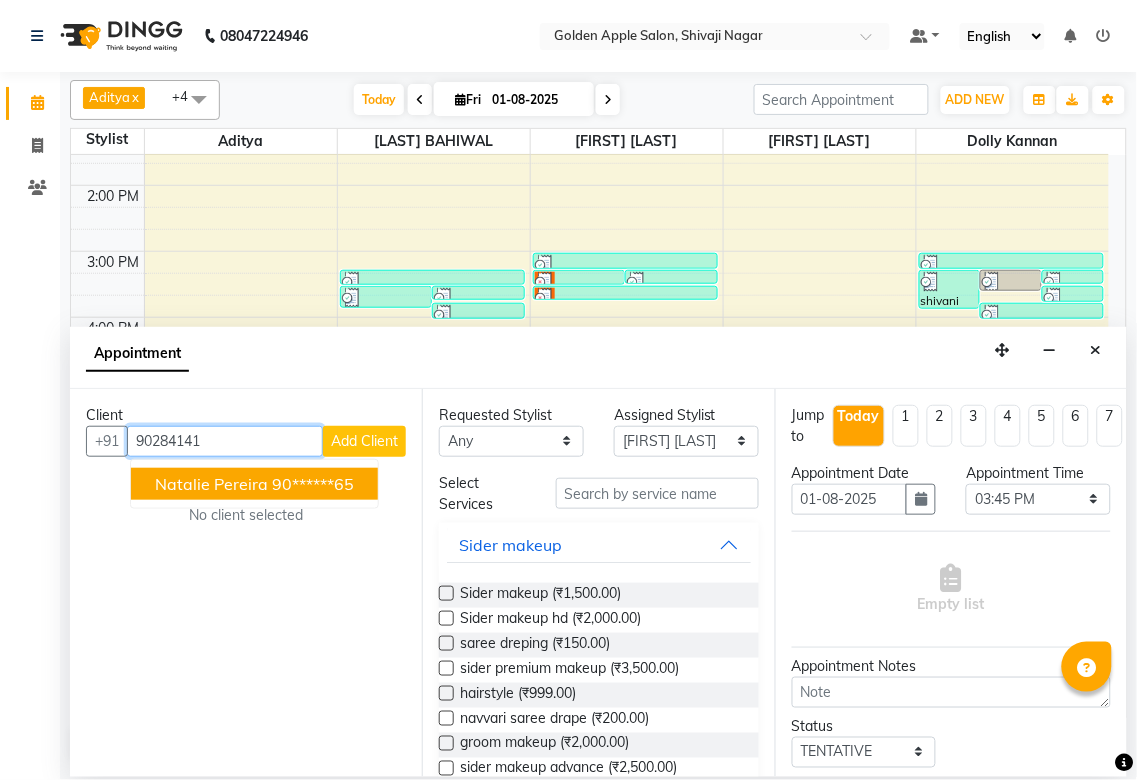 click on "natalie pereira 90******65" at bounding box center (254, 484) 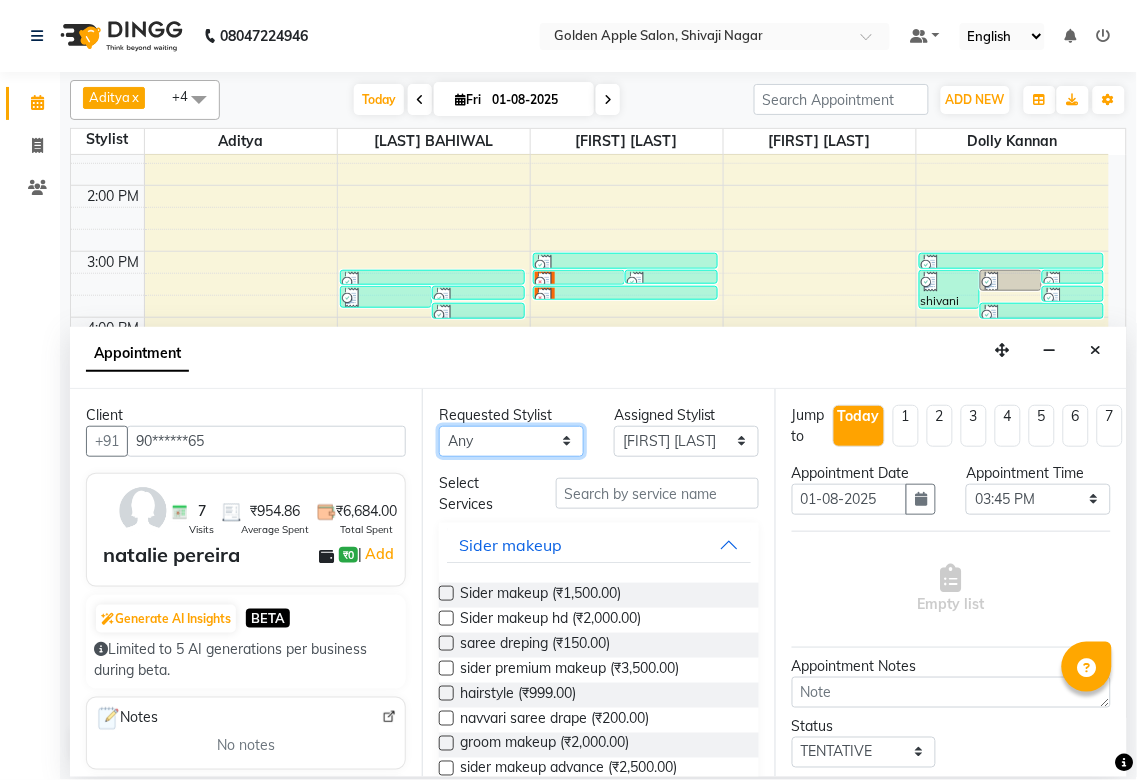 click on "Any Aditya Anjali  BAHIWAL Aparana Satarrdekar ashwini jopale dolly kannan  Harshika Hire operator vijay ahire" at bounding box center (511, 441) 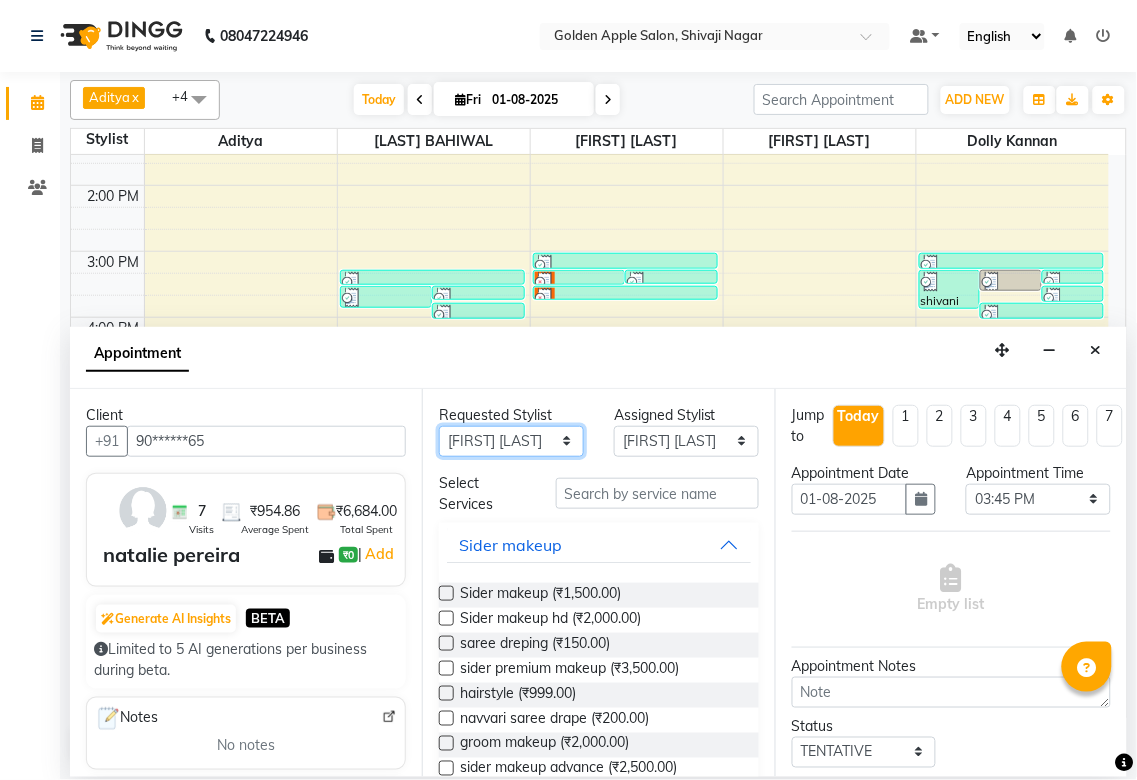 click on "Any Aditya Anjali  BAHIWAL Aparana Satarrdekar ashwini jopale dolly kannan  Harshika Hire operator vijay ahire" at bounding box center (511, 441) 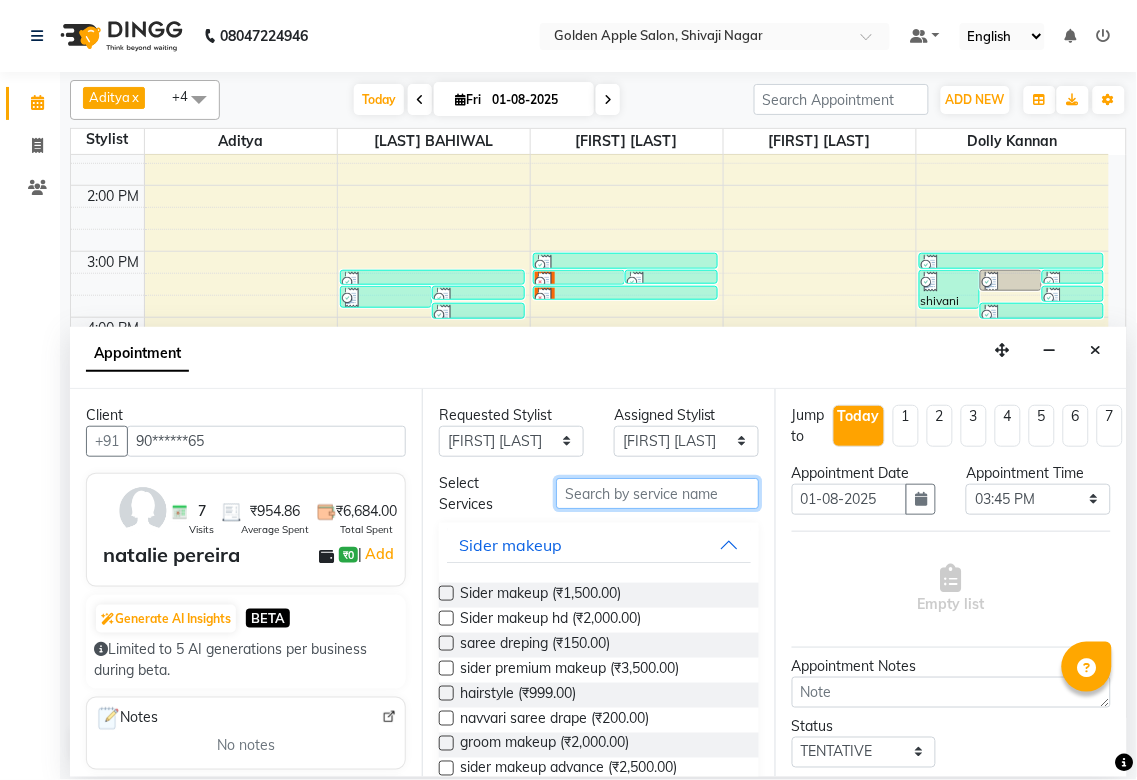 click at bounding box center [657, 493] 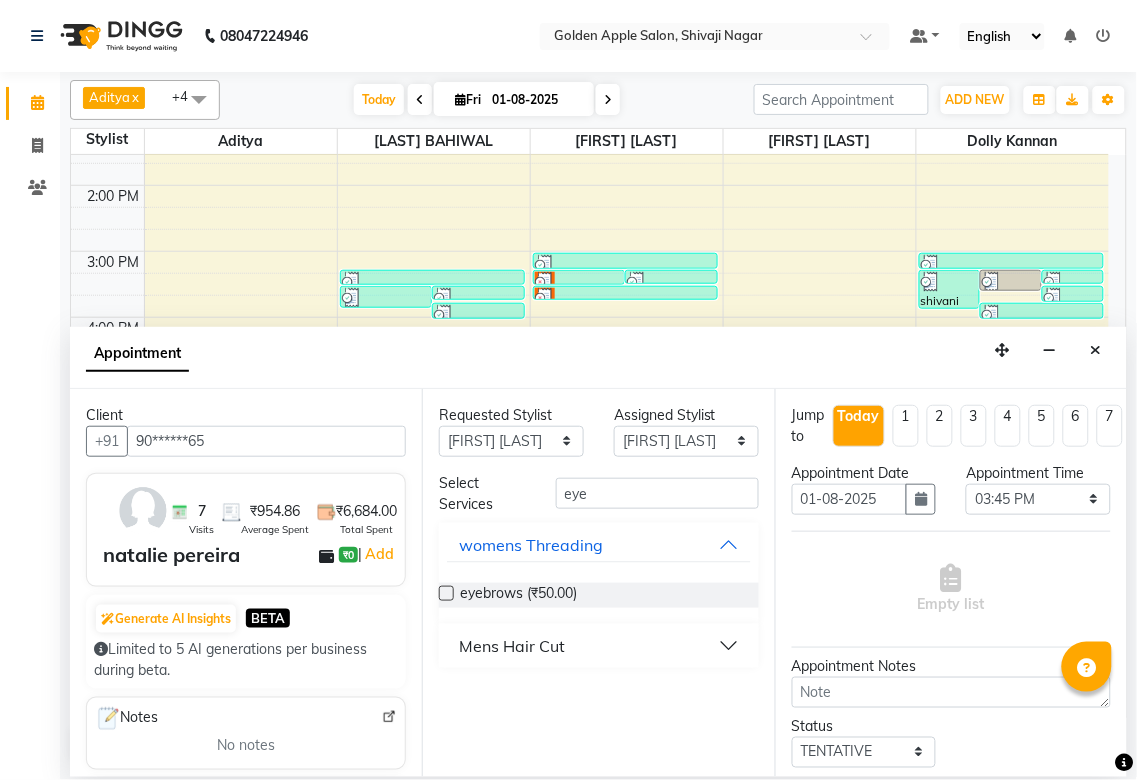 click at bounding box center [446, 593] 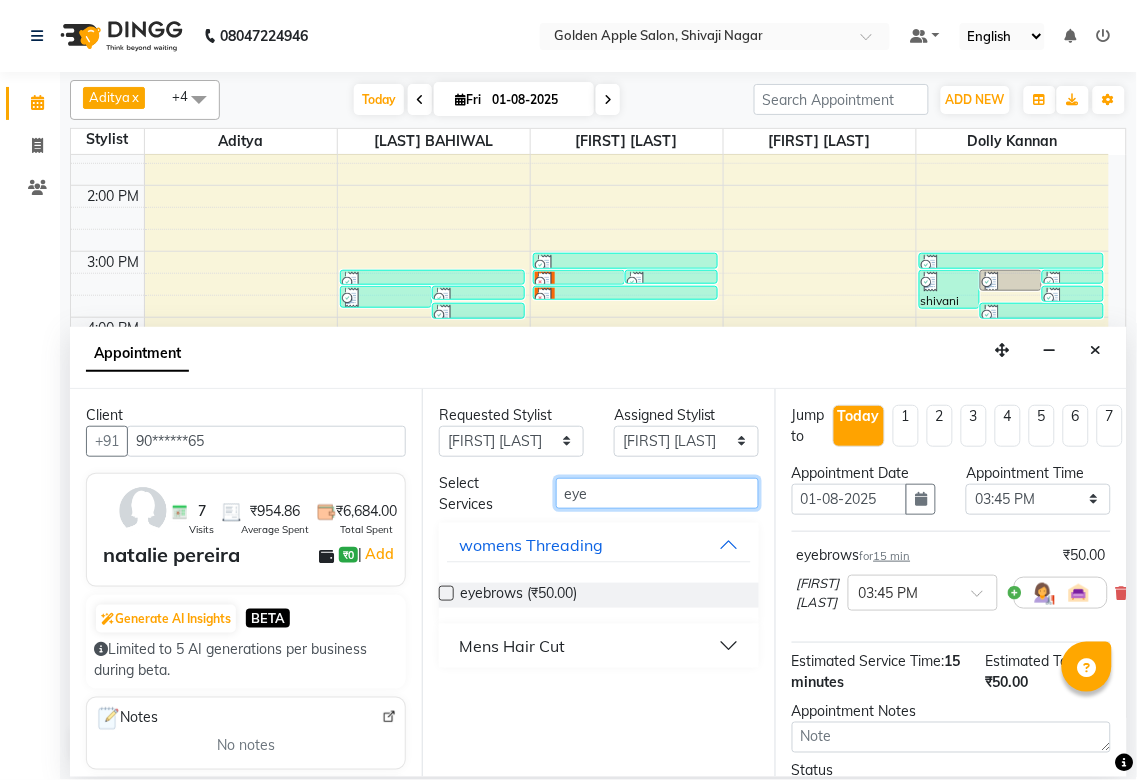 click on "eye" at bounding box center (657, 493) 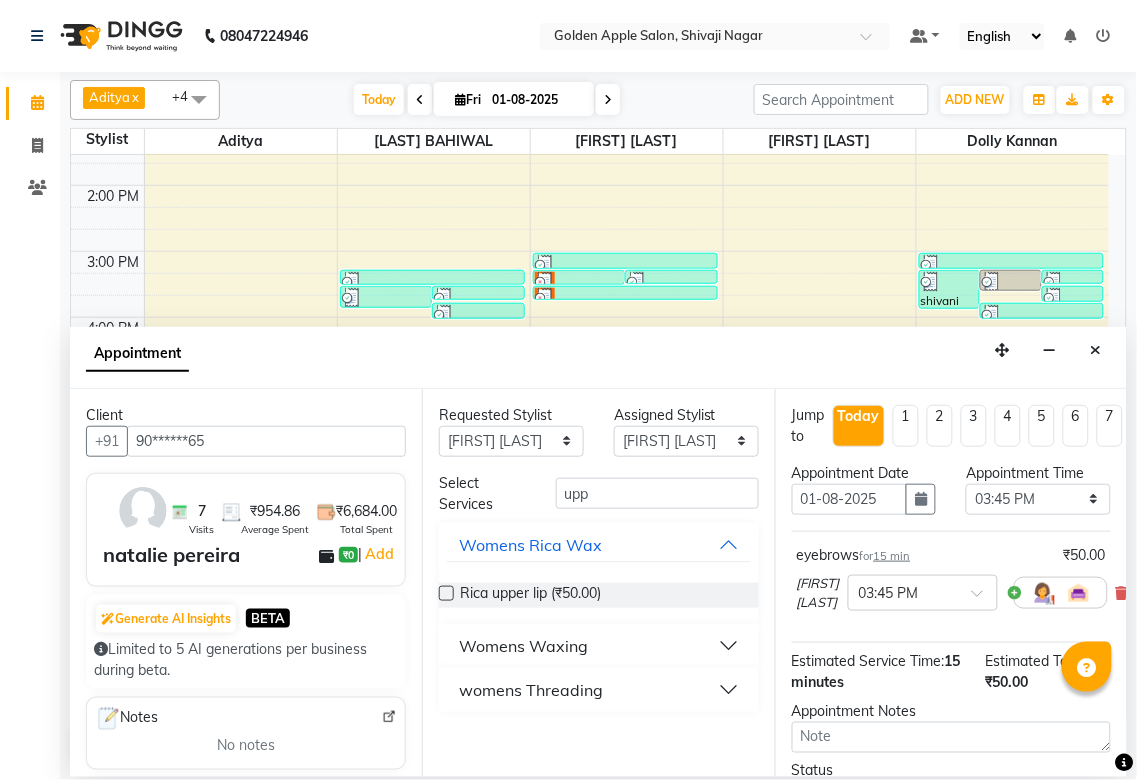 click on "womens Threading" at bounding box center (531, 690) 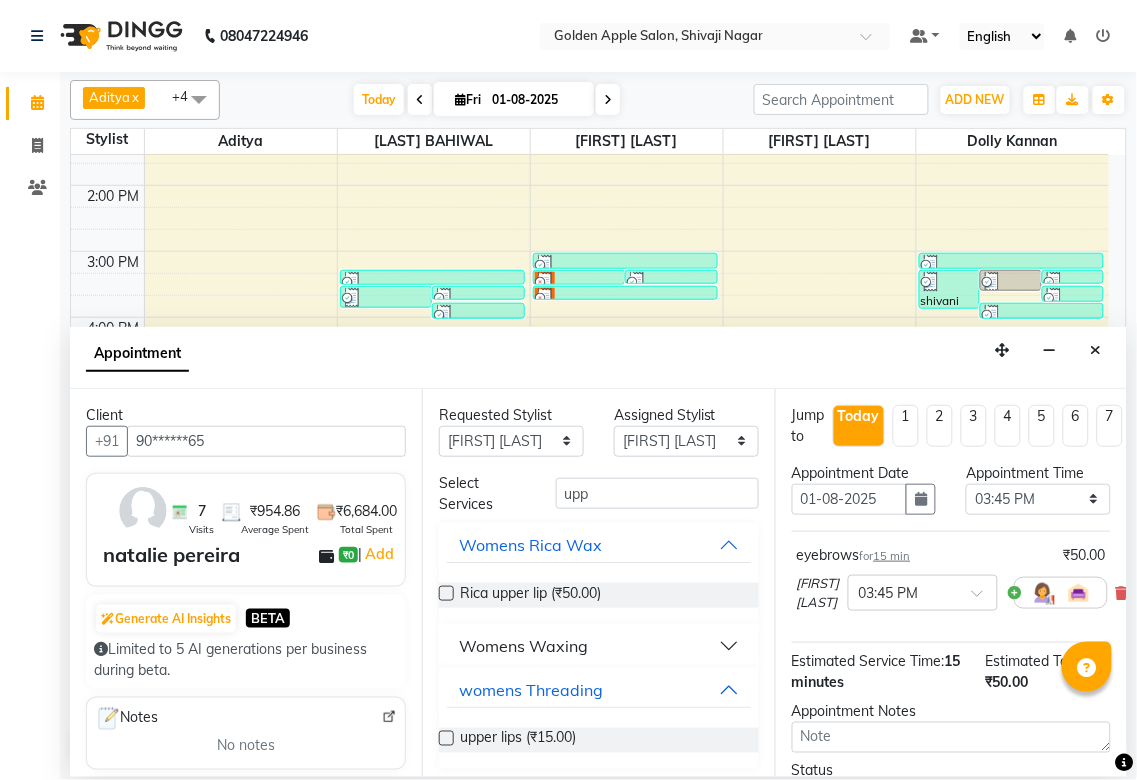 click at bounding box center [446, 738] 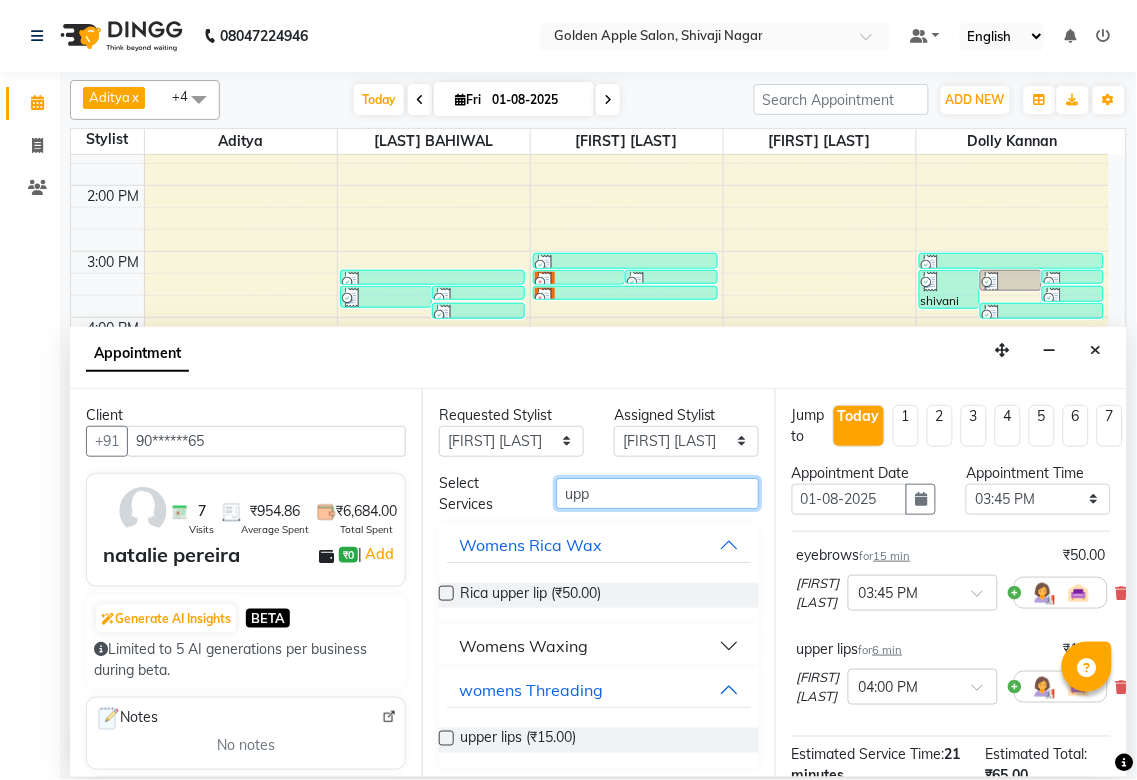 click on "upp" at bounding box center (657, 493) 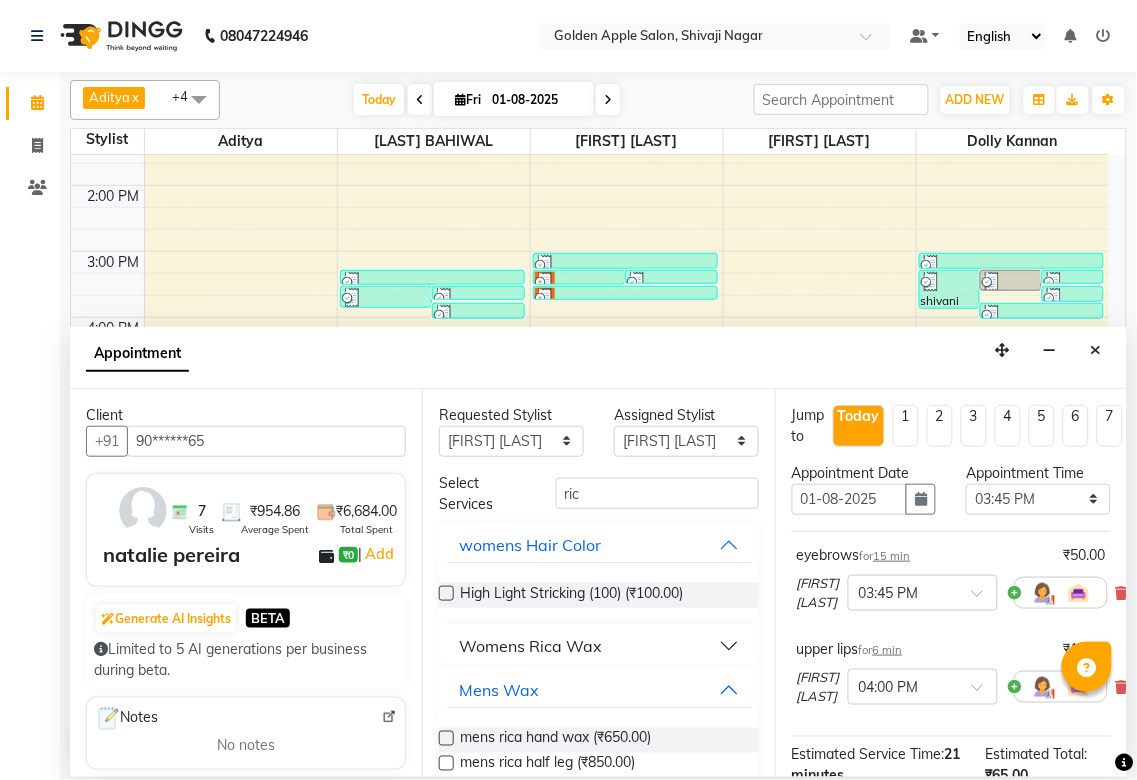 click on "Womens Rica Wax" at bounding box center (530, 646) 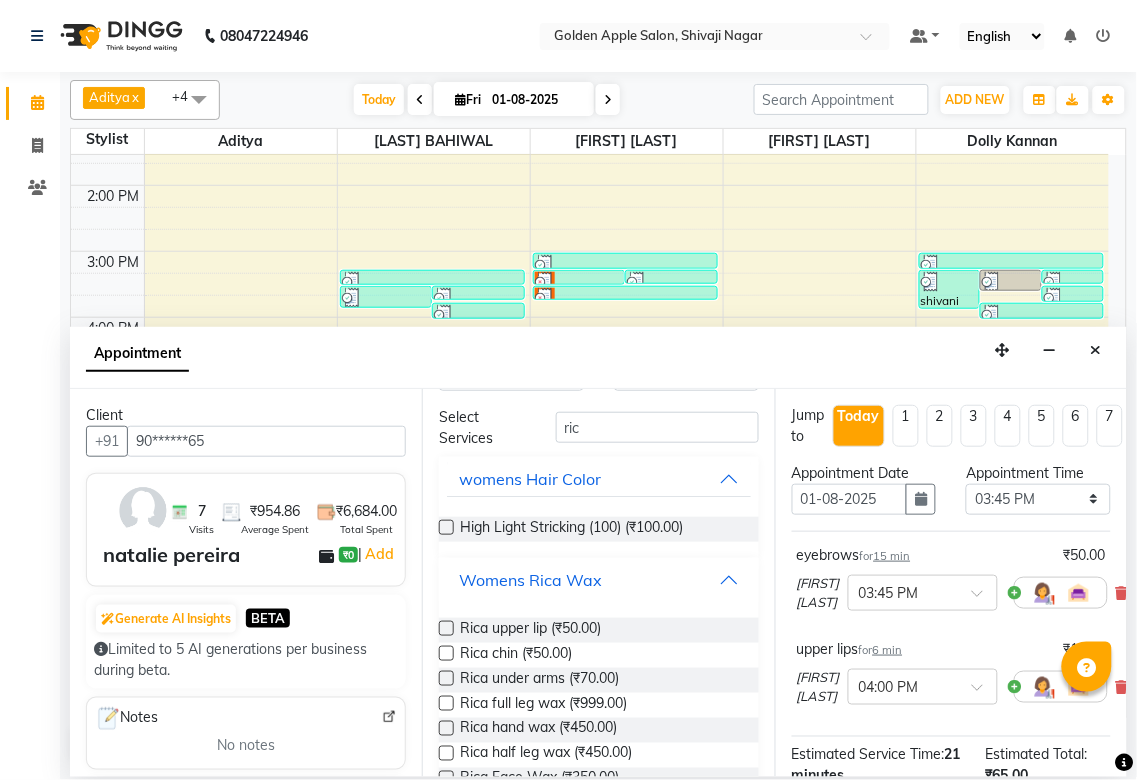 scroll, scrollTop: 111, scrollLeft: 0, axis: vertical 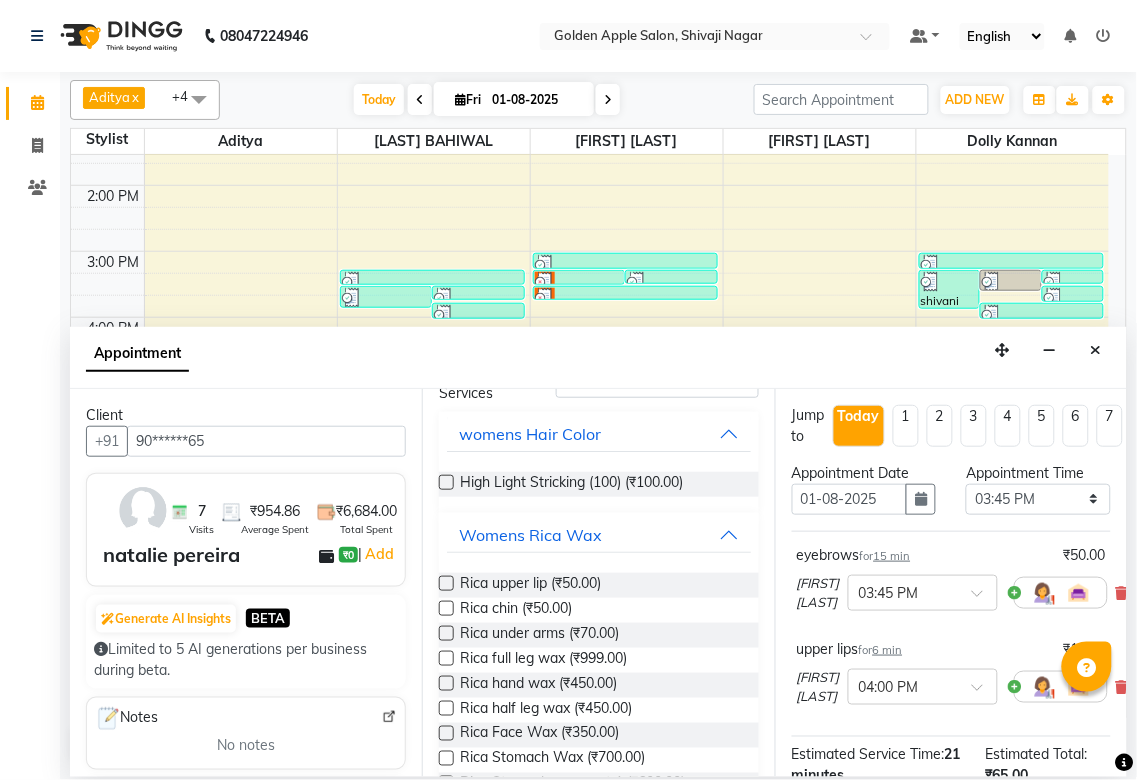 click at bounding box center [446, 583] 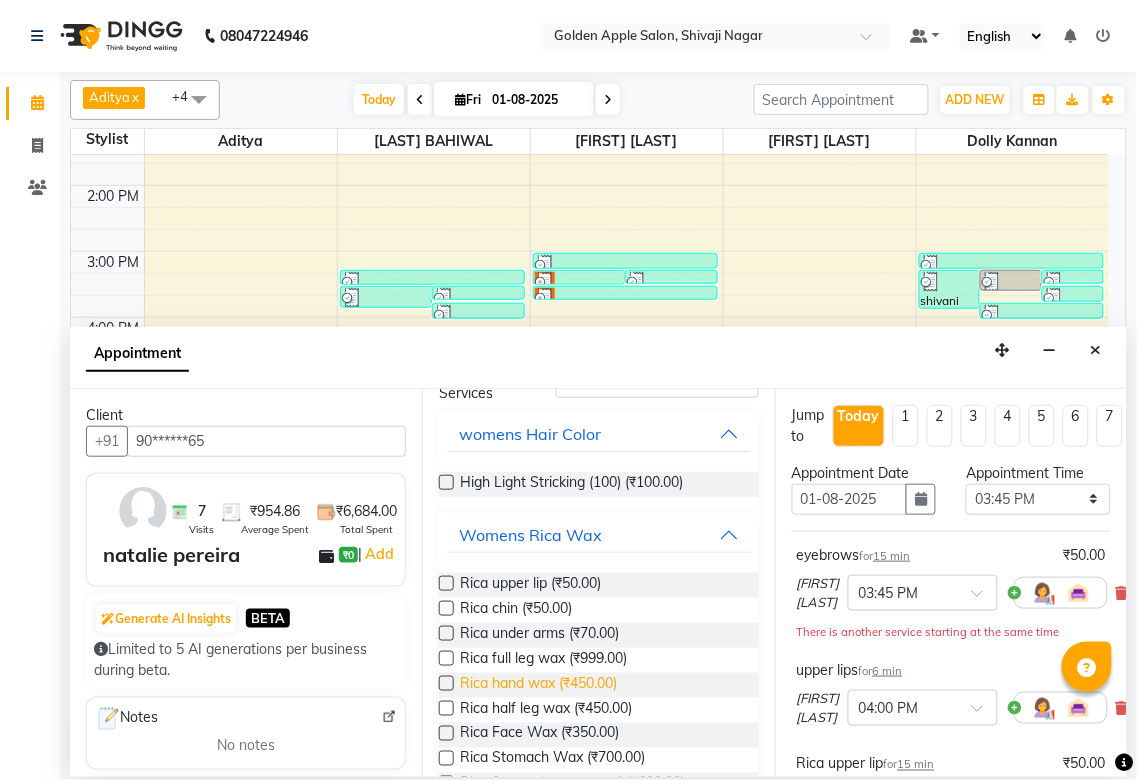scroll, scrollTop: 0, scrollLeft: 0, axis: both 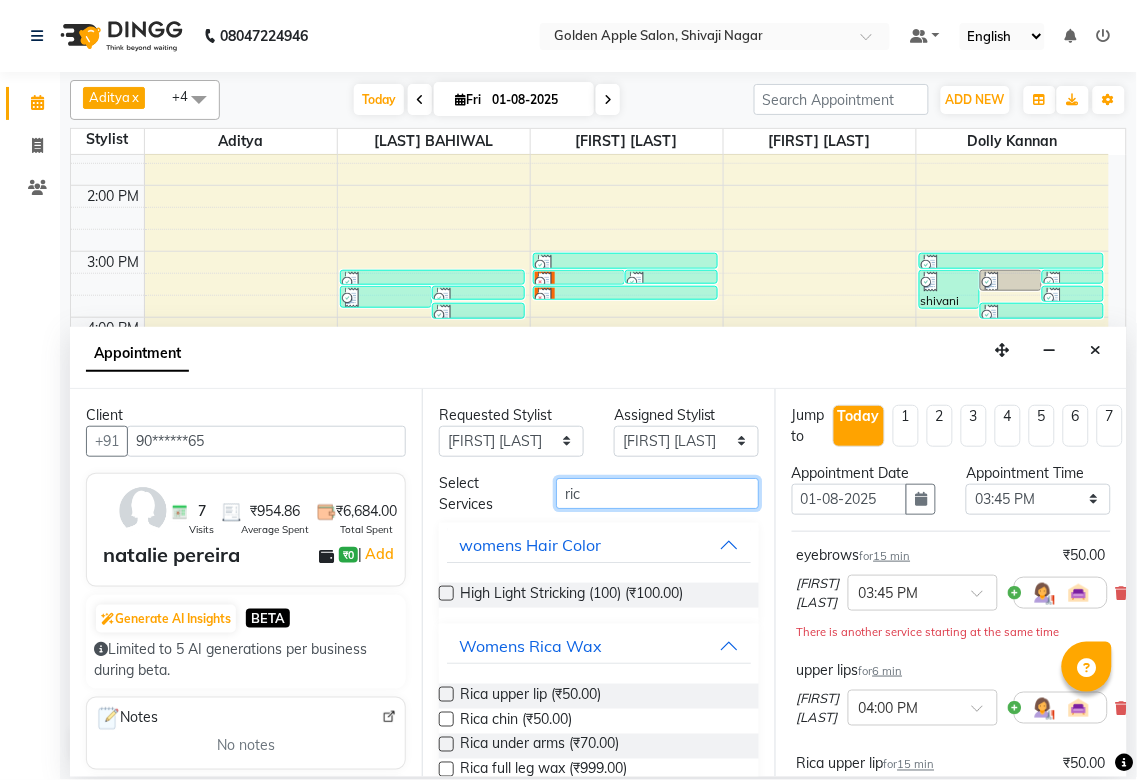 click on "ric" at bounding box center [657, 493] 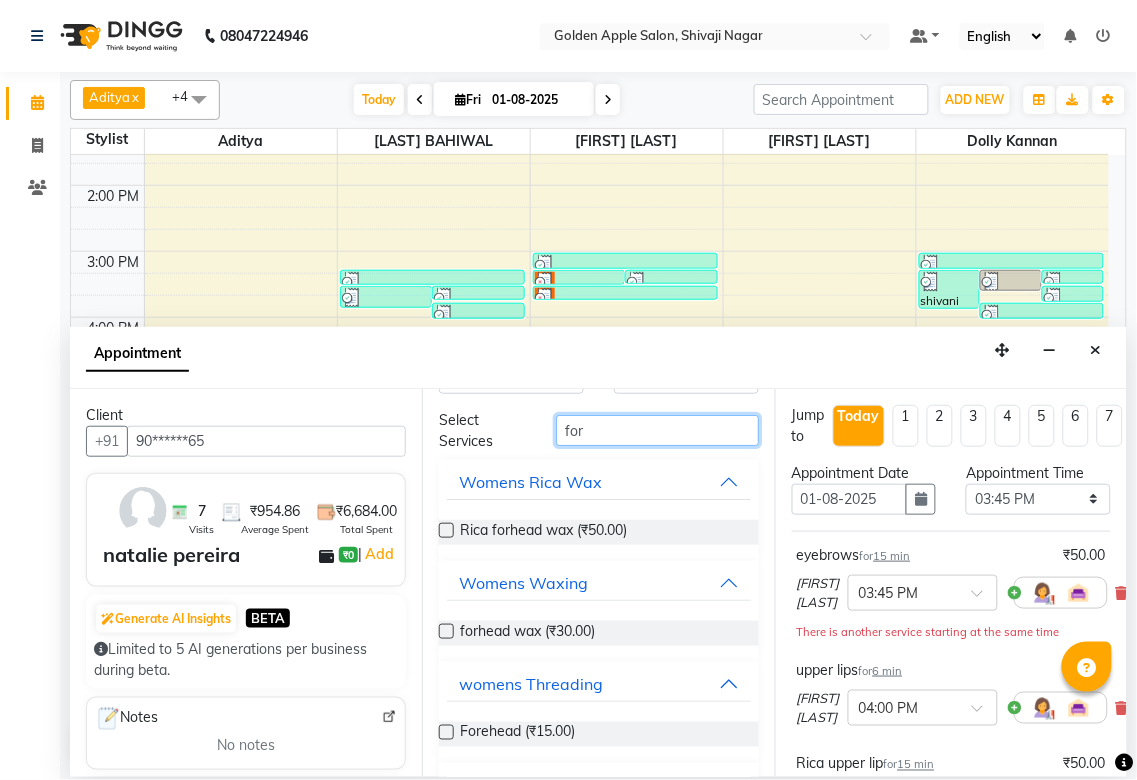 scroll, scrollTop: 108, scrollLeft: 0, axis: vertical 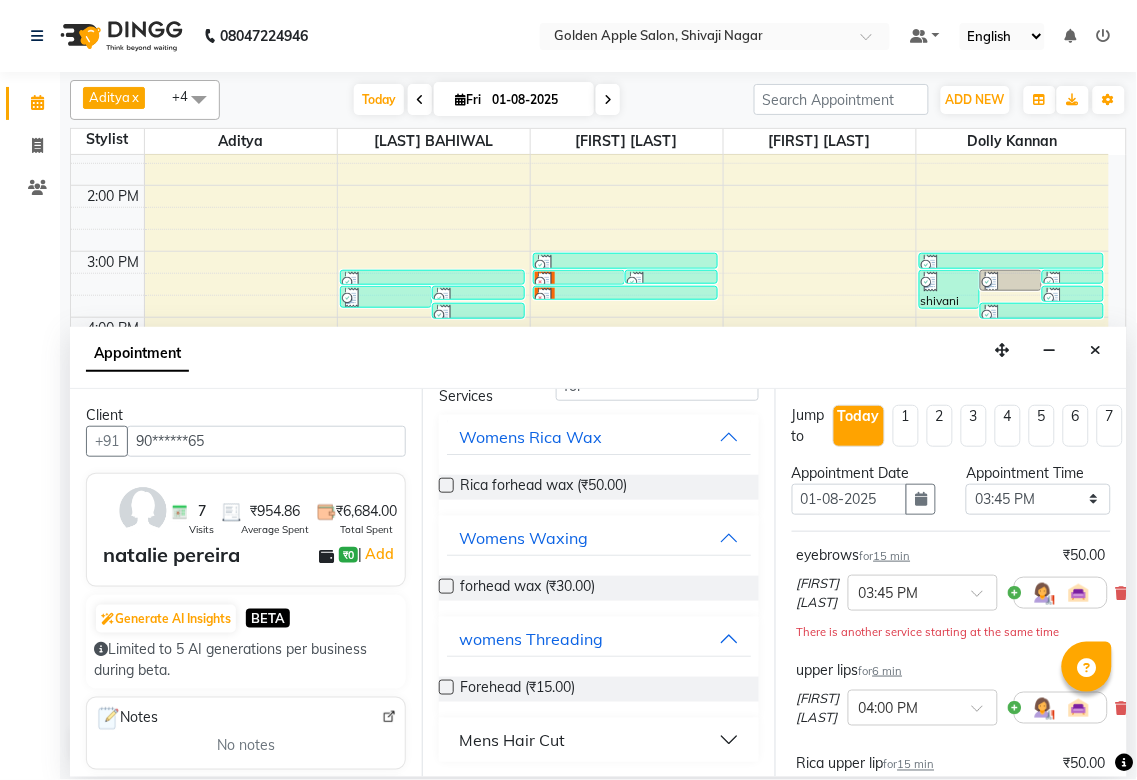 click at bounding box center (446, 687) 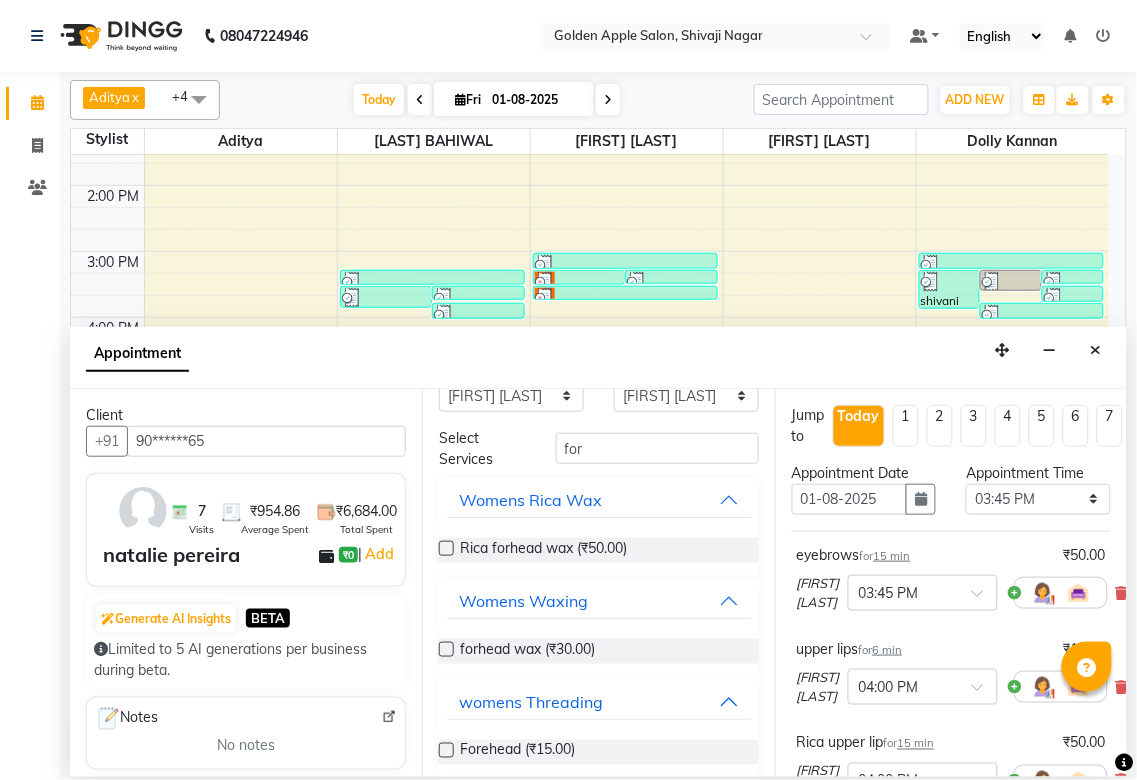 scroll, scrollTop: 0, scrollLeft: 0, axis: both 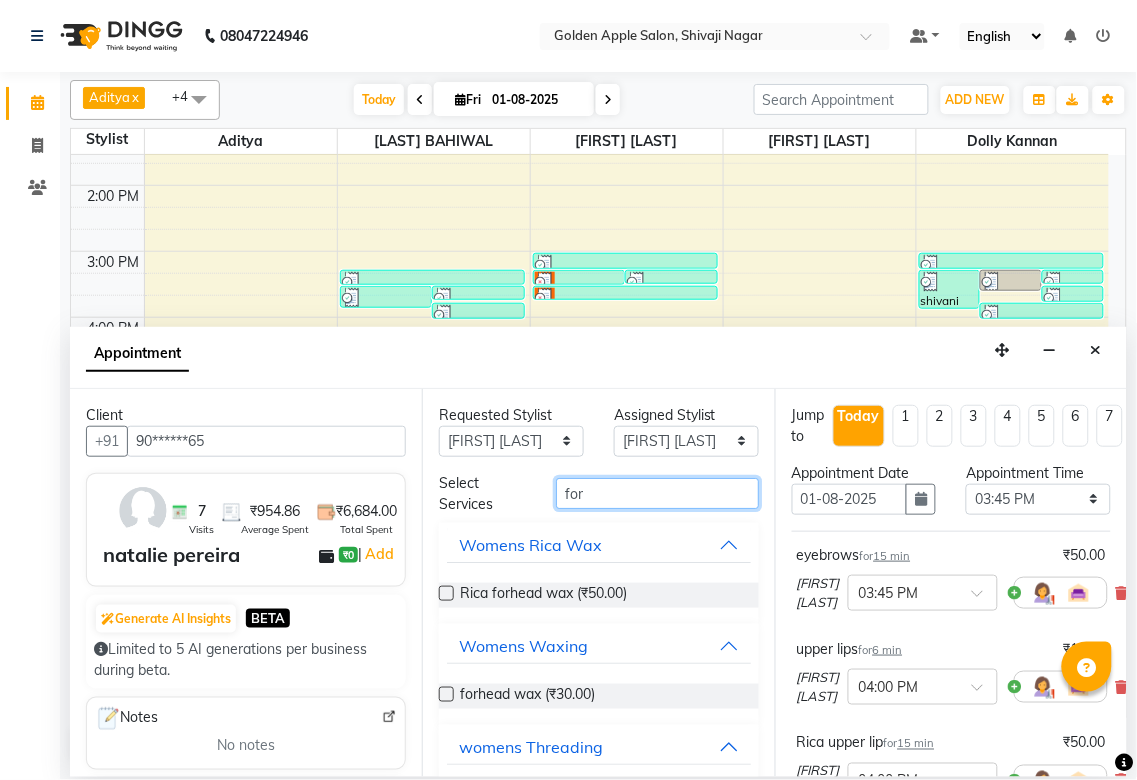 click on "for" at bounding box center [657, 493] 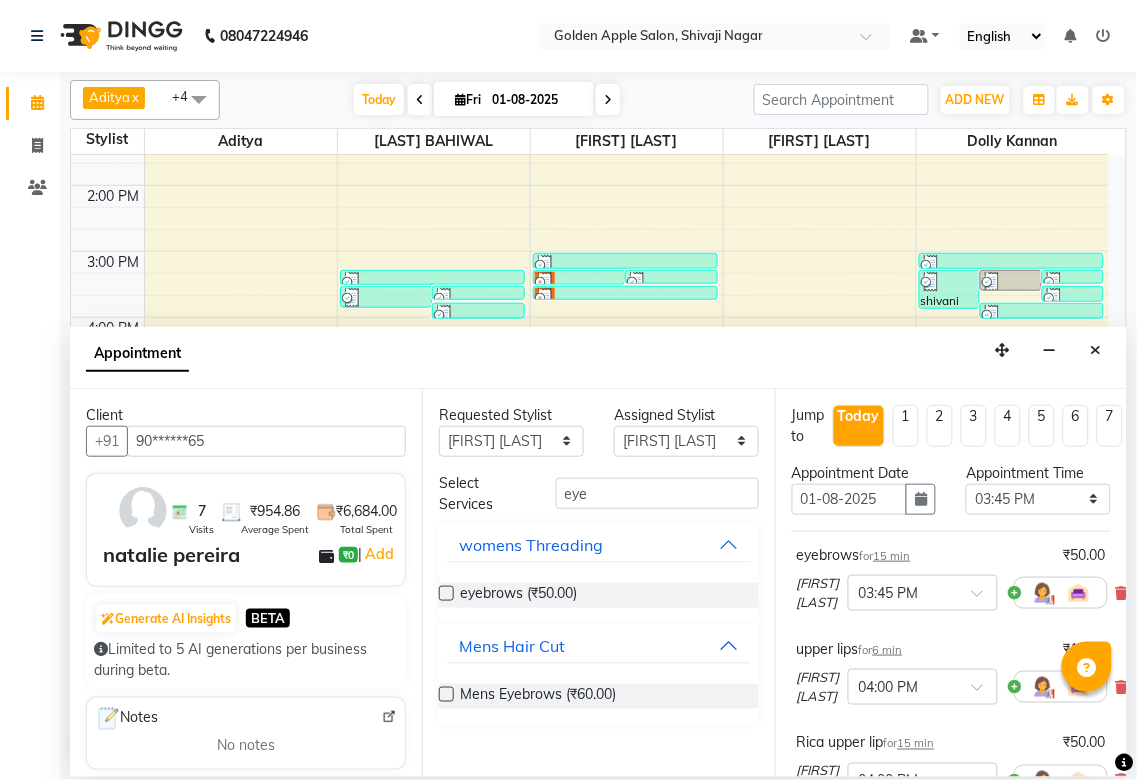 click at bounding box center [446, 593] 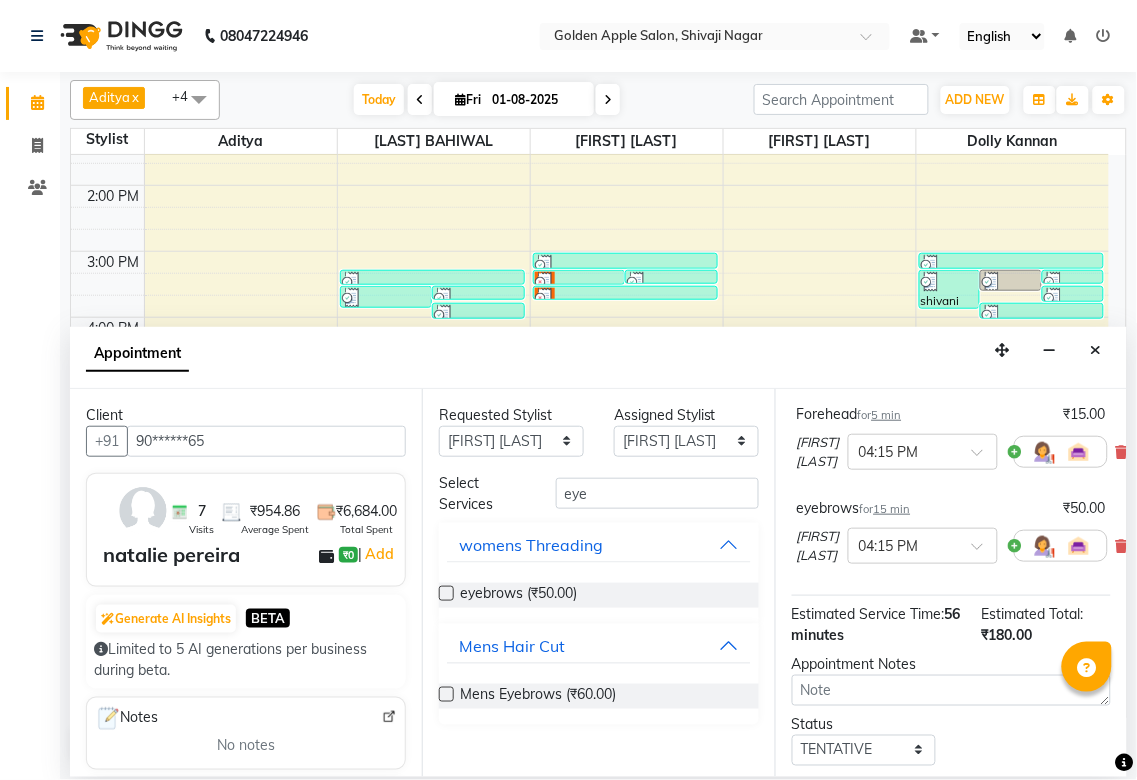 scroll, scrollTop: 593, scrollLeft: 0, axis: vertical 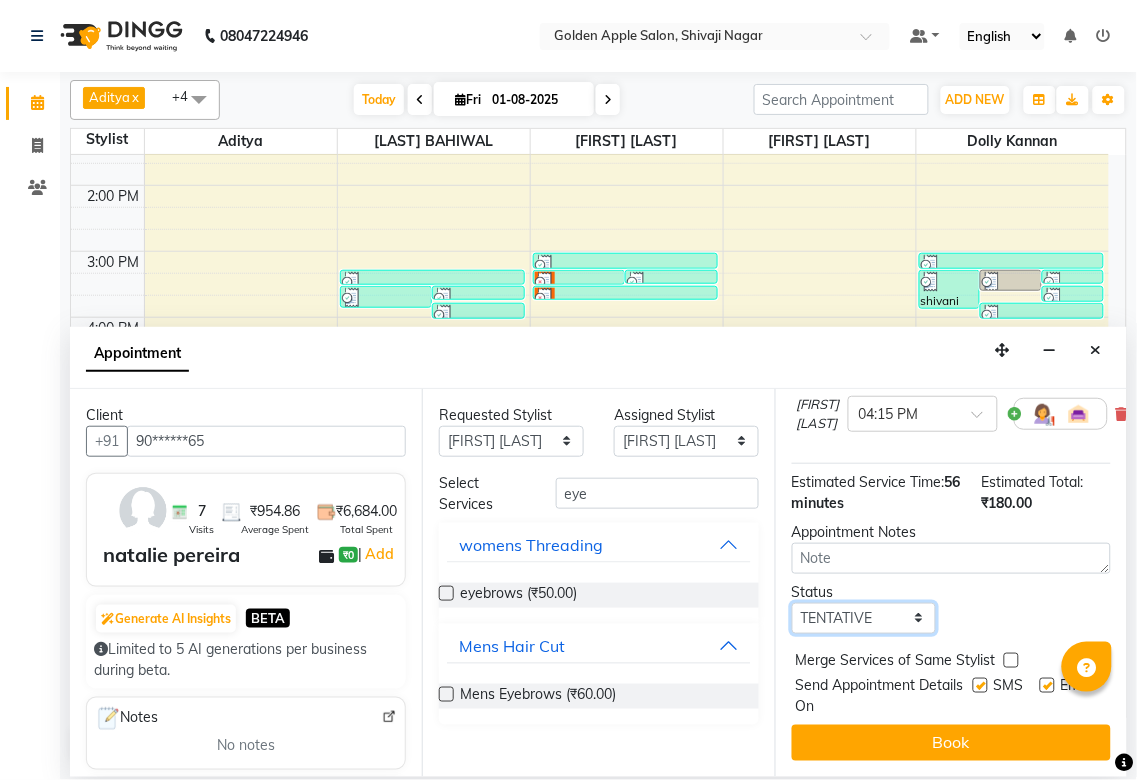 click on "Select TENTATIVE CONFIRM CHECK-IN UPCOMING" at bounding box center [864, 618] 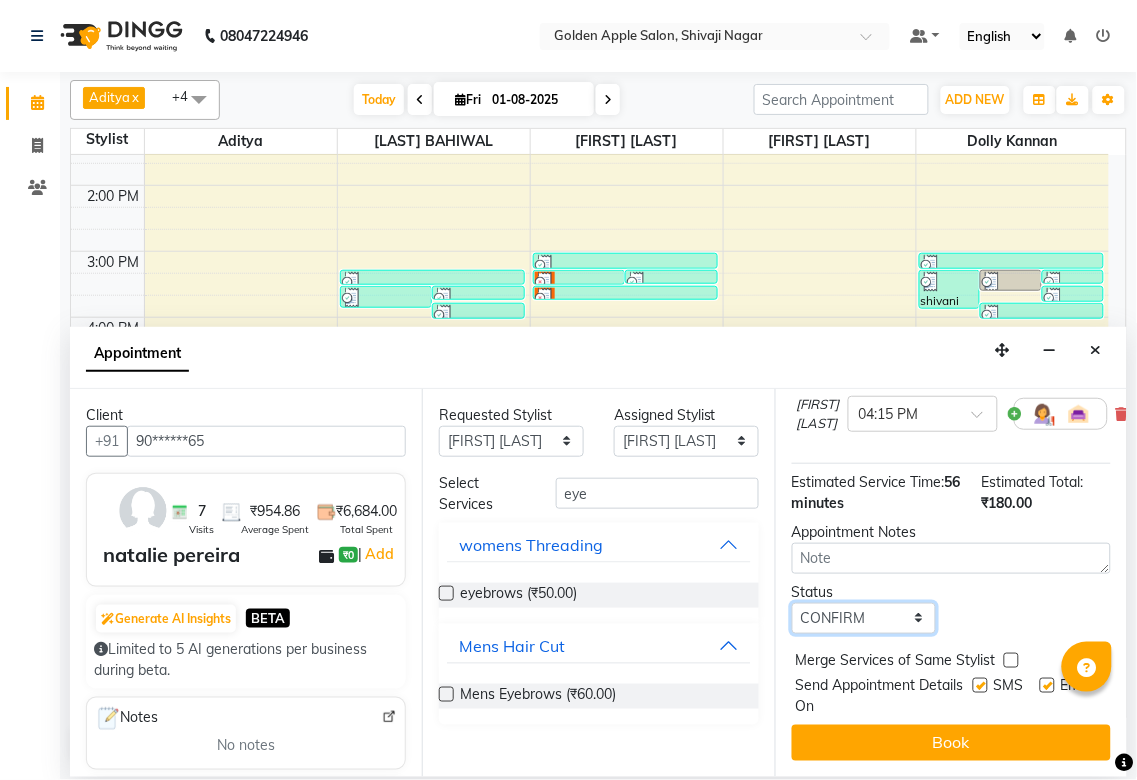 click on "Select TENTATIVE CONFIRM CHECK-IN UPCOMING" at bounding box center (864, 618) 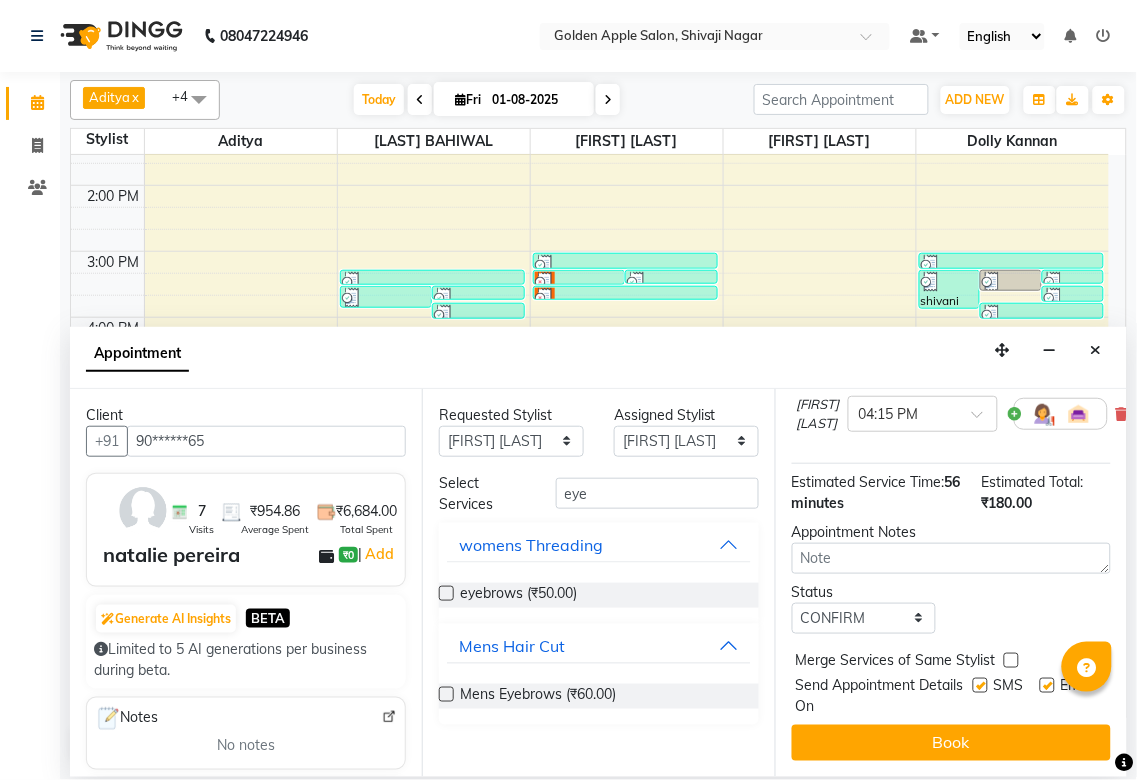 click at bounding box center [980, 685] 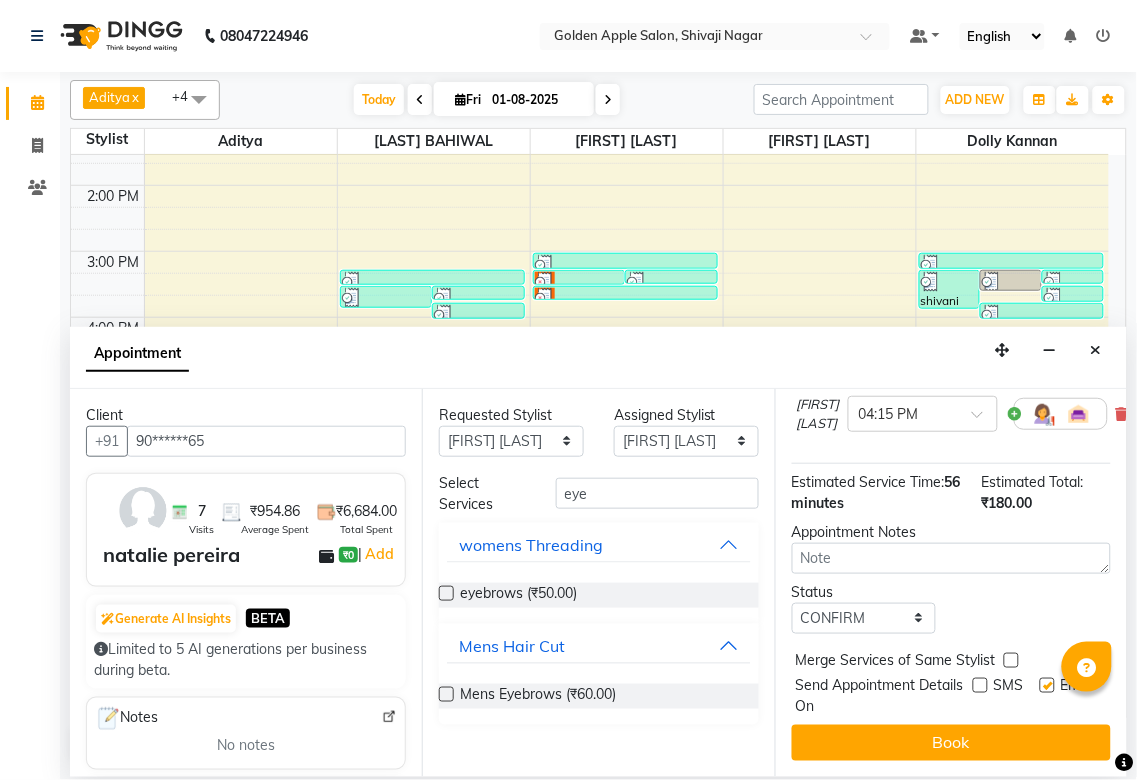 click at bounding box center [1047, 685] 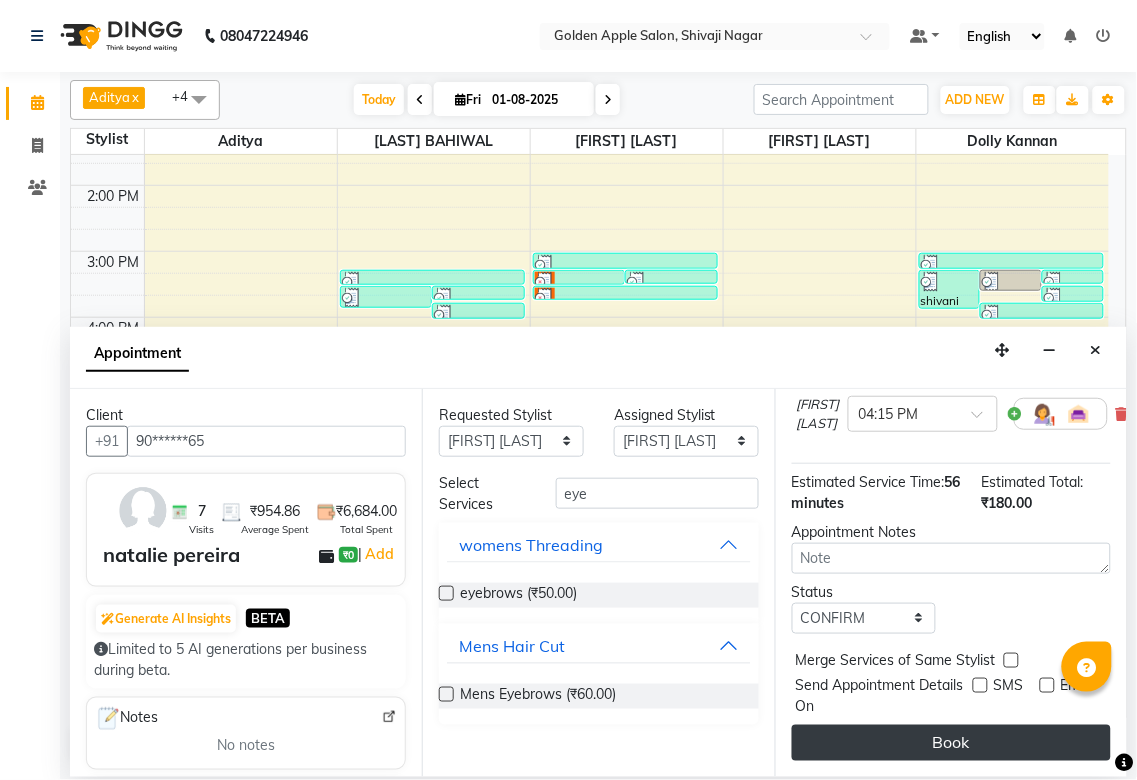 click on "Book" at bounding box center (951, 743) 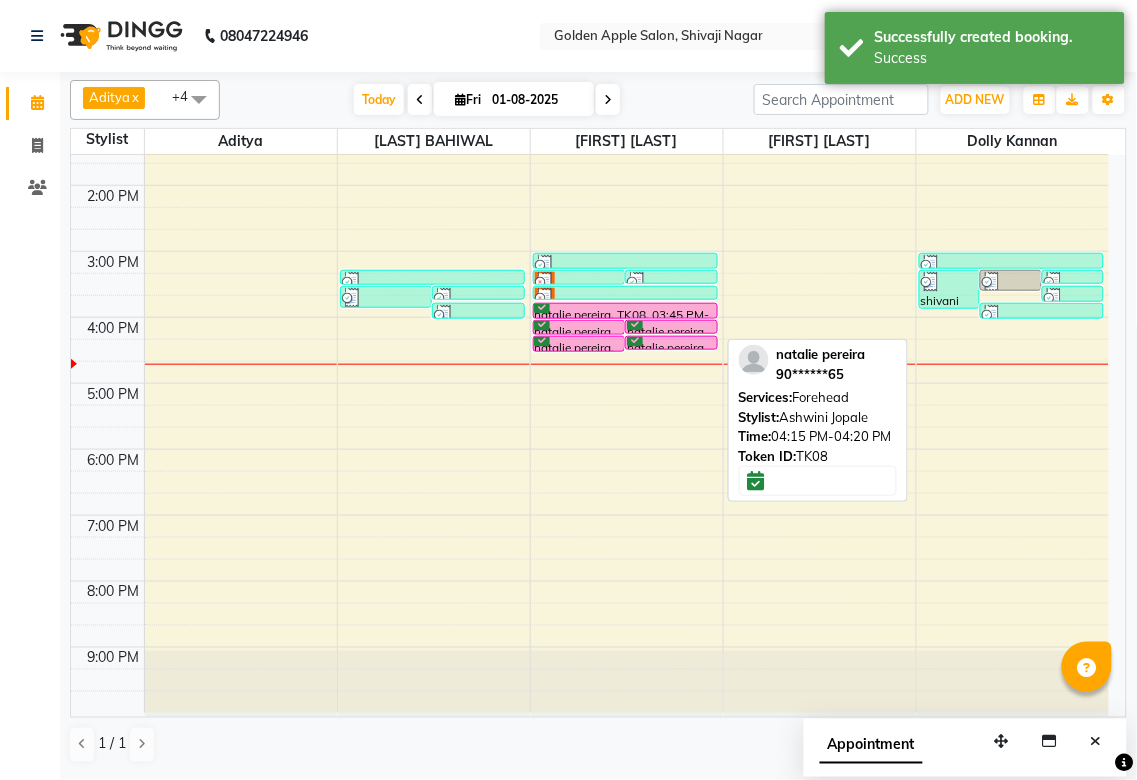 click on "natalie pereira, TK08, 04:15 PM-04:20 PM, Forehead" at bounding box center (671, 343) 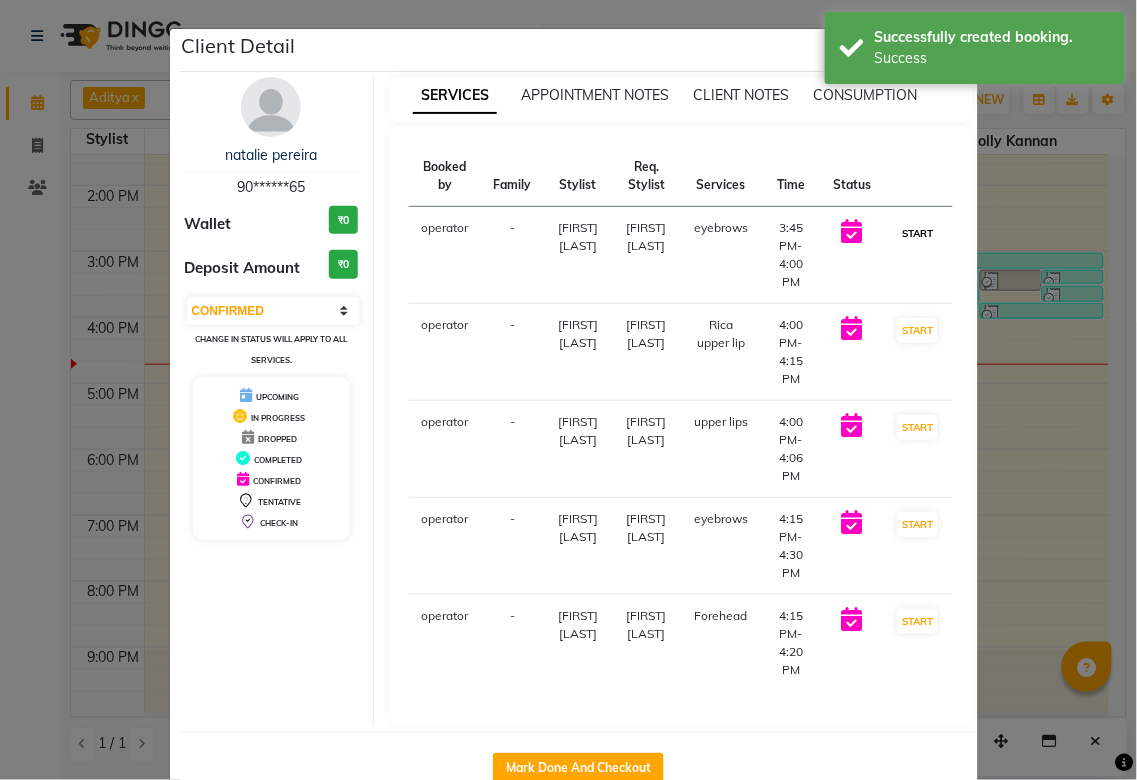click on "START" at bounding box center (917, 233) 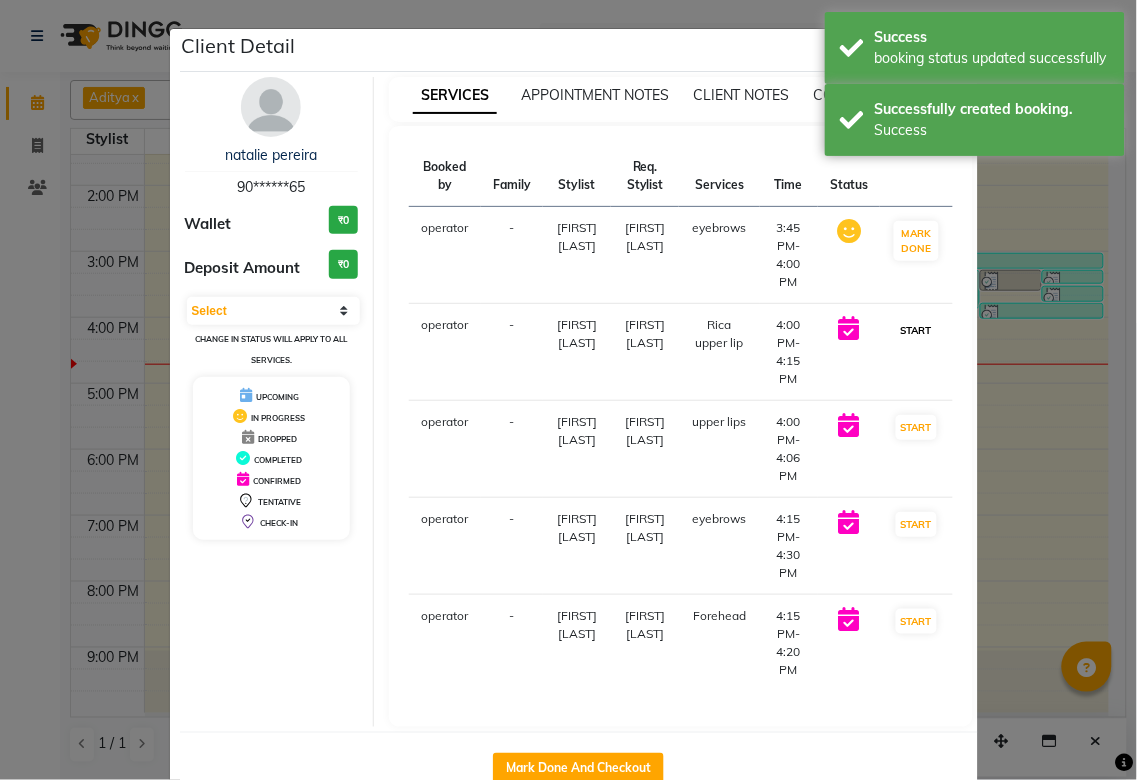 click on "START" at bounding box center (916, 330) 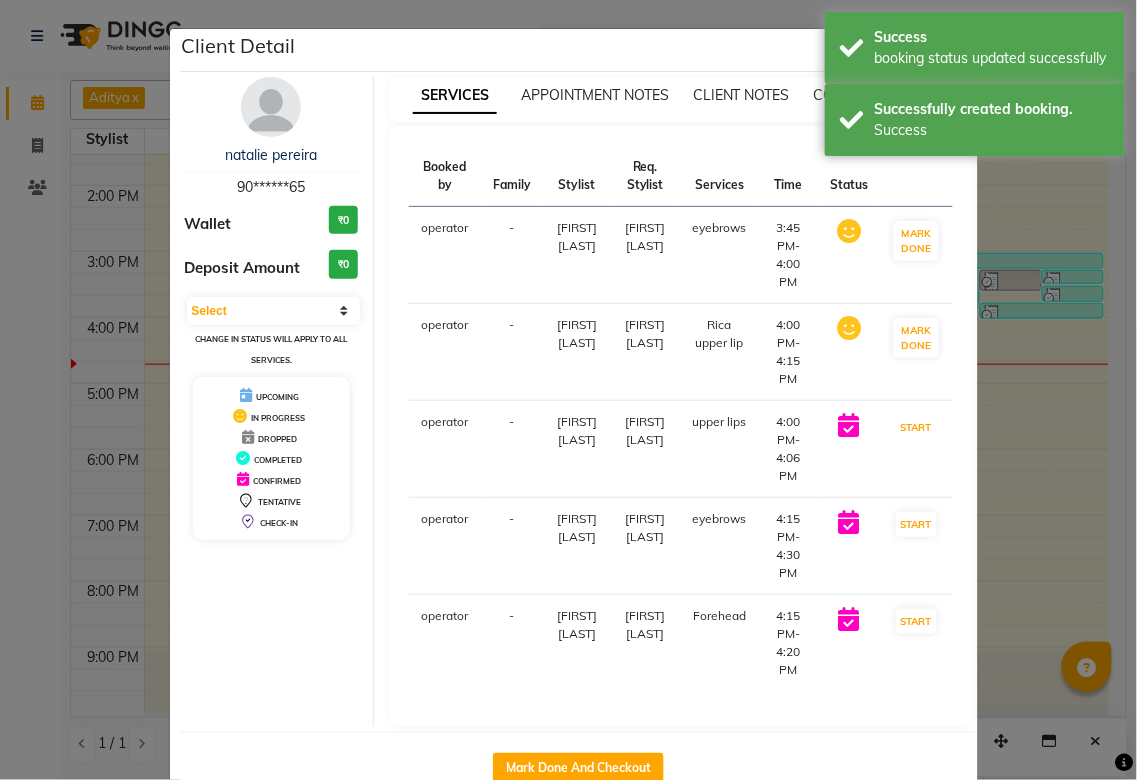 click on "START" at bounding box center (916, 427) 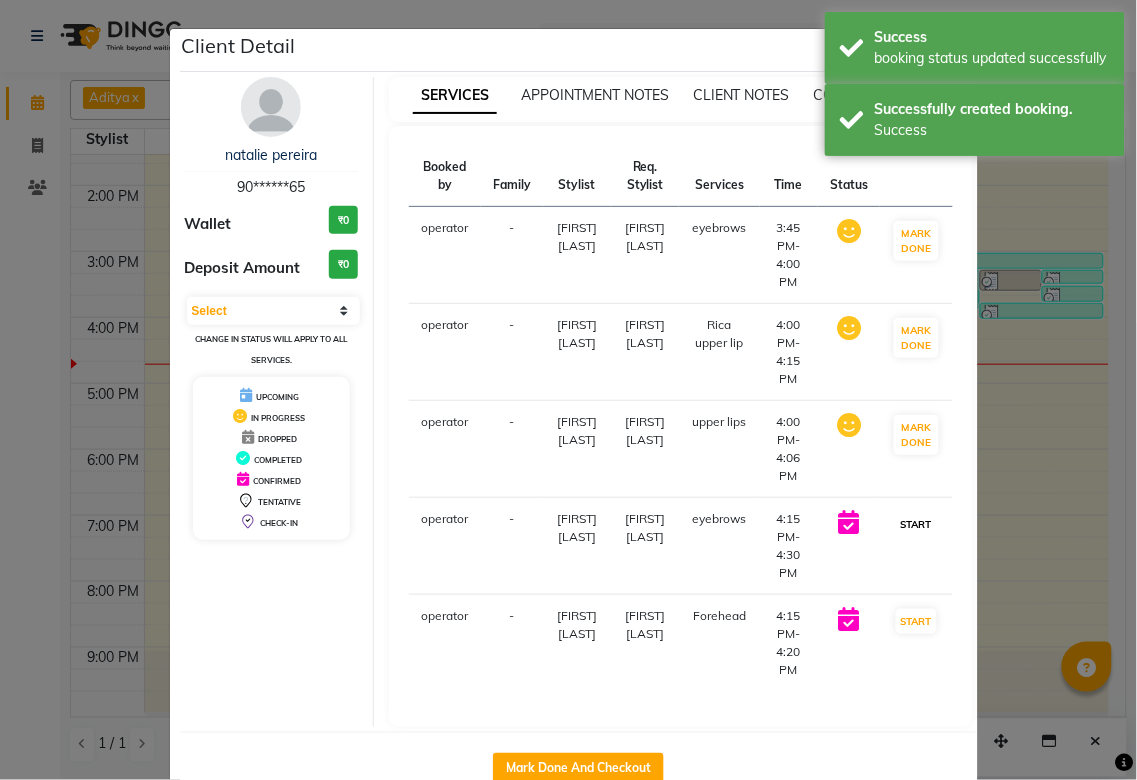 click on "START" at bounding box center [916, 524] 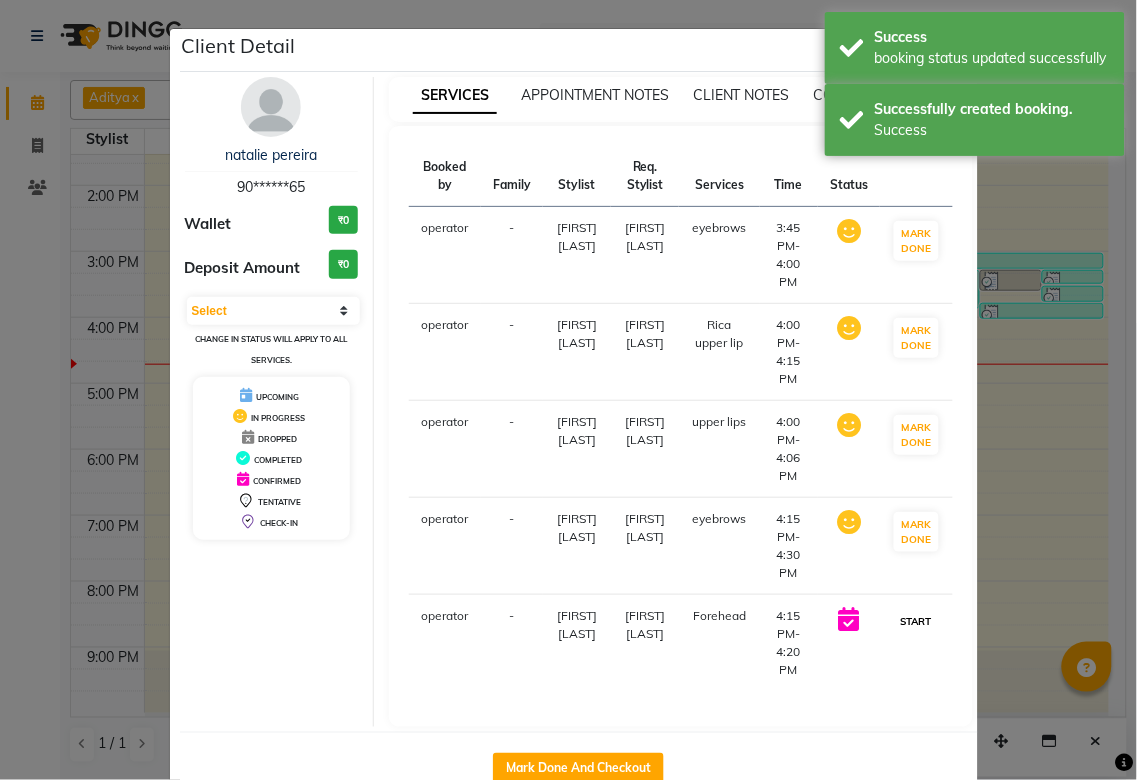 click on "START" at bounding box center (916, 621) 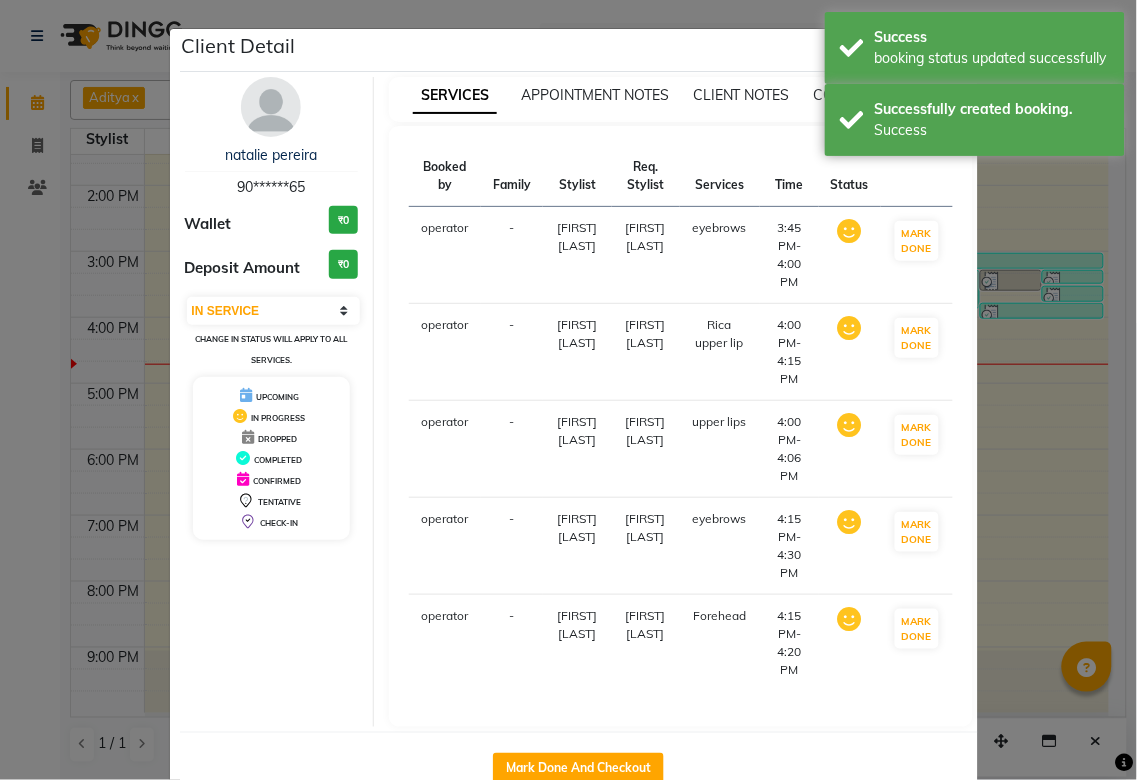 click on "Client Detail  [FIRST] [LAST]   [PHONE] Wallet ₹0 Deposit Amount  ₹0  Select IN SERVICE CONFIRMED TENTATIVE CHECK IN MARK DONE DROPPED UPCOMING Change in status will apply to all services. UPCOMING IN PROGRESS DROPPED COMPLETED CONFIRMED TENTATIVE CHECK-IN SERVICES APPOINTMENT NOTES CLIENT NOTES CONSUMPTION Booked by Family Stylist Req. Stylist Services Time Status  operator  - [FIRST] [LAST] [FIRST] [LAST]  eyebrows   3:45 PM-4:00 PM   MARK DONE   operator  - [FIRST] [LAST] [FIRST] [LAST]  Rica upper lip   4:00 PM-4:15 PM   MARK DONE   operator  - [FIRST] [LAST] [FIRST] [LAST]  upper lips   4:00 PM-4:06 PM   MARK DONE   operator  - [FIRST] [LAST] [FIRST] [LAST]  eyebrows   4:15 PM-4:30 PM   MARK DONE   operator  - [FIRST] [LAST] [FIRST] [LAST]  Forehead   4:15 PM-4:20 PM   MARK DONE   Mark Done And Checkout" 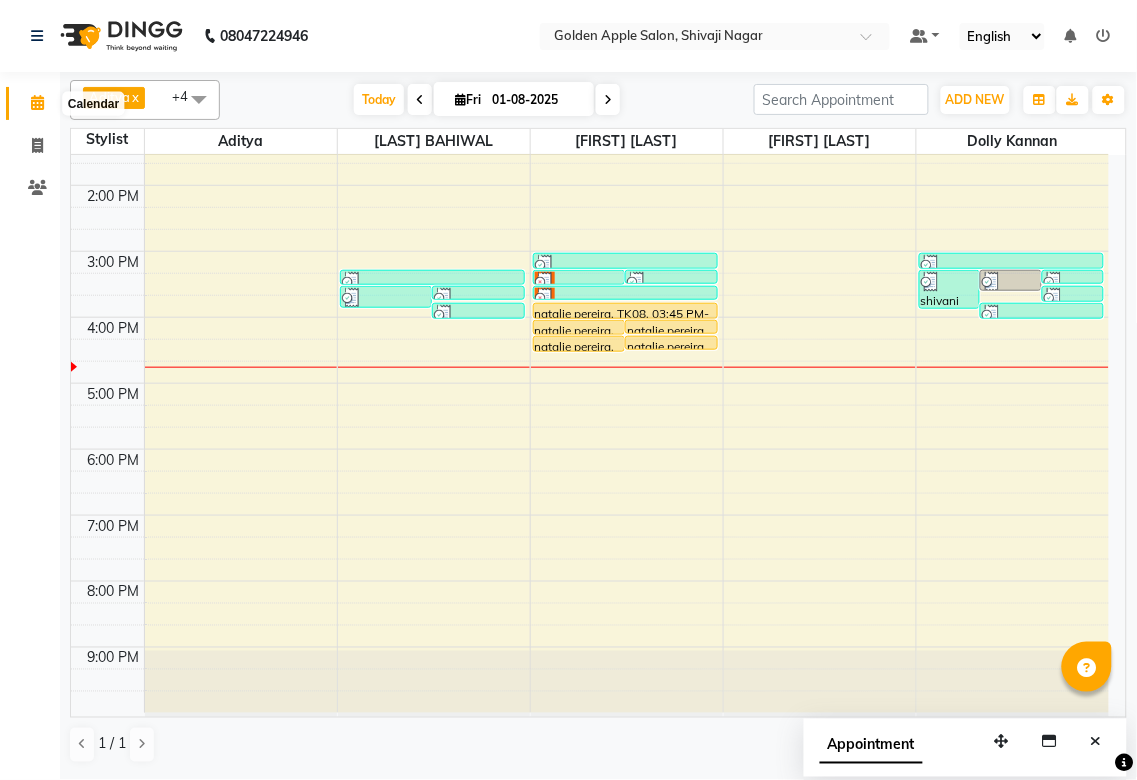 click 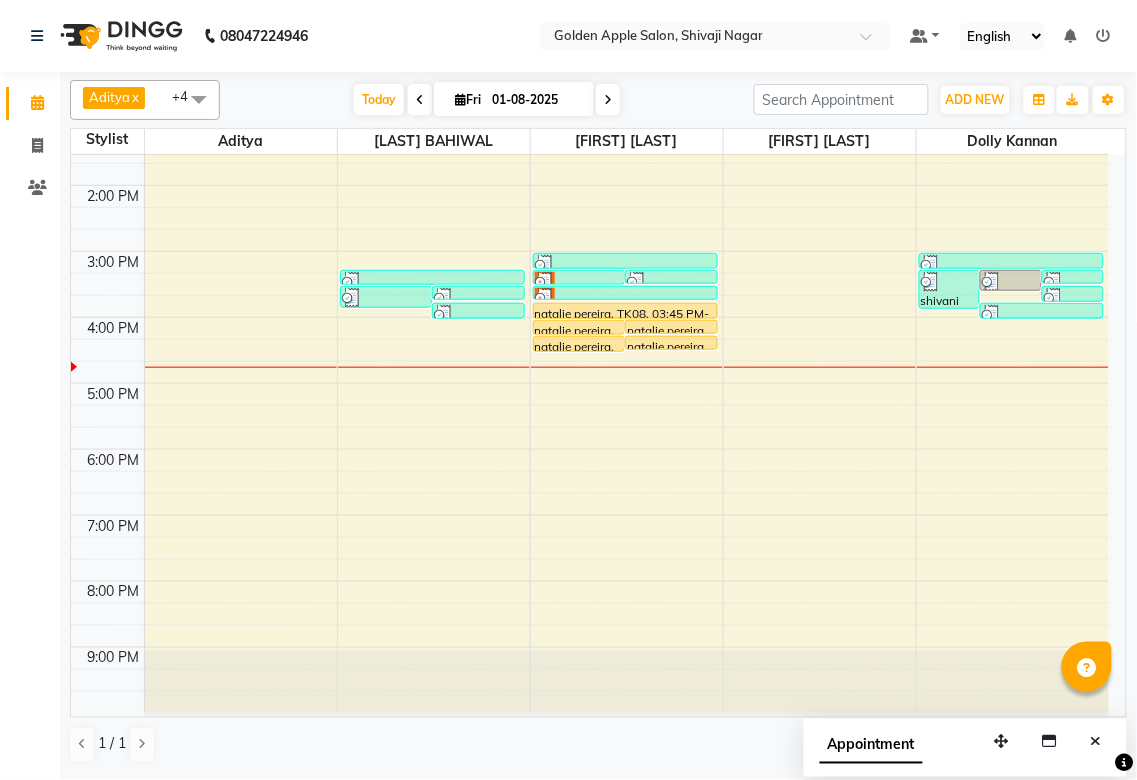 click 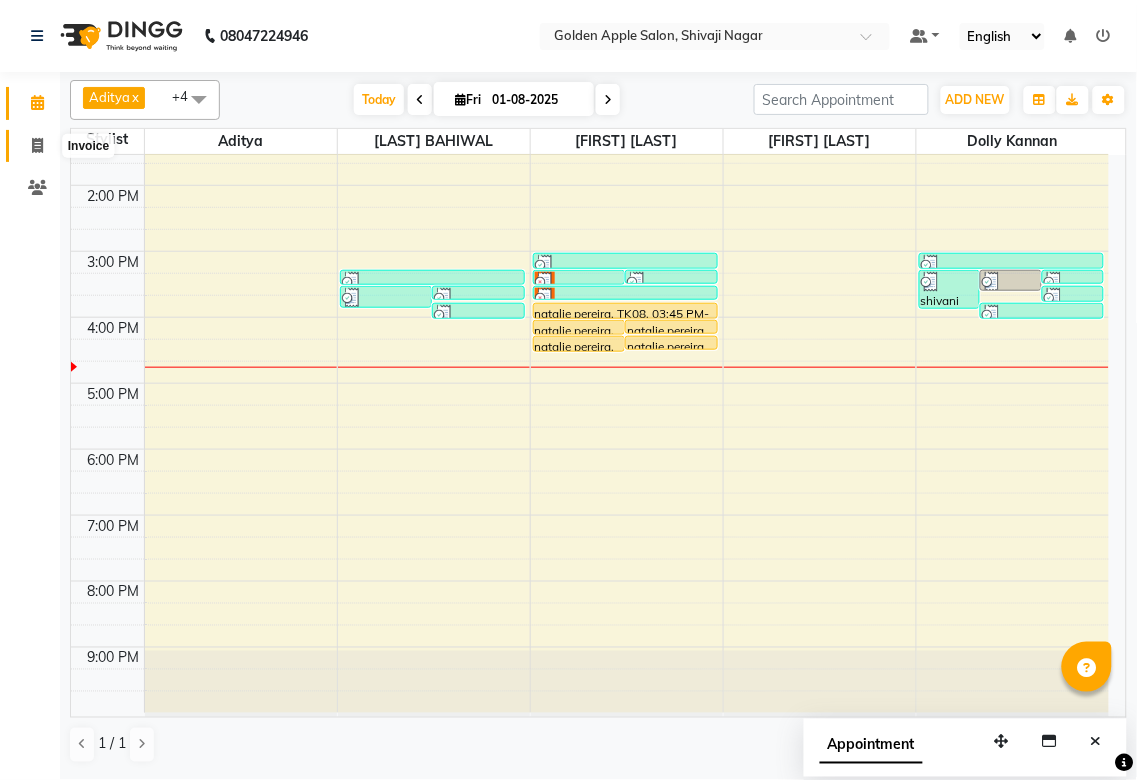 click 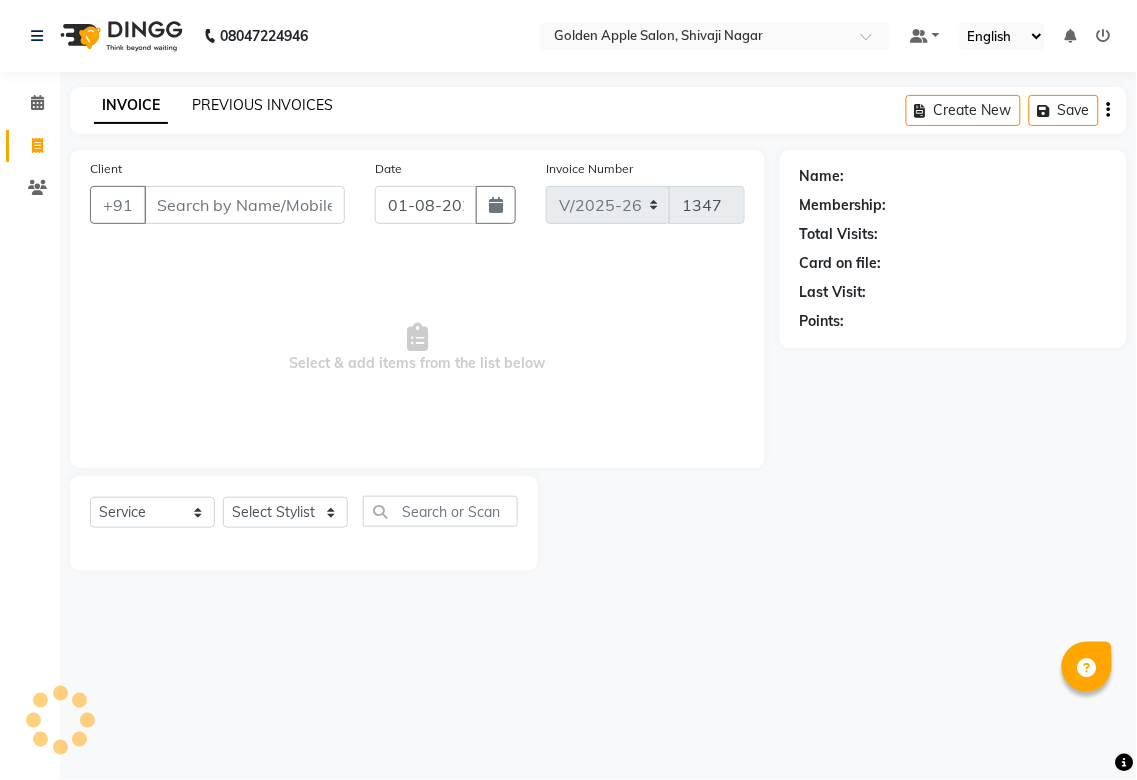 click on "PREVIOUS INVOICES" 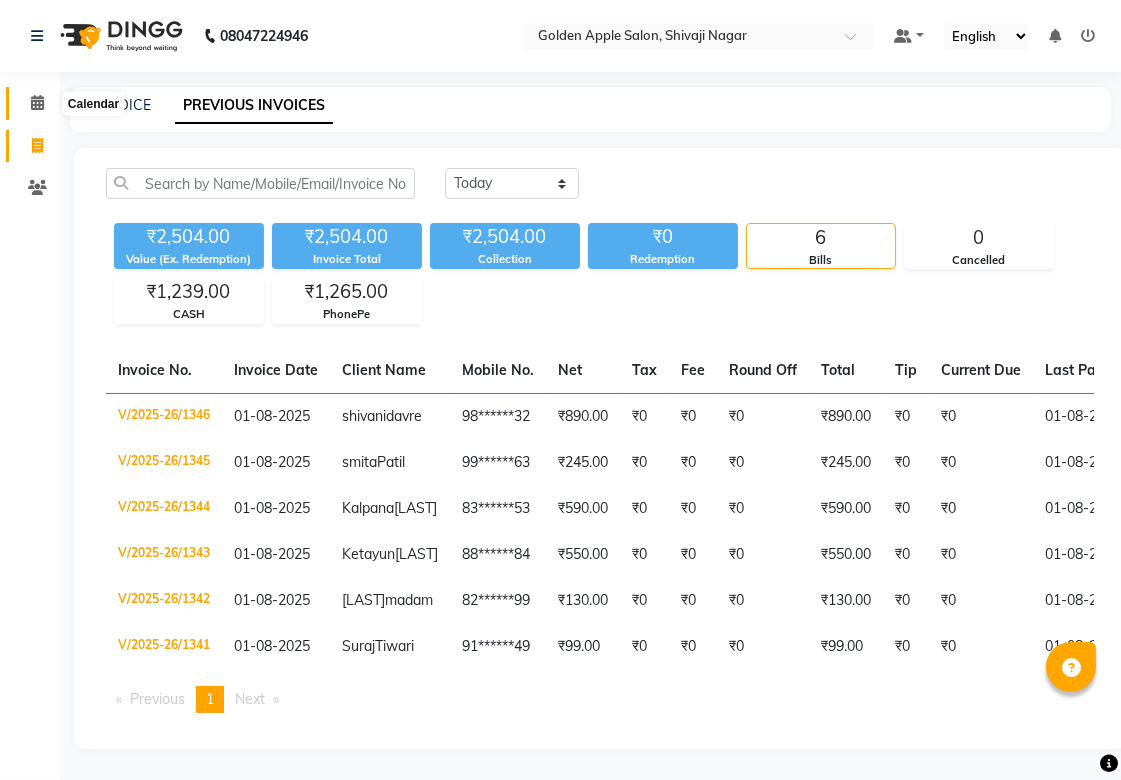 click 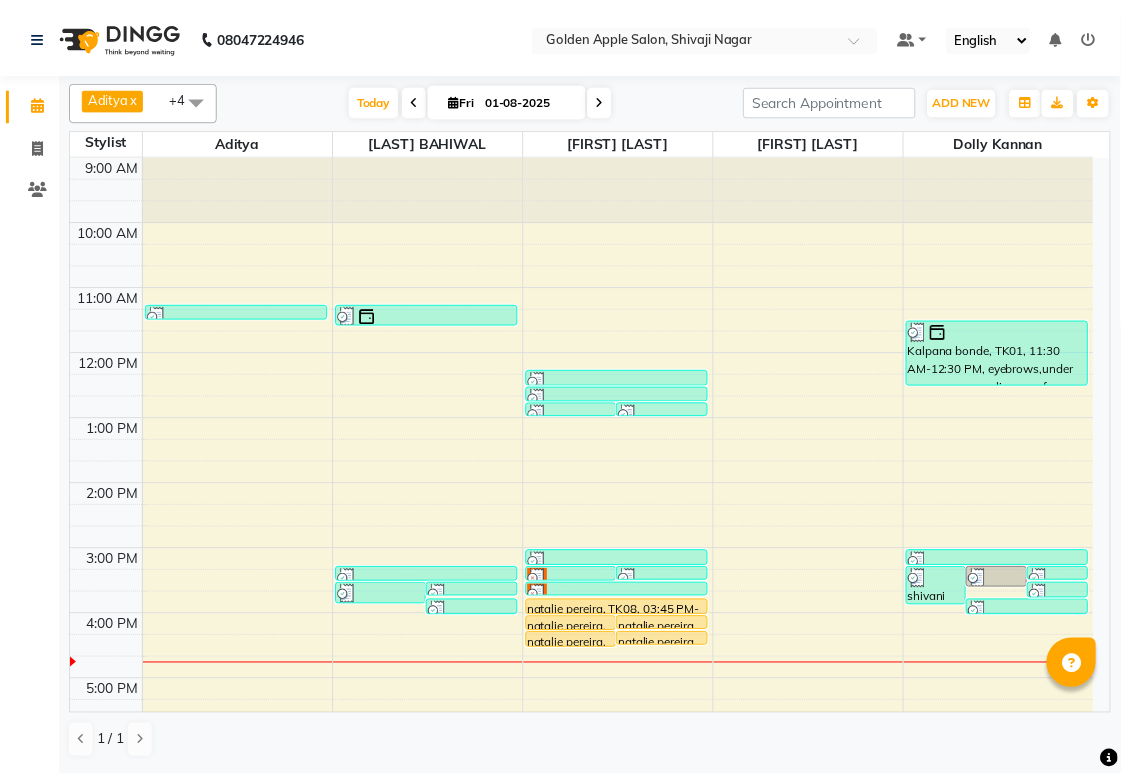scroll, scrollTop: 111, scrollLeft: 0, axis: vertical 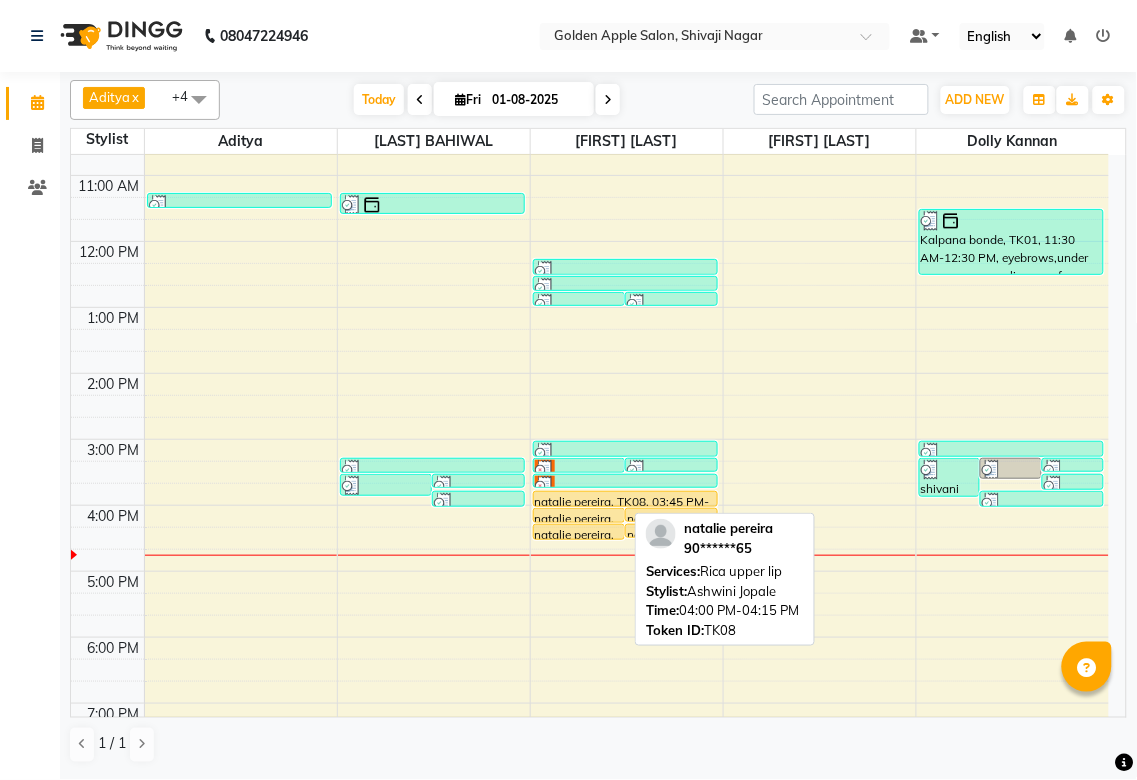click on "natalie pereira, TK08, 04:00 PM-04:15 PM, Rica upper lip" at bounding box center [579, 515] 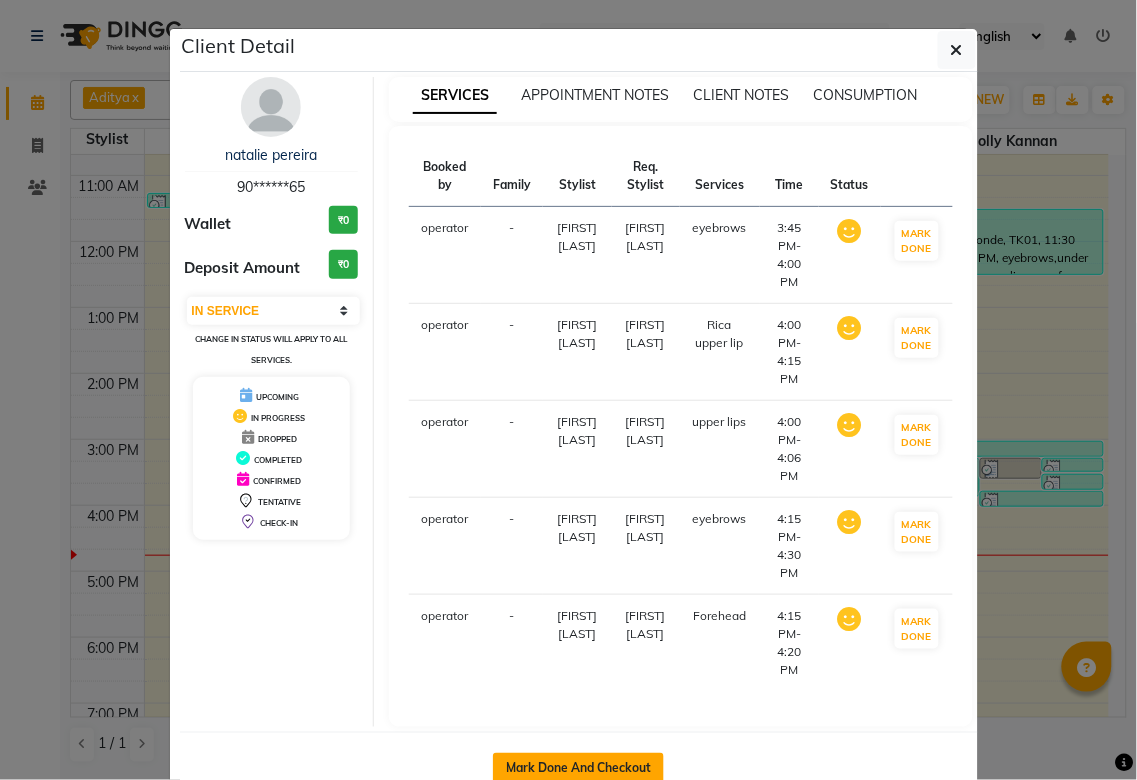 click on "Mark Done And Checkout" 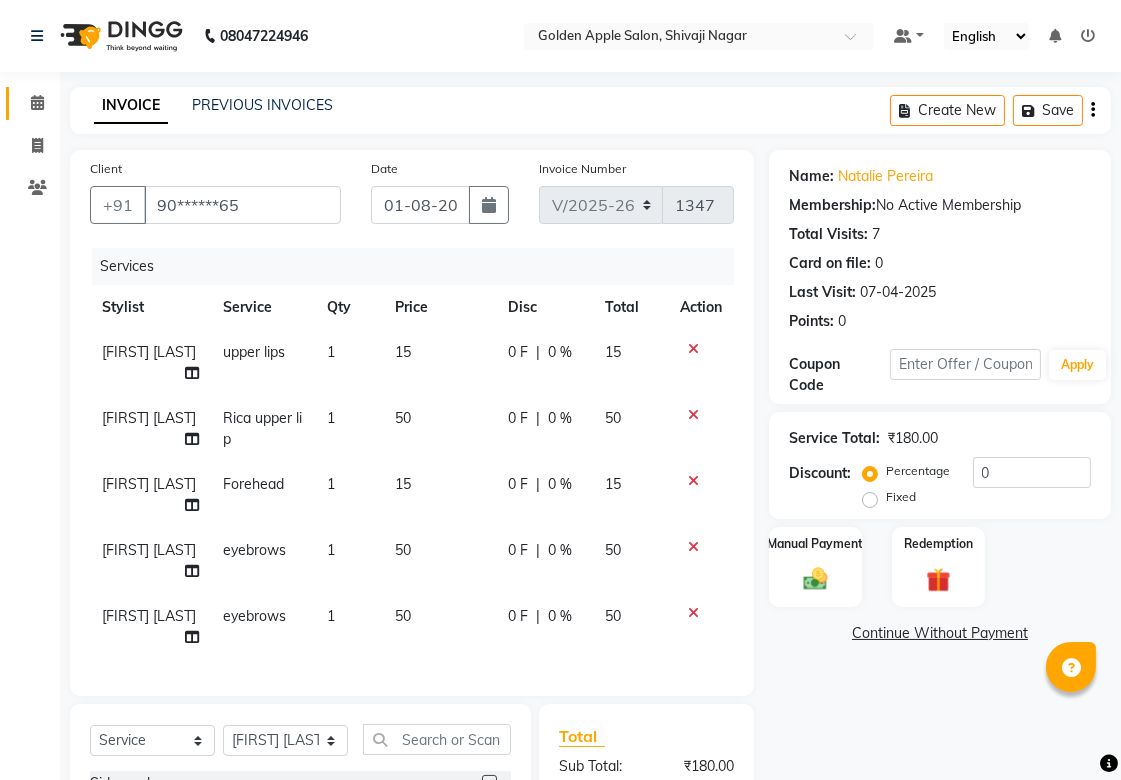 scroll, scrollTop: 265, scrollLeft: 0, axis: vertical 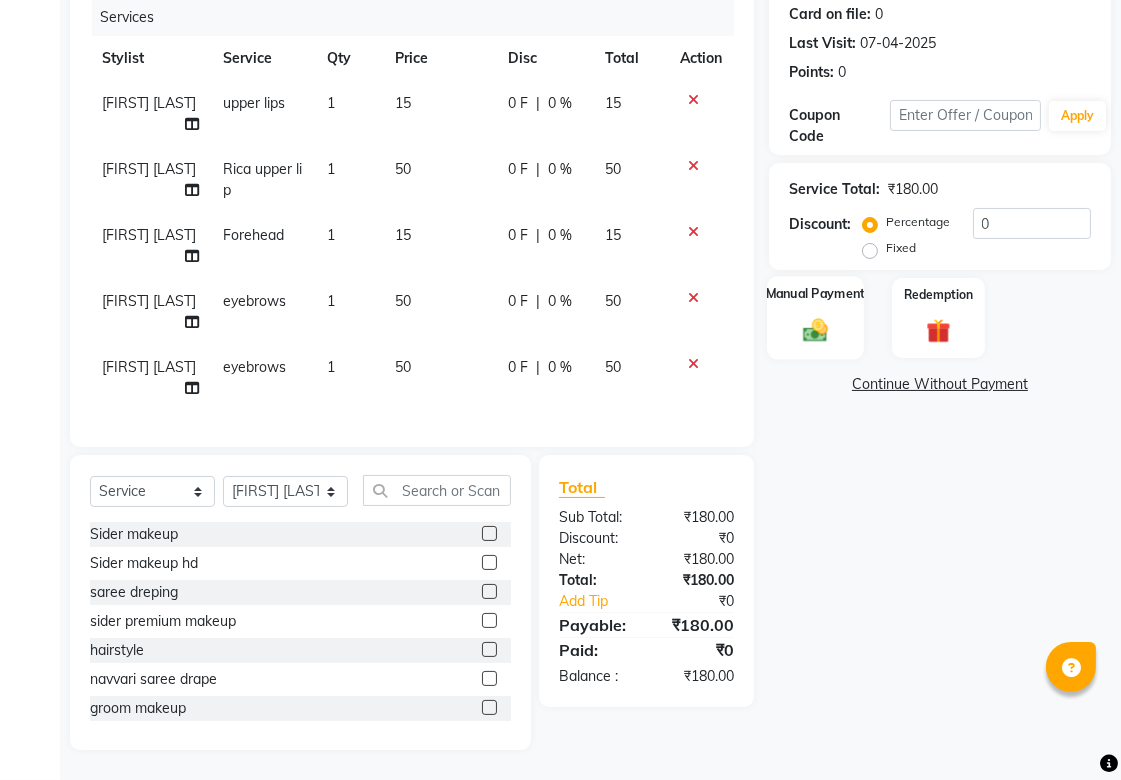 click on "Manual Payment" 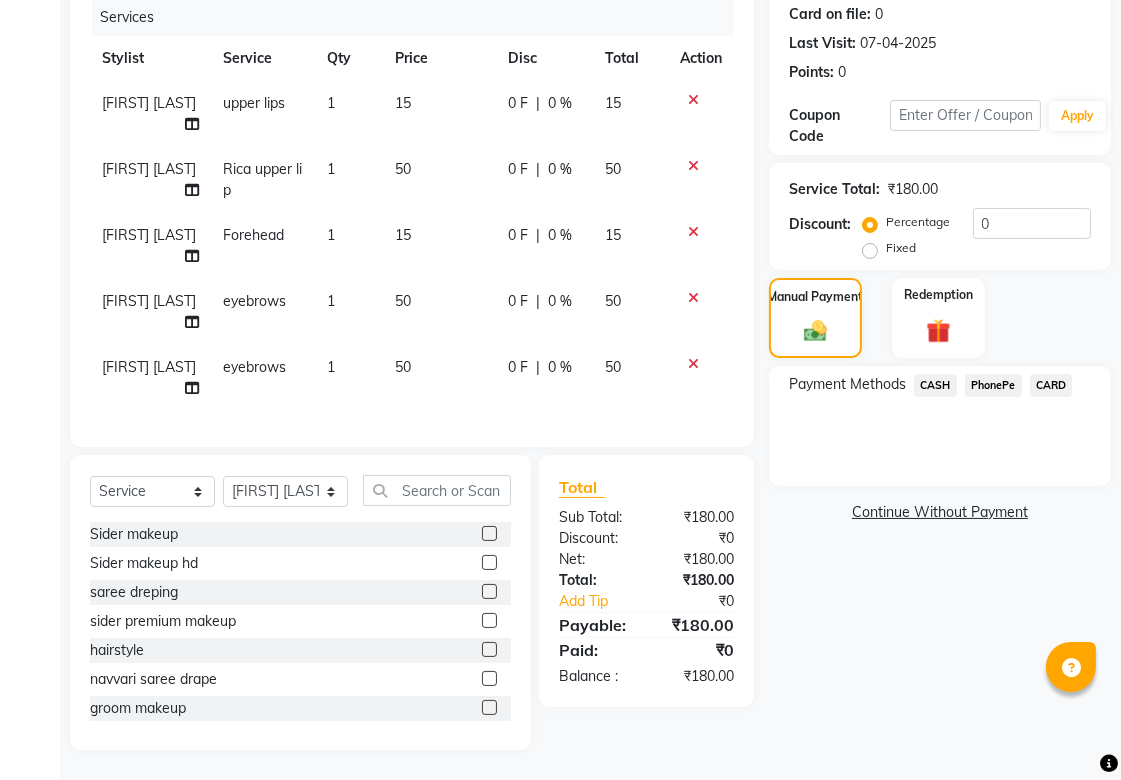 click on "PhonePe" 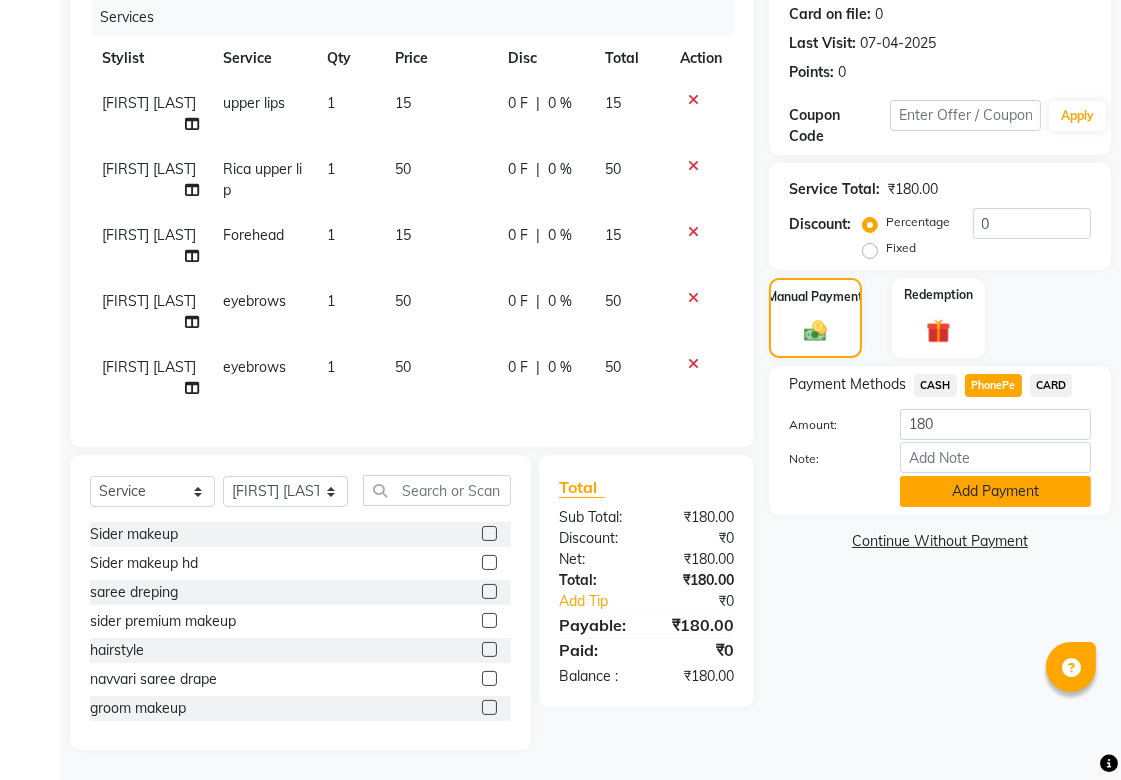 click on "Add Payment" 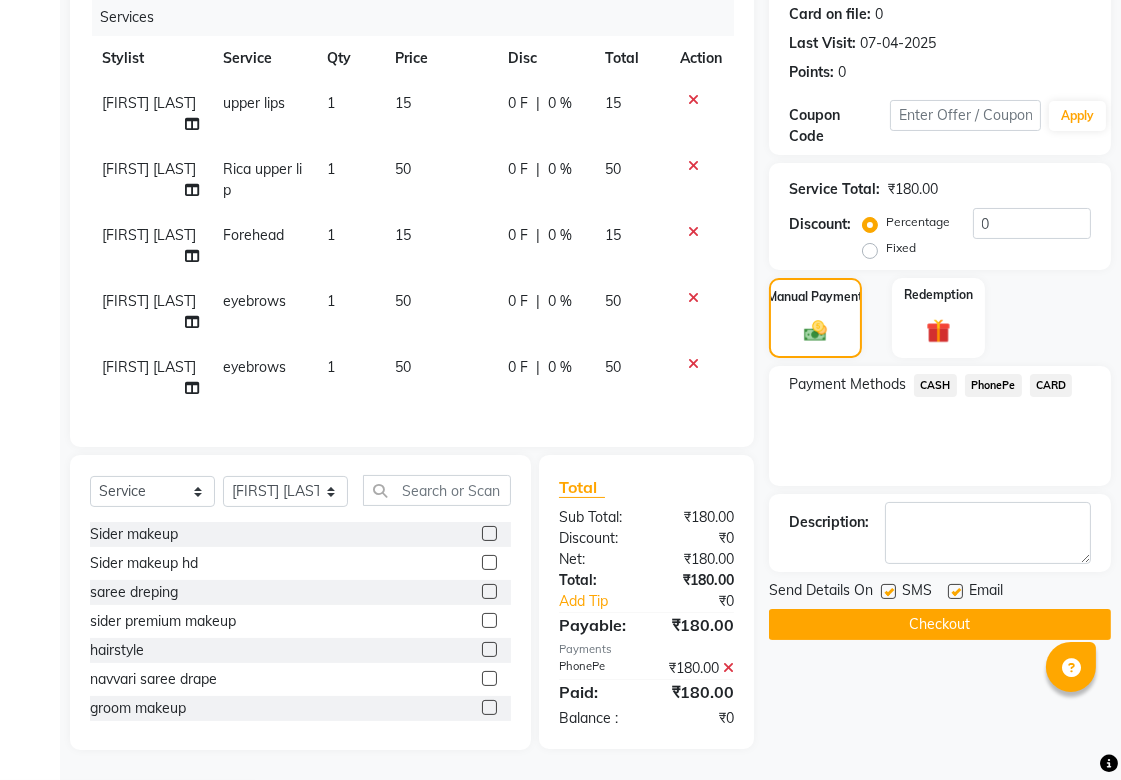 click 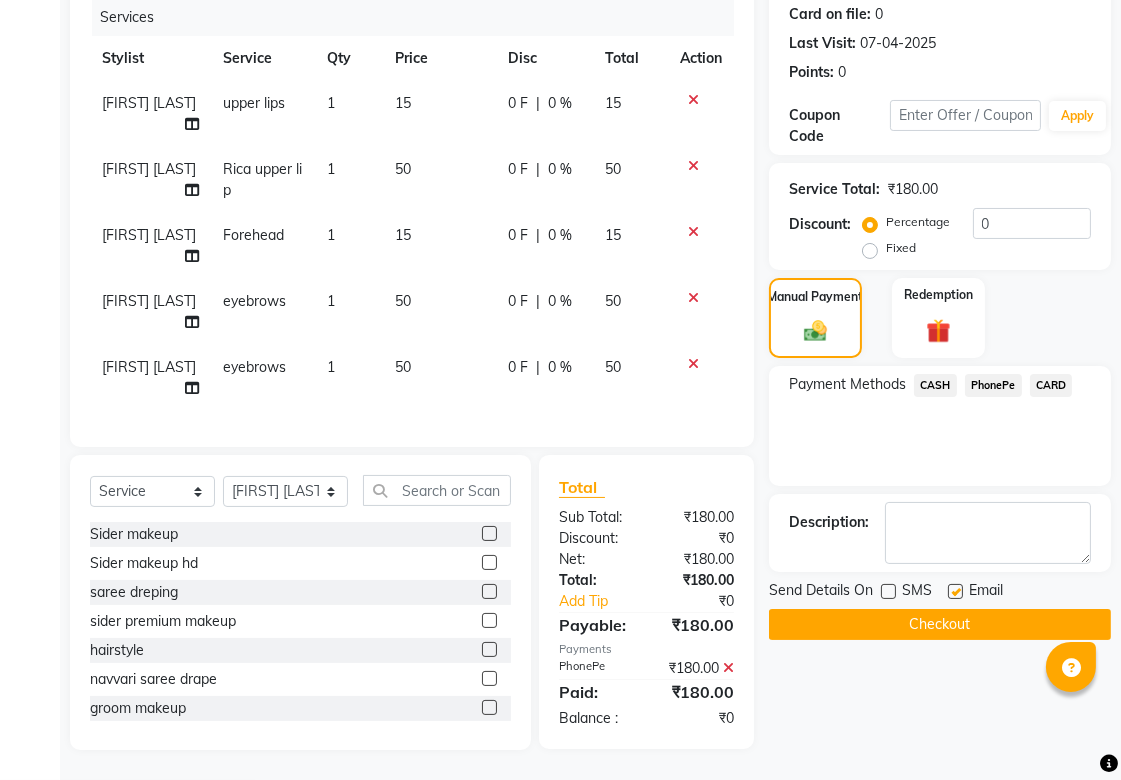 click 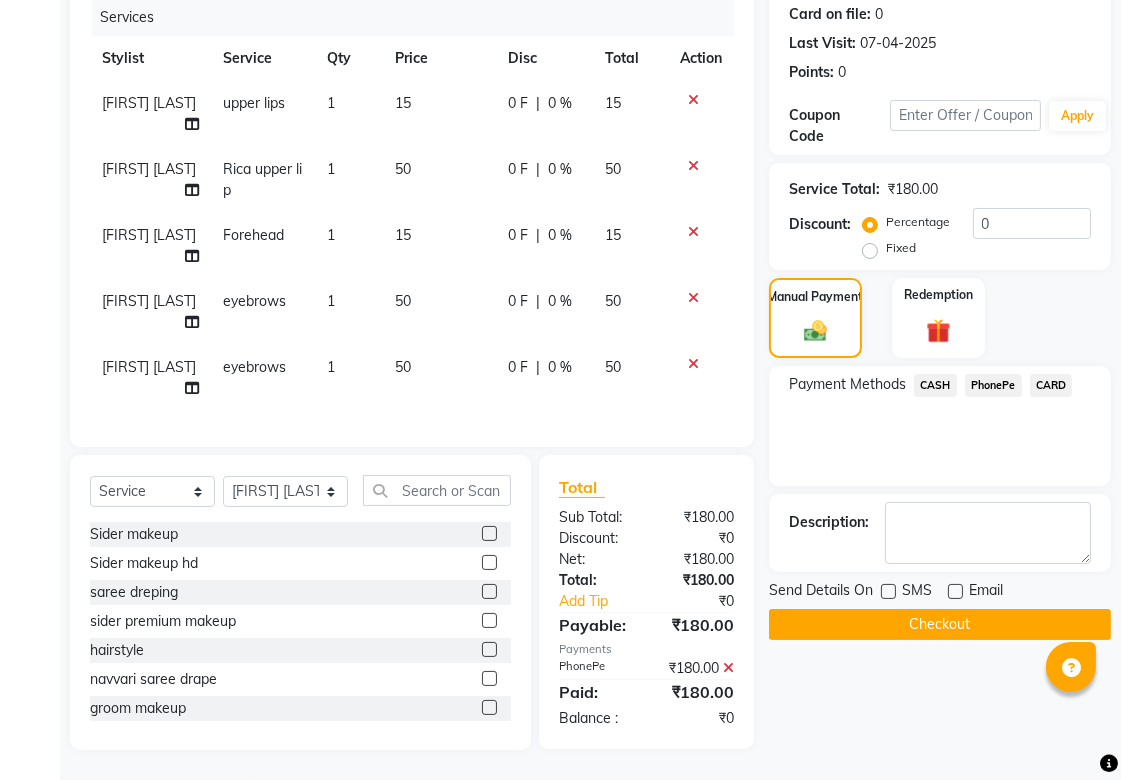 click on "Checkout" 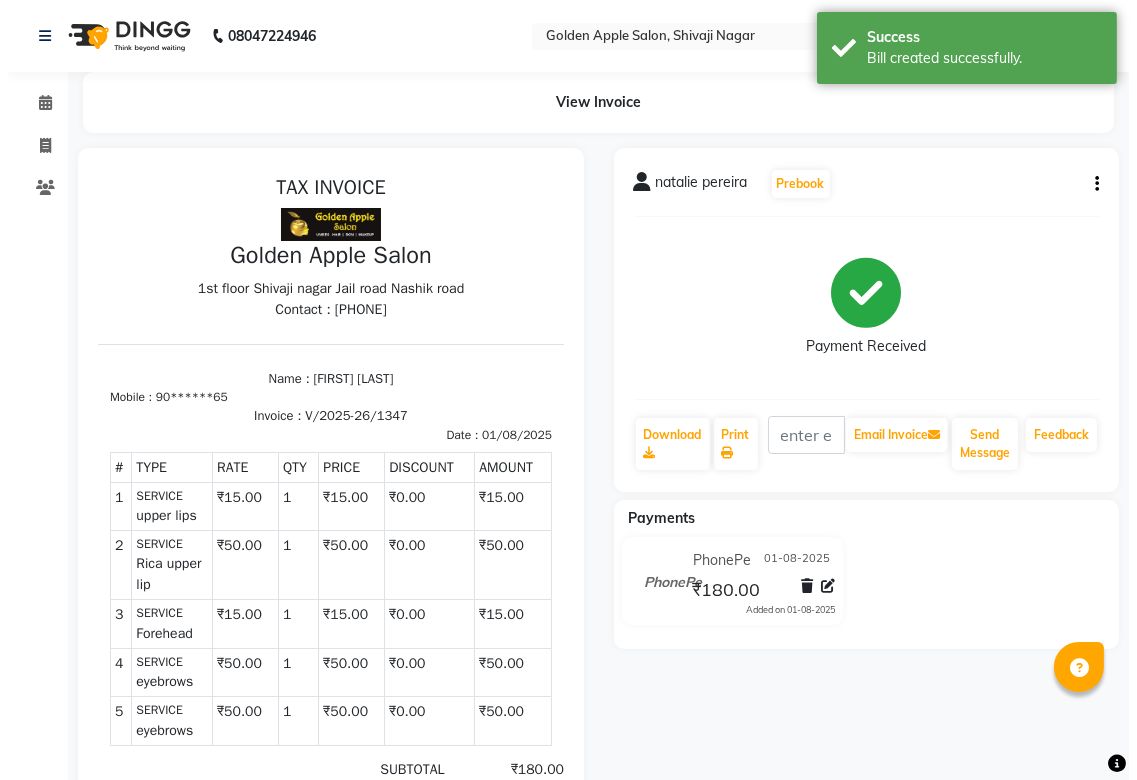 scroll, scrollTop: 0, scrollLeft: 0, axis: both 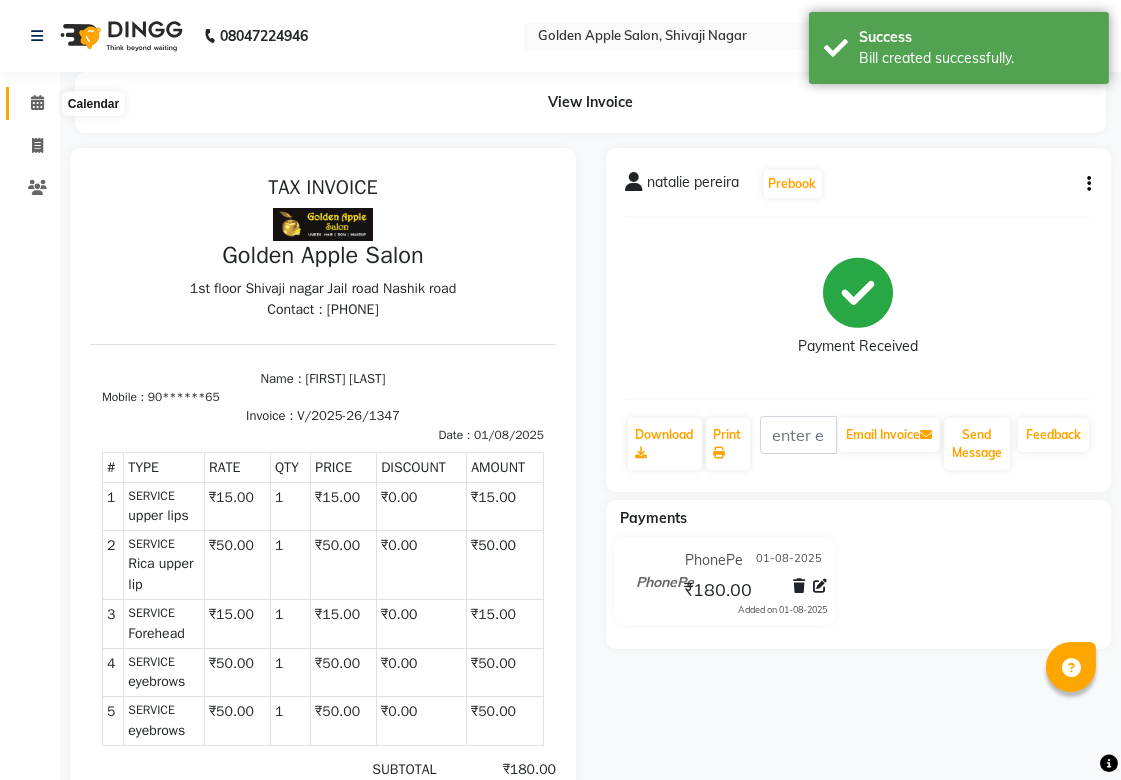 click 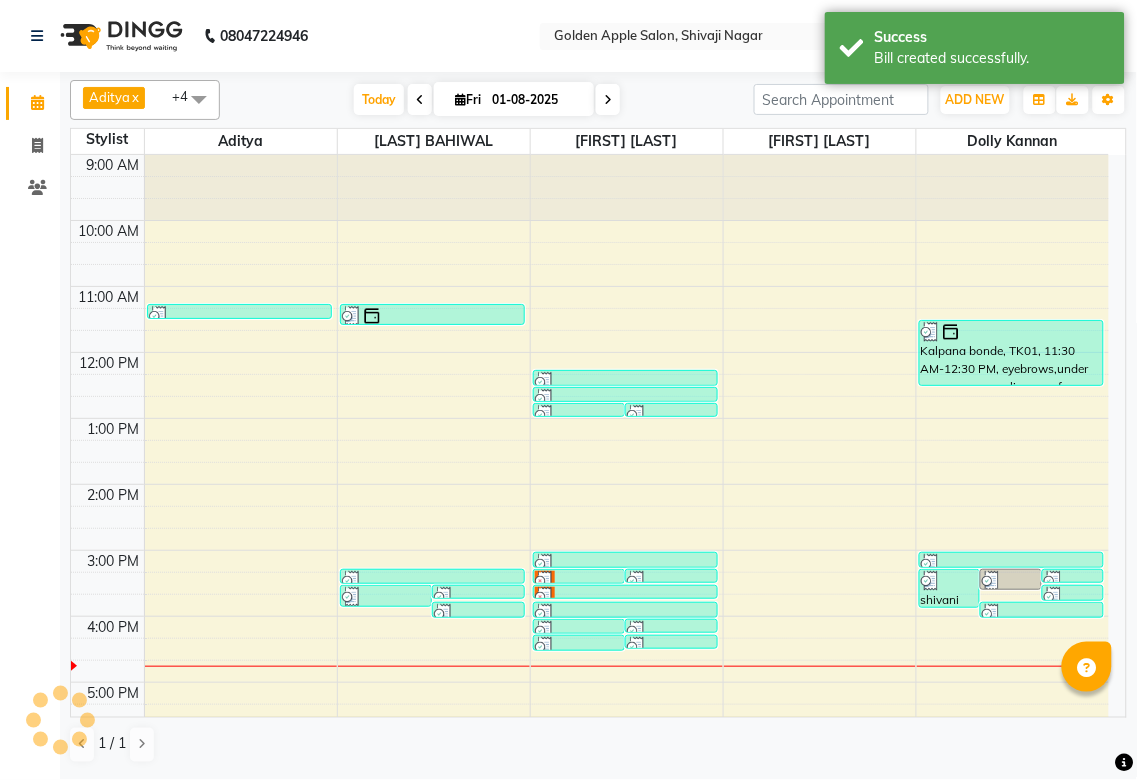 scroll, scrollTop: 261, scrollLeft: 0, axis: vertical 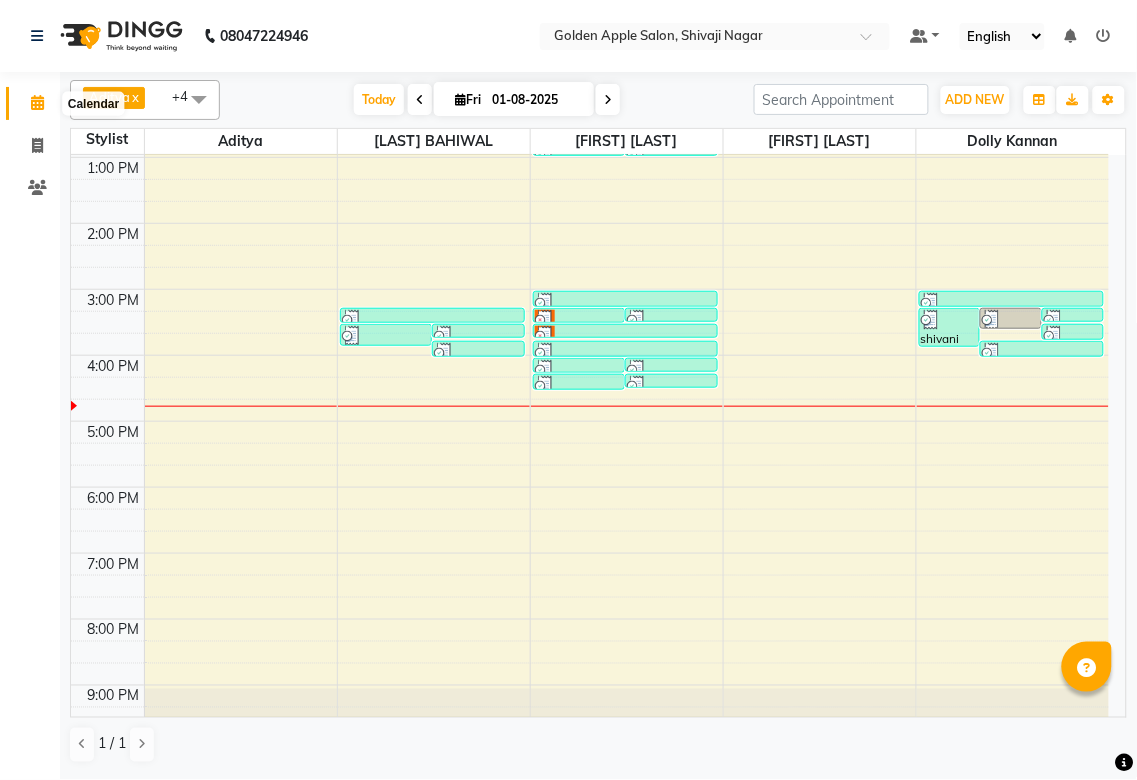 click 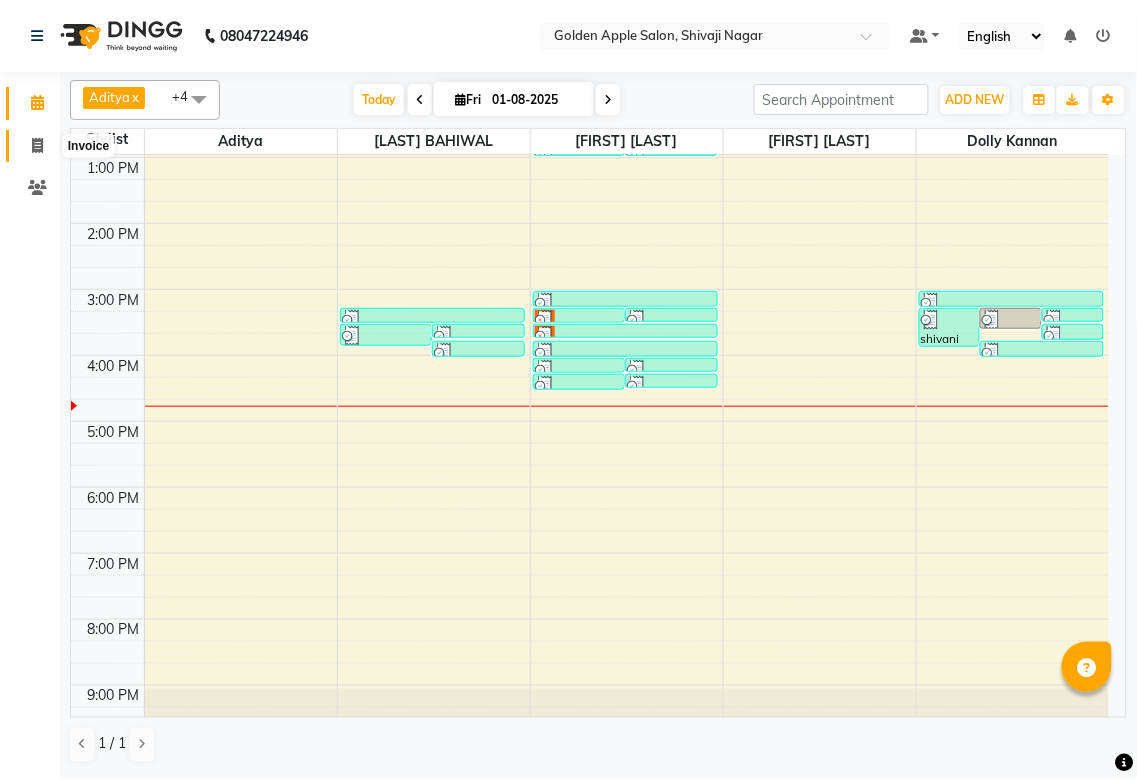 click 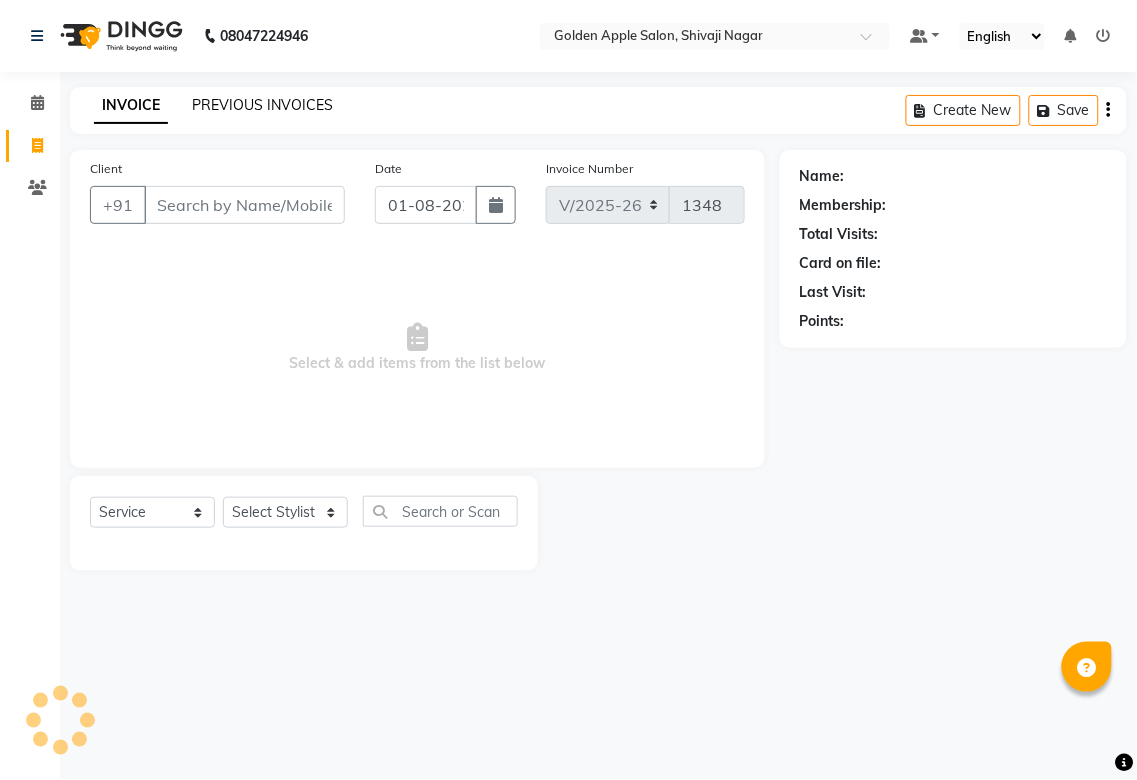 click on "PREVIOUS INVOICES" 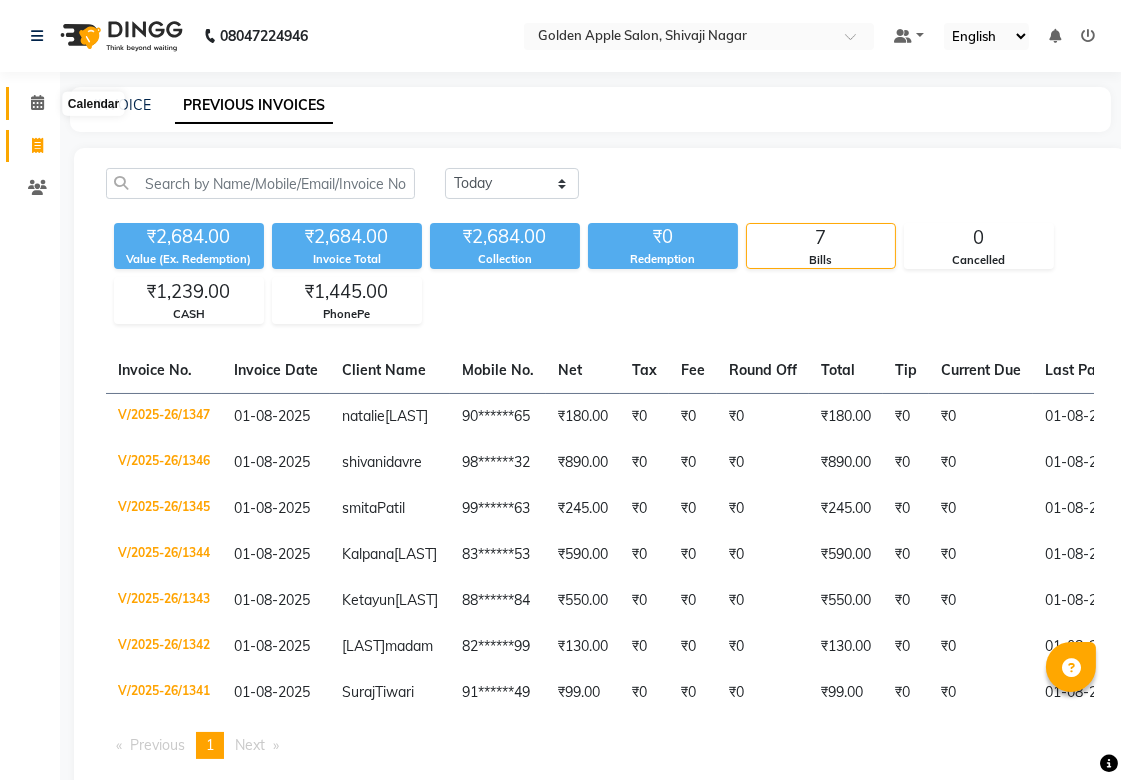 click 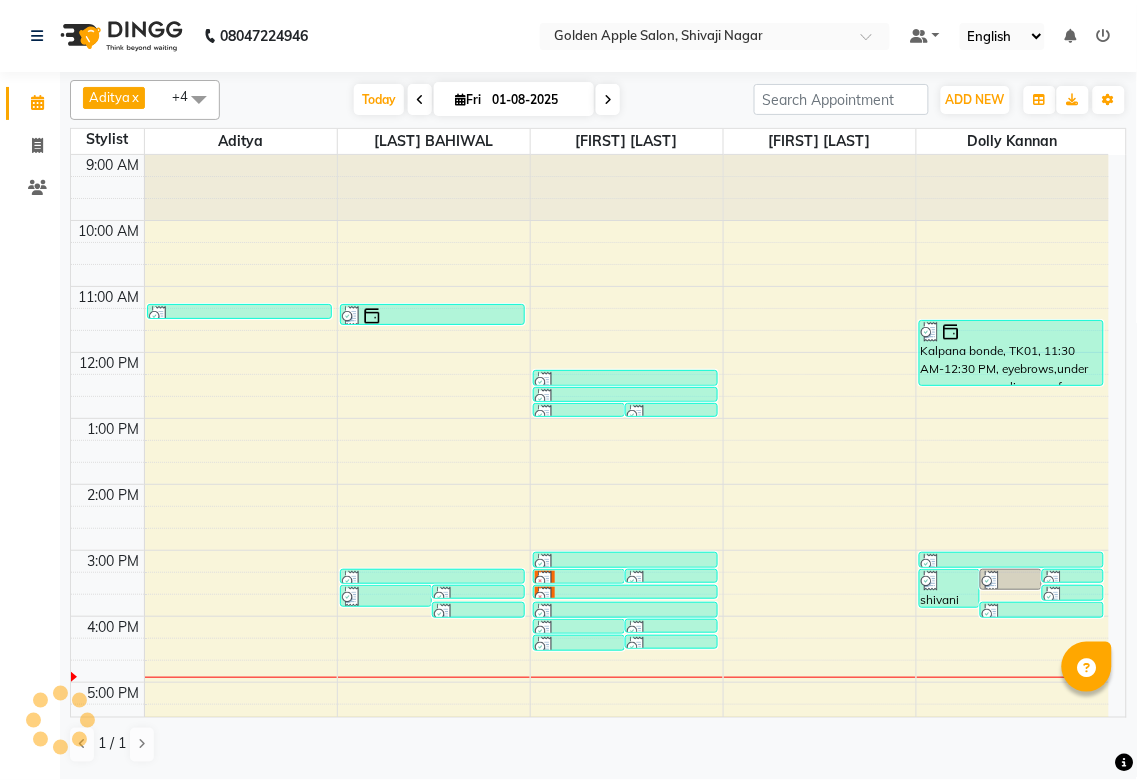 scroll, scrollTop: 300, scrollLeft: 0, axis: vertical 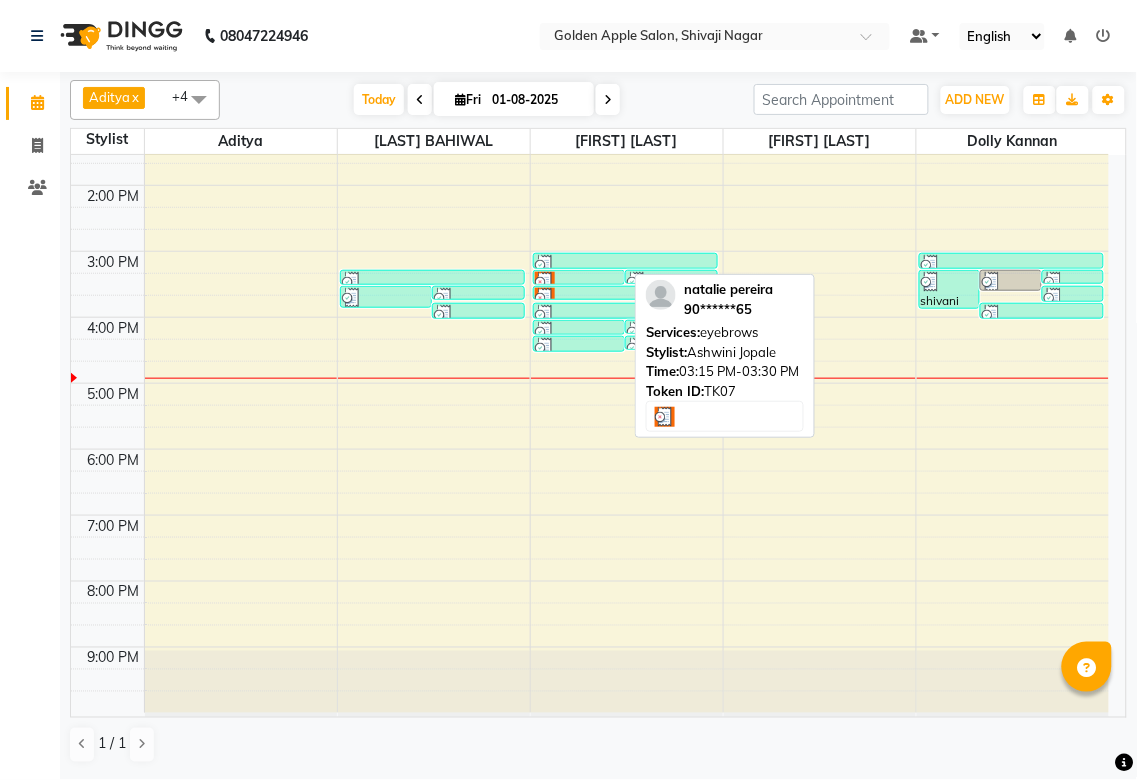 click at bounding box center [579, 282] 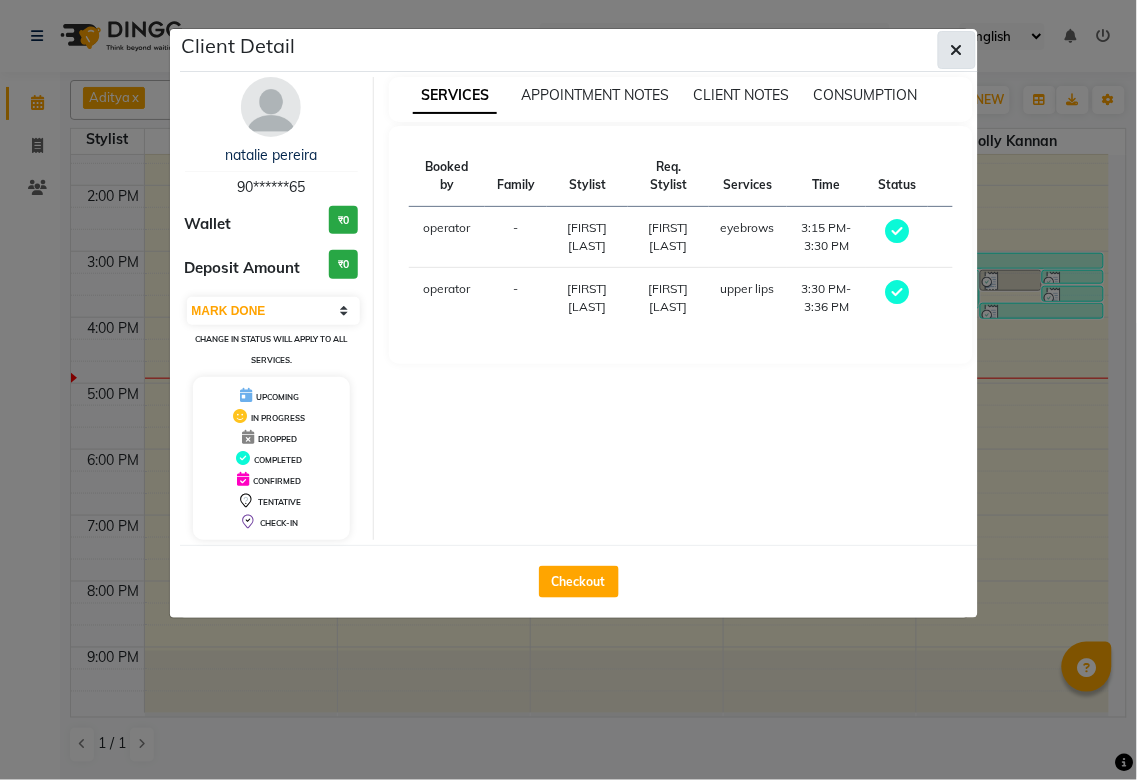 click 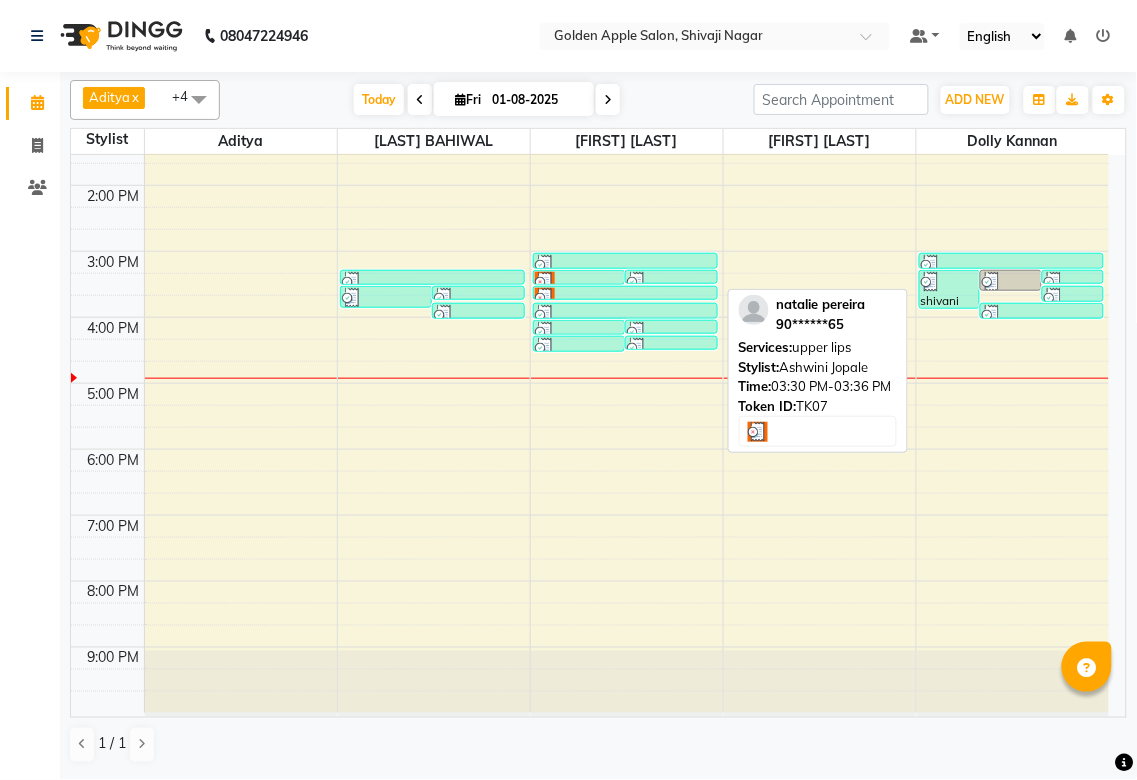 click on "natalie pereira, TK07, 03:30 PM-03:36 PM, upper lips" at bounding box center [625, 293] 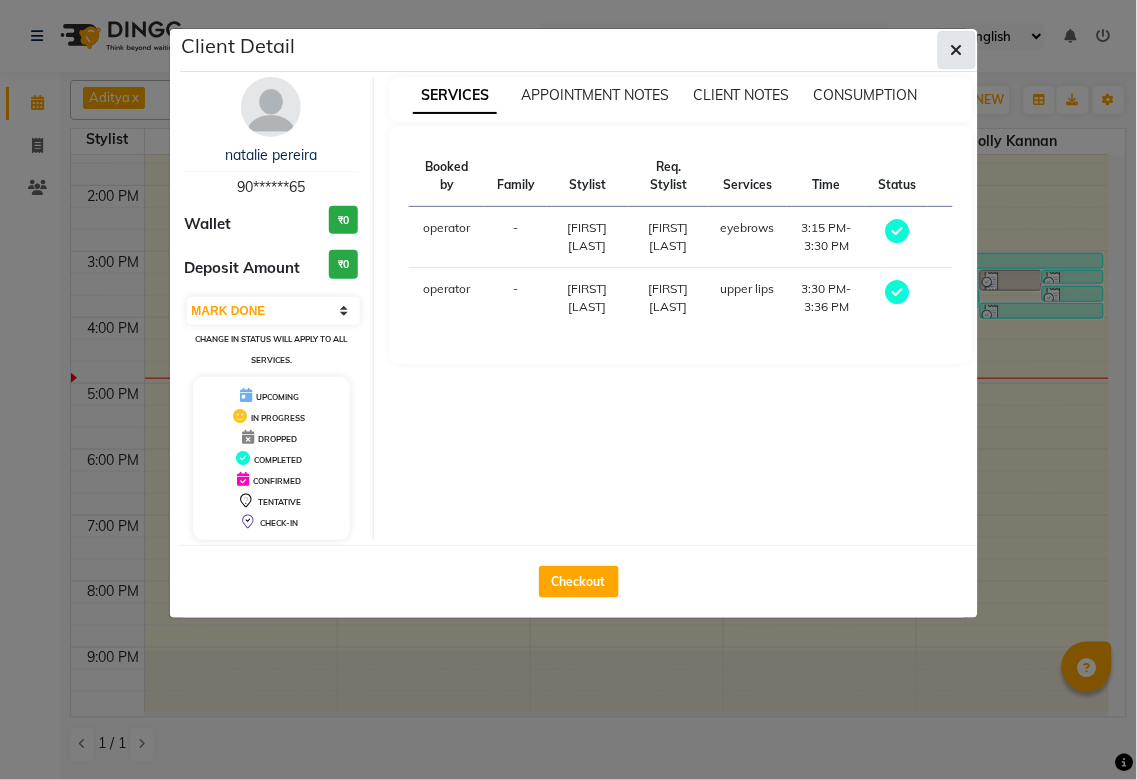 click 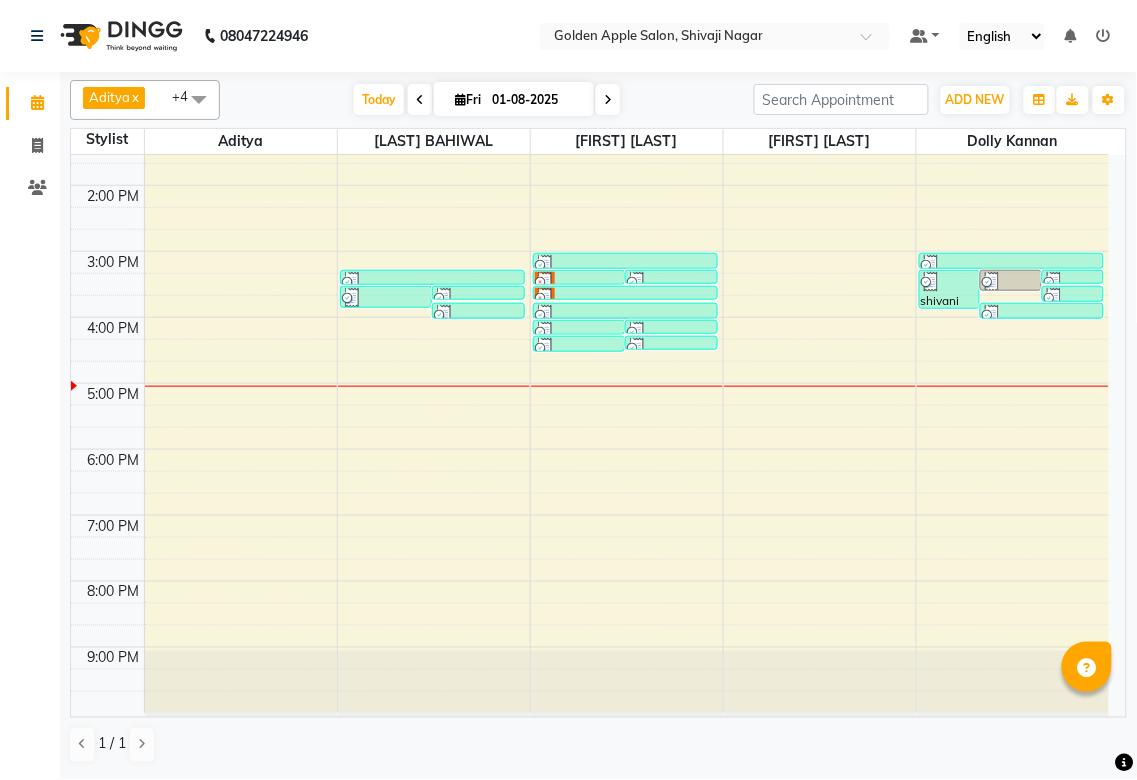 click on "9:00 AM 10:00 AM 11:00 AM 12:00 PM 1:00 PM 2:00 PM 3:00 PM 4:00 PM 5:00 PM 6:00 PM 7:00 PM 8:00 PM 9:00 PM     [FIRST] [LAST], TK02, 11:15 AM-11:30 AM, Mens Beared      [FIRST] [LAST], TK06, 03:30 PM-03:50 PM, Hand wax     [FIRST] [LAST], TK05, 03:30 PM-03:41 PM, upper lips,eyebrows,Forehead     [FIRST] [LAST], TK06, 03:45 PM-04:00 PM, under arms wax     [FIRST] [LAST], TK01, 11:15 AM-11:35 AM, Hand wax     [FIRST] [LAST], TK05, 03:15 PM-03:30 PM, eyebrows     [LAST] madam, TK03, 12:45 PM-12:51 PM, upper lips     [LAST] madam, TK03, 12:45 PM-12:50 PM, Forehead     [FIRST] [LAST], TK07, 03:15 PM-03:30 PM, eyebrows     [FIRST] [LAST], TK05, 03:15 PM-03:21 PM, upper lips     [FIRST] [LAST], TK08, 04:00 PM-04:15 PM, Rica upper lip     [FIRST] [LAST], TK08, 04:00 PM-04:06 PM, upper lips     [FIRST] [LAST], TK08, 04:15 PM-04:30 PM, eyebrows     [FIRST] [LAST], TK08, 04:15 PM-04:20 PM, Forehead     [LAST] madam, TK03, 12:15 PM-12:30 PM, eyebrows     [LAST] madam, TK03, 12:30 PM-12:45 PM, eyebrows" at bounding box center [590, 284] 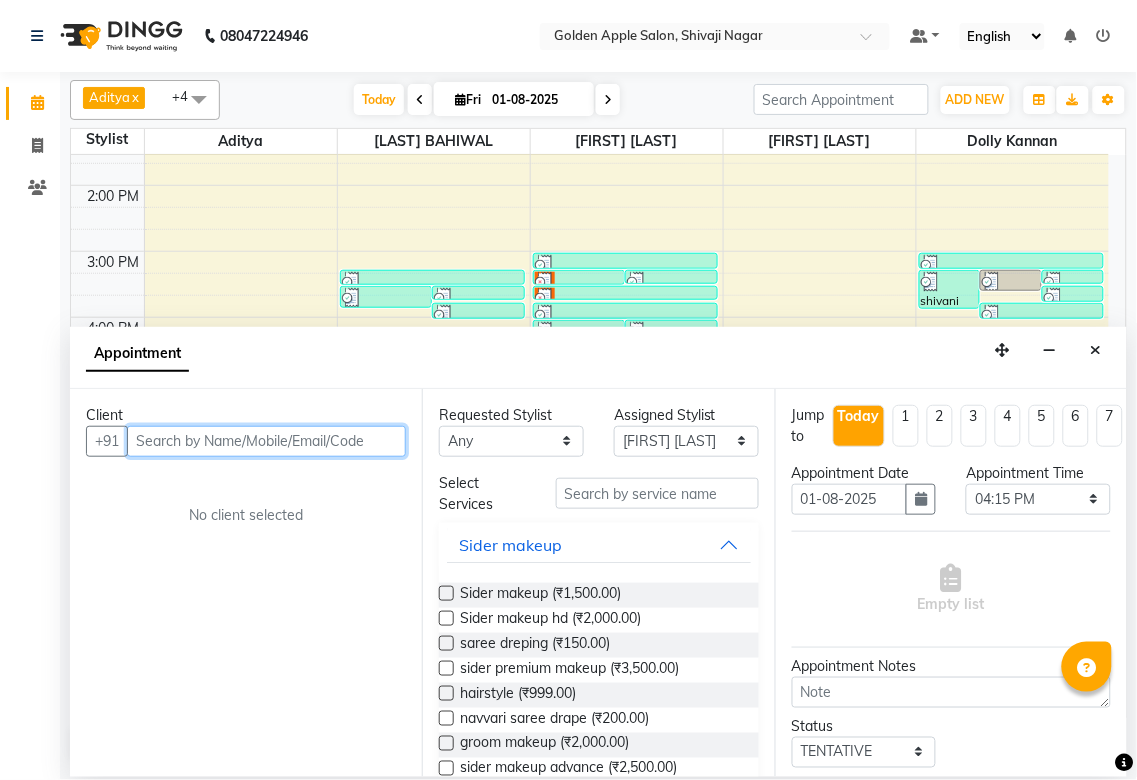 click at bounding box center [266, 441] 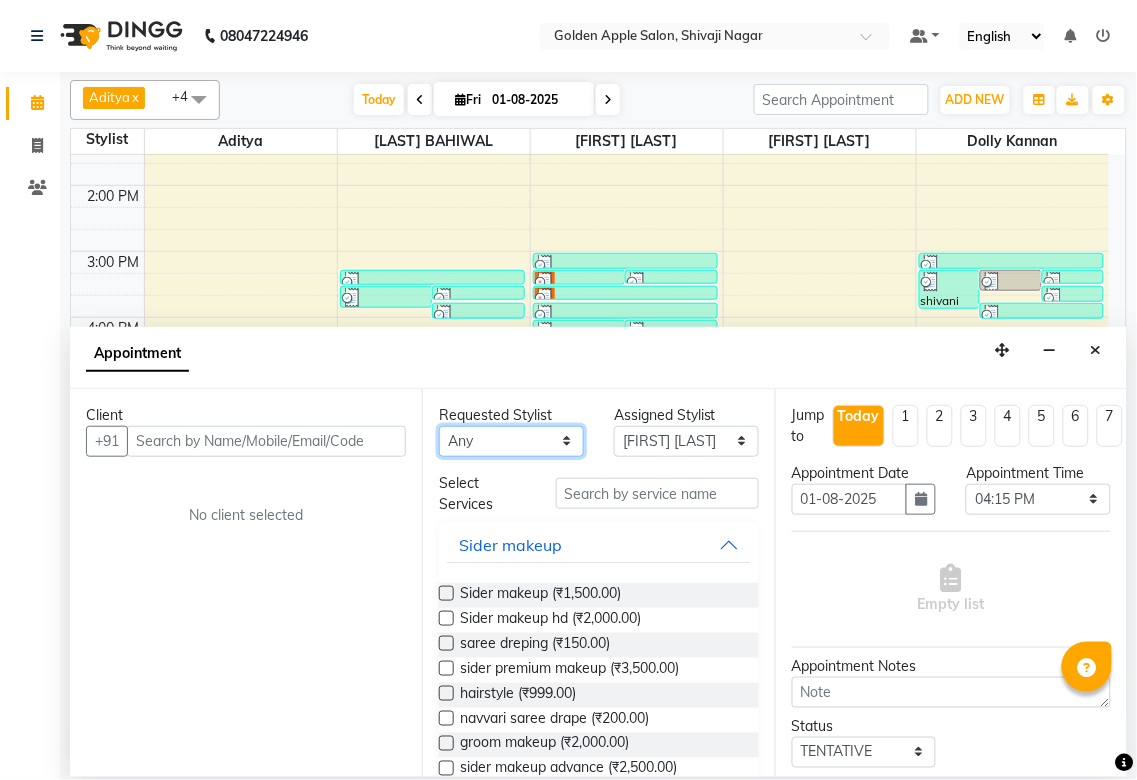click on "Any Aditya Anjali  BAHIWAL Aparana Satarrdekar ashwini jopale dolly kannan  Harshika Hire operator vijay ahire" at bounding box center [511, 441] 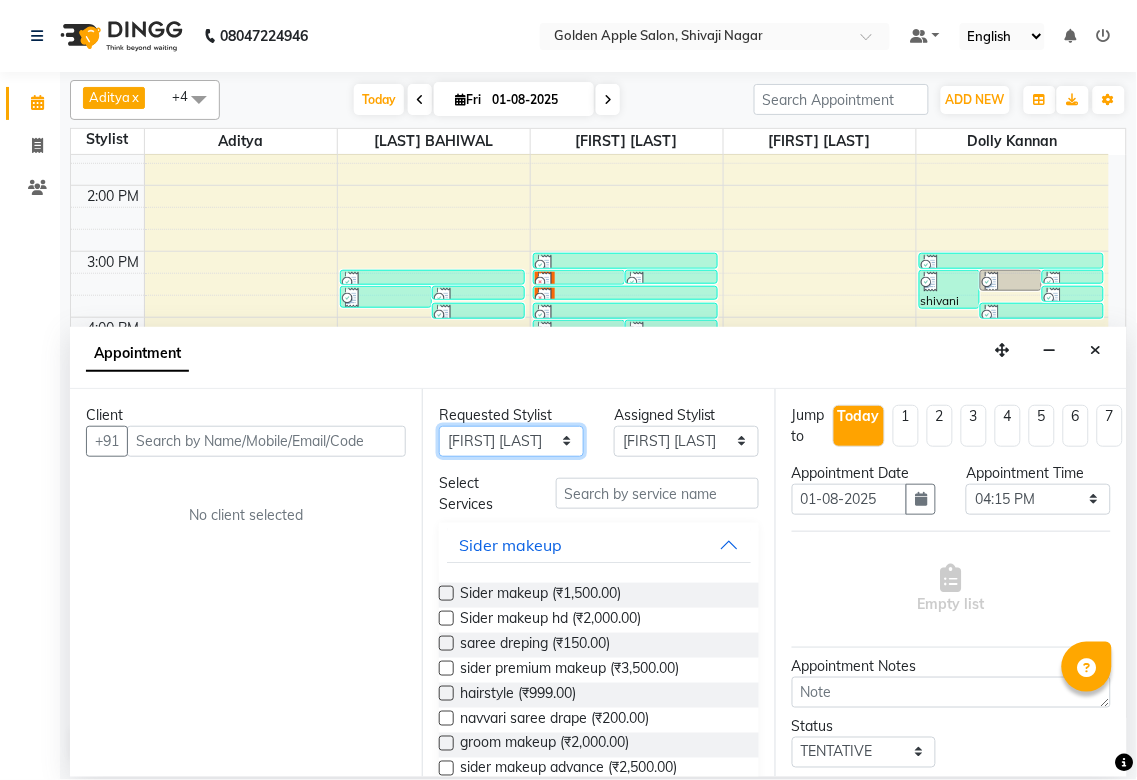 click on "Any Aditya Anjali  BAHIWAL Aparana Satarrdekar ashwini jopale dolly kannan  Harshika Hire operator vijay ahire" at bounding box center [511, 441] 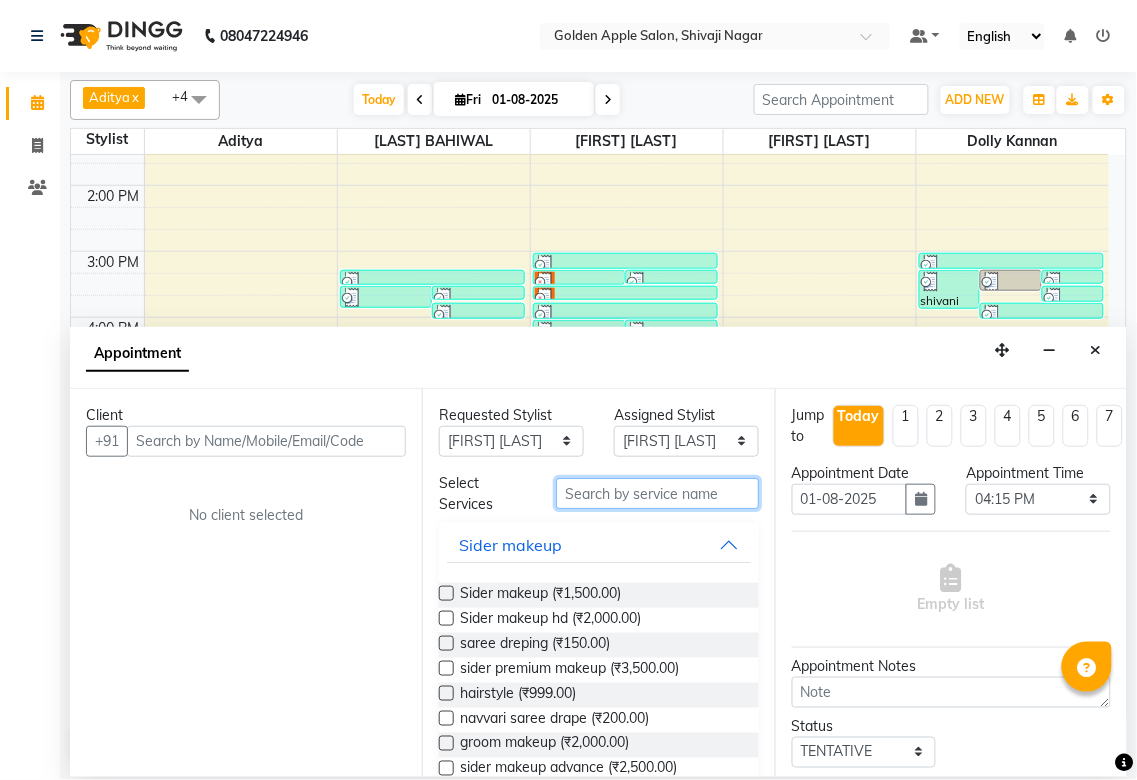 click at bounding box center (657, 493) 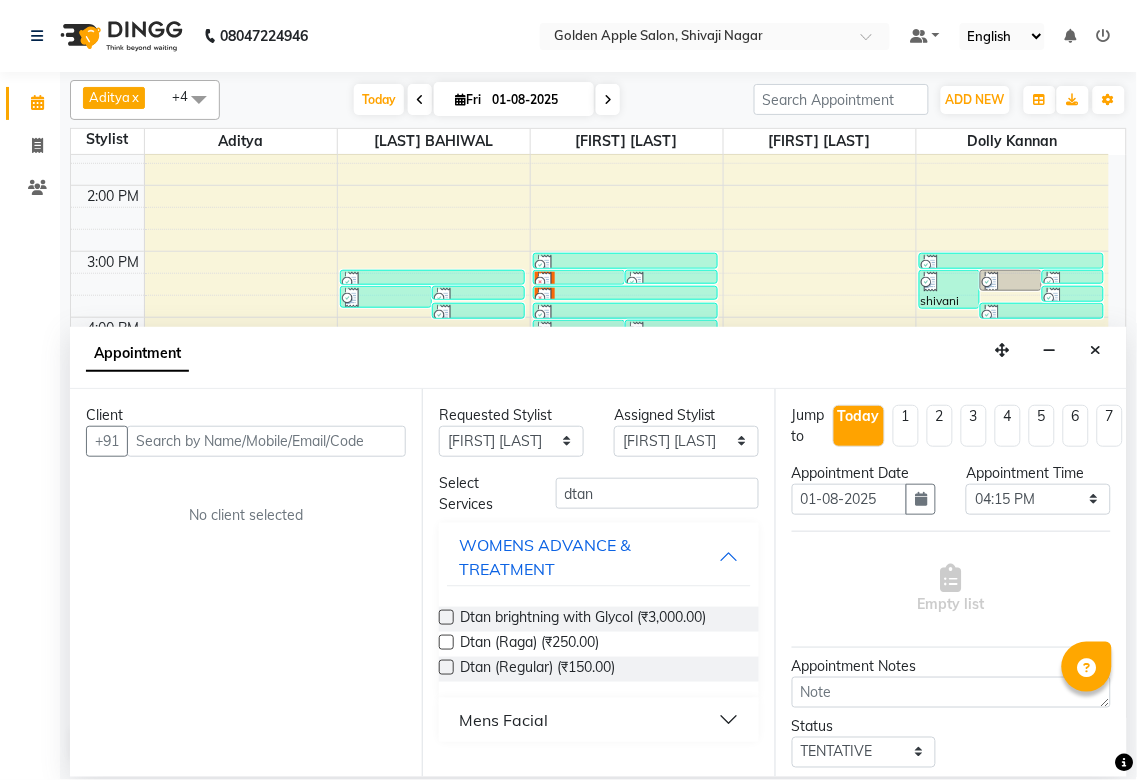 click at bounding box center [446, 617] 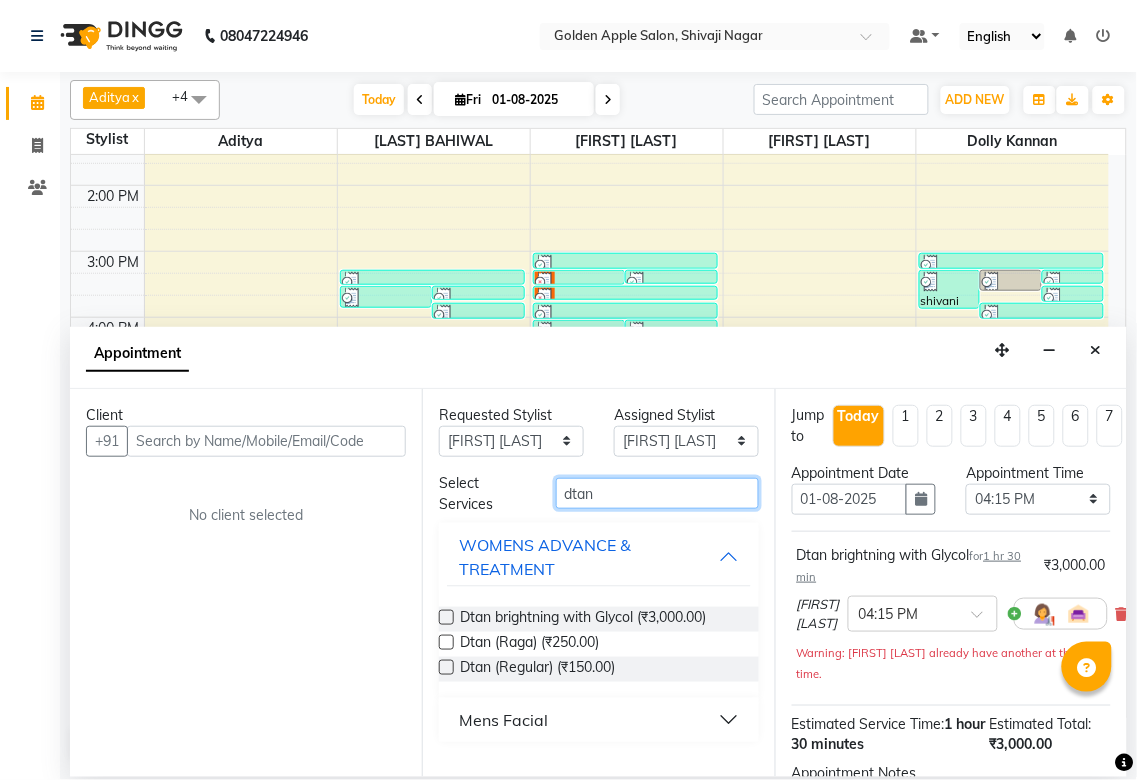 click on "dtan" at bounding box center [657, 493] 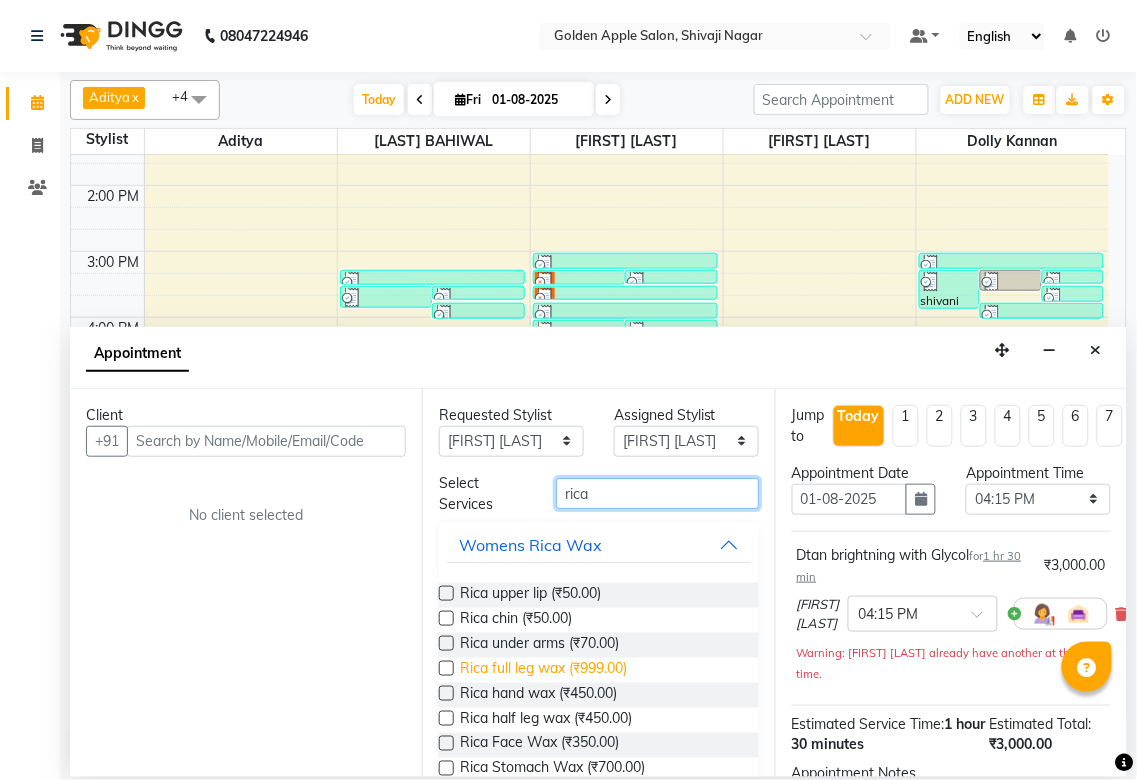 scroll, scrollTop: 111, scrollLeft: 0, axis: vertical 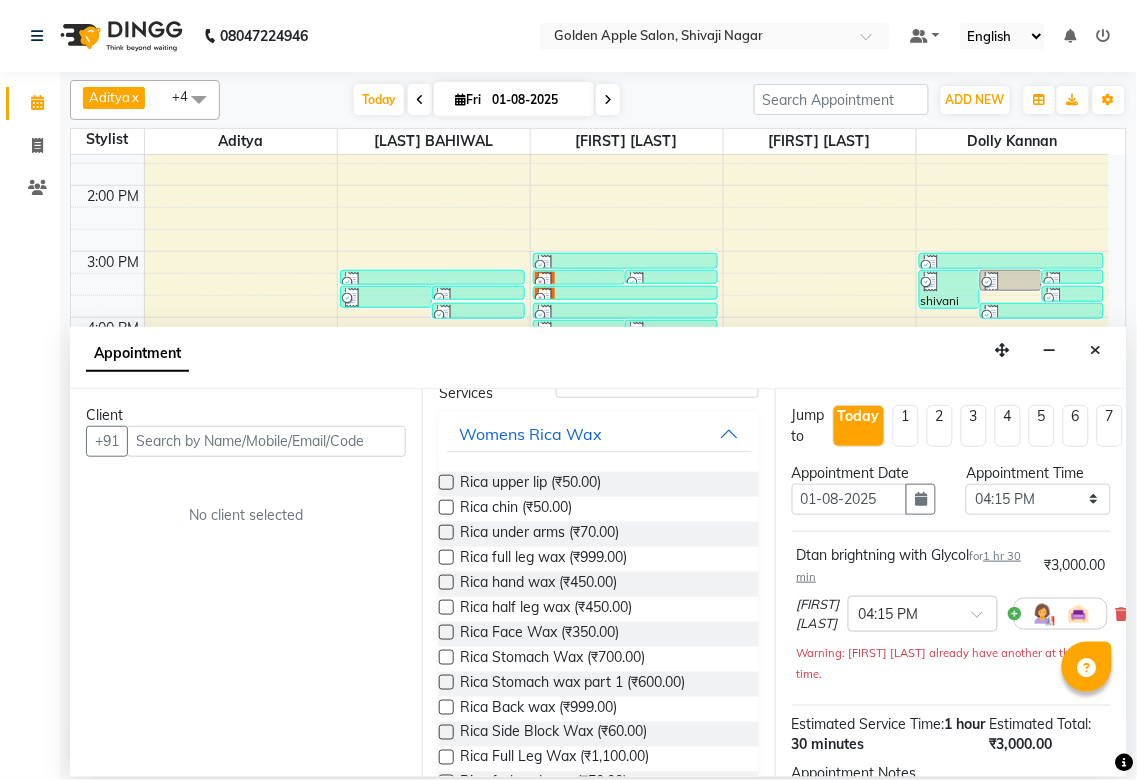 click at bounding box center (446, 557) 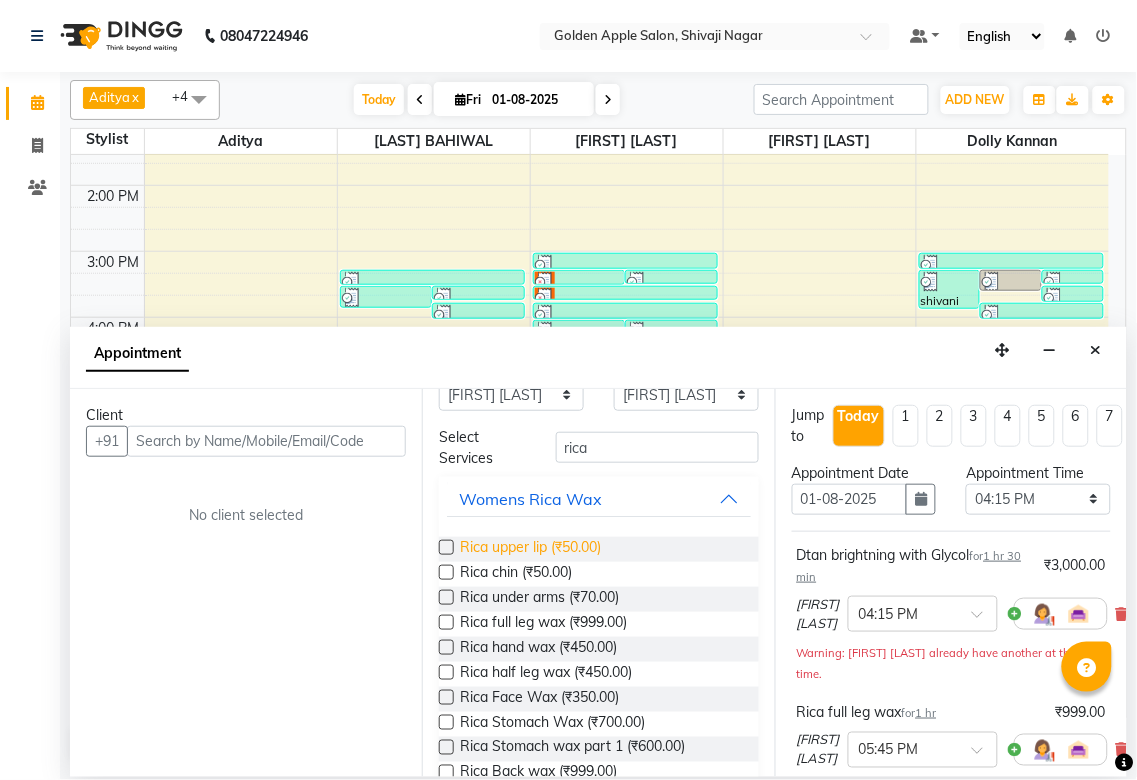 scroll, scrollTop: 0, scrollLeft: 0, axis: both 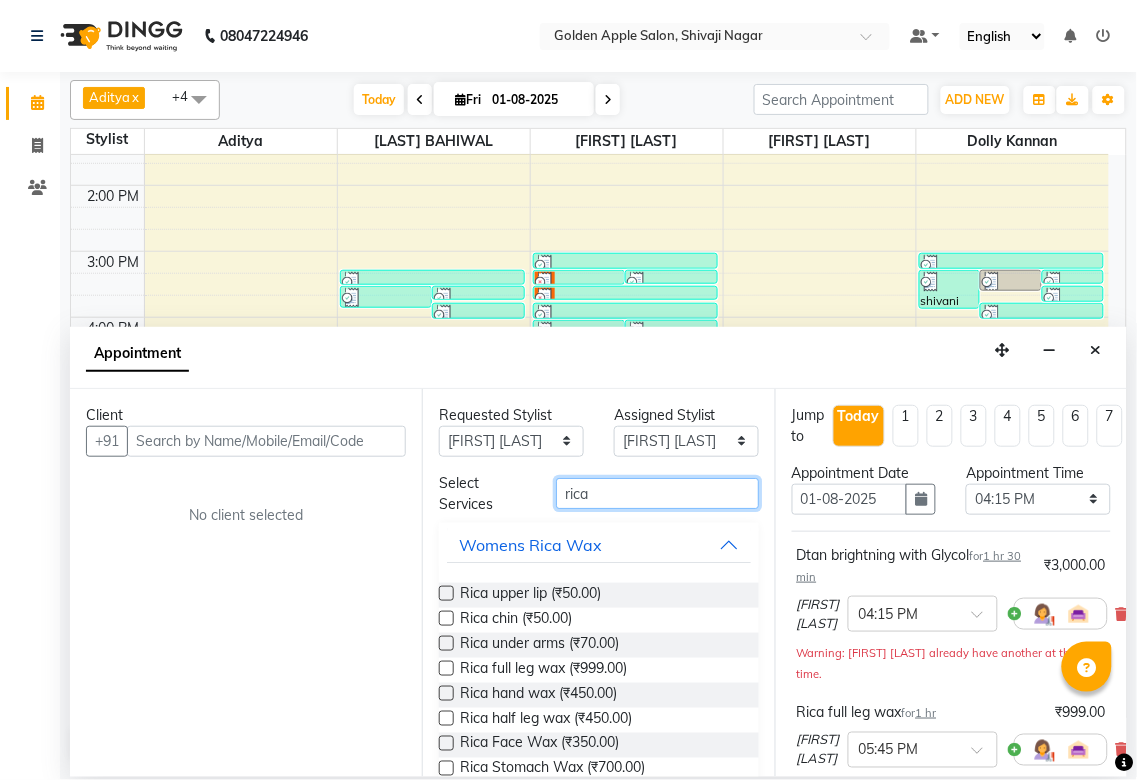 click on "rica" at bounding box center (657, 493) 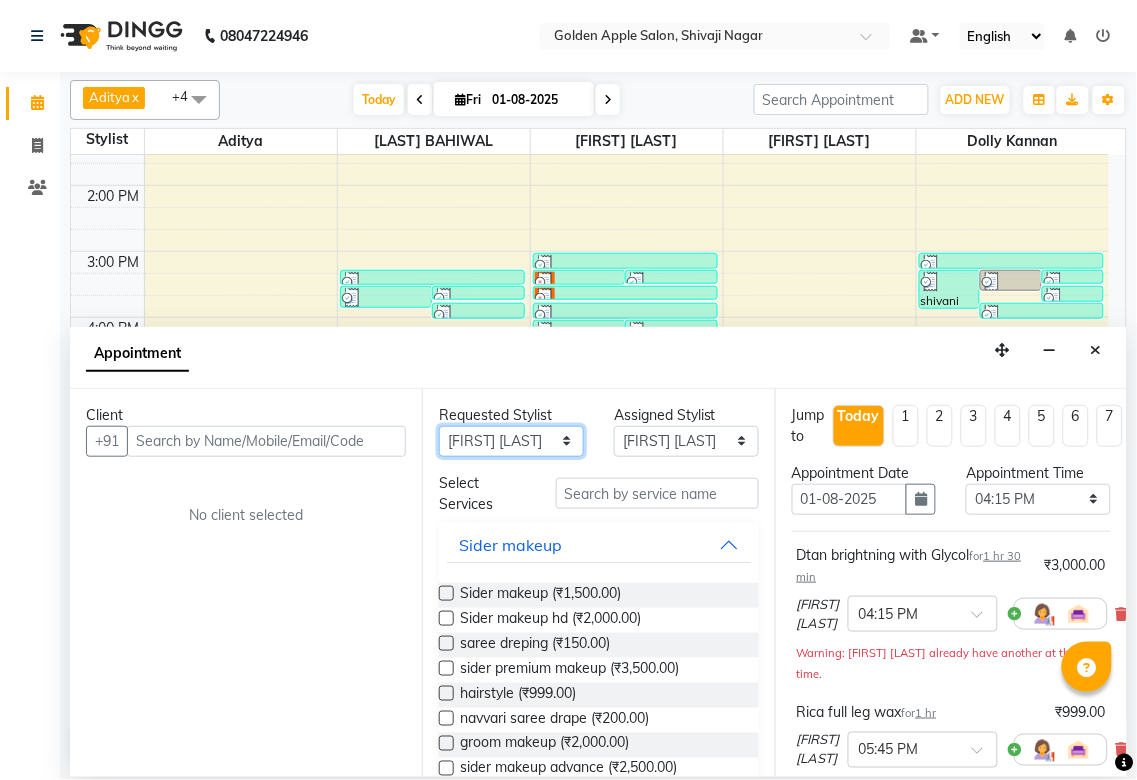 click on "Any Aditya Anjali  BAHIWAL Aparana Satarrdekar ashwini jopale dolly kannan  Harshika Hire operator vijay ahire" at bounding box center (511, 441) 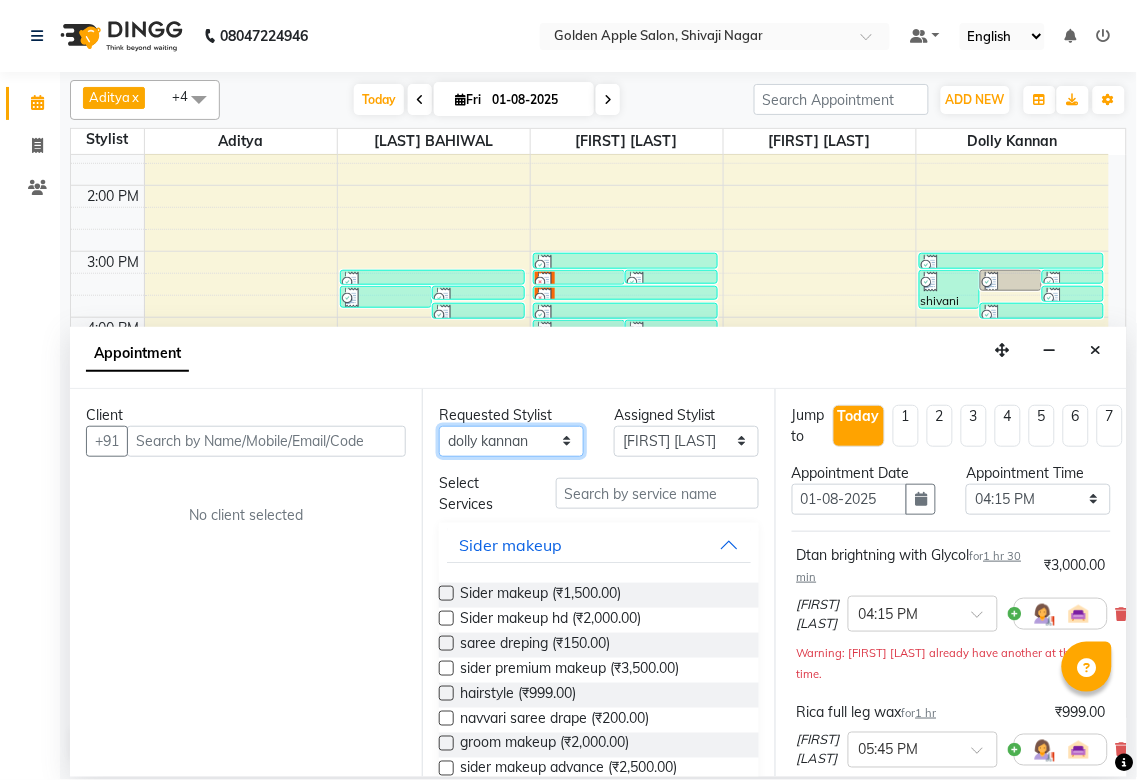 click on "Any Aditya Anjali  BAHIWAL Aparana Satarrdekar ashwini jopale dolly kannan  Harshika Hire operator vijay ahire" at bounding box center (511, 441) 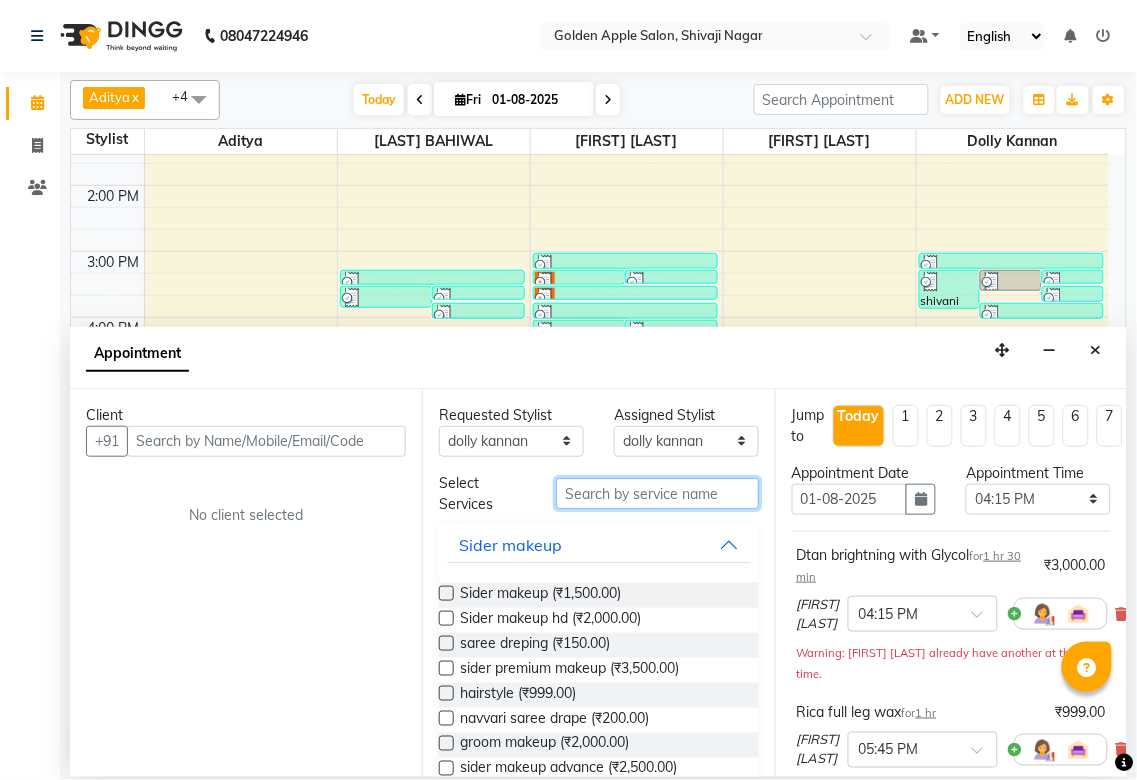 click at bounding box center (657, 493) 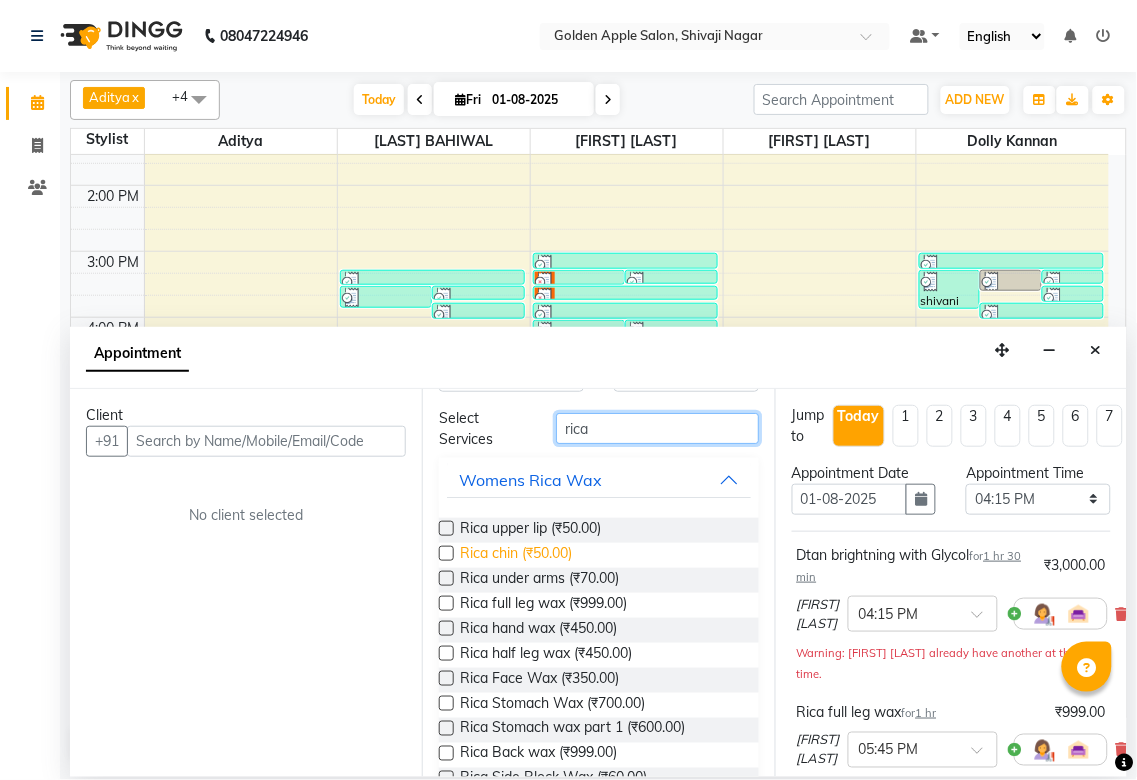 scroll, scrollTop: 111, scrollLeft: 0, axis: vertical 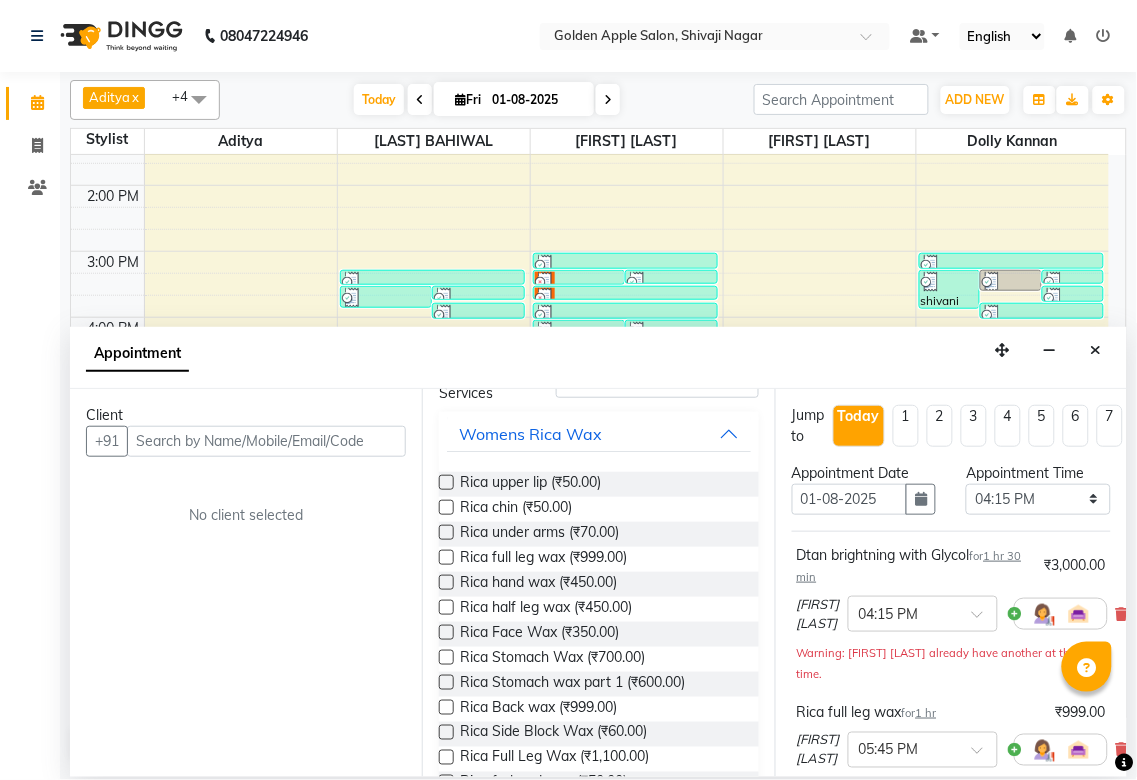click at bounding box center (446, 582) 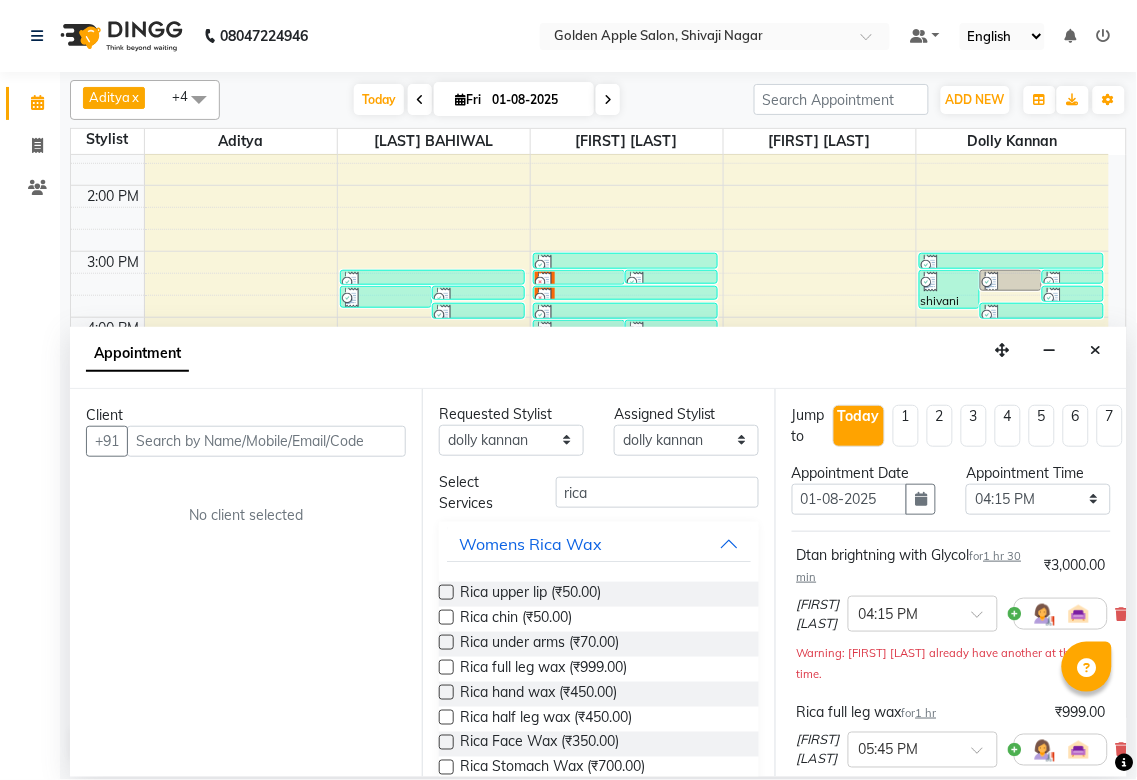 scroll, scrollTop: 0, scrollLeft: 0, axis: both 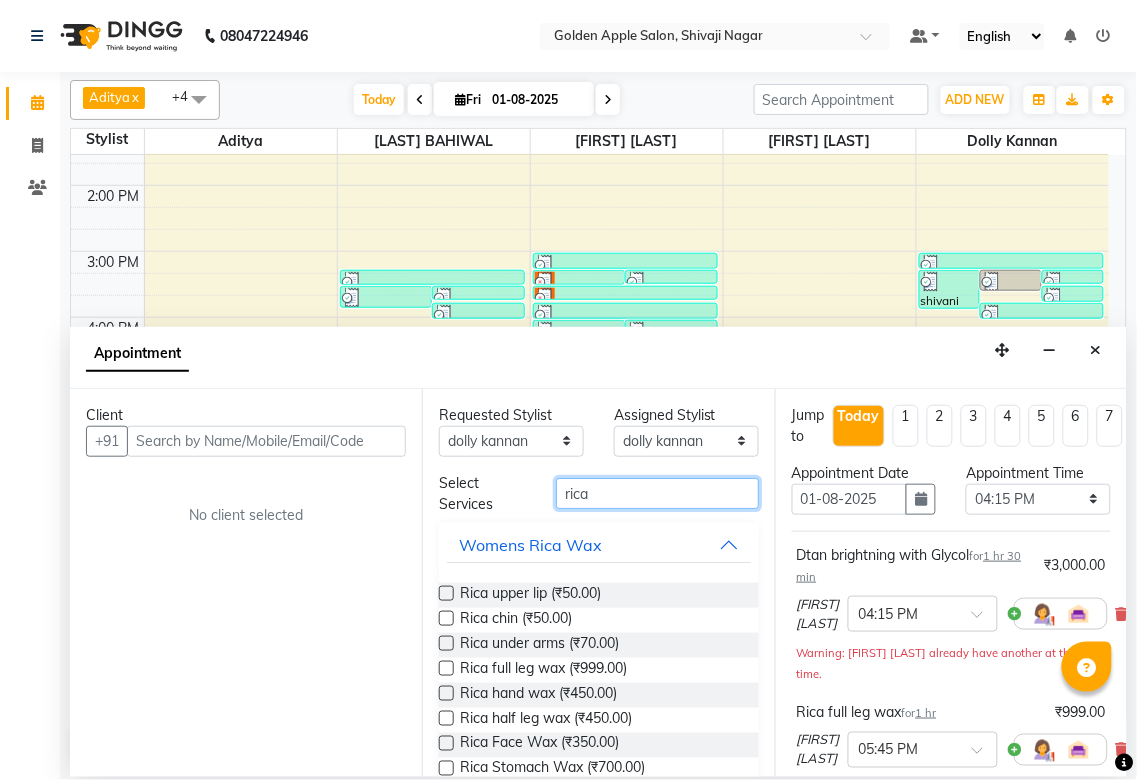 click on "rica" at bounding box center (657, 493) 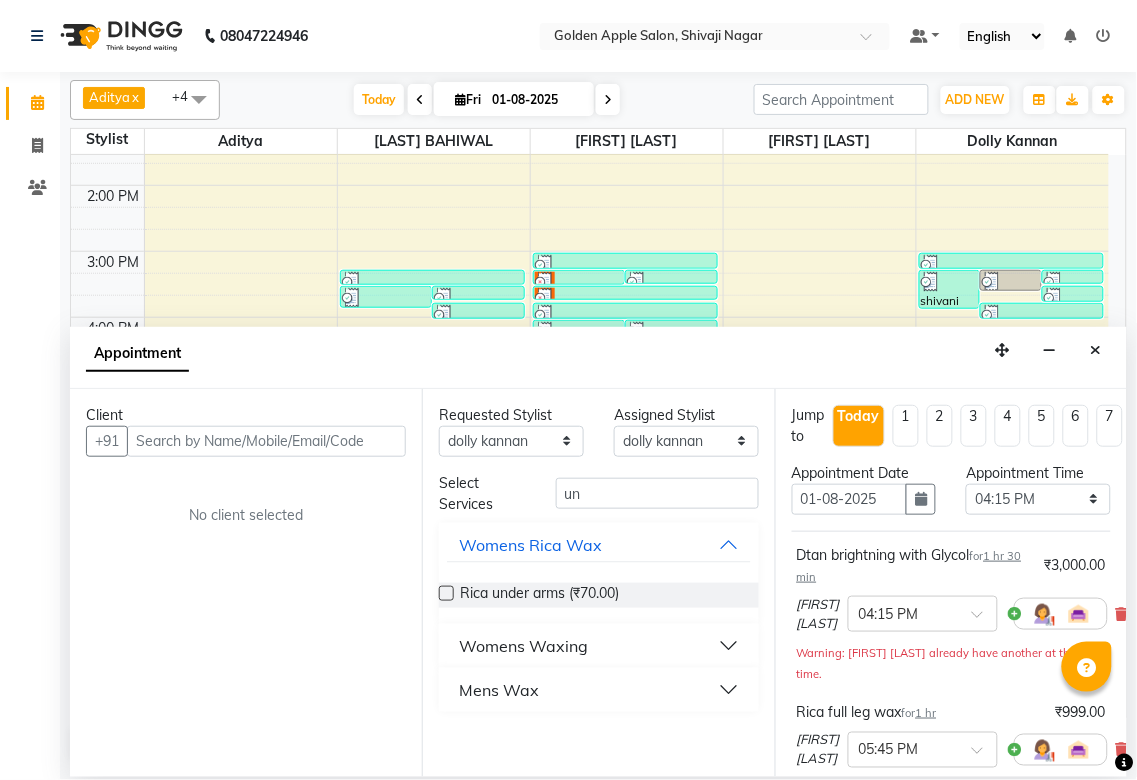 click at bounding box center (446, 593) 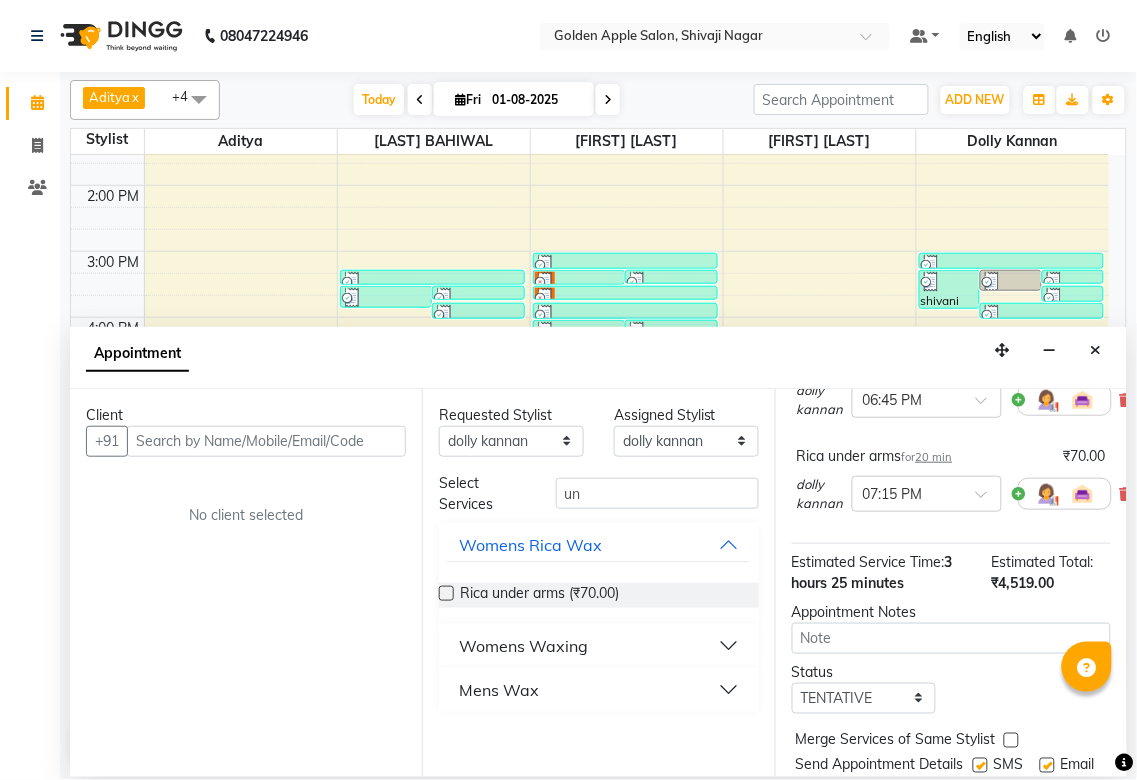 scroll, scrollTop: 543, scrollLeft: 0, axis: vertical 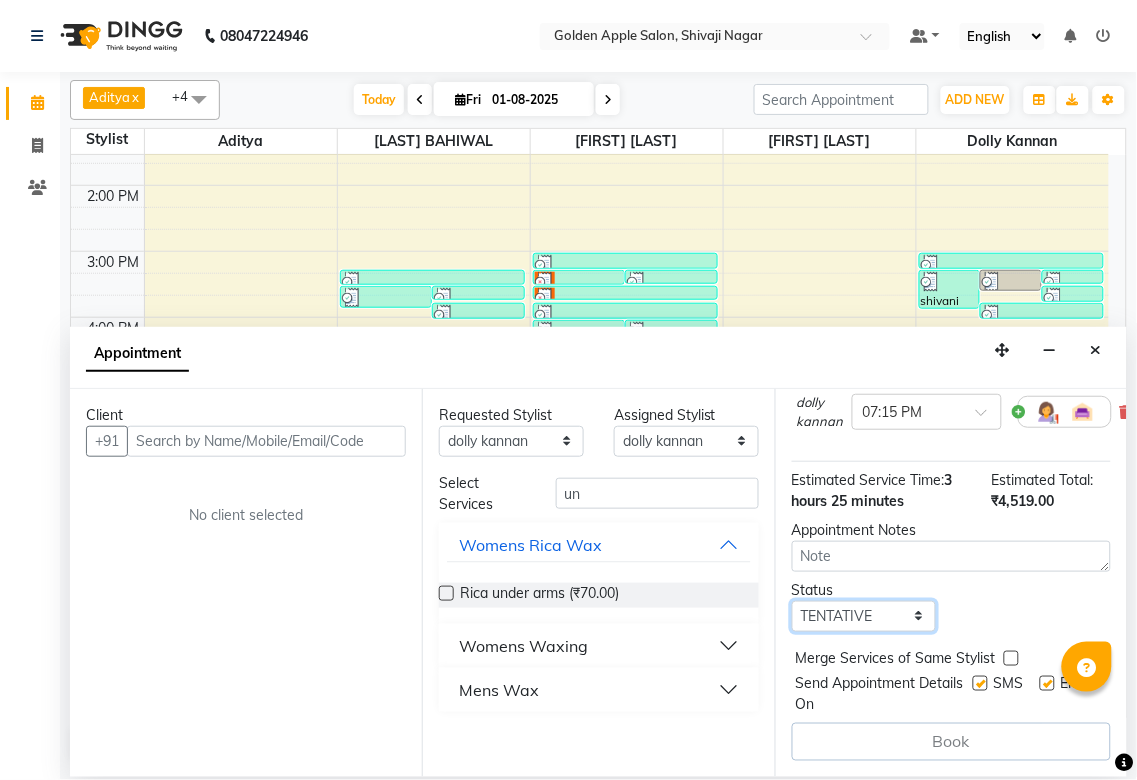 click on "Select TENTATIVE CONFIRM CHECK-IN UPCOMING" at bounding box center [864, 616] 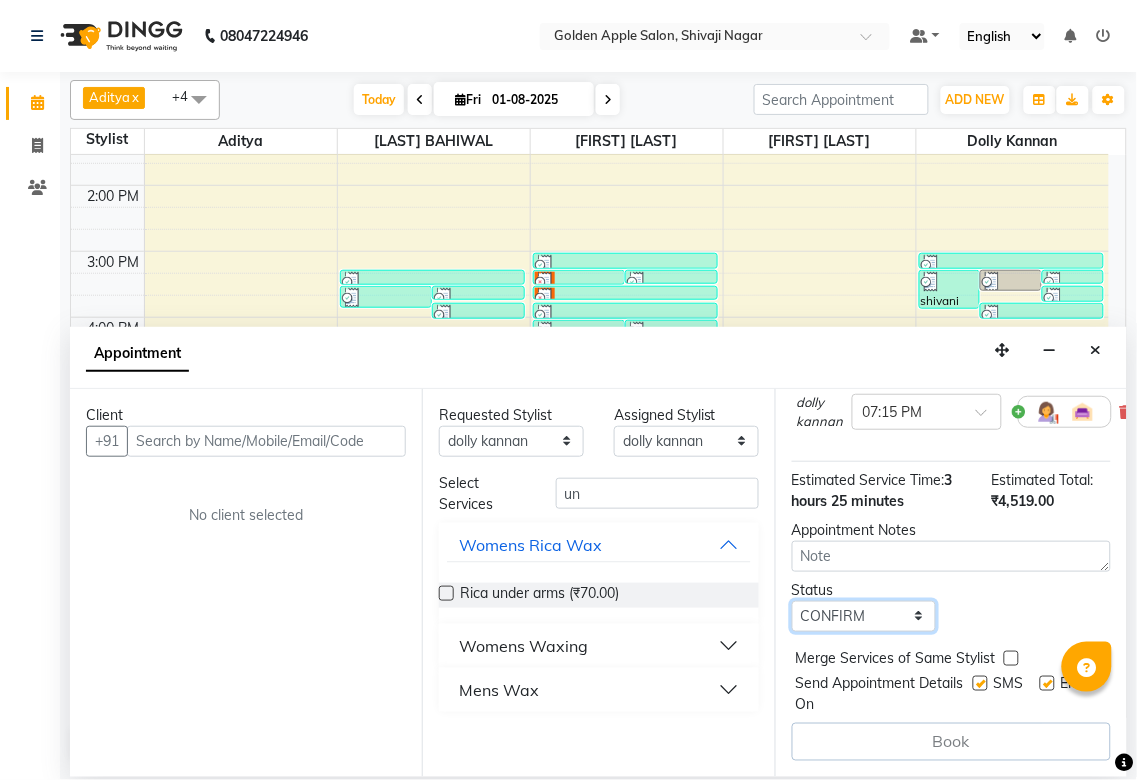 click on "Select TENTATIVE CONFIRM CHECK-IN UPCOMING" at bounding box center (864, 616) 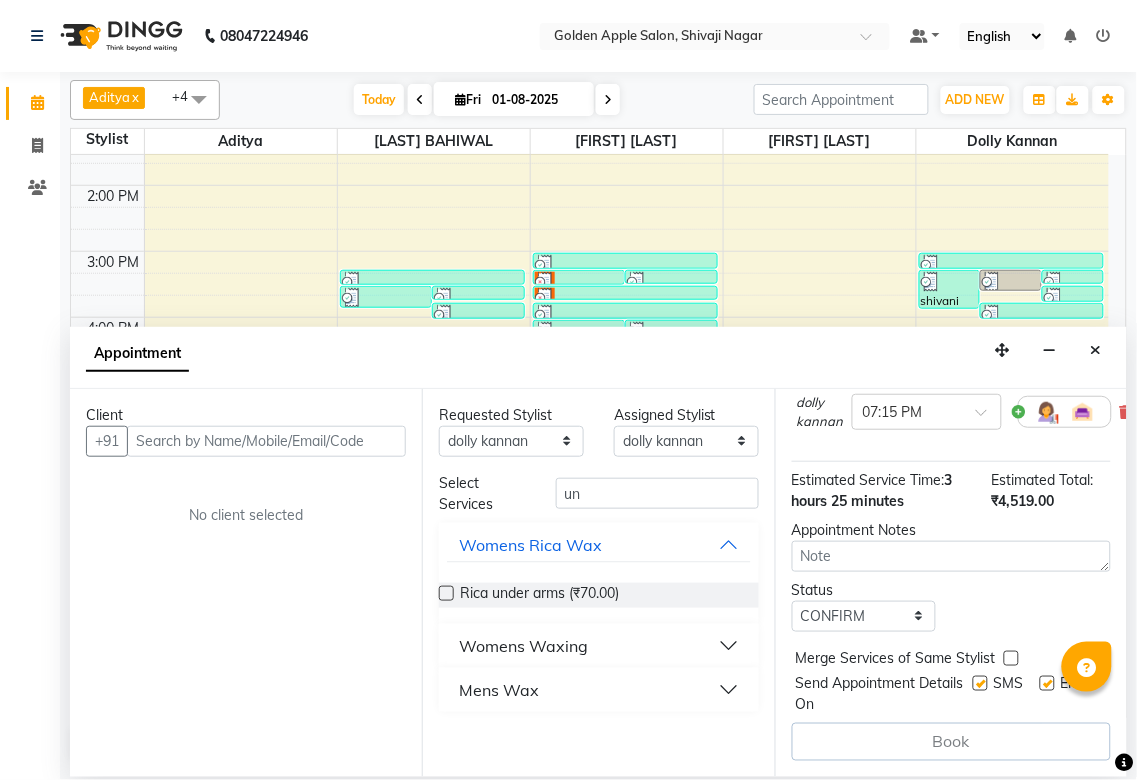 click at bounding box center (980, 683) 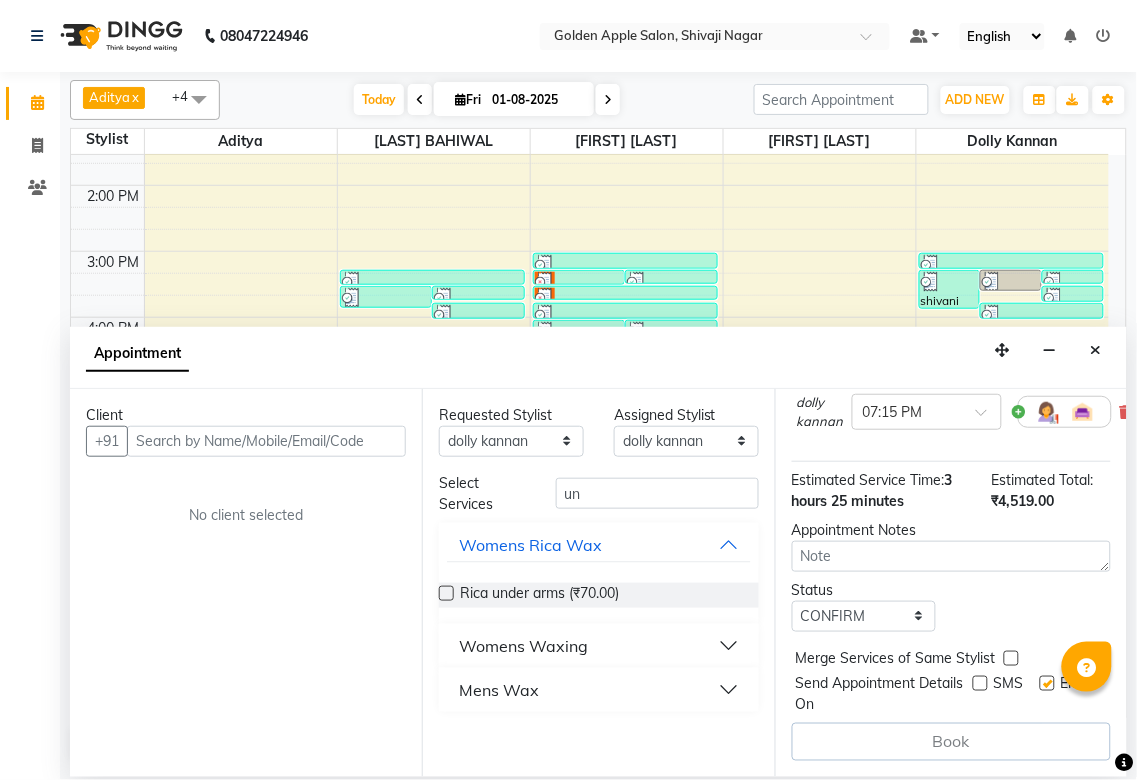 click at bounding box center [1047, 683] 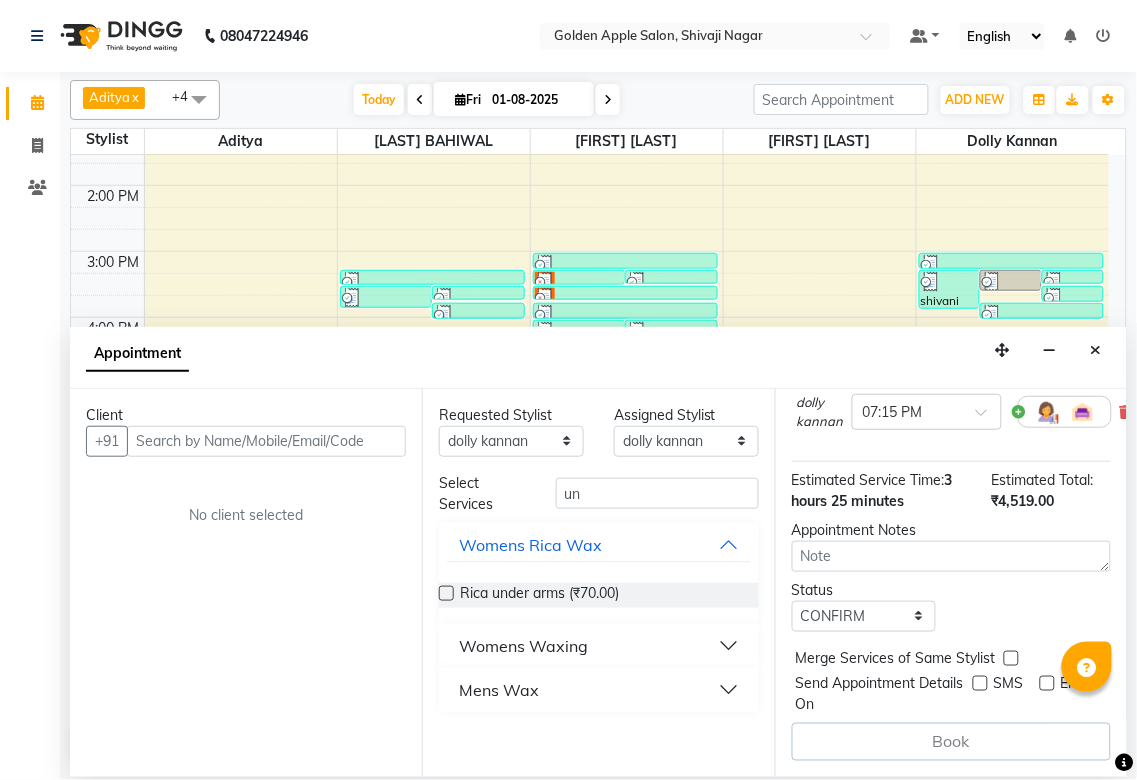 click on "Book" at bounding box center [951, 742] 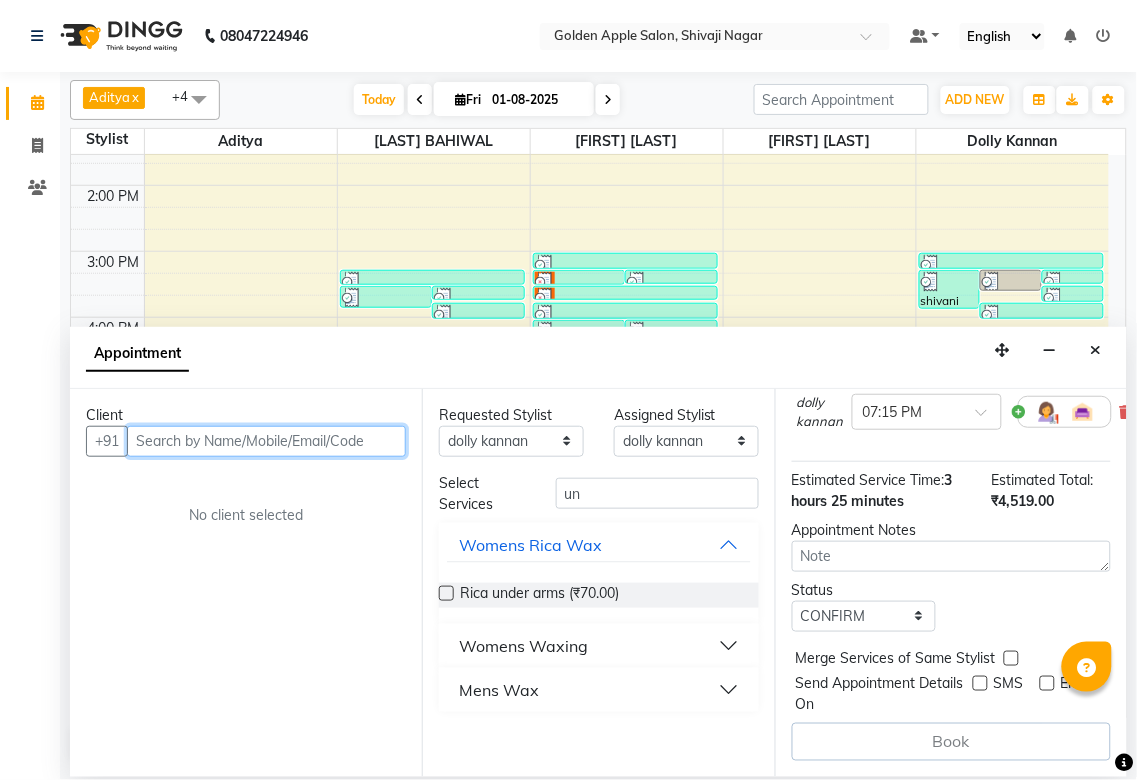 click at bounding box center (266, 441) 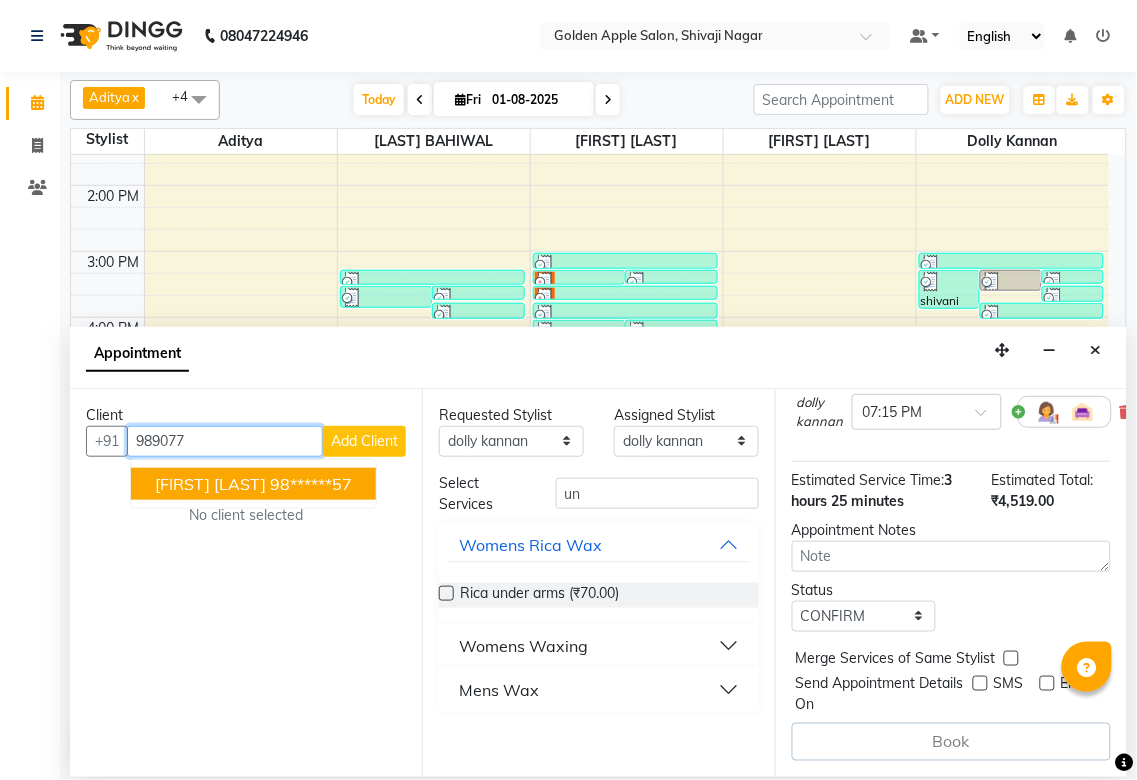 click on "[FIRST] [LAST] [PHONE]" at bounding box center [253, 484] 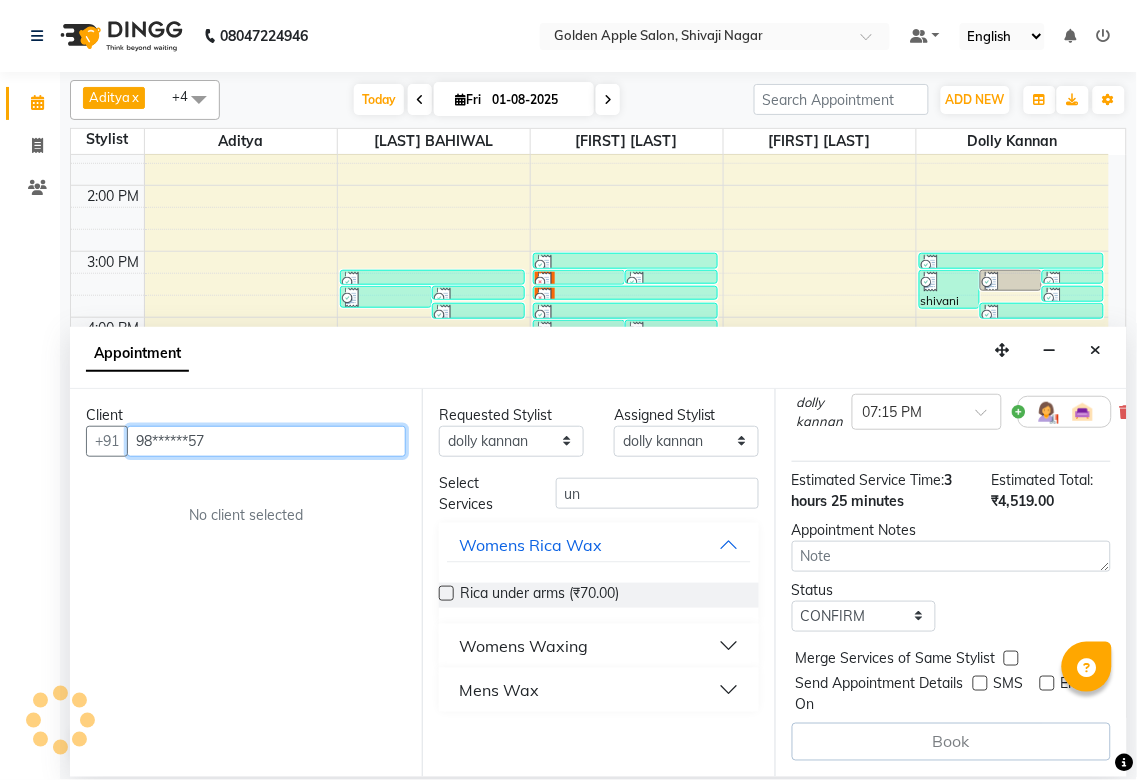 scroll, scrollTop: 541, scrollLeft: 0, axis: vertical 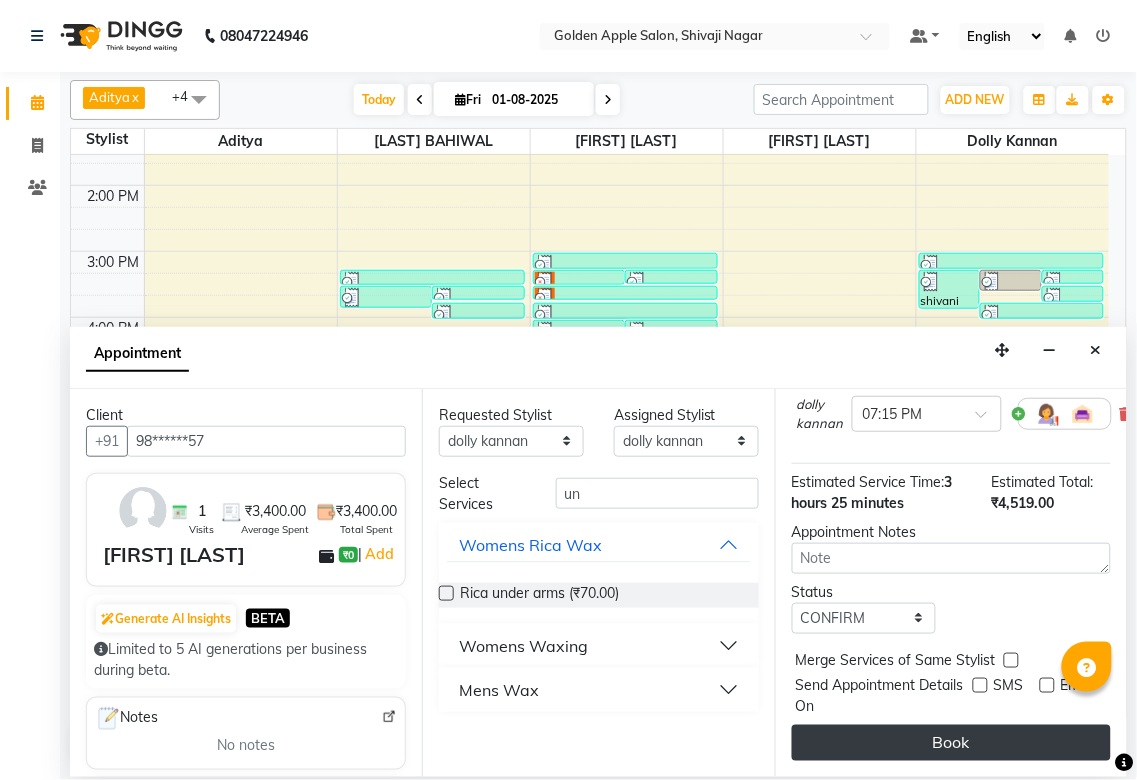 click on "Book" at bounding box center [951, 743] 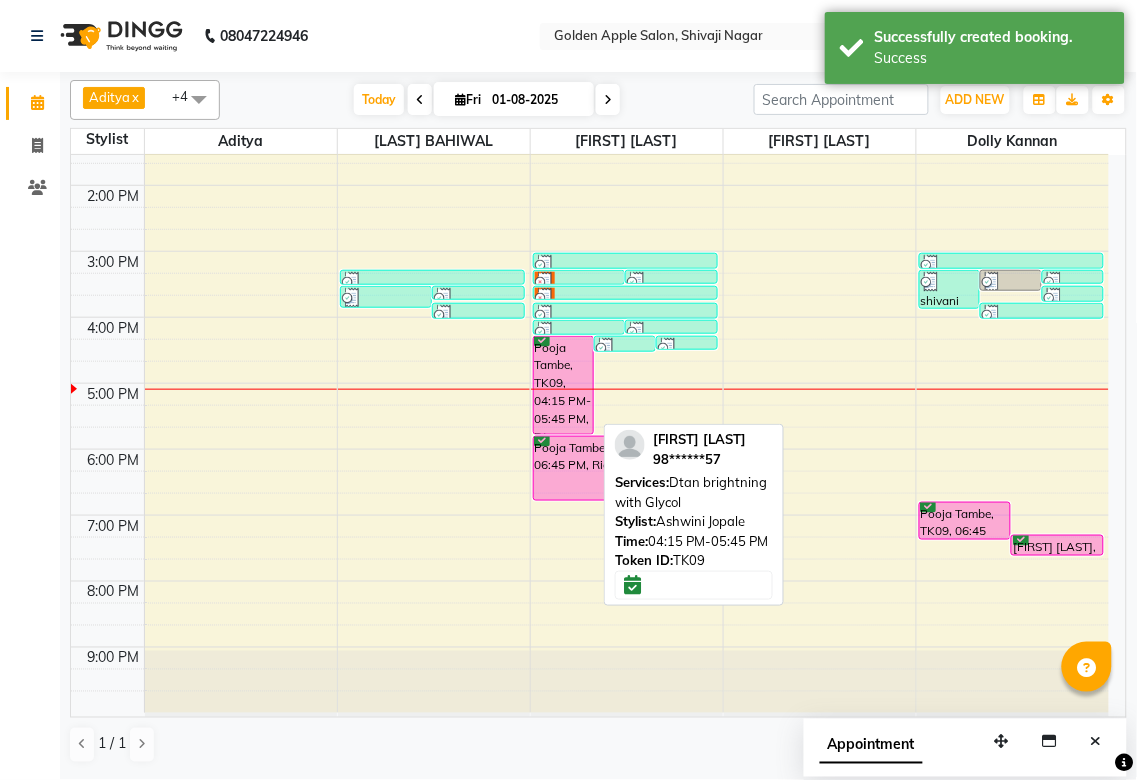 click on "Pooja Tambe, TK09, 04:15 PM-05:45 PM, Dtan brightning with Glycol" at bounding box center [564, 385] 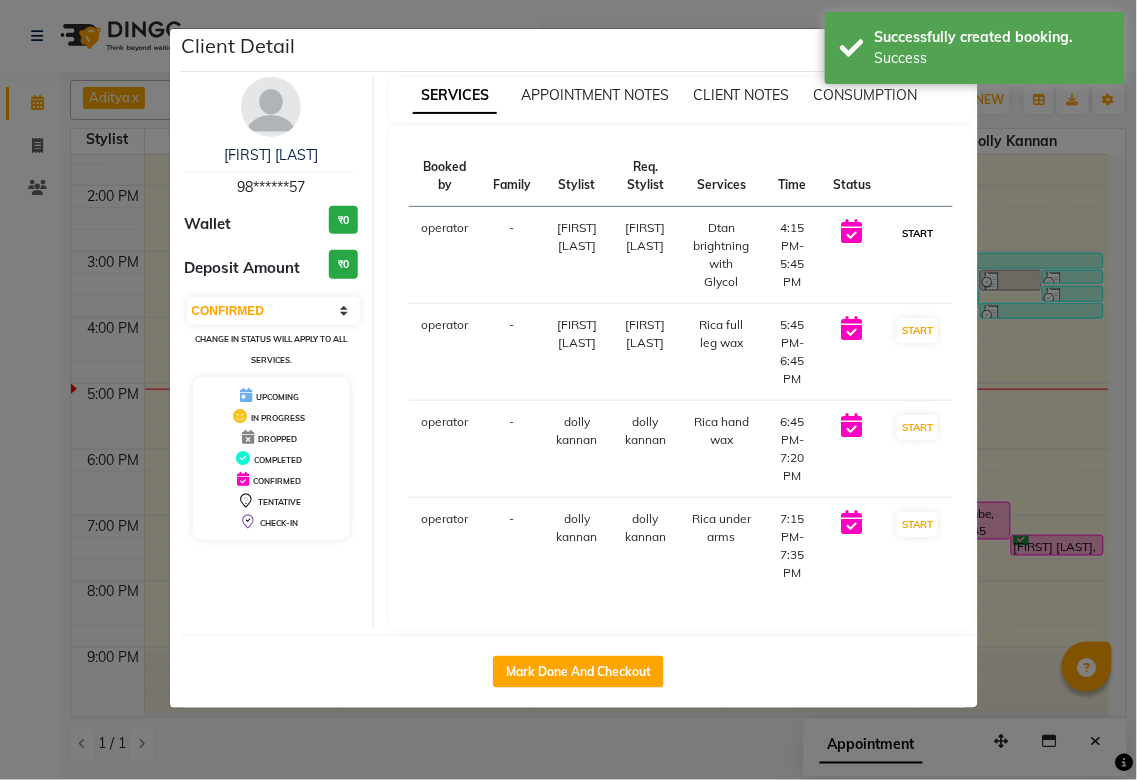 click on "START" at bounding box center [917, 233] 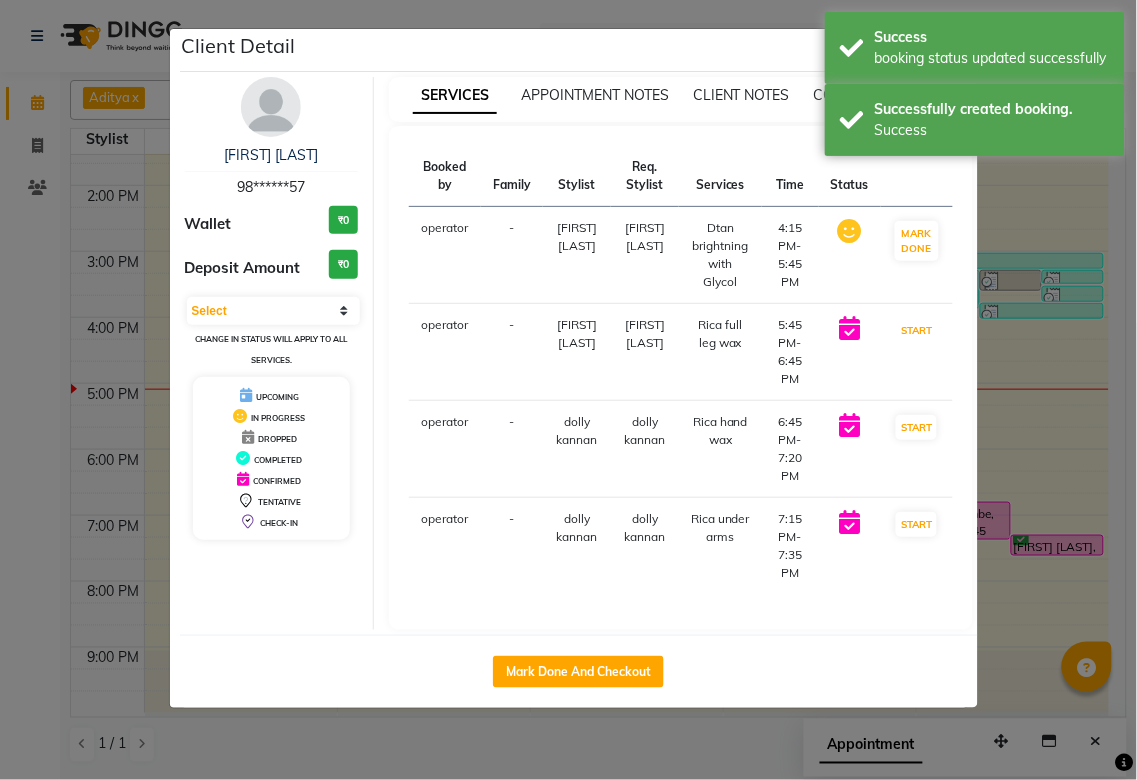 click on "START" at bounding box center (916, 330) 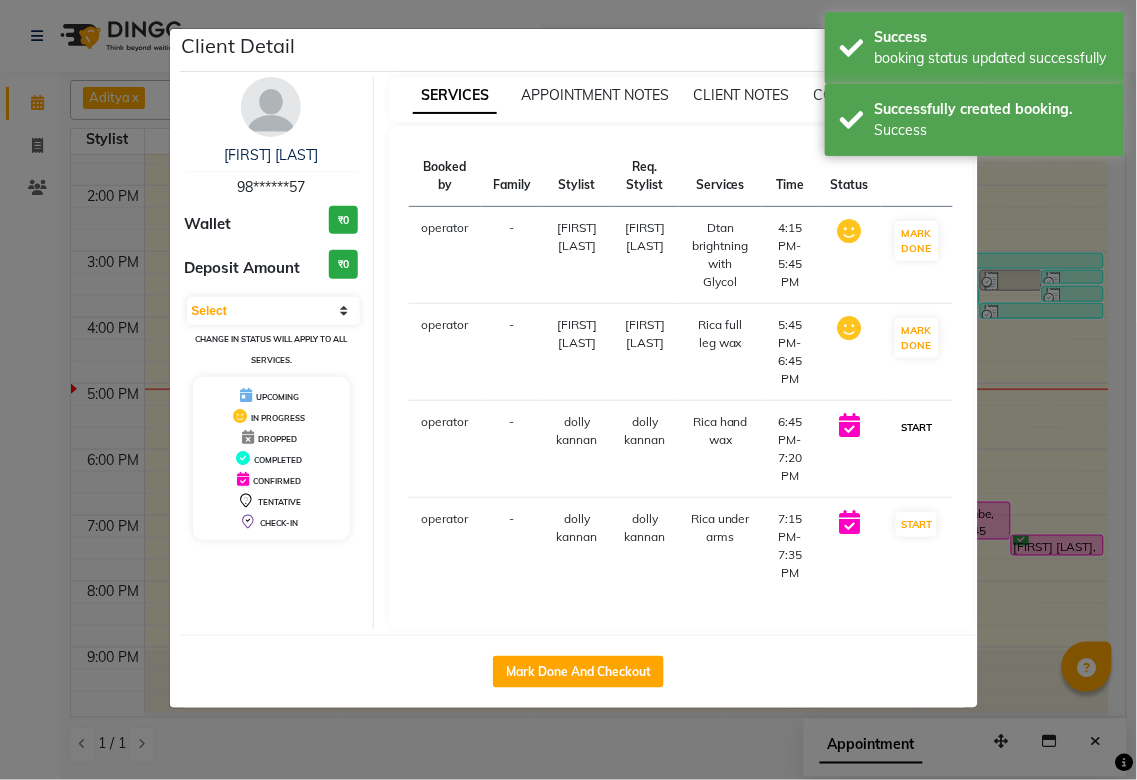 click on "START" at bounding box center [916, 427] 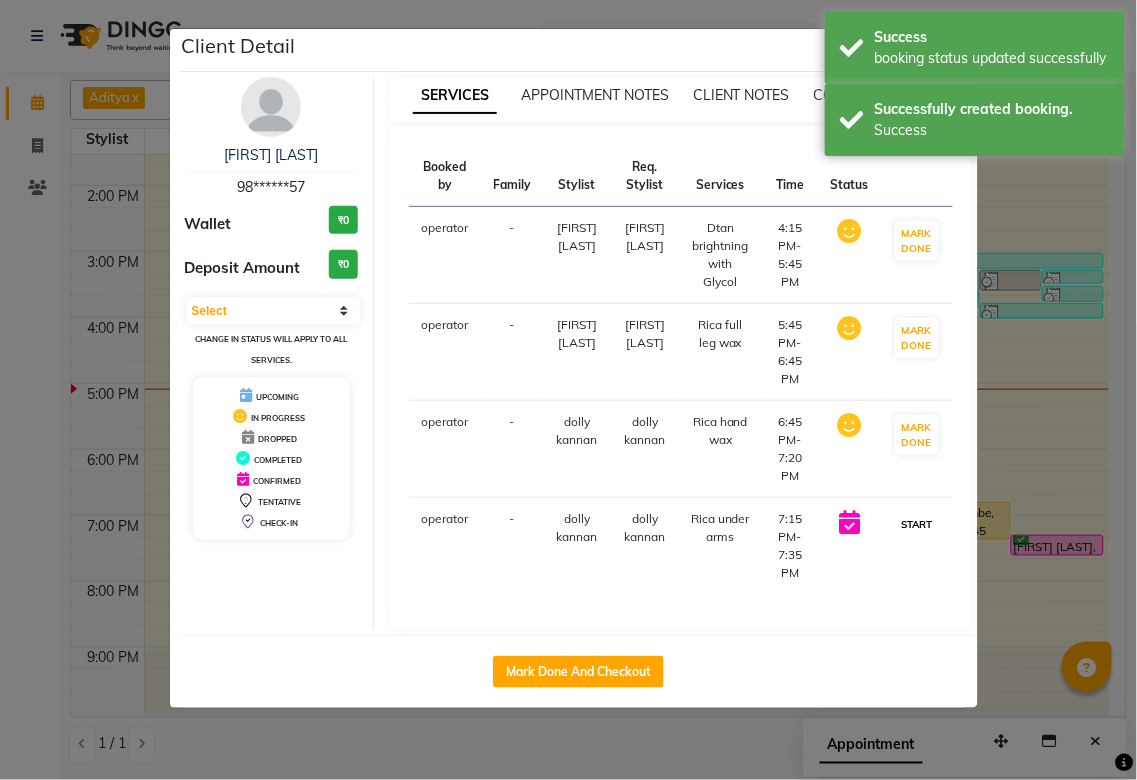 click on "START" at bounding box center [916, 524] 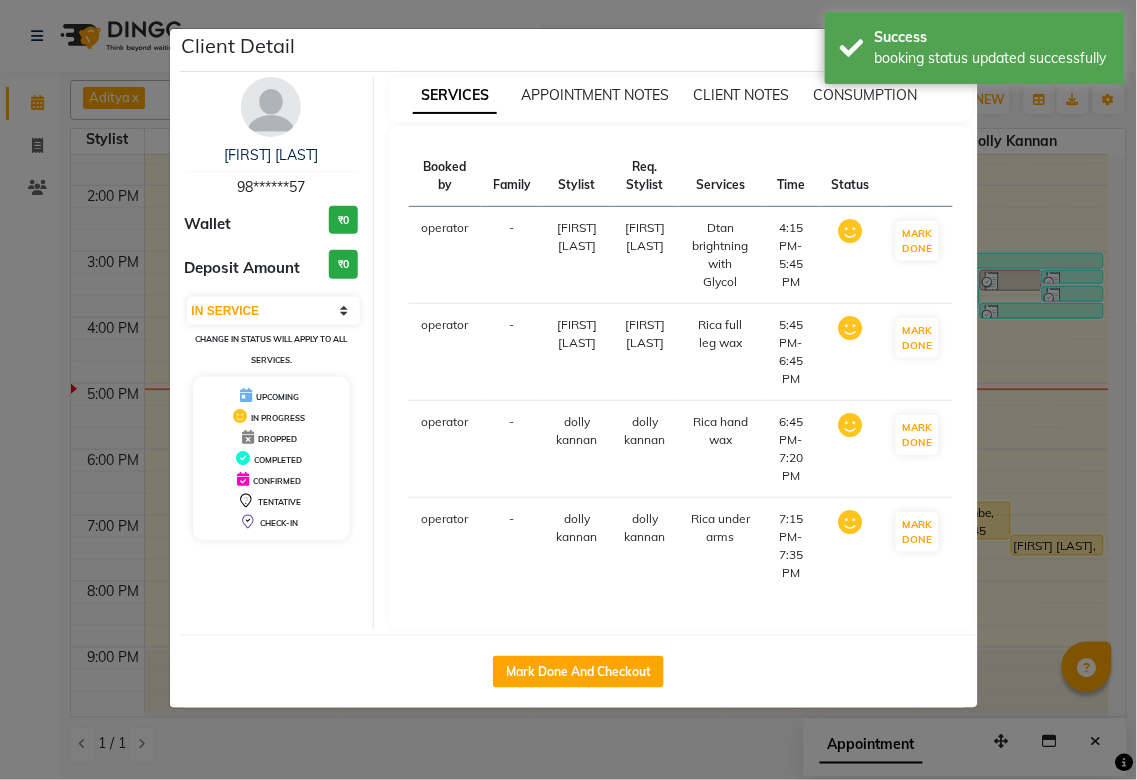 click on "Client Detail Pooja Tambe 98******57 Wallet ₹0 Deposit Amount ₹0 Select IN SERVICE CONFIRMED TENTATIVE CHECK IN MARK DONE DROPPED UPCOMING Change in status will apply to all services. UPCOMING IN PROGRESS DROPPED COMPLETED CONFIRMED TENTATIVE CHECK-IN SERVICES APPOINTMENT NOTES CLIENT NOTES CONSUMPTION Booked by Family Stylist Req. Stylist Services Time Status operator - ashwini jopale ashwini jopale Dtan brightning with Glycol 4:15 PM-5:45 PM MARK DONE operator - ashwini jopale ashwini jopale Rica full leg wax 5:45 PM-6:45 PM MARK DONE operator - dolly kannan dolly kannan Rica hand wax 6:45 PM-7:20 PM MARK DONE operator - dolly kannan dolly kannan Rica under arms 7:15 PM-7:35 PM MARK DONE Mark Done And Checkout" 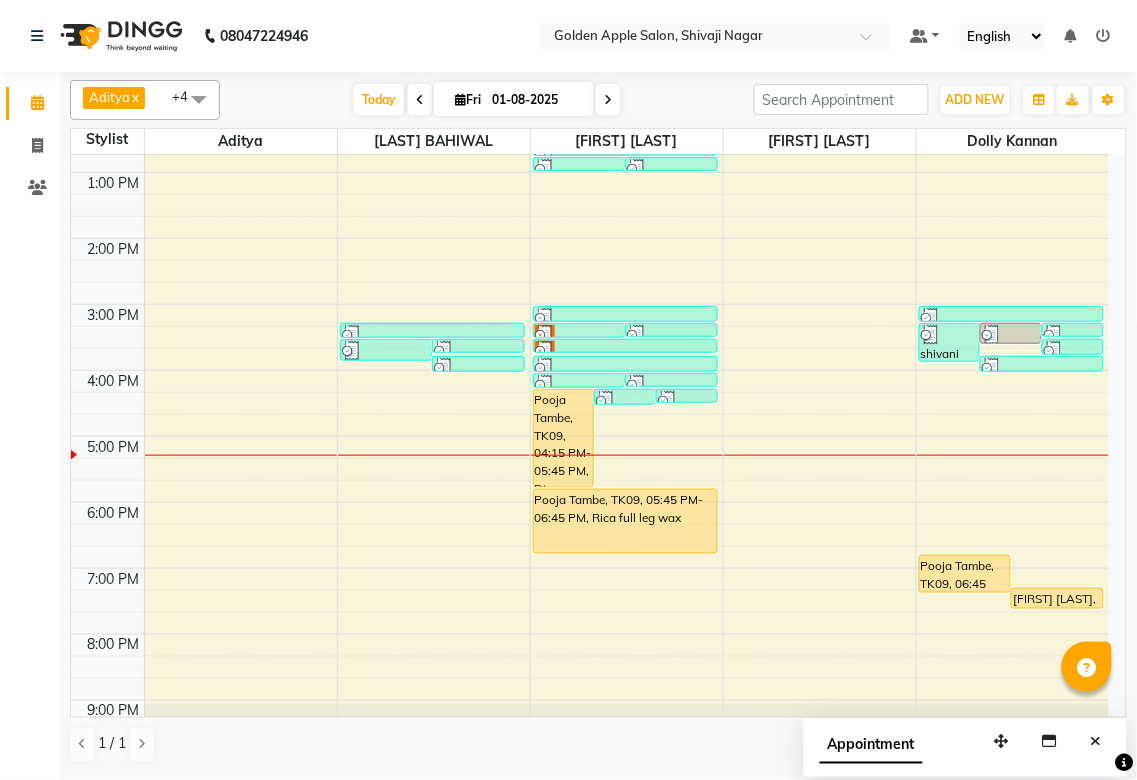 scroll, scrollTop: 300, scrollLeft: 0, axis: vertical 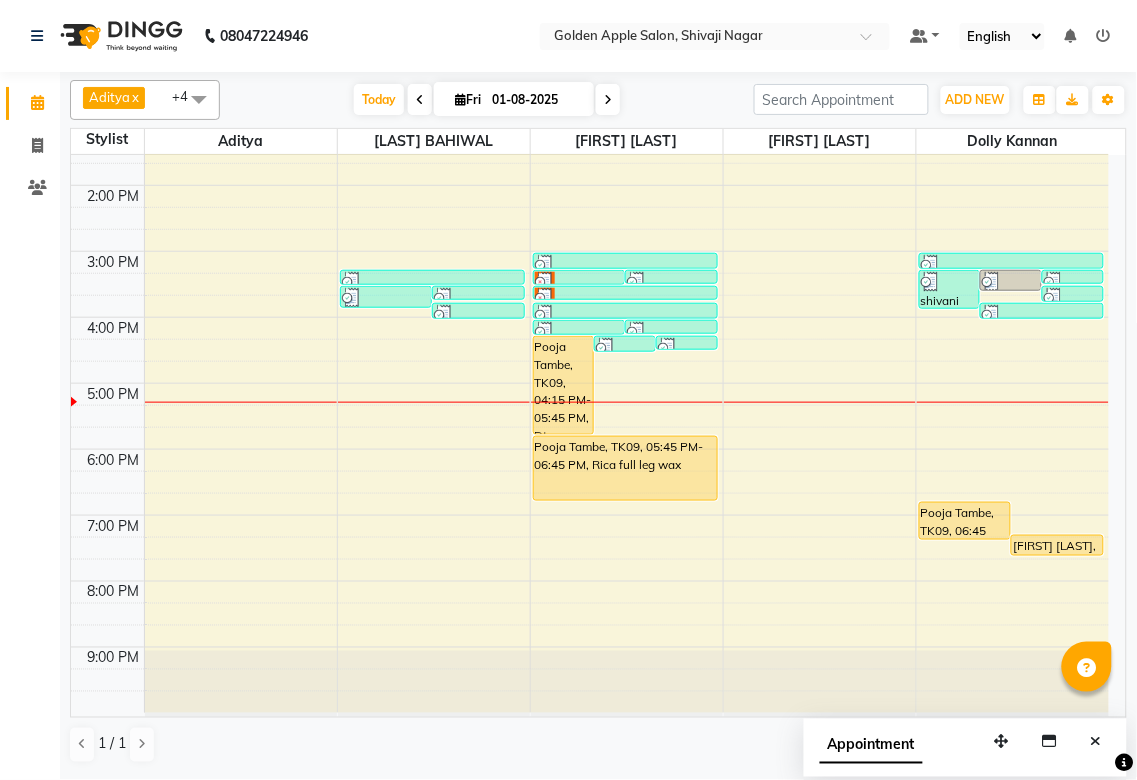 click on "9:00 AM 10:00 AM 11:00 AM 12:00 PM 1:00 PM 2:00 PM 3:00 PM 4:00 PM 5:00 PM 6:00 PM 7:00 PM 8:00 PM 9:00 PM     [FIRST] [LAST], TK02, 11:15 AM-11:30 AM, Mens Beared      [FIRST] [LAST], TK06, 03:30 PM-03:50 PM, Hand wax     [FIRST] [LAST], TK05, 03:30 PM-03:41 PM, upper lips,eyebrows,Forehead     [FIRST] [LAST], TK06, 03:45 PM-04:00 PM, under arms wax     [FIRST] [LAST], TK01, 11:15 AM-11:35 AM, Hand wax     [FIRST] [LAST], TK05, 03:15 PM-03:30 PM, eyebrows    [FIRST] [LAST], TK09, 04:15 PM-05:45 PM, Dtan brightning with Glycol     [FIRST] [LAST], TK08, 04:15 PM-04:30 PM, eyebrows     [FIRST] [LAST], TK08, 04:15 PM-04:20 PM, Forehead     [LAST] madam, TK03, 12:45 PM-12:51 PM, upper lips     [LAST] madam, TK03, 12:45 PM-12:50 PM, Forehead     [FIRST] [LAST], TK07, 03:15 PM-03:30 PM, eyebrows     [FIRST] [LAST], TK05, 03:15 PM-03:21 PM, upper lips     [FIRST] [LAST], TK08, 04:00 PM-04:15 PM, Rica upper lip     [FIRST] [LAST], TK08, 04:00 PM-04:06 PM, upper lips     [LAST] madam, TK03, 12:15 PM-12:30 PM, eyebrows" at bounding box center (590, 284) 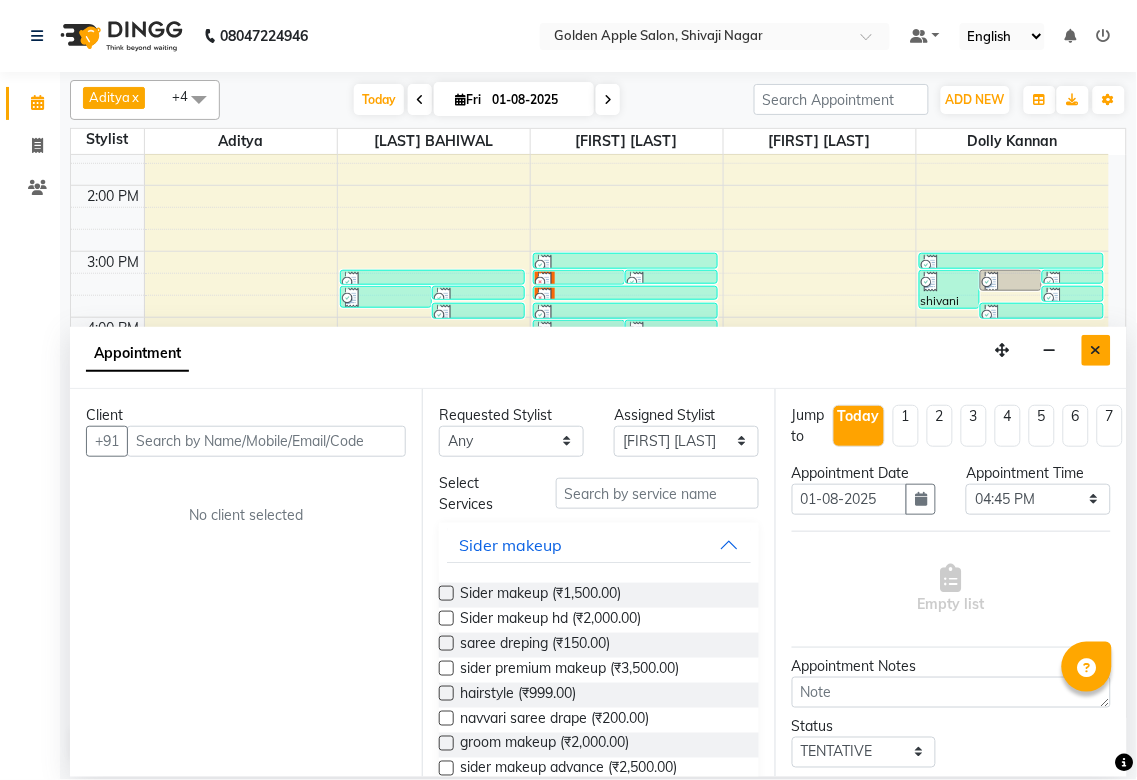 click at bounding box center [1096, 350] 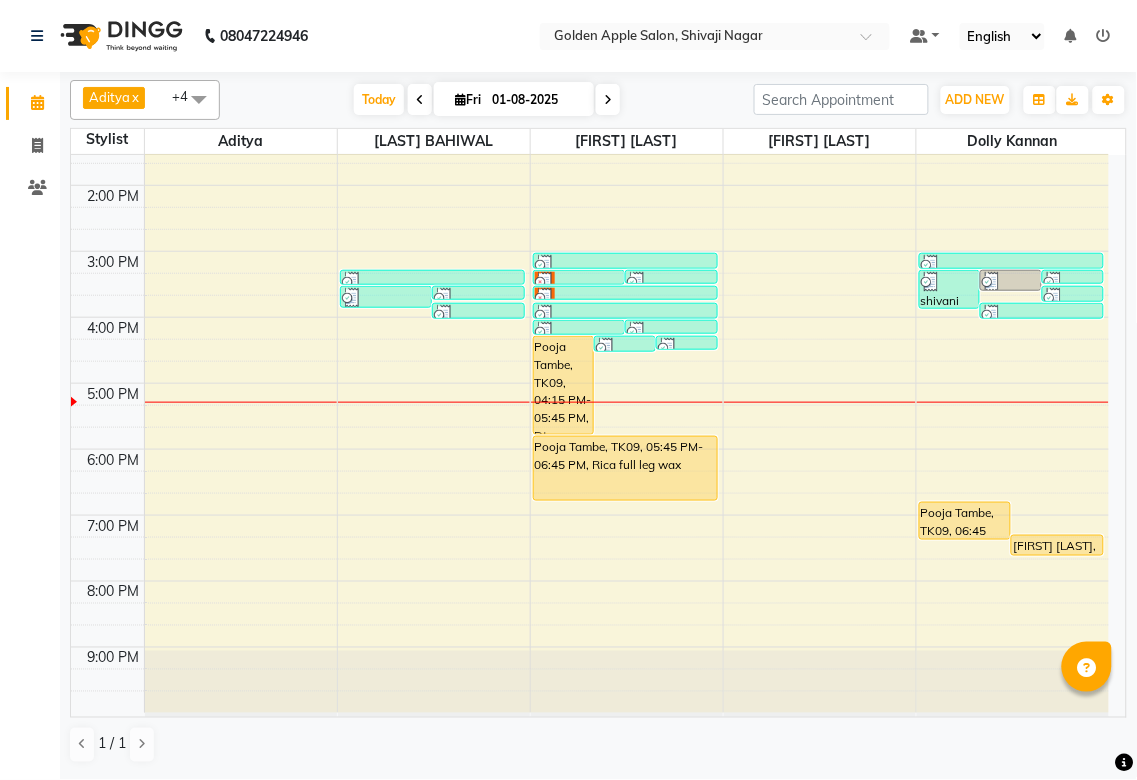 click at bounding box center (820, 402) 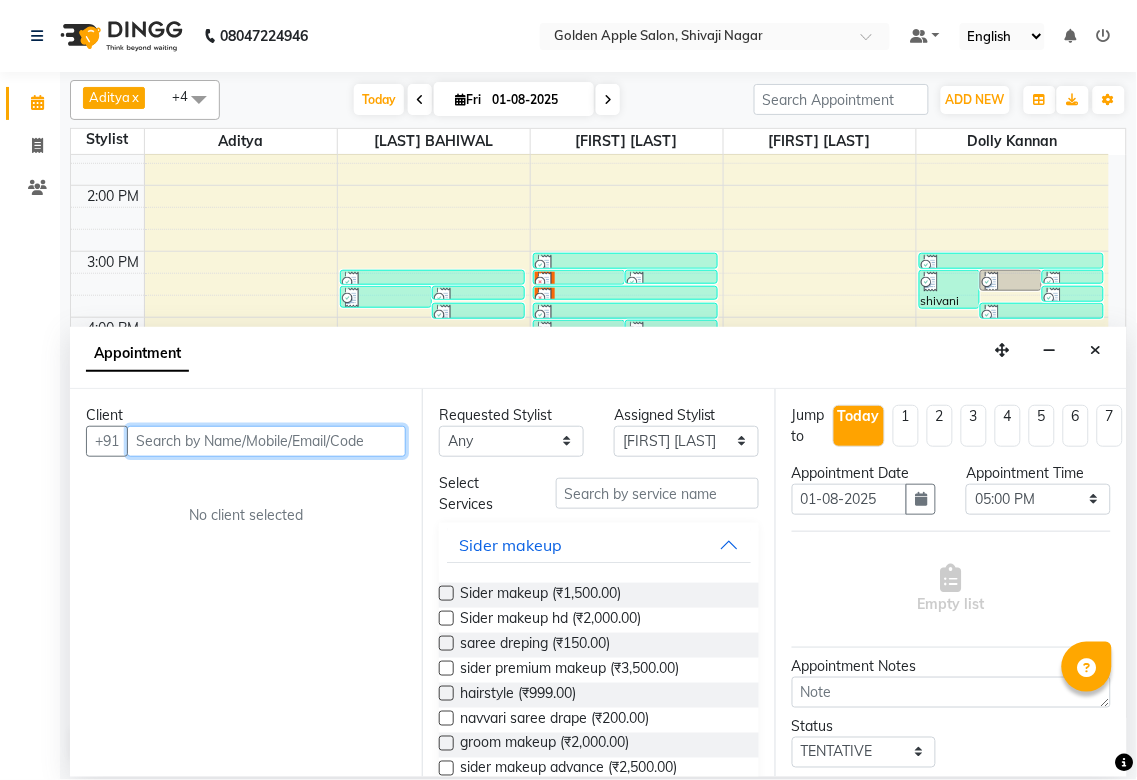 click at bounding box center [266, 441] 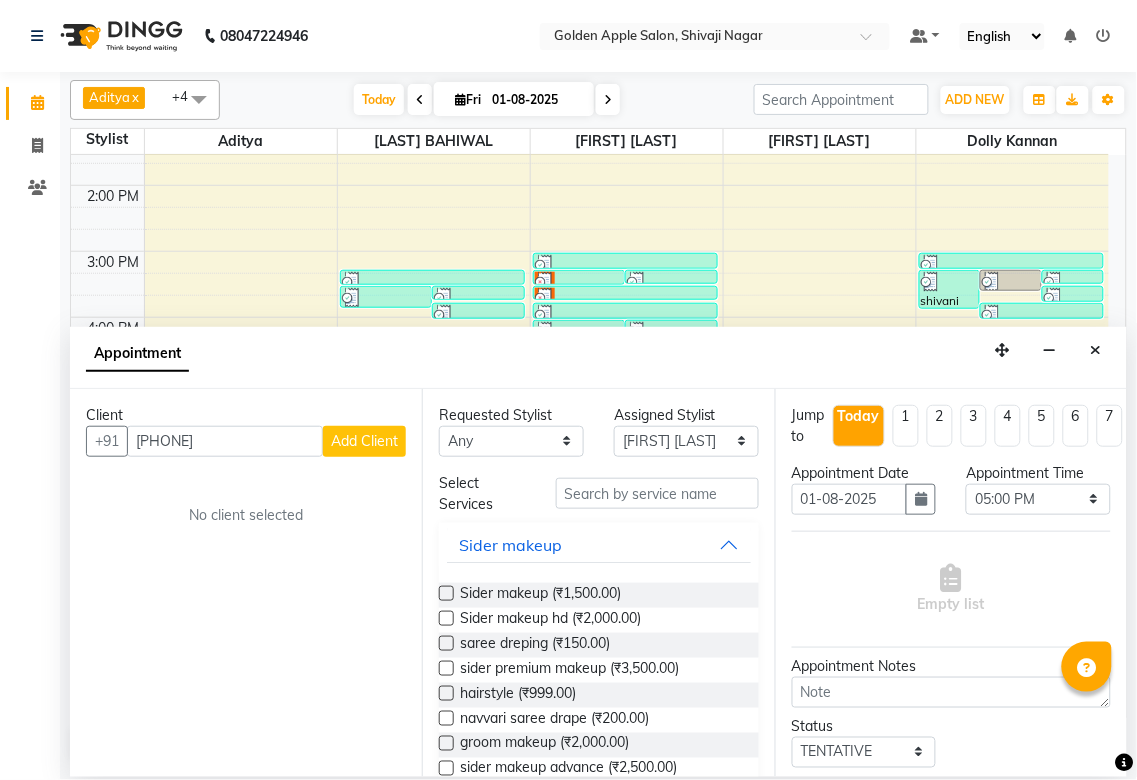 click on "Add Client" at bounding box center (364, 441) 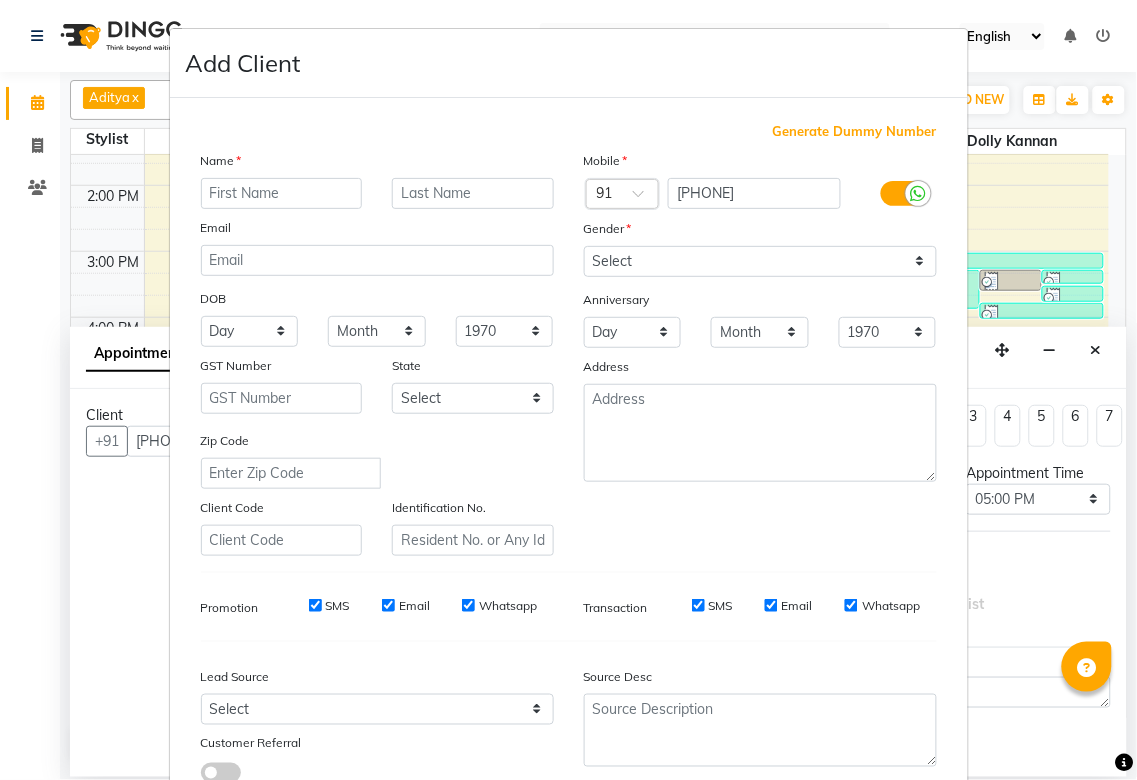 click at bounding box center (282, 193) 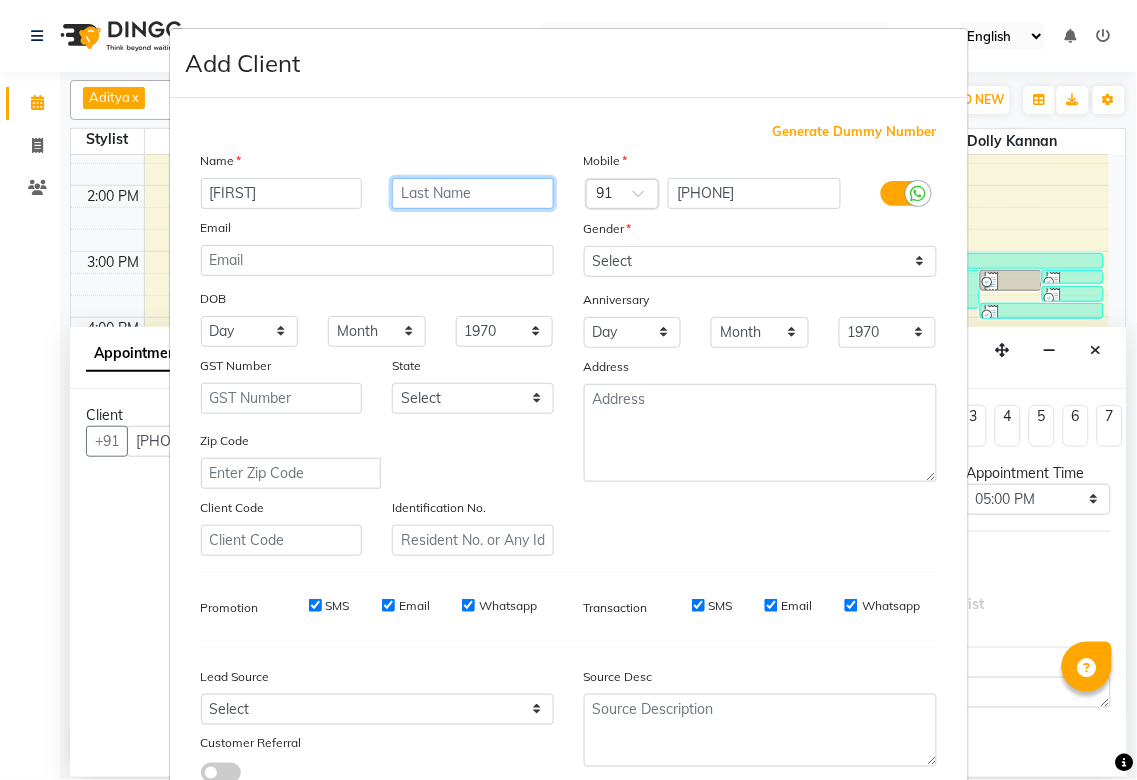 click at bounding box center (473, 193) 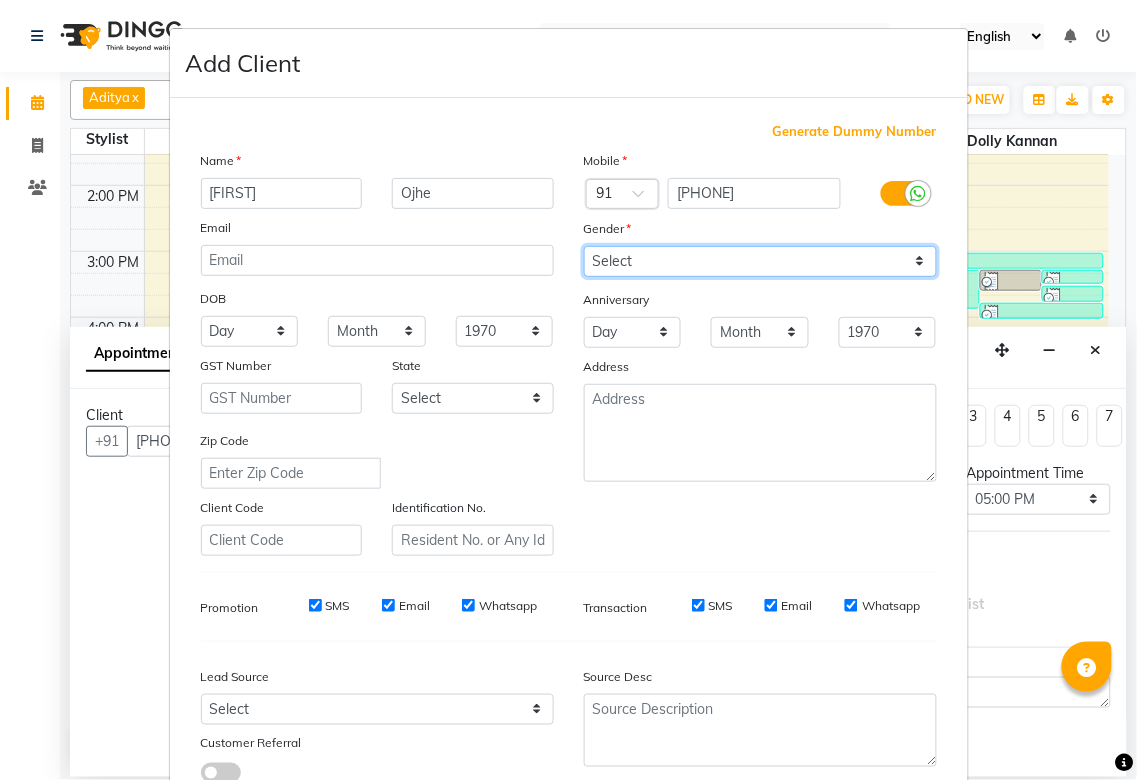 click on "Select Male Female Other Prefer Not To Say" at bounding box center (760, 261) 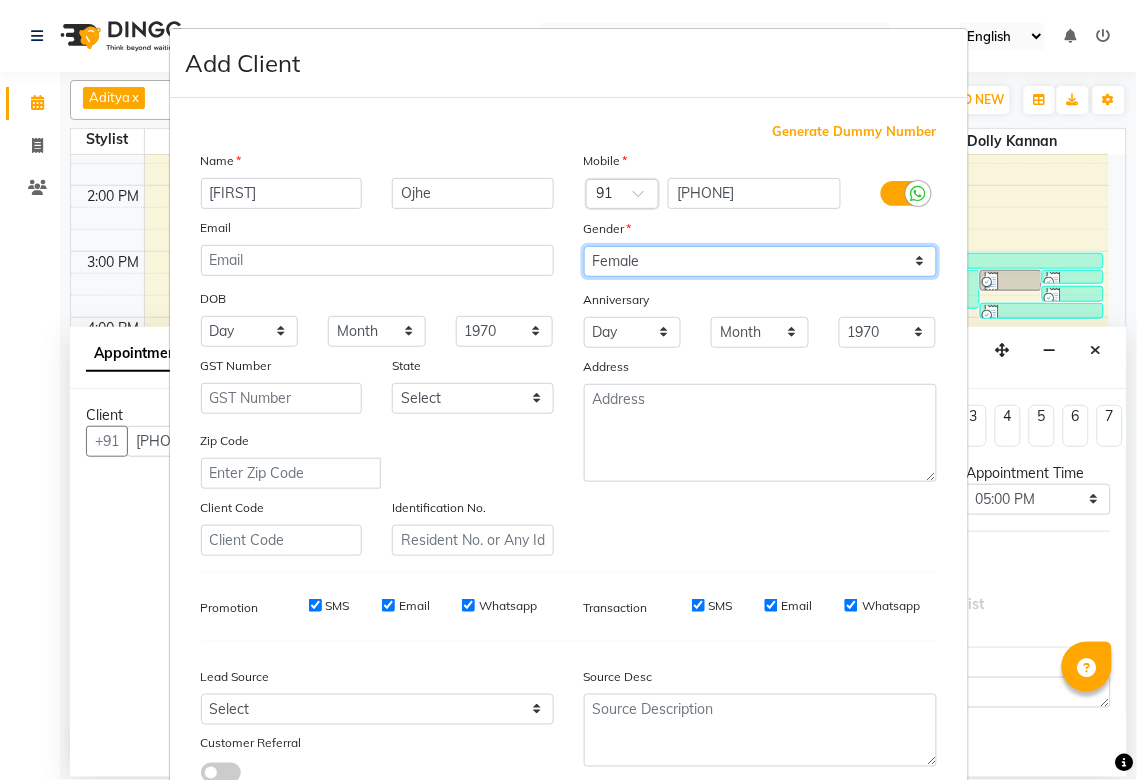click on "Select Male Female Other Prefer Not To Say" at bounding box center (760, 261) 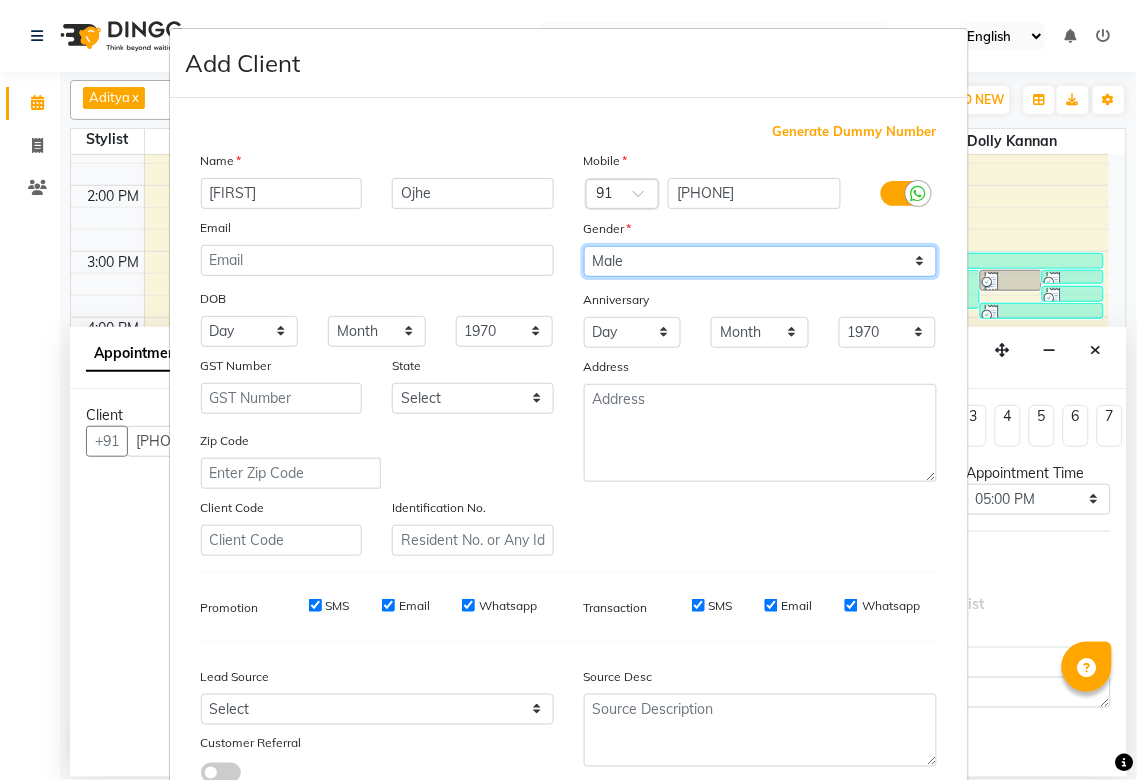 click on "Select Male Female Other Prefer Not To Say" at bounding box center (760, 261) 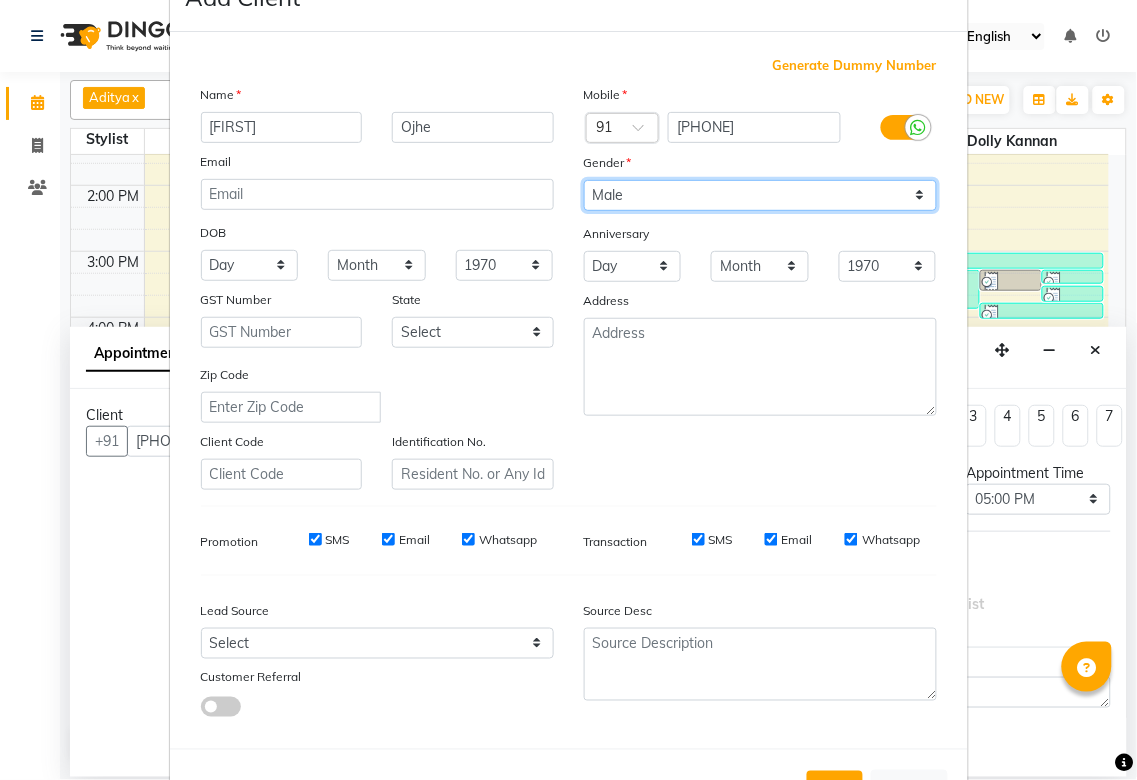 scroll, scrollTop: 144, scrollLeft: 0, axis: vertical 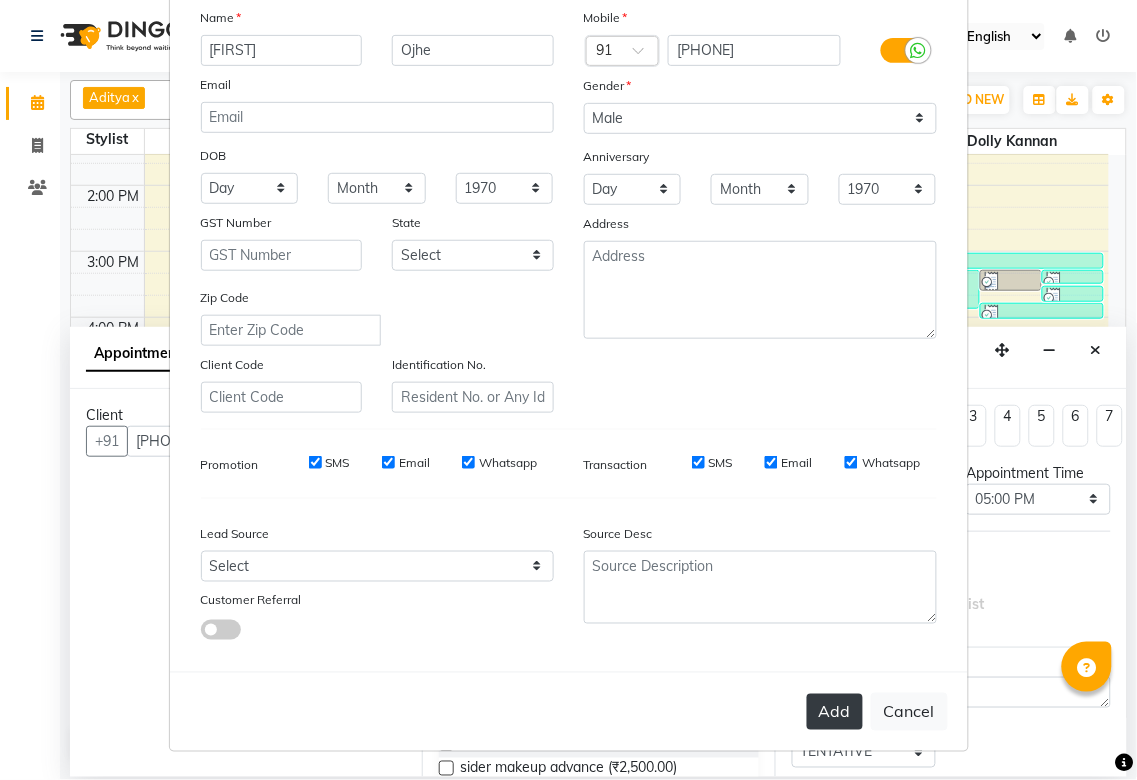 click on "Add" at bounding box center [835, 712] 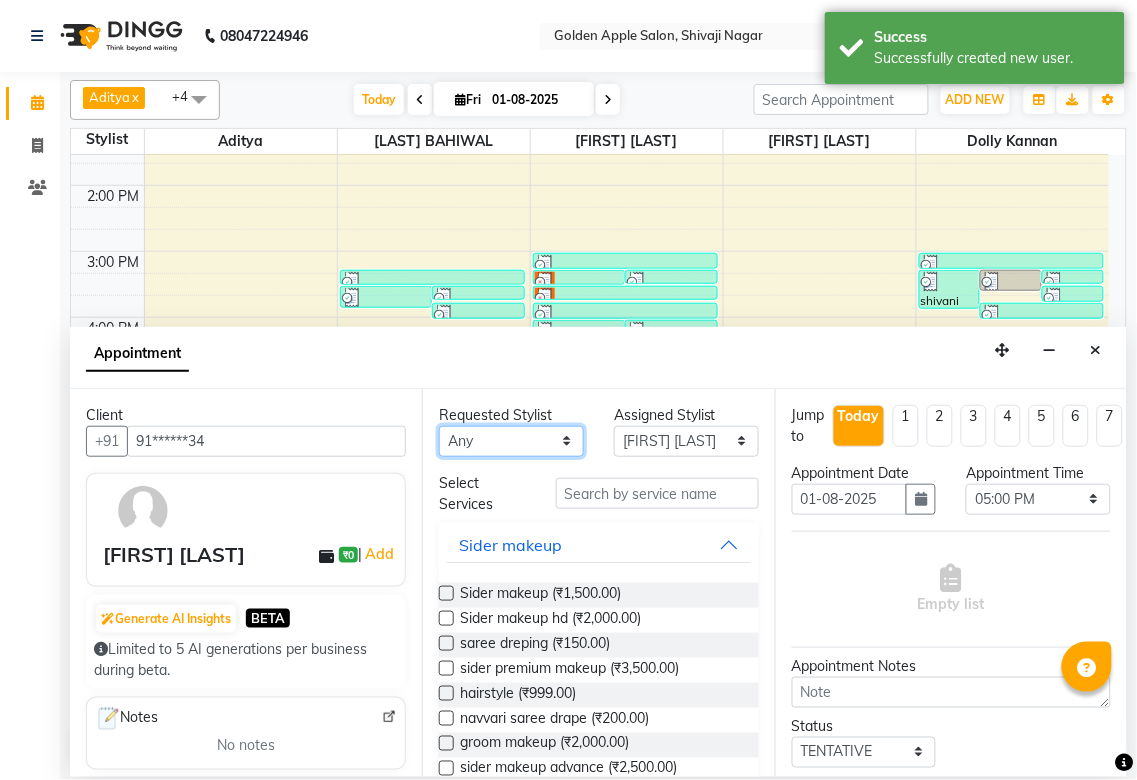 click on "Any Aditya Anjali  BAHIWAL Aparana Satarrdekar ashwini jopale dolly kannan  Harshika Hire operator vijay ahire" at bounding box center [511, 441] 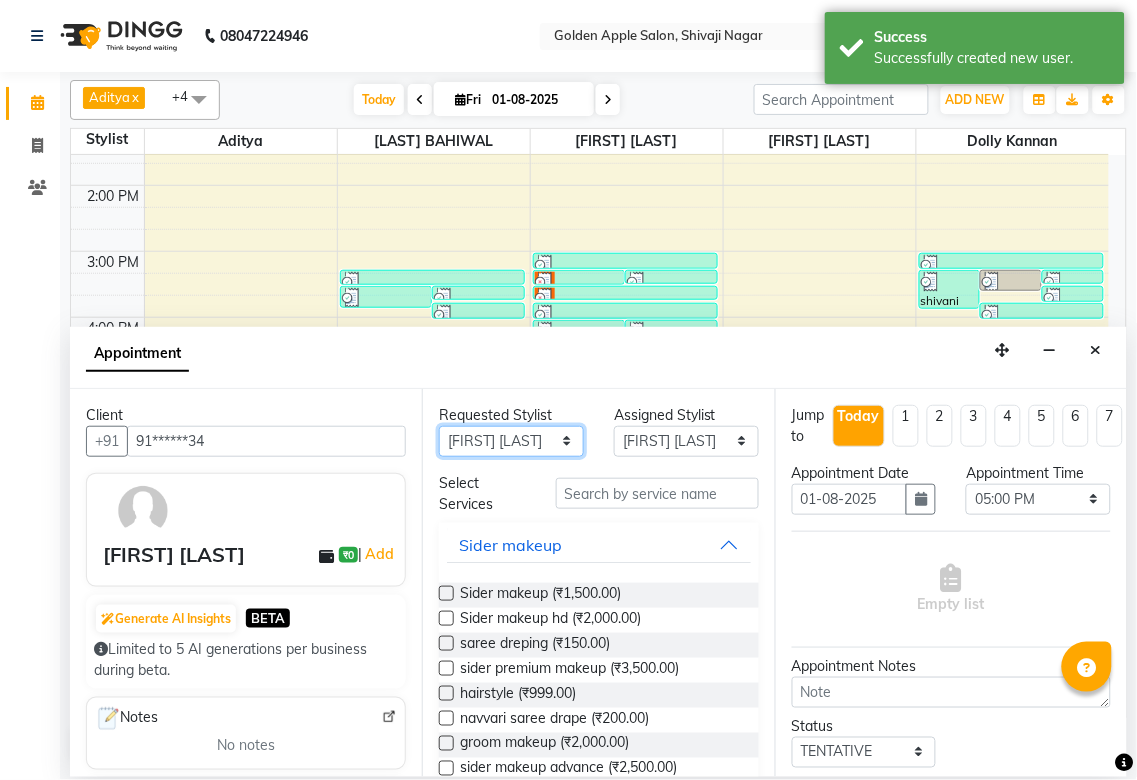 click on "Any Aditya Anjali  BAHIWAL Aparana Satarrdekar ashwini jopale dolly kannan  Harshika Hire operator vijay ahire" at bounding box center (511, 441) 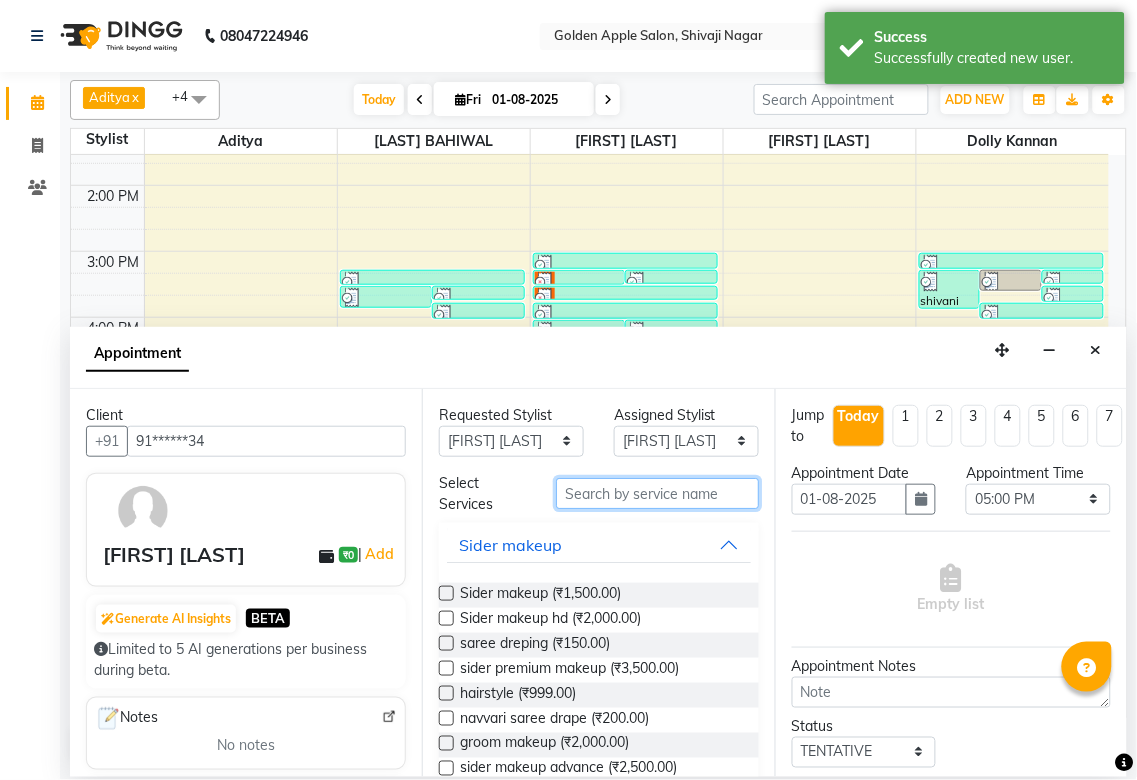 click at bounding box center [657, 493] 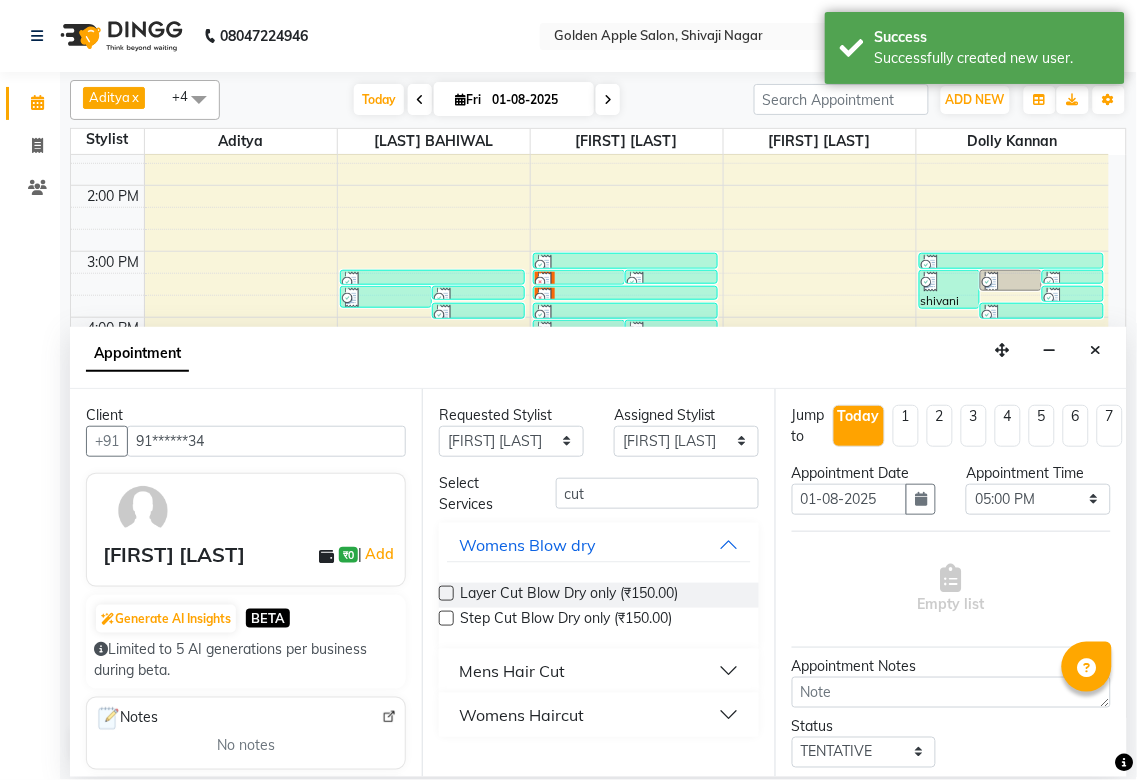 click on "Mens Hair Cut" at bounding box center [598, 671] 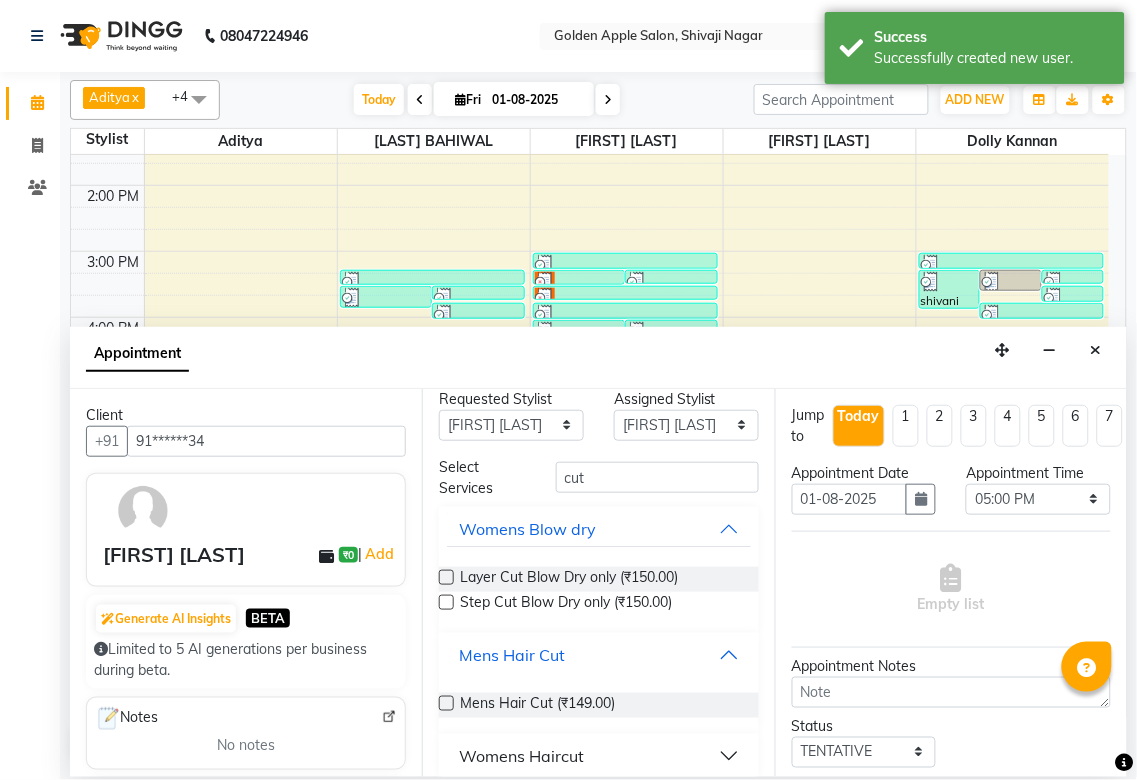 scroll, scrollTop: 23, scrollLeft: 0, axis: vertical 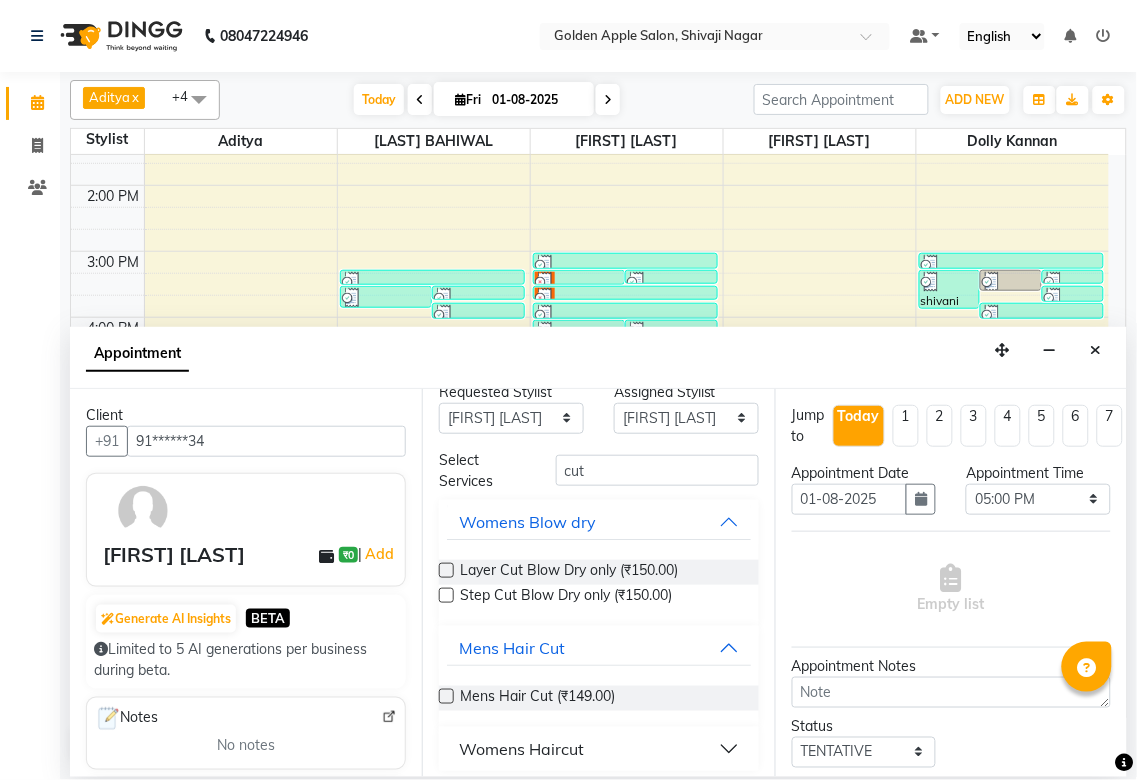 click at bounding box center (446, 696) 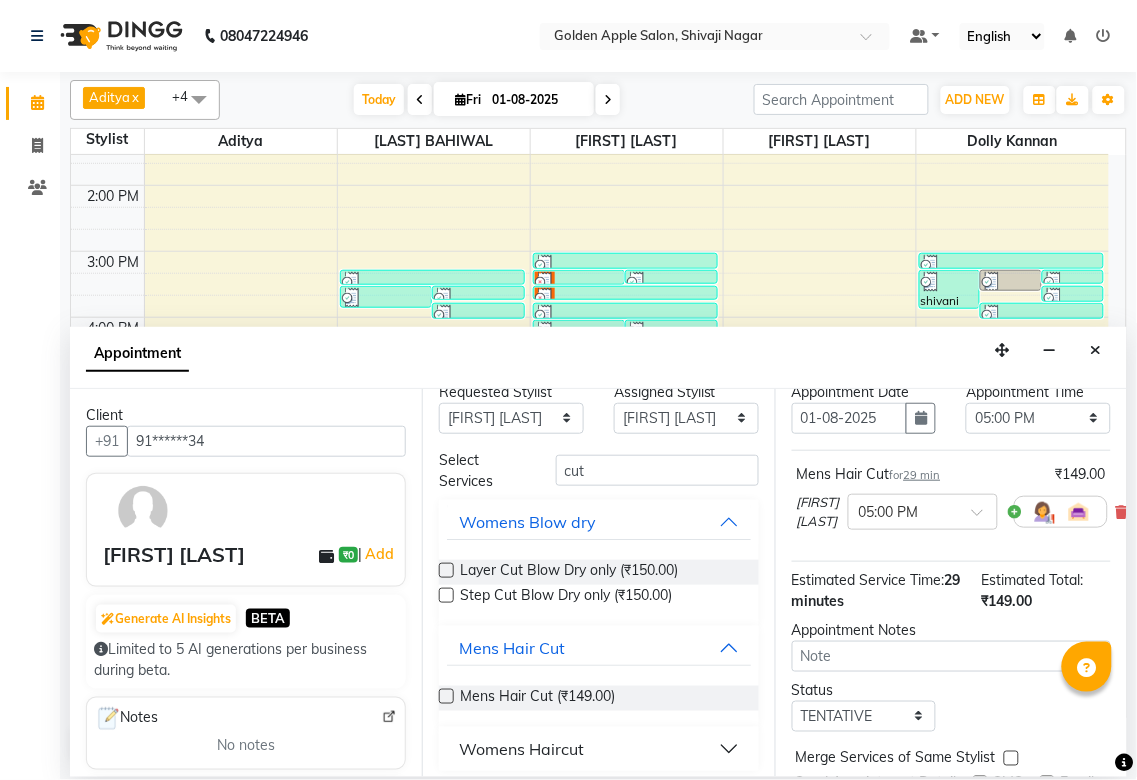 scroll, scrollTop: 196, scrollLeft: 0, axis: vertical 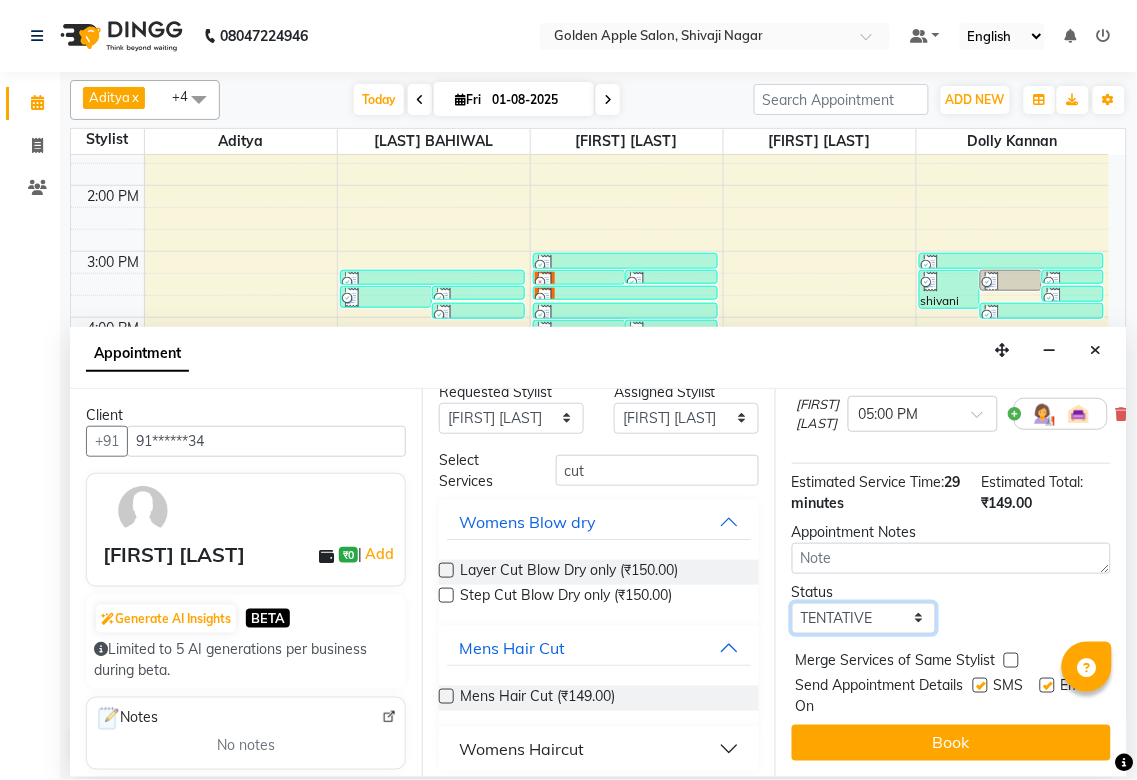 click on "Select TENTATIVE CONFIRM CHECK-IN UPCOMING" at bounding box center (864, 618) 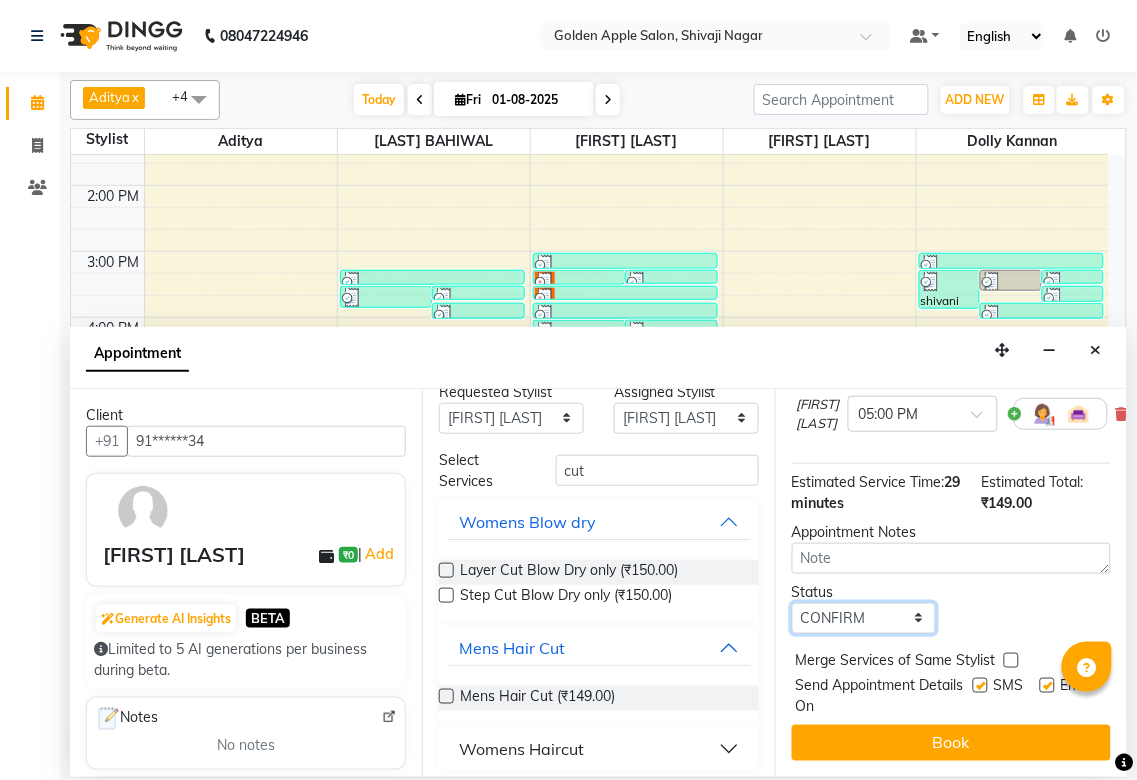 click on "Select TENTATIVE CONFIRM CHECK-IN UPCOMING" at bounding box center [864, 618] 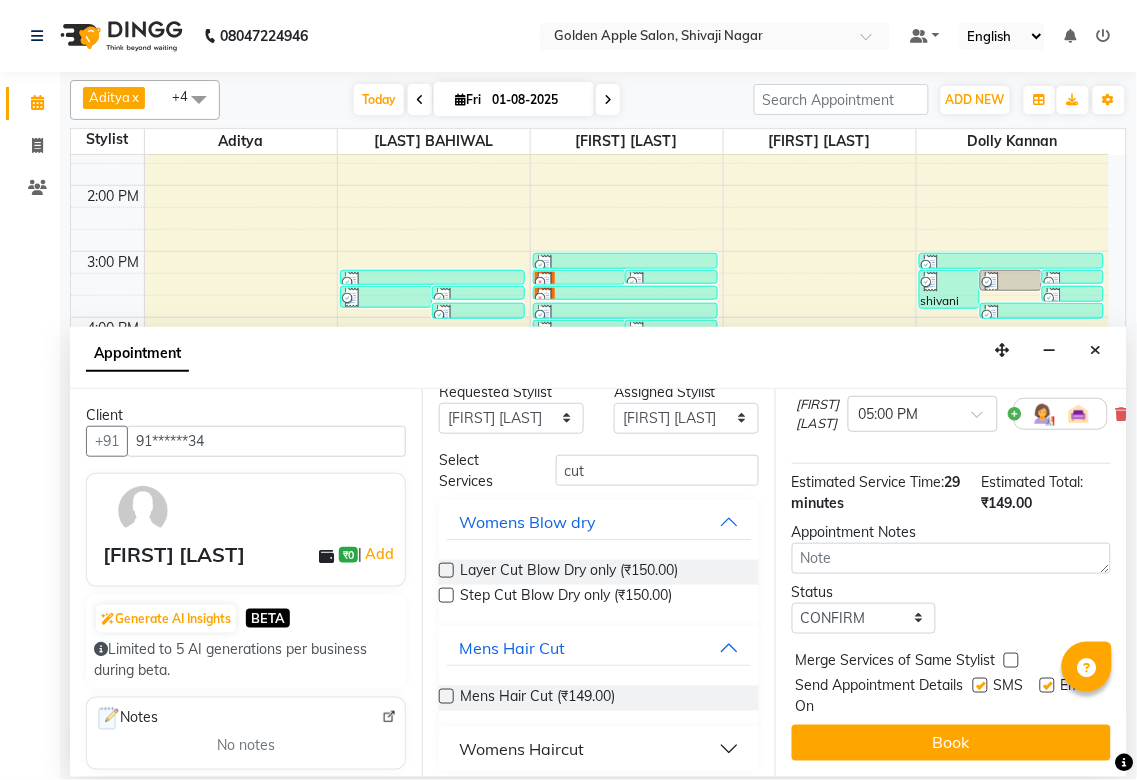 click at bounding box center [980, 685] 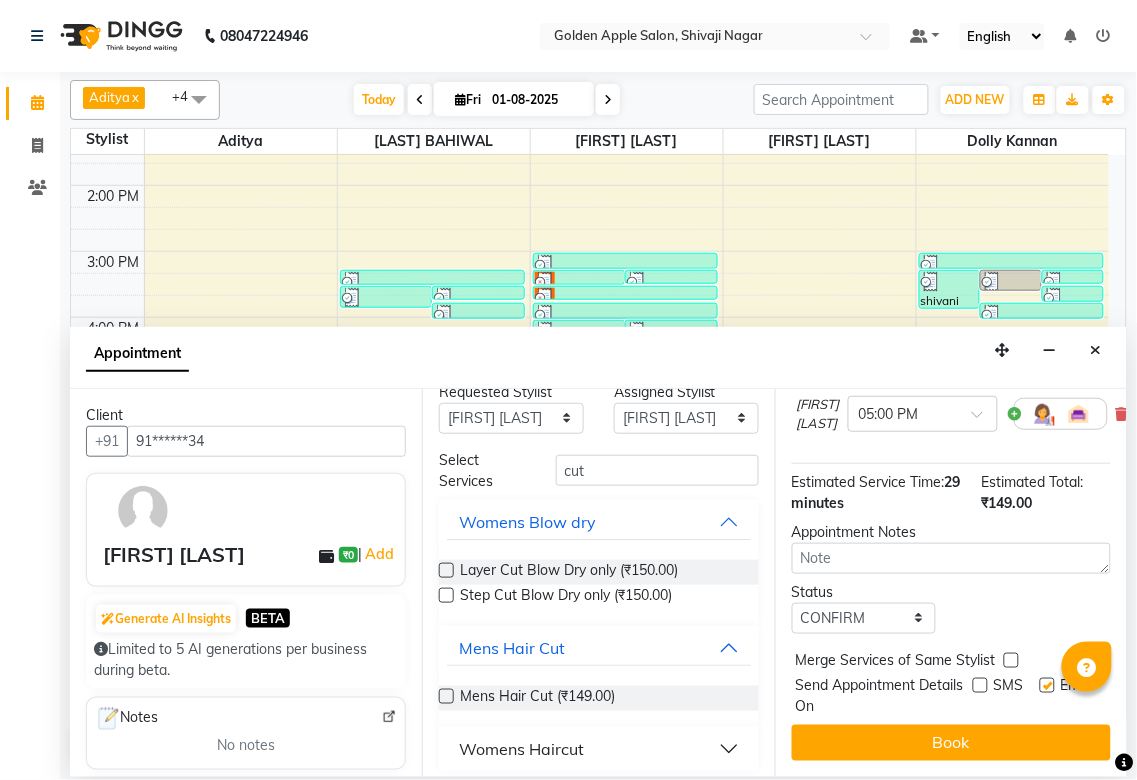 click at bounding box center (1047, 685) 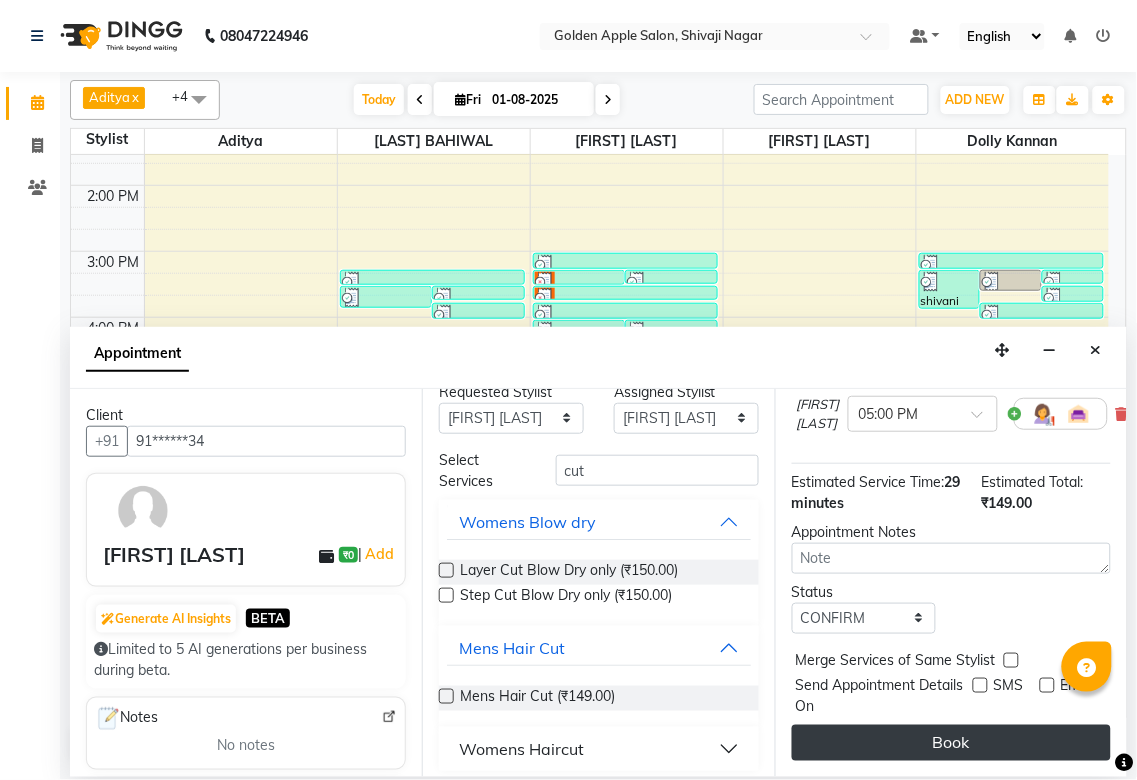 click on "Book" at bounding box center (951, 743) 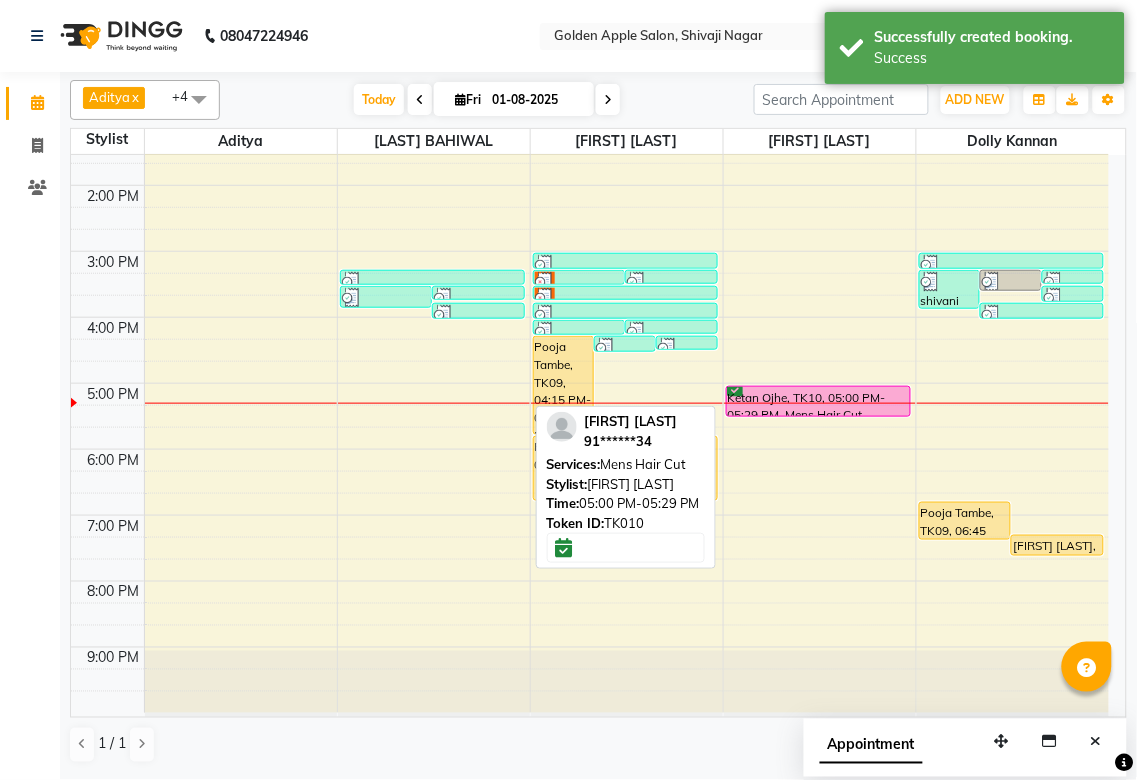 click on "Ketan Ojhe, TK10, 05:00 PM-05:29 PM, Mens Hair Cut" at bounding box center [818, 401] 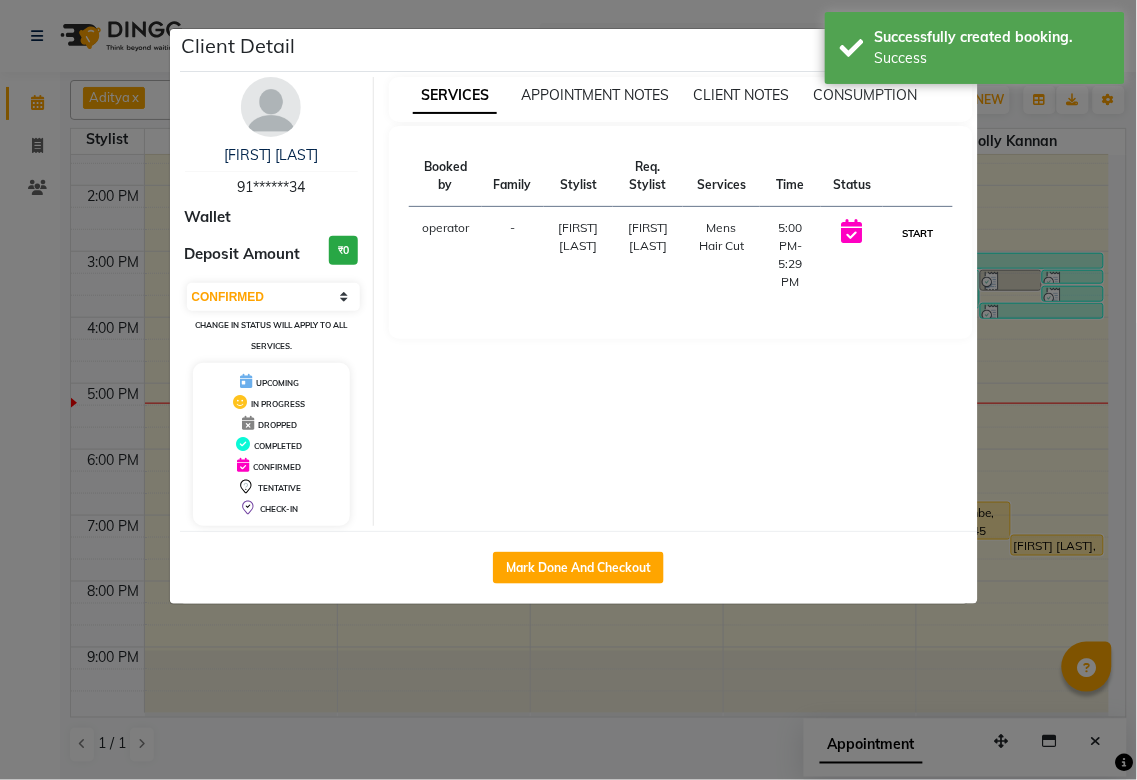 click on "START" at bounding box center (917, 233) 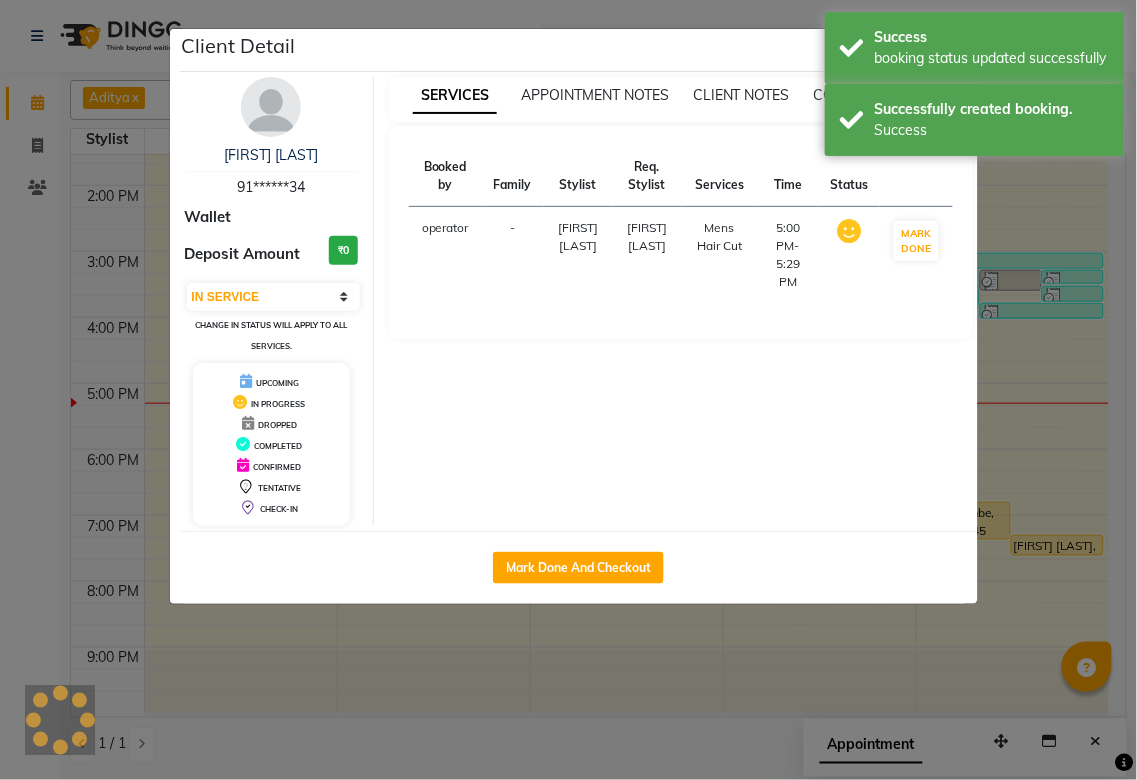 click on "Client Detail  [FIRST] [LAST]   [PHONE] Wallet Deposit Amount  ₹0  Select IN SERVICE CONFIRMED TENTATIVE CHECK IN MARK DONE DROPPED UPCOMING Change in status will apply to all services. UPCOMING IN PROGRESS DROPPED COMPLETED CONFIRMED TENTATIVE CHECK-IN SERVICES APPOINTMENT NOTES CLIENT NOTES CONSUMPTION Booked by Family Stylist Req. Stylist Services Time Status  operator  - [FIRST] [LAST]  [FIRST] [LAST]   Mens Hair Cut   5:00 PM-5:29 PM   MARK DONE   Mark Done And Checkout" 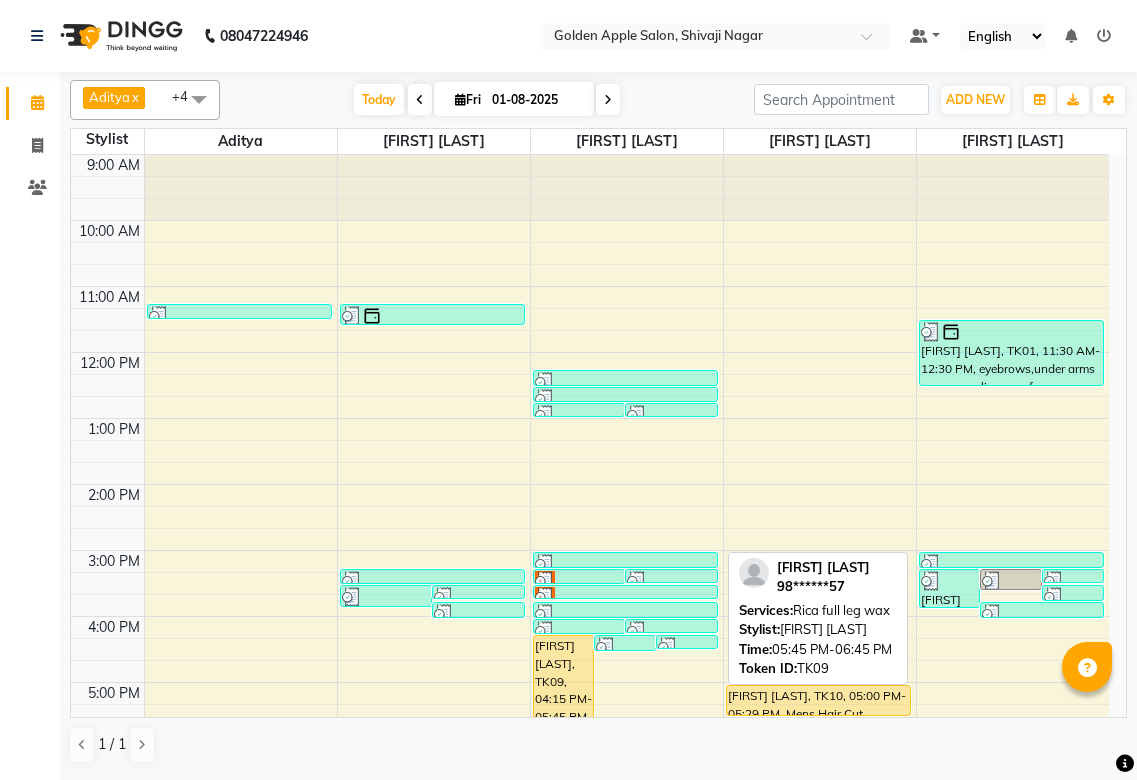 scroll, scrollTop: 0, scrollLeft: 0, axis: both 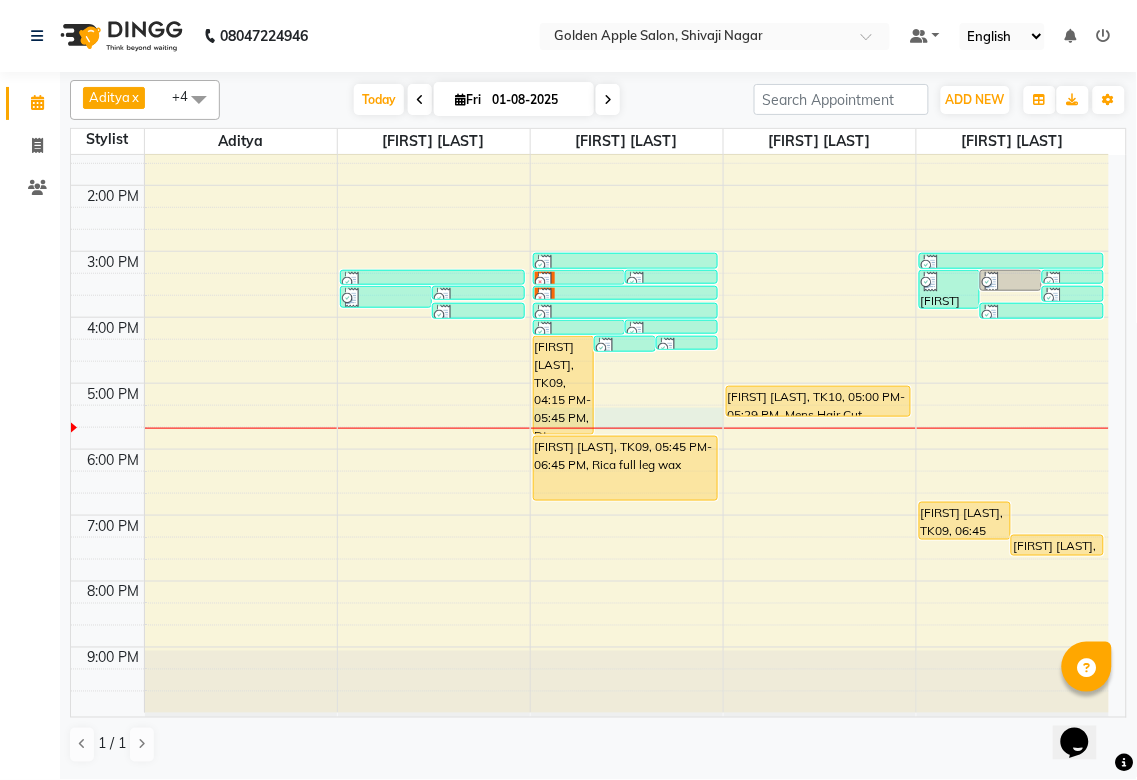 click on "9:00 AM 10:00 AM 11:00 AM 12:00 PM 1:00 PM 2:00 PM 3:00 PM 4:00 PM 5:00 PM 6:00 PM 7:00 PM 8:00 PM 9:00 PM     [FIRST] [LAST], TK02, 11:15 AM-11:30 AM, Mens Beared      [FIRST] [LAST], TK06, 03:30 PM-03:50 PM, Hand wax     [FIRST] [LAST], TK05, 03:30 PM-03:41 PM, upper lips,eyebrows,Forehead     [FIRST] [LAST], TK06, 03:45 PM-04:00 PM, under arms wax     [FIRST] [LAST], TK01, 11:15 AM-11:35 AM, Hand wax     [FIRST] [LAST], TK05, 03:15 PM-03:30 PM, eyebrows    [FIRST] [LAST], TK09, 04:15 PM-05:45 PM, Dtan brightning with Glycol     [FIRST] [LAST], TK08, 04:15 PM-04:30 PM, eyebrows     [FIRST] [LAST], TK08, 04:15 PM-04:20 PM, Forehead     [LAST] madam, TK03, 12:45 PM-12:51 PM, upper lips     [LAST] madam, TK03, 12:45 PM-12:50 PM, Forehead     [FIRST] [LAST], TK07, 03:15 PM-03:30 PM, eyebrows     [FIRST] [LAST], TK05, 03:15 PM-03:21 PM, upper lips     [FIRST] [LAST], TK08, 04:00 PM-04:15 PM, Rica upper lip     [FIRST] [LAST], TK08, 04:00 PM-04:06 PM, upper lips     [LAST] madam, TK03, 12:15 PM-12:30 PM, eyebrows" at bounding box center (590, 284) 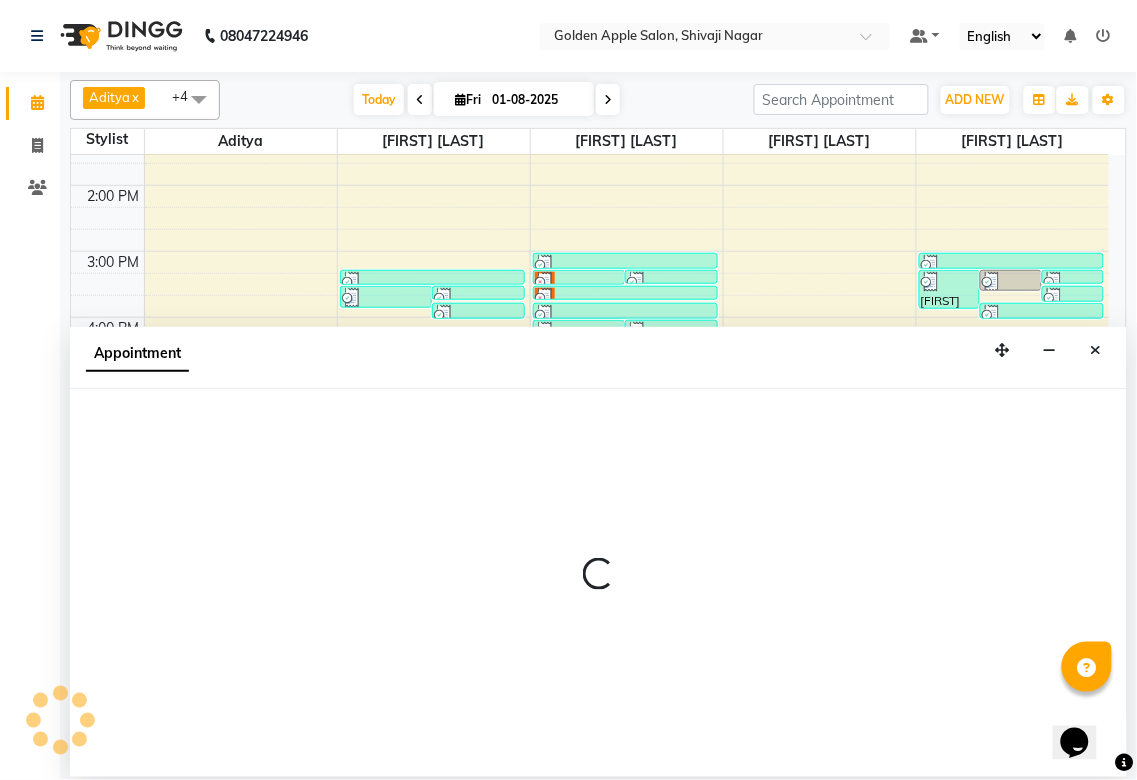select on "85394" 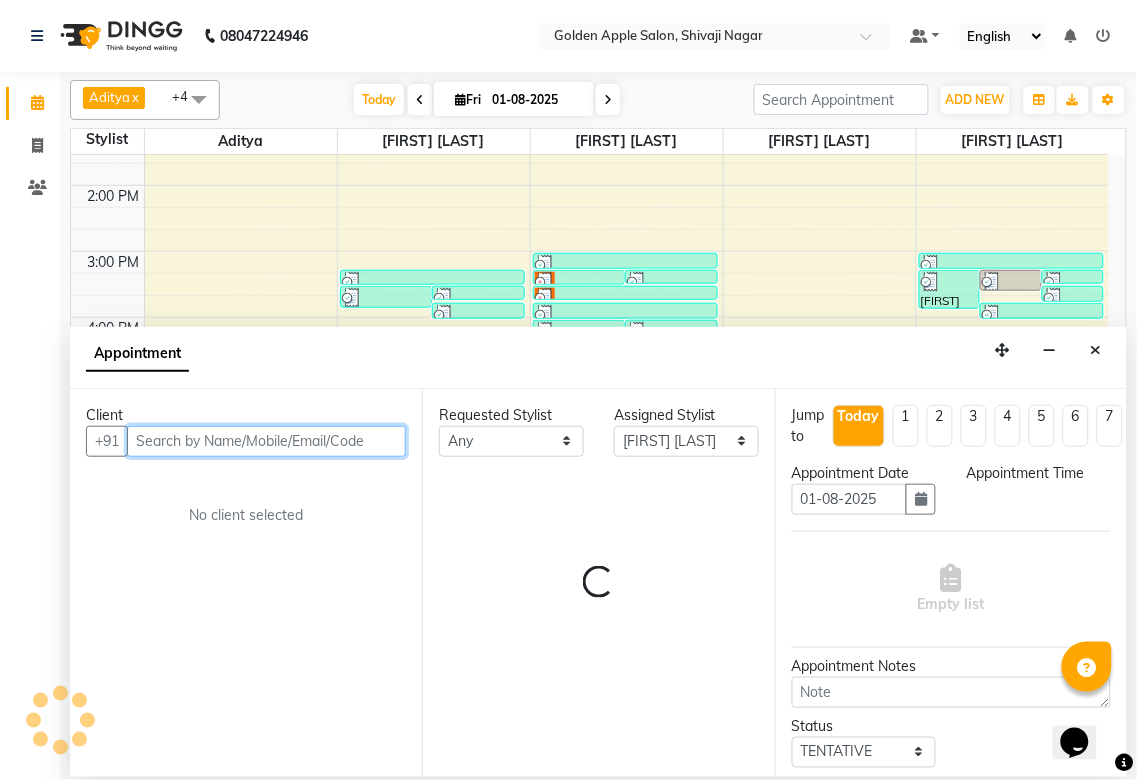 select on "1035" 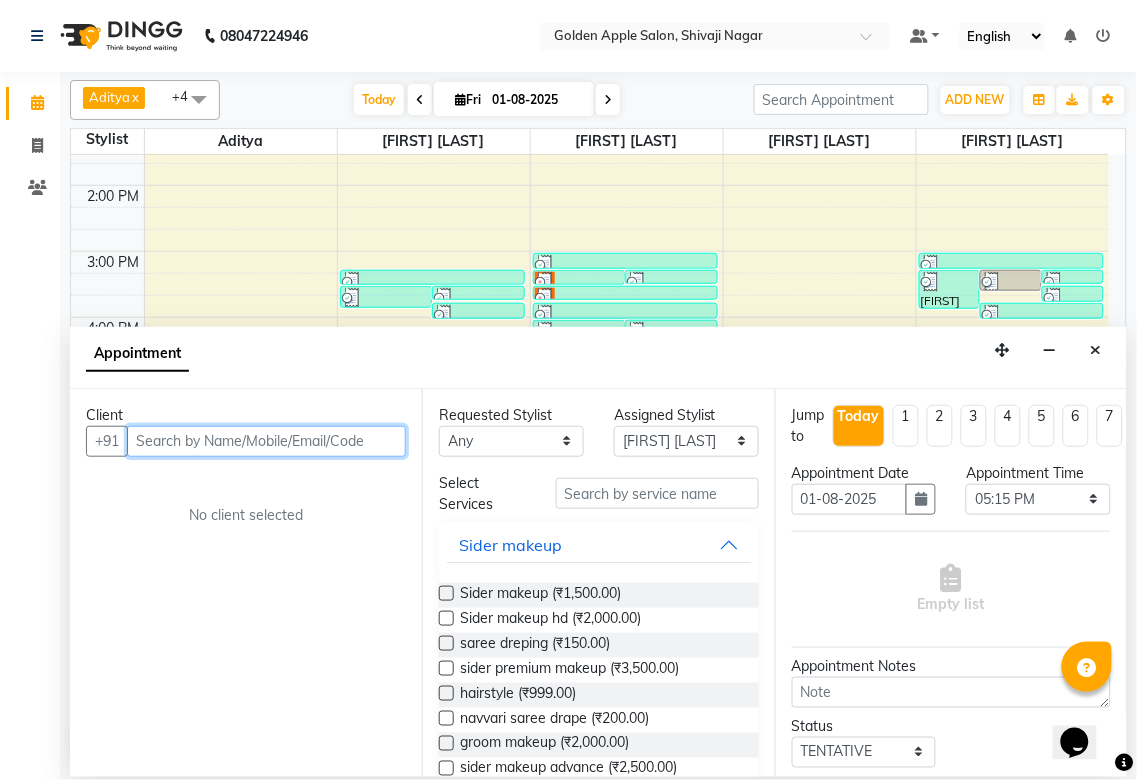 click at bounding box center [266, 441] 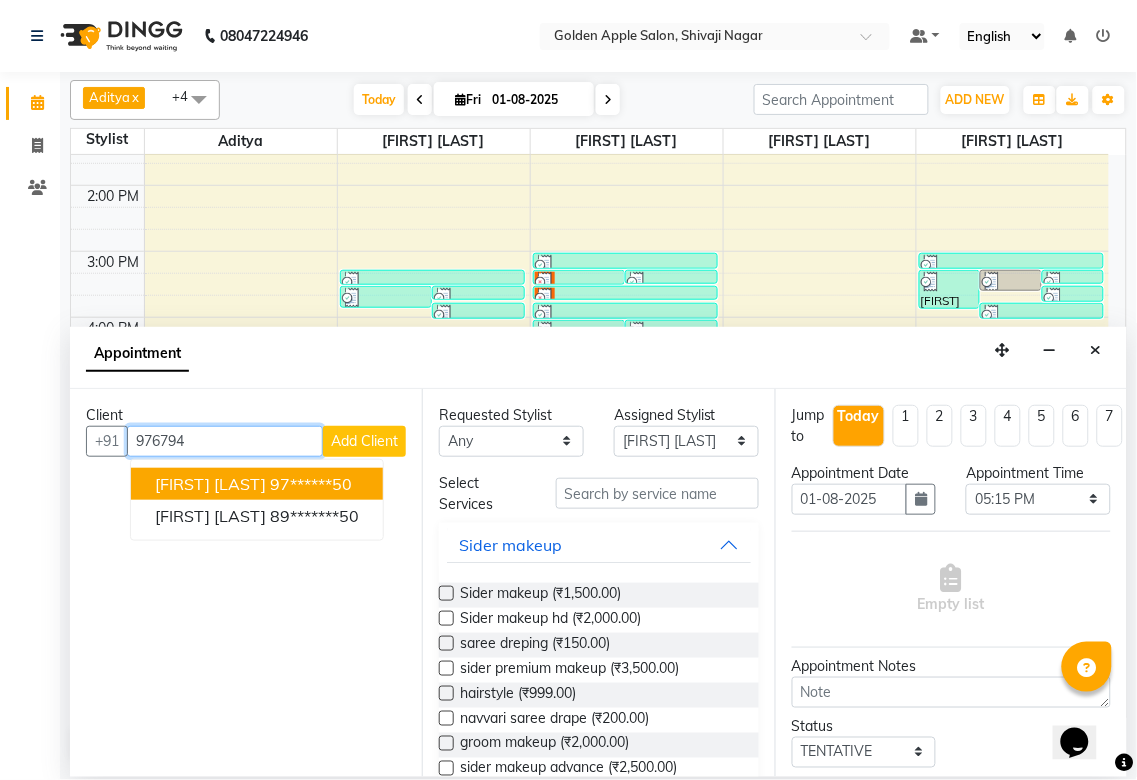 click on "madhuri ranshur" at bounding box center (210, 484) 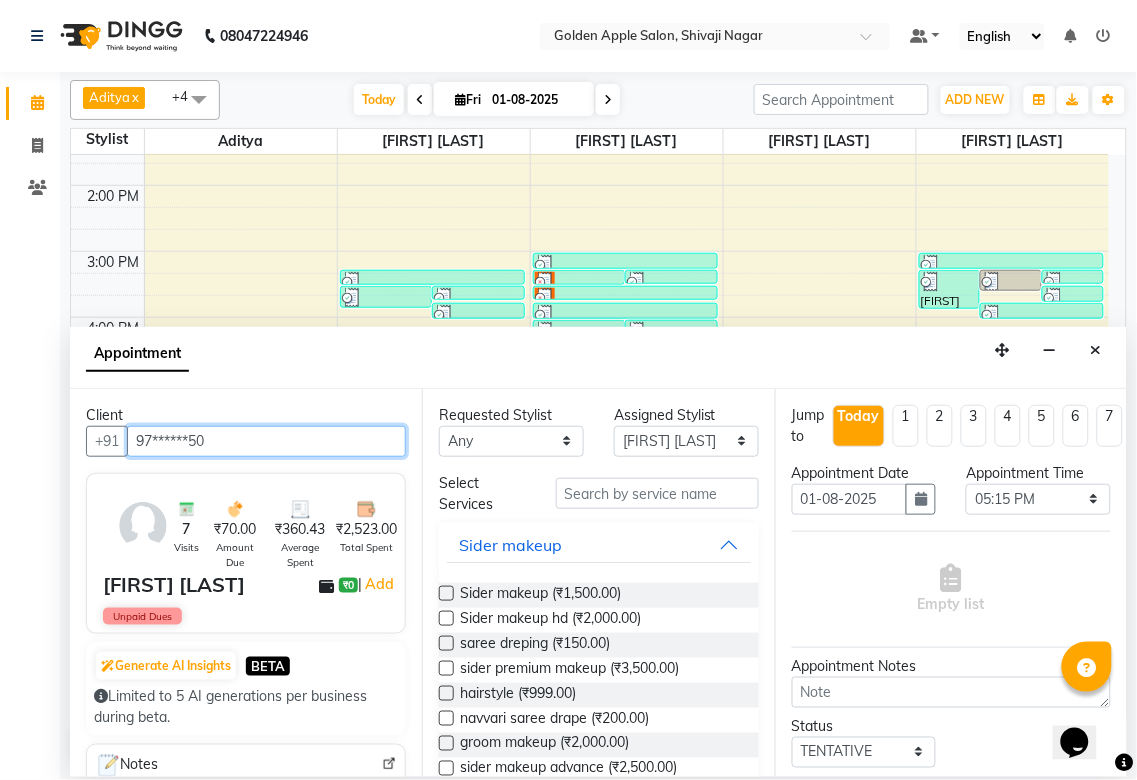 type on "97******50" 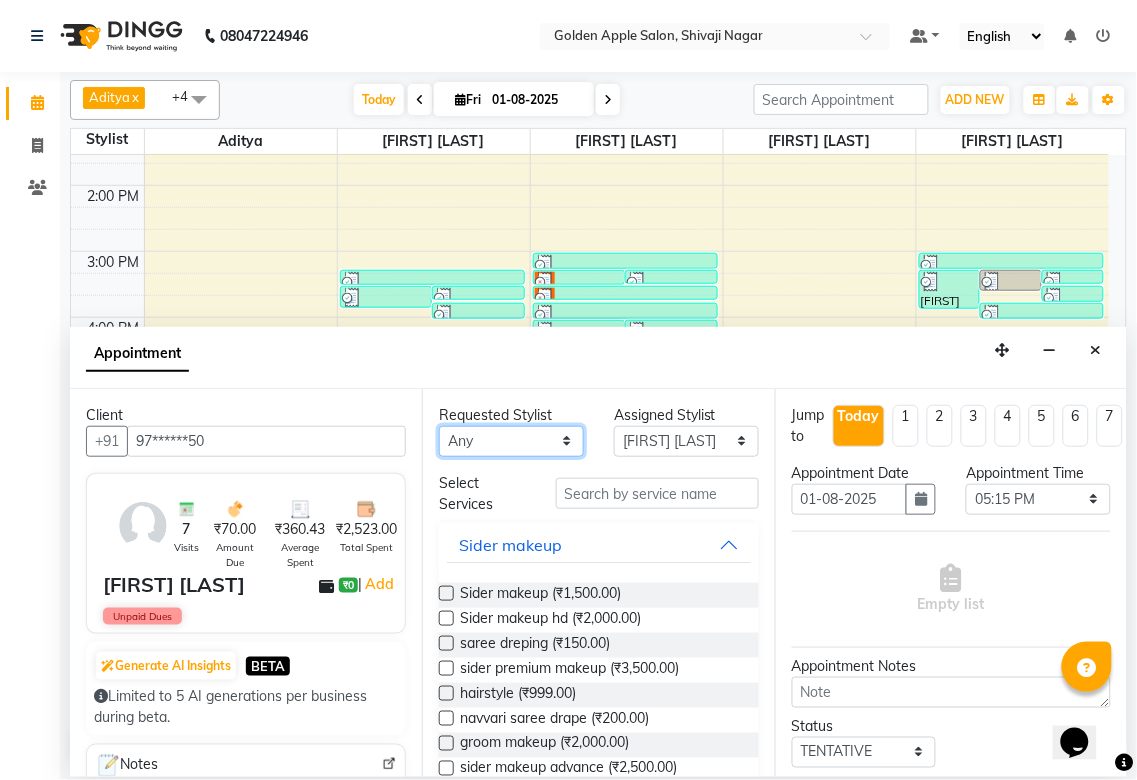 click on "Any Aditya Anjali  BAHIWAL Aparana Satarrdekar ashwini jopale dolly kannan  Harshika Hire operator vijay ahire" at bounding box center (511, 441) 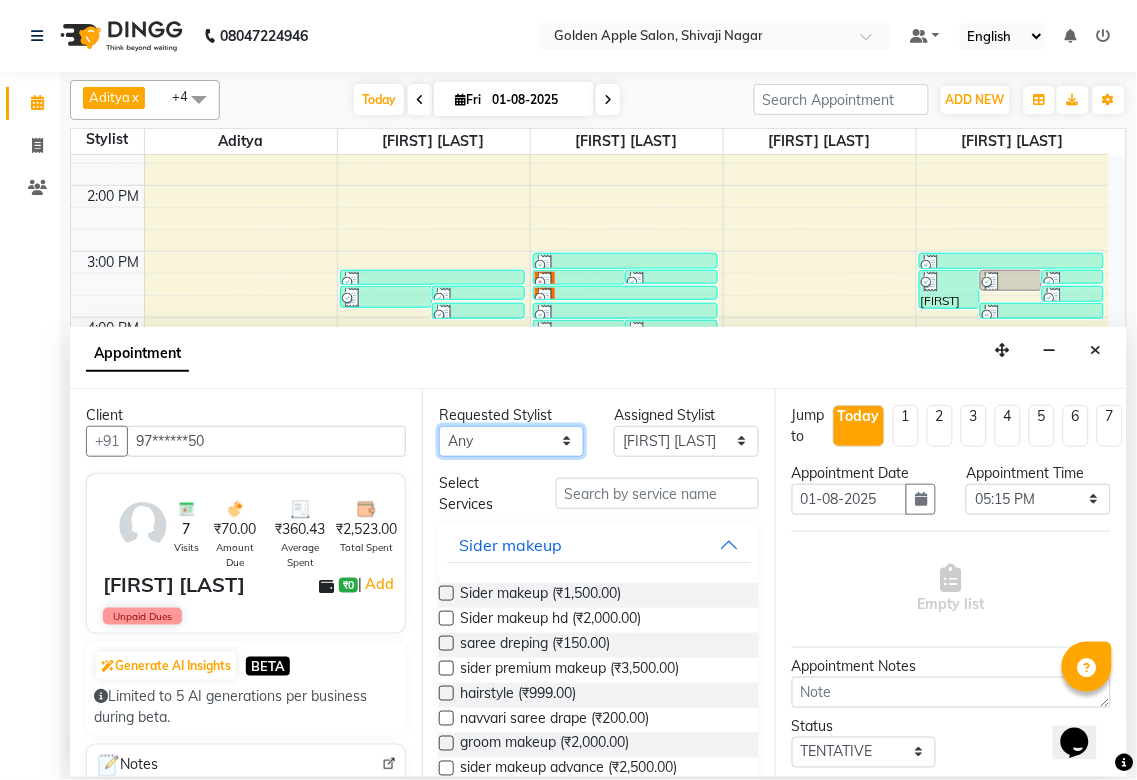 select on "85394" 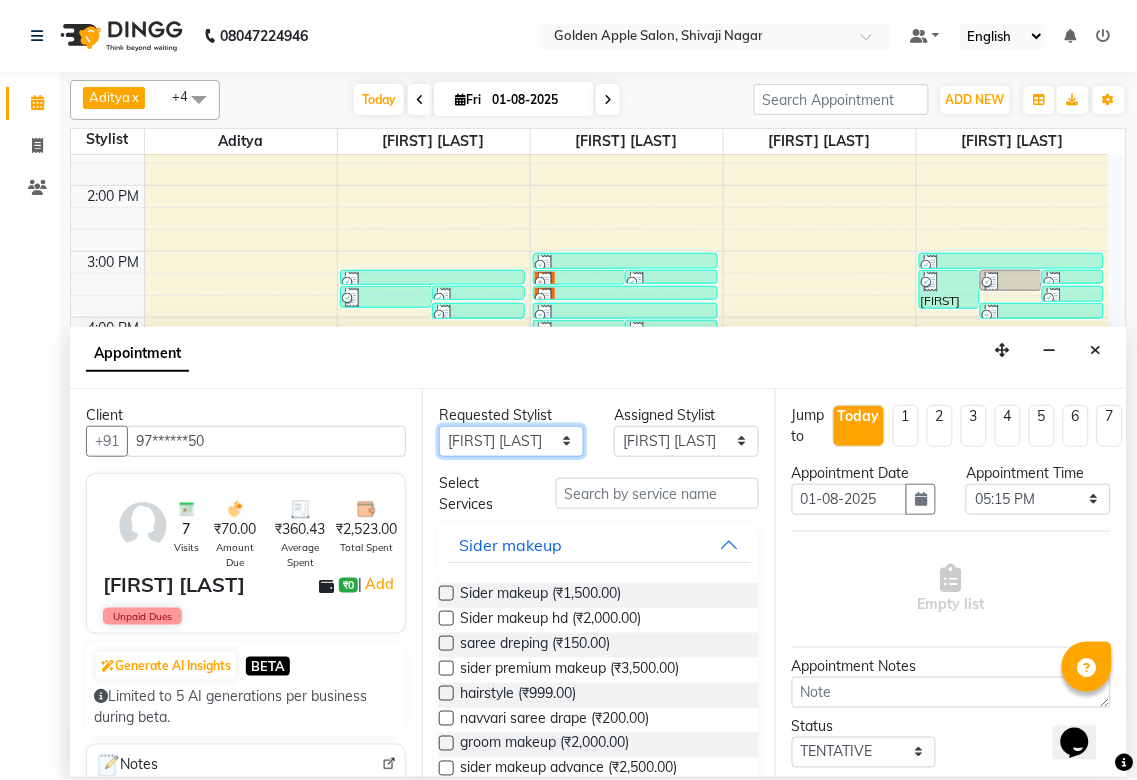 click on "Any Aditya Anjali  BAHIWAL Aparana Satarrdekar ashwini jopale dolly kannan  Harshika Hire operator vijay ahire" at bounding box center [511, 441] 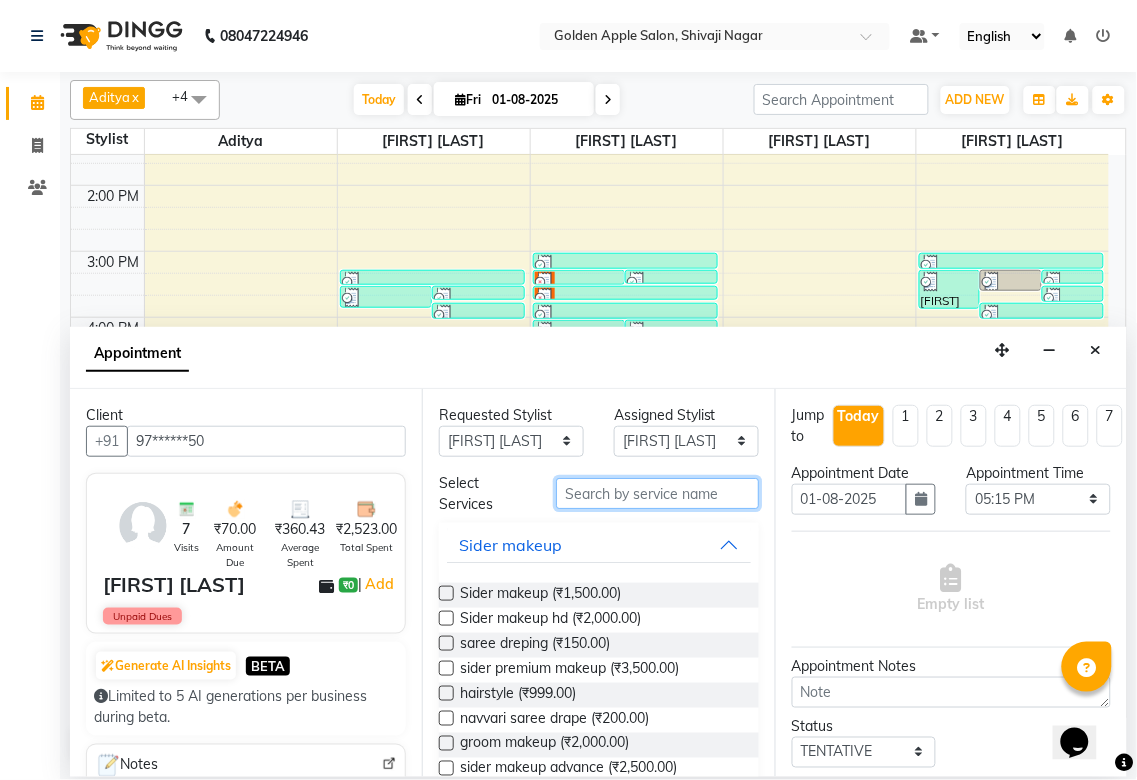 click at bounding box center (657, 493) 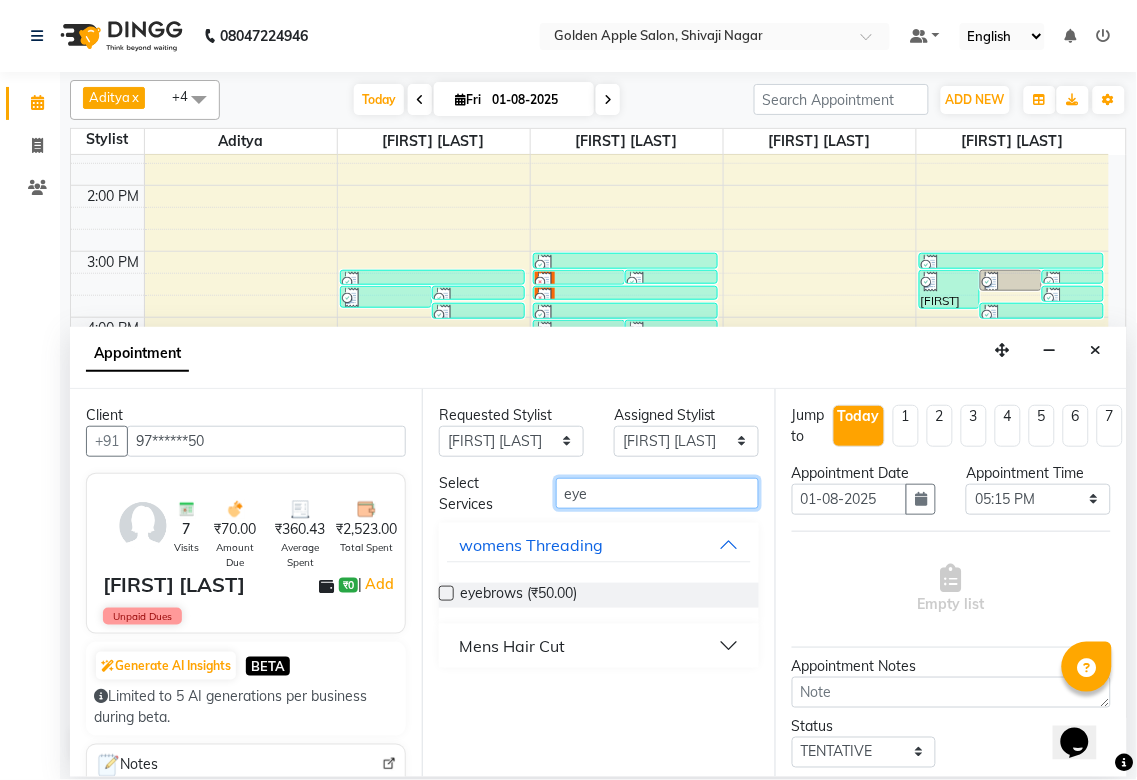 type on "eye" 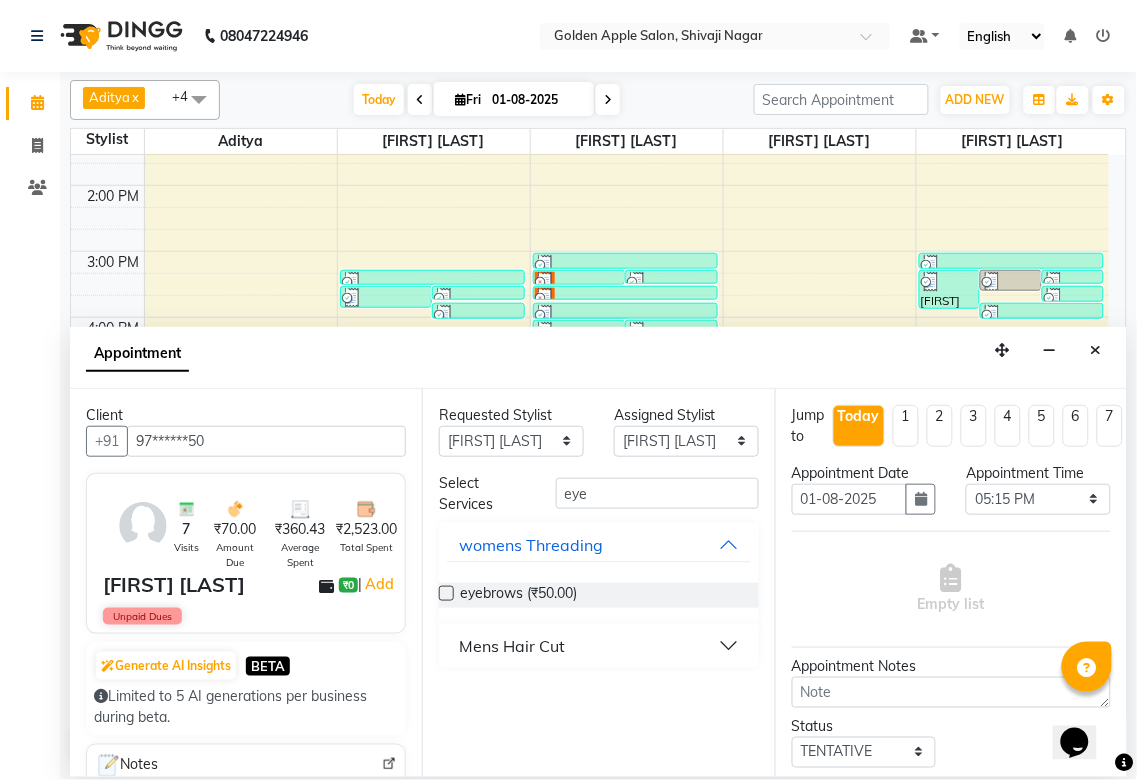click at bounding box center (446, 593) 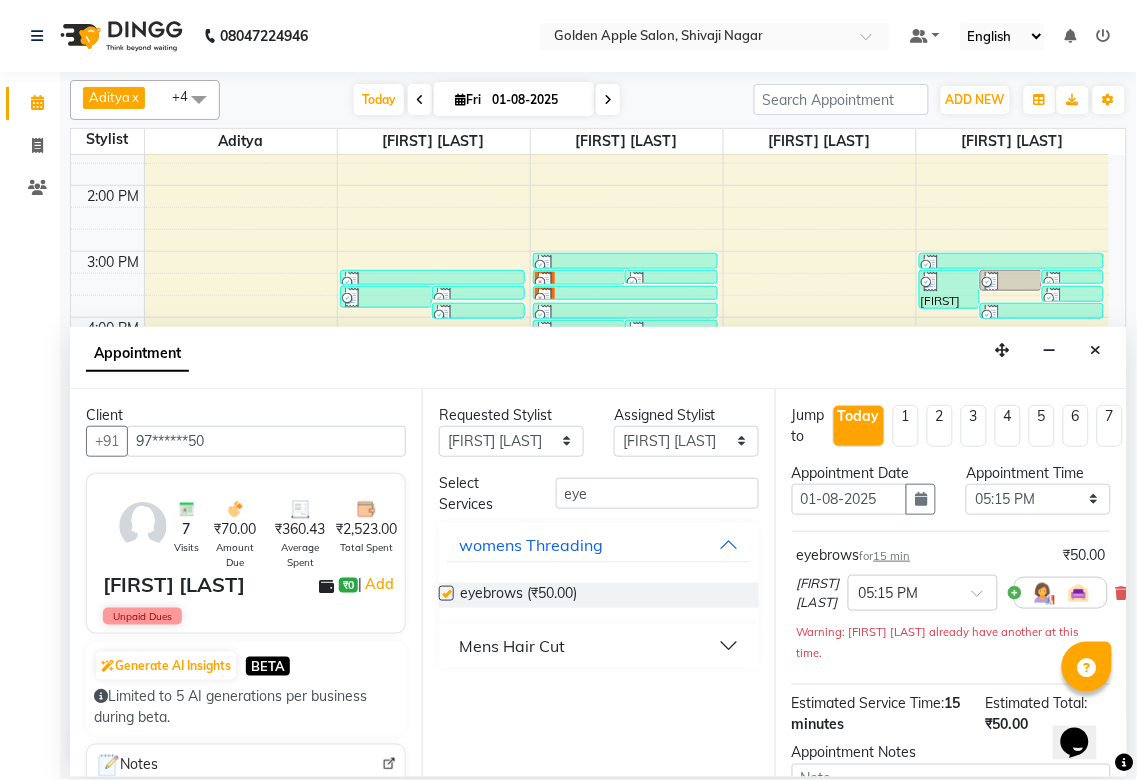 checkbox on "false" 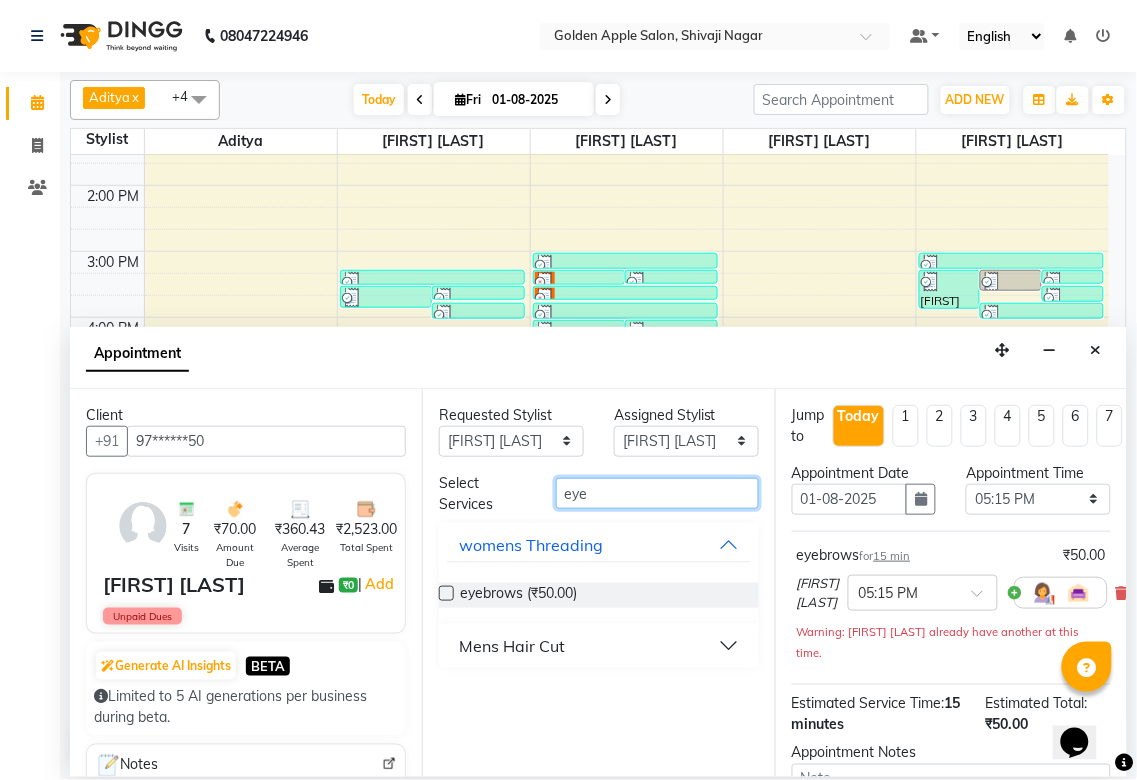 click on "eye" at bounding box center [657, 493] 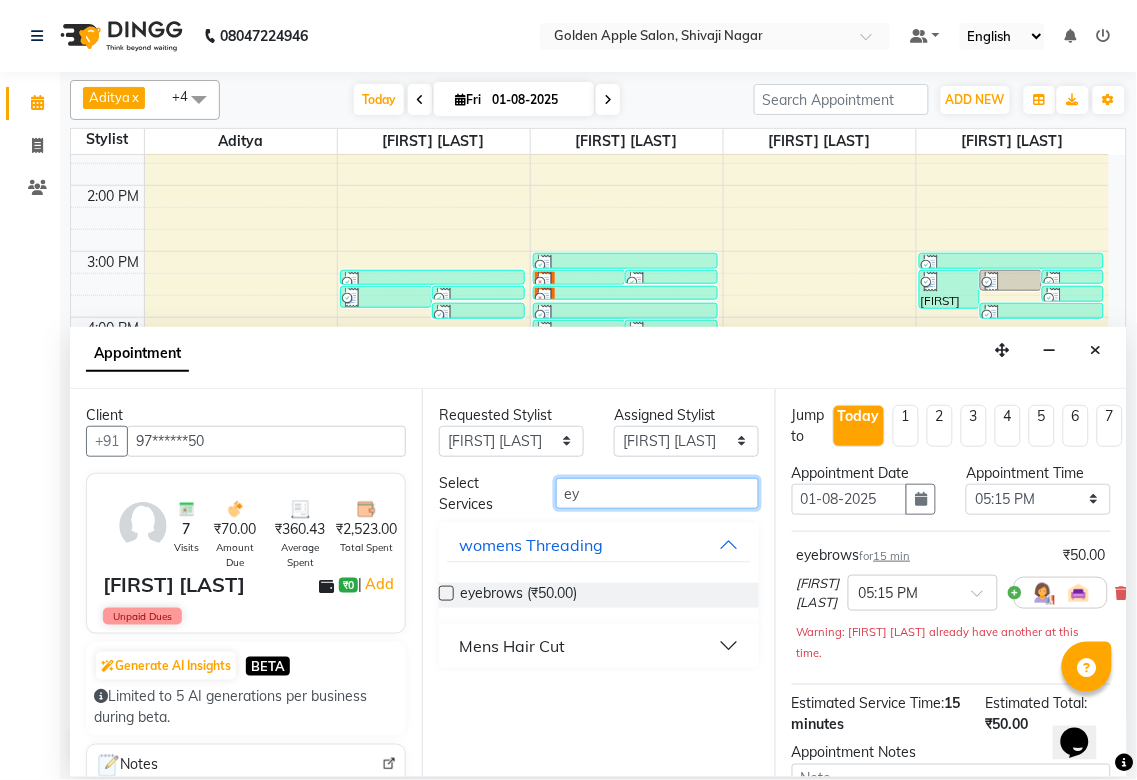 type on "e" 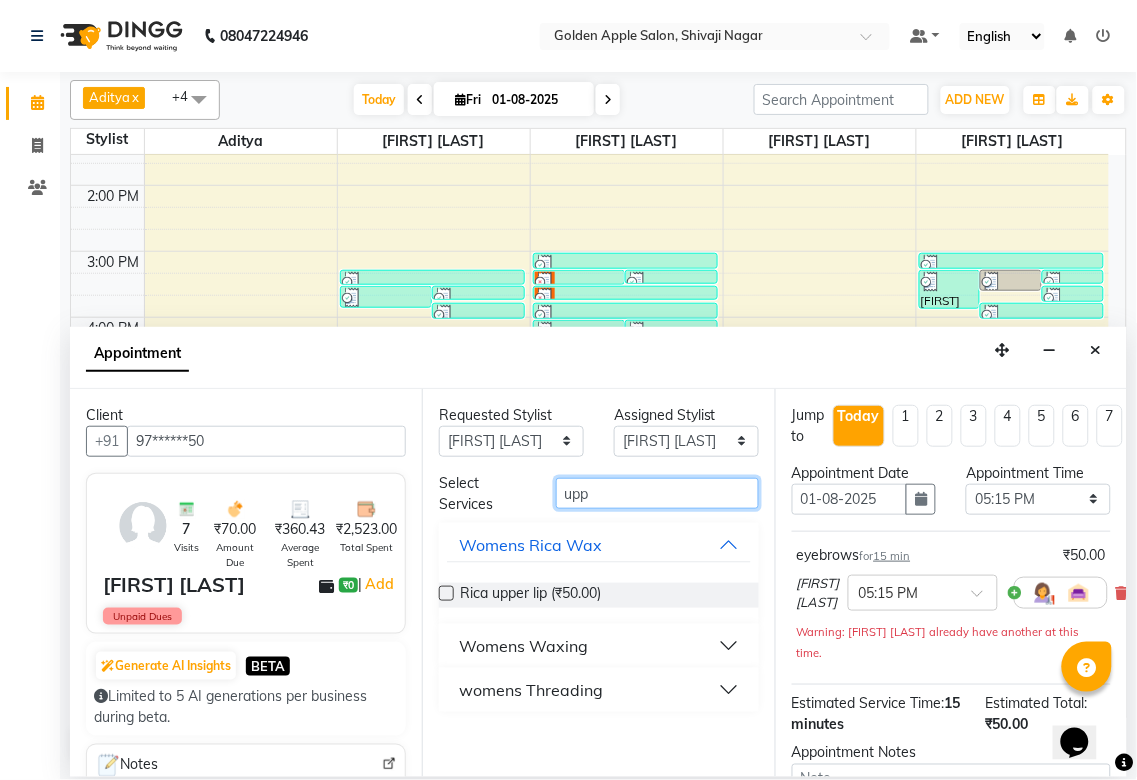 type on "upp" 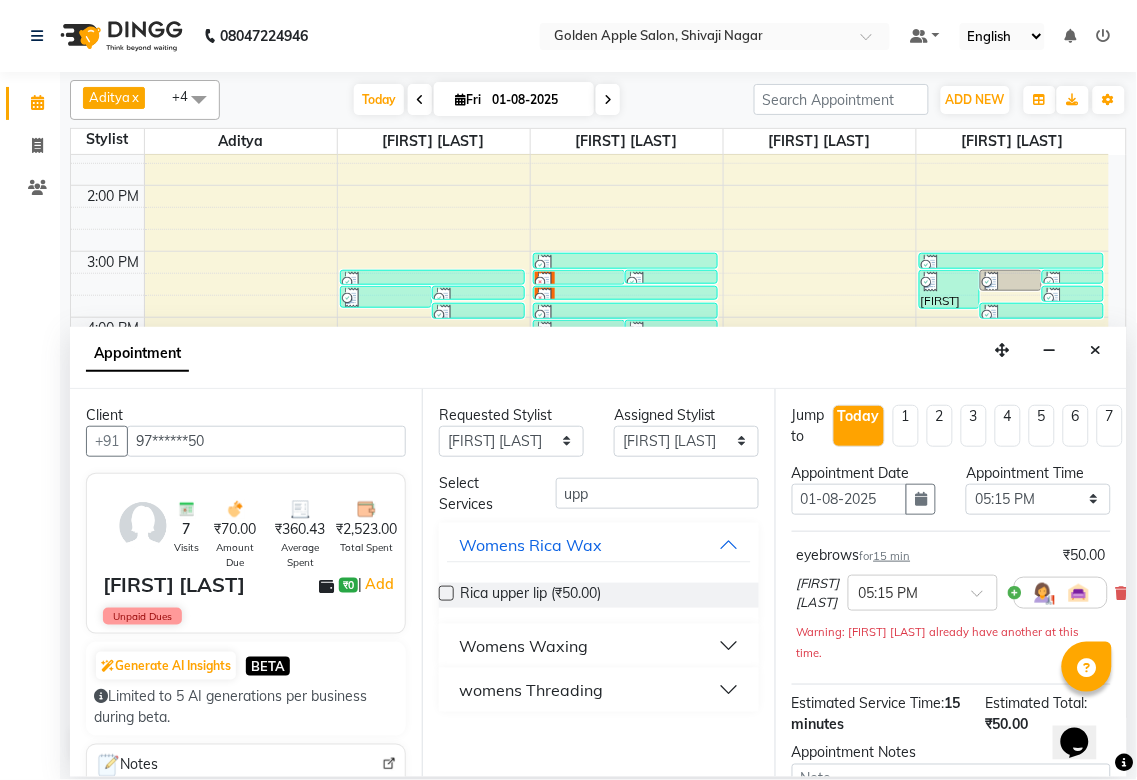 click on "womens Threading" at bounding box center [531, 690] 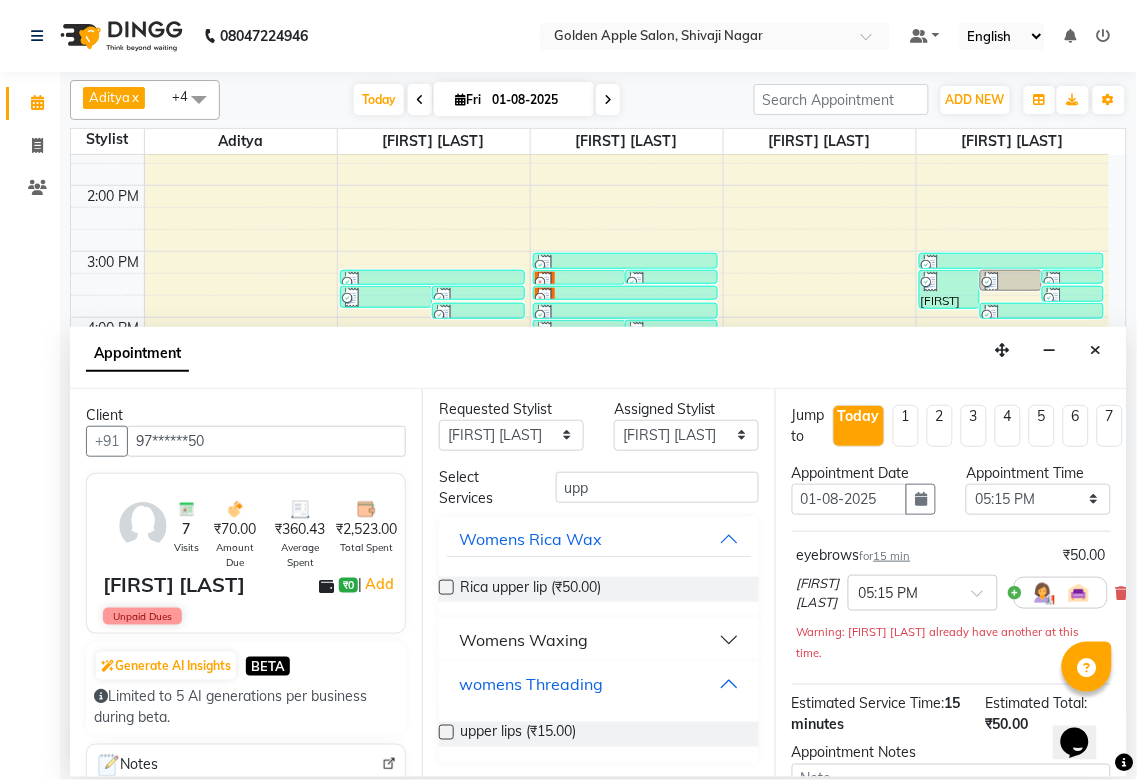 scroll, scrollTop: 7, scrollLeft: 0, axis: vertical 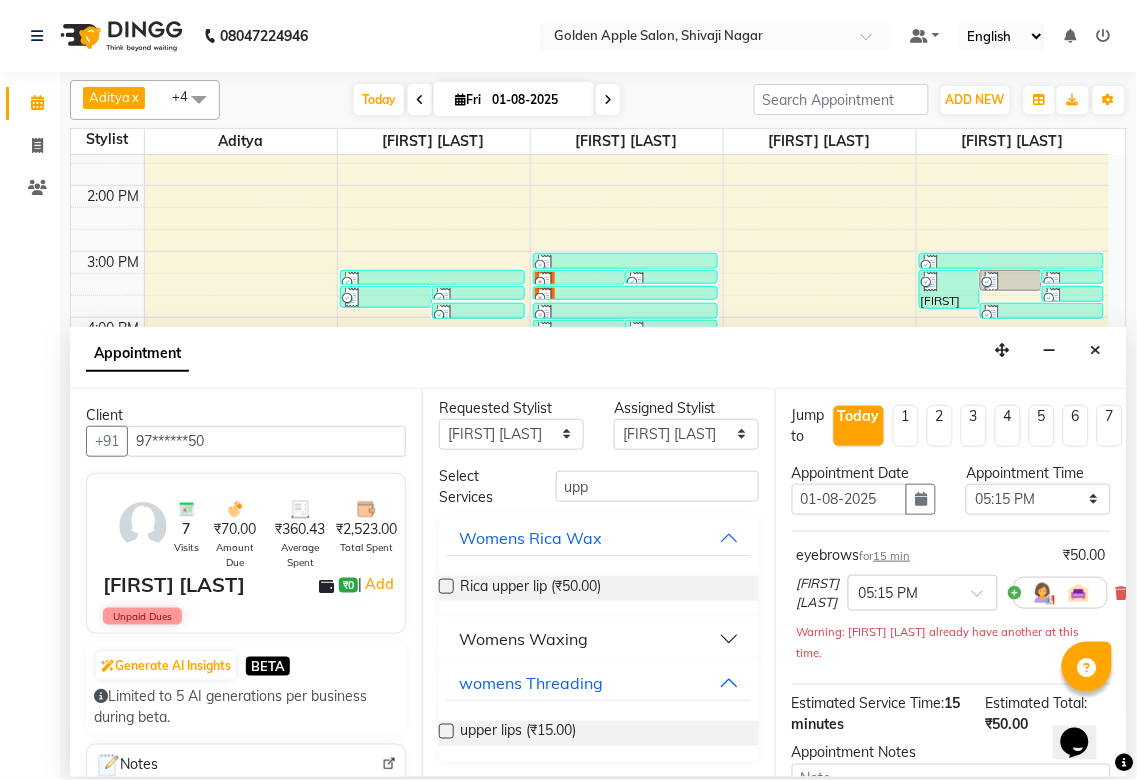 click at bounding box center (446, 731) 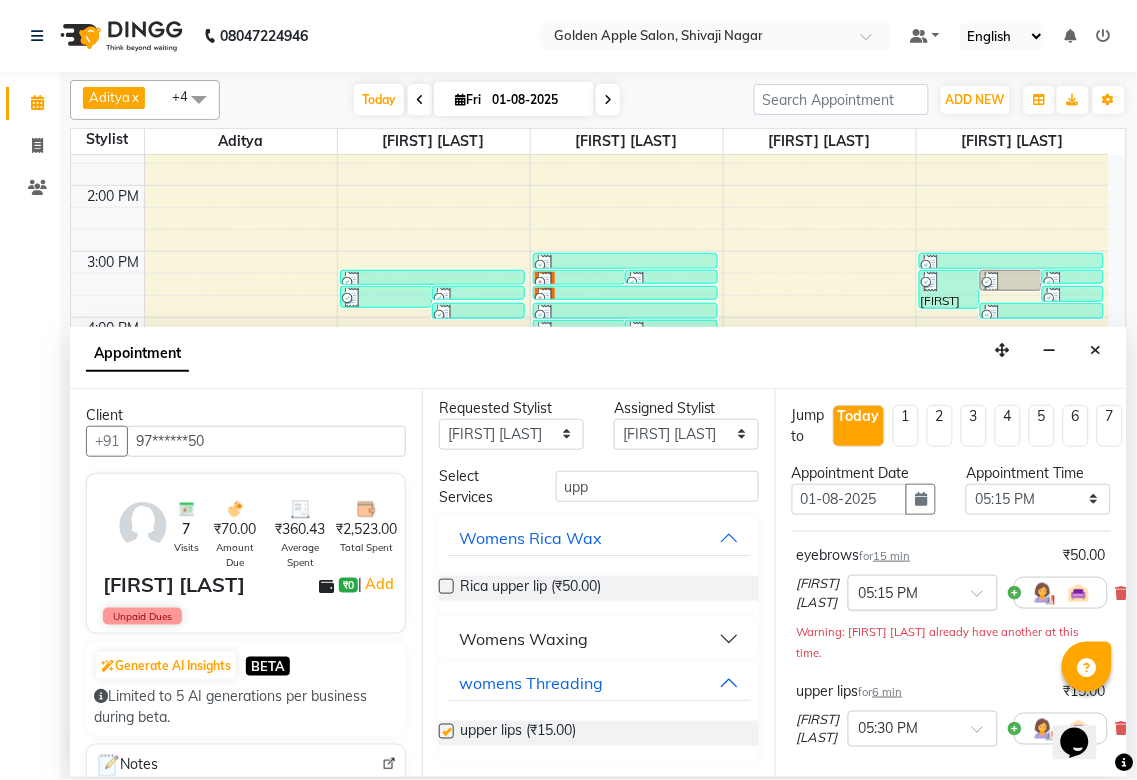 checkbox on "false" 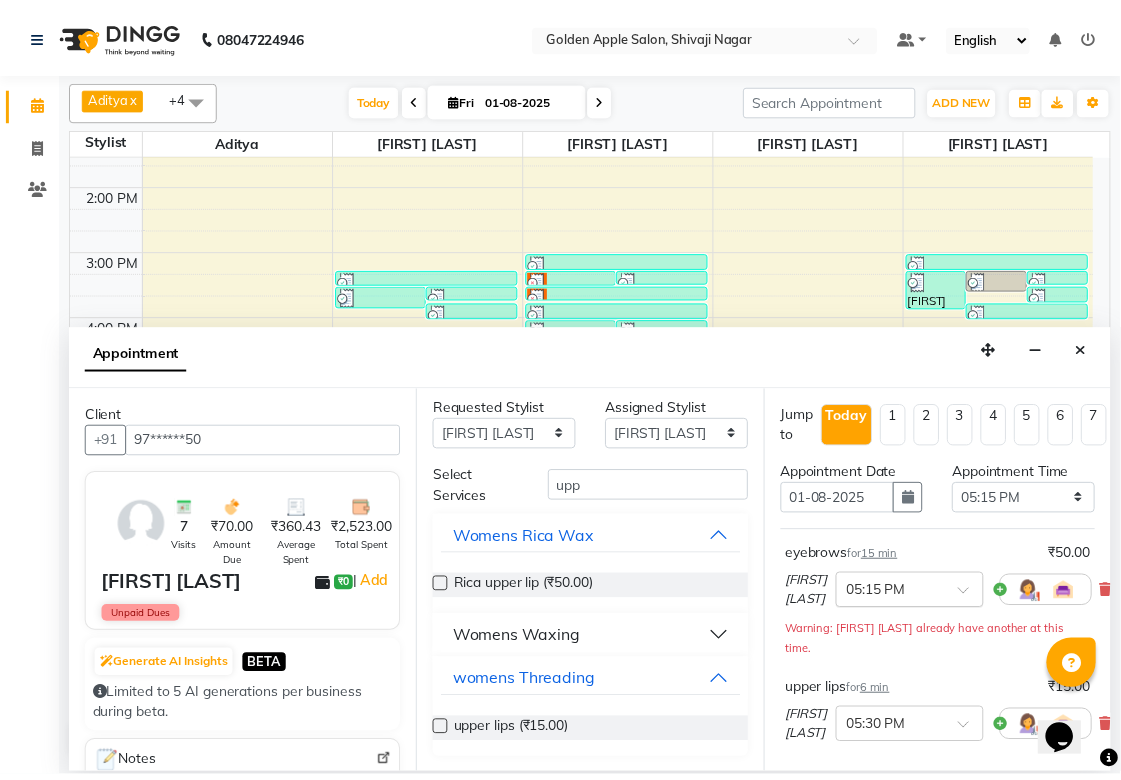 scroll, scrollTop: 332, scrollLeft: 0, axis: vertical 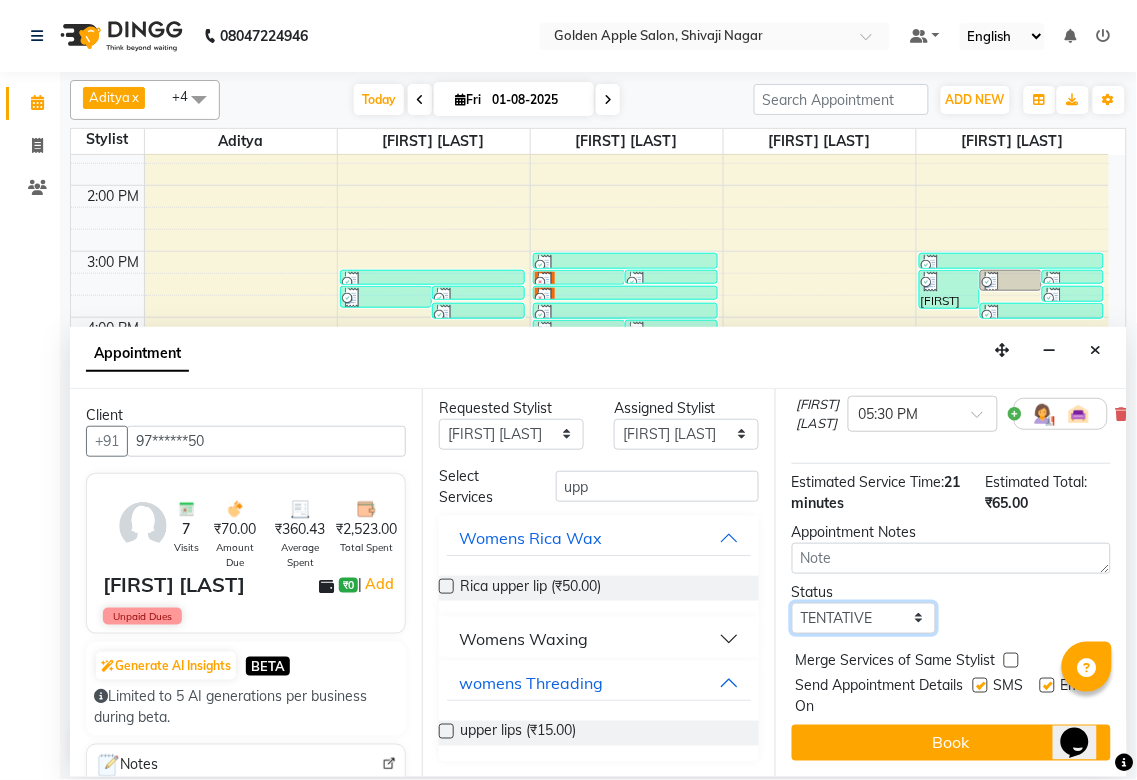 click on "Select TENTATIVE CONFIRM CHECK-IN UPCOMING" at bounding box center [864, 618] 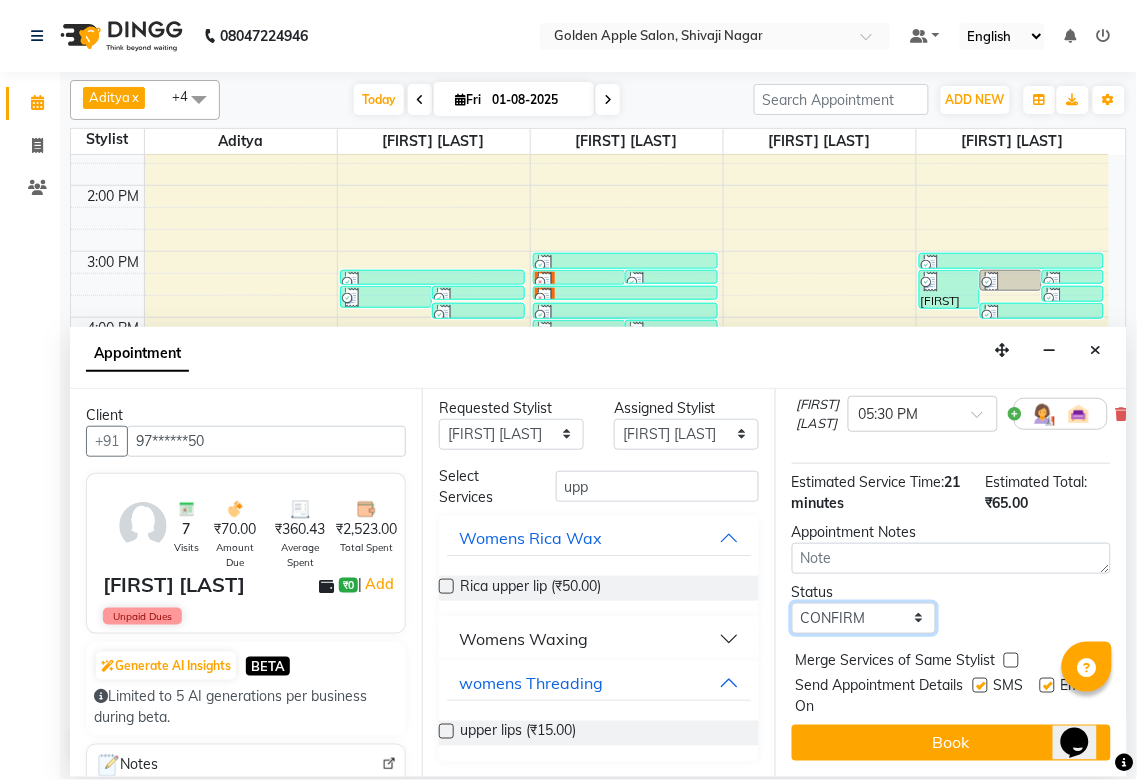 click on "Select TENTATIVE CONFIRM CHECK-IN UPCOMING" at bounding box center [864, 618] 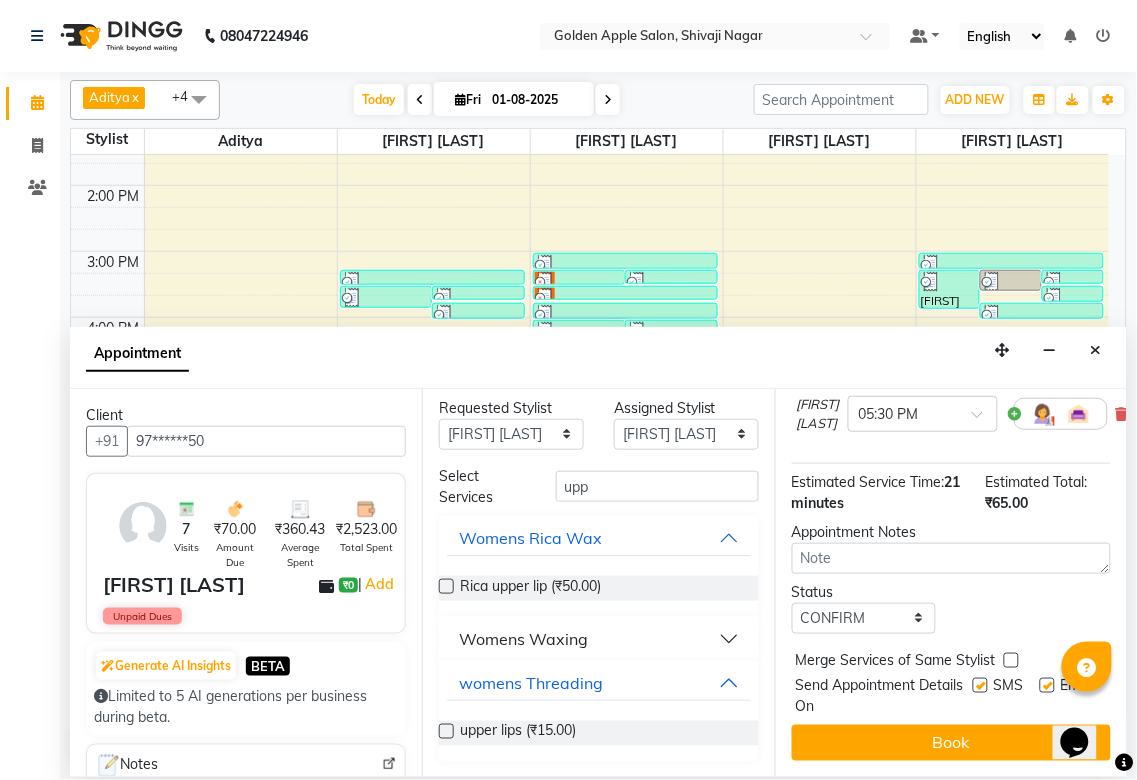 click at bounding box center (980, 685) 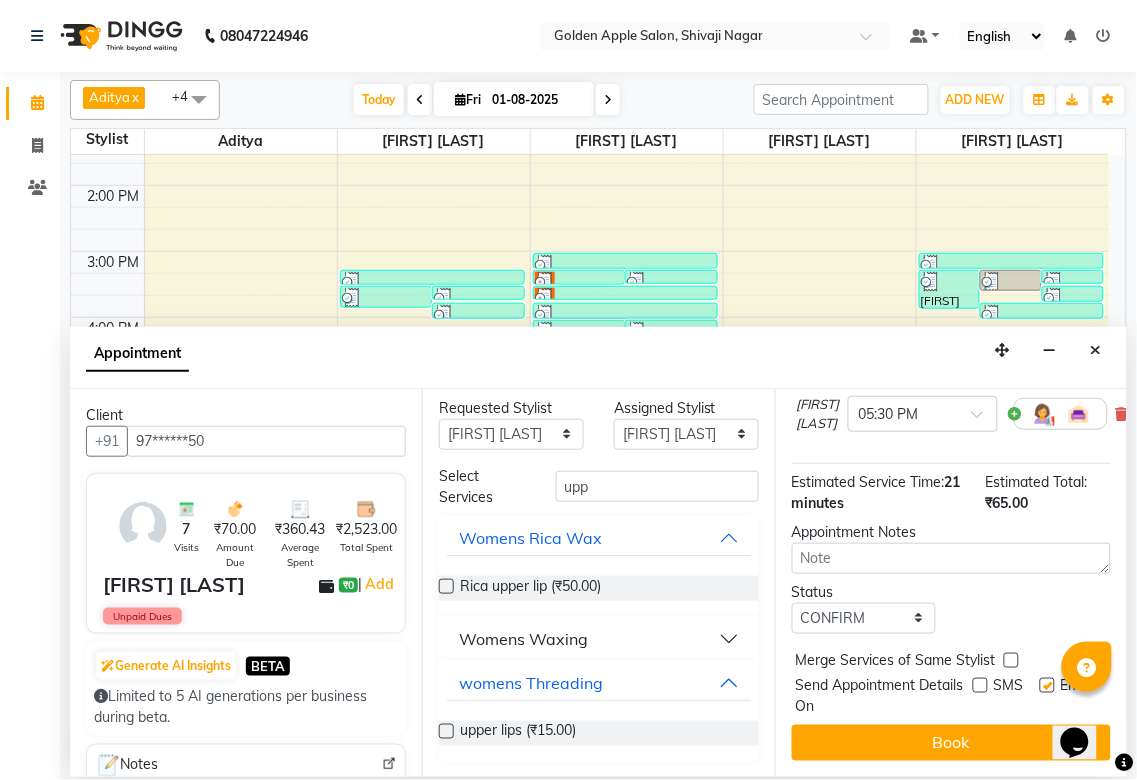 click at bounding box center [1047, 685] 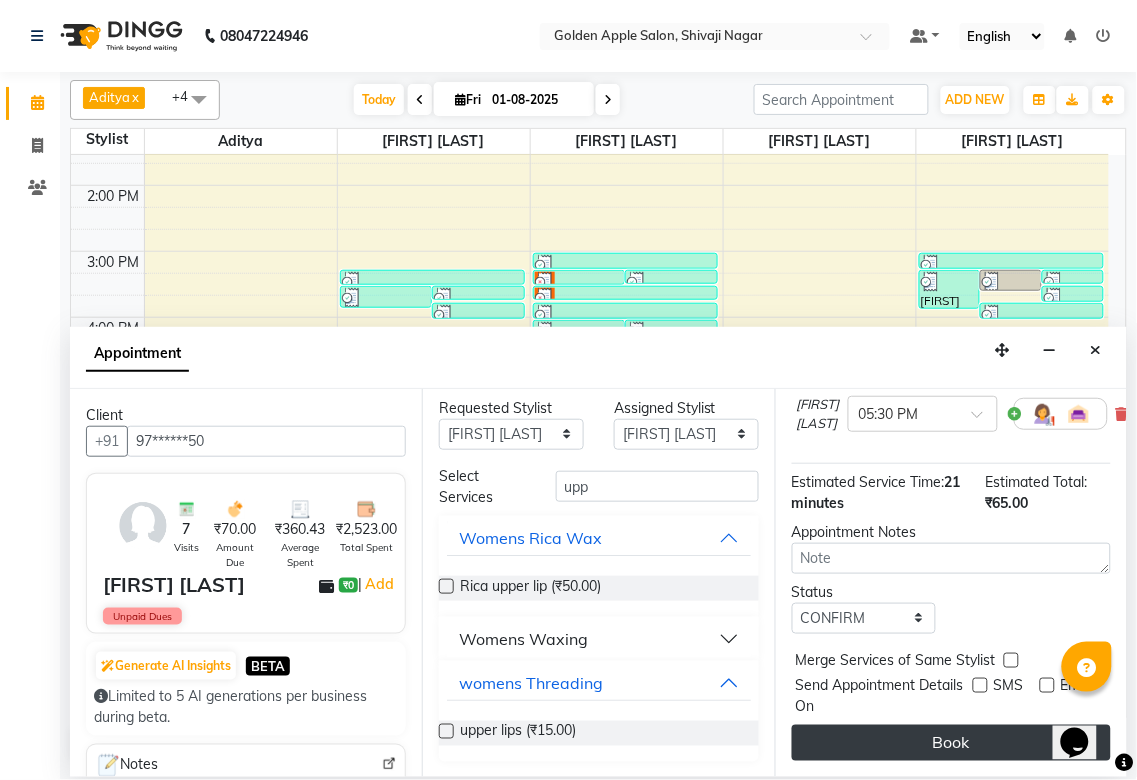 click on "Book" at bounding box center (951, 743) 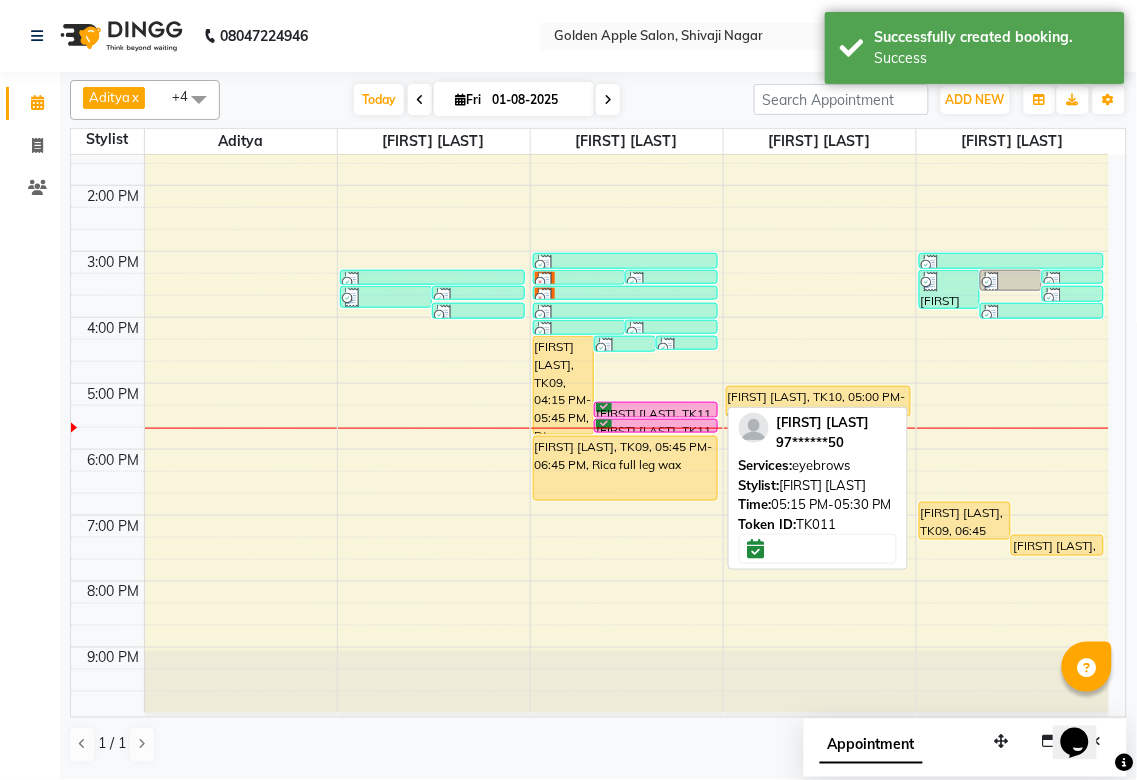 click on "madhuri ranshur, TK11, 05:15 PM-05:30 PM, eyebrows" at bounding box center [655, 410] 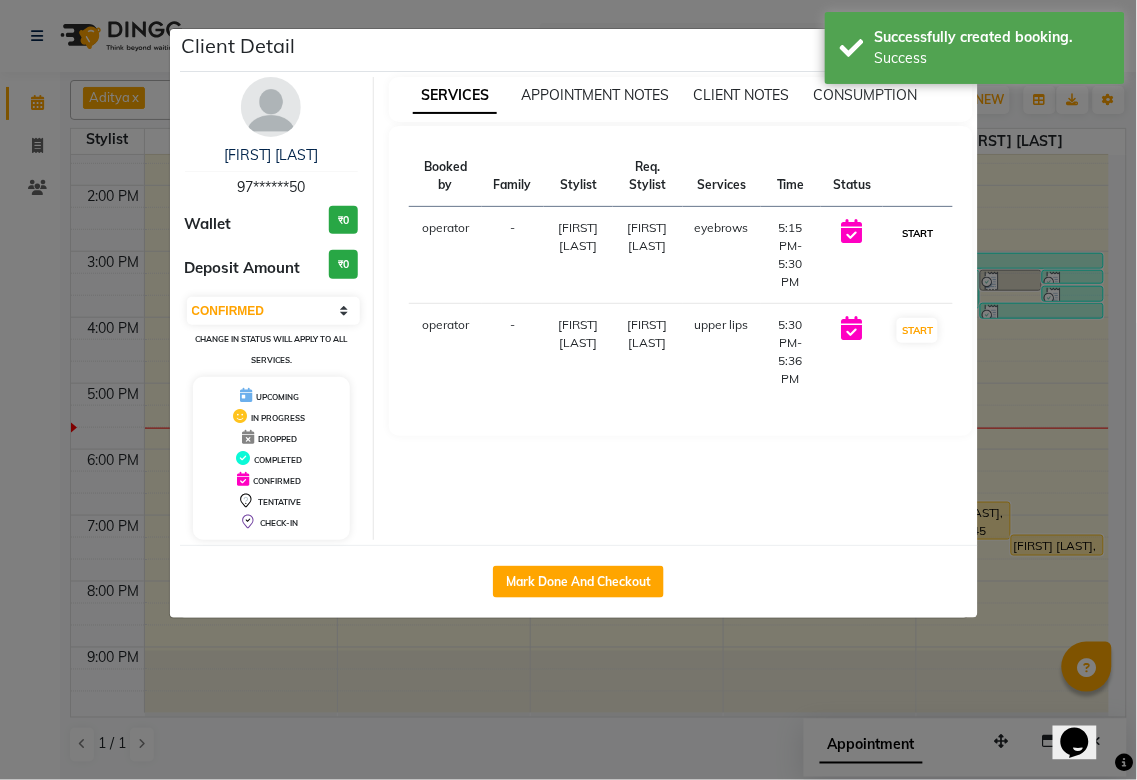 click on "START" at bounding box center [917, 233] 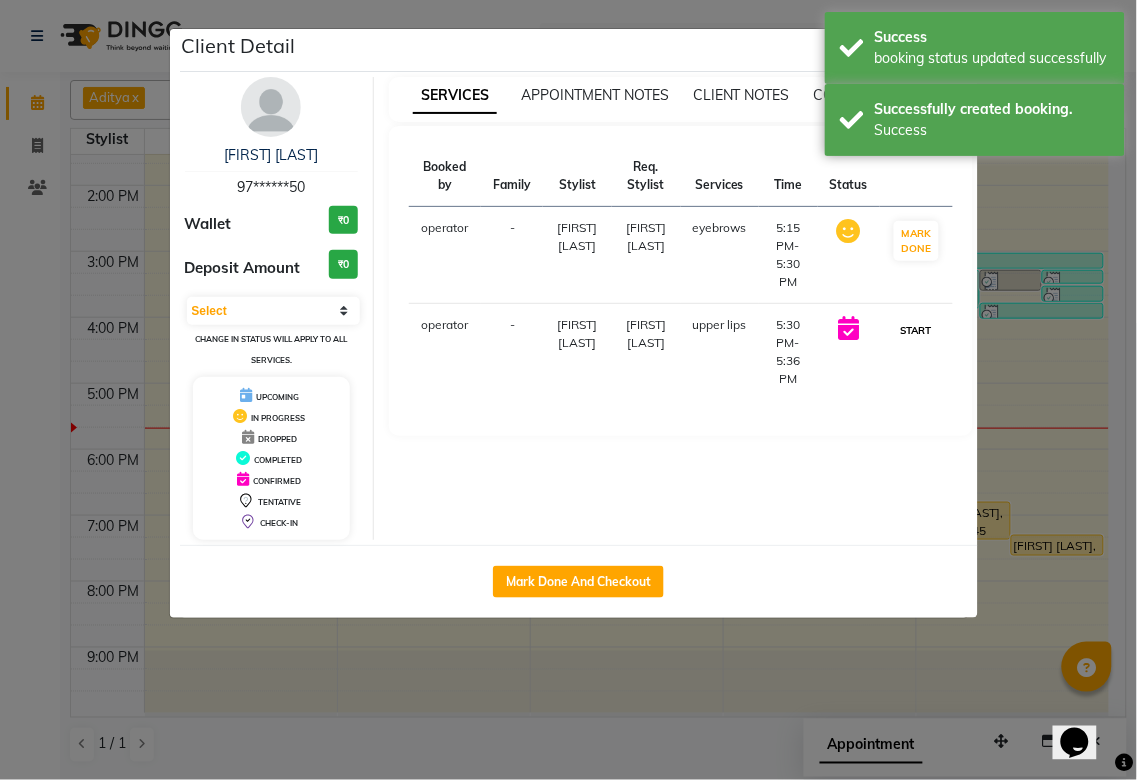 click on "START" at bounding box center (916, 330) 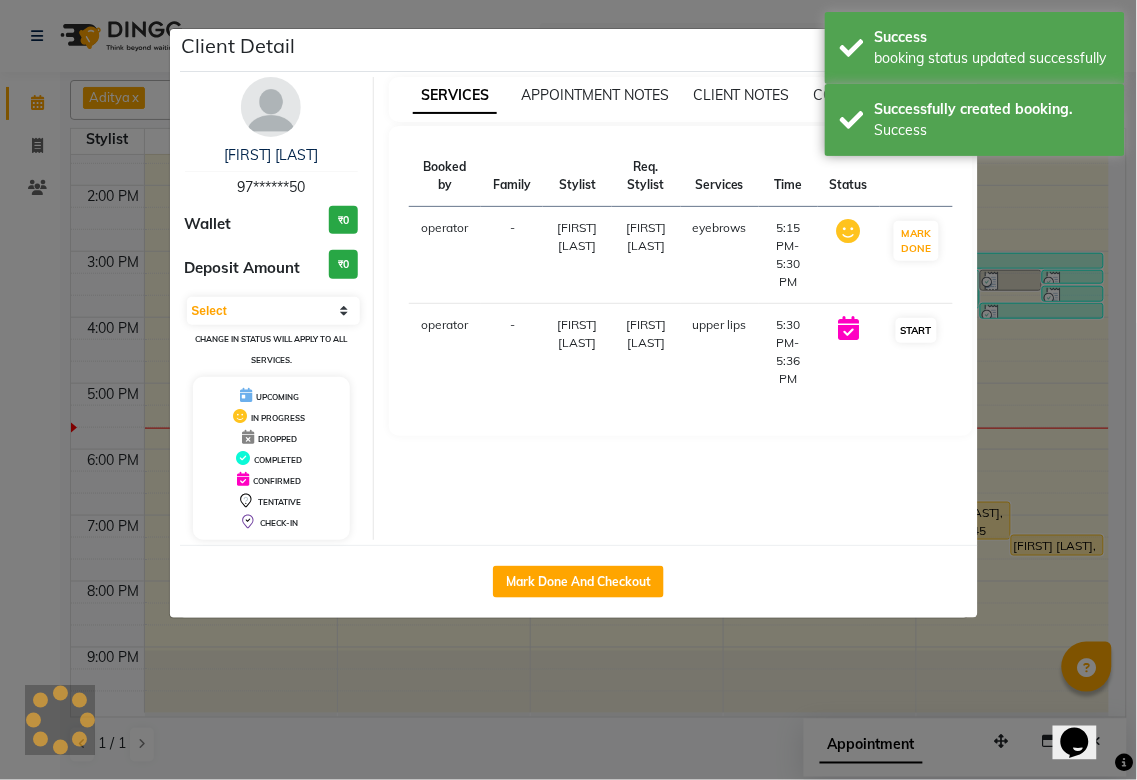 select on "1" 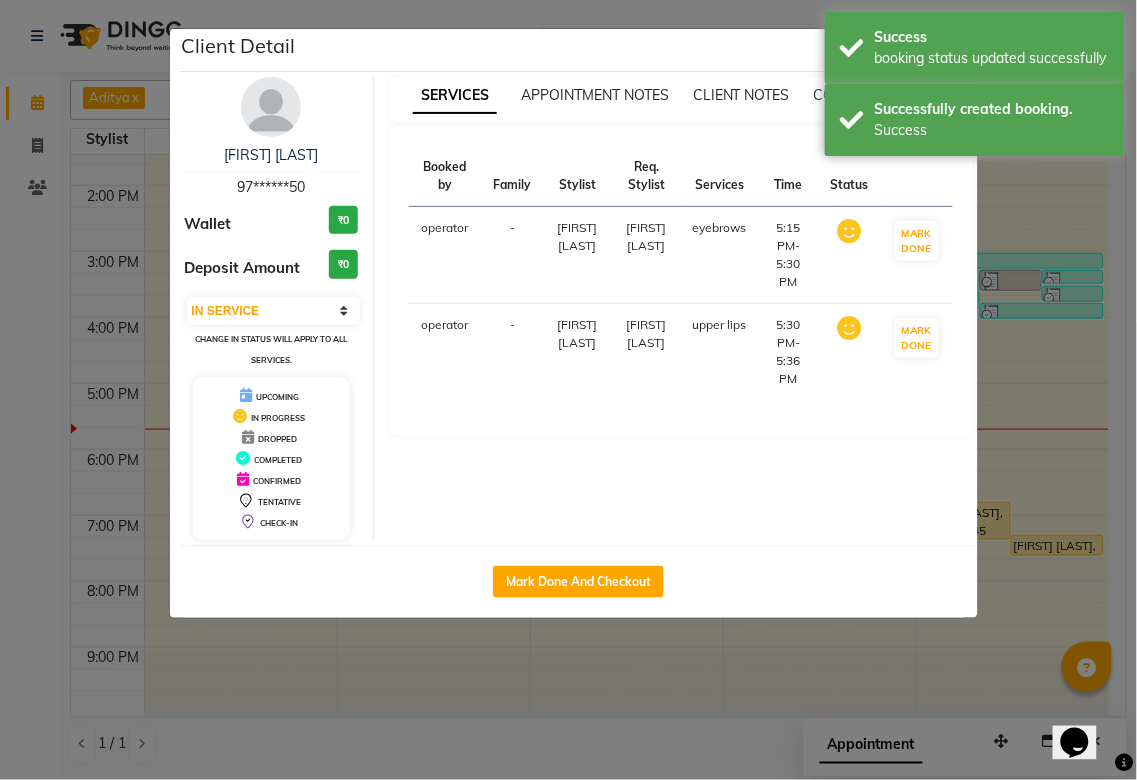 click on "Client Detail  madhuri ranshur   97******50 Wallet ₹0 Deposit Amount  ₹0  Select IN SERVICE CONFIRMED TENTATIVE CHECK IN MARK DONE DROPPED UPCOMING Change in status will apply to all services. UPCOMING IN PROGRESS DROPPED COMPLETED CONFIRMED TENTATIVE CHECK-IN SERVICES APPOINTMENT NOTES CLIENT NOTES CONSUMPTION Booked by Family Stylist Req. Stylist Services Time Status  operator  - ashwini jopale ashwini jopale  eyebrows   5:15 PM-5:30 PM   MARK DONE   operator  - ashwini jopale ashwini jopale  upper lips   5:30 PM-5:36 PM   MARK DONE   Mark Done And Checkout" 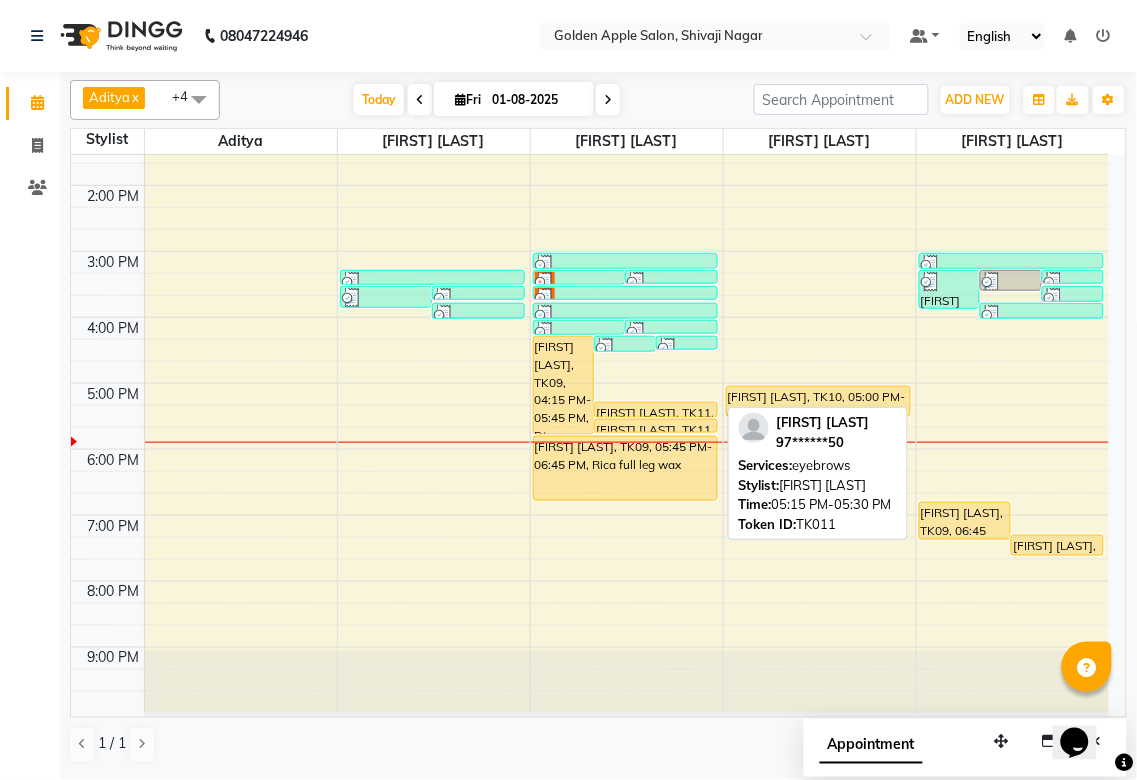 click on "madhuri ranshur, TK11, 05:15 PM-05:30 PM, eyebrows" at bounding box center (655, 410) 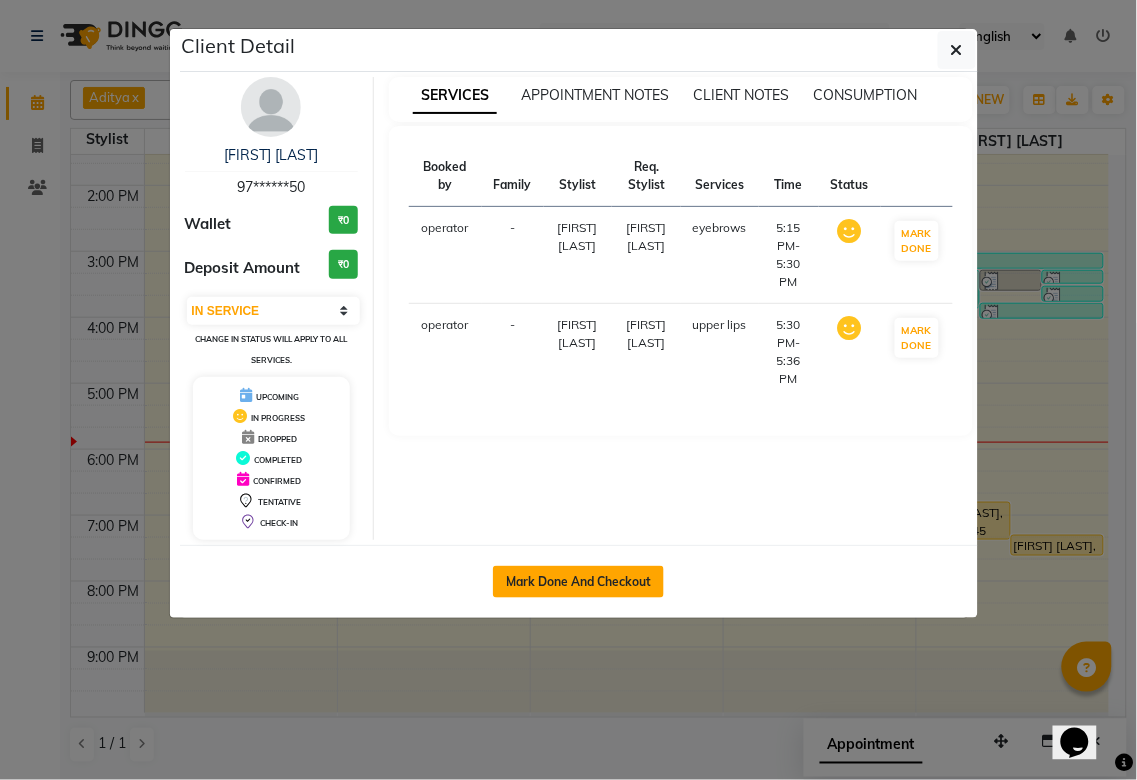 click on "Mark Done And Checkout" 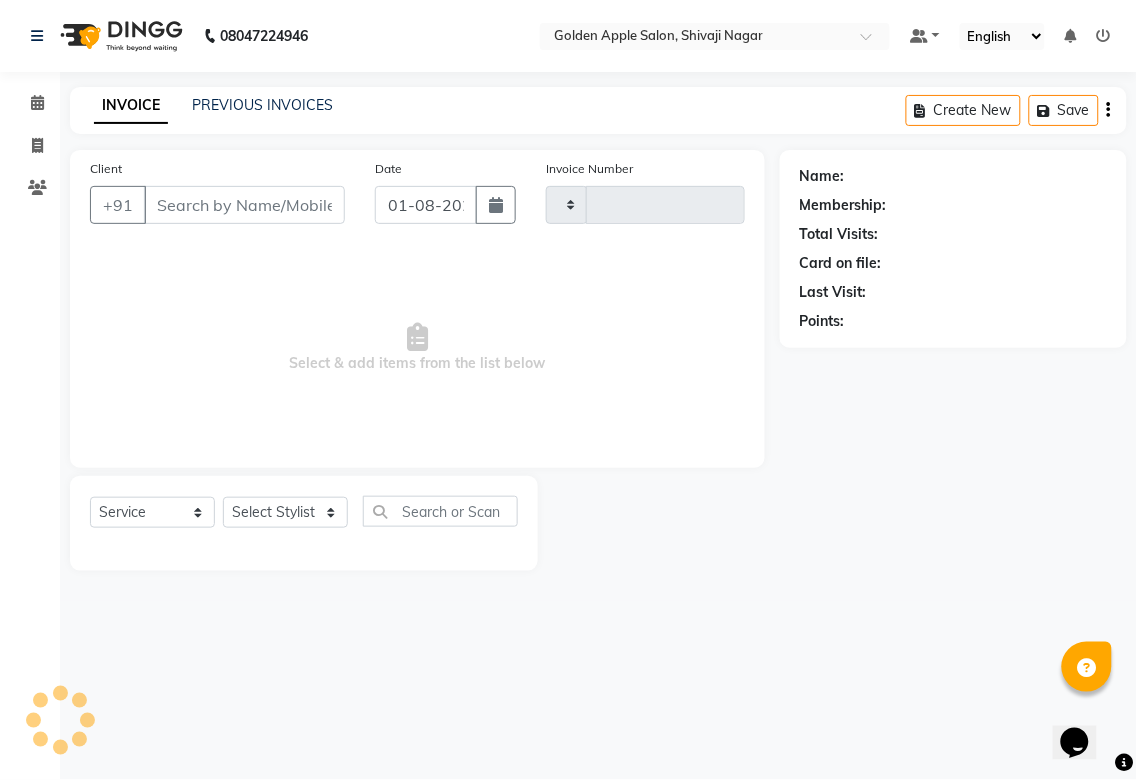 type on "1348" 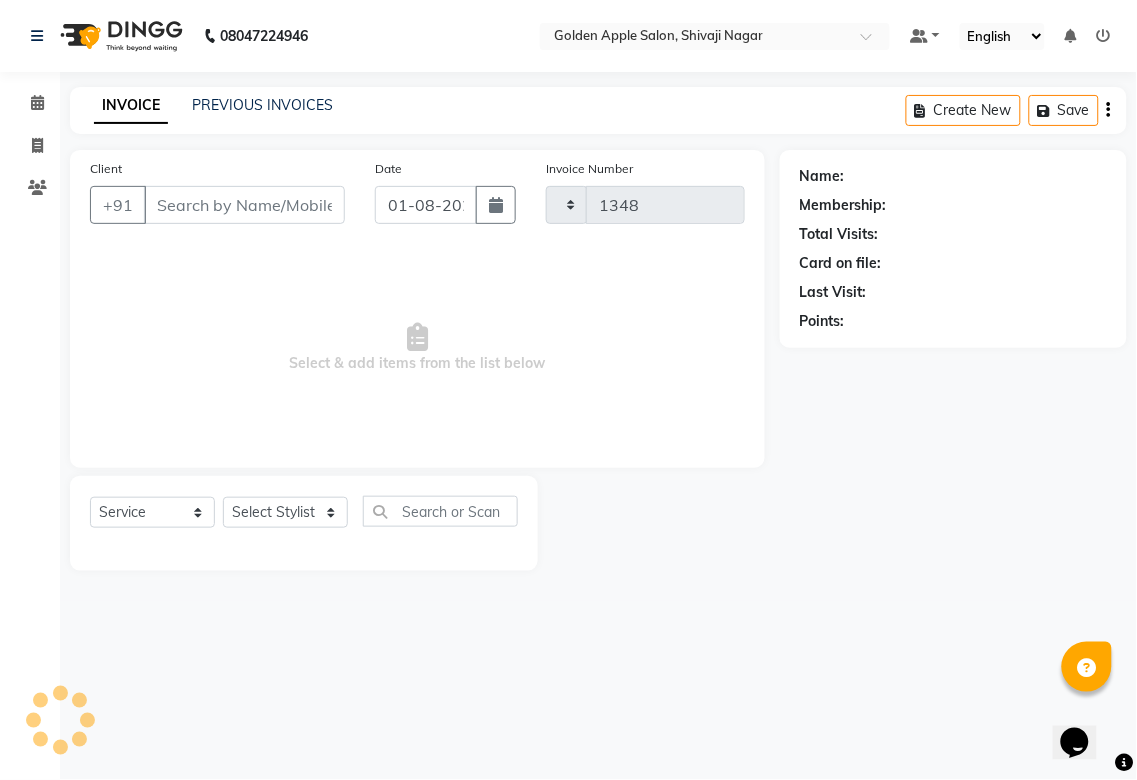 select on "6072" 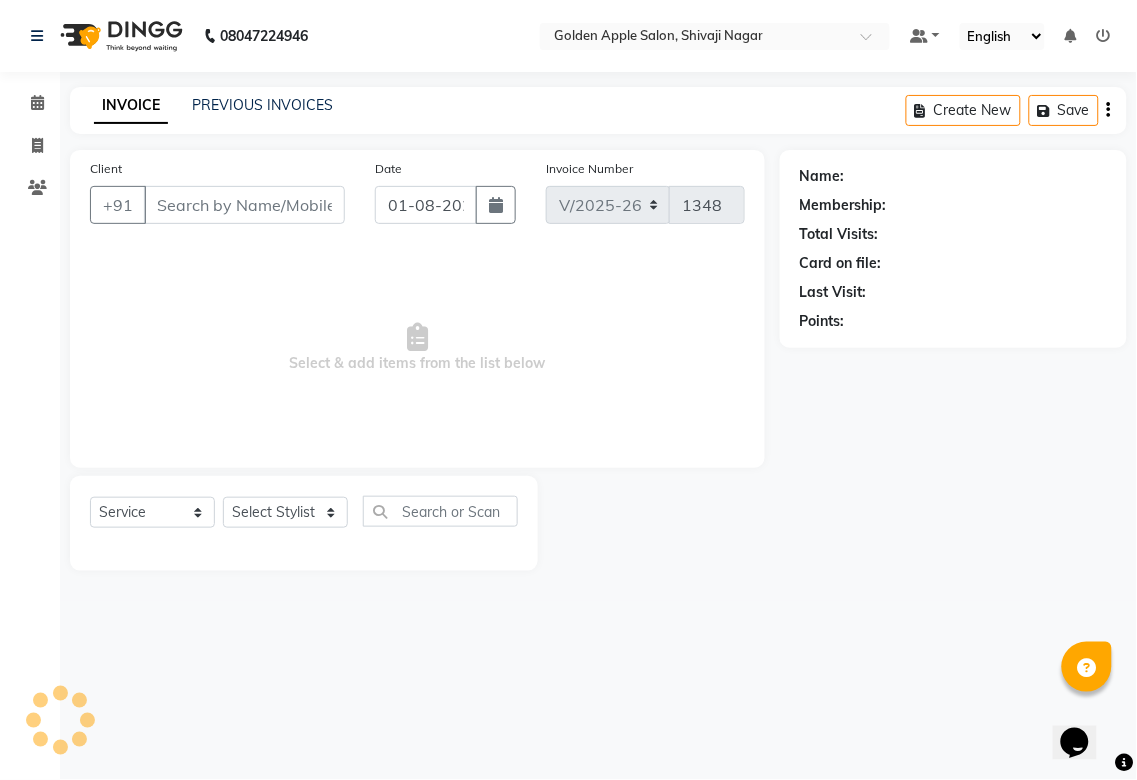 type on "97******50" 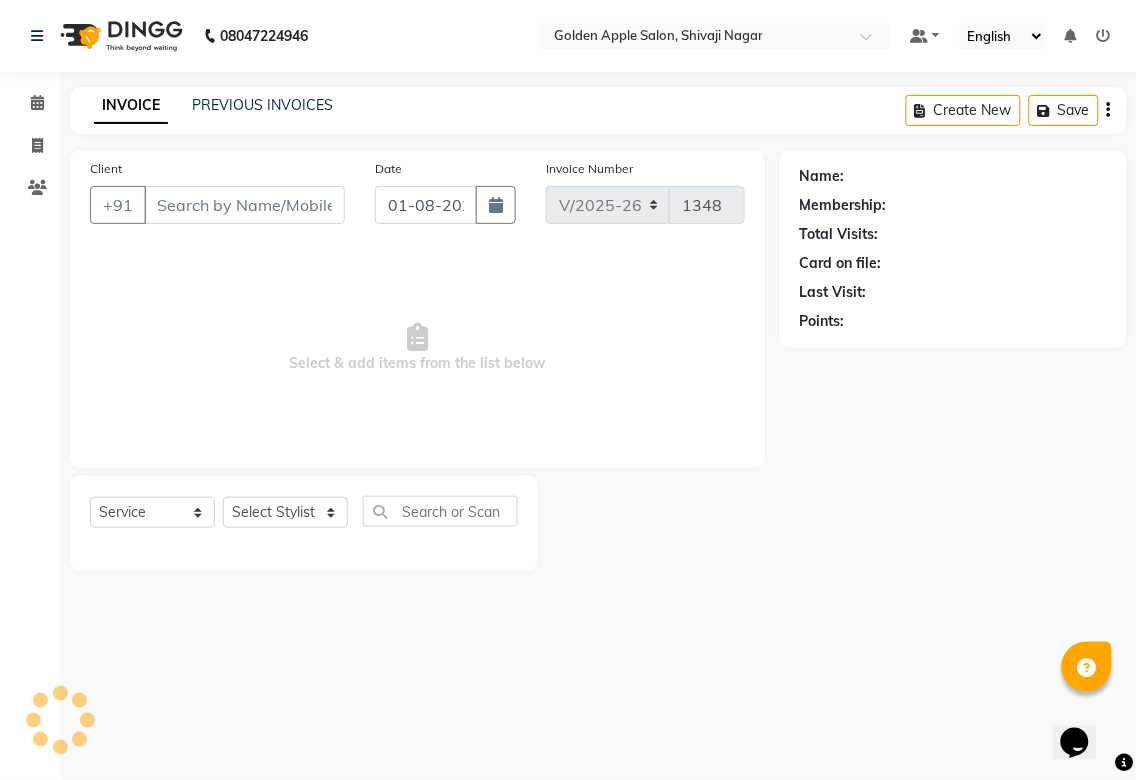 select on "85394" 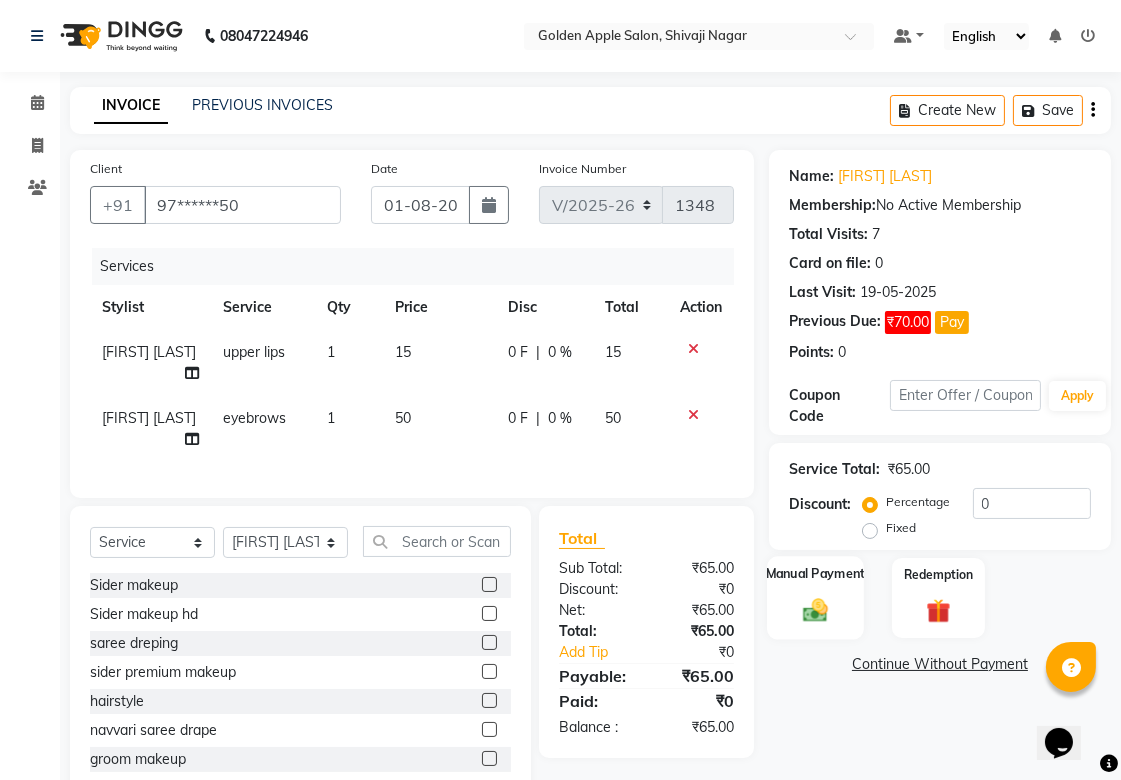 click on "Manual Payment" 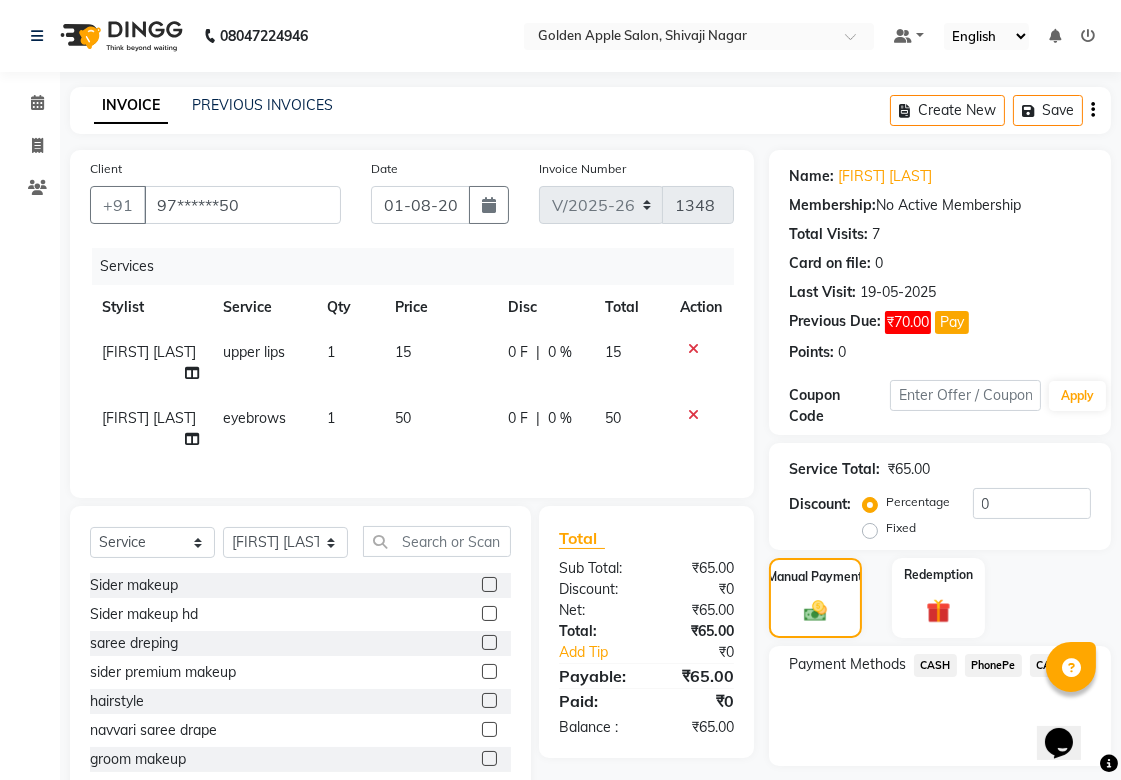 click on "PhonePe" 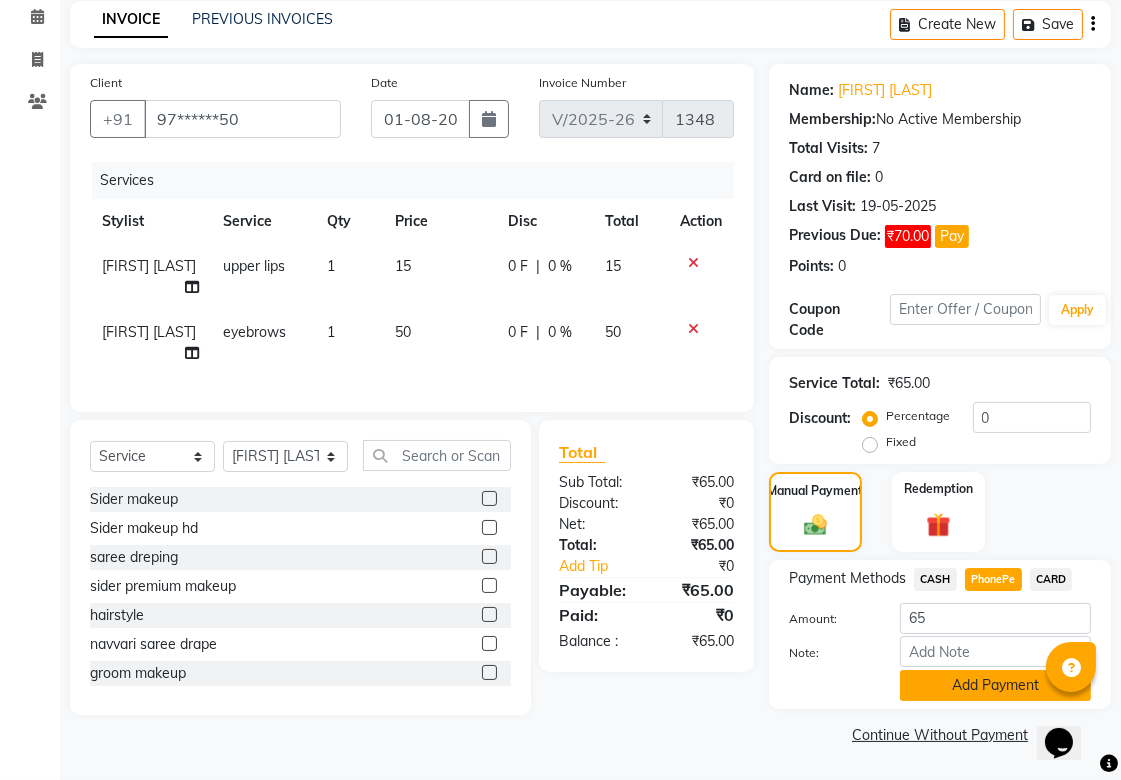 click on "Add Payment" 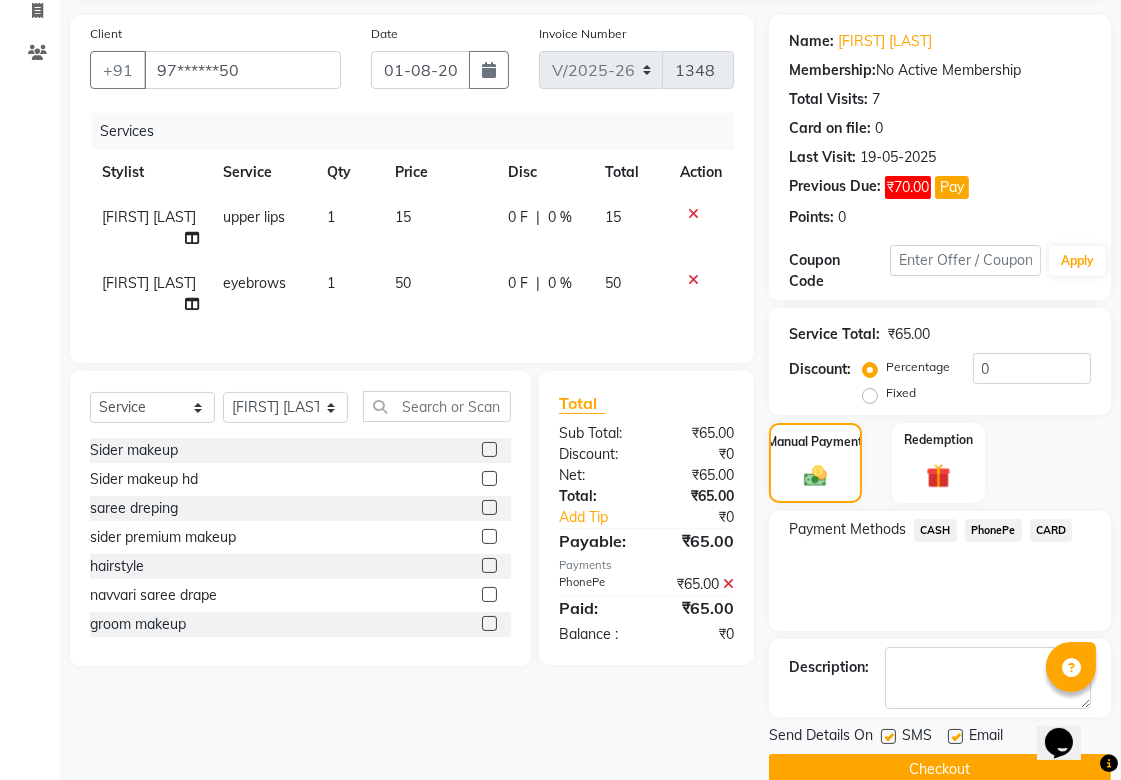 scroll, scrollTop: 170, scrollLeft: 0, axis: vertical 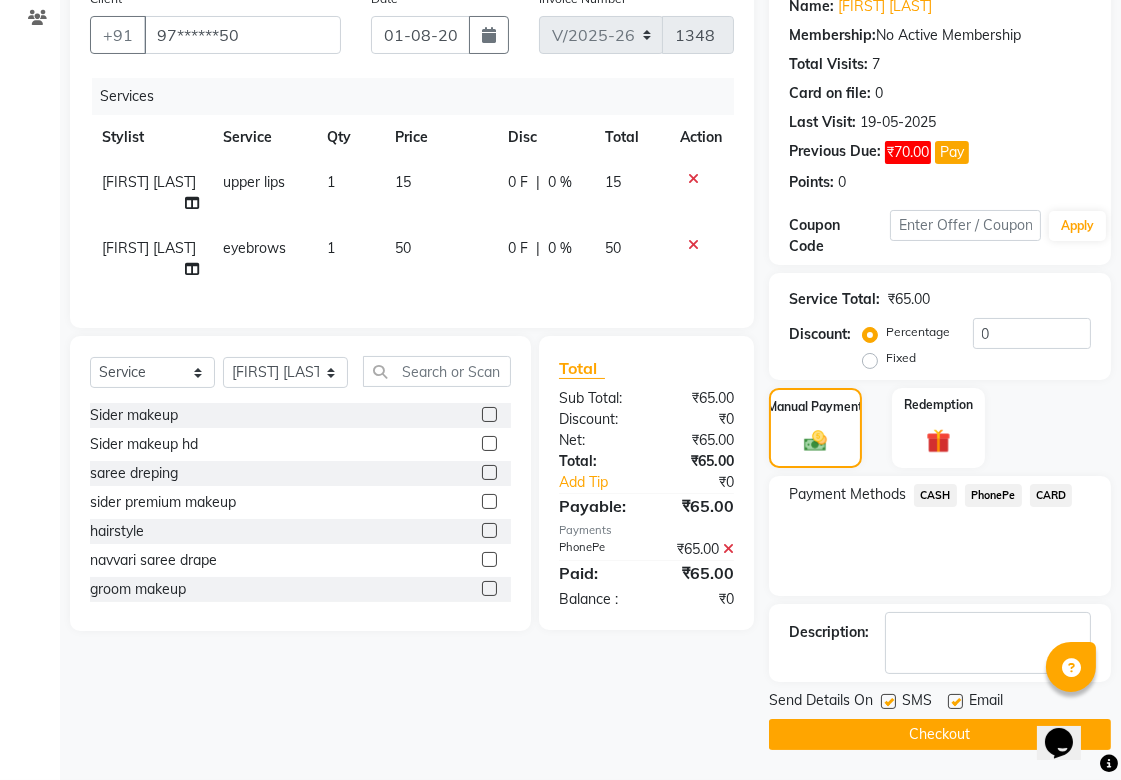 click on "Checkout" 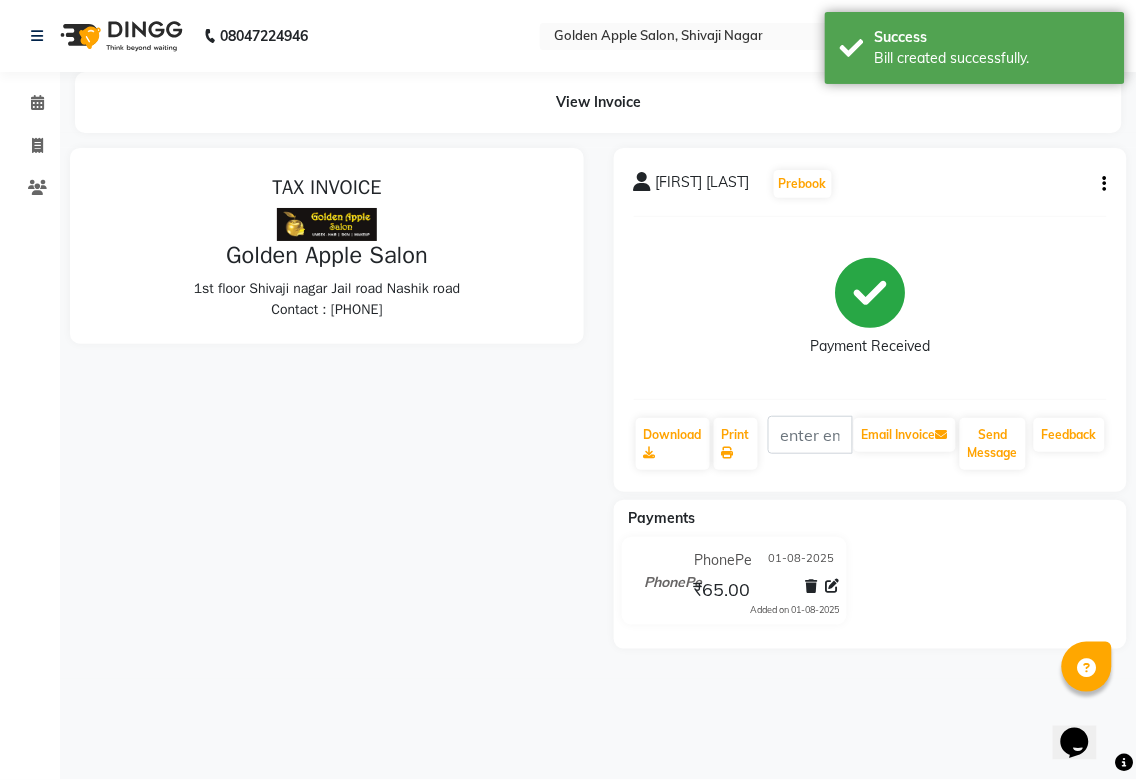 scroll, scrollTop: 0, scrollLeft: 0, axis: both 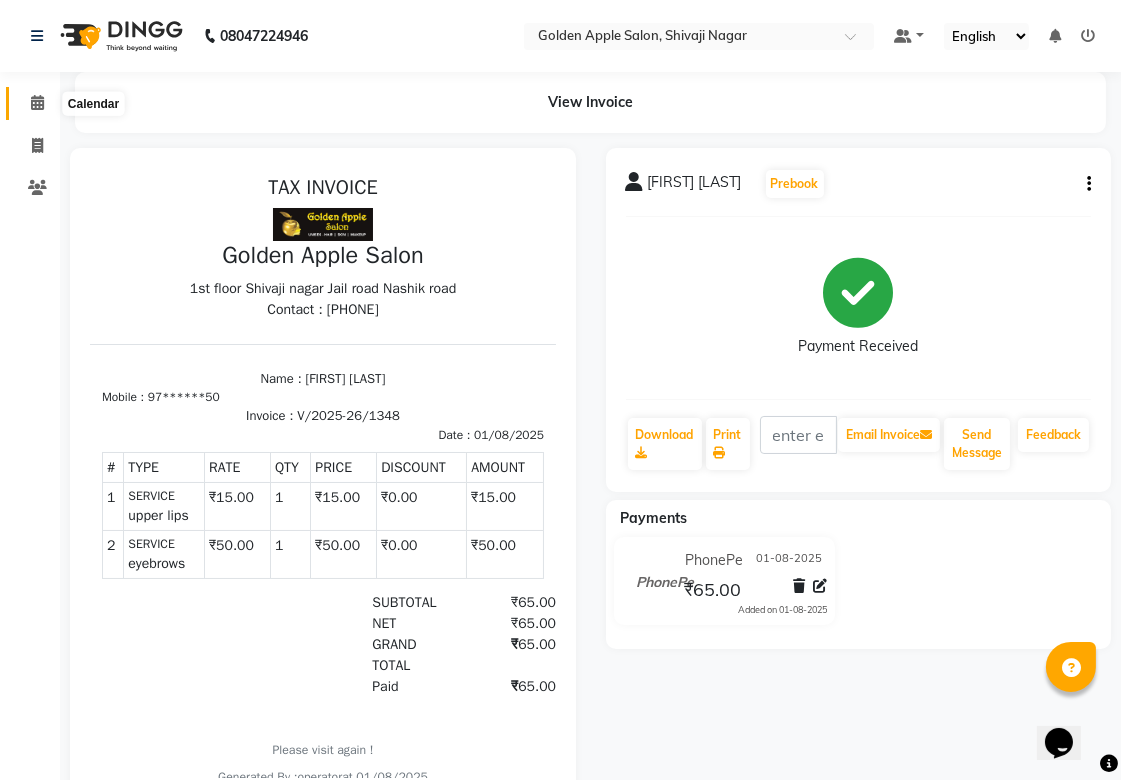 click 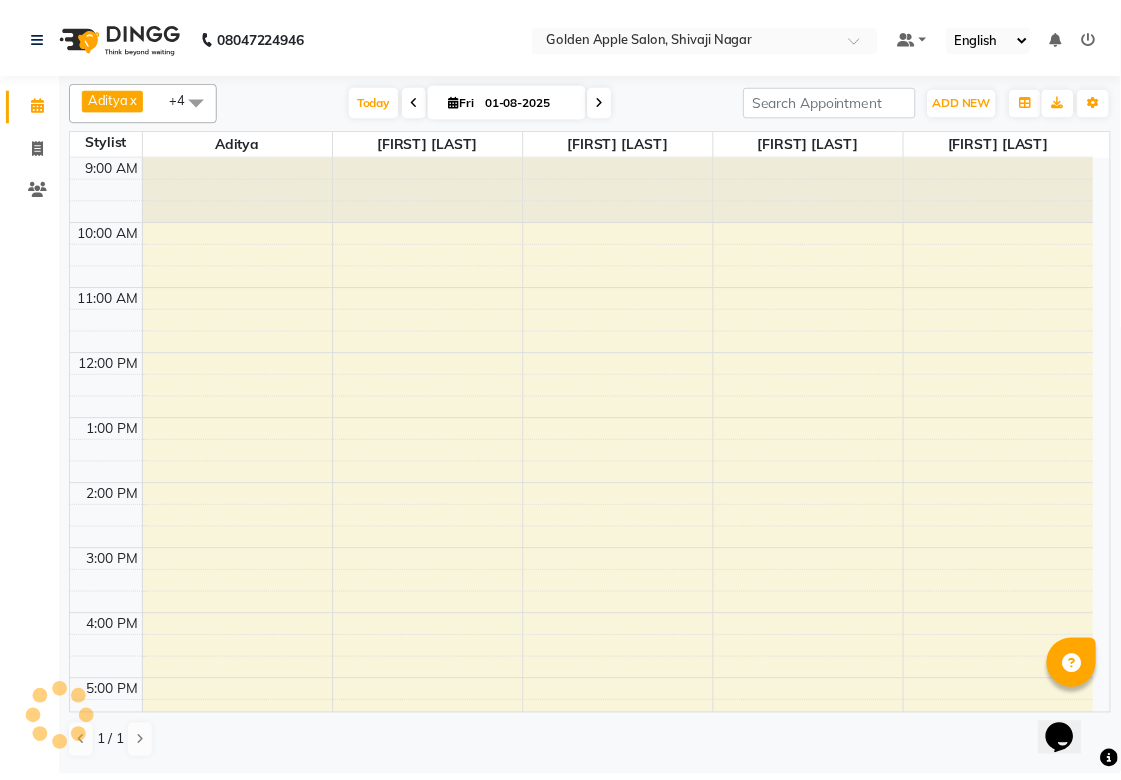 scroll, scrollTop: 261, scrollLeft: 0, axis: vertical 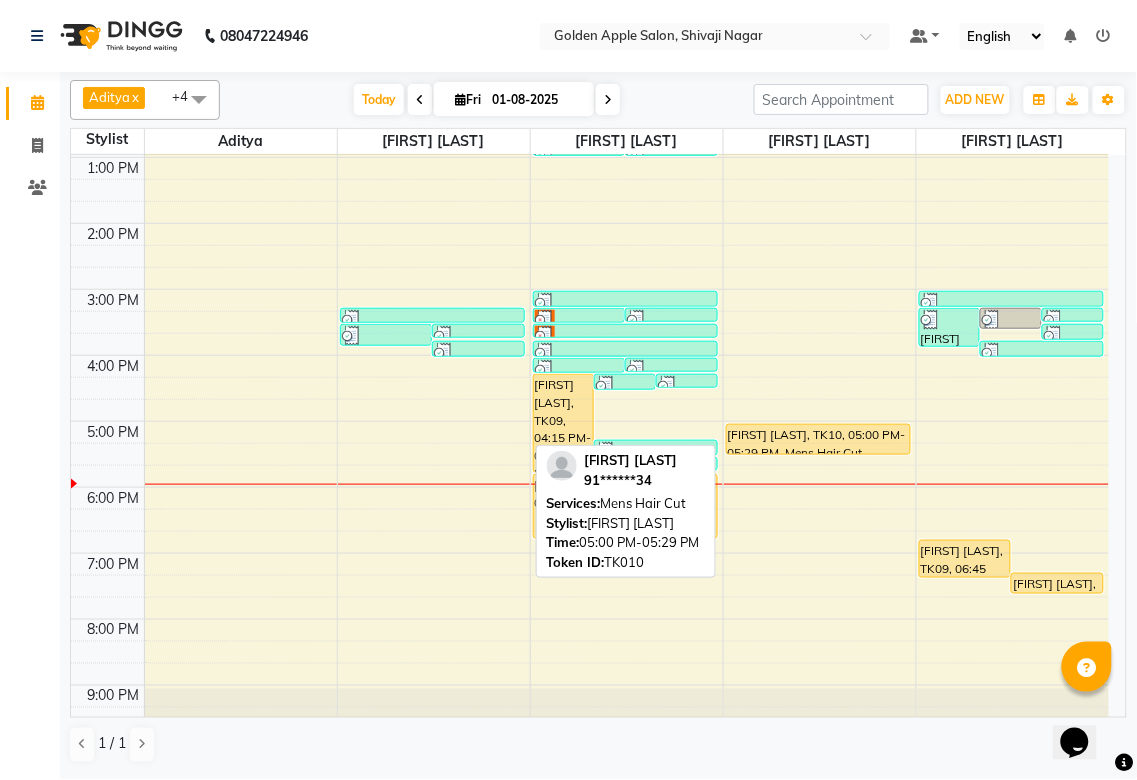 click on "Ketan Ojhe, TK10, 05:00 PM-05:29 PM, Mens Hair Cut" at bounding box center (818, 439) 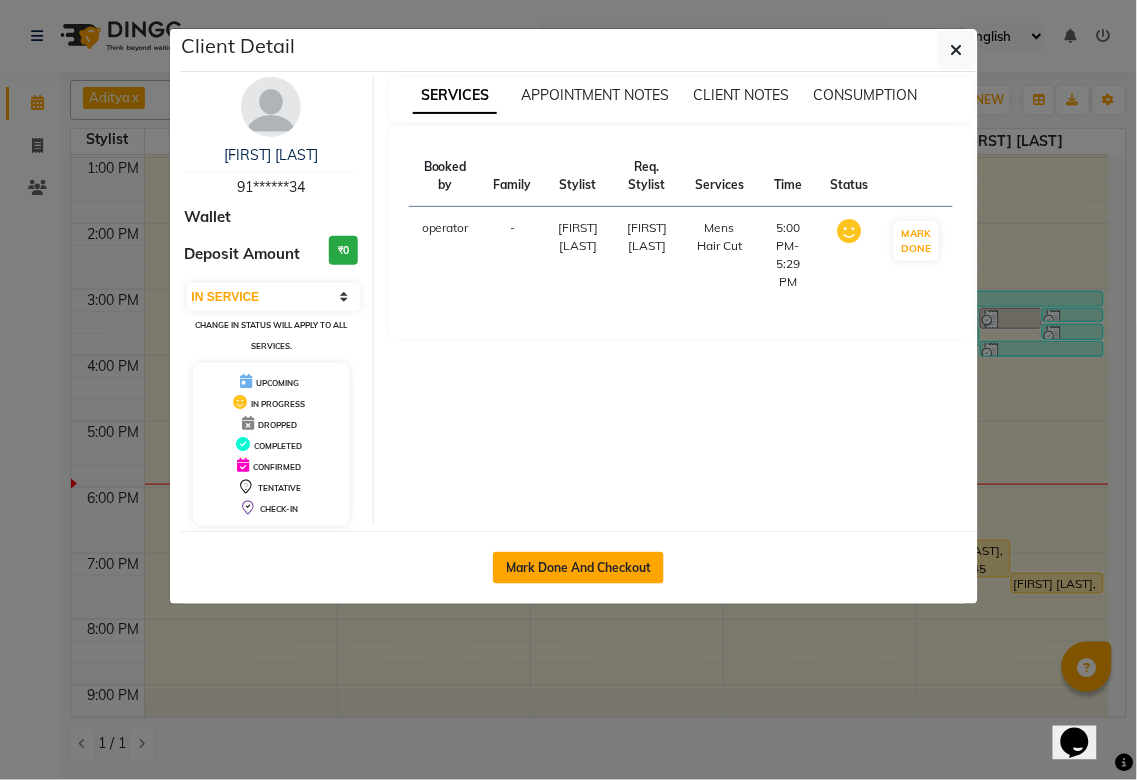 click on "Mark Done And Checkout" 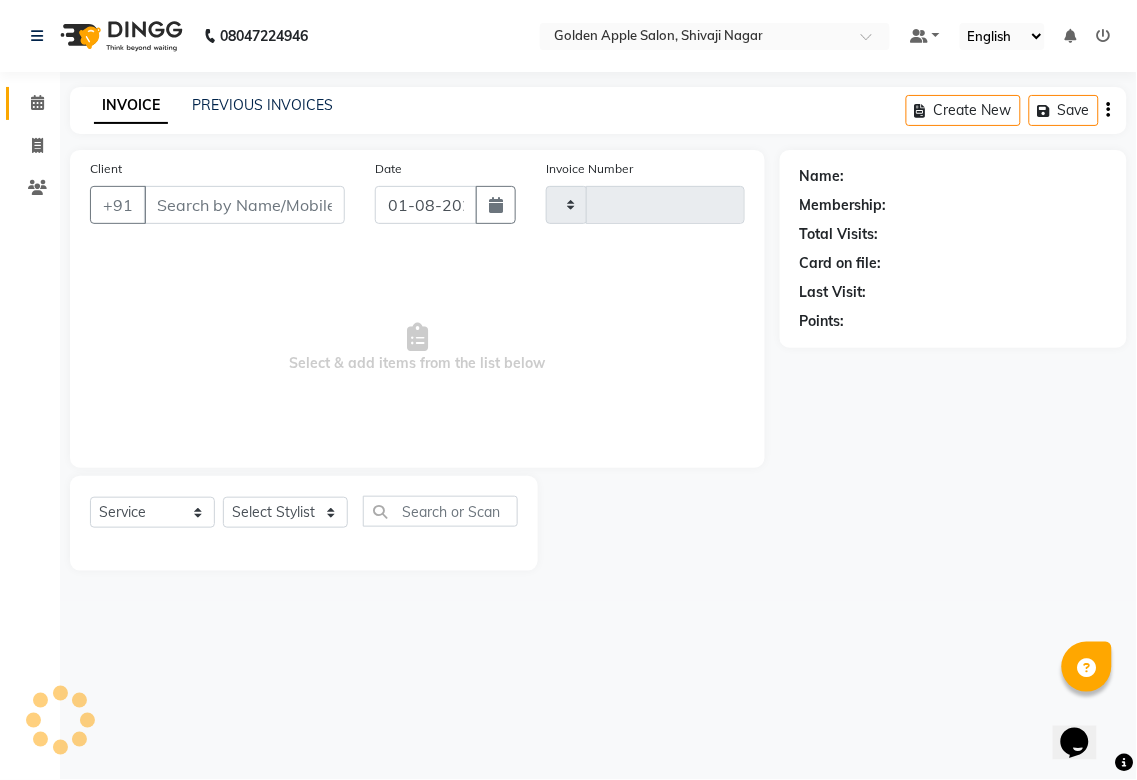 type on "1349" 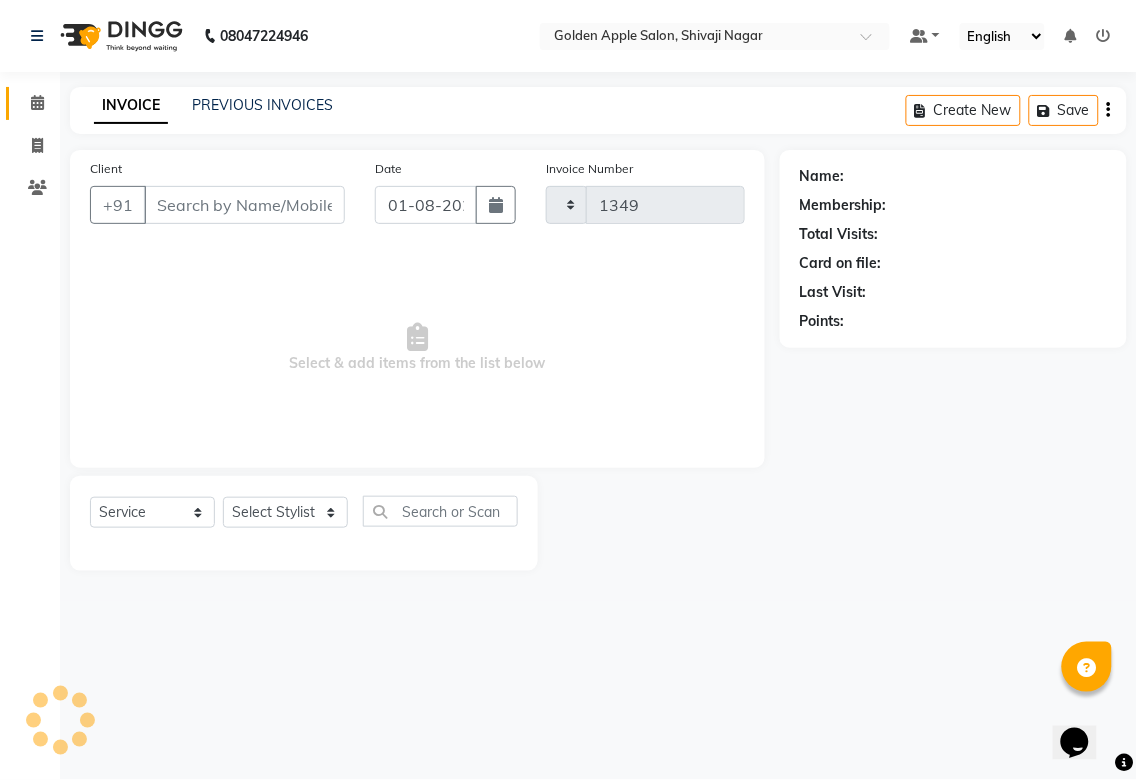 select on "6072" 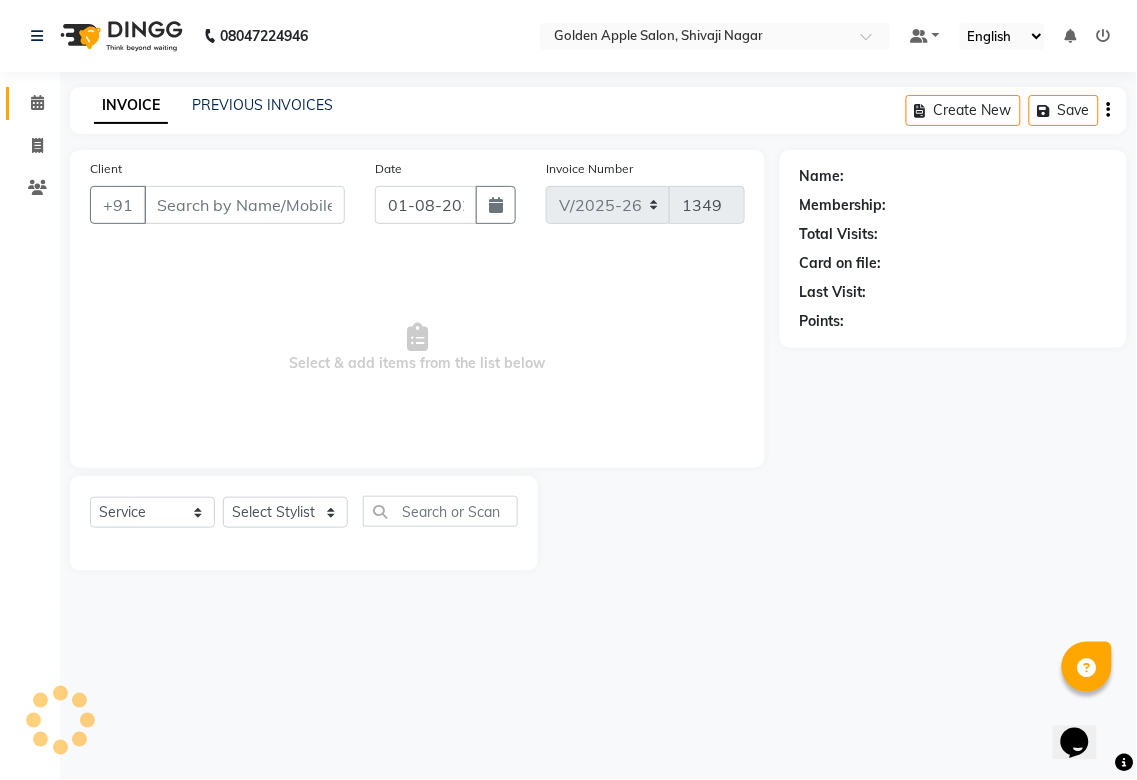 type on "91******34" 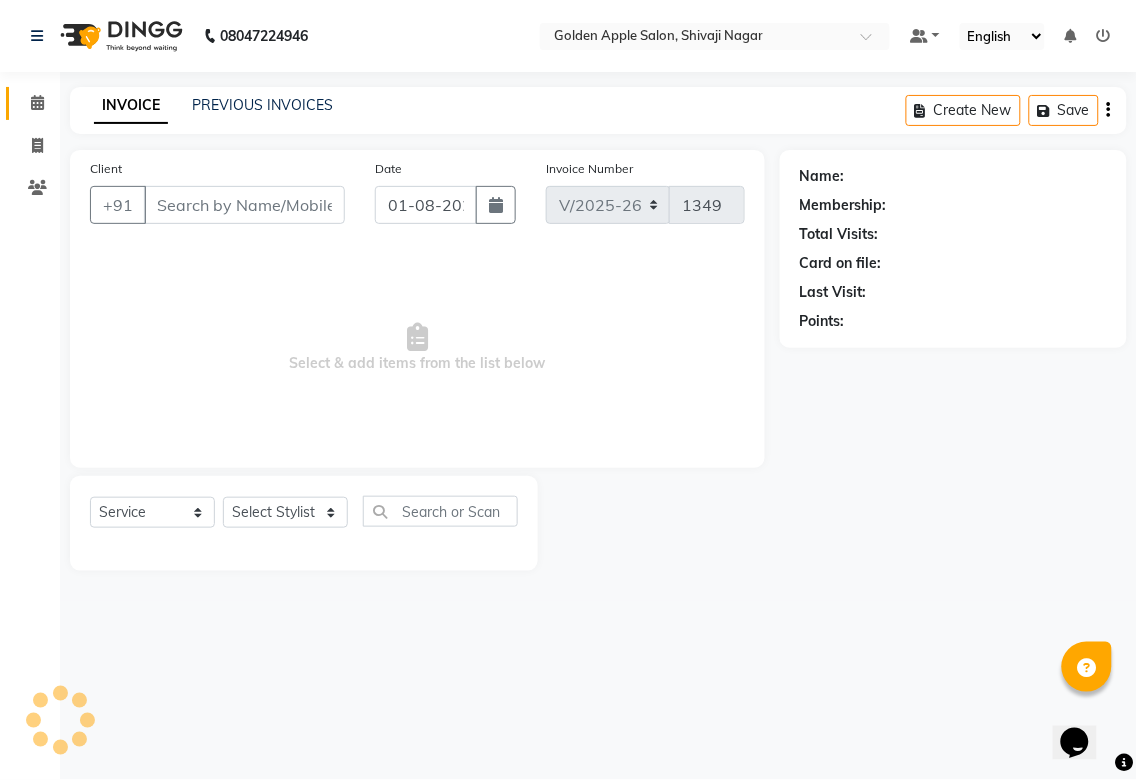 select on "87745" 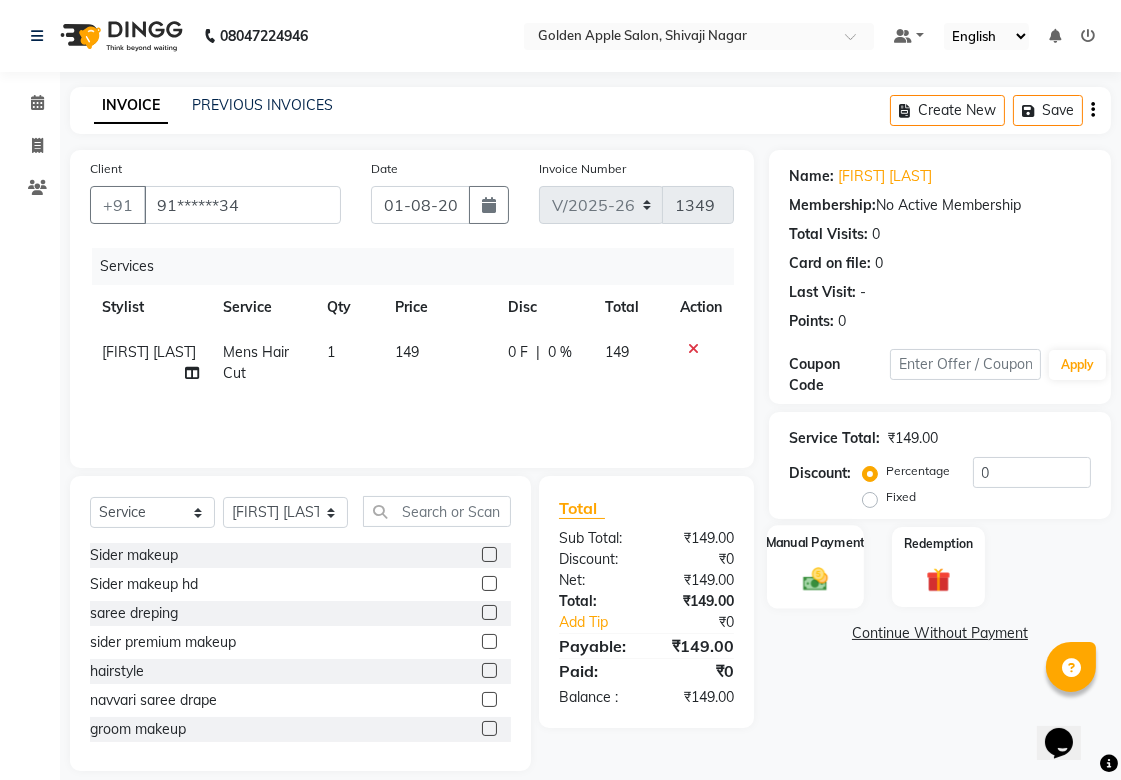 click 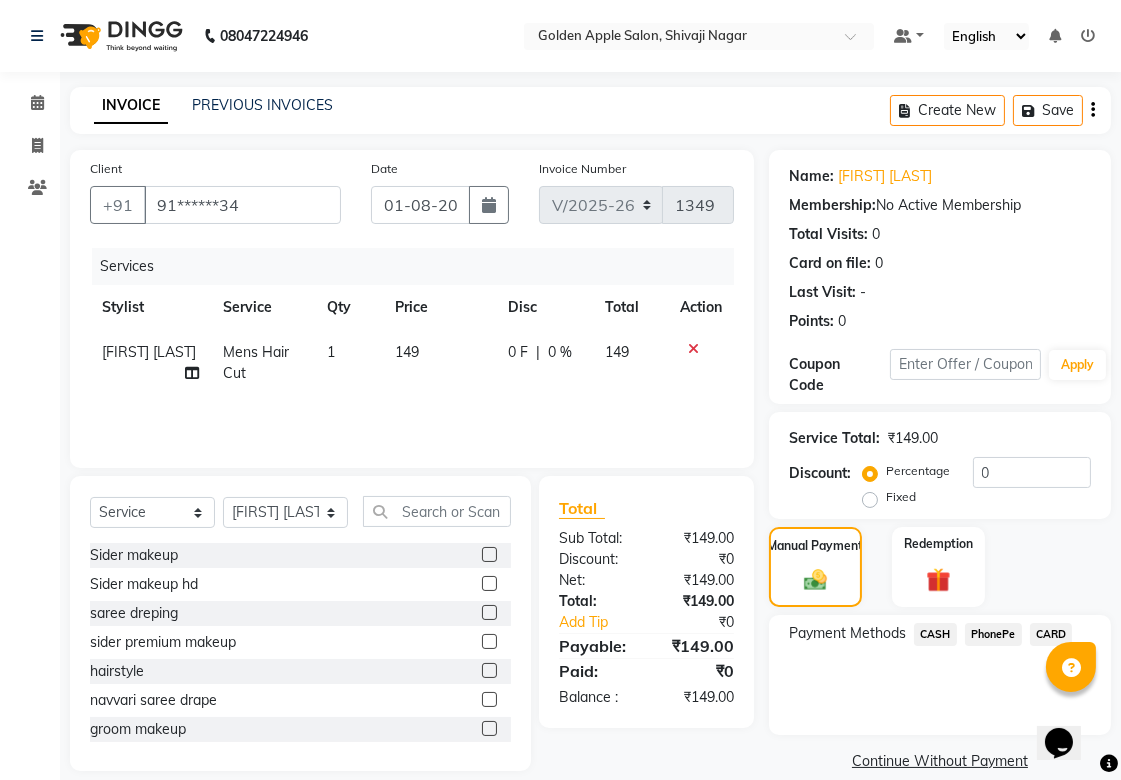 click on "PhonePe" 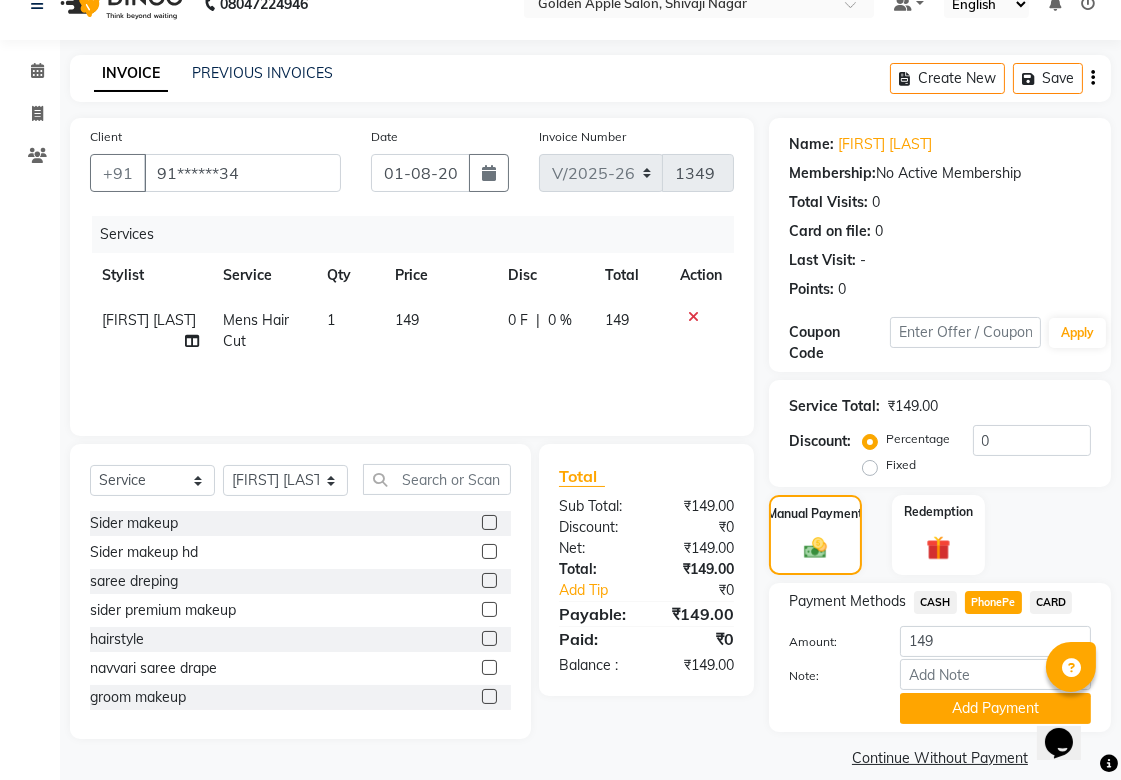scroll, scrollTop: 55, scrollLeft: 0, axis: vertical 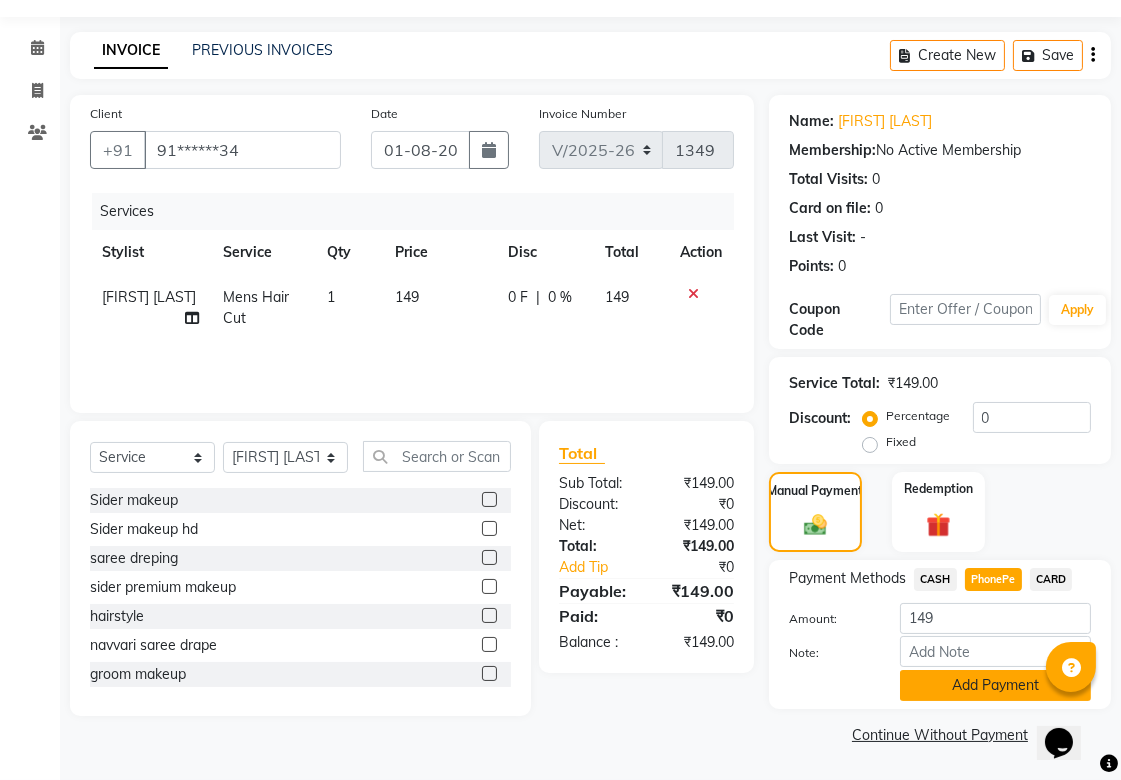 click on "Add Payment" 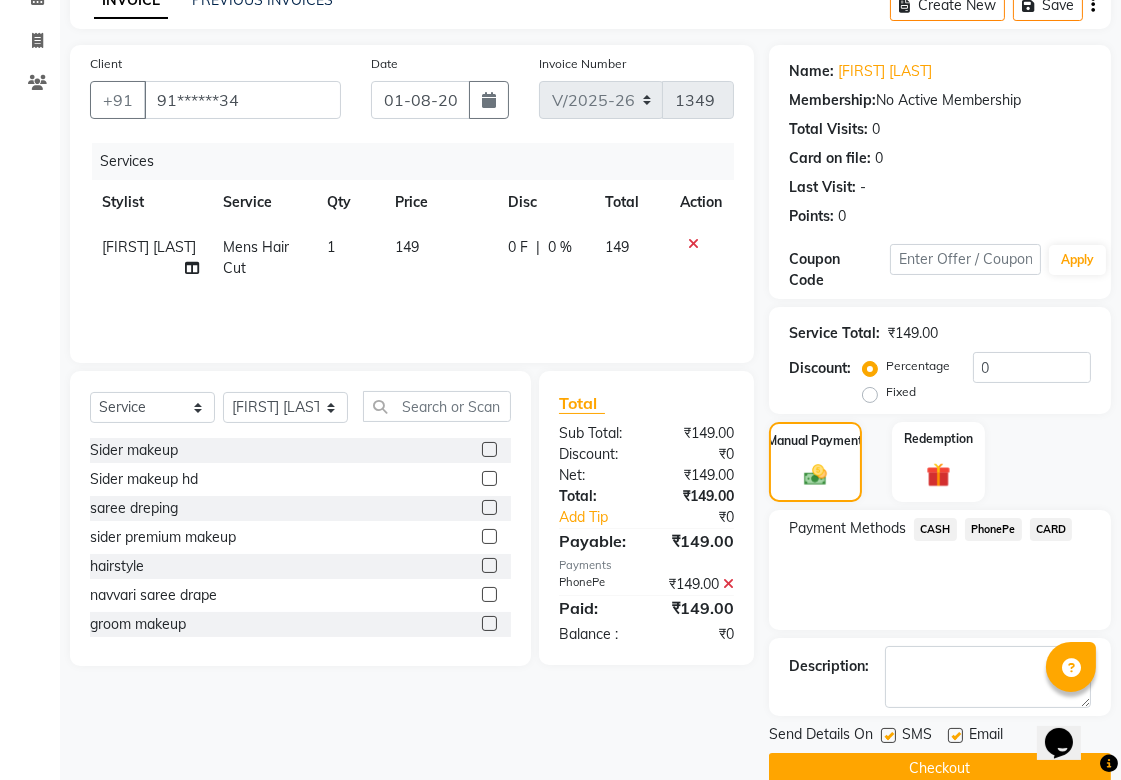 scroll, scrollTop: 138, scrollLeft: 0, axis: vertical 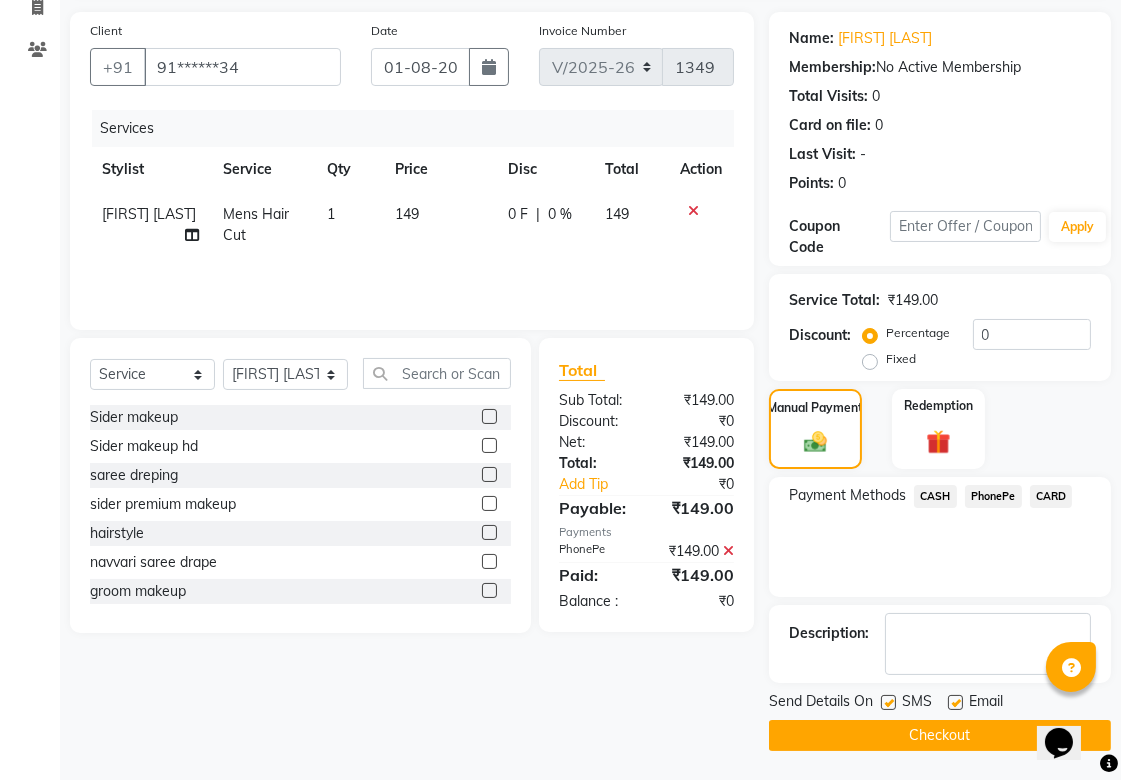 click on "Checkout" 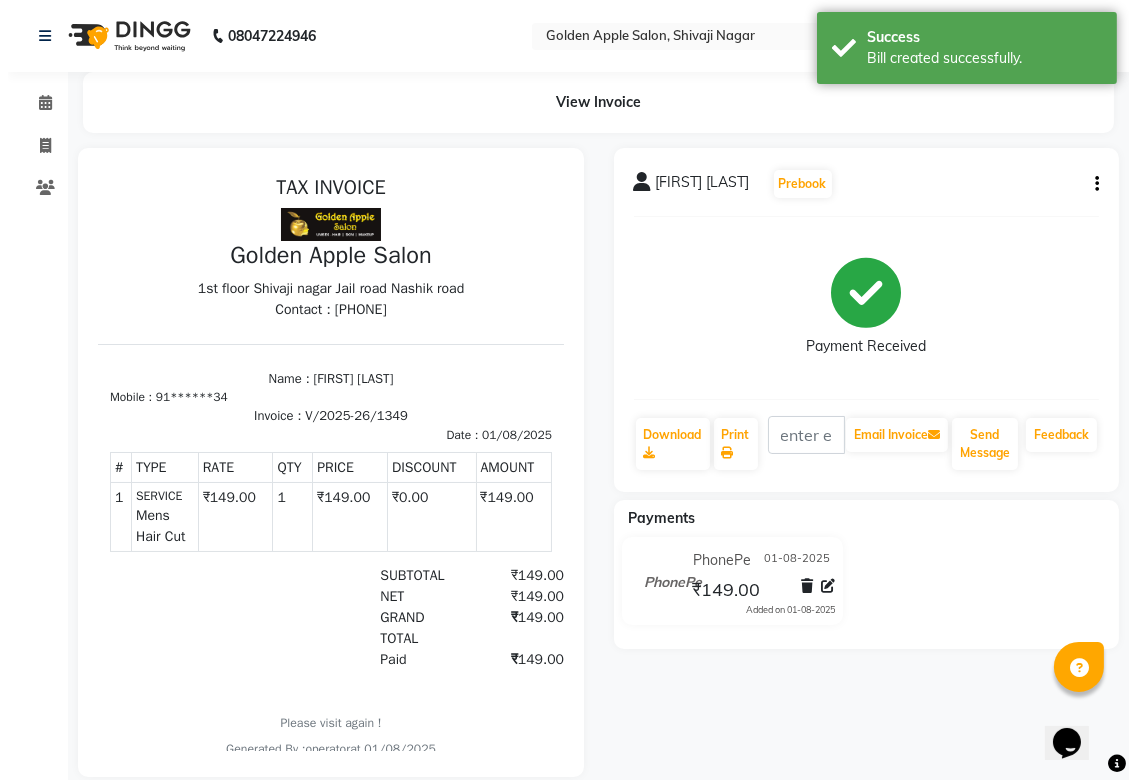 scroll, scrollTop: 0, scrollLeft: 0, axis: both 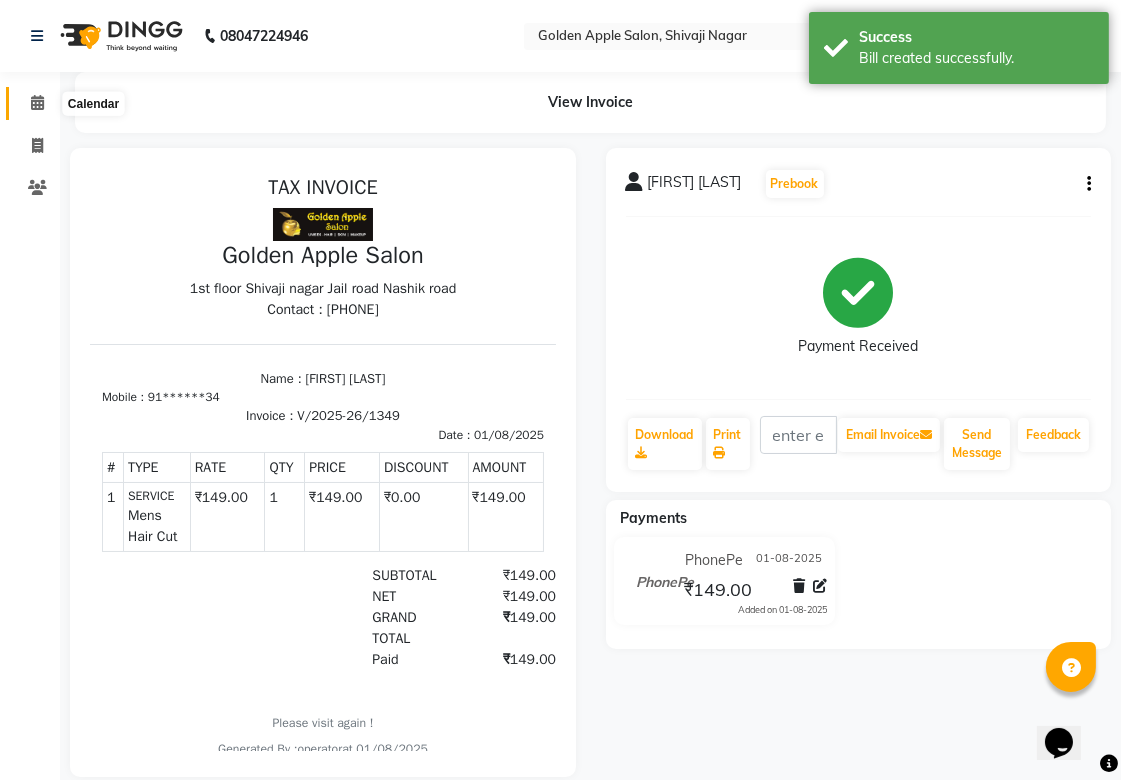 click 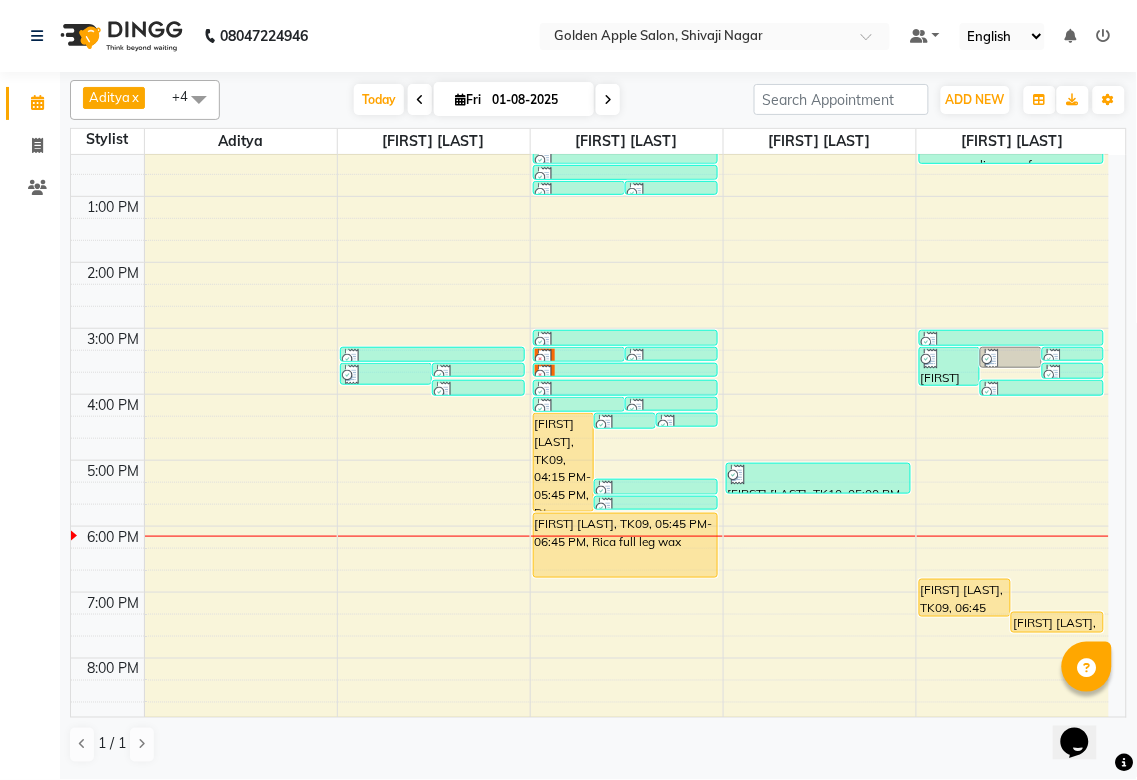 scroll, scrollTop: 300, scrollLeft: 0, axis: vertical 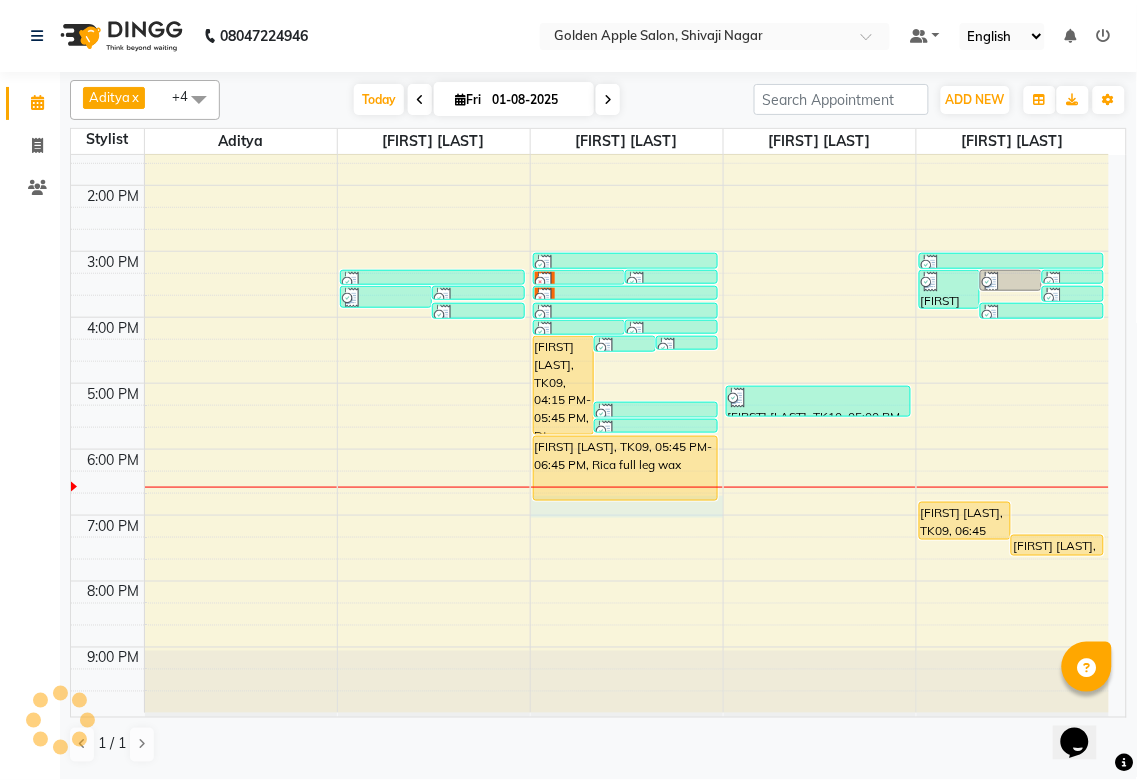 drag, startPoint x: 722, startPoint y: 517, endPoint x: 0, endPoint y: 640, distance: 732.4022 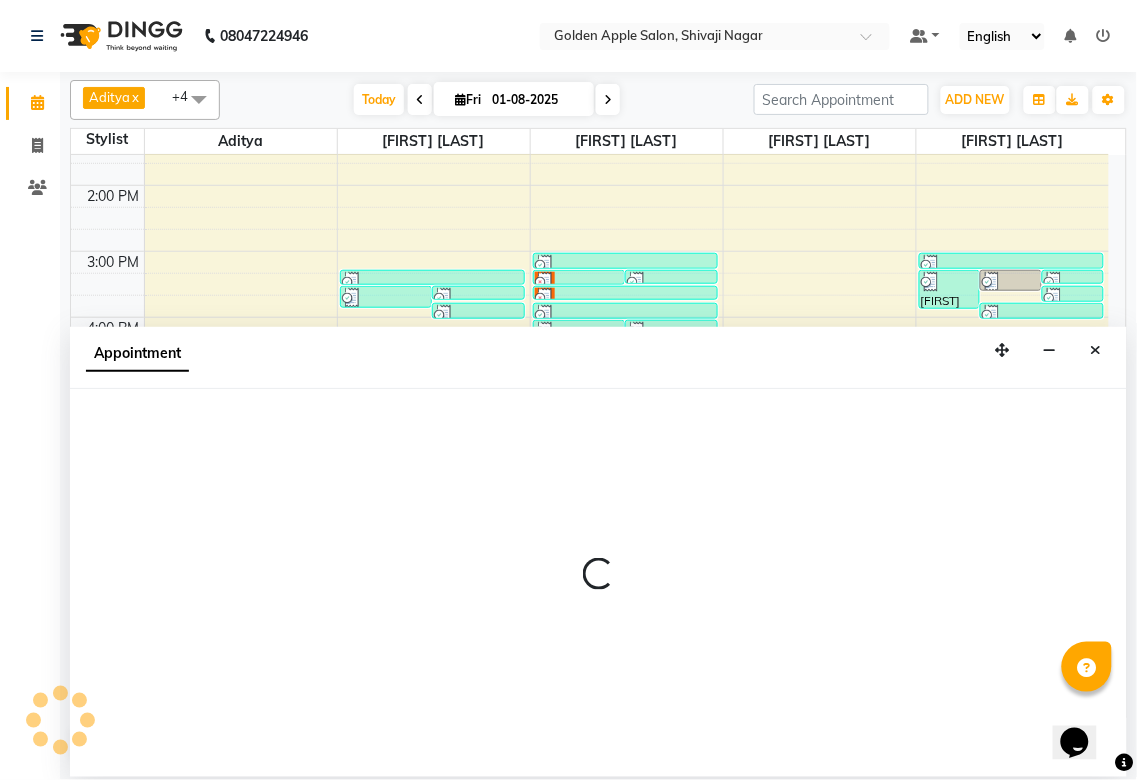select on "85394" 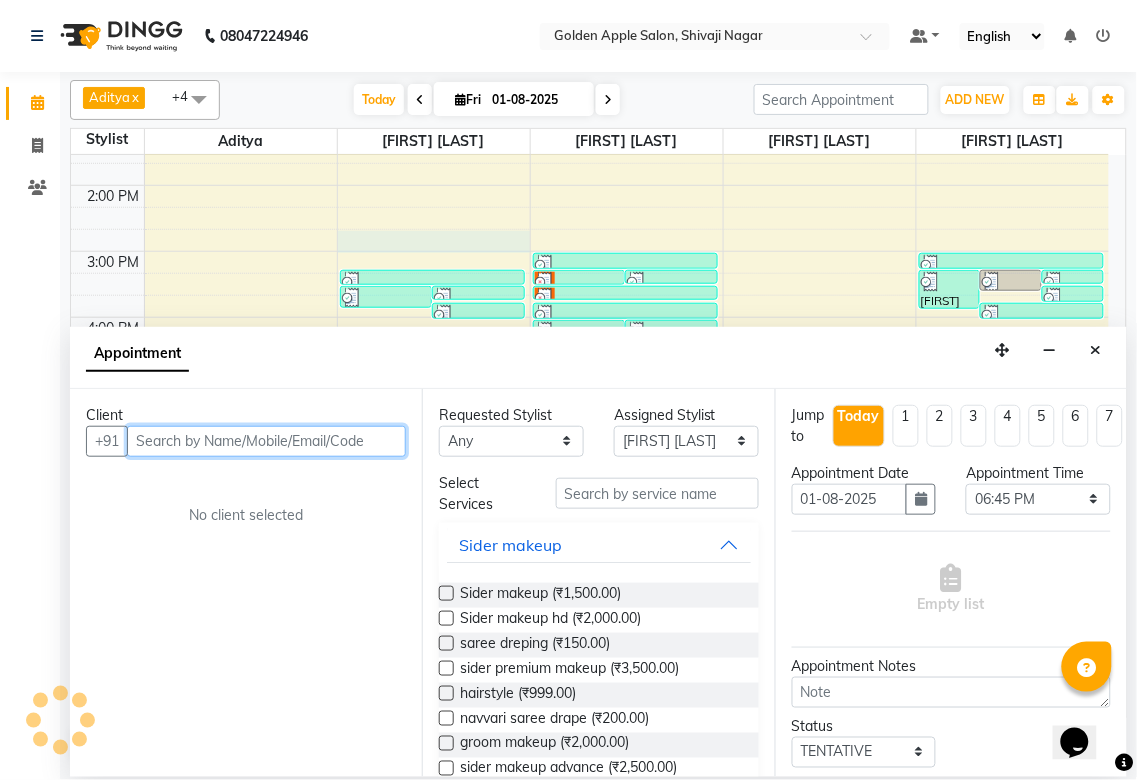 click on "9:00 AM 10:00 AM 11:00 AM 12:00 PM 1:00 PM 2:00 PM 3:00 PM 4:00 PM 5:00 PM 6:00 PM 7:00 PM 8:00 PM 9:00 PM     Suraj Tiwari, TK02, 11:15 AM-11:30 AM, Mens Beared      shivani davre, TK06, 03:30 PM-03:50 PM, Hand wax     smita Patil, TK05, 03:30 PM-03:41 PM, upper lips,eyebrows,Forehead     shivani davre, TK06, 03:45 PM-04:00 PM, under arms wax     Kalpana bonde, TK01, 11:15 AM-11:35 AM, Hand wax     smita Patil, TK05, 03:15 PM-03:30 PM, eyebrows    Pooja Tambe, TK09, 04:15 PM-05:45 PM, Dtan brightning with Glycol     natalie pereira, TK08, 04:15 PM-04:30 PM, eyebrows     natalie pereira, TK08, 04:15 PM-04:20 PM, Forehead     madhuri ranshur, TK11, 05:15 PM-05:30 PM, eyebrows     madhuri ranshur, TK11, 05:30 PM-05:36 PM, upper lips     Suryvanshi madam, TK03, 12:45 PM-12:51 PM, upper lips     Suryvanshi madam, TK03, 12:45 PM-12:50 PM, Forehead     natalie pereira, TK07, 03:15 PM-03:30 PM, eyebrows     smita Patil, TK05, 03:15 PM-03:21 PM, upper lips     natalie pereira, TK08, 04:00 PM-04:15 PM, Rica upper lip" at bounding box center (590, 284) 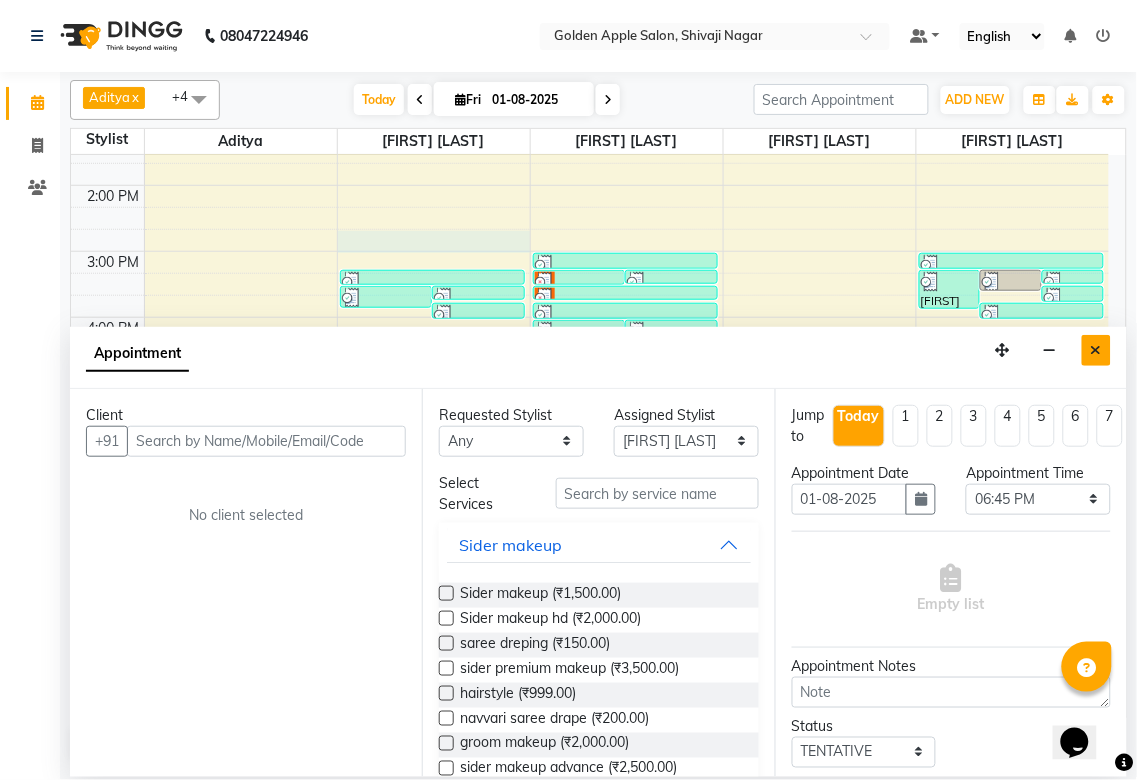 click at bounding box center (1096, 350) 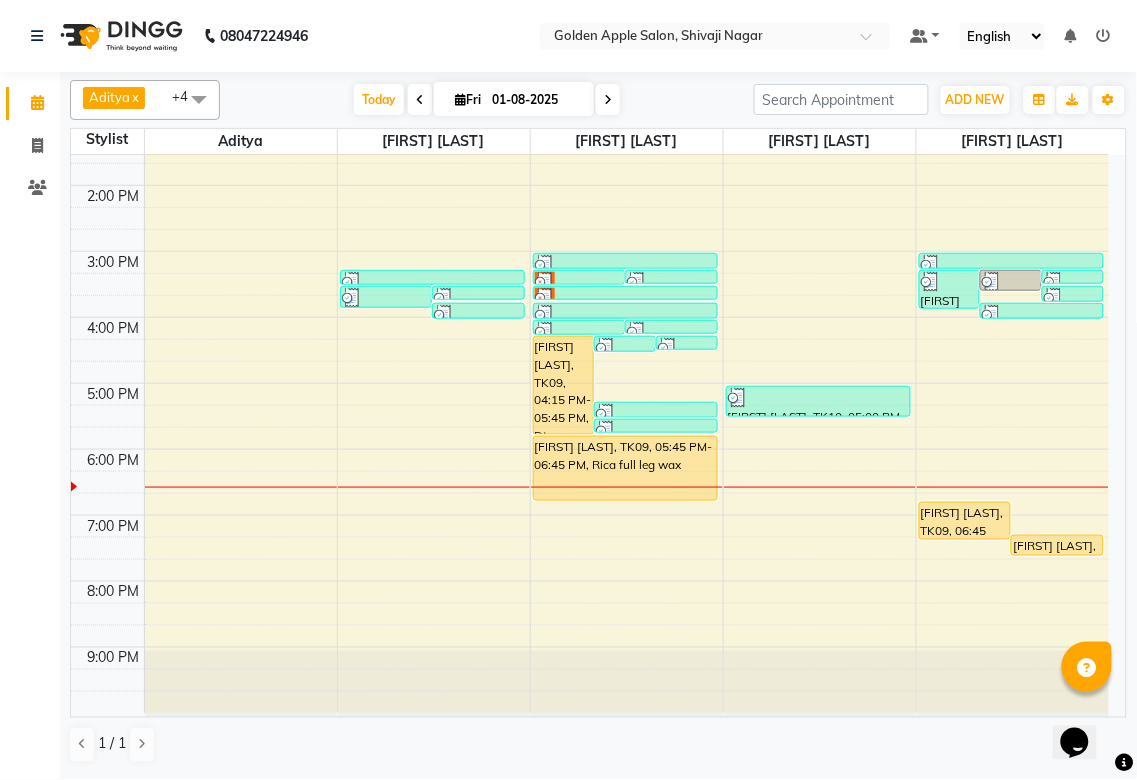 click at bounding box center (1104, 36) 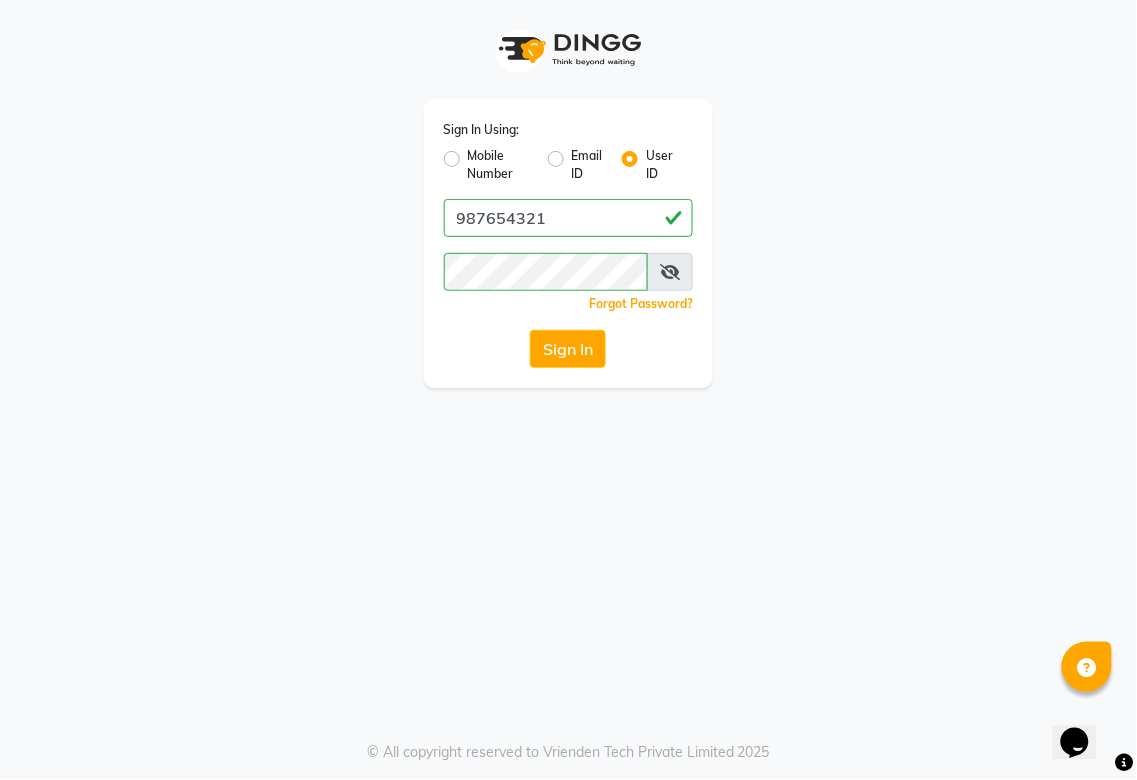 click on "Sign In Using: Mobile Number Email ID User ID 987654321  Remember me Forgot Password?  Sign In" 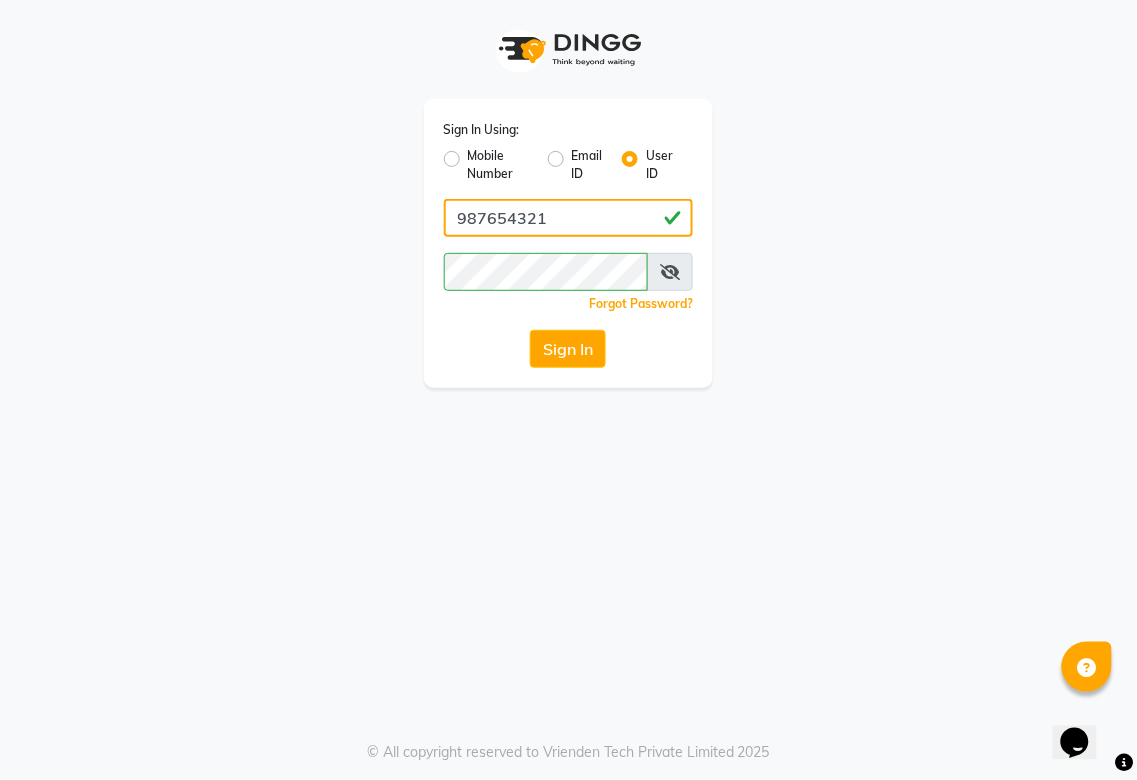 click on "987654321" 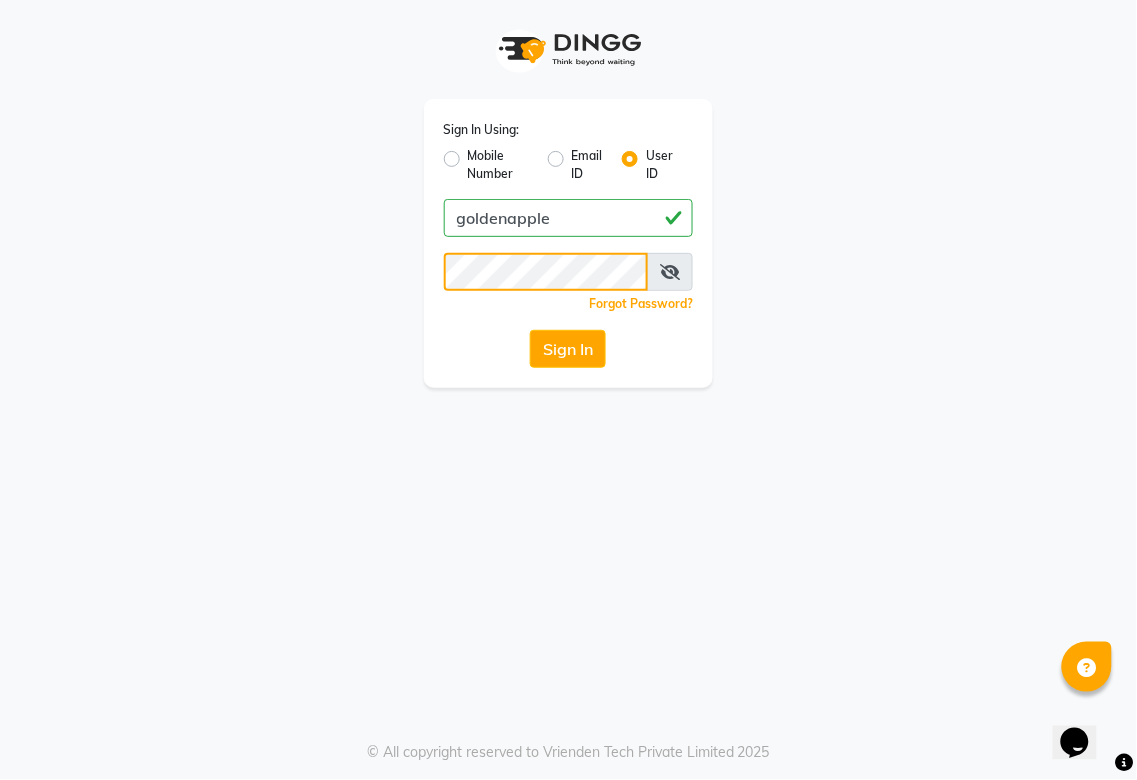 click on "Sign In Using: Mobile Number Email ID User ID goldenapple  Remember me Forgot Password?  Sign In   © All copyright reserved to Vrienden Tech Private Limited 2025" 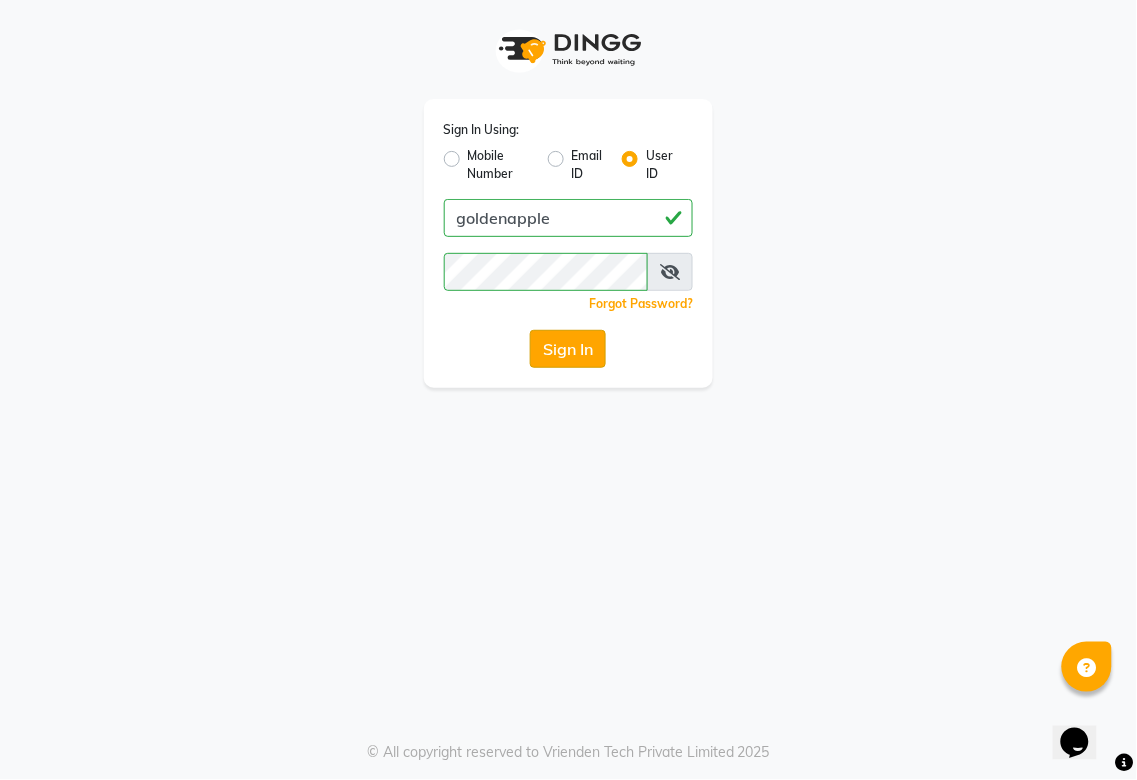 click on "Sign In" 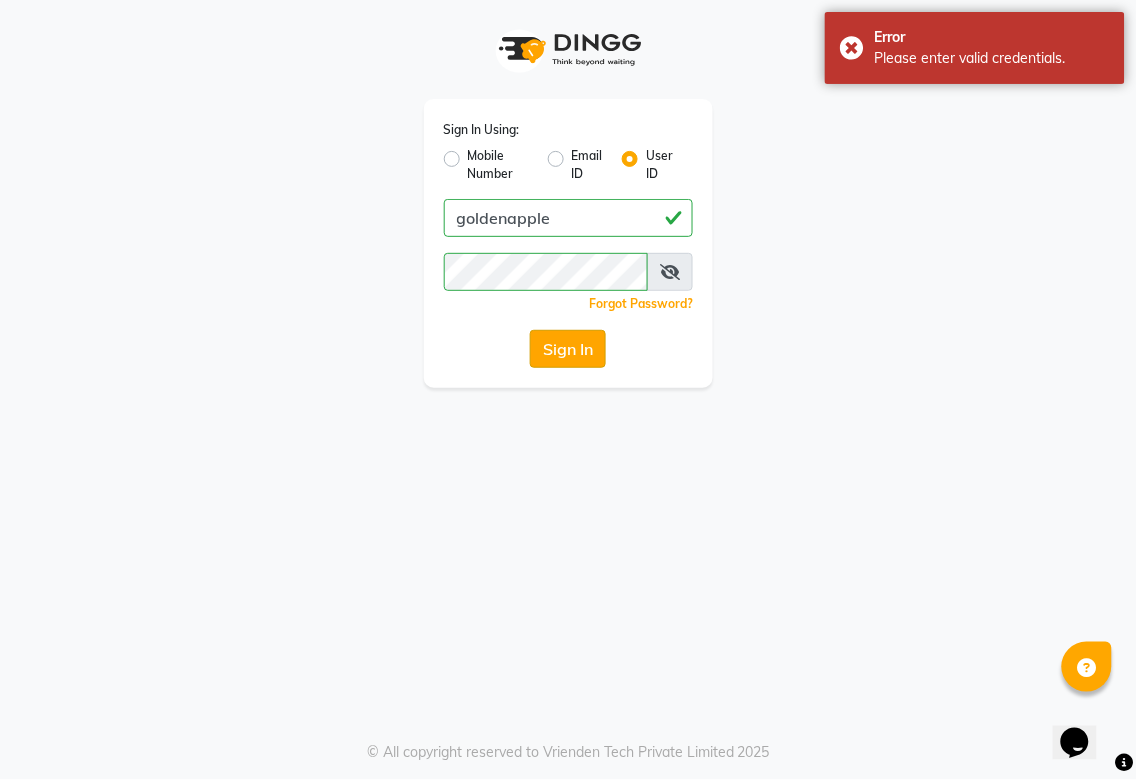 click on "Sign In" 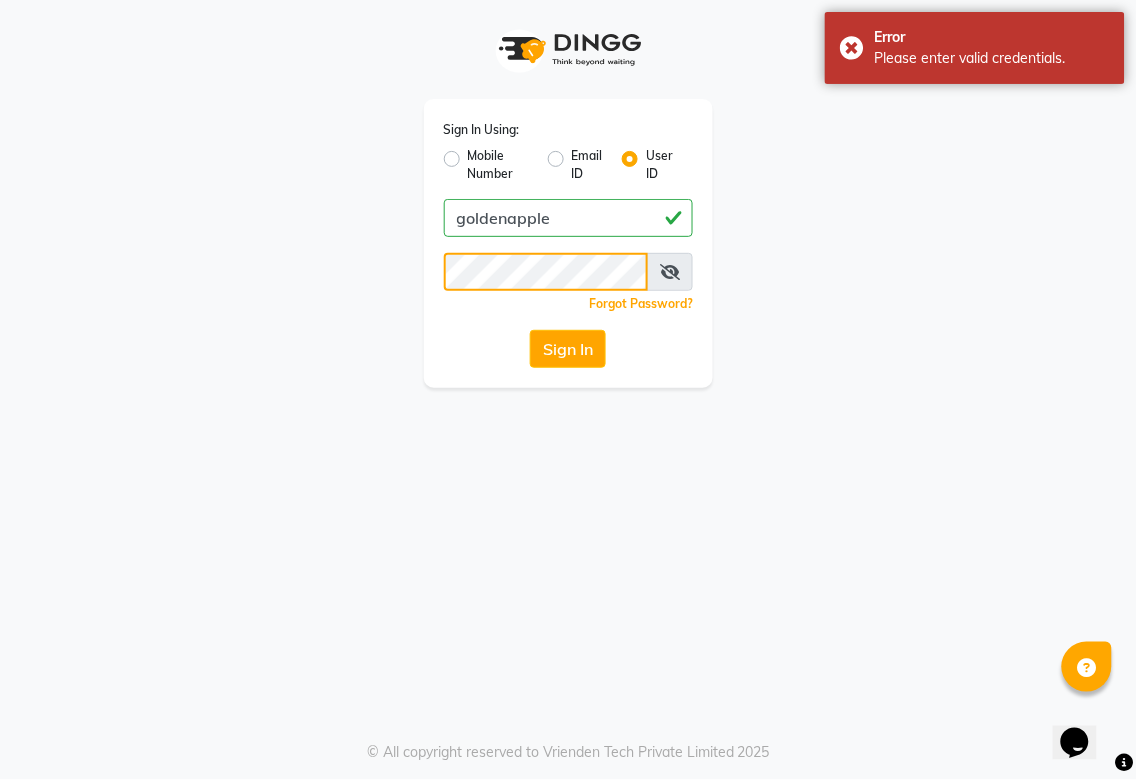 click on "Sign In Using: Mobile Number Email ID User ID goldenapple  Remember me Forgot Password?  Sign In" 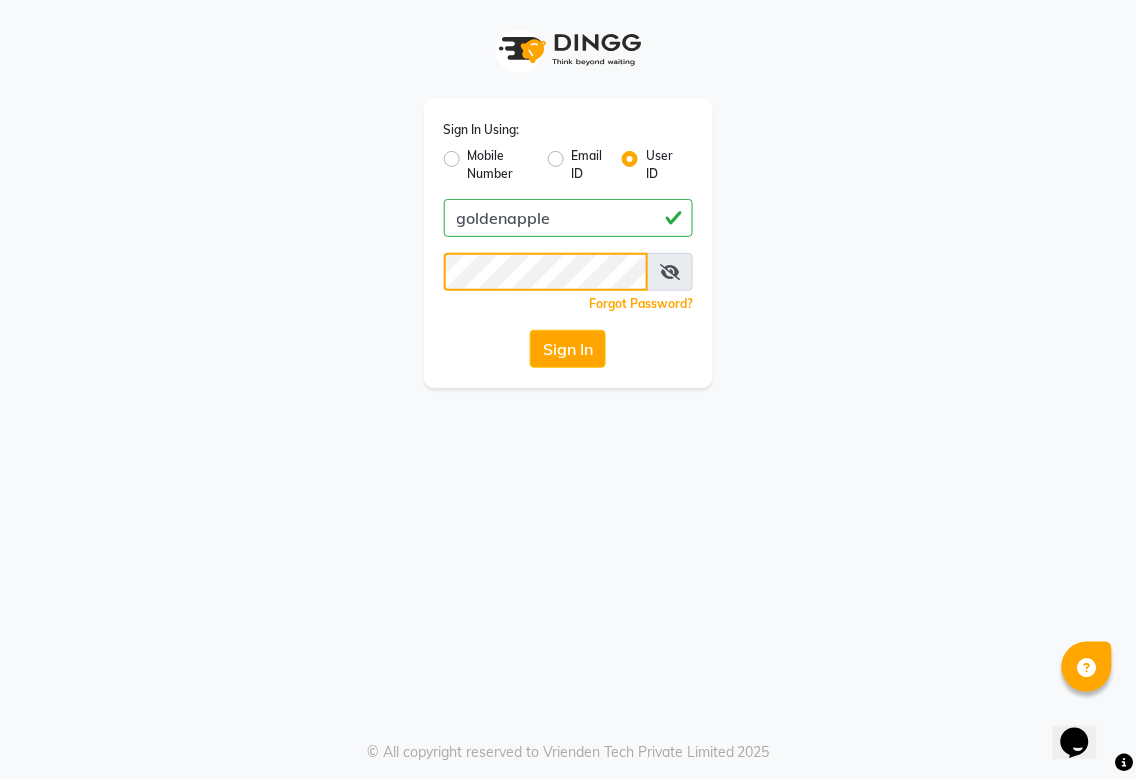 scroll, scrollTop: 0, scrollLeft: 5, axis: horizontal 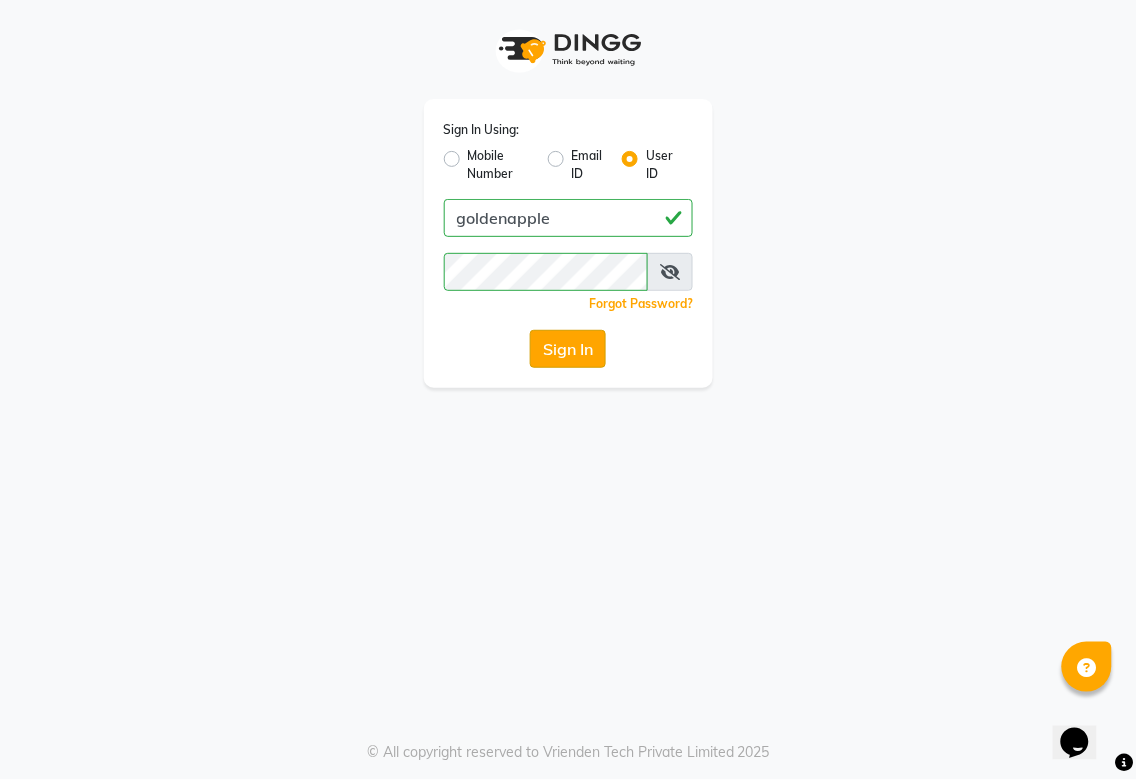click on "Sign In" 